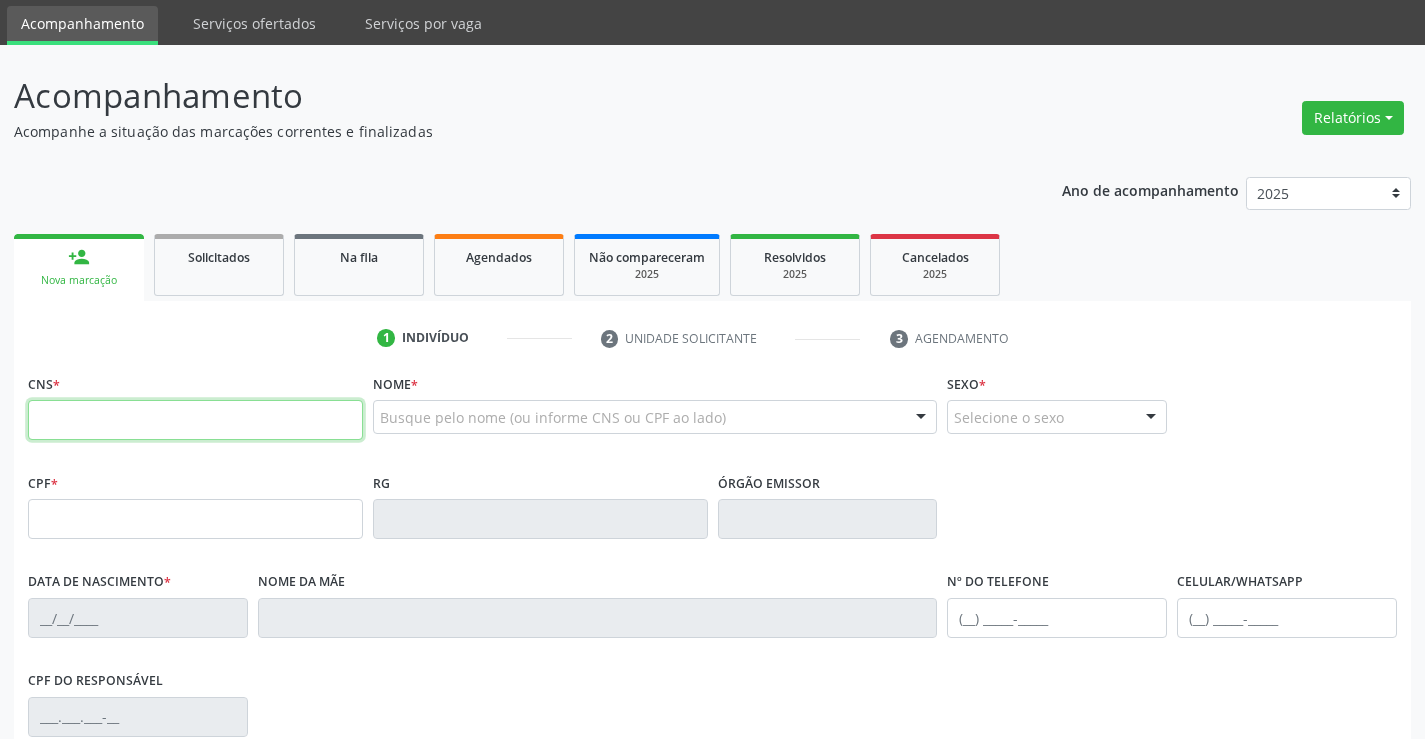 scroll, scrollTop: 200, scrollLeft: 0, axis: vertical 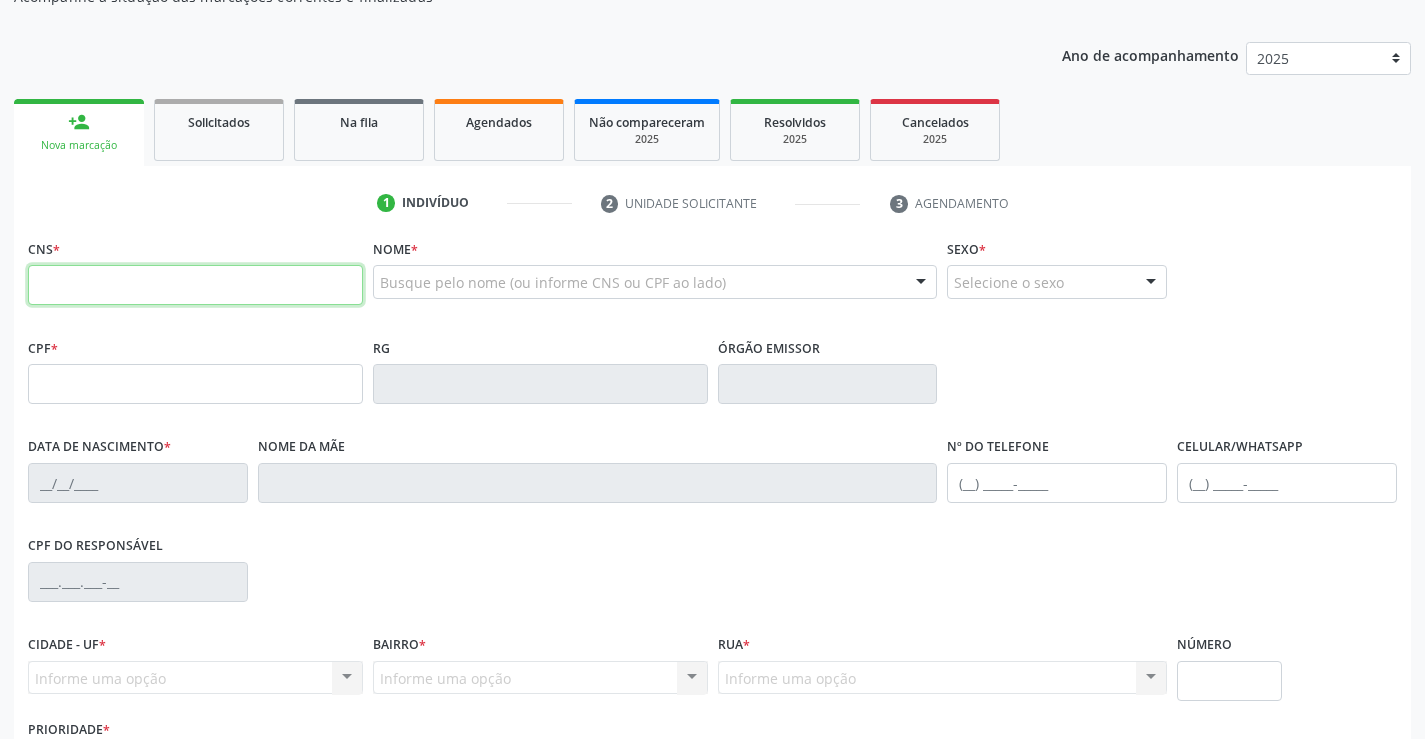 click at bounding box center [195, 285] 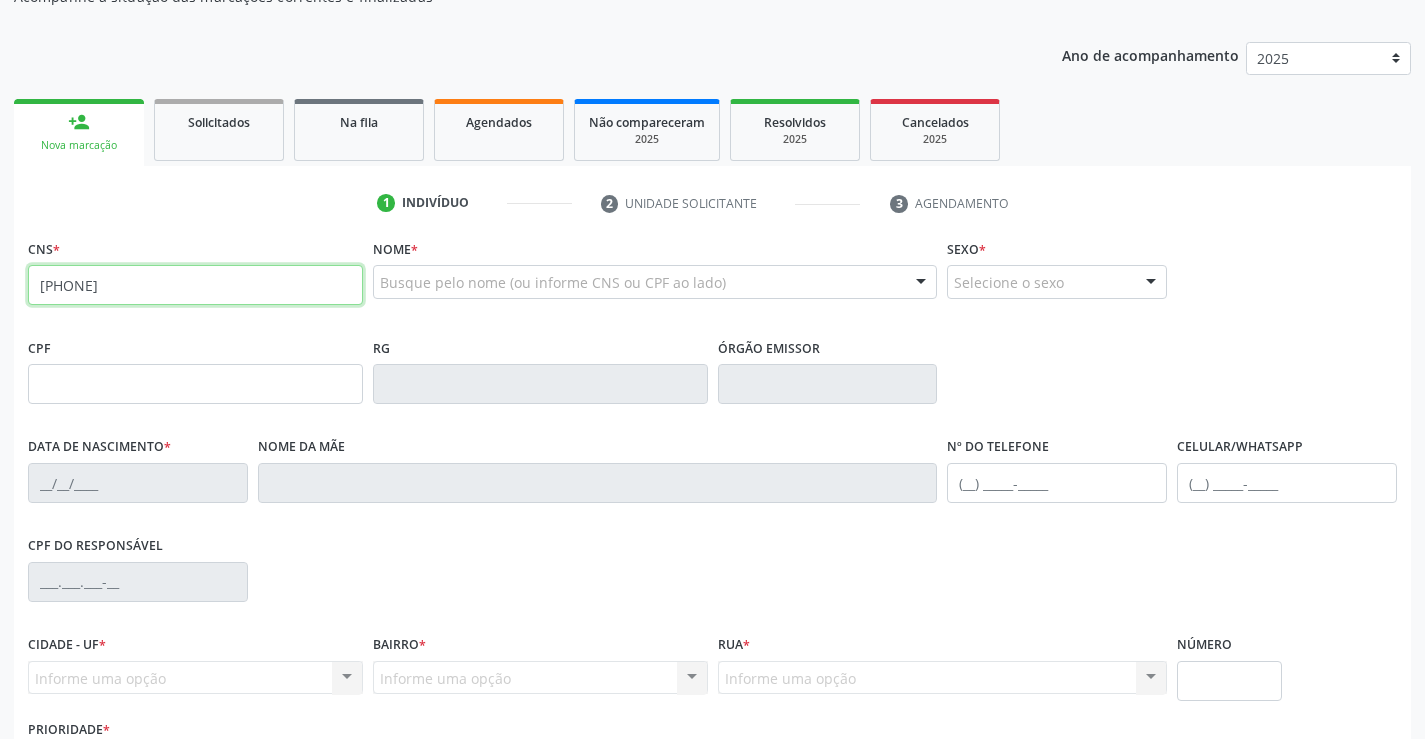 type on "[PHONE]" 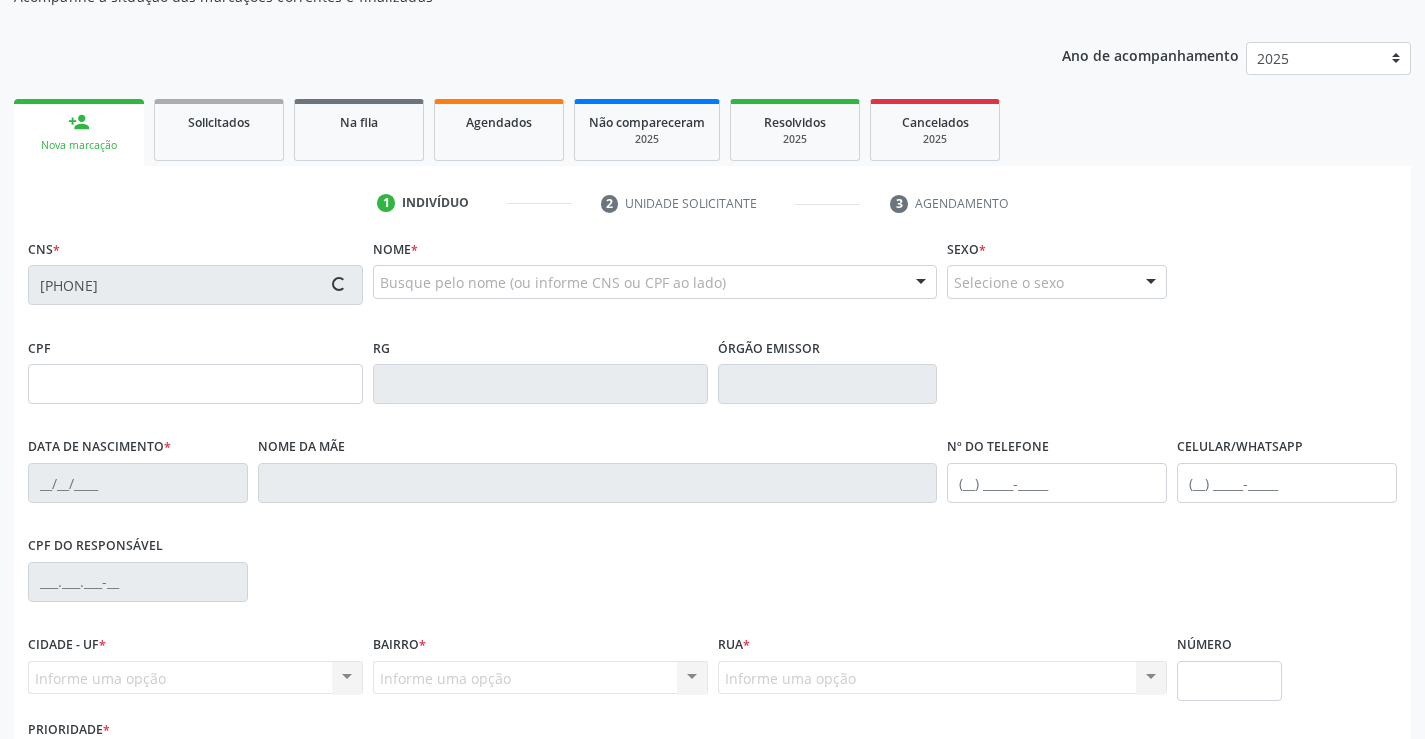 type on "[PHONE]" 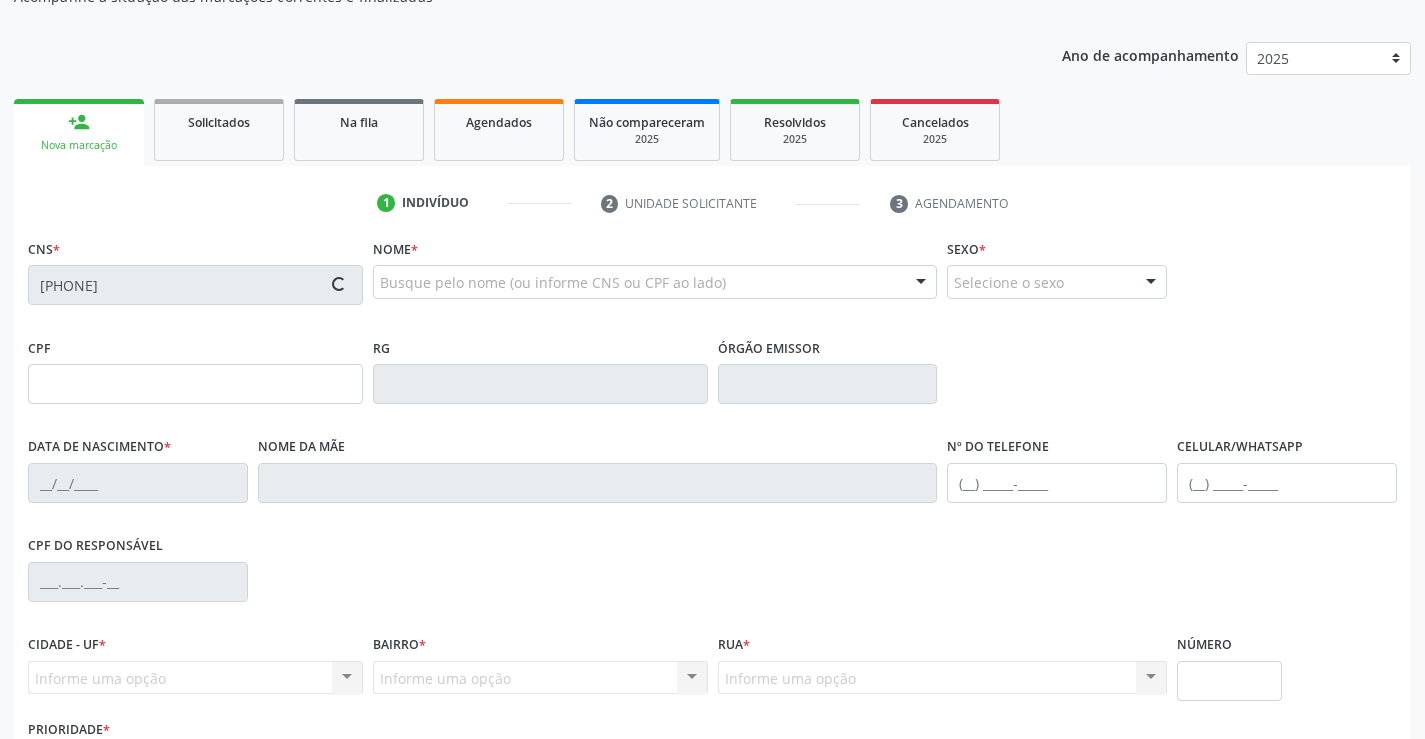 type on "[DATE]" 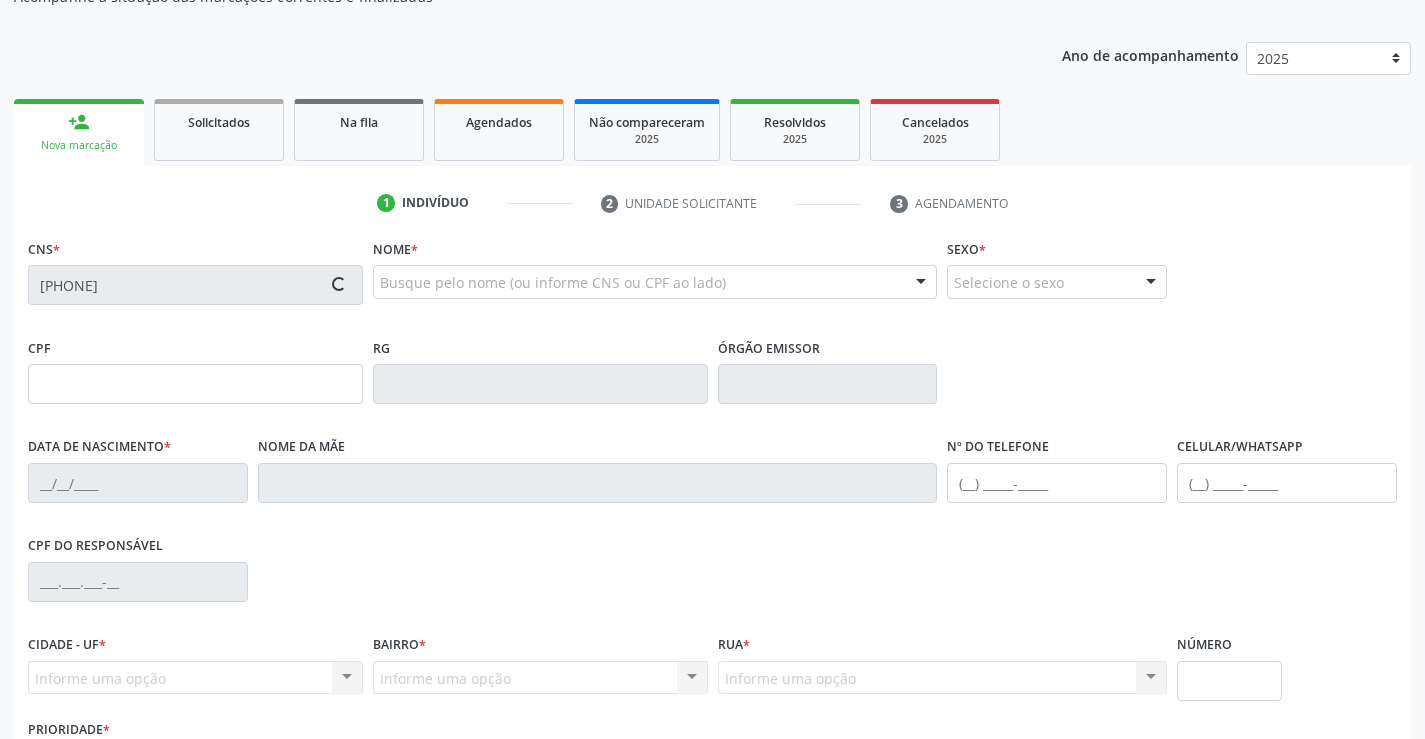 type on "([AREA_CODE]) [PHONE]" 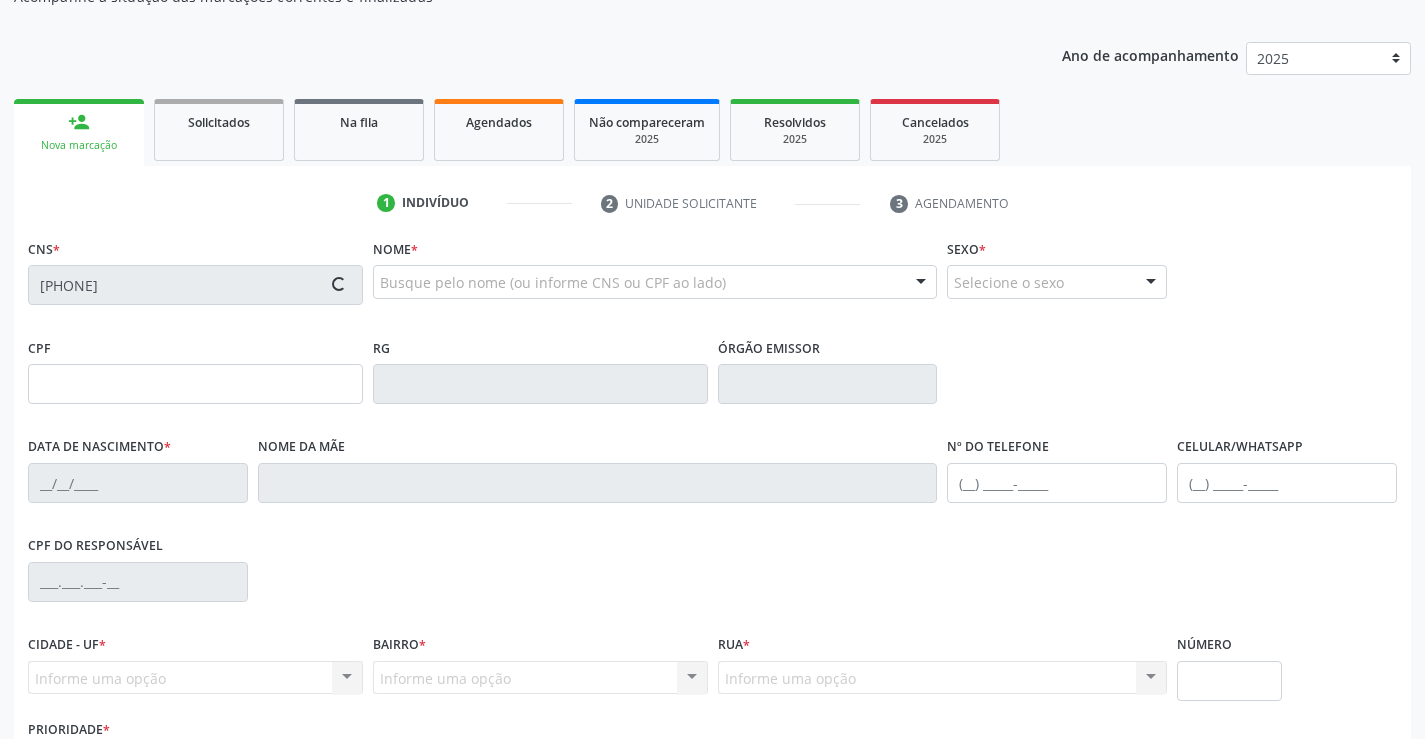type on "S/N" 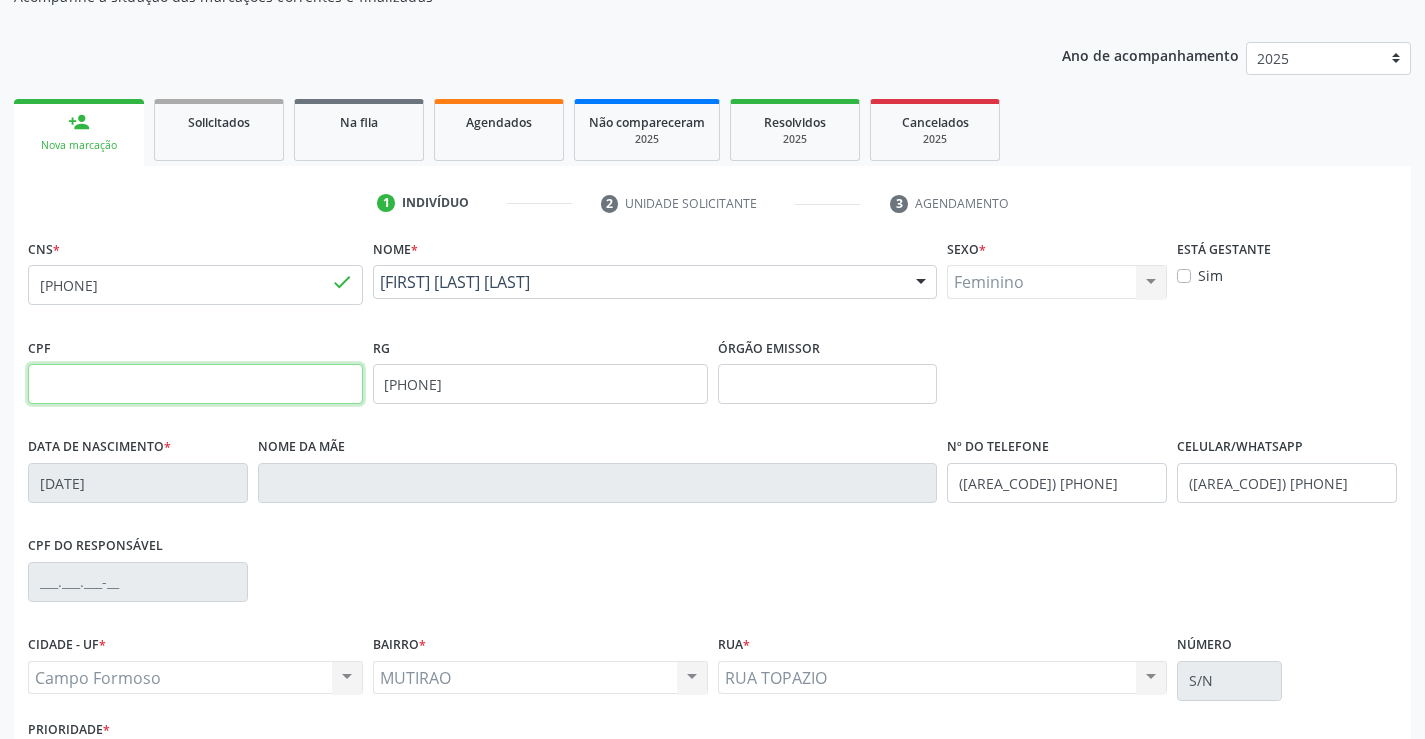 click at bounding box center [195, 384] 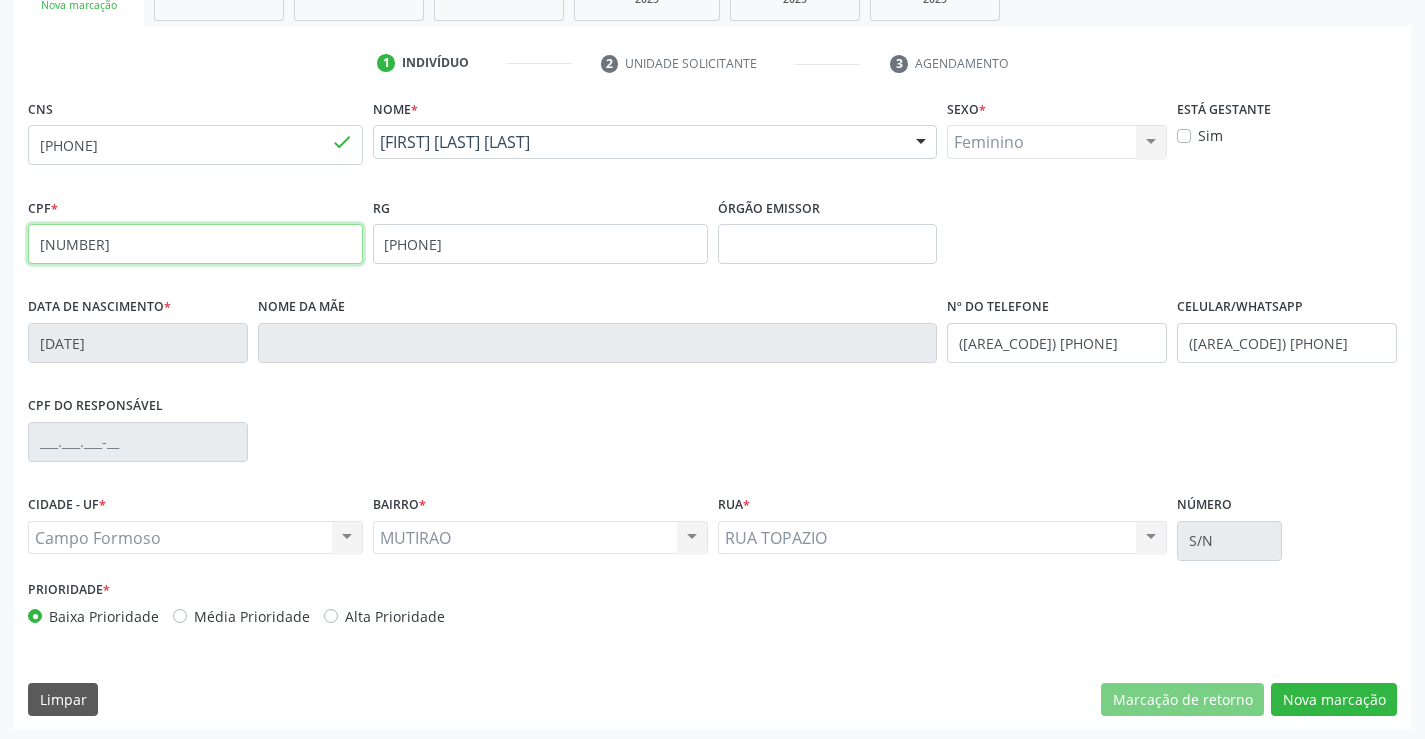 scroll, scrollTop: 345, scrollLeft: 0, axis: vertical 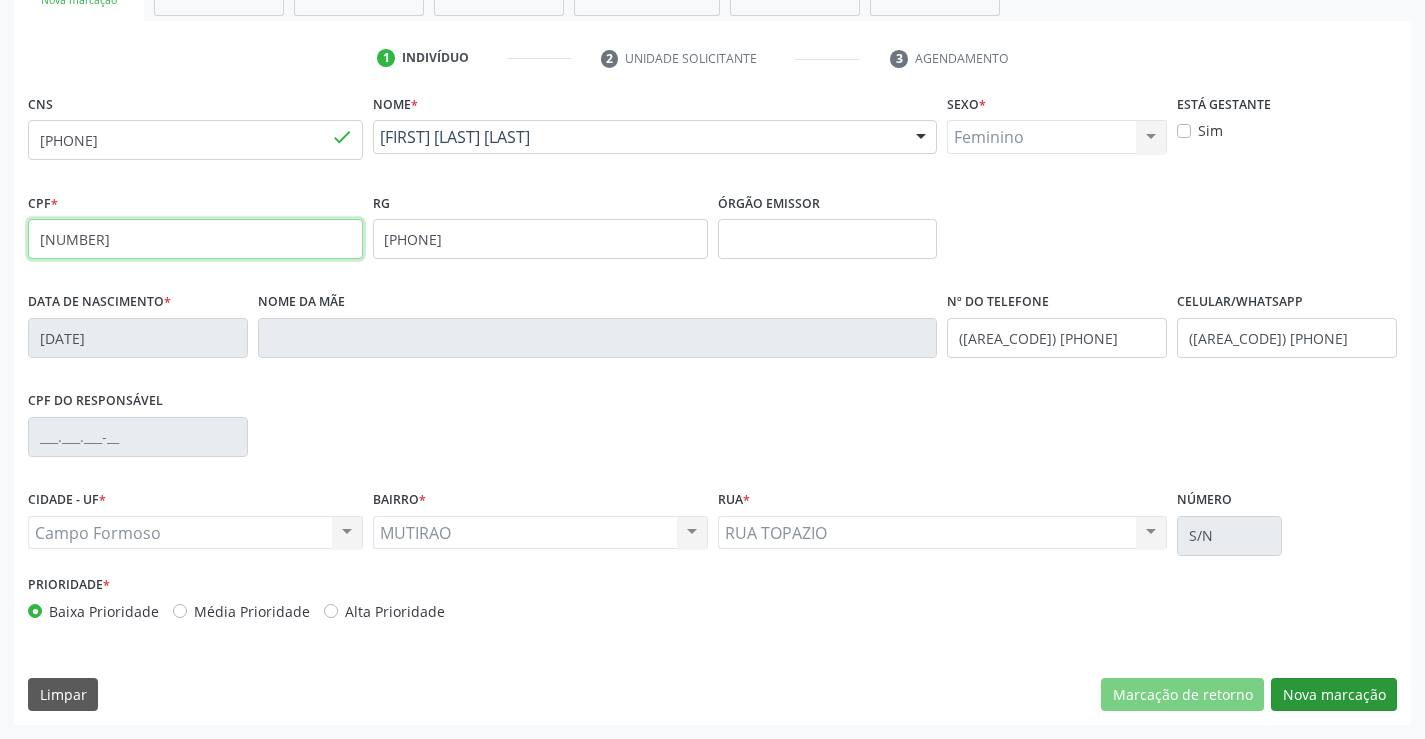 type on "[NUMBER]" 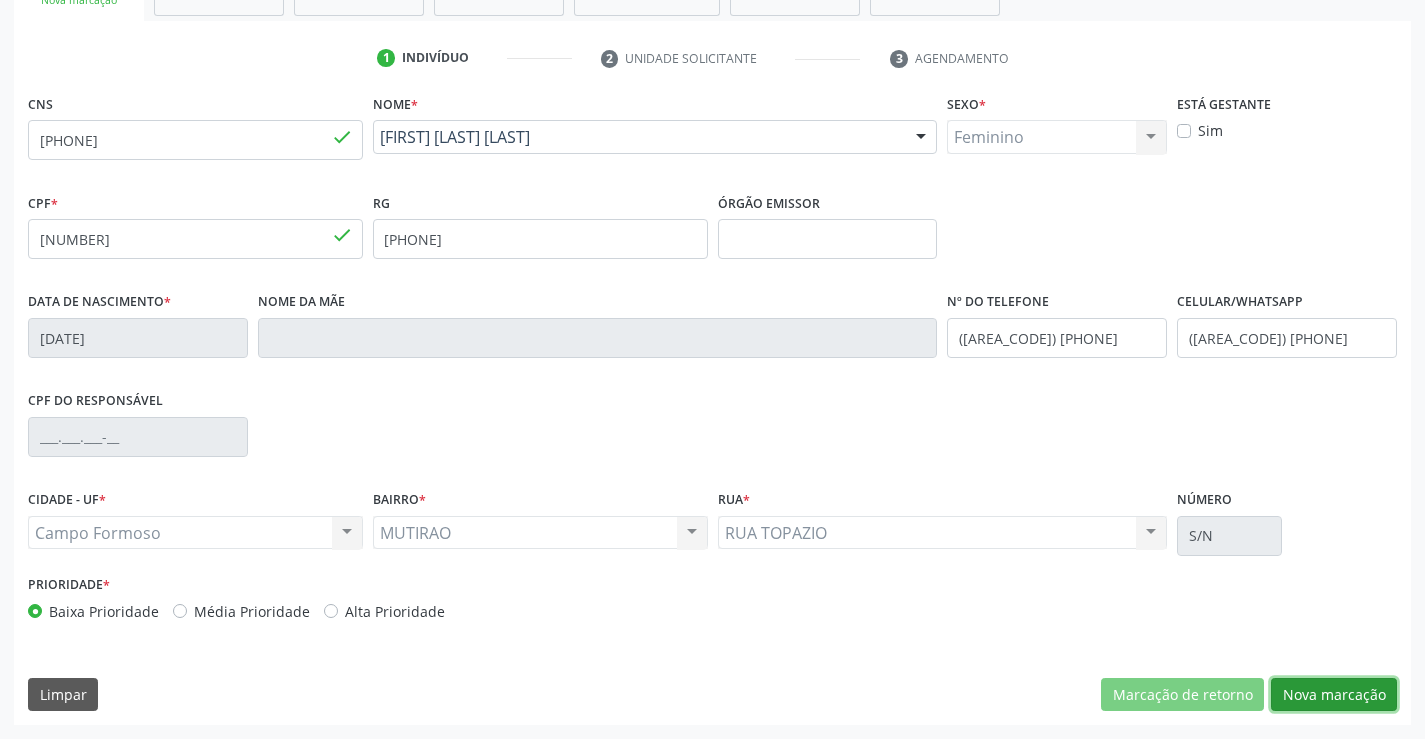 click on "Nova marcação" at bounding box center (1334, 695) 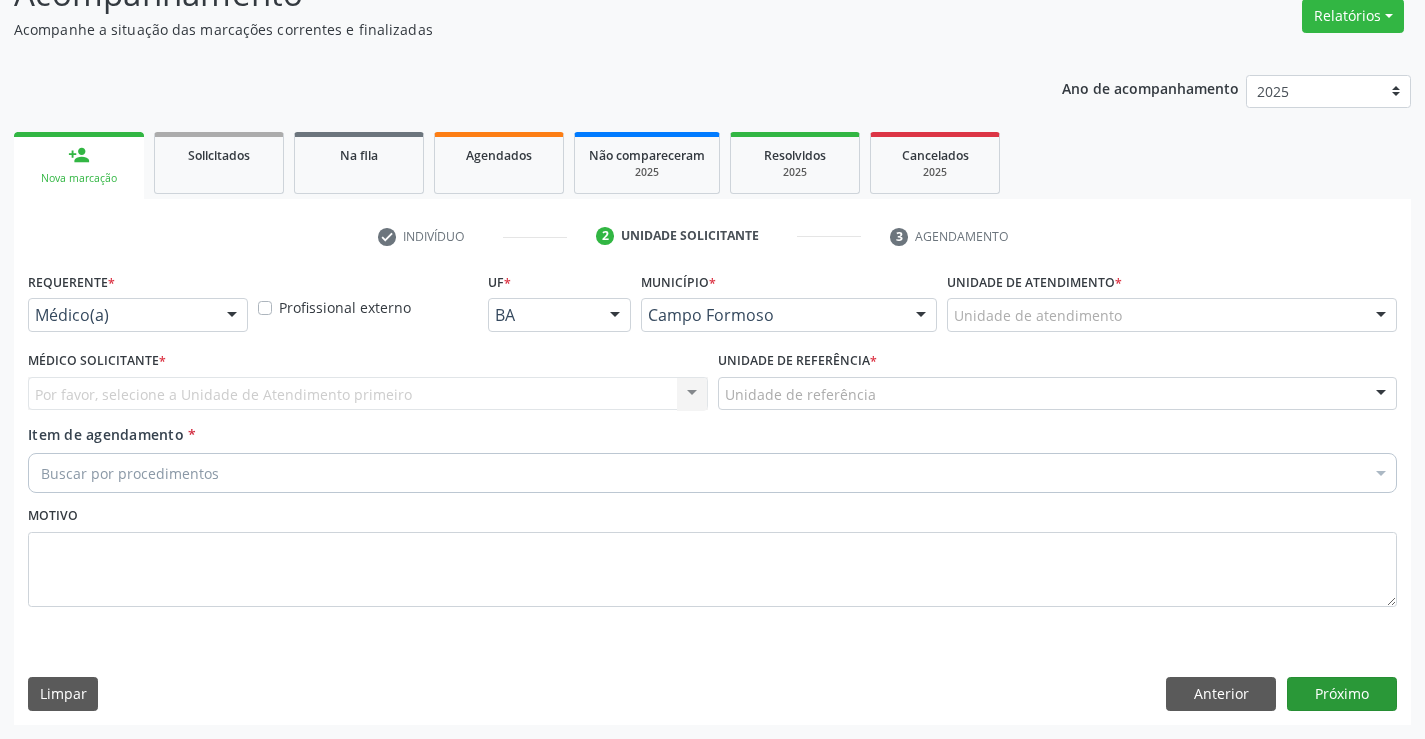 scroll, scrollTop: 167, scrollLeft: 0, axis: vertical 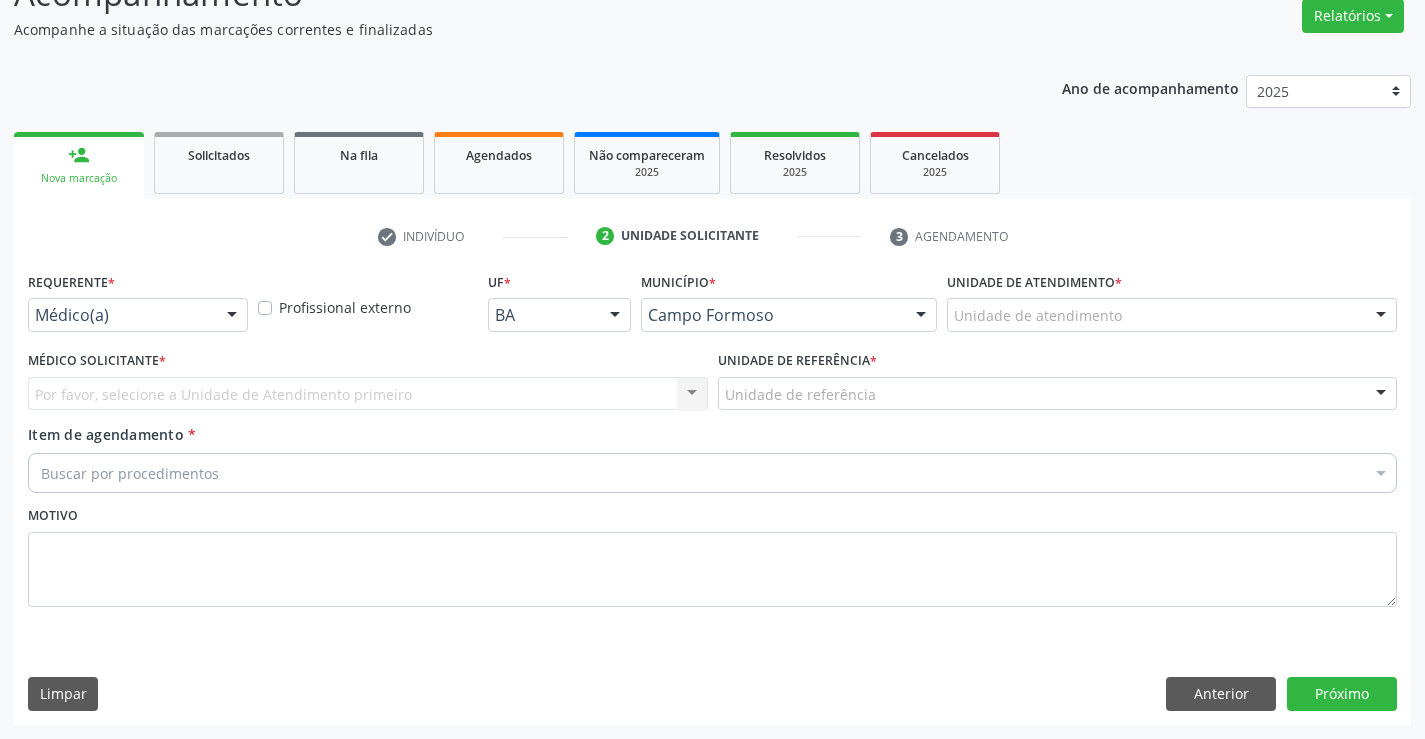 click at bounding box center (232, 316) 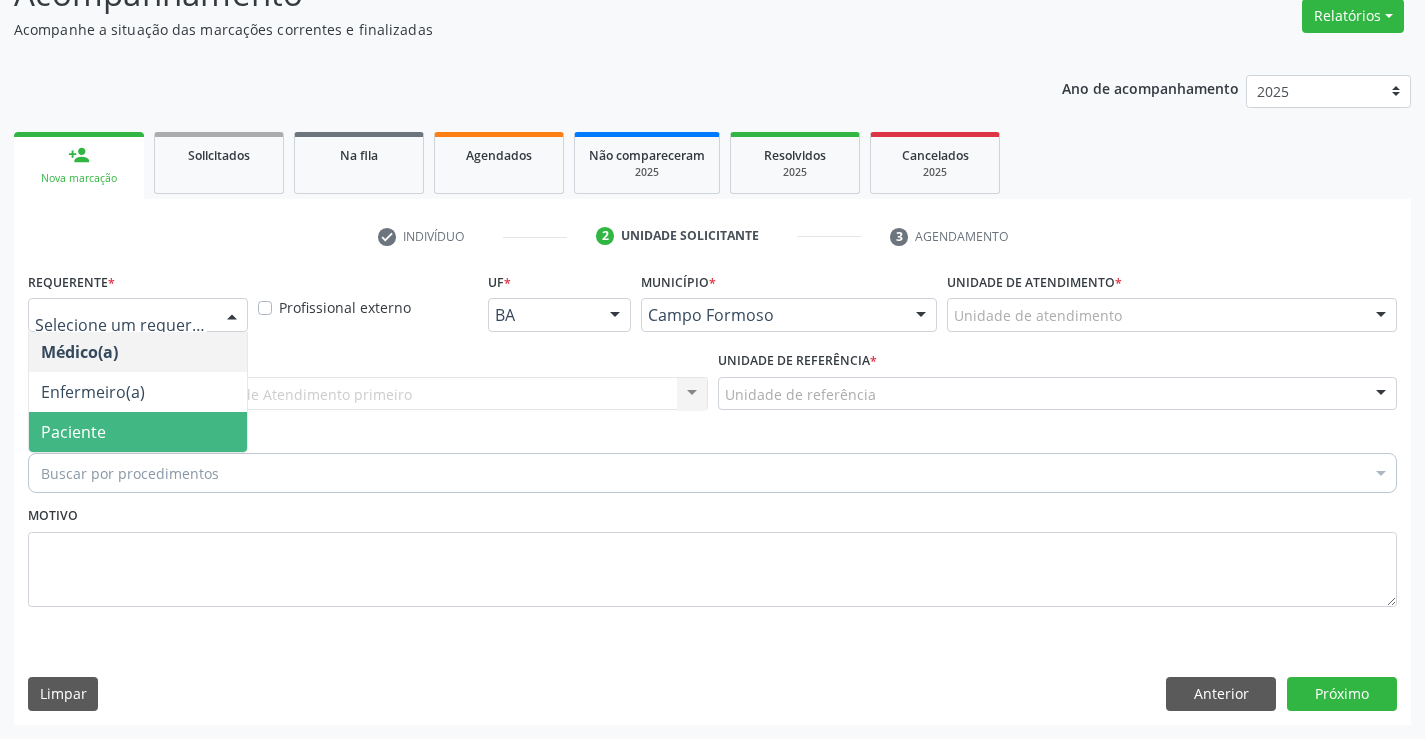 click on "Paciente" at bounding box center (138, 432) 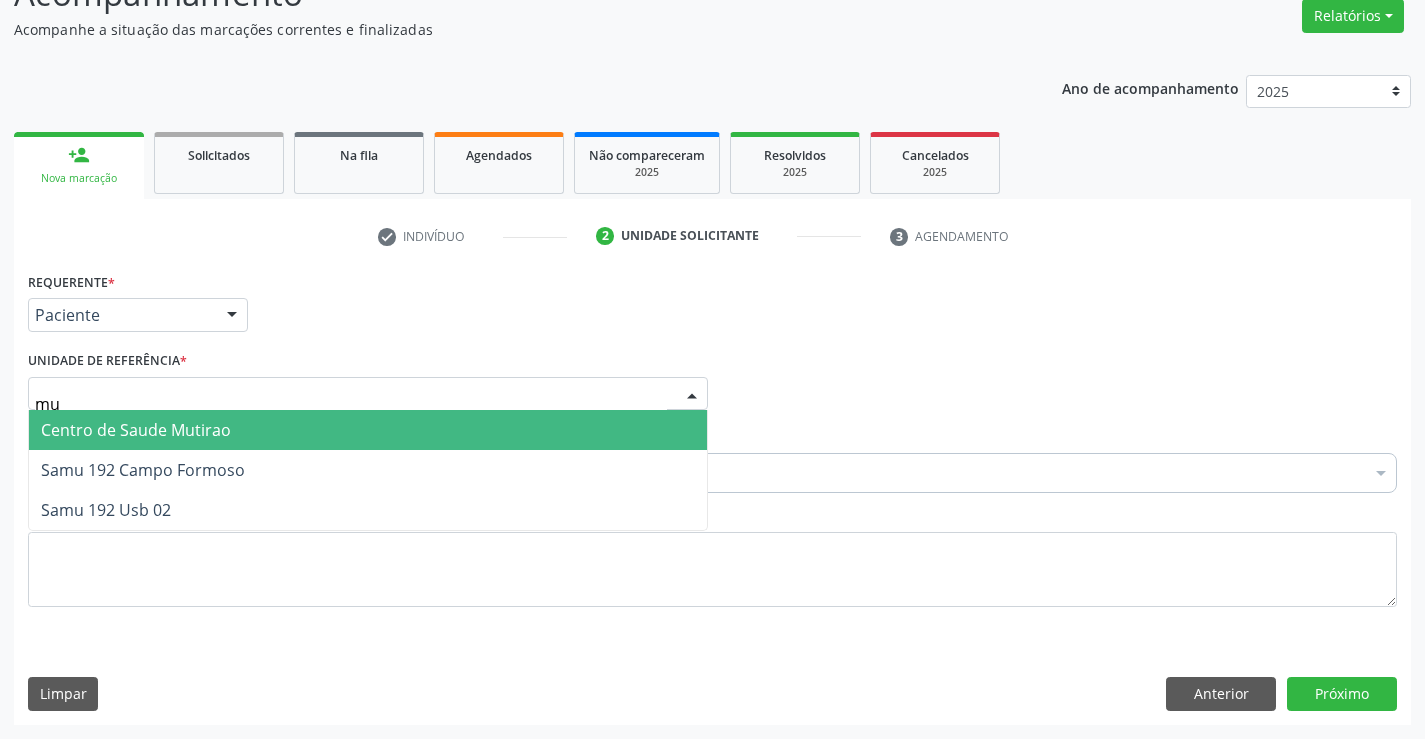 type on "mut" 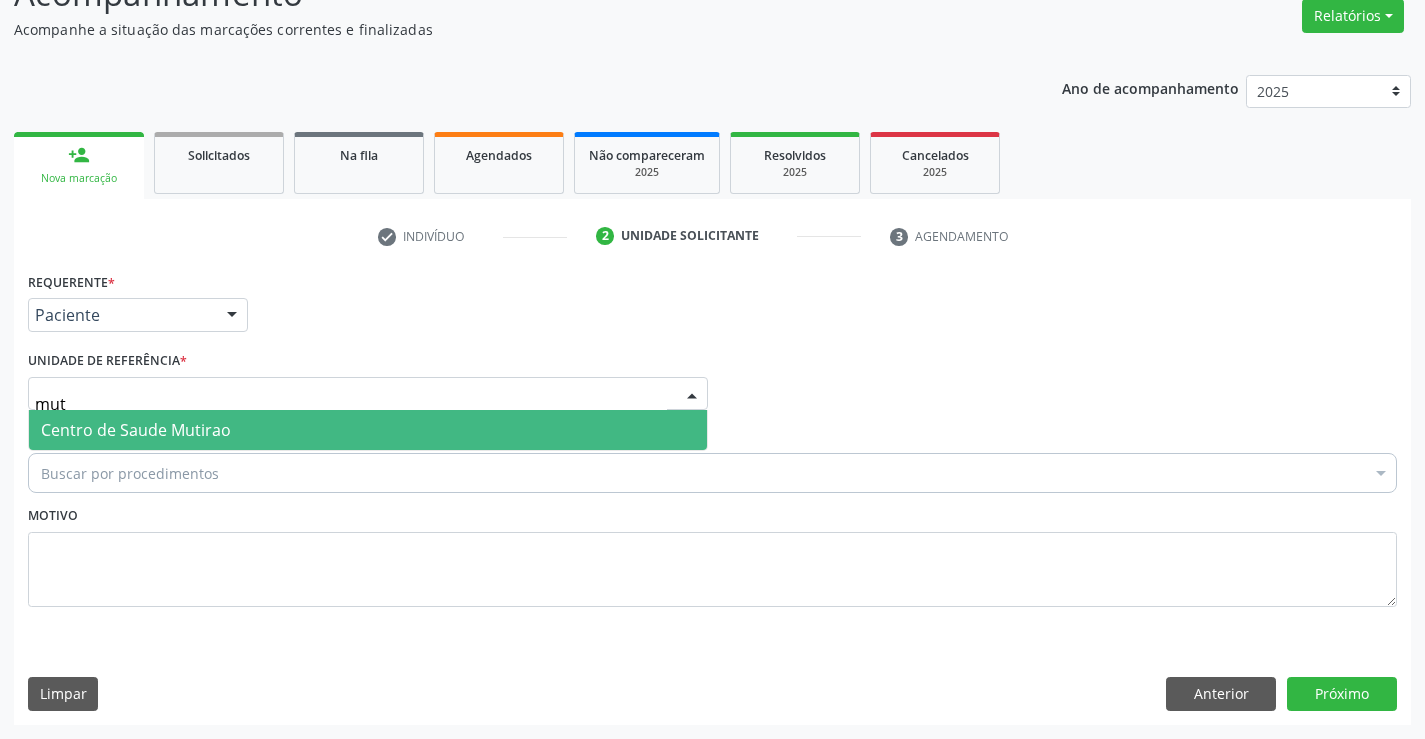 click on "Centro de Saude Mutirao" at bounding box center [136, 430] 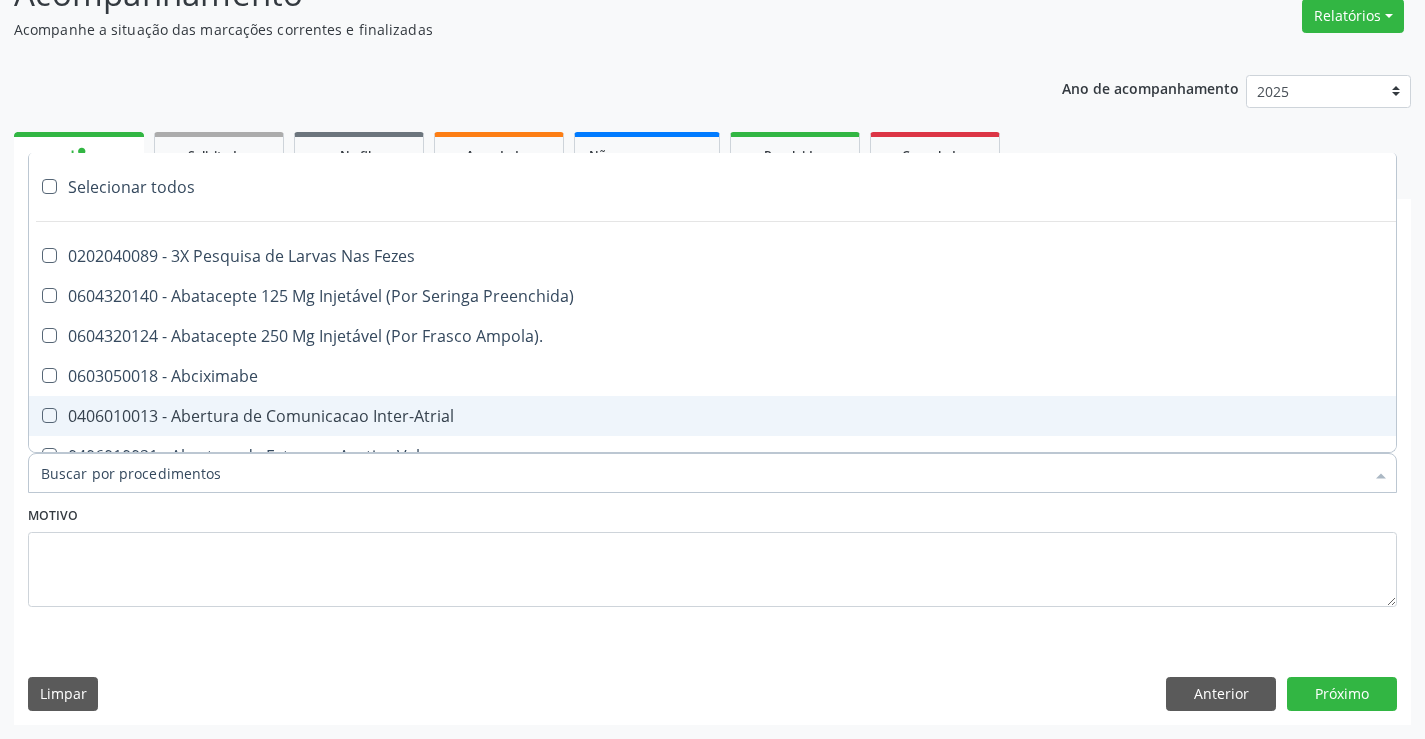 click on "Item de agendamento
*" at bounding box center [702, 473] 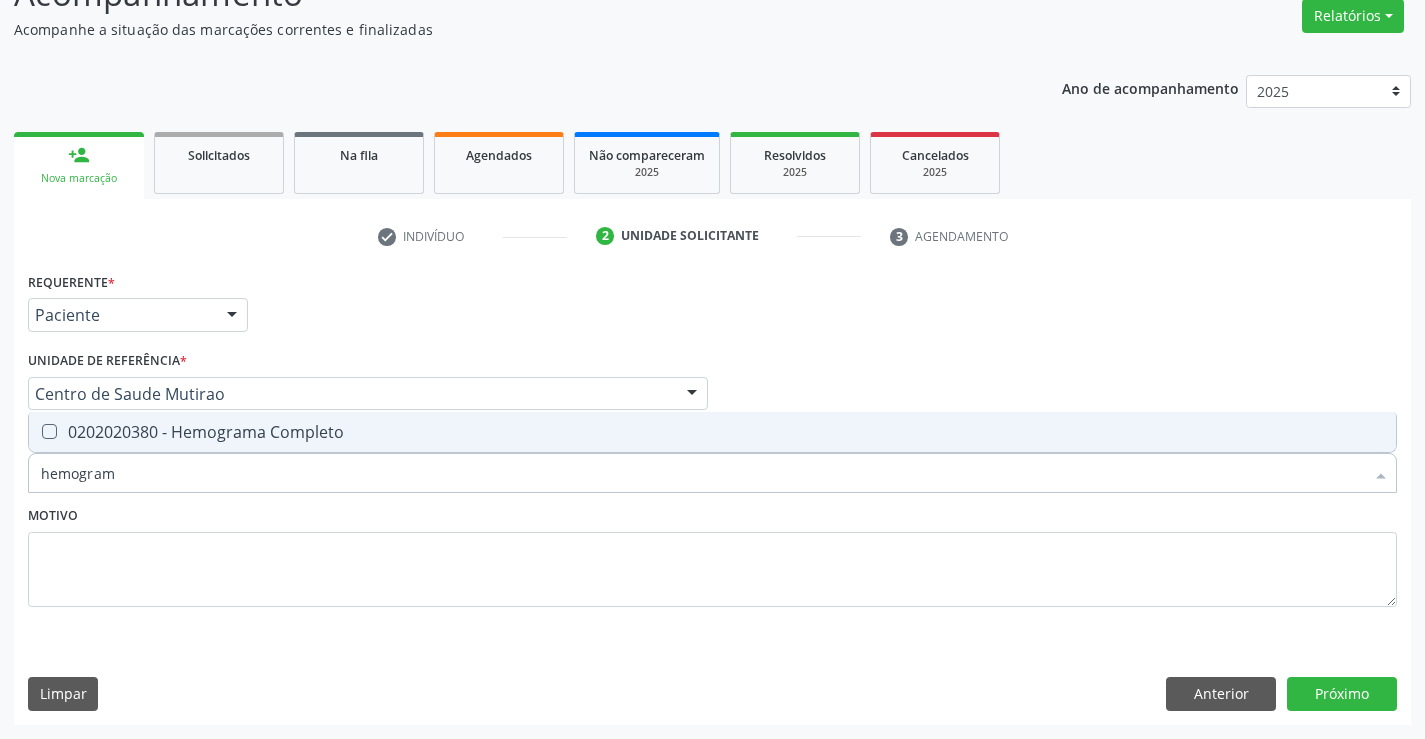 type on "hemograma" 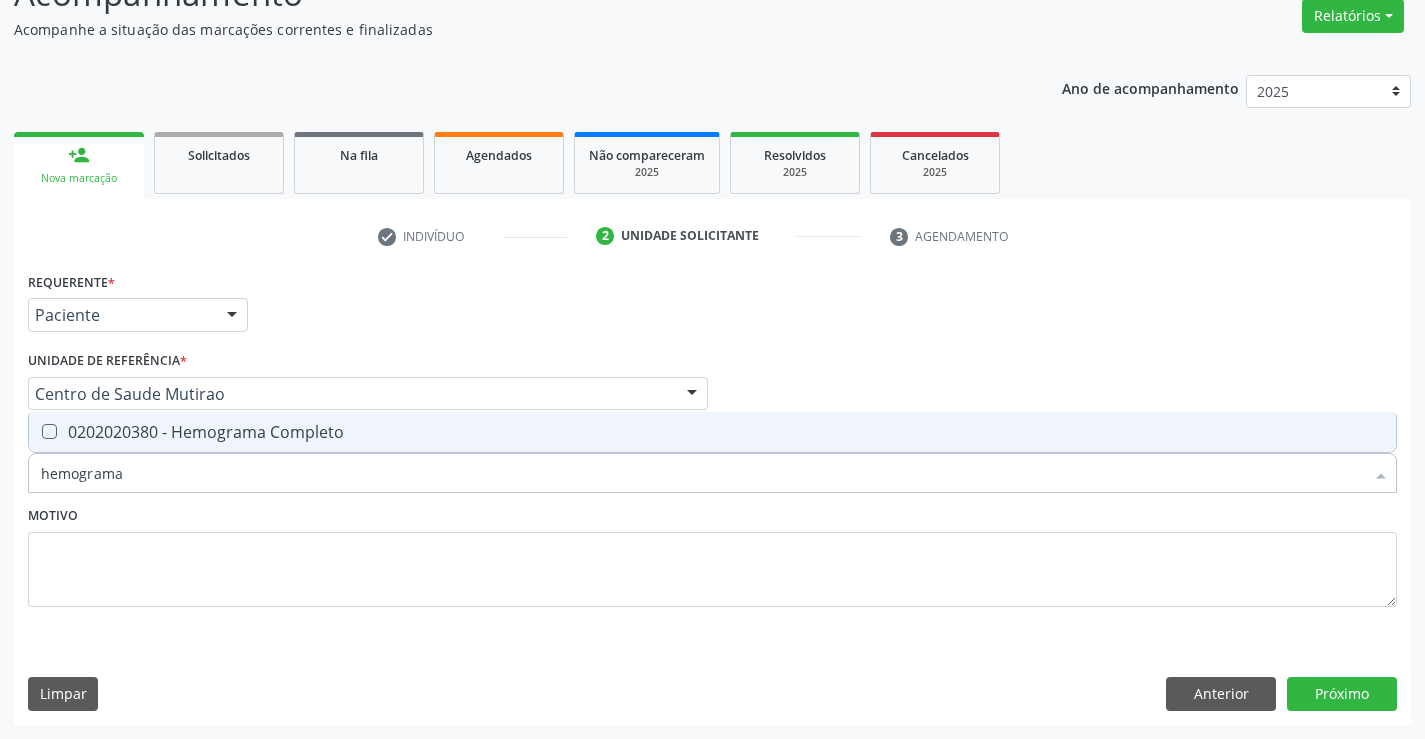 click on "0202020380 - Hemograma Completo" at bounding box center [712, 432] 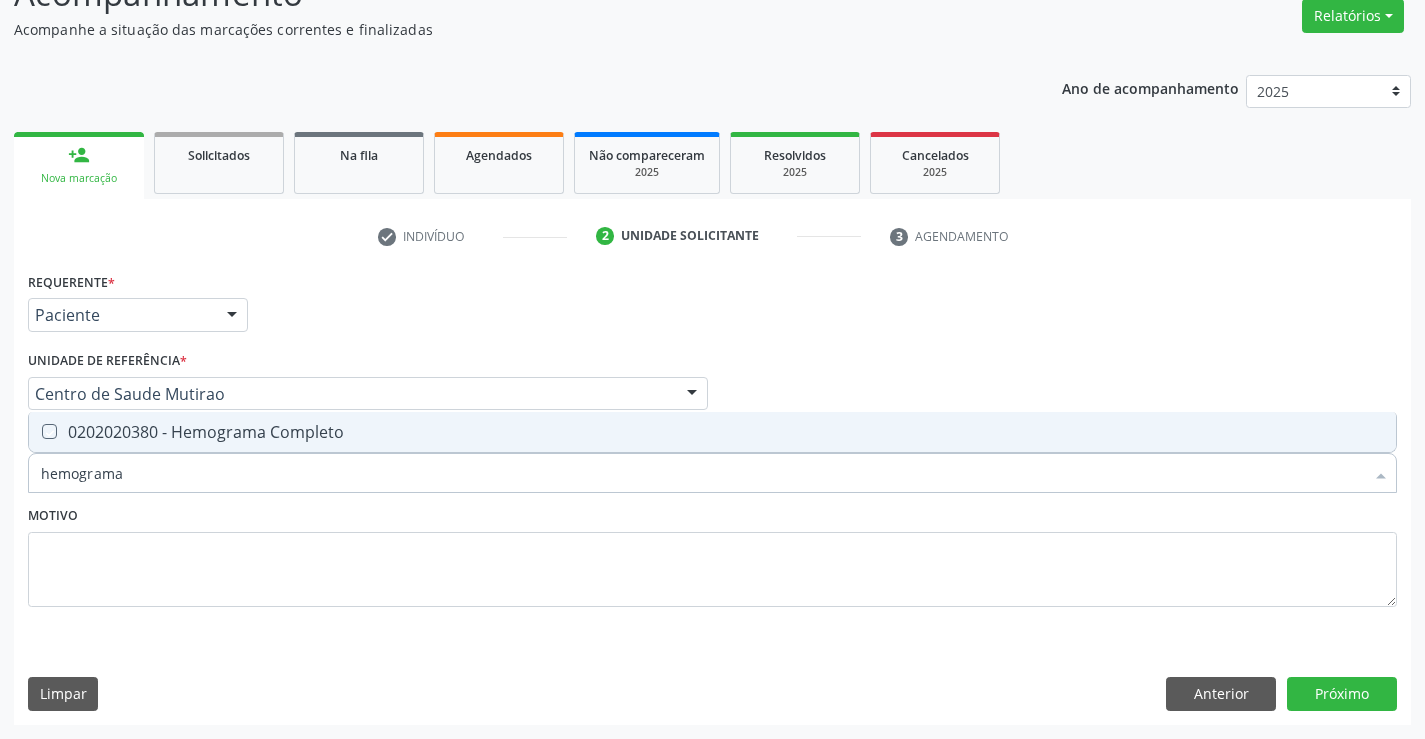checkbox on "true" 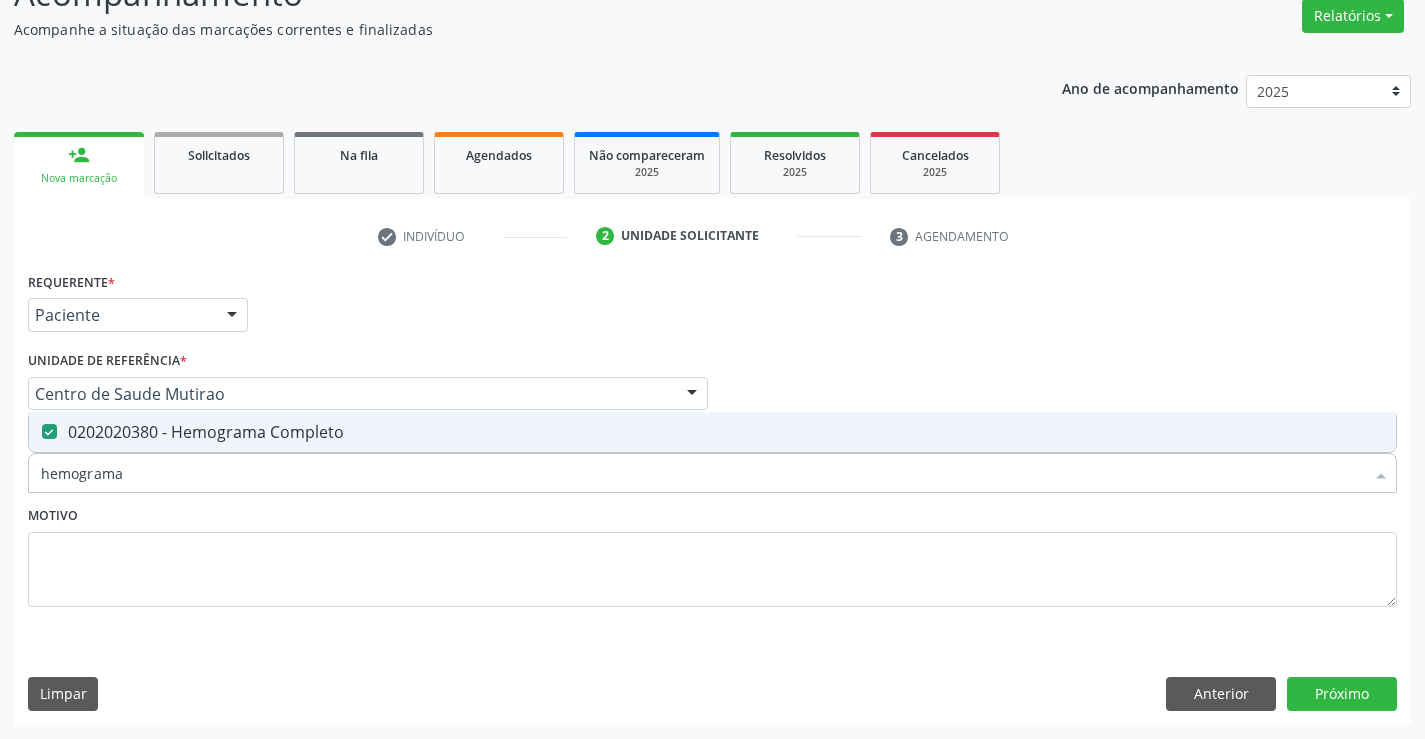 click on "Motivo" at bounding box center [712, 554] 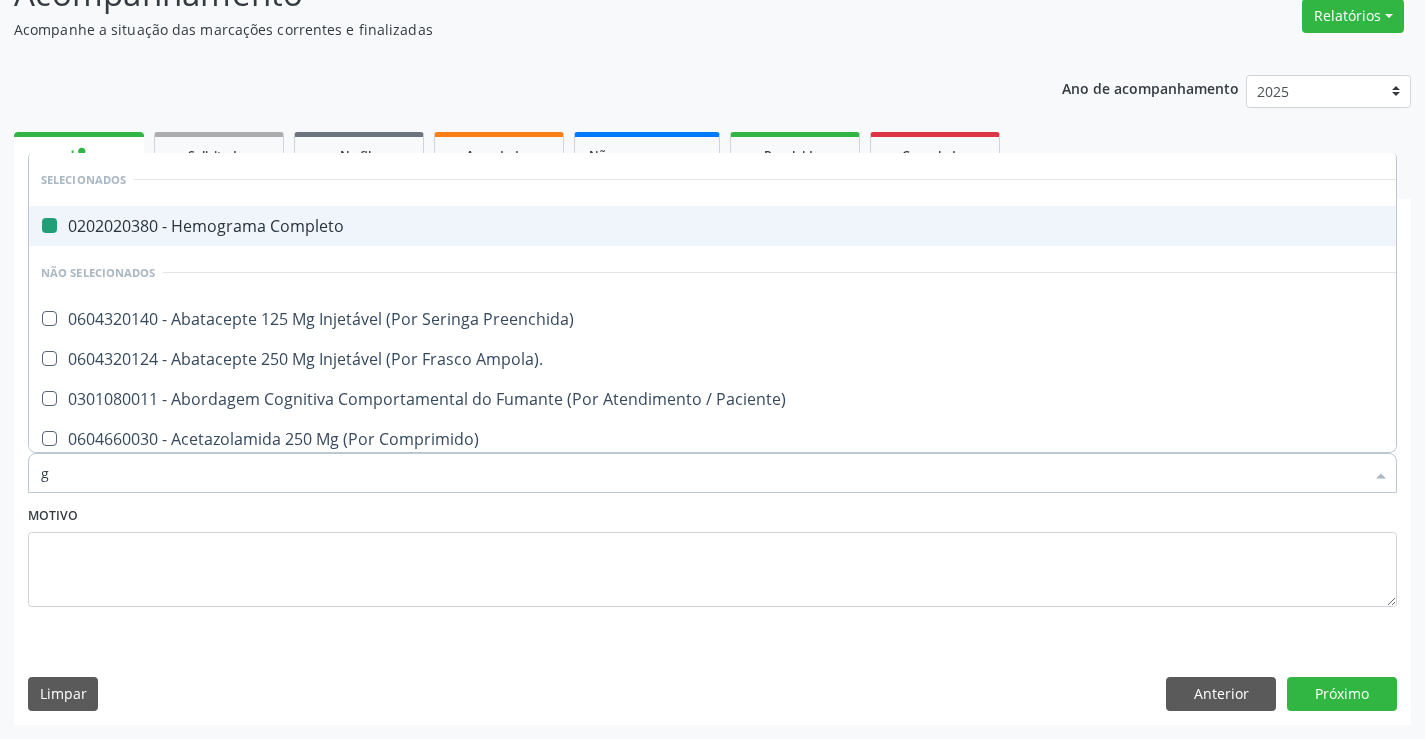 type on "gl" 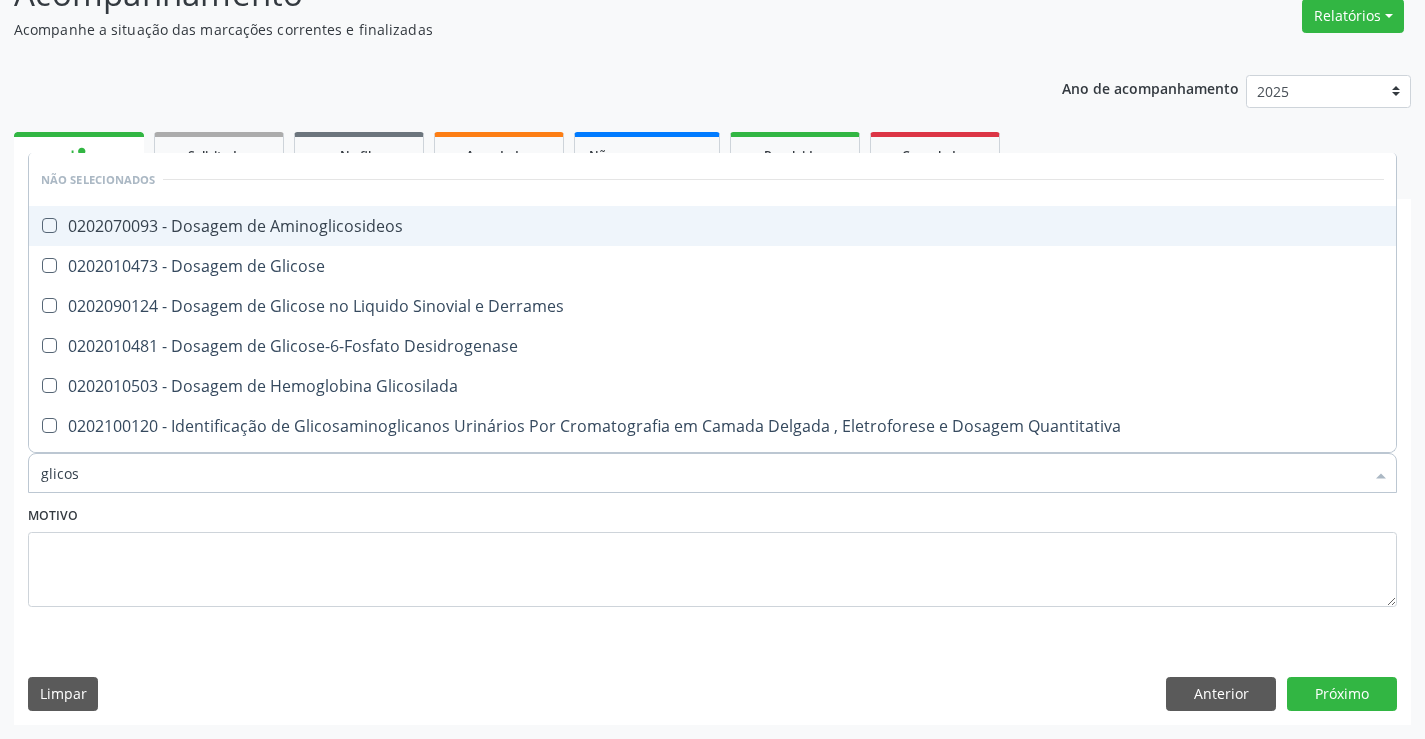 type on "glicose" 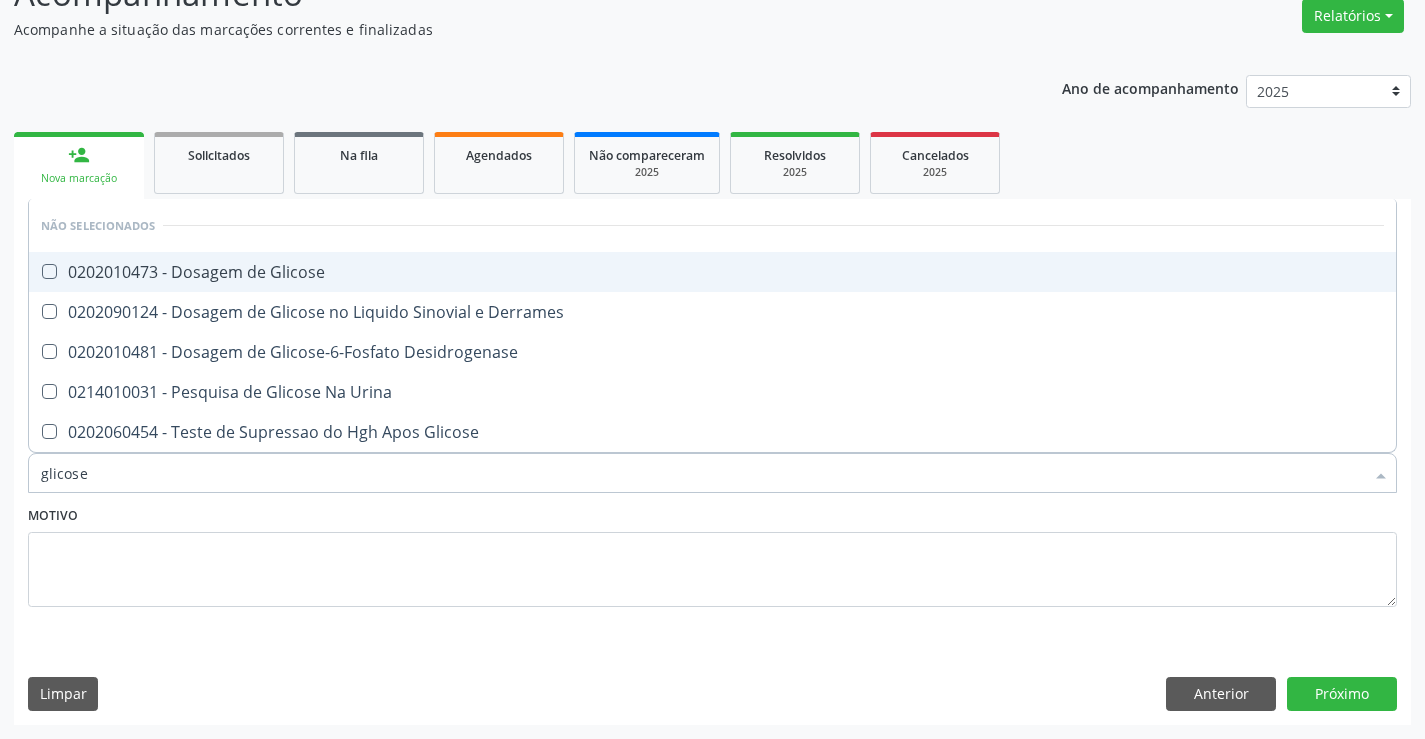 drag, startPoint x: 294, startPoint y: 268, endPoint x: 280, endPoint y: 307, distance: 41.4367 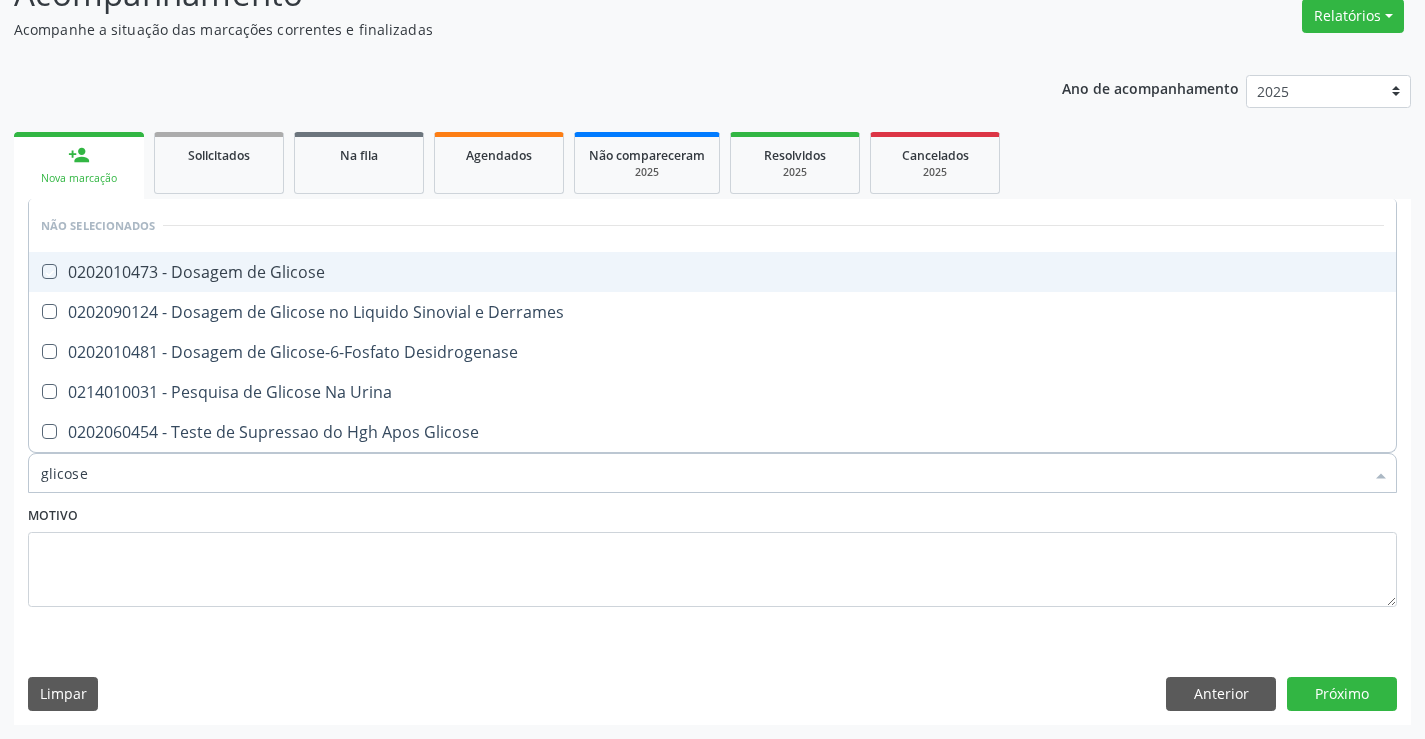 checkbox on "true" 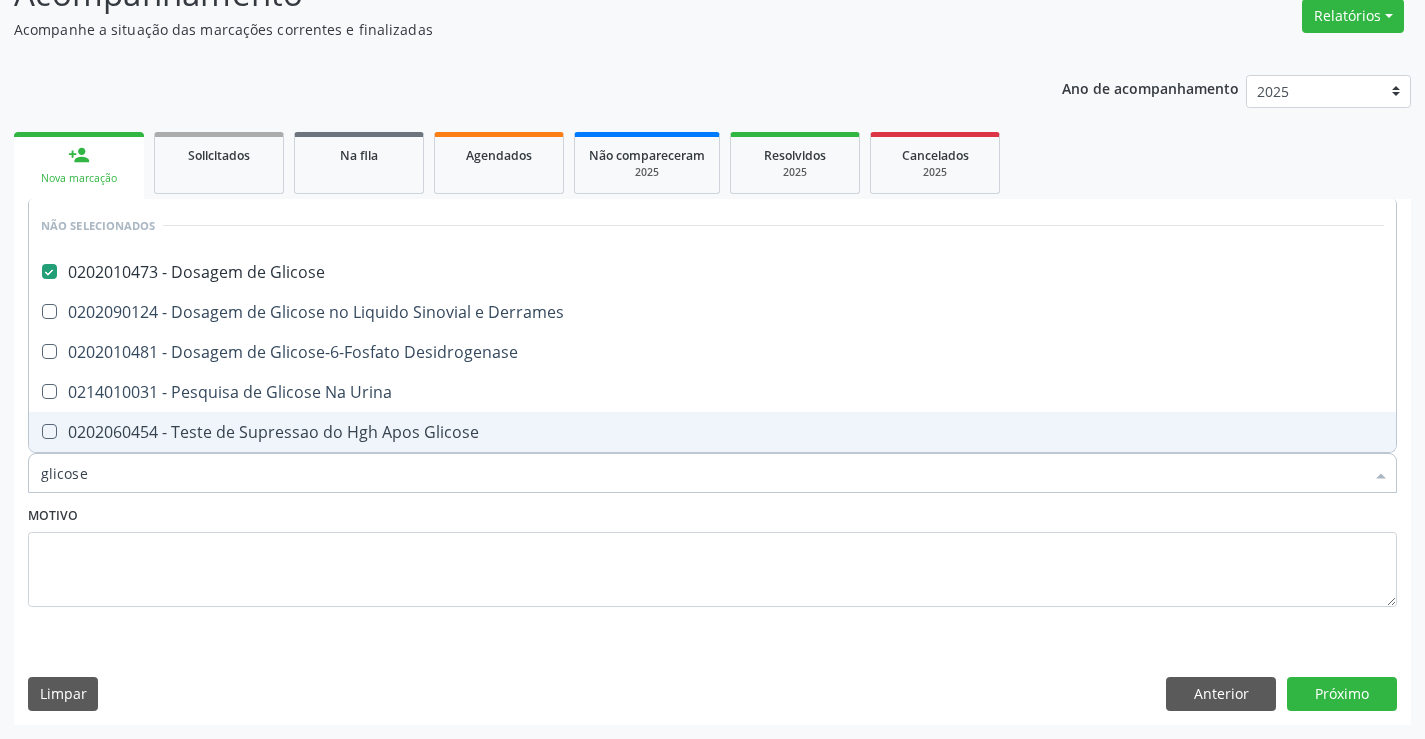 type on "glicose" 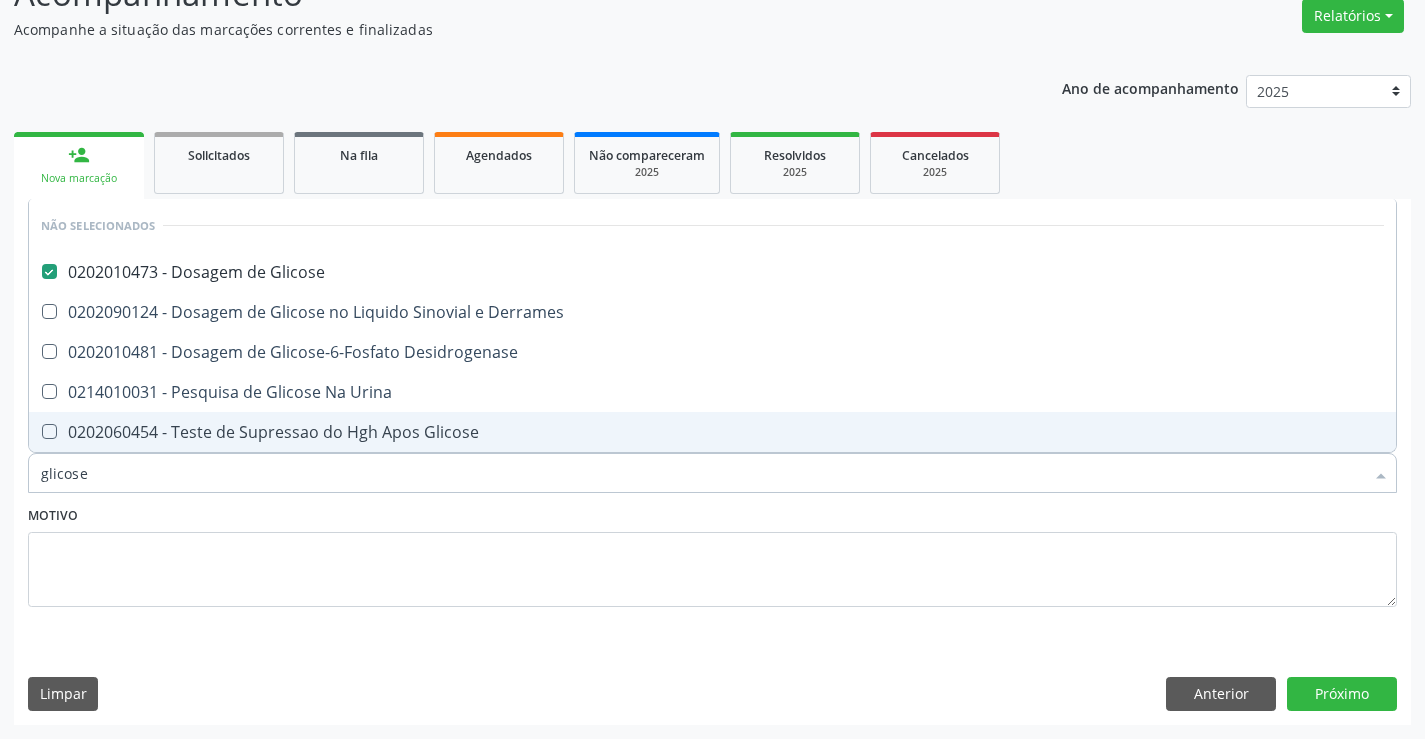 click on "Motivo" at bounding box center [712, 554] 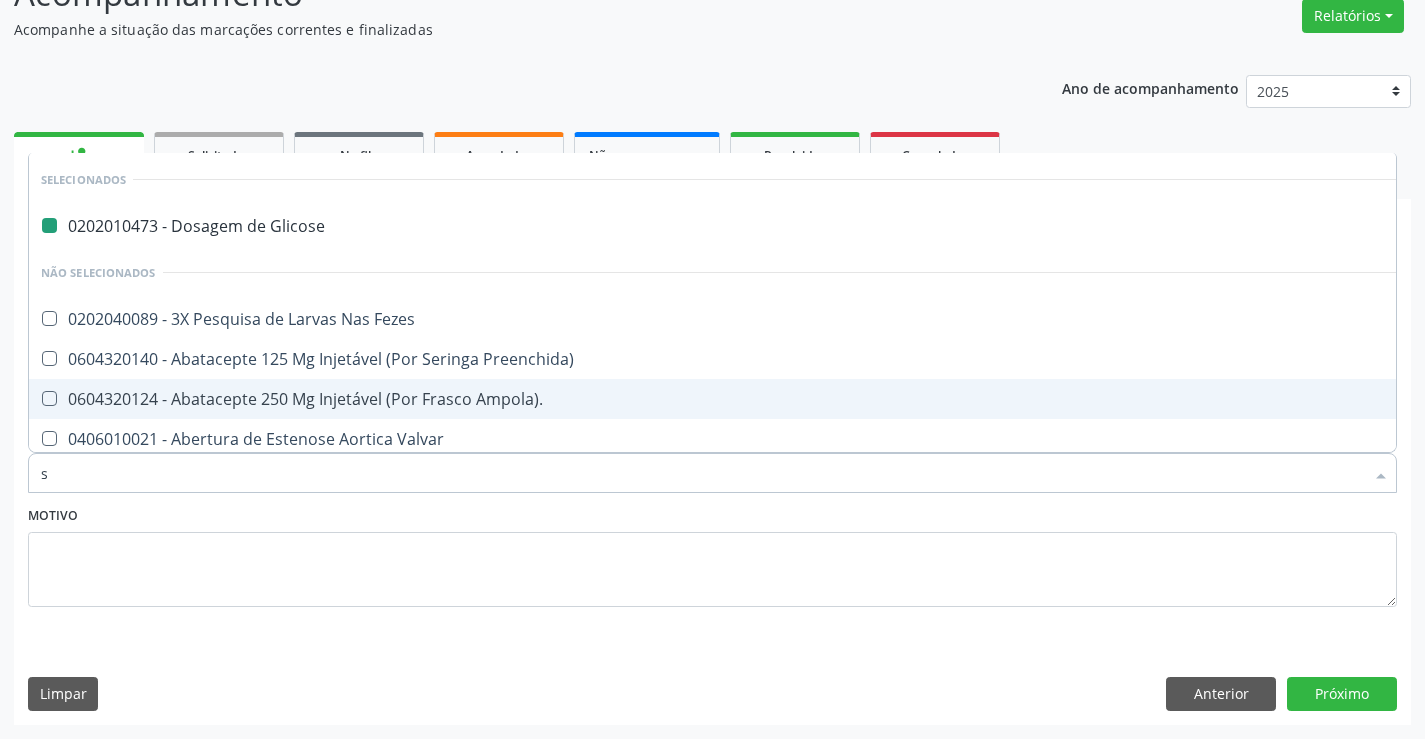 type on "si" 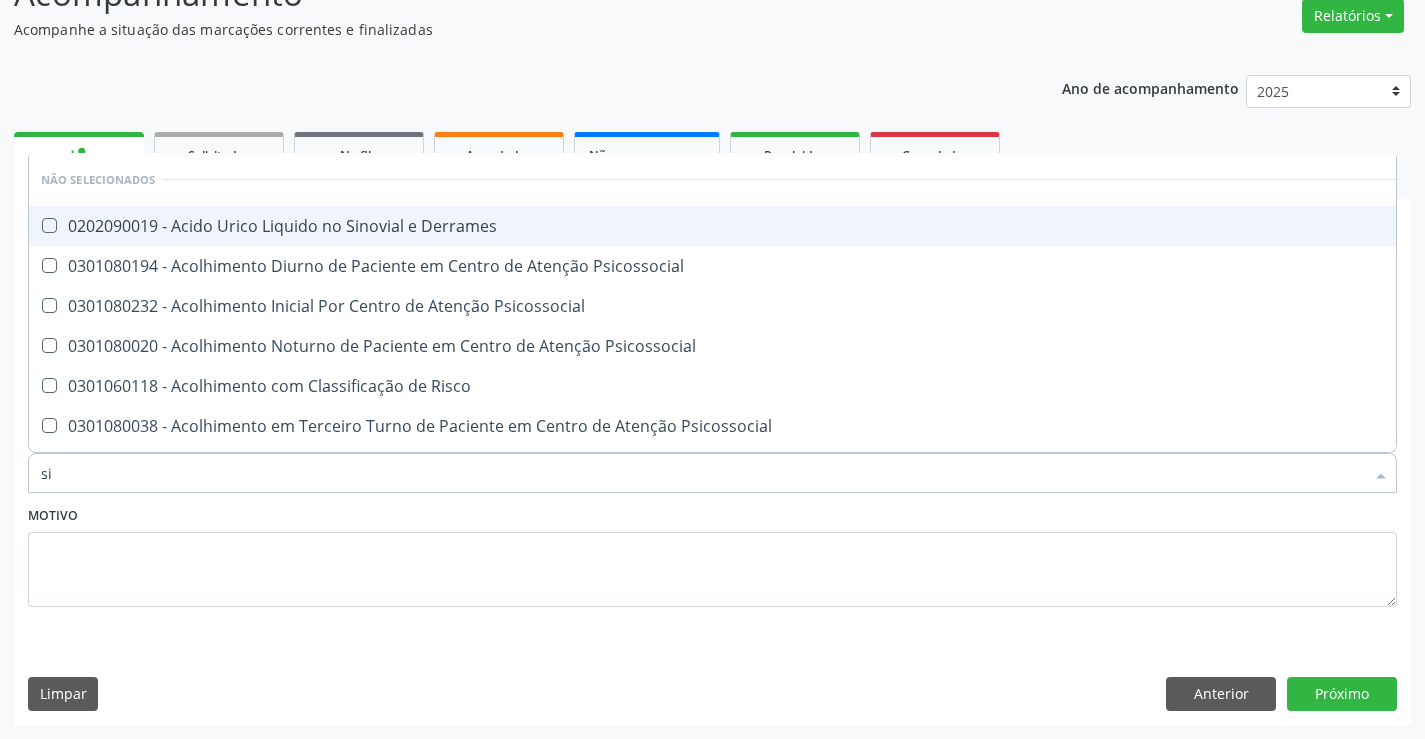 type on "sifilis" 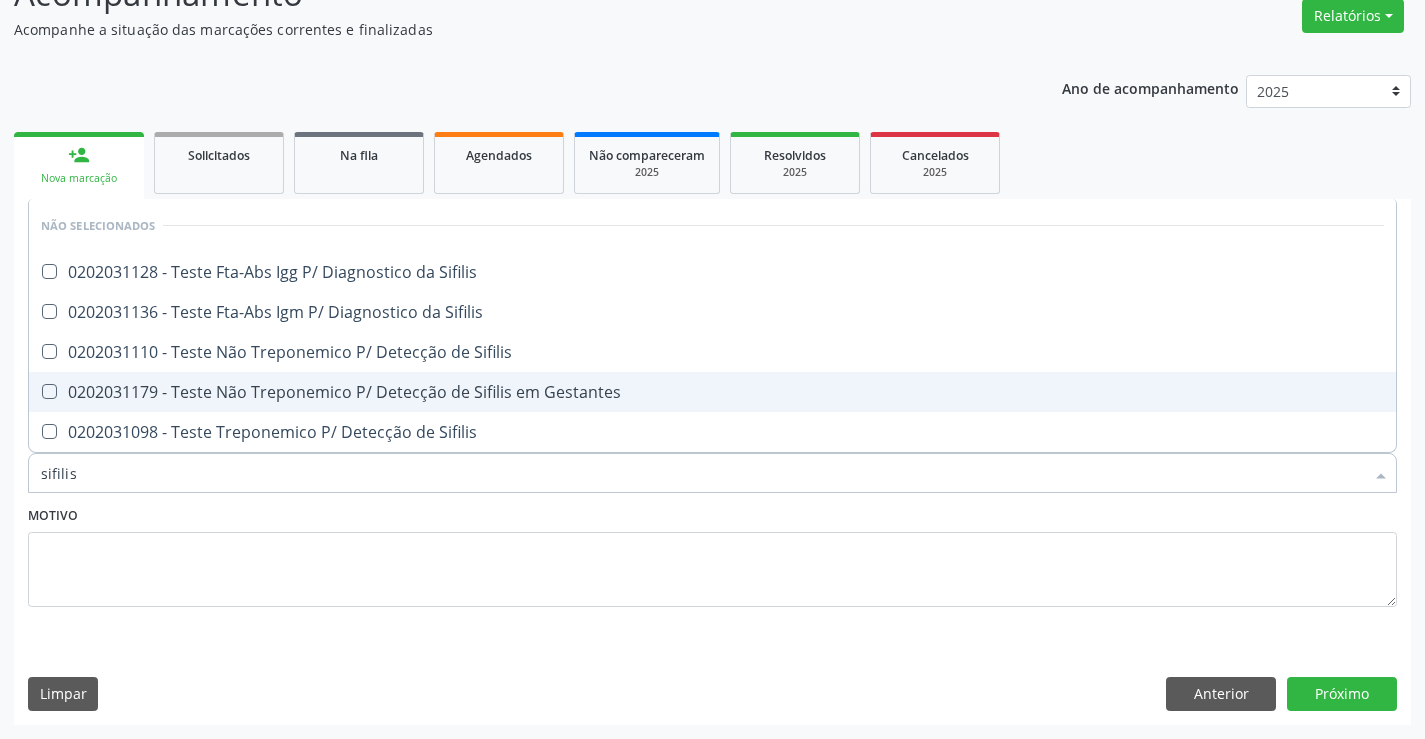 click on "0202031179 - Teste Não Treponemico P/ Detecção de Sifilis em Gestantes" at bounding box center (712, 392) 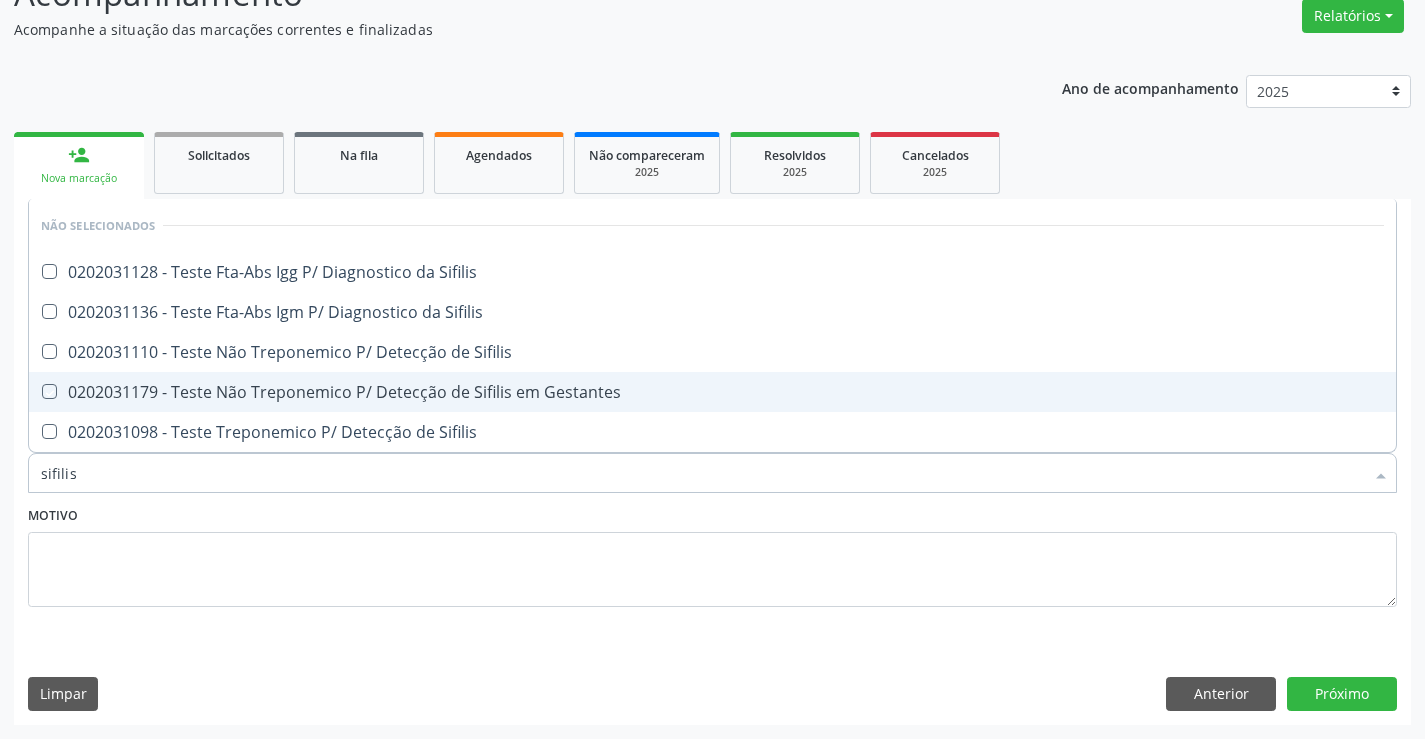 checkbox on "true" 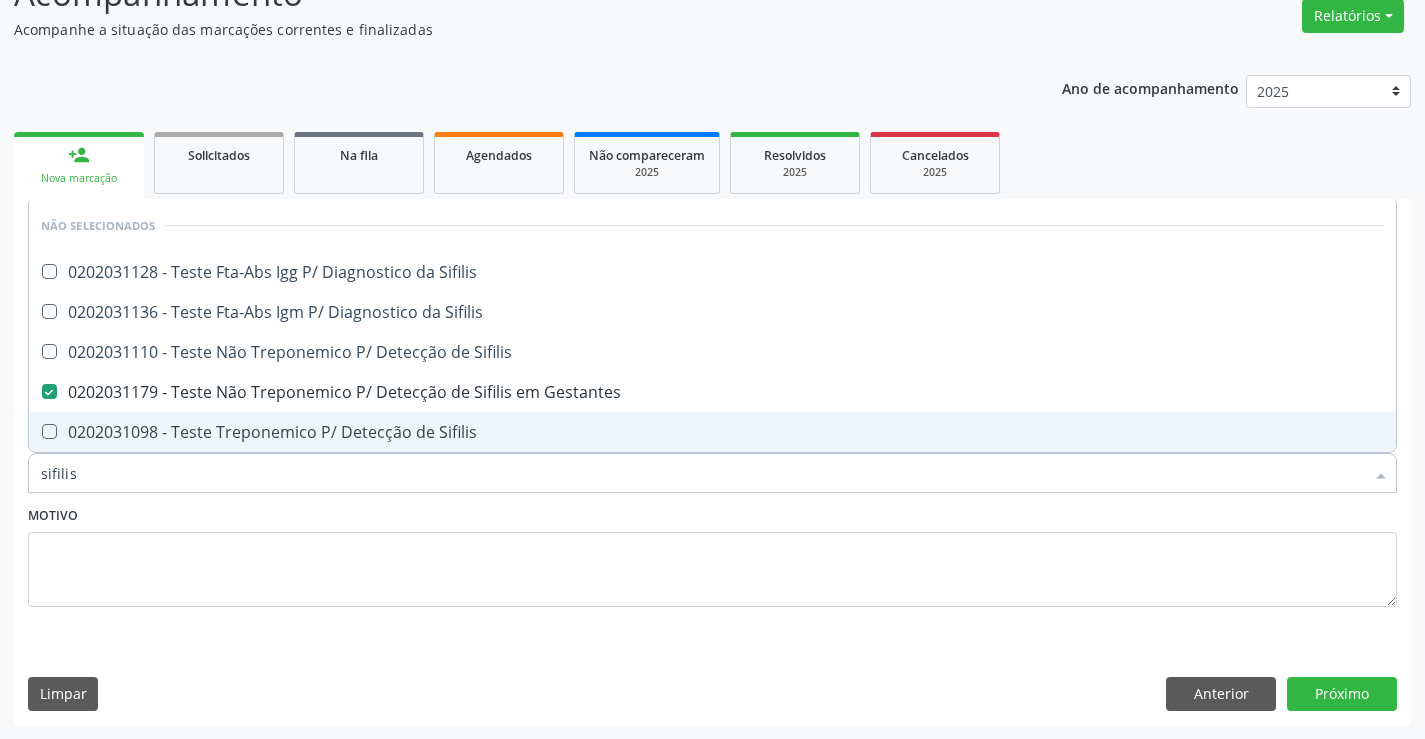 click on "Motivo" at bounding box center (712, 554) 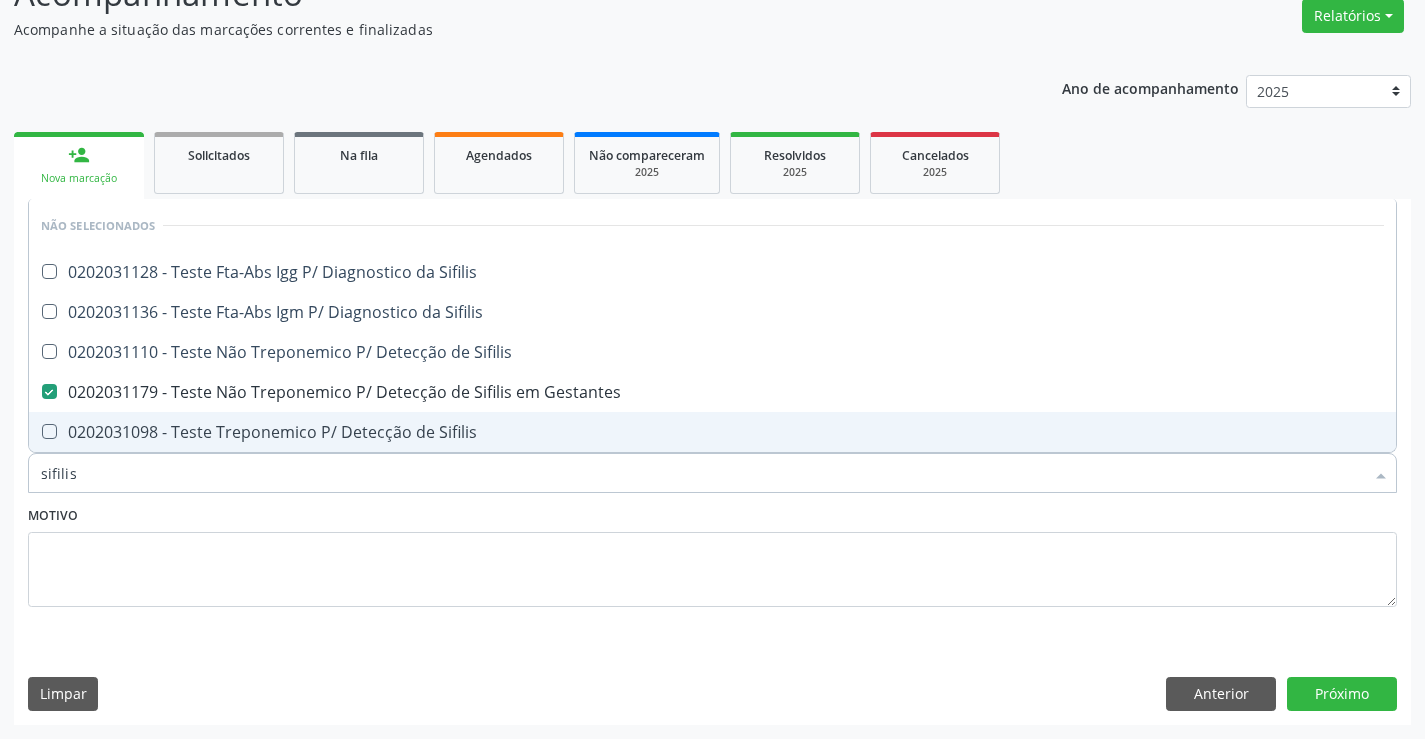 checkbox on "true" 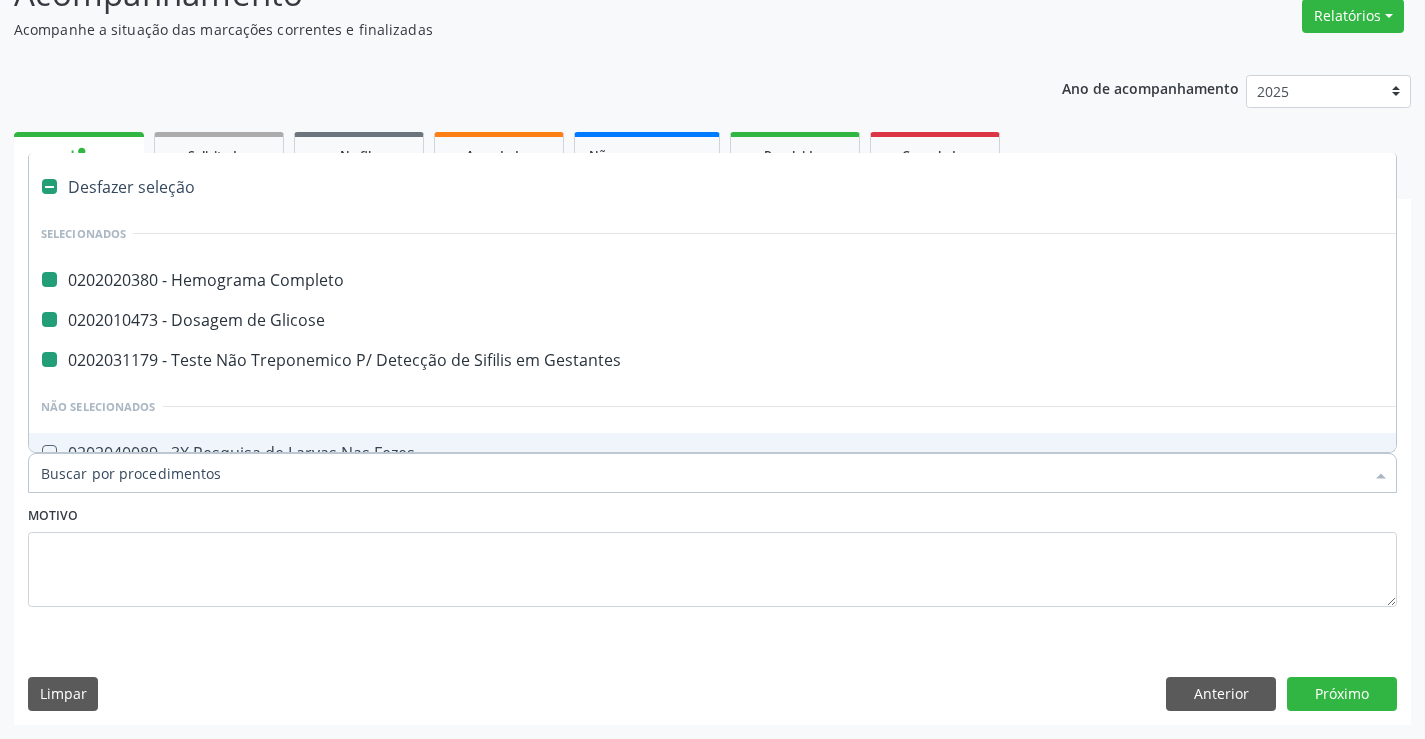 type on "u" 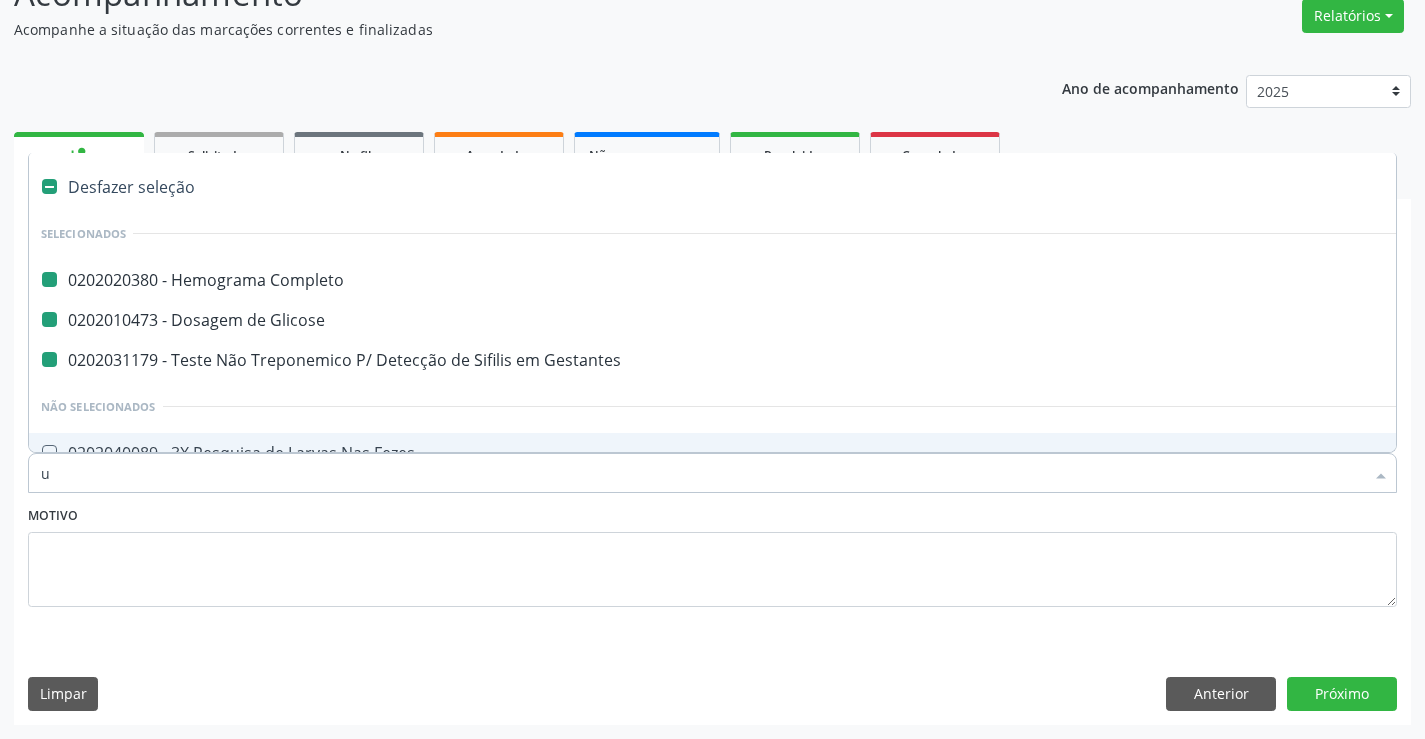 checkbox on "false" 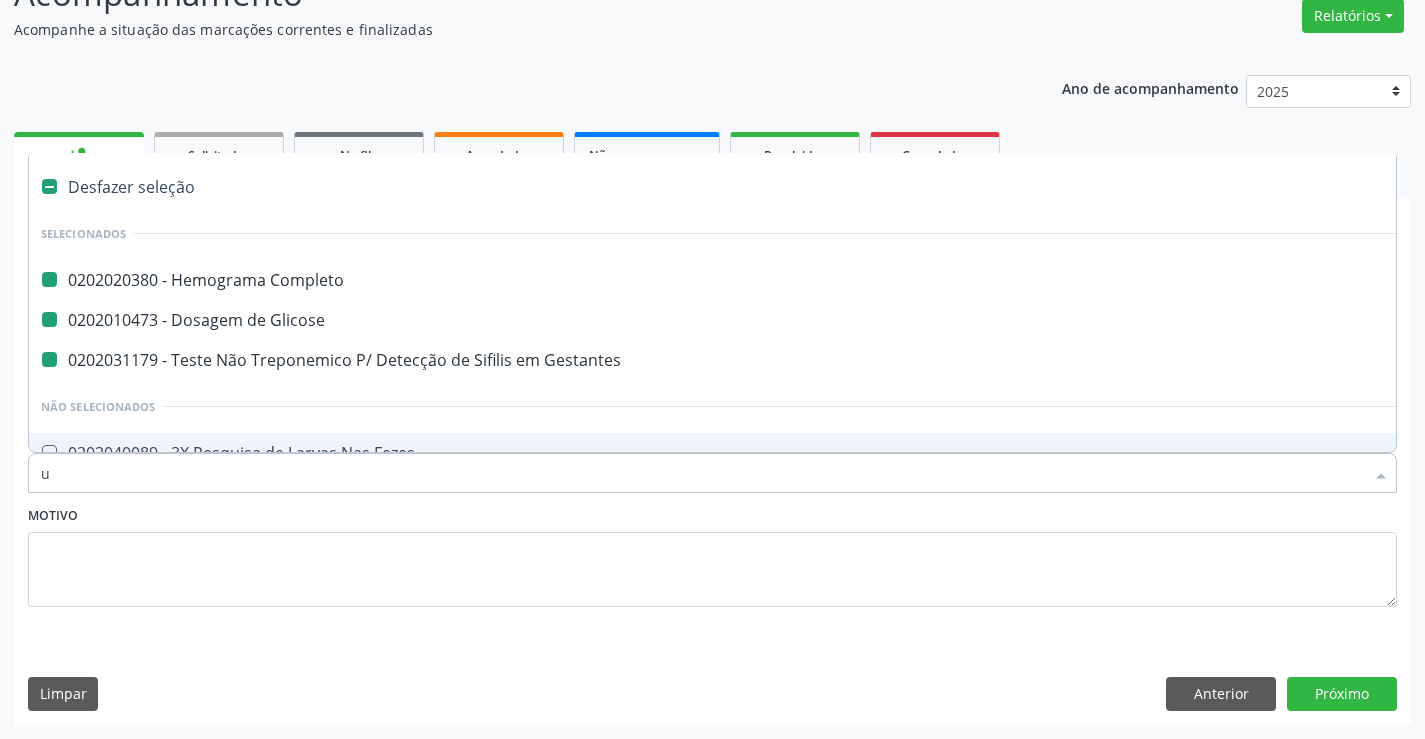checkbox on "false" 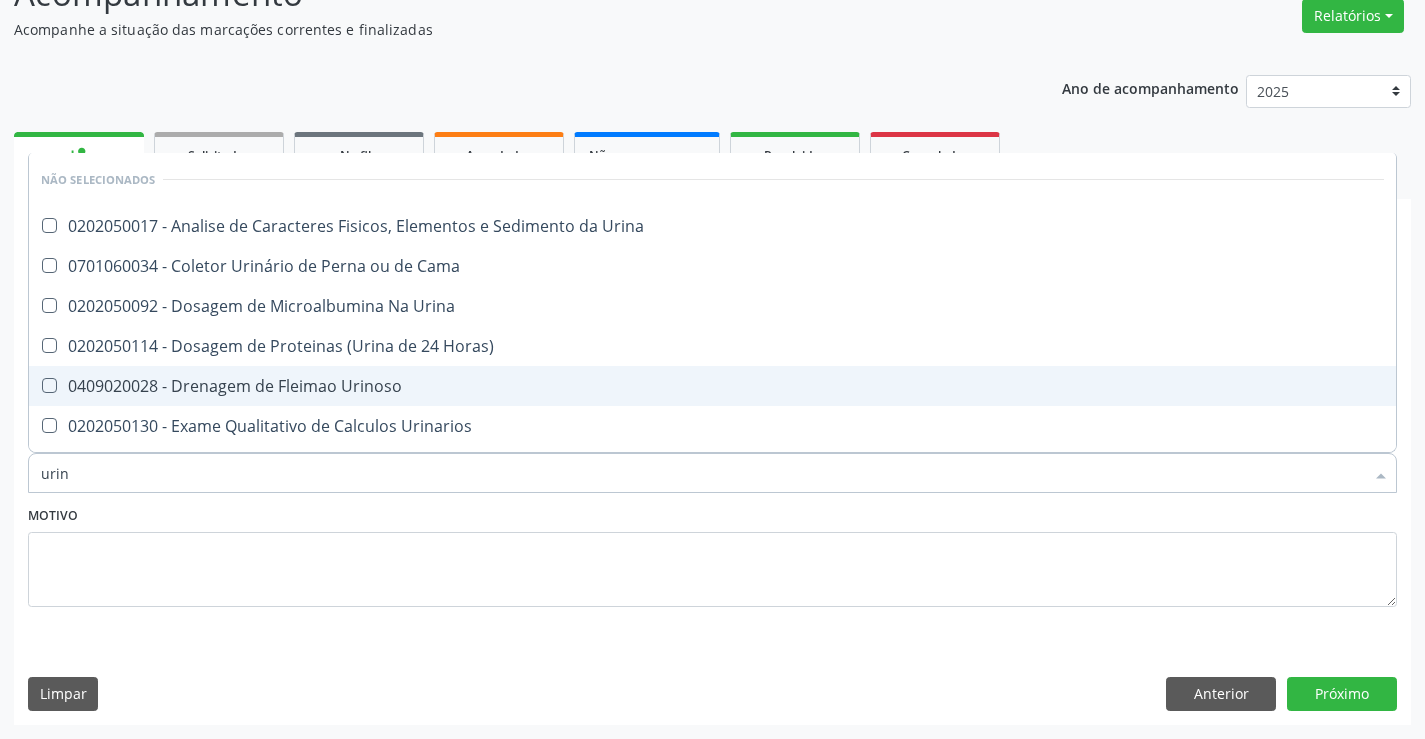 type on "urina" 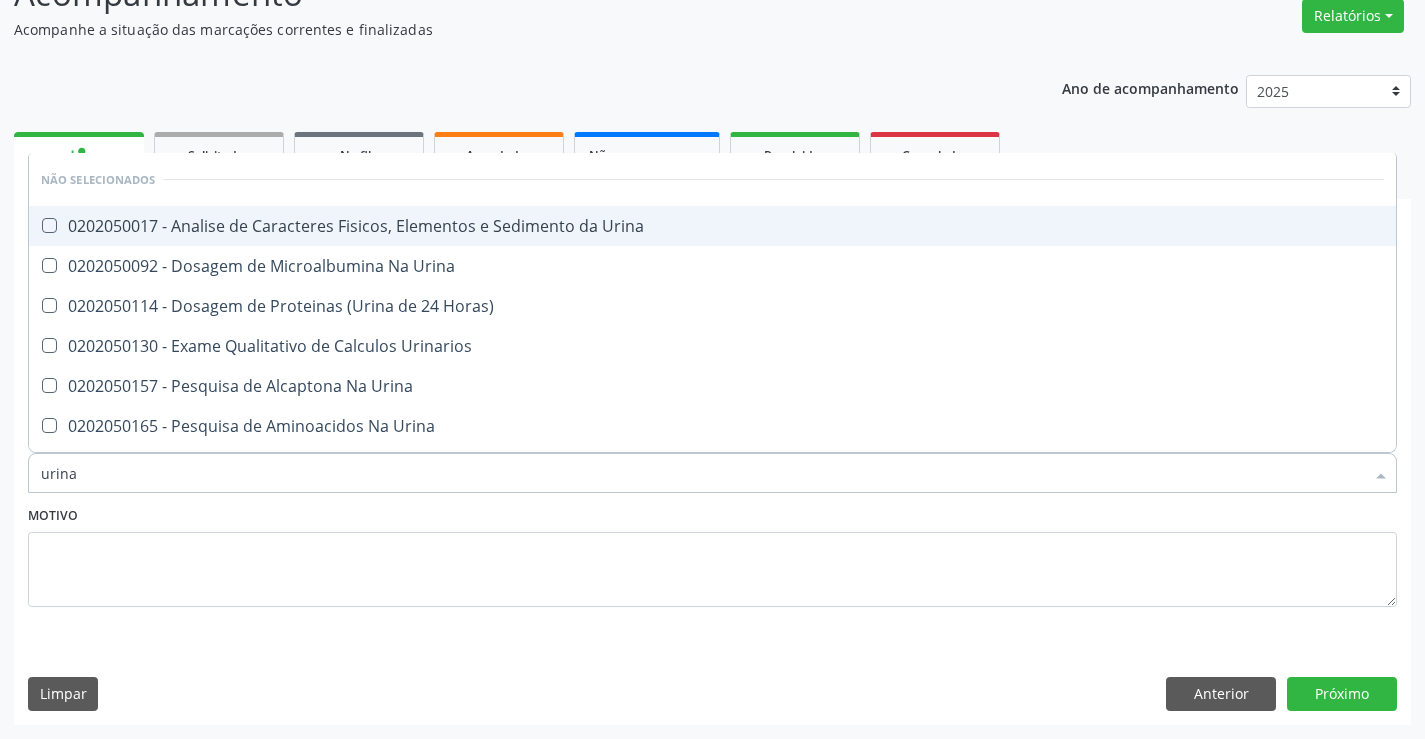 drag, startPoint x: 306, startPoint y: 222, endPoint x: 297, endPoint y: 348, distance: 126.32102 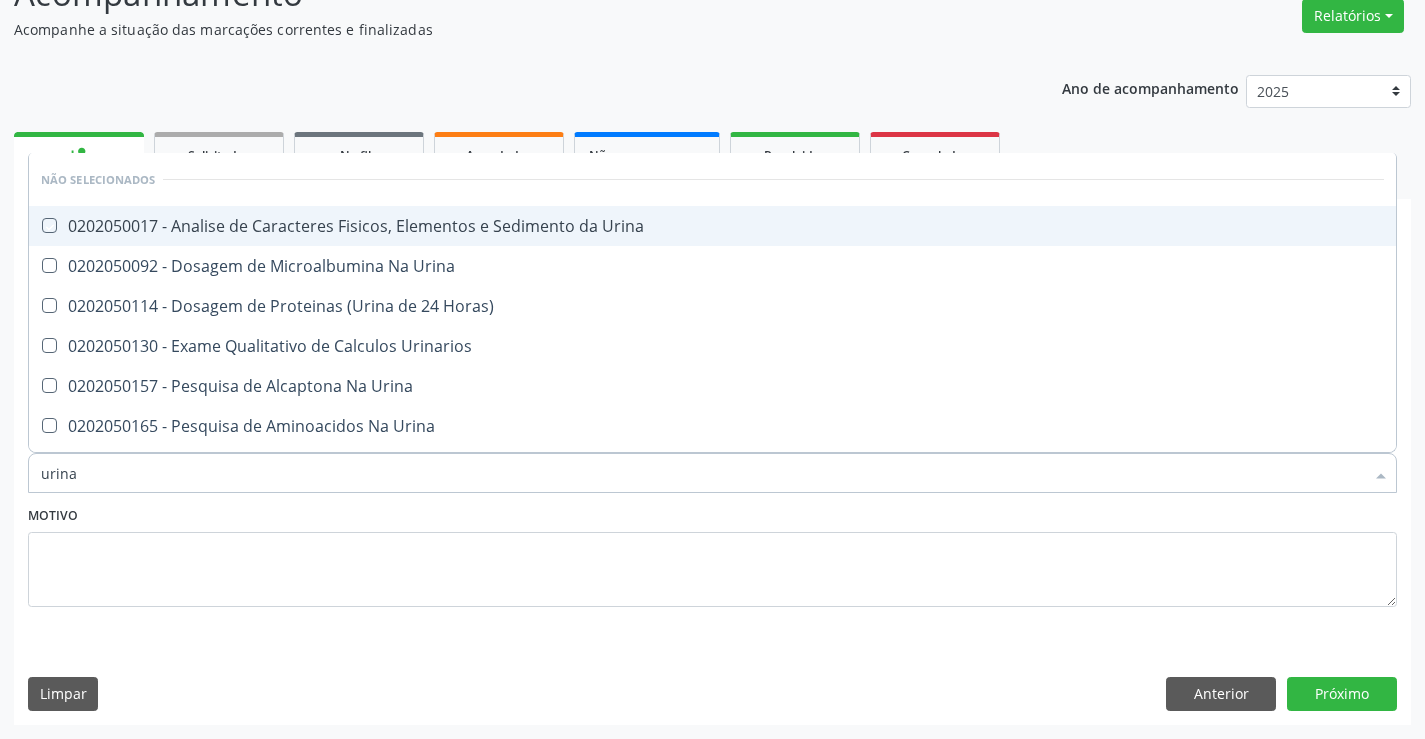 checkbox on "true" 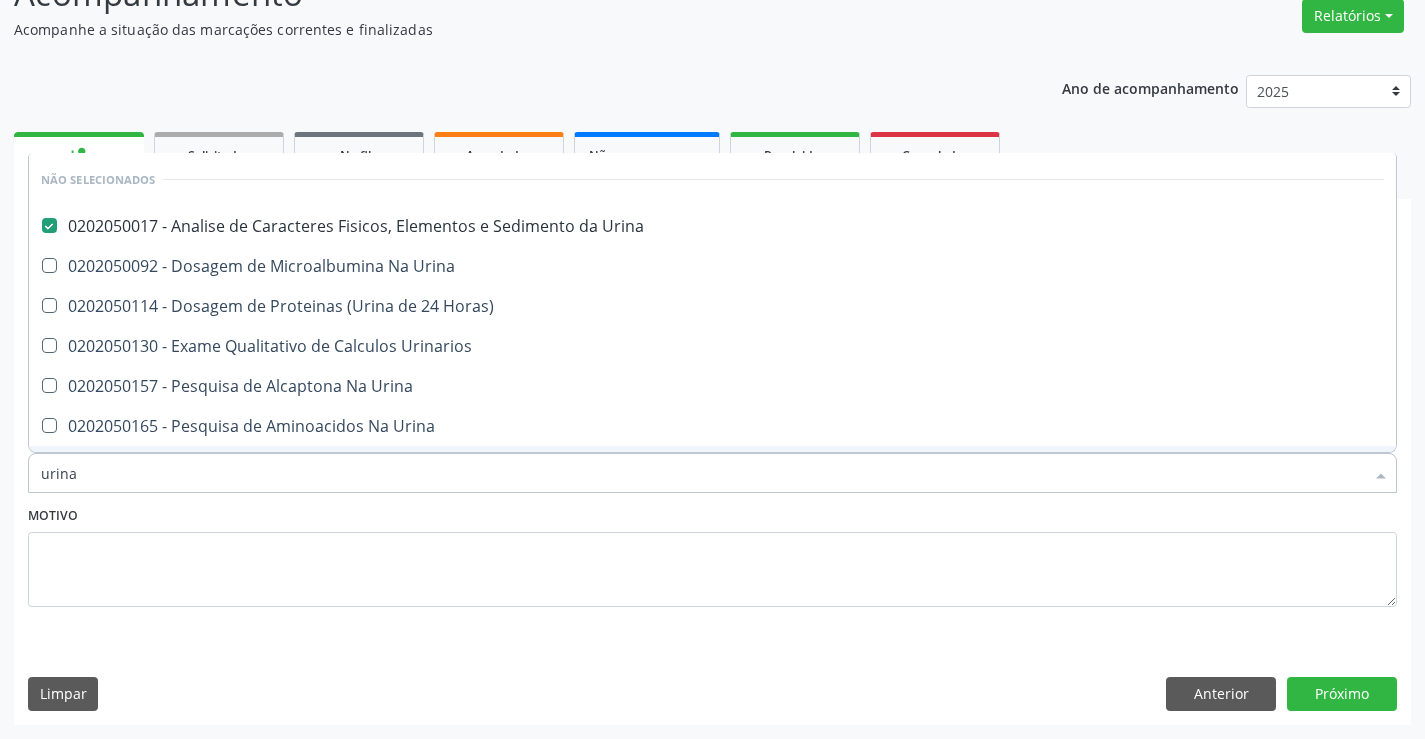 type on "urina" 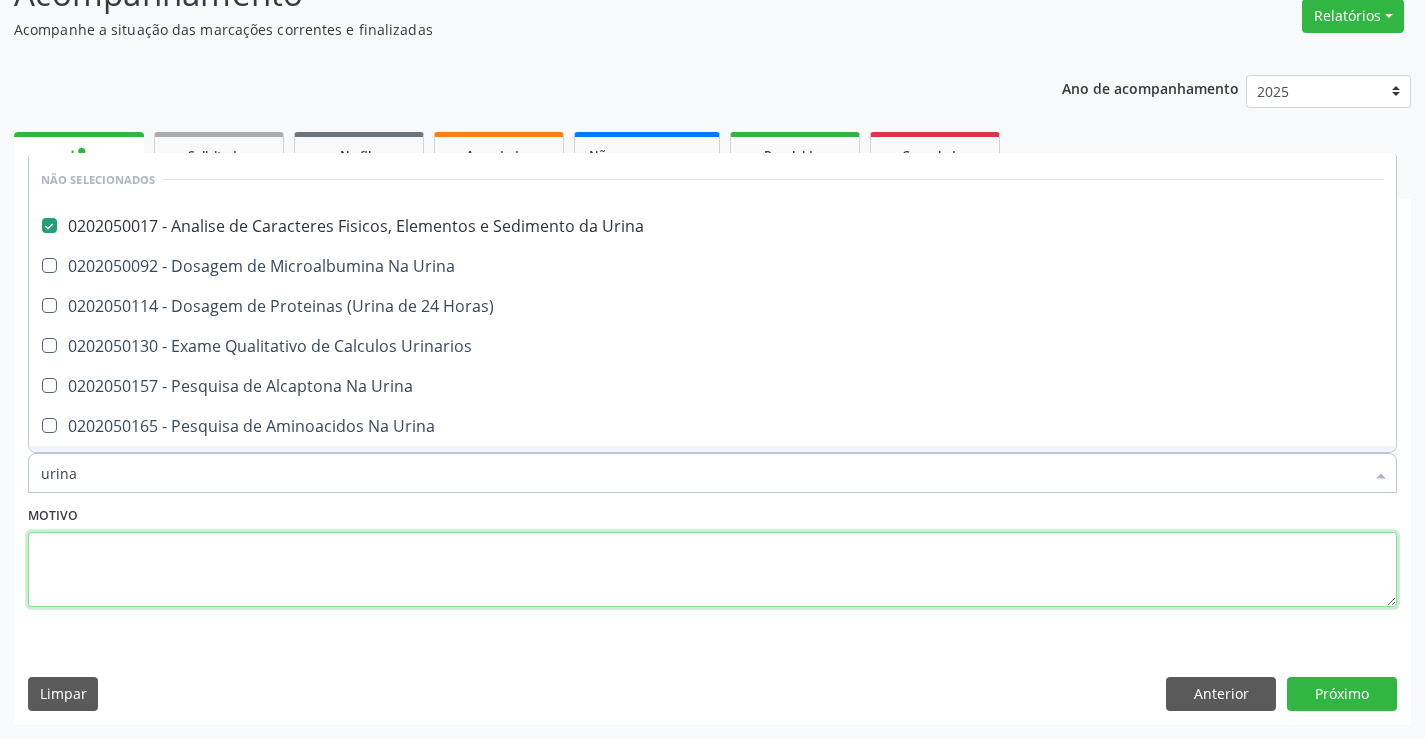 drag, startPoint x: 295, startPoint y: 534, endPoint x: 291, endPoint y: 511, distance: 23.345236 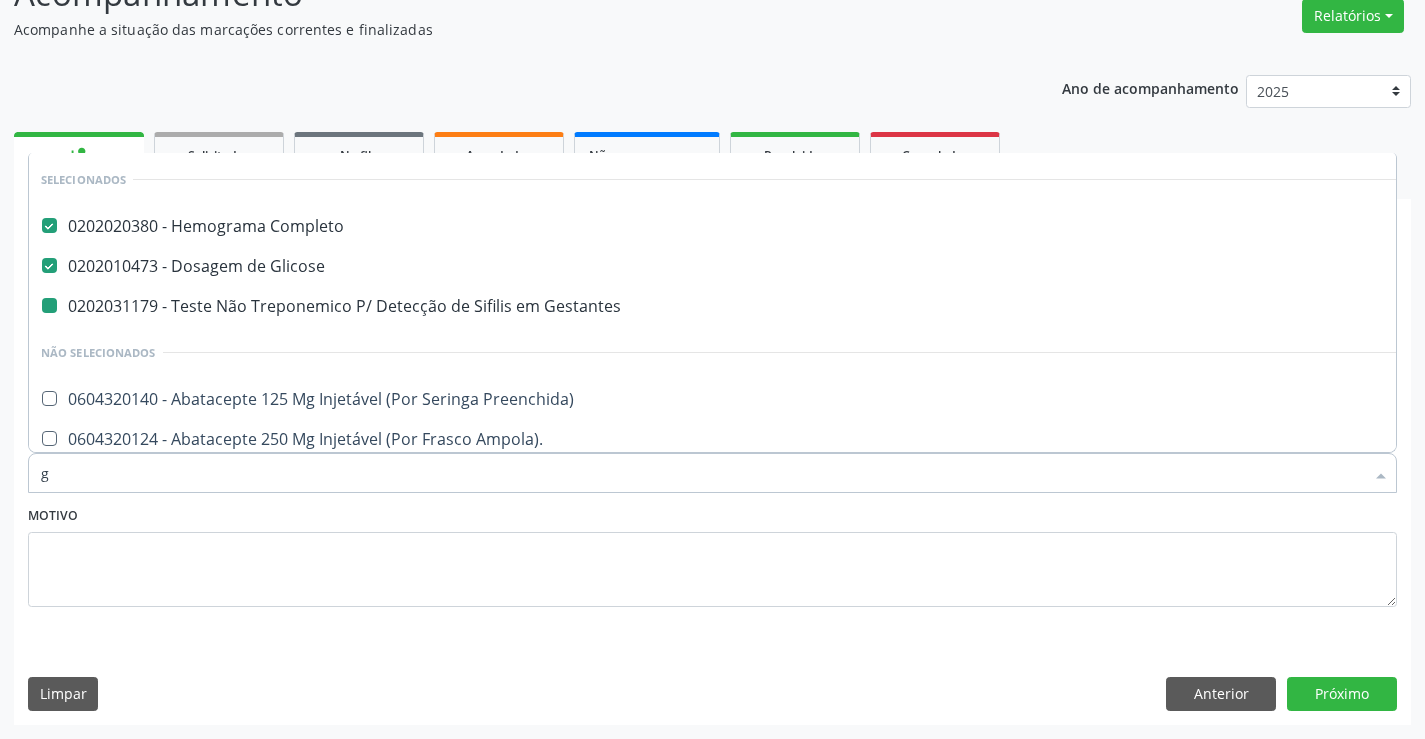 type on "gl" 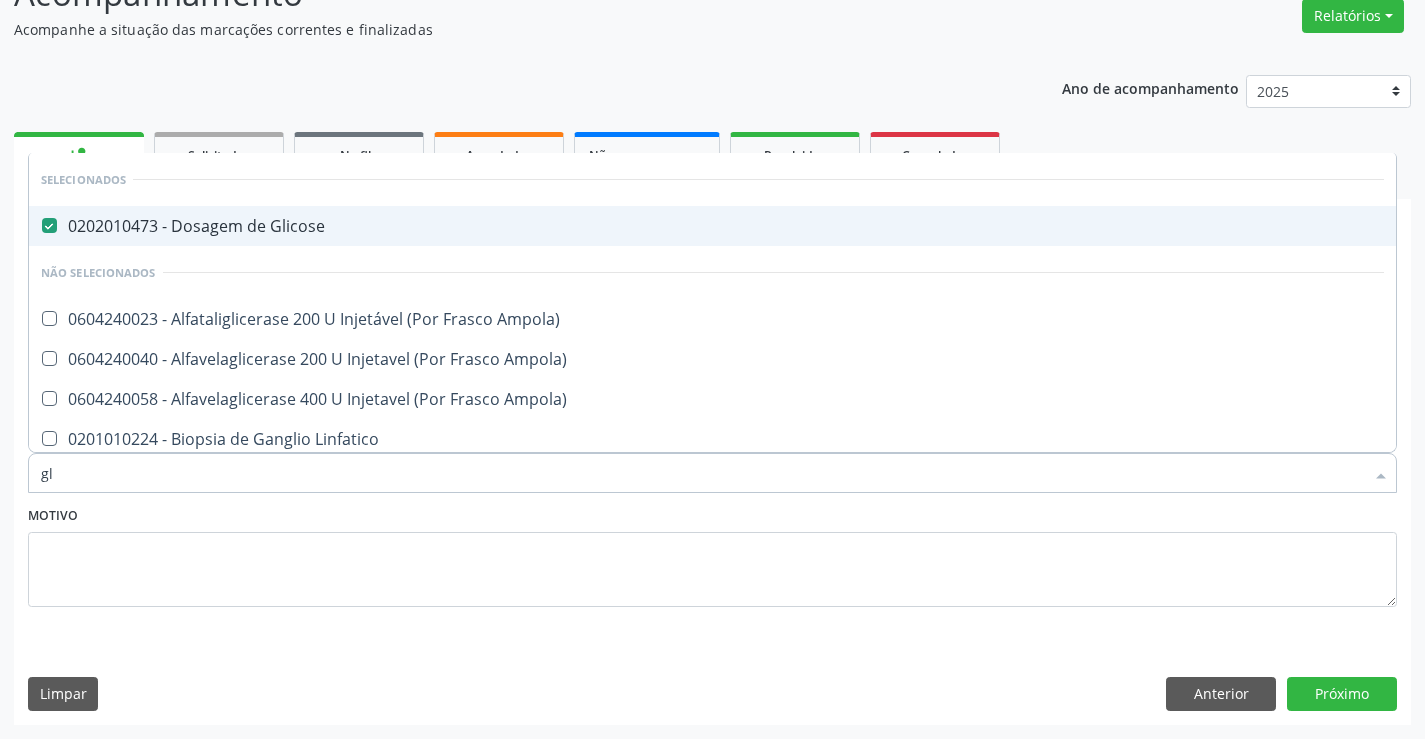 type on "g" 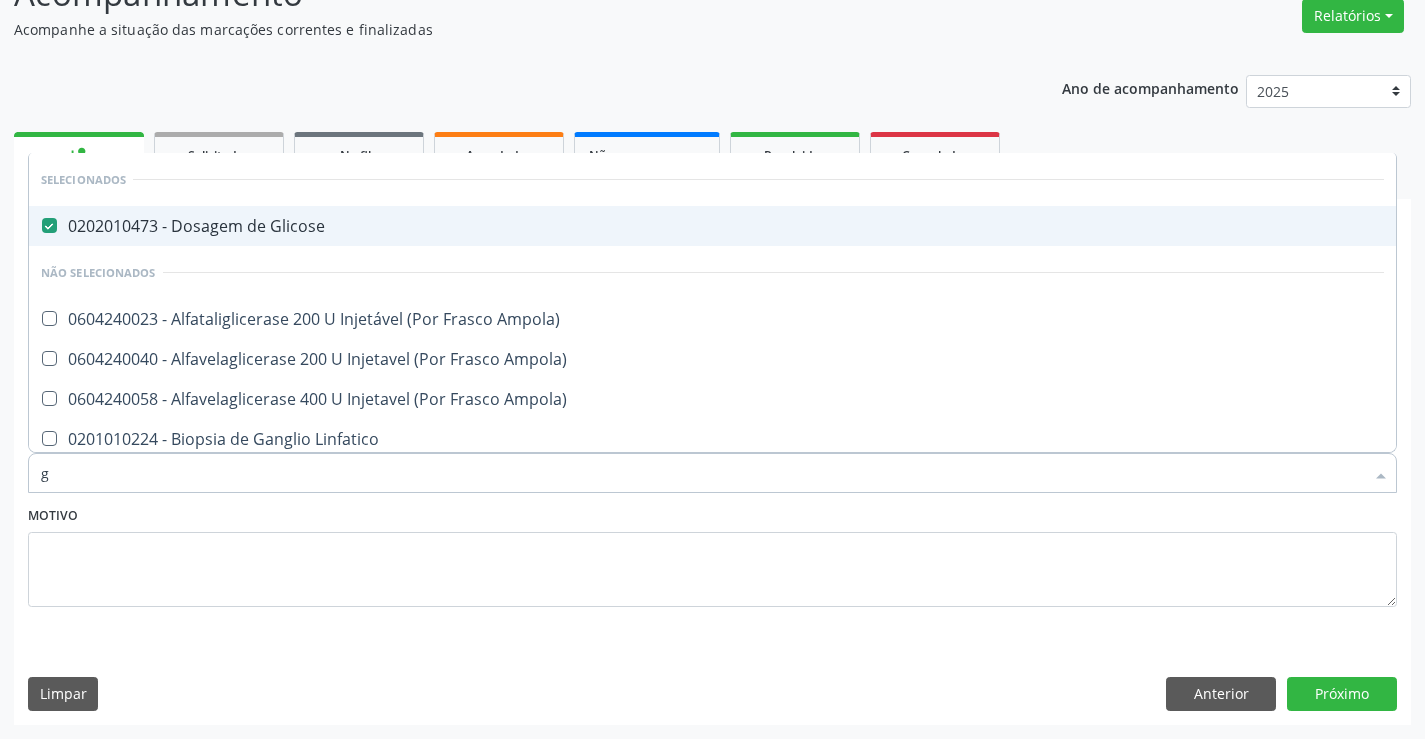 checkbox on "true" 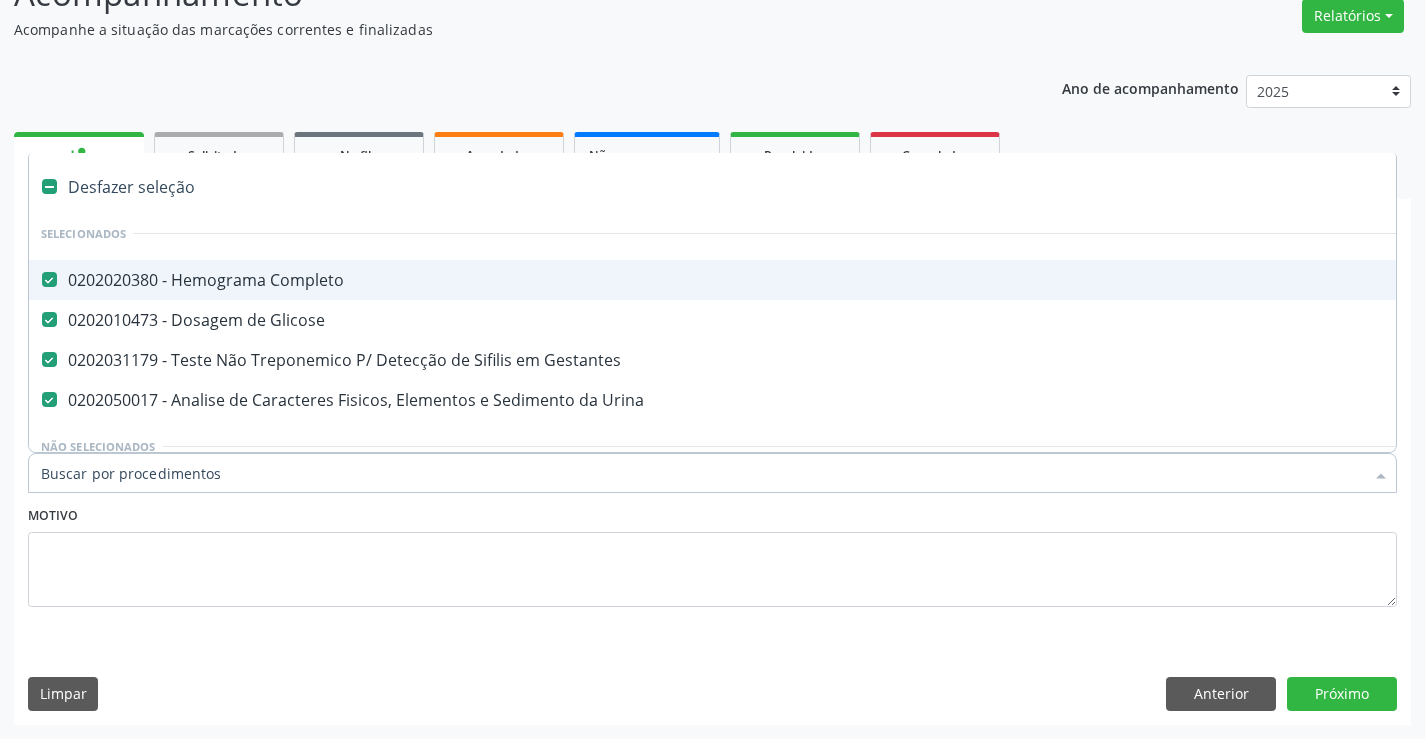 type on "f" 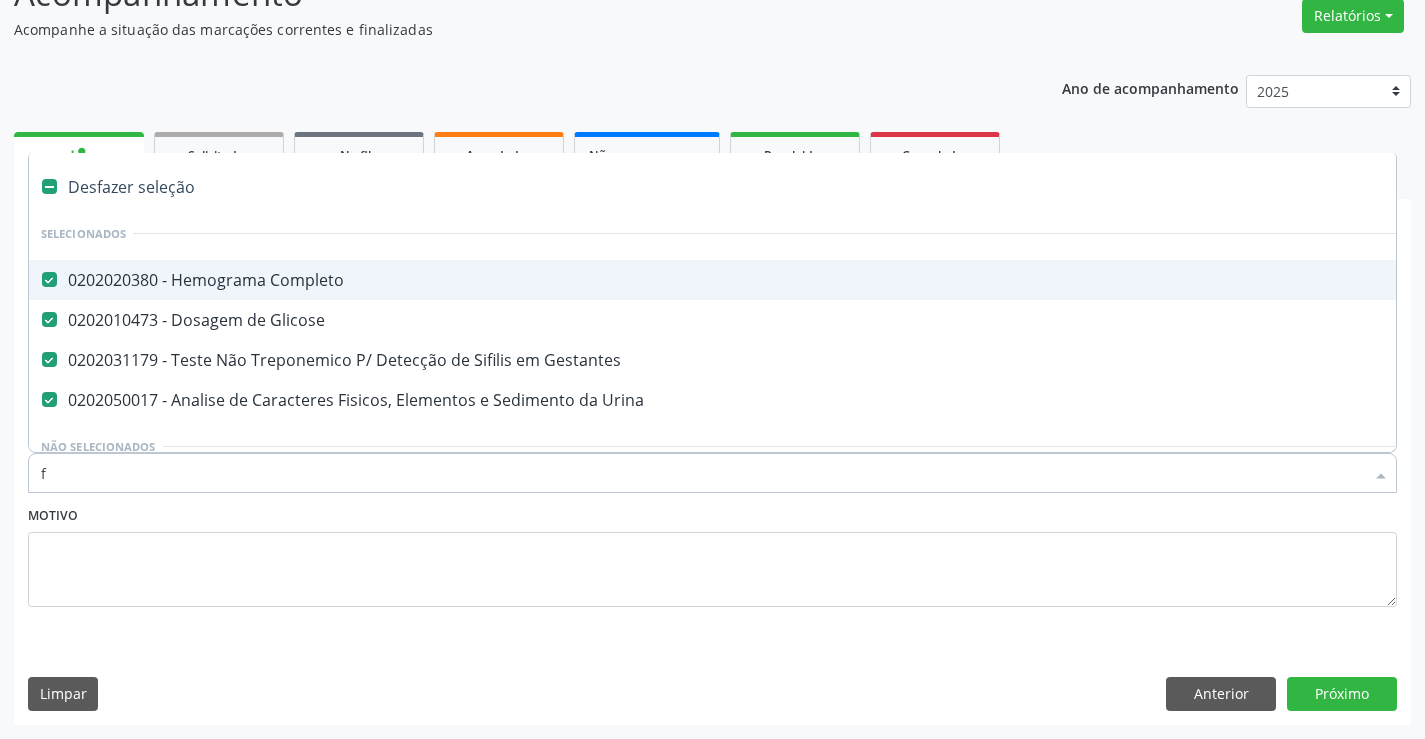 checkbox on "false" 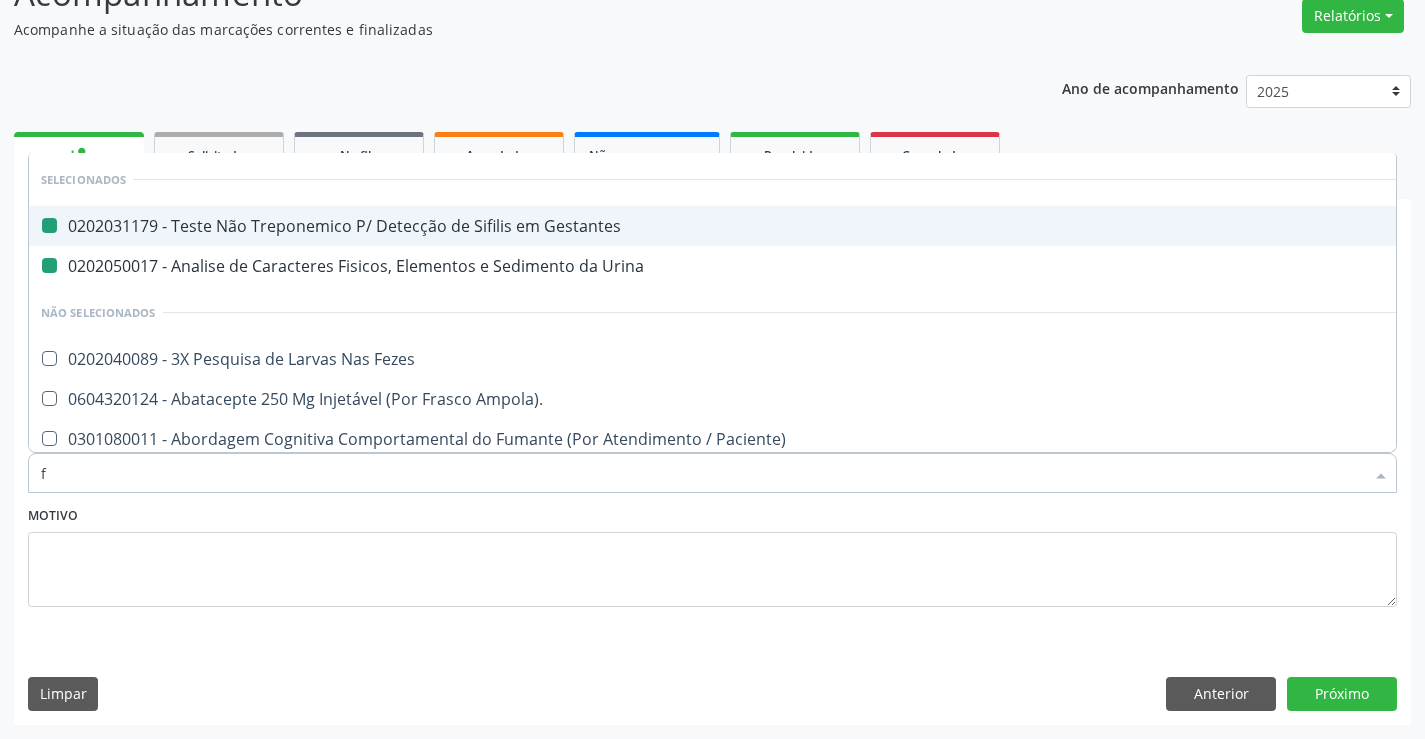 type on "fe" 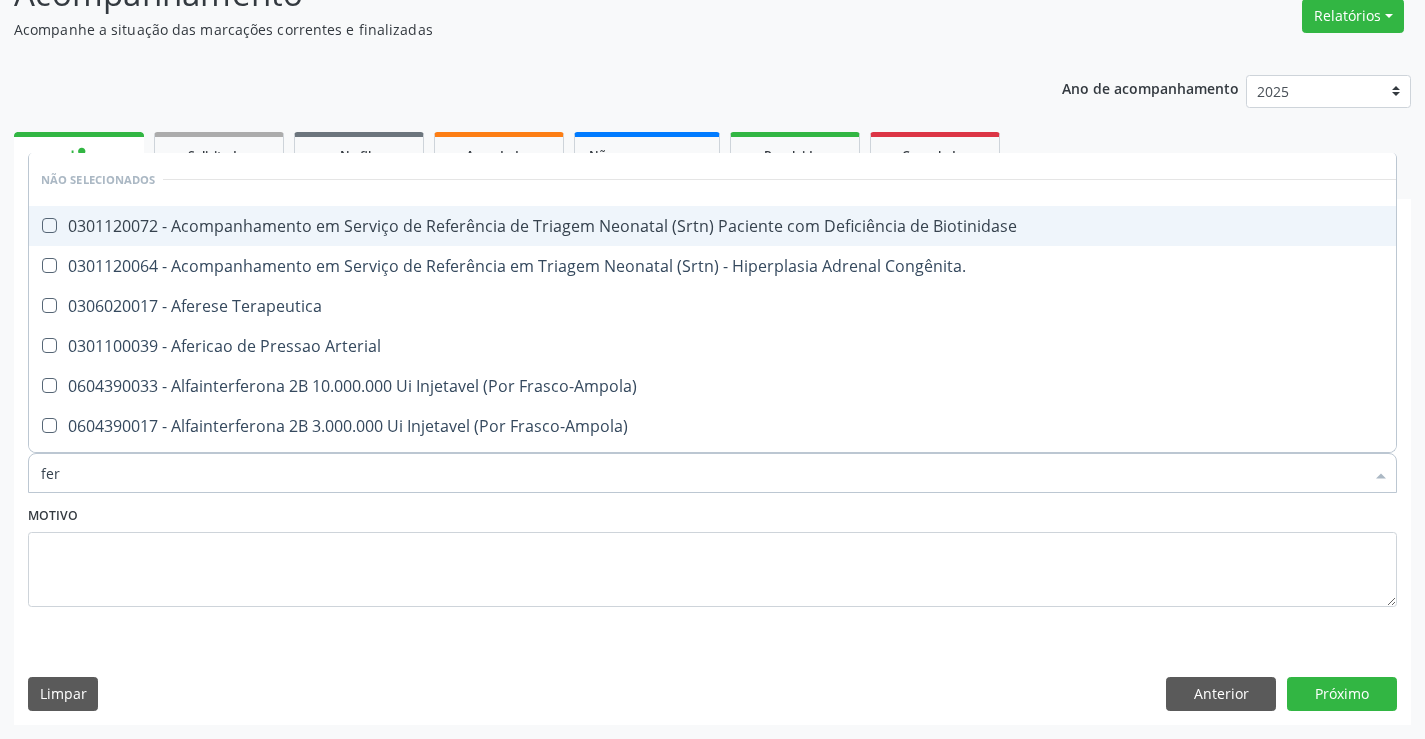 type on "ferr" 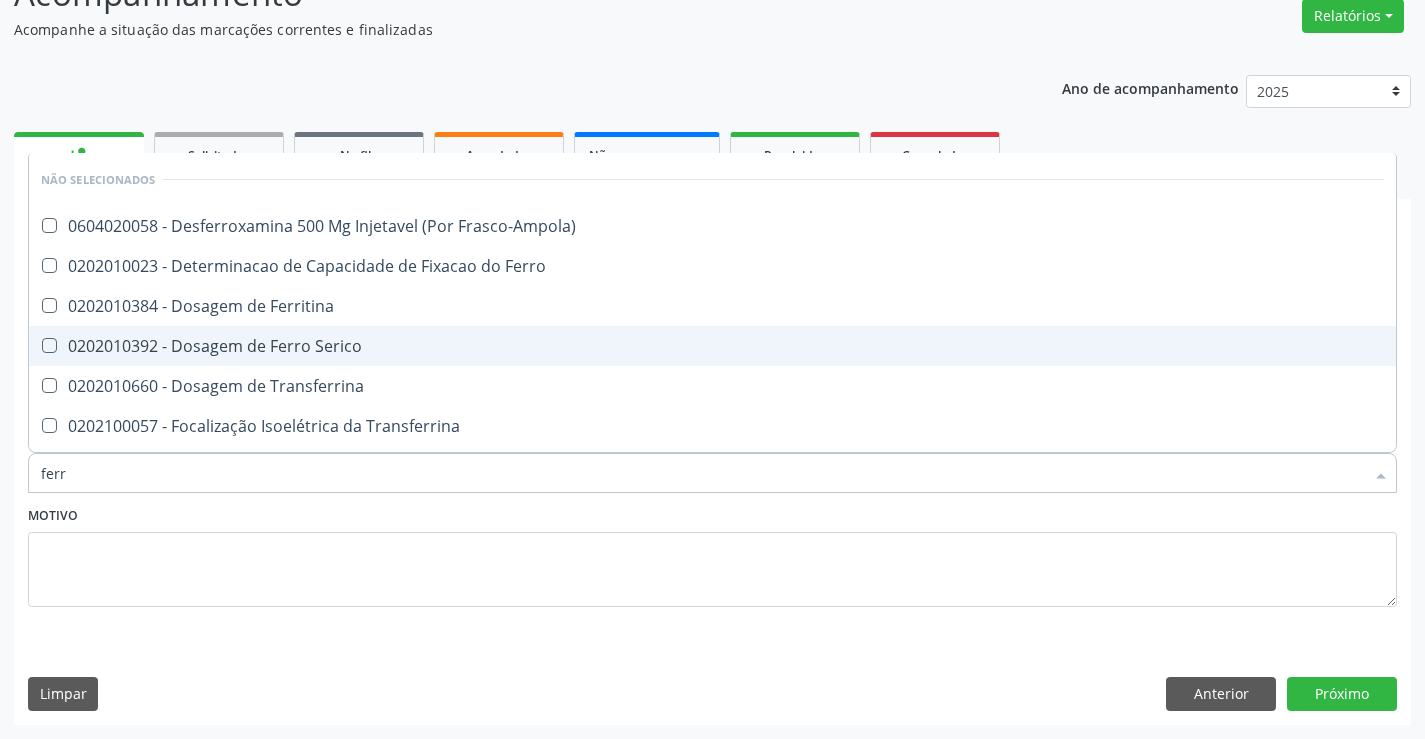 click on "0202010392 - Dosagem de Ferro Serico" at bounding box center (712, 346) 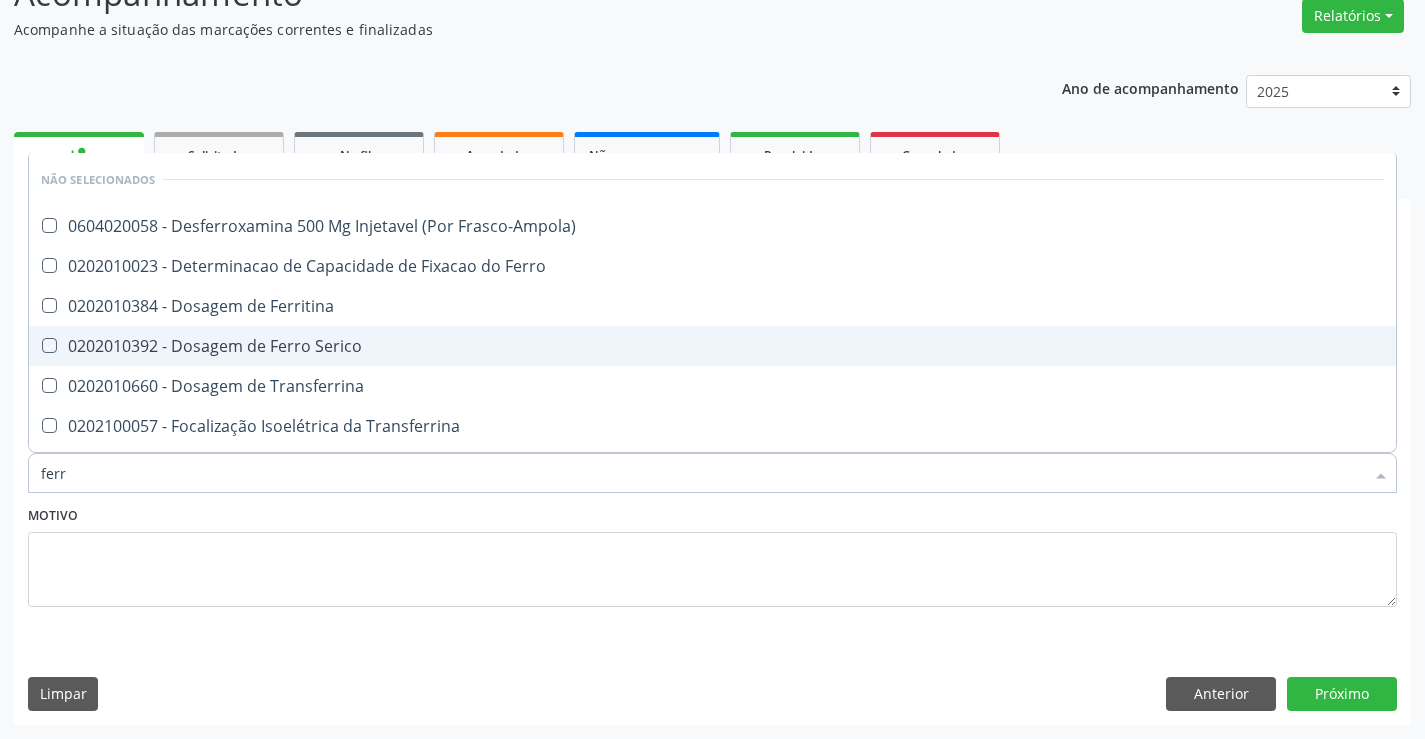 checkbox on "true" 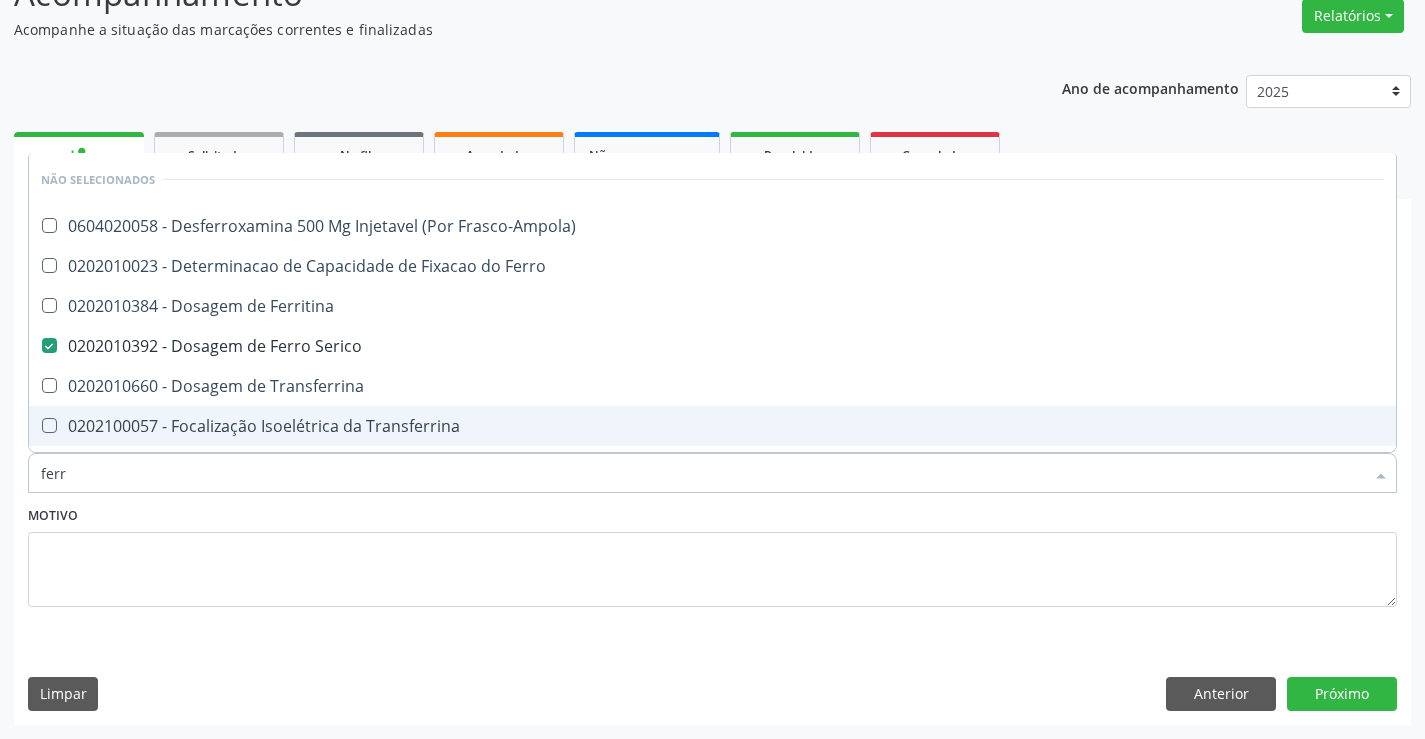 click on "Motivo" at bounding box center [712, 554] 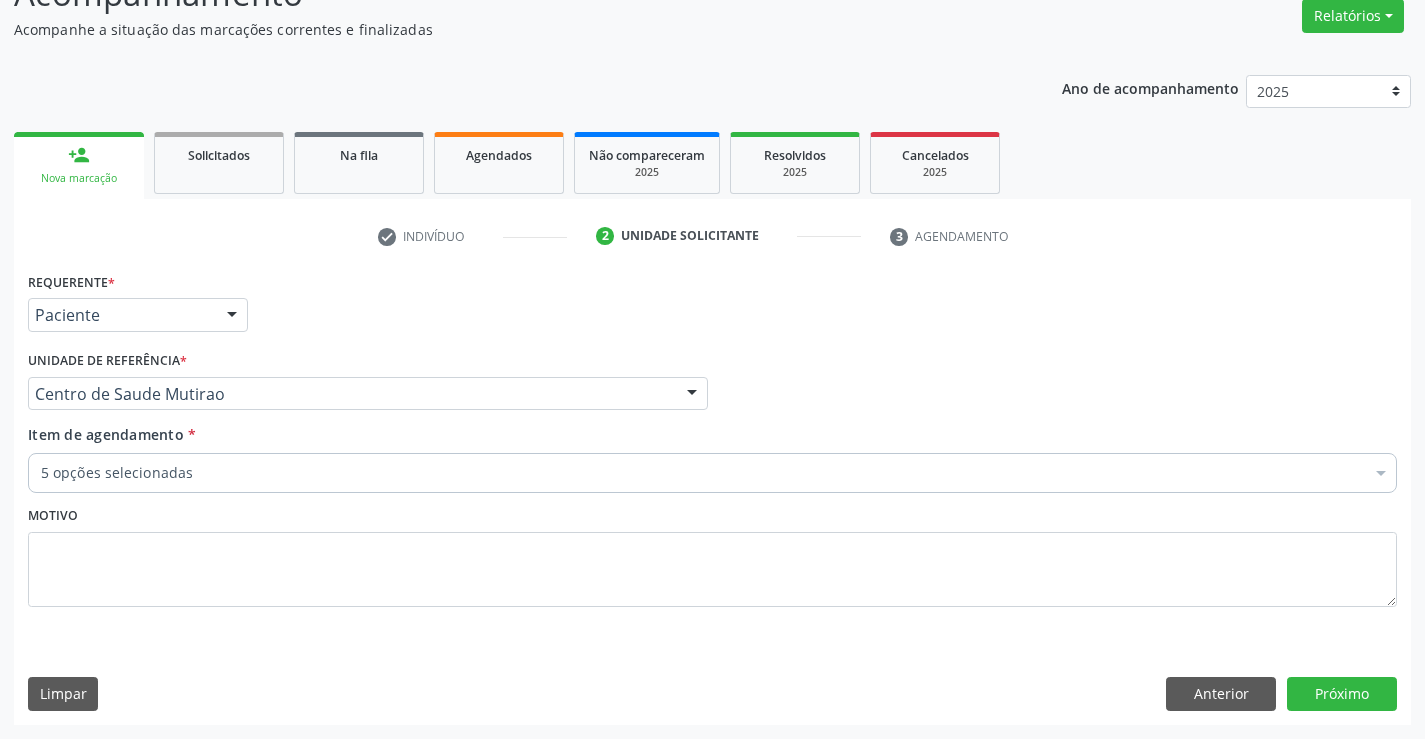 scroll, scrollTop: 74, scrollLeft: 0, axis: vertical 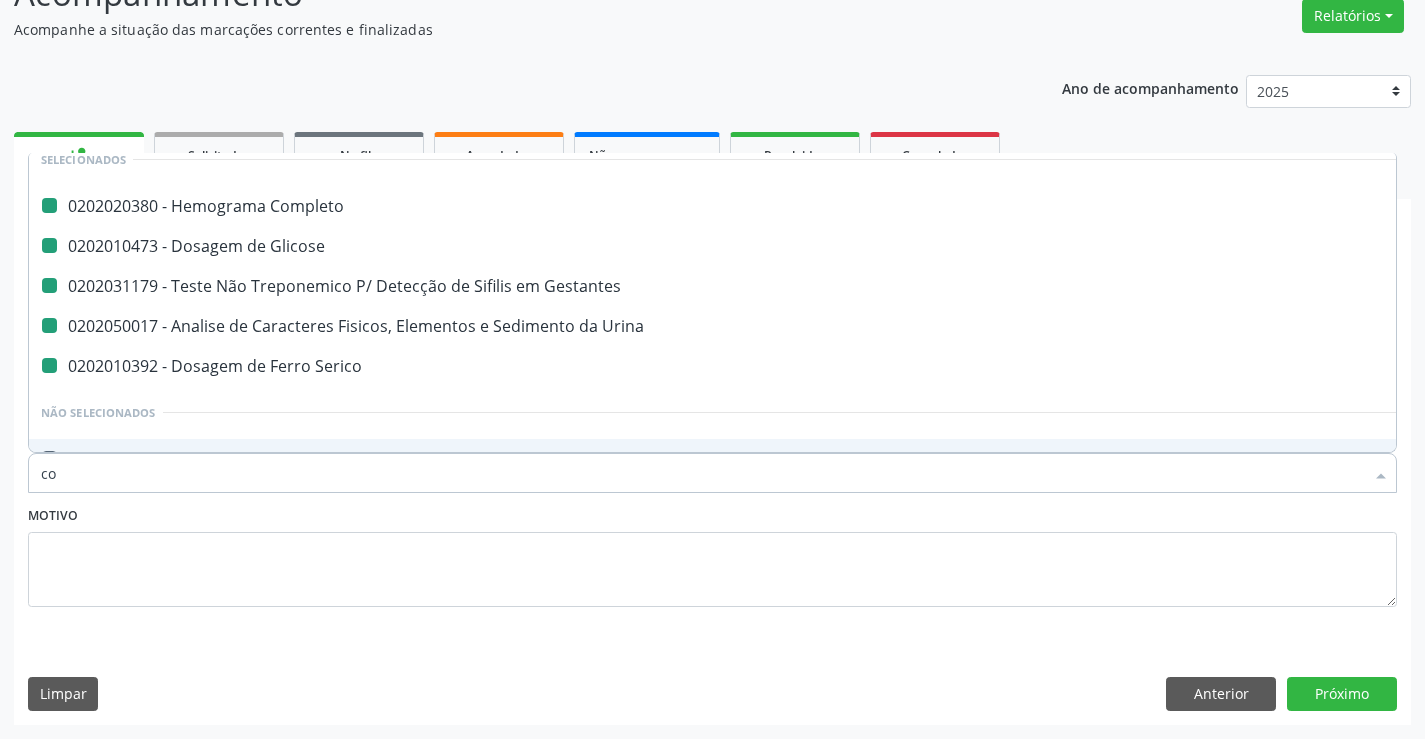 type on "col" 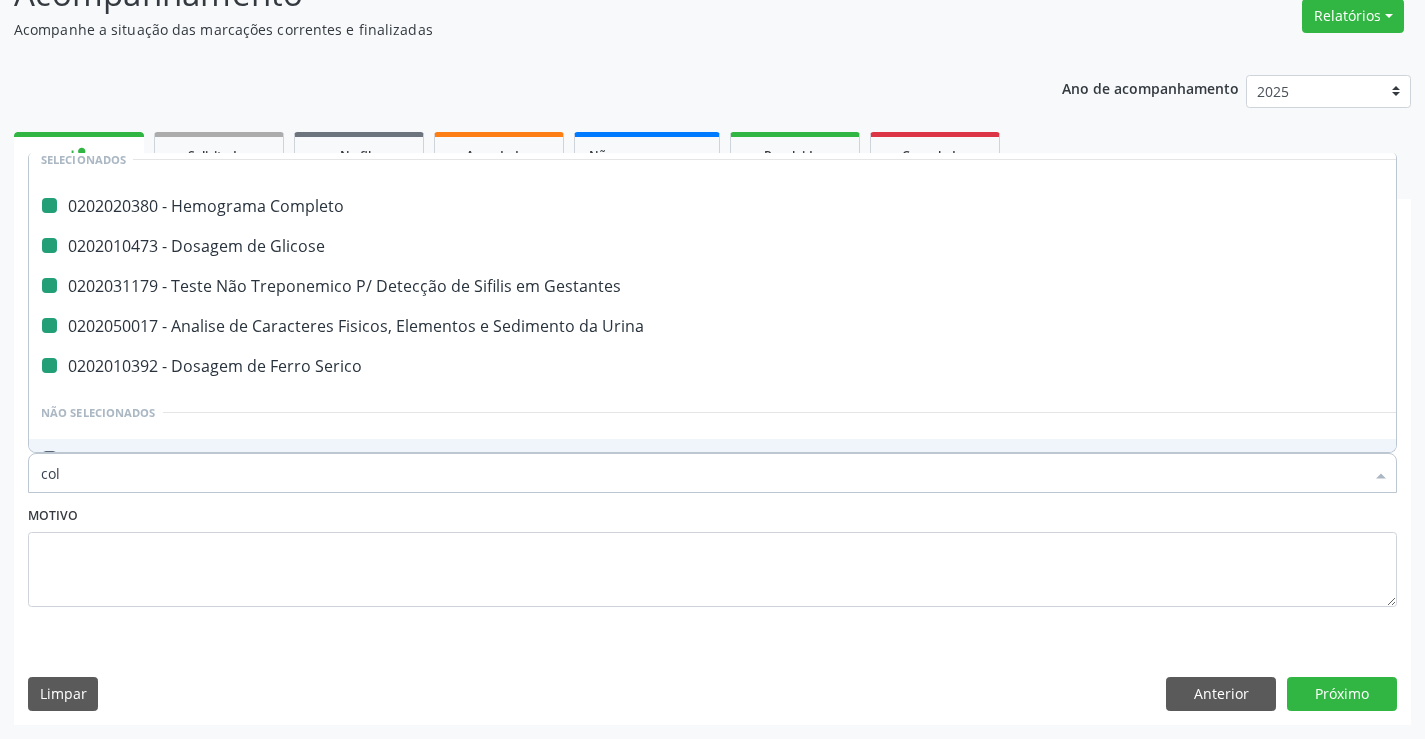 checkbox on "false" 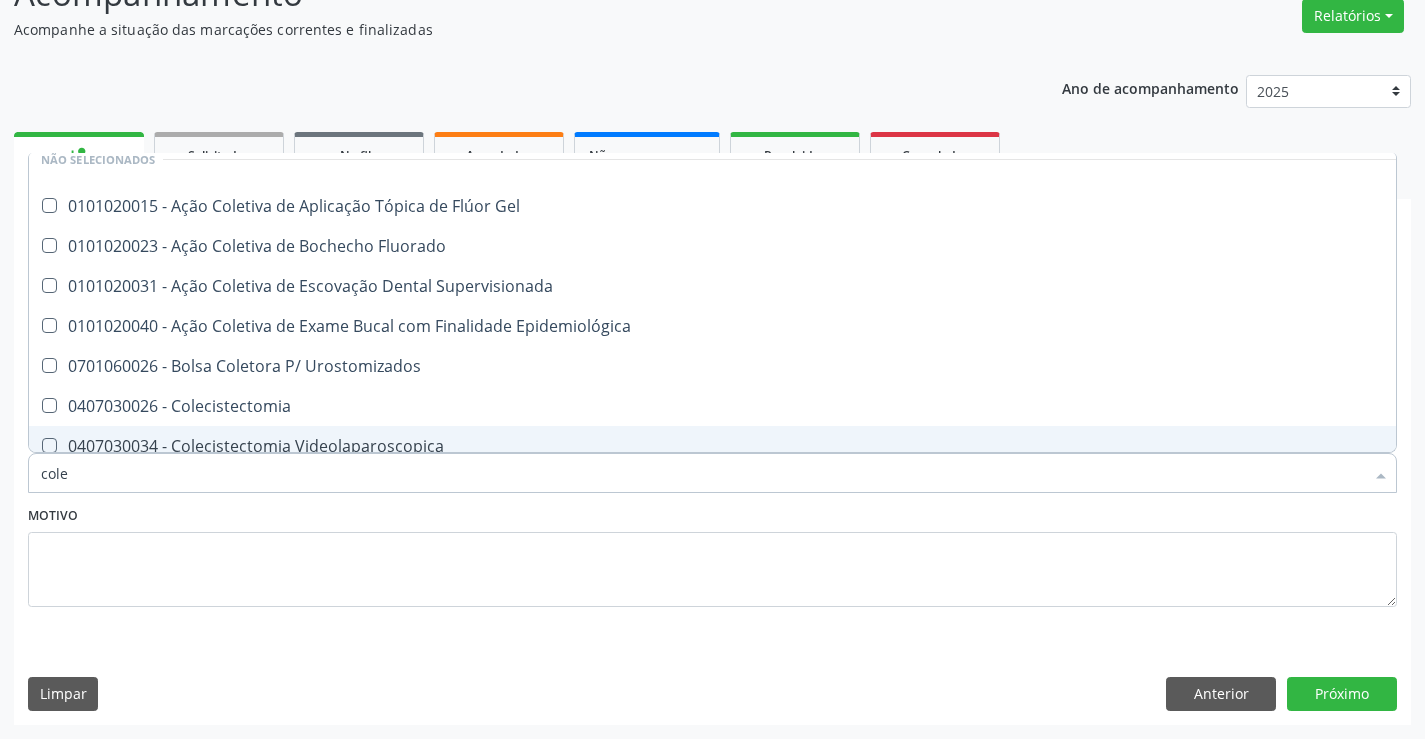 type on "coles" 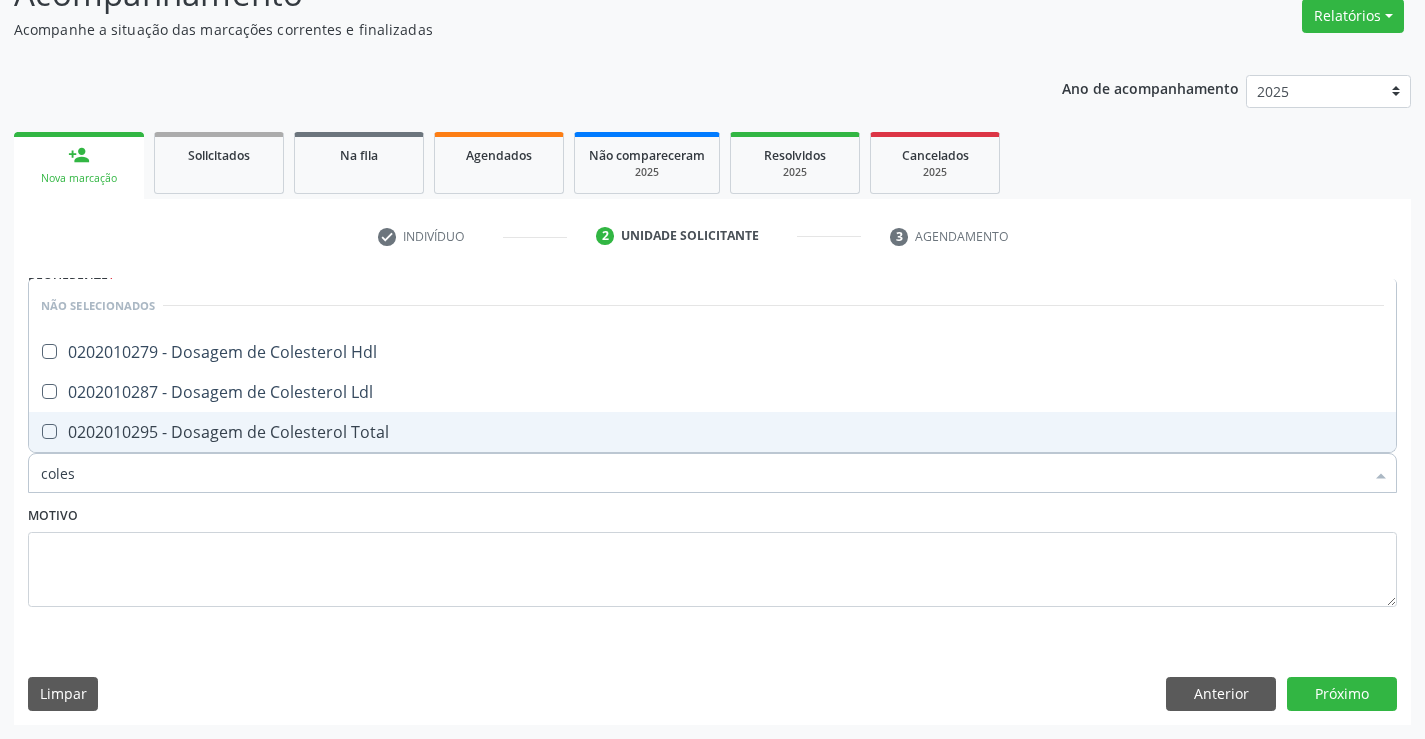 scroll, scrollTop: 0, scrollLeft: 0, axis: both 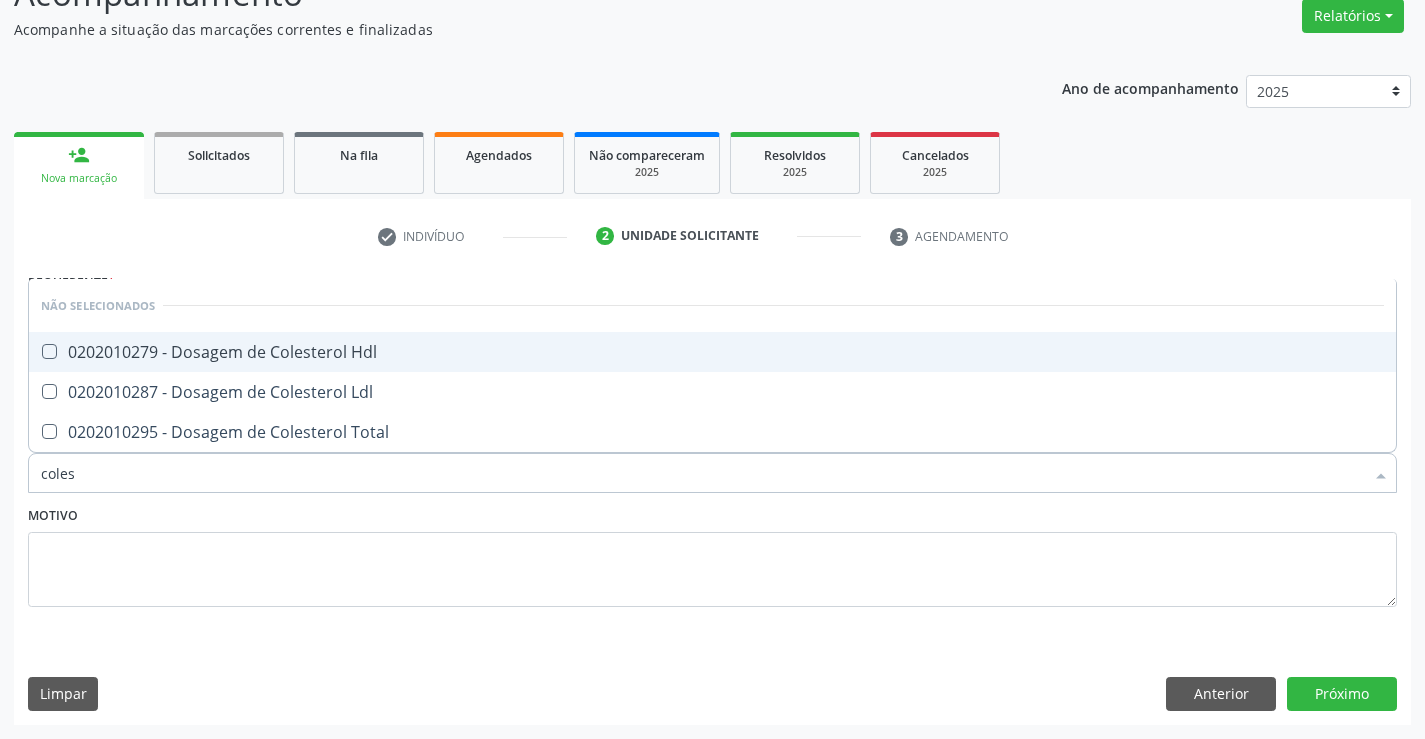click on "0202010279 - Dosagem de Colesterol Hdl" at bounding box center (712, 352) 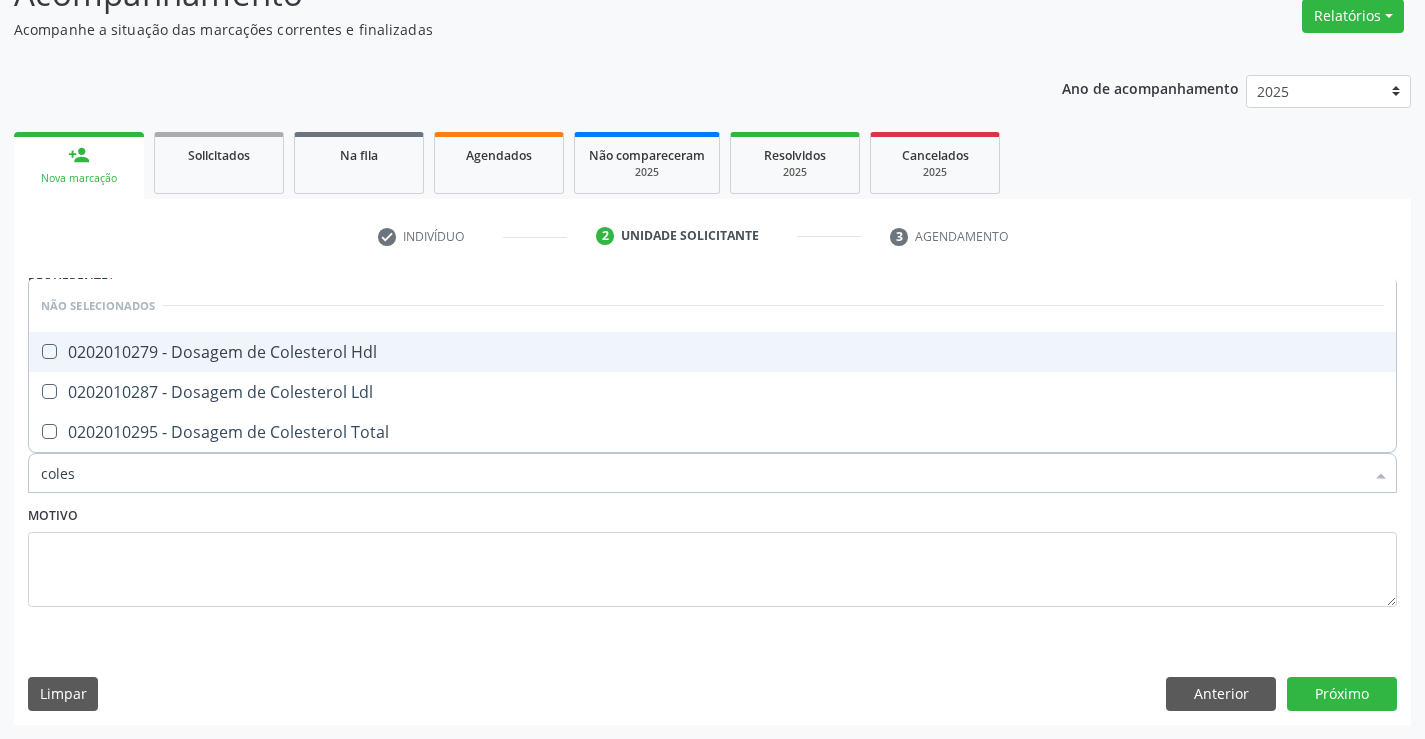checkbox on "true" 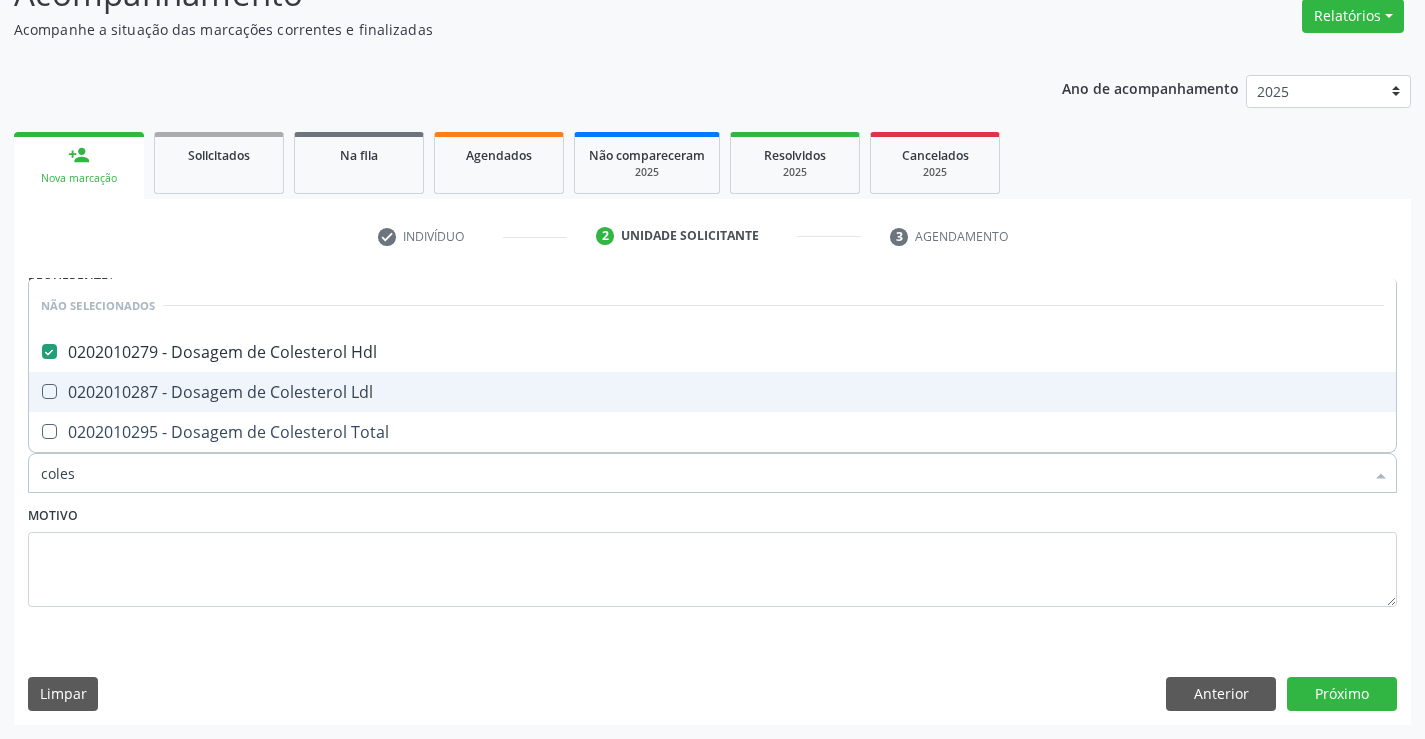 click on "0202010287 - Dosagem de Colesterol Ldl" at bounding box center [712, 392] 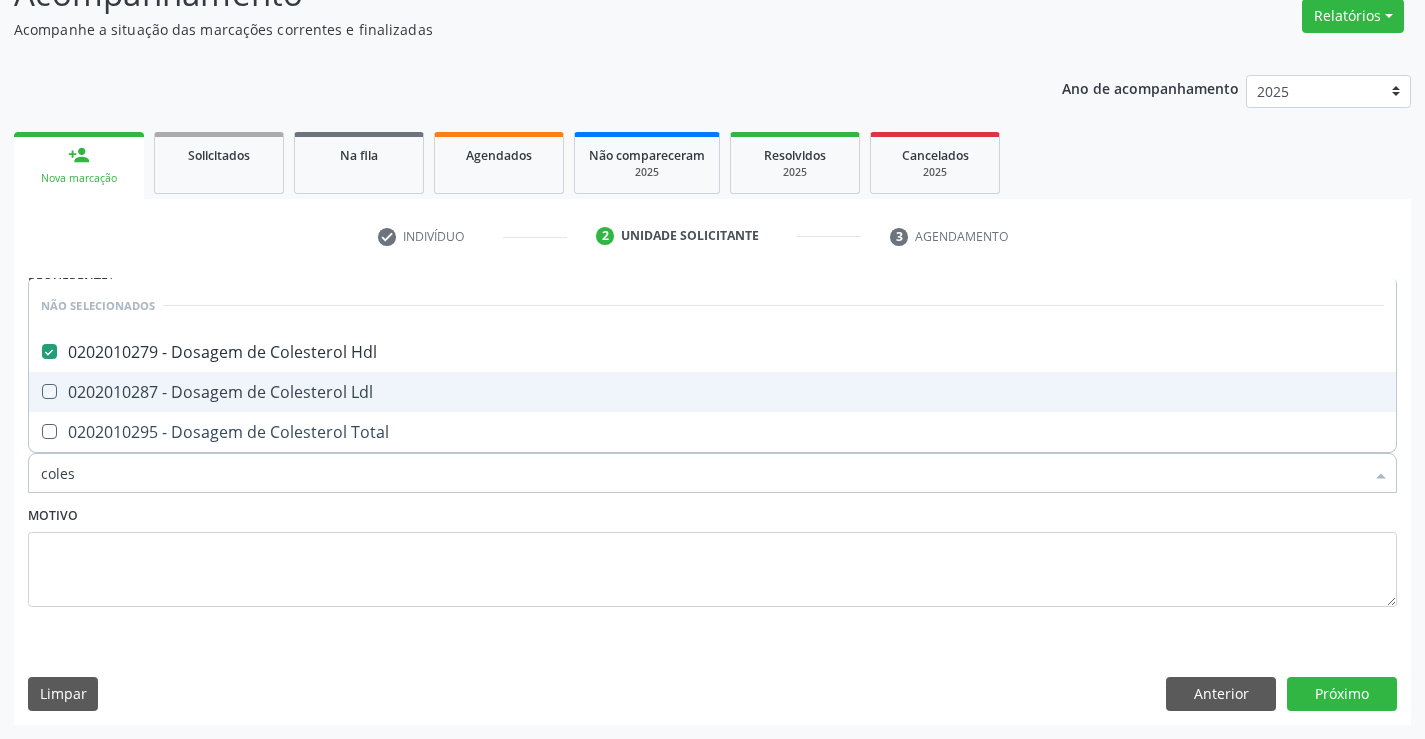 checkbox on "true" 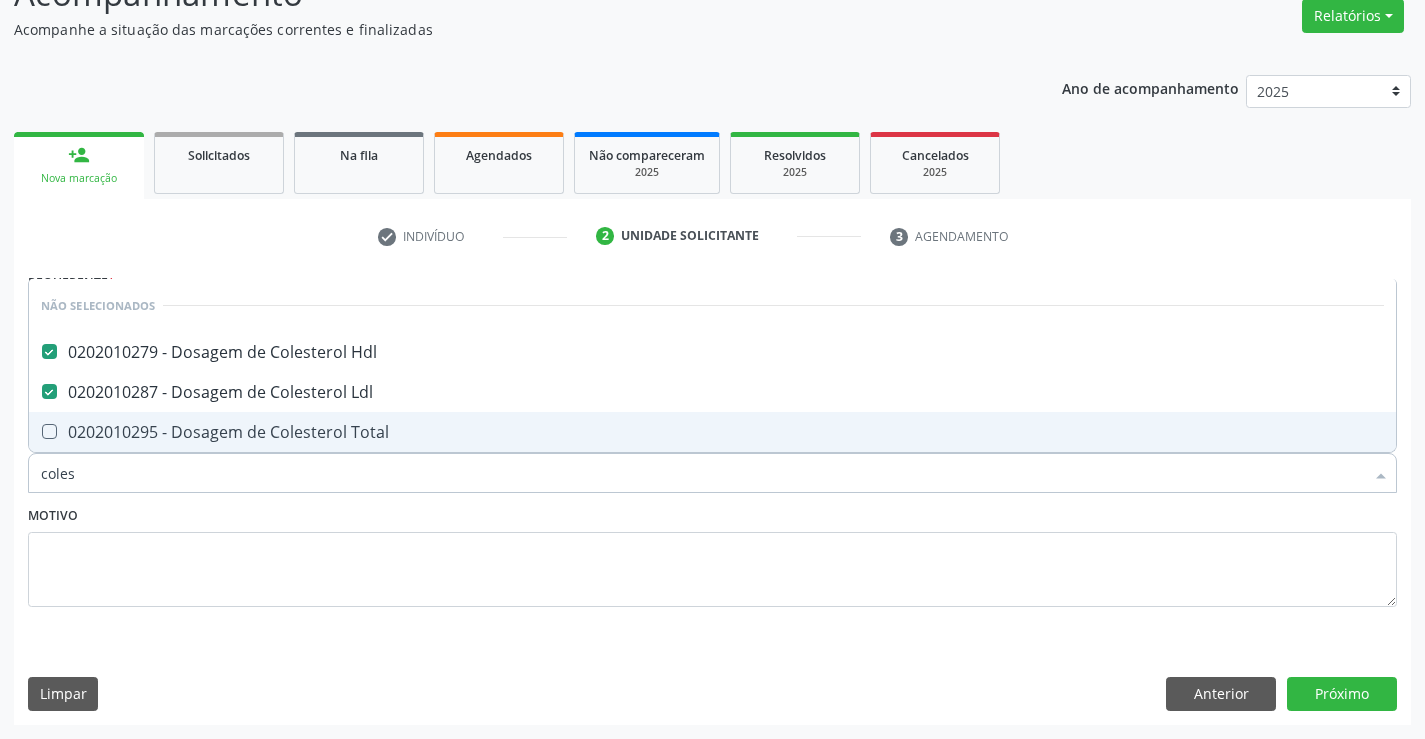 click on "0202010295 - Dosagem de Colesterol Total" at bounding box center (712, 432) 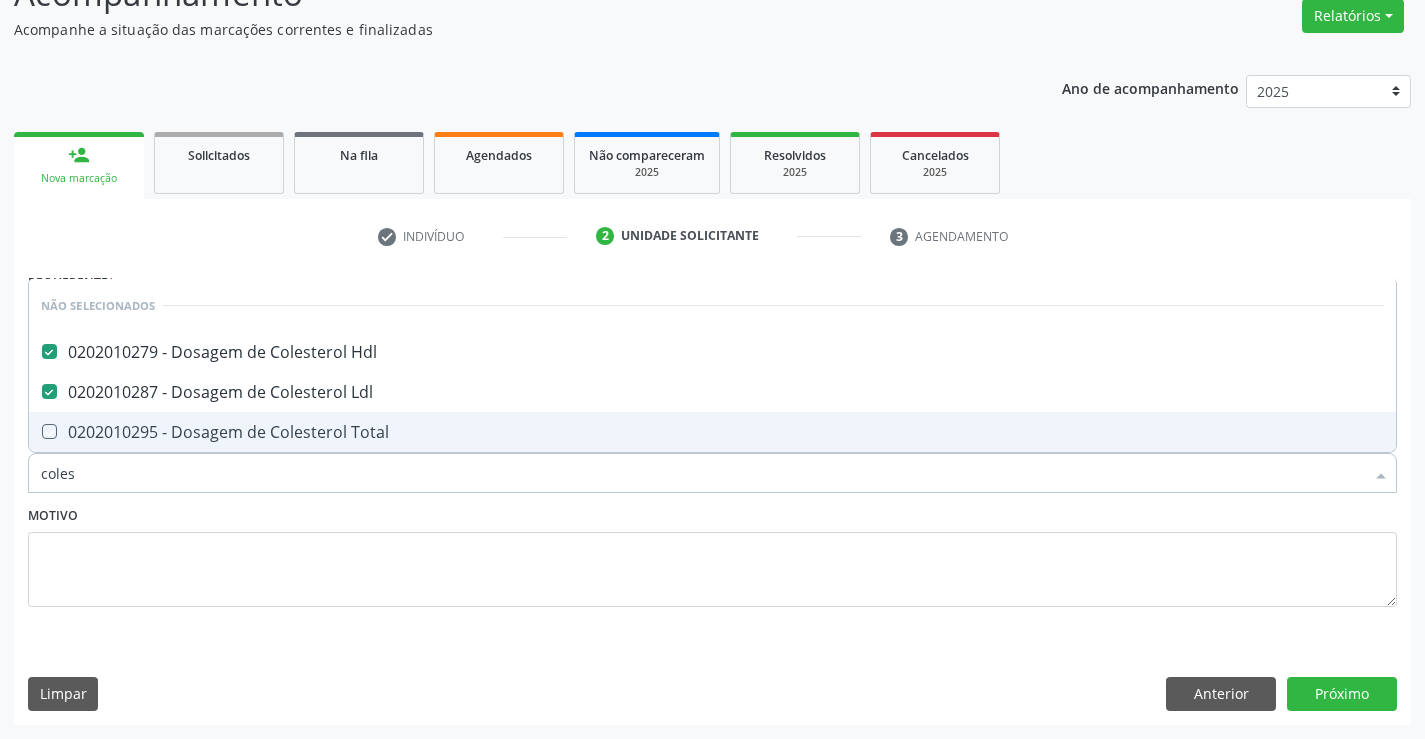 checkbox on "true" 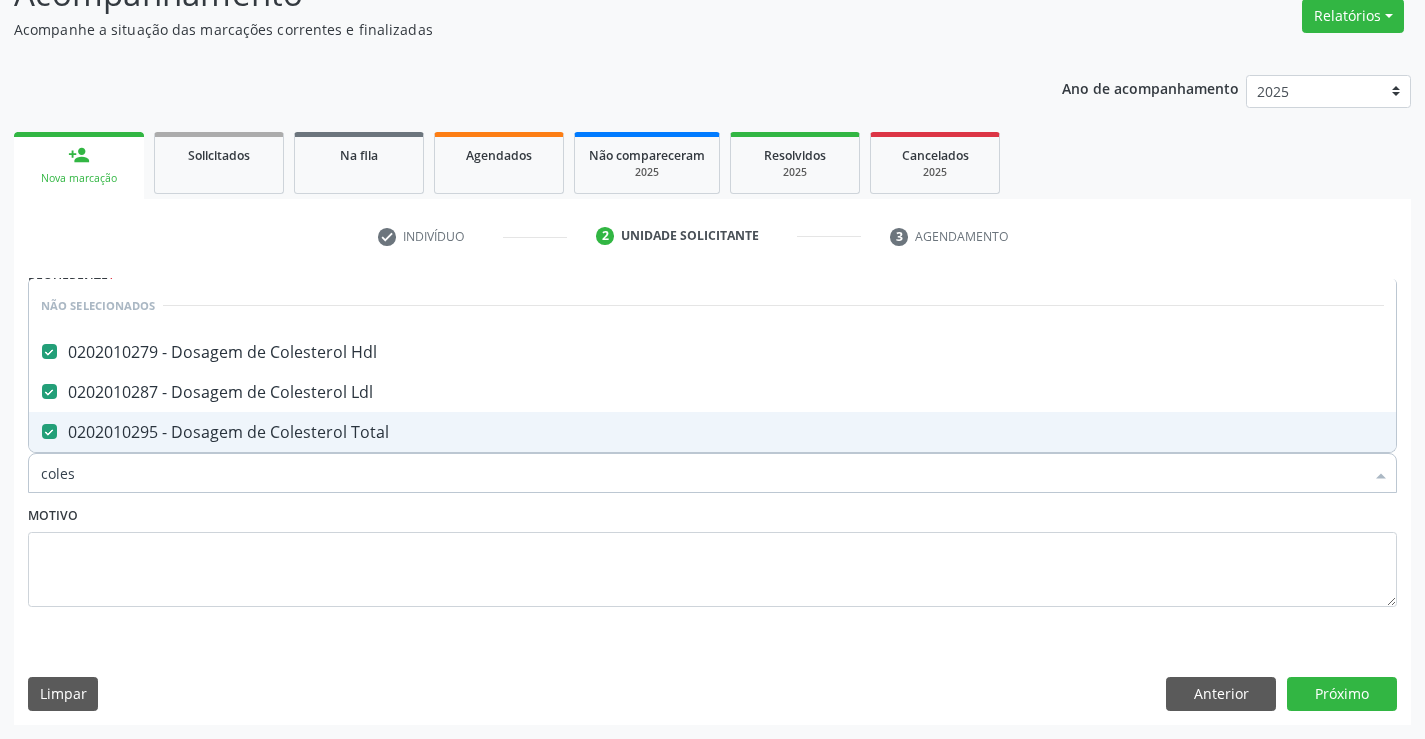 click on "Motivo" at bounding box center (712, 554) 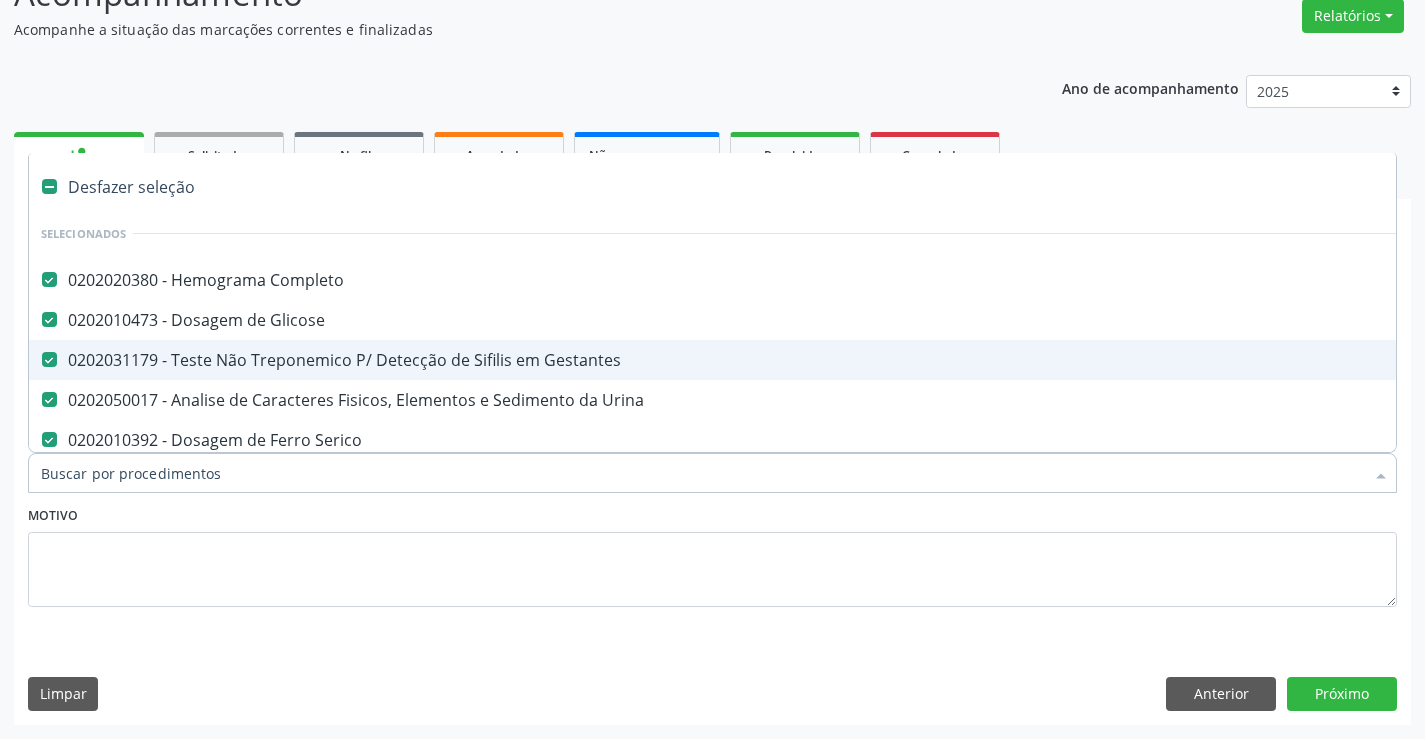 type on "t" 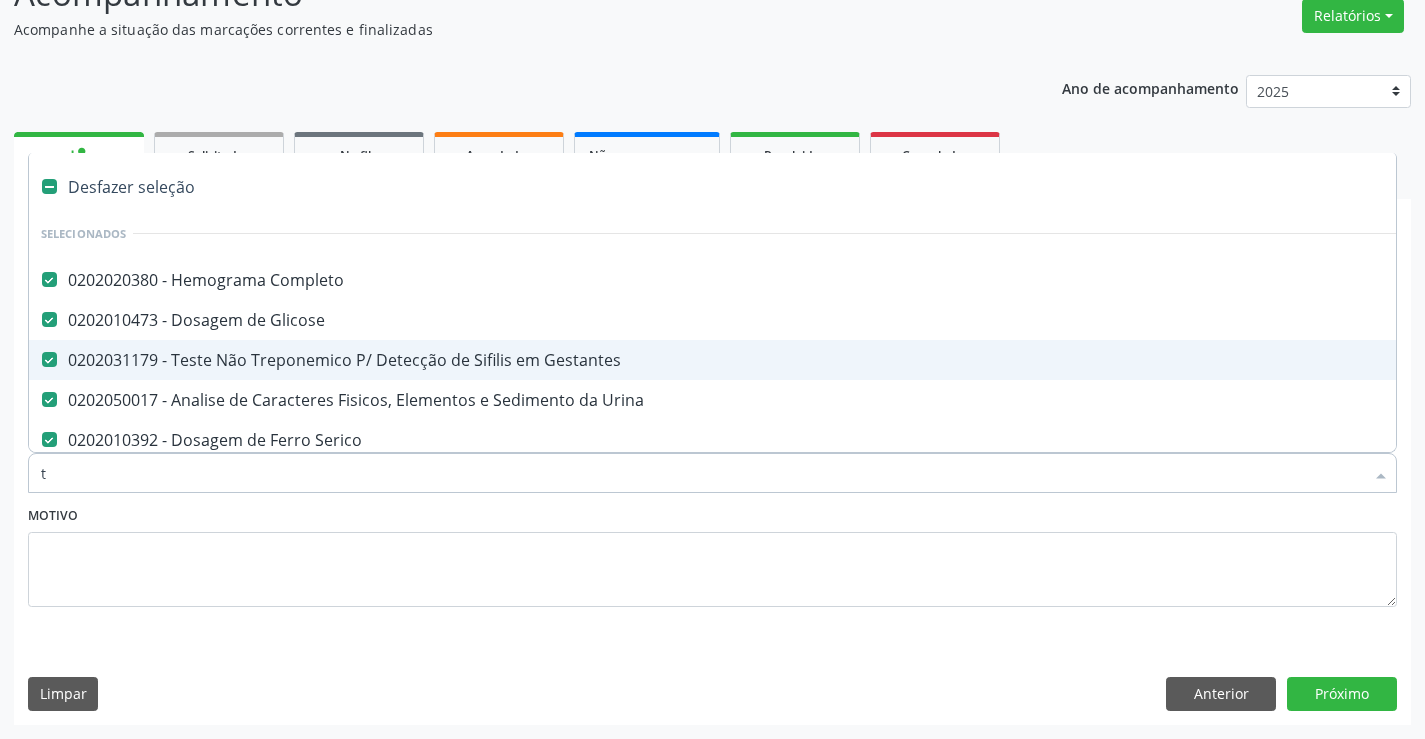 checkbox on "false" 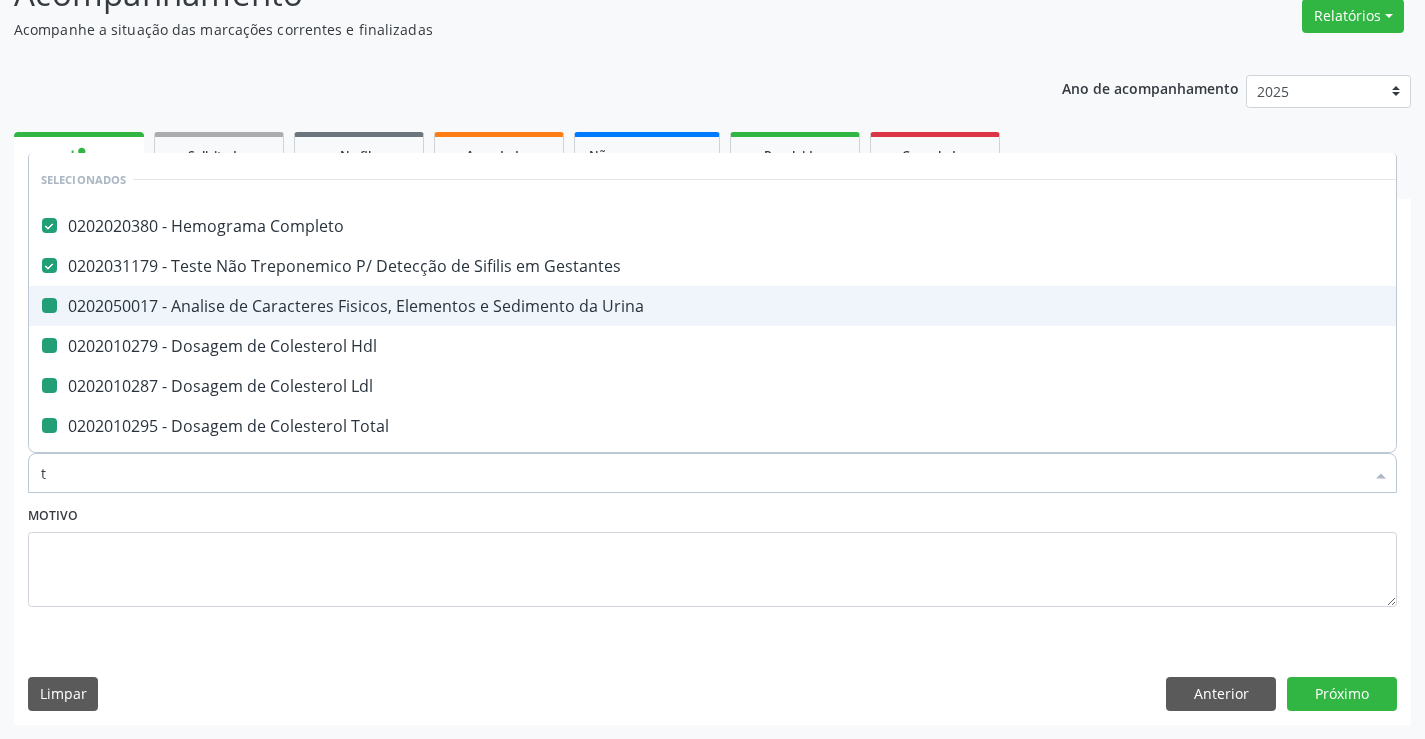 type on "tr" 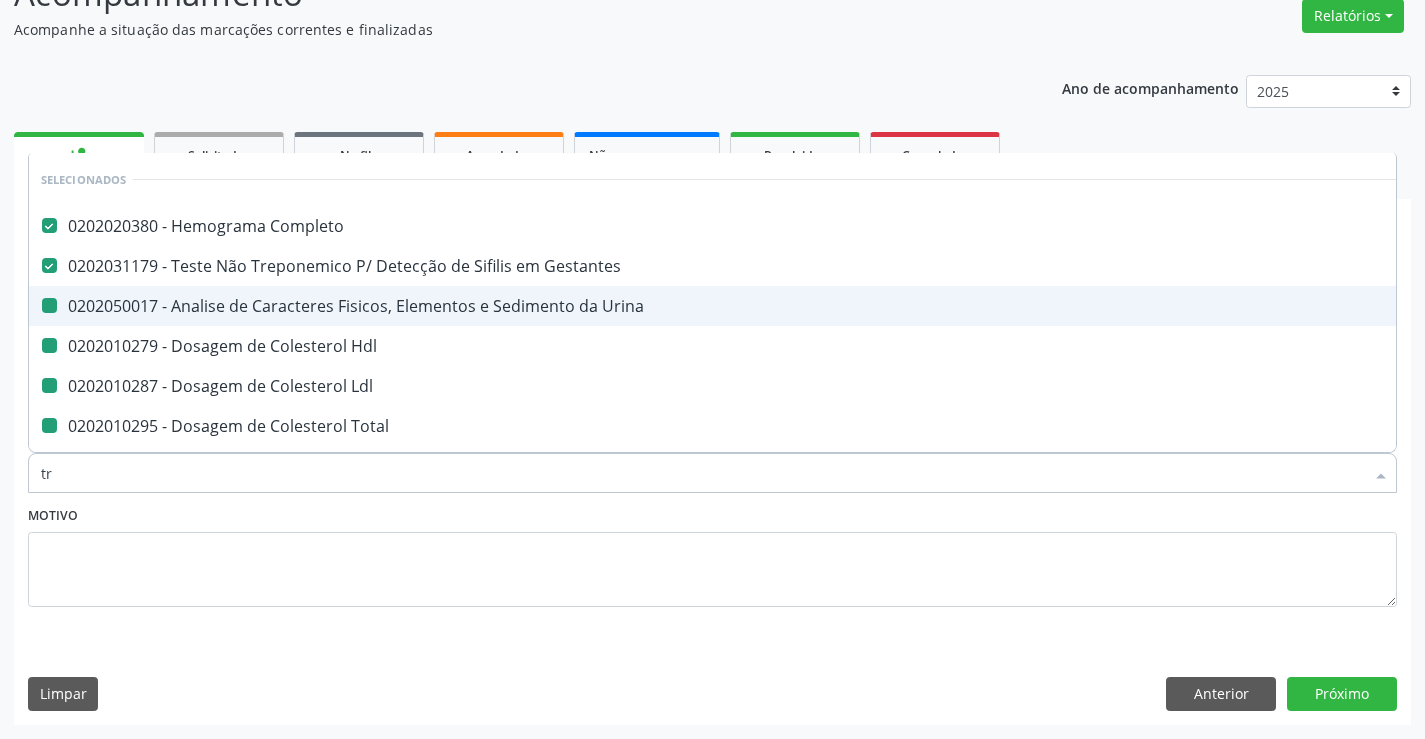 checkbox on "false" 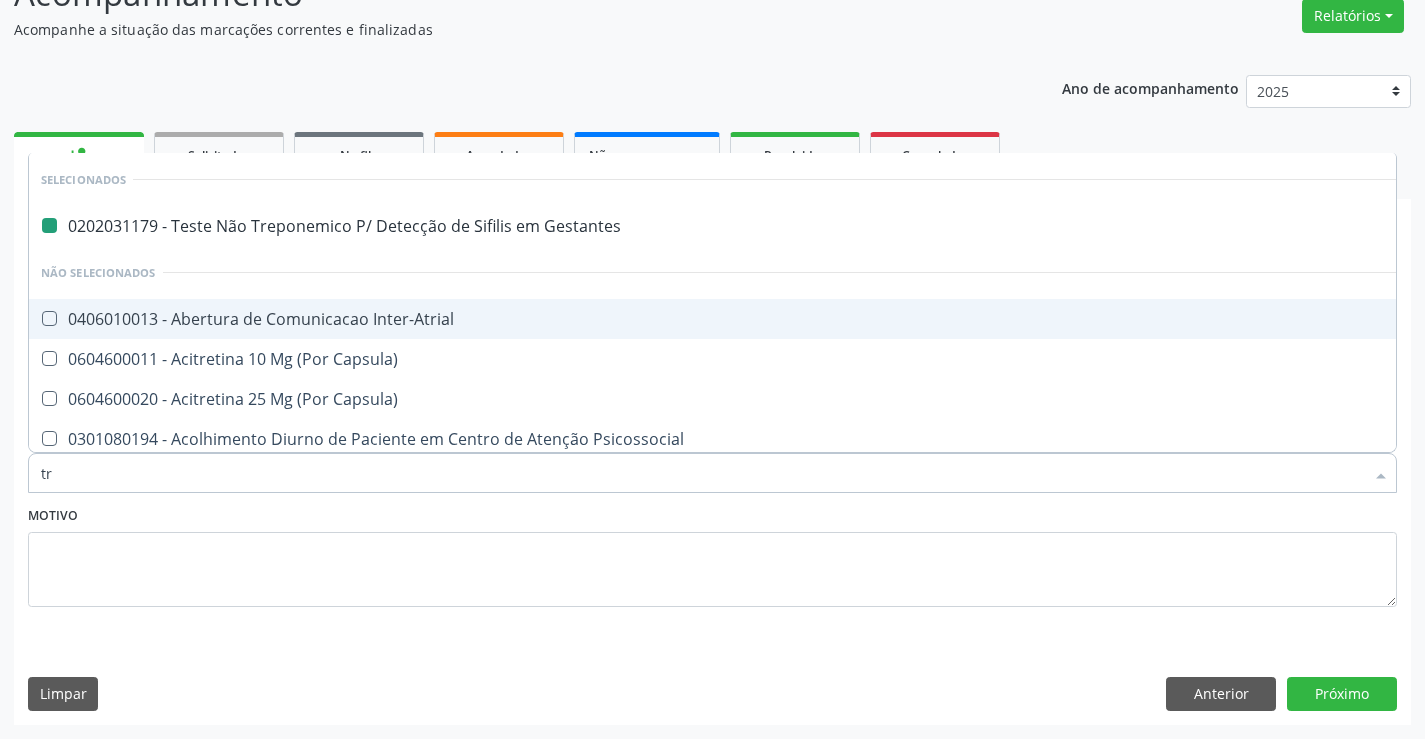 type on "tri" 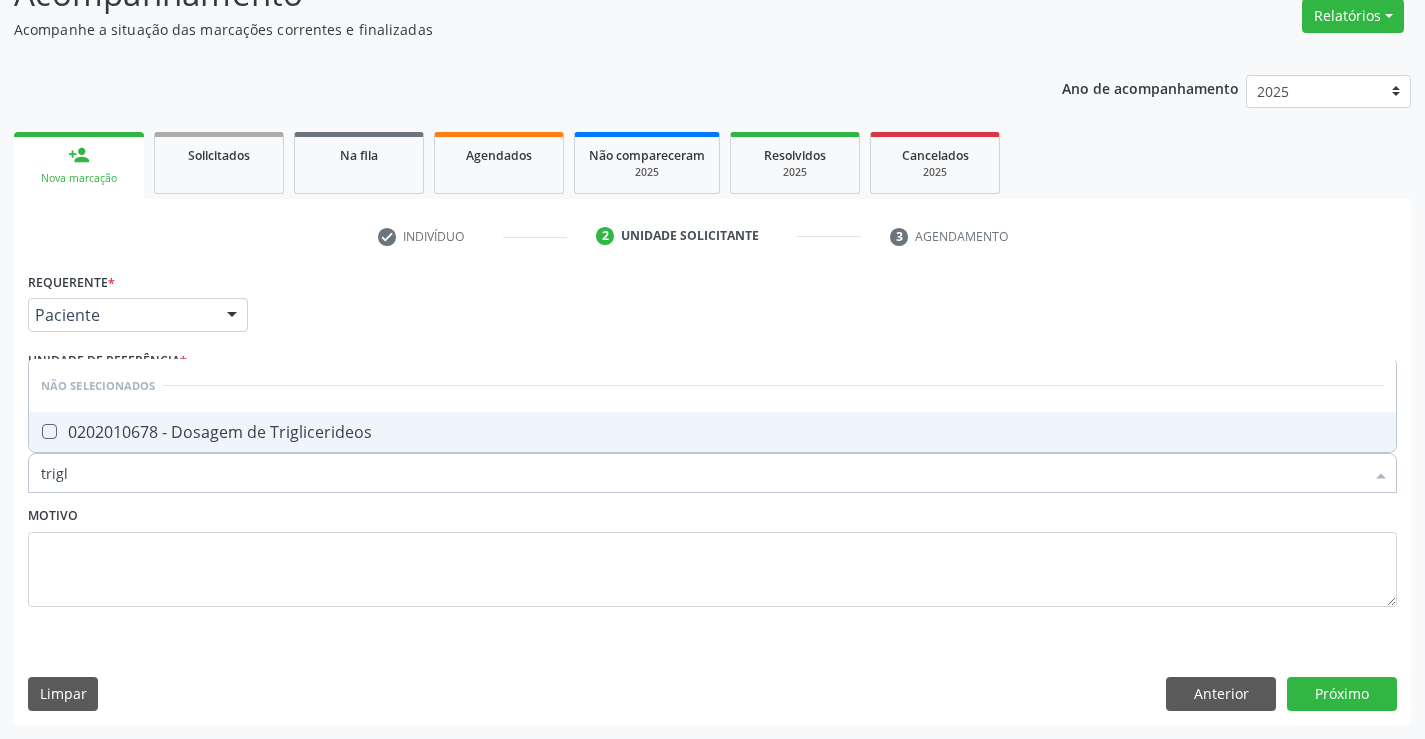 type on "trigli" 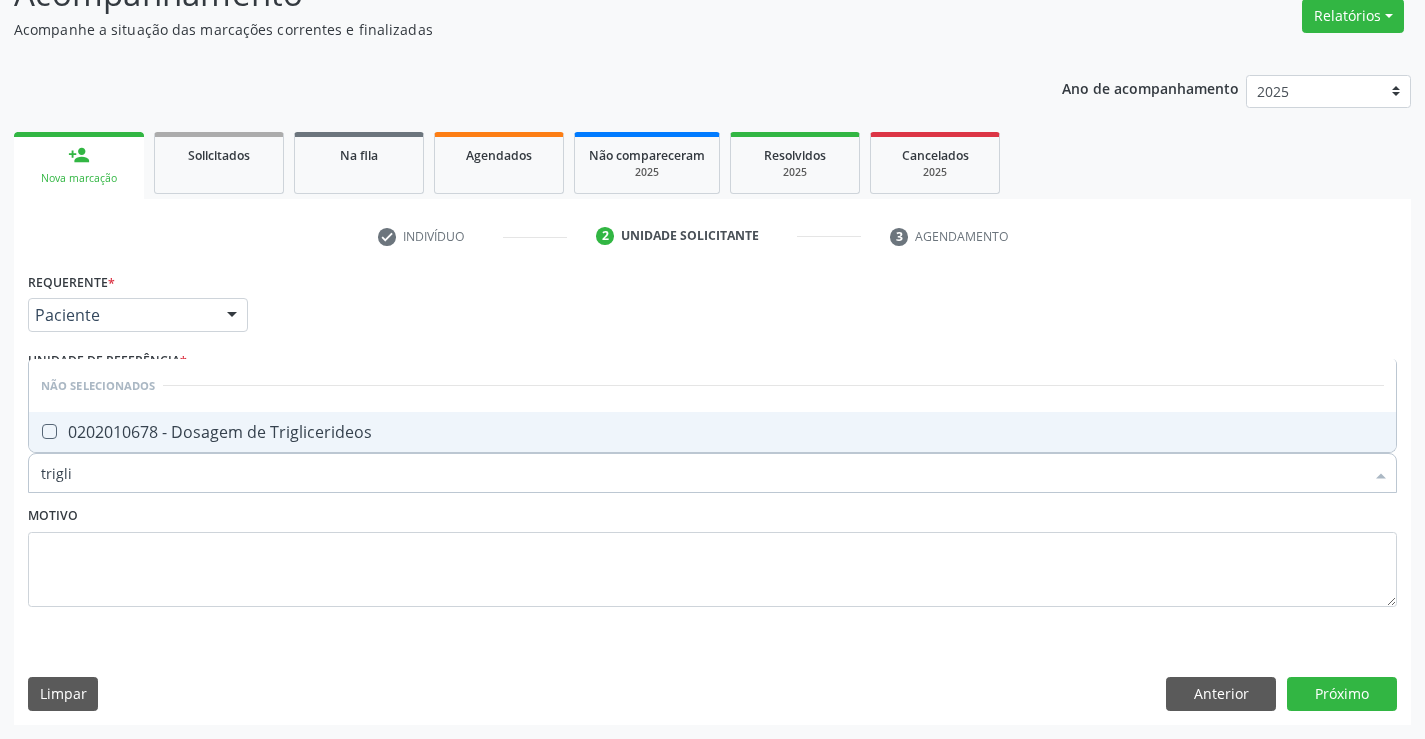 drag, startPoint x: 243, startPoint y: 427, endPoint x: 211, endPoint y: 485, distance: 66.24198 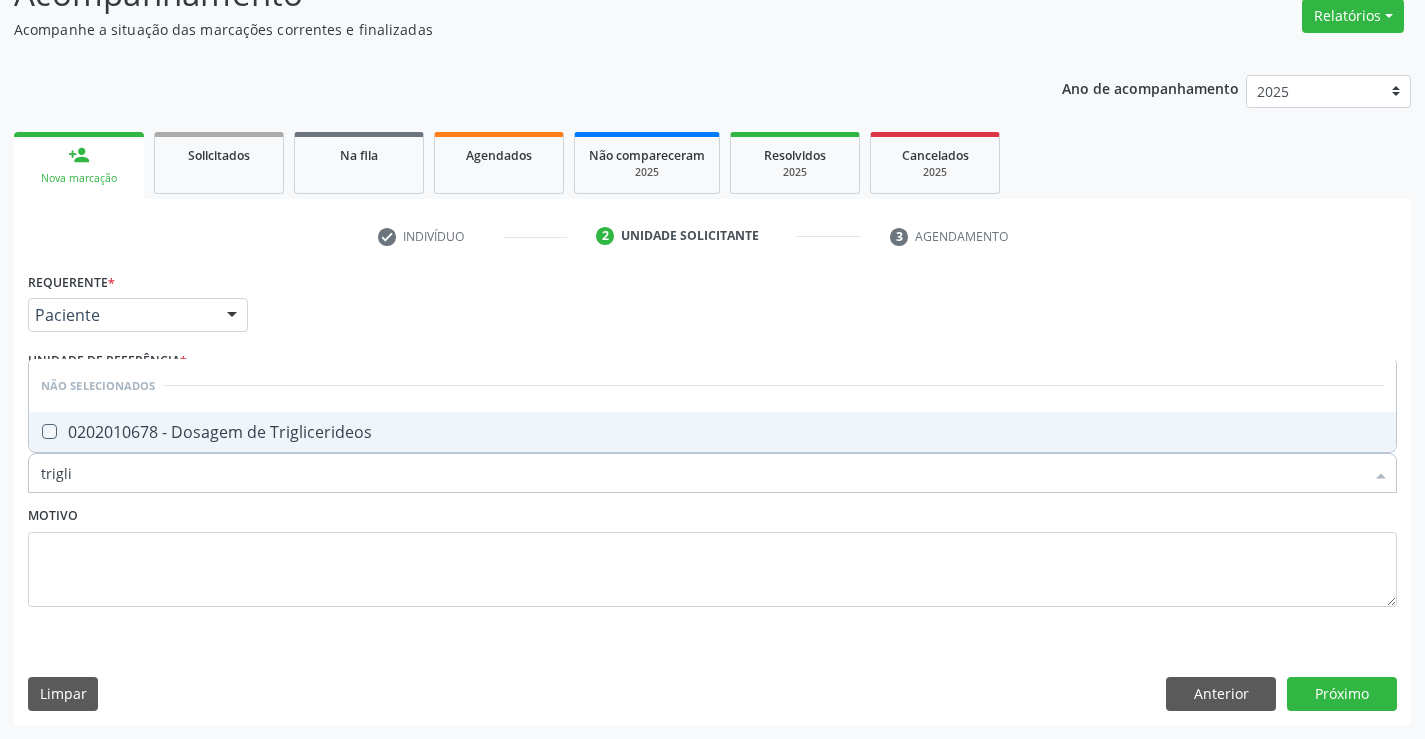 checkbox on "true" 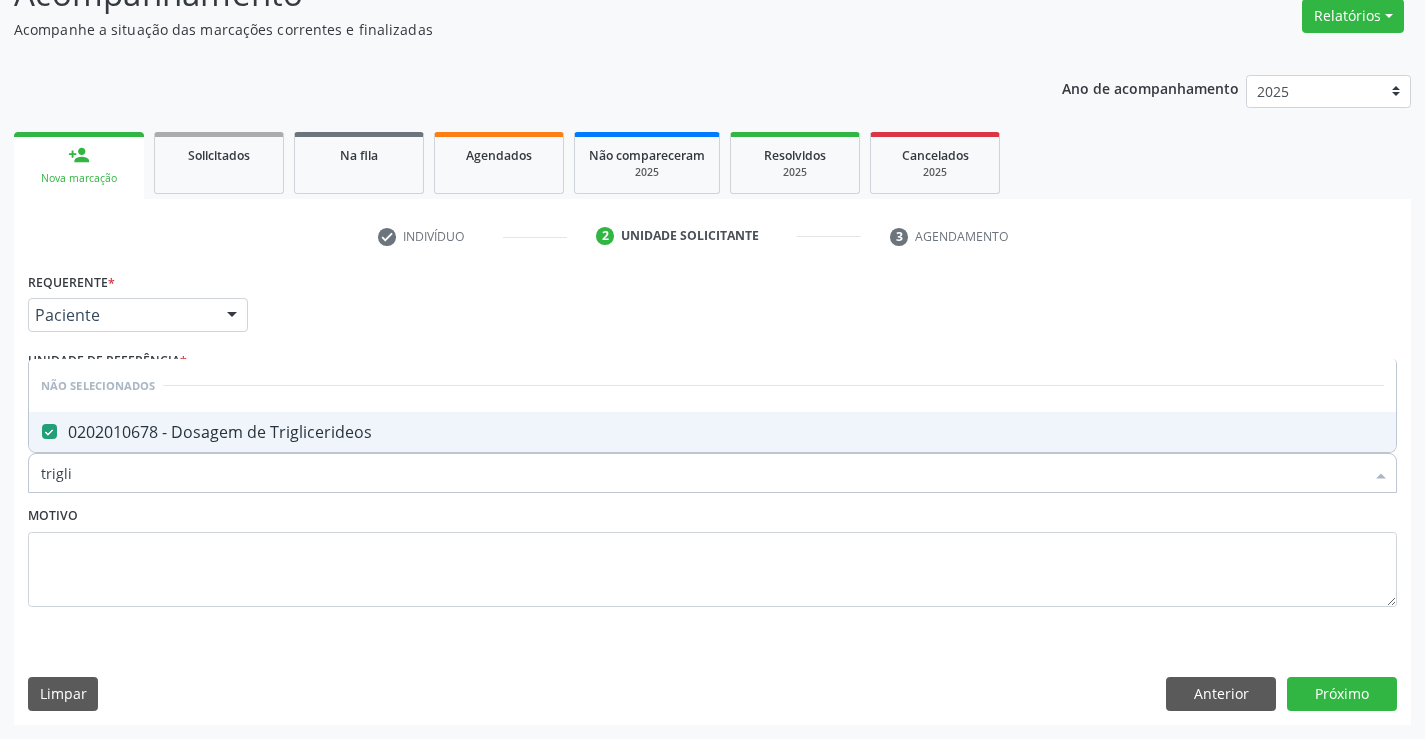 click on "Motivo" at bounding box center [712, 554] 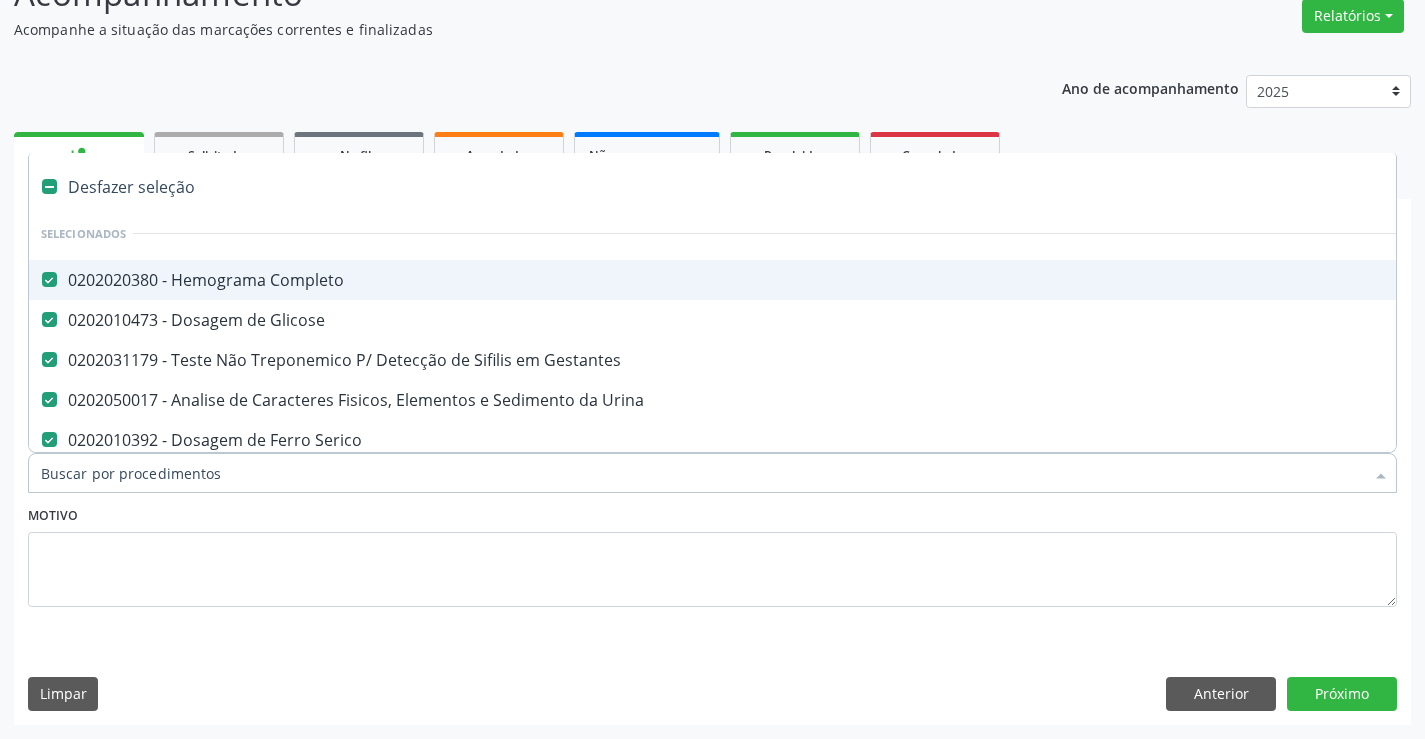 type on "t" 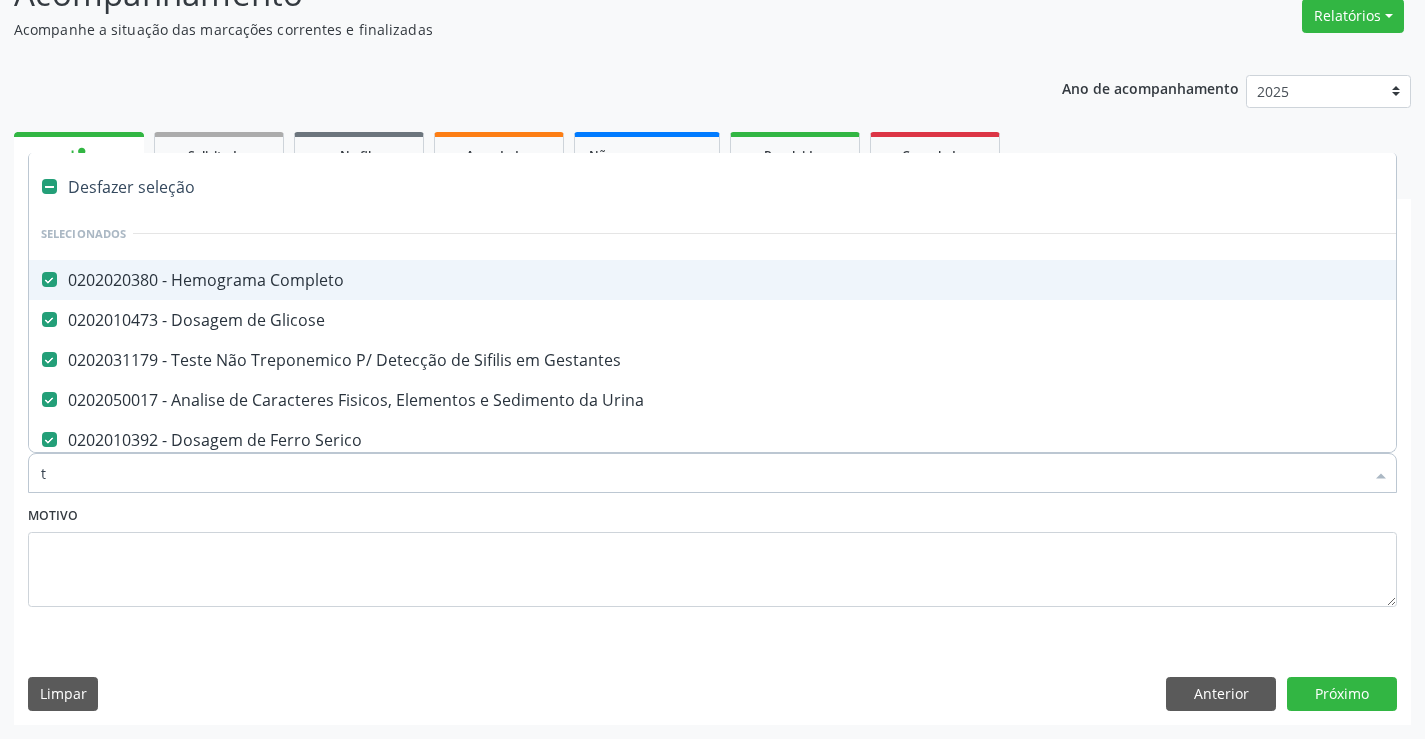 checkbox on "false" 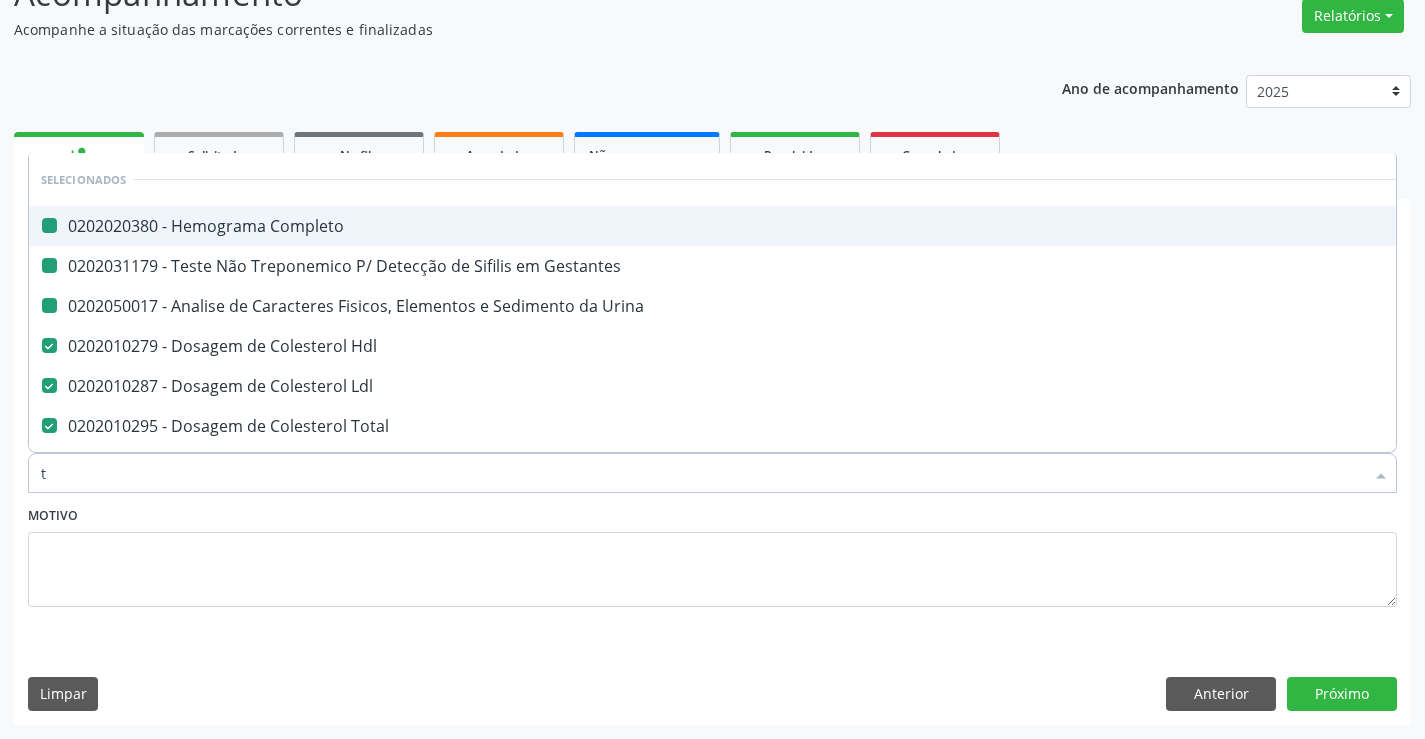 type on "tg" 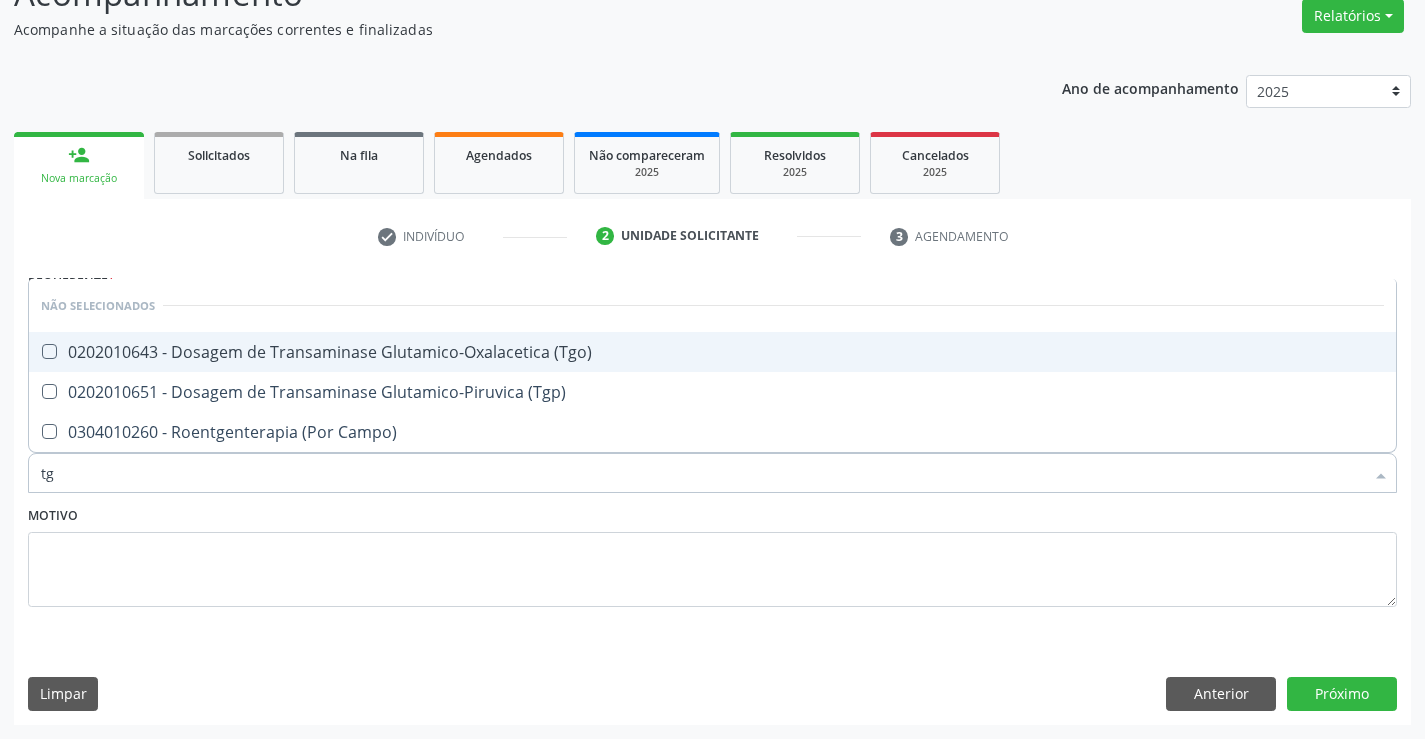 click on "0202010643 - Dosagem de Transaminase Glutamico-Oxalacetica (Tgo)" at bounding box center [712, 352] 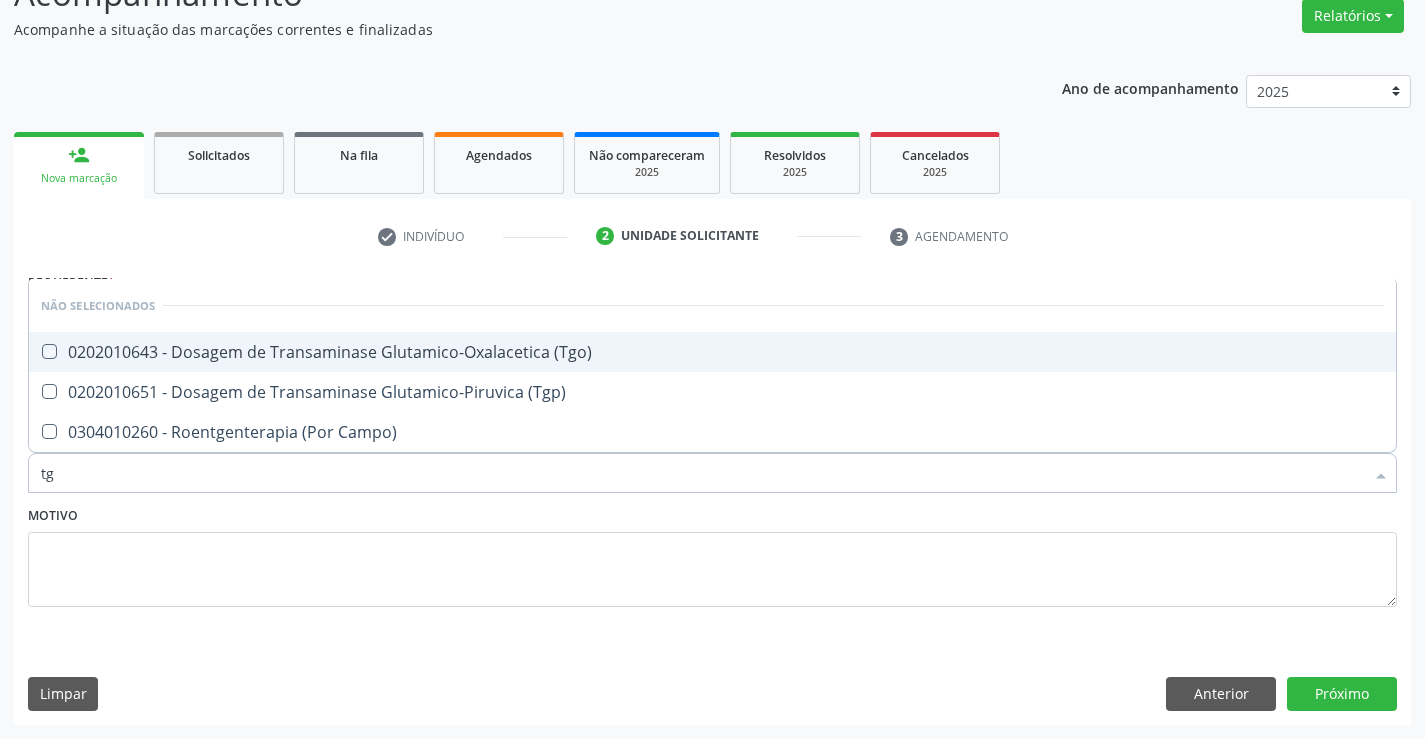 checkbox on "true" 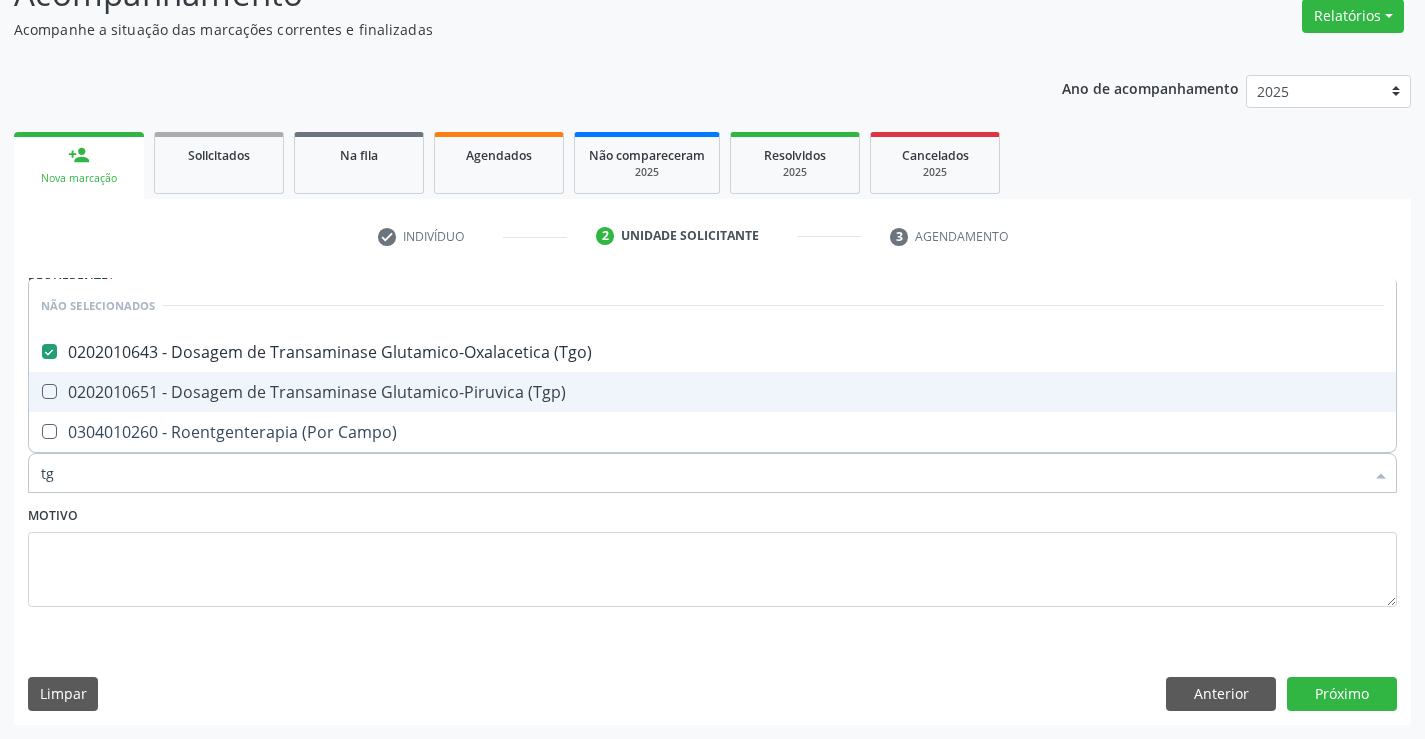click on "0202010651 - Dosagem de Transaminase Glutamico-Piruvica (Tgp)" at bounding box center [712, 392] 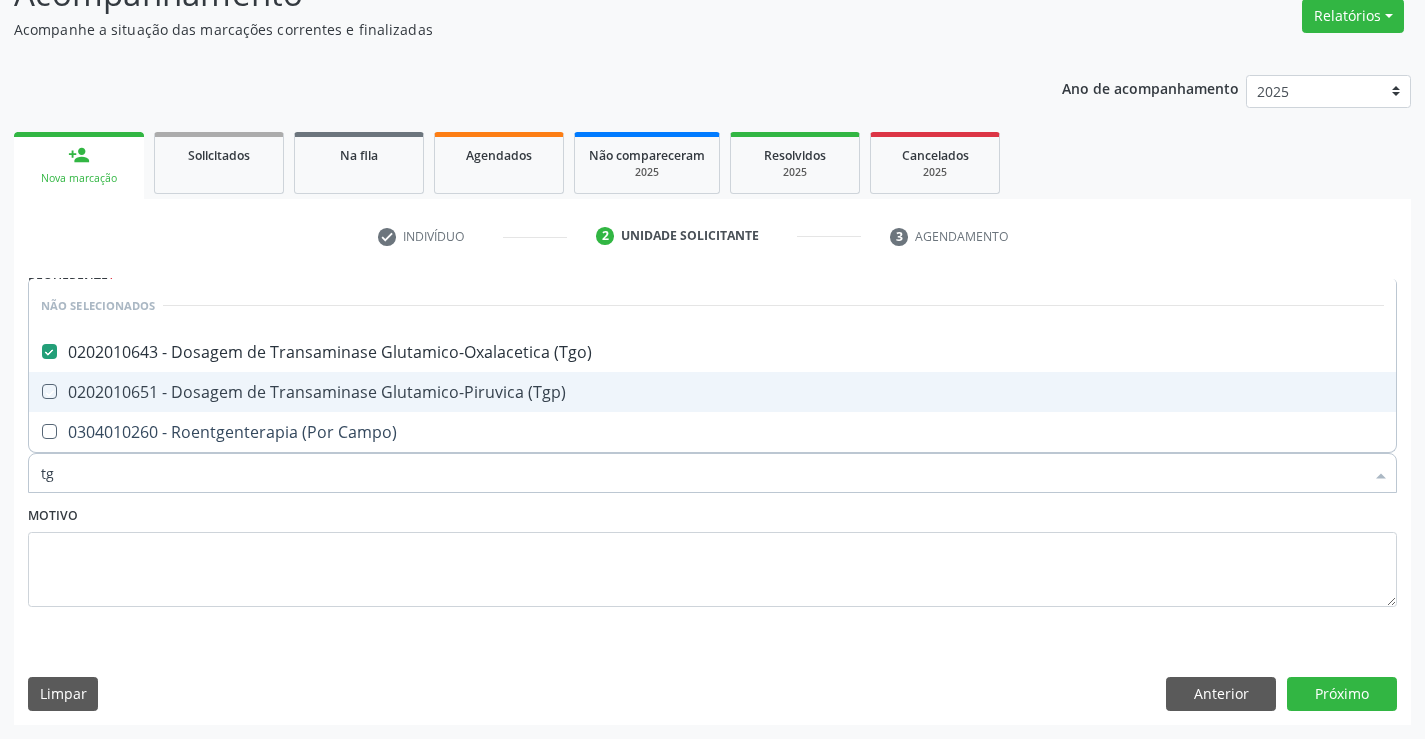 checkbox on "true" 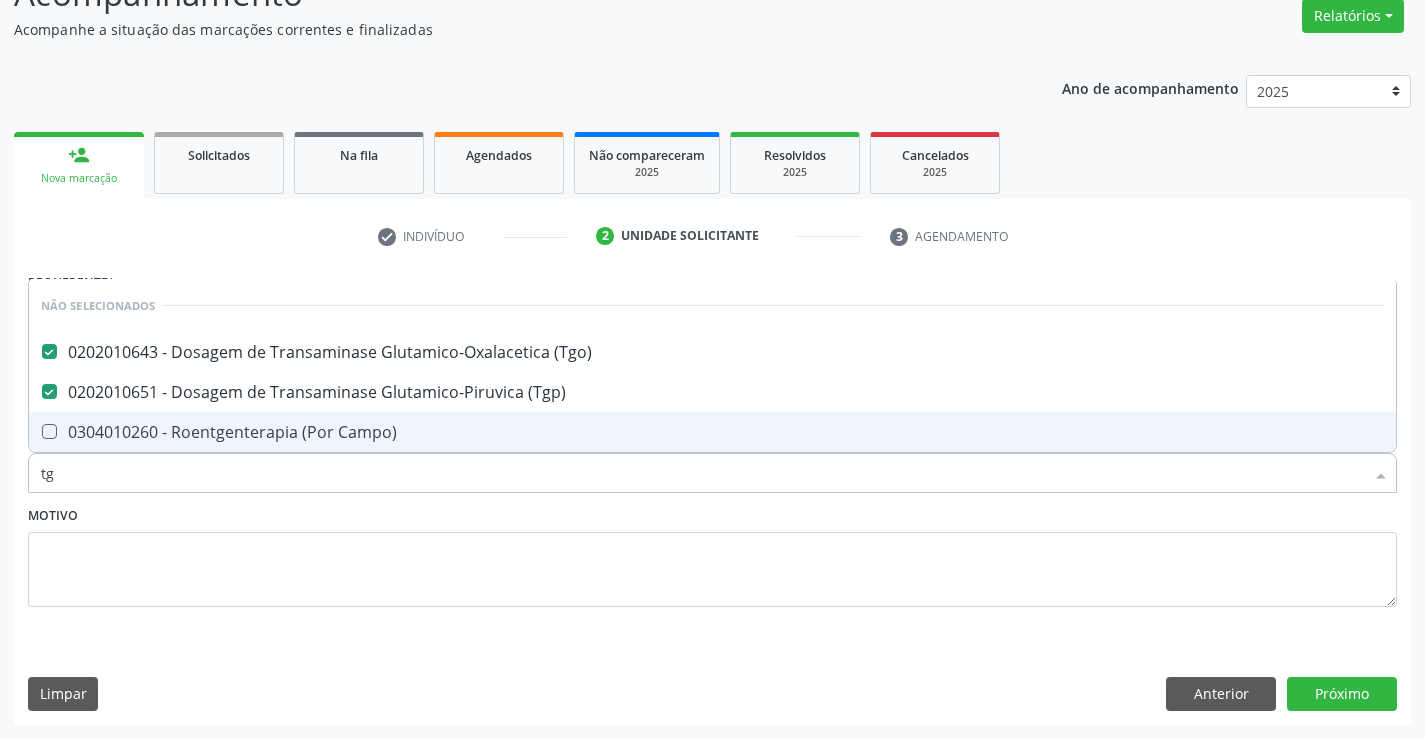 type on "tg" 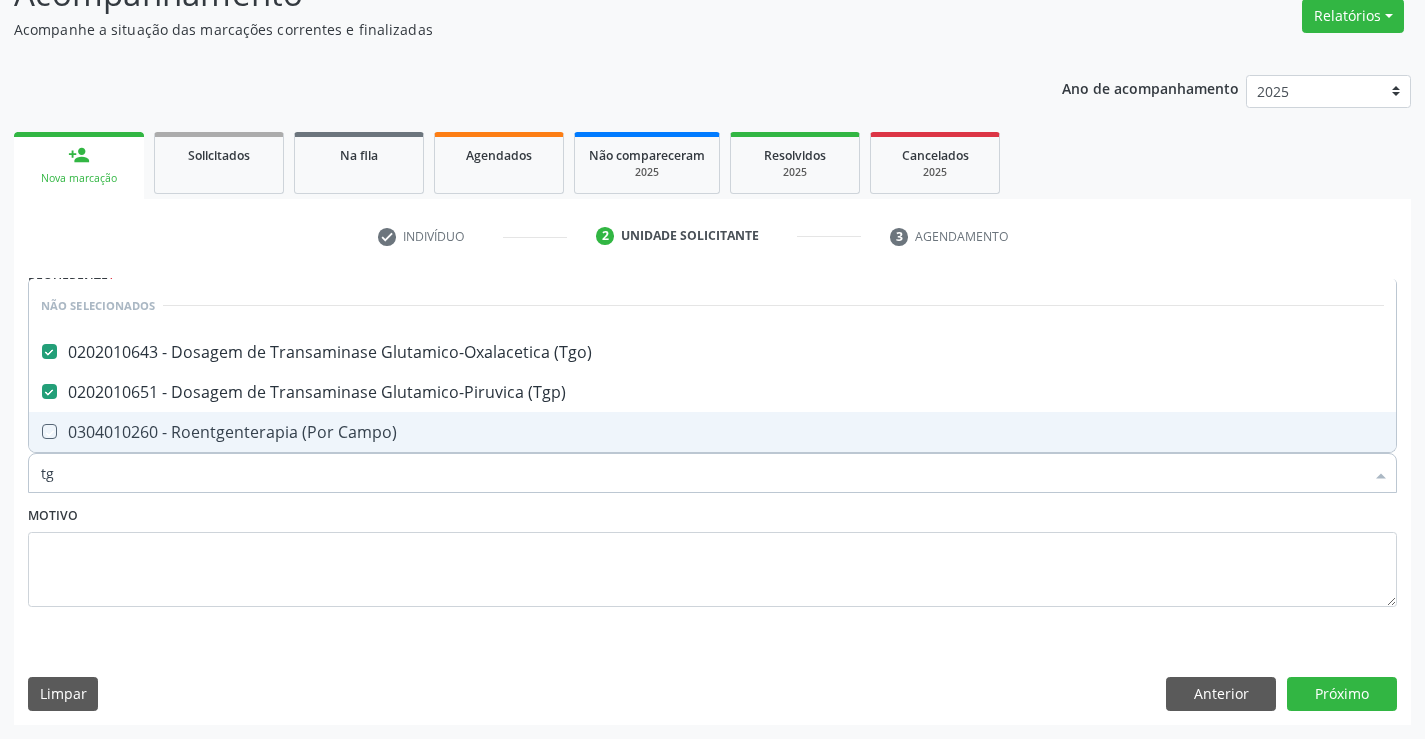 click on "Motivo" at bounding box center [712, 554] 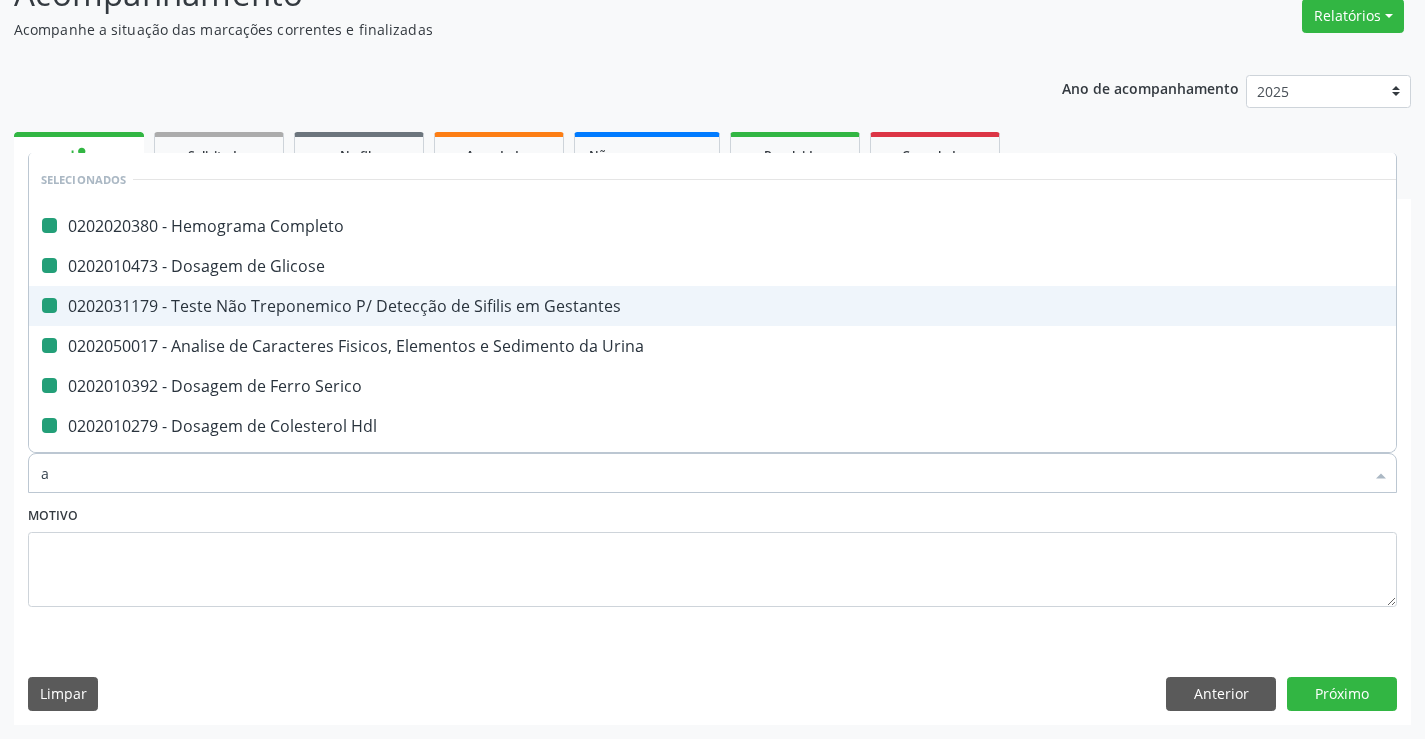 type on "ab" 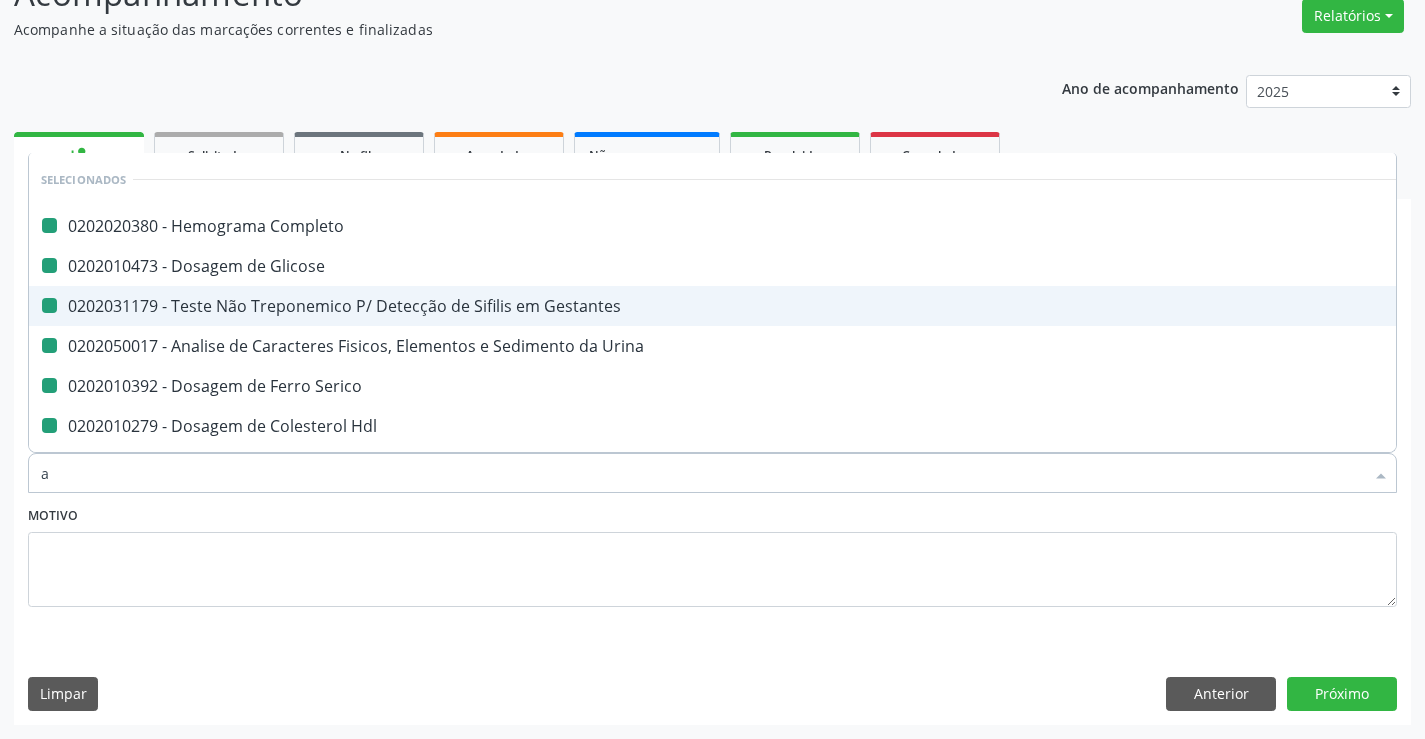 checkbox on "false" 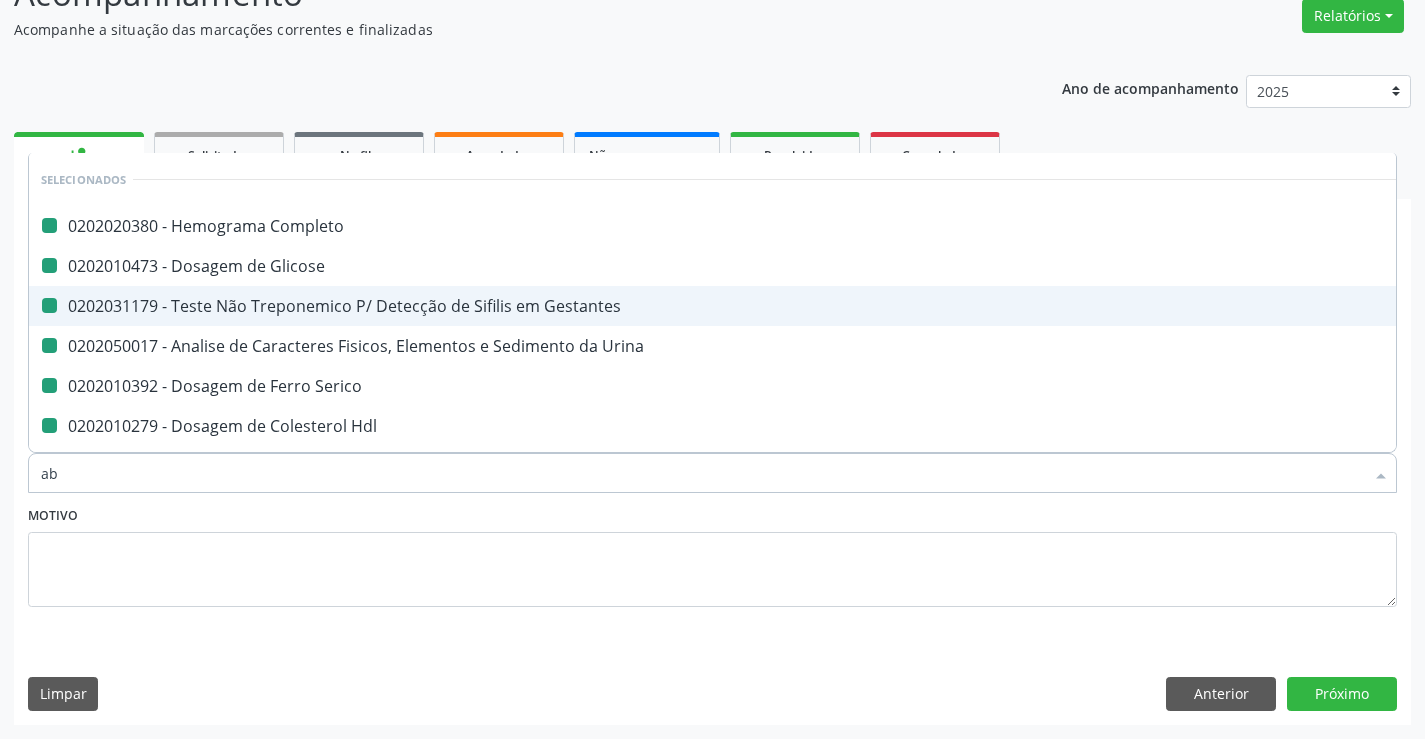 checkbox on "false" 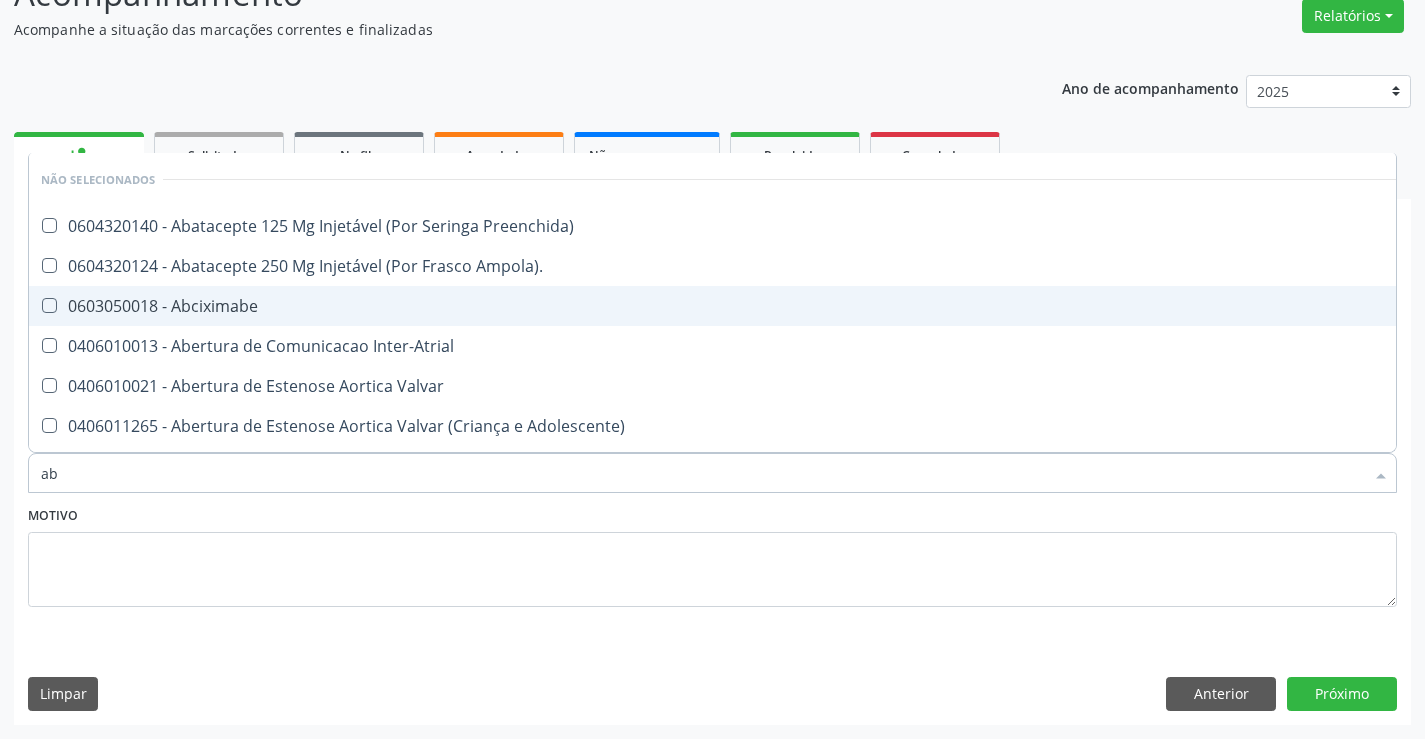 type on "abo" 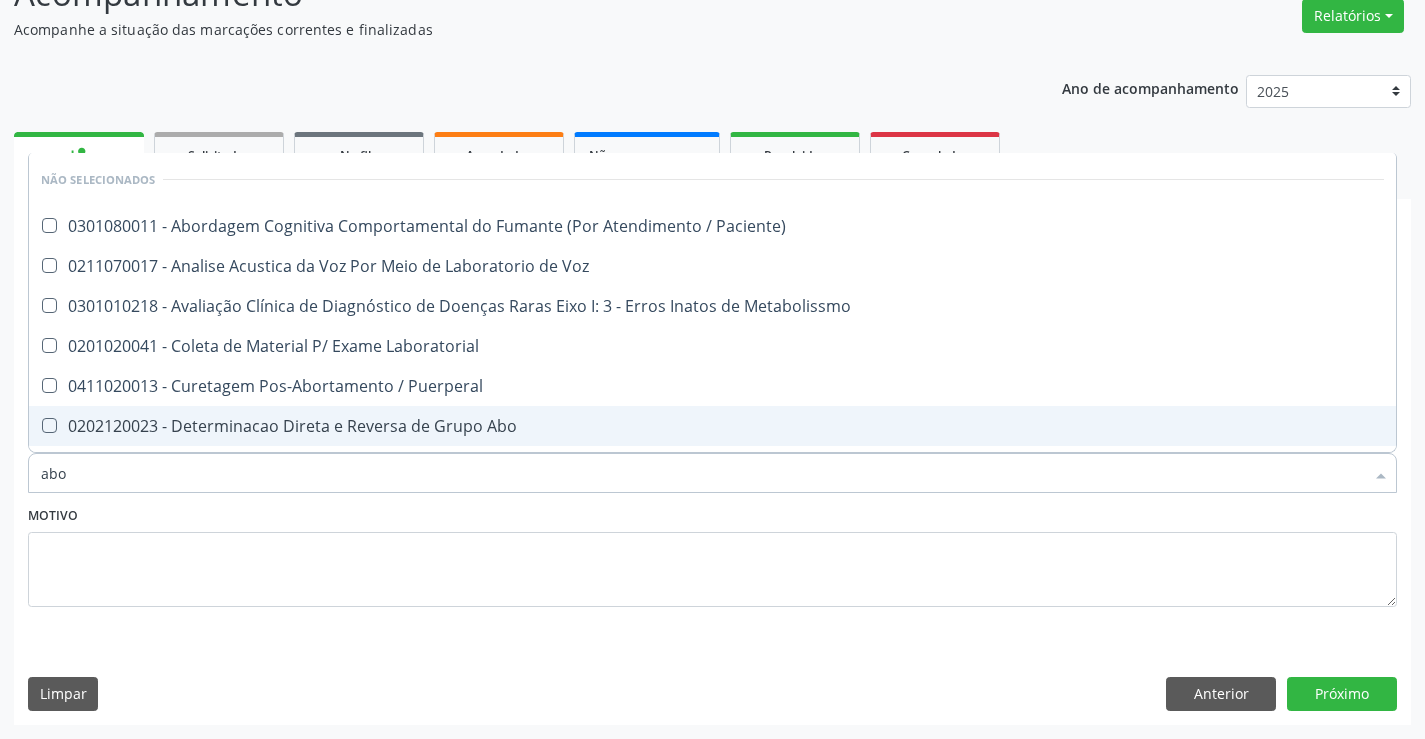 click on "0202120023 - Determinacao Direta e Reversa de Grupo Abo" at bounding box center (712, 426) 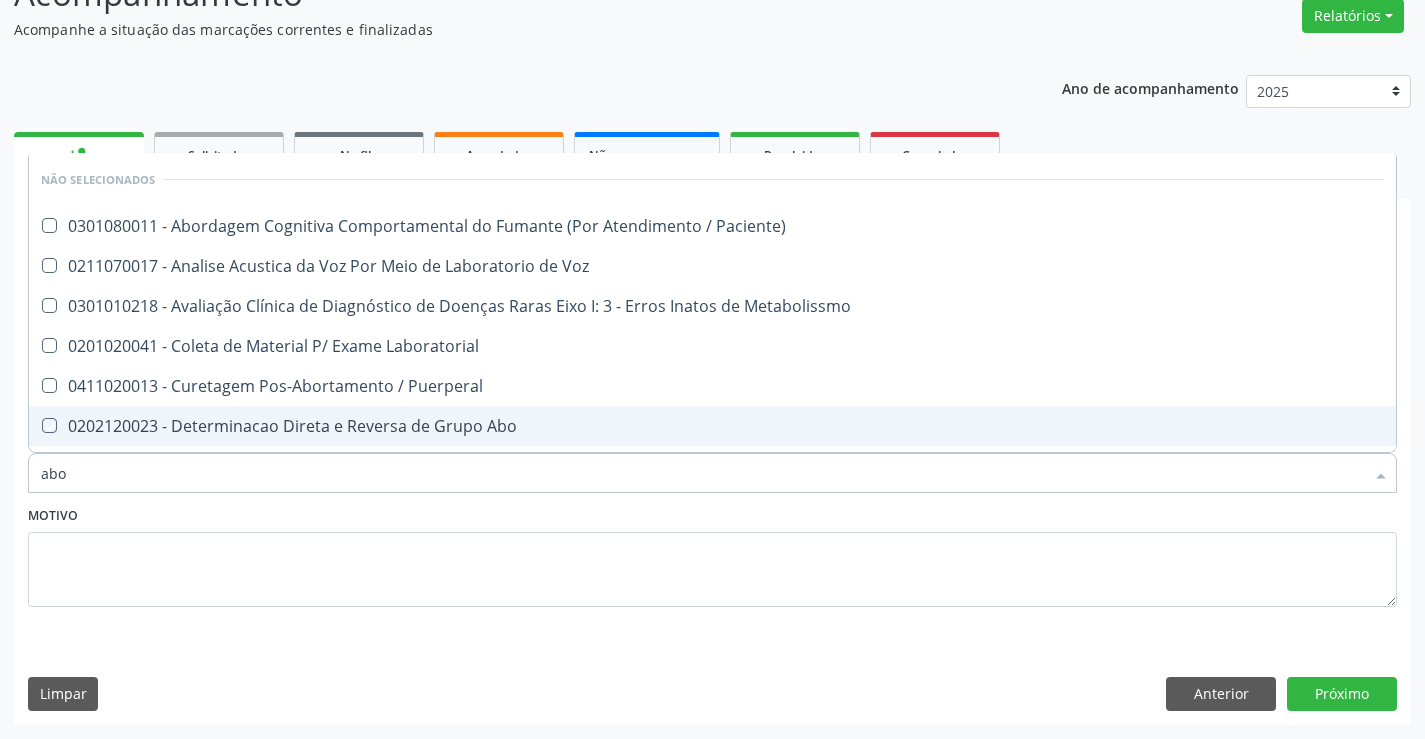checkbox on "true" 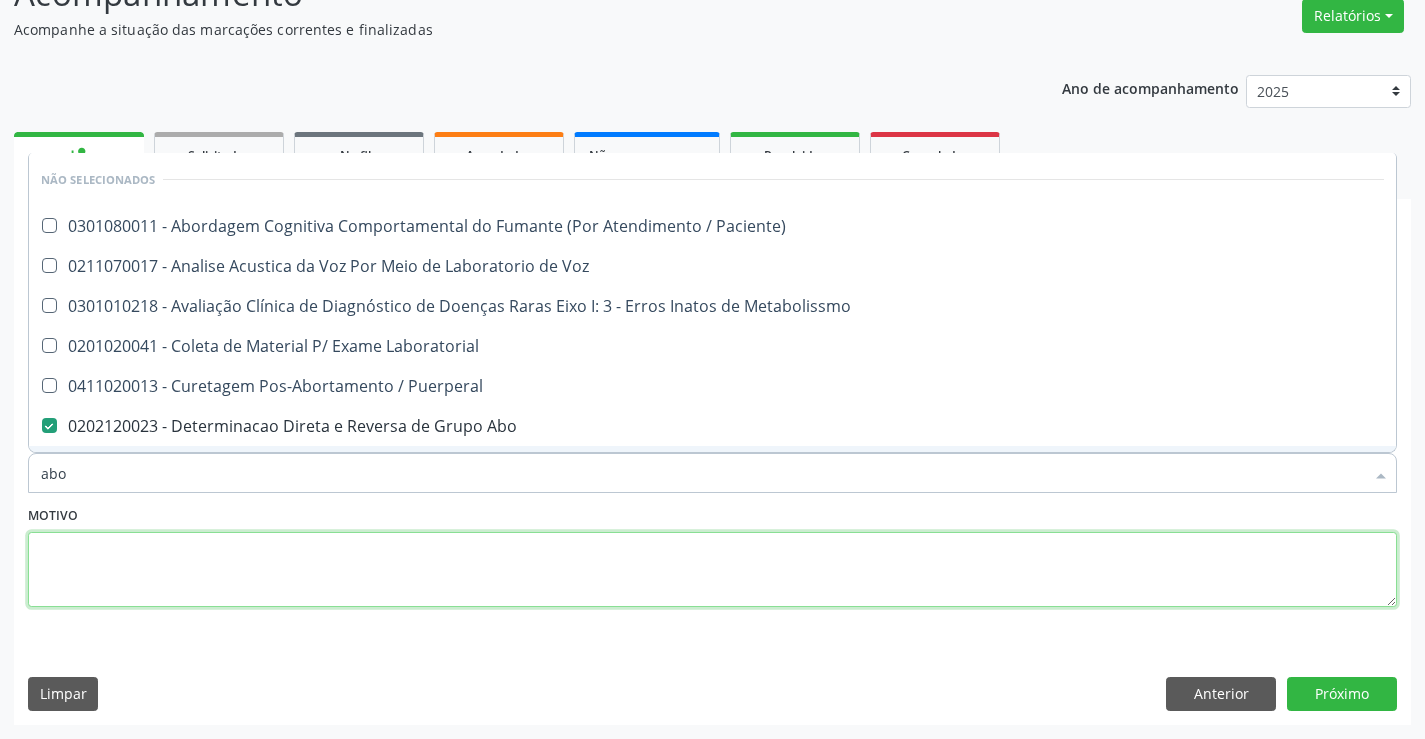click at bounding box center [712, 570] 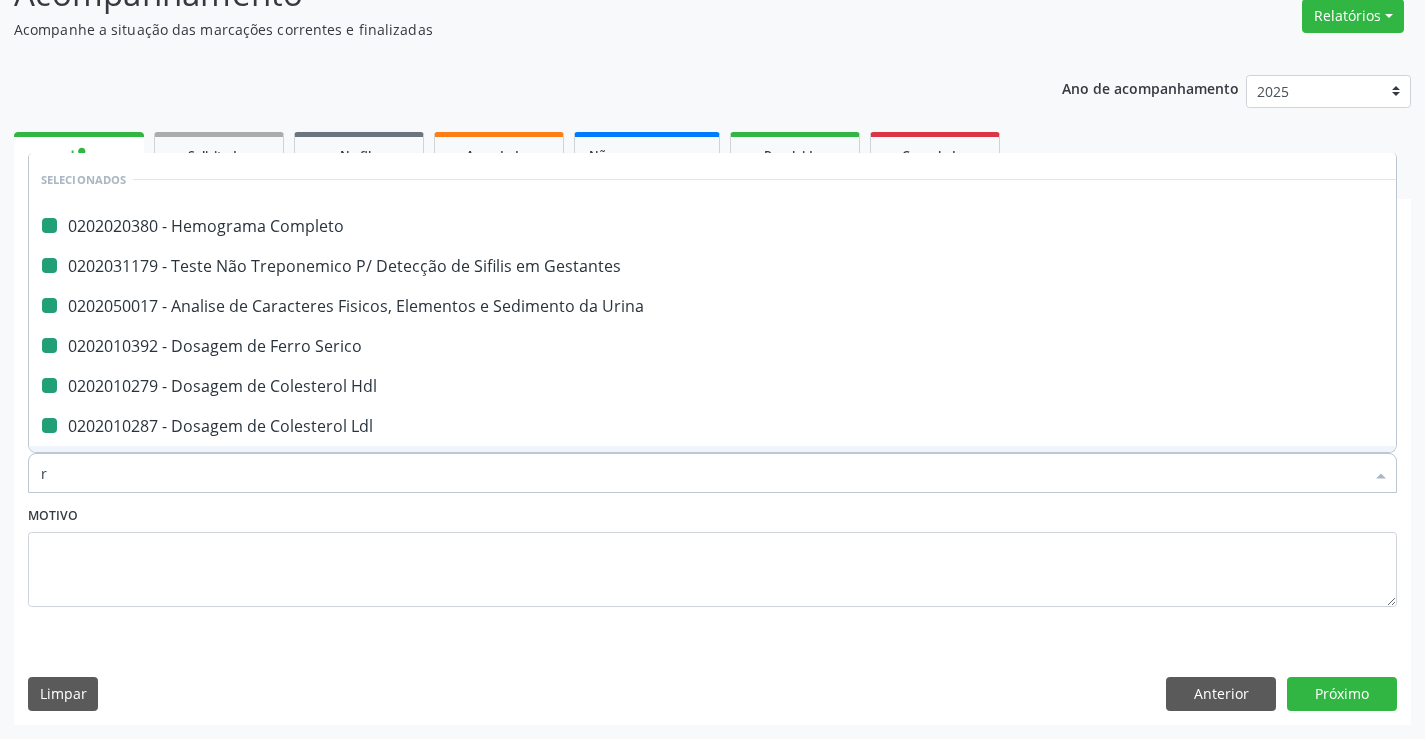 type on "rh" 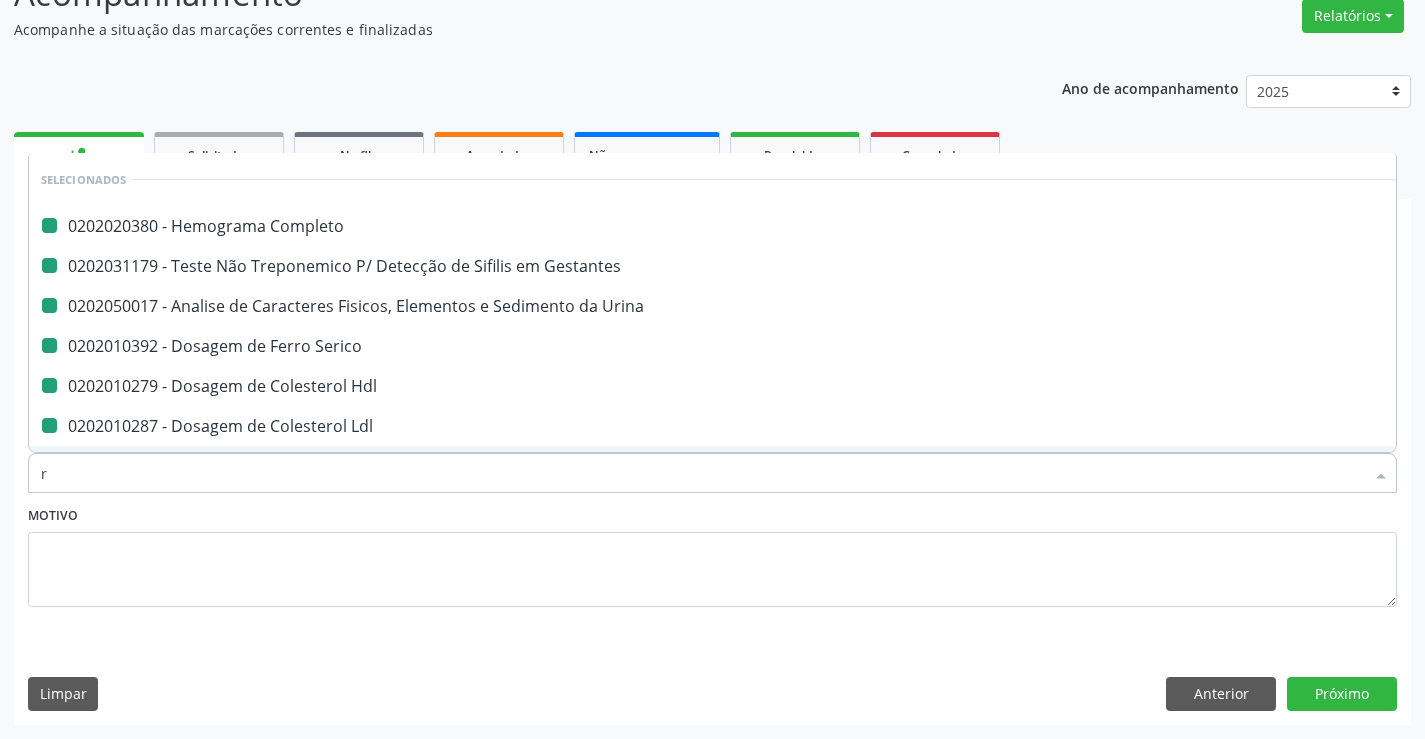 checkbox on "false" 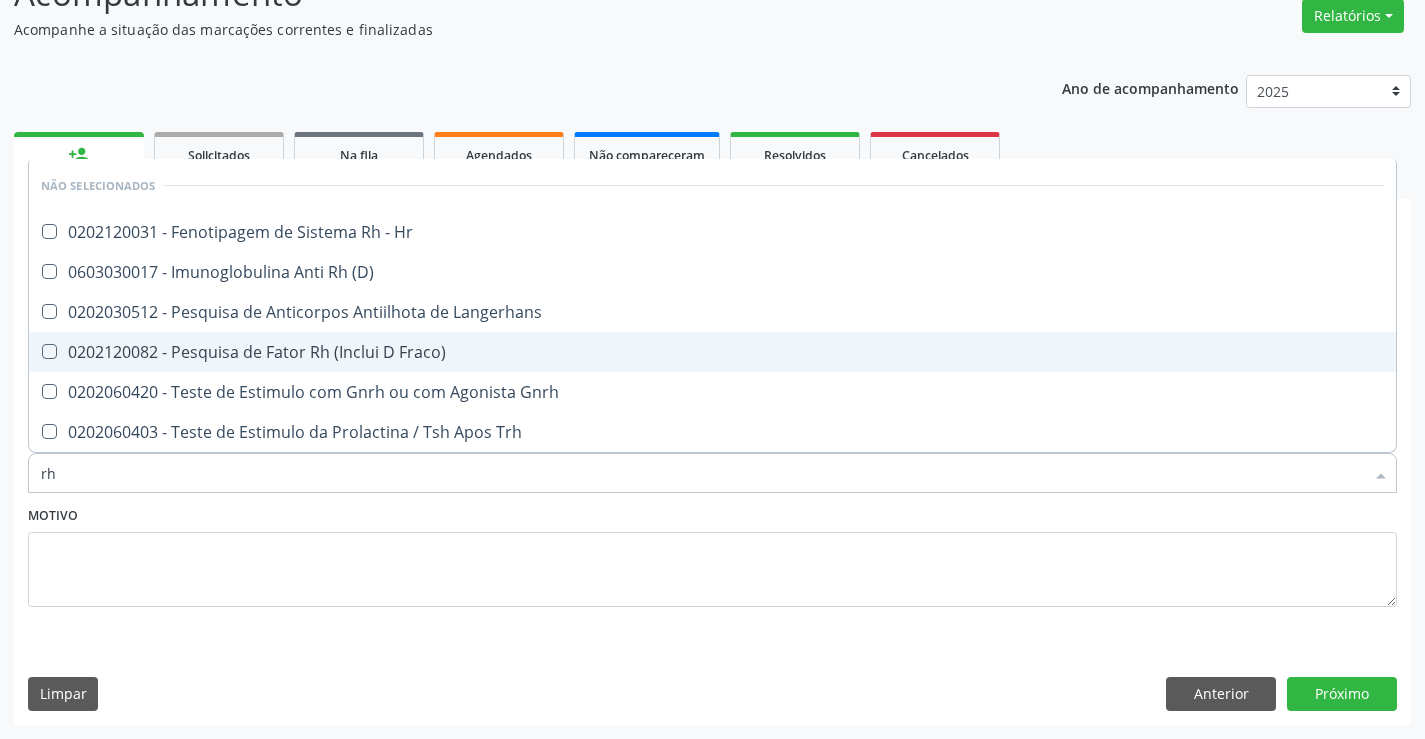 click on "0202120082 - Pesquisa de Fator Rh (Inclui D Fraco)" at bounding box center [712, 352] 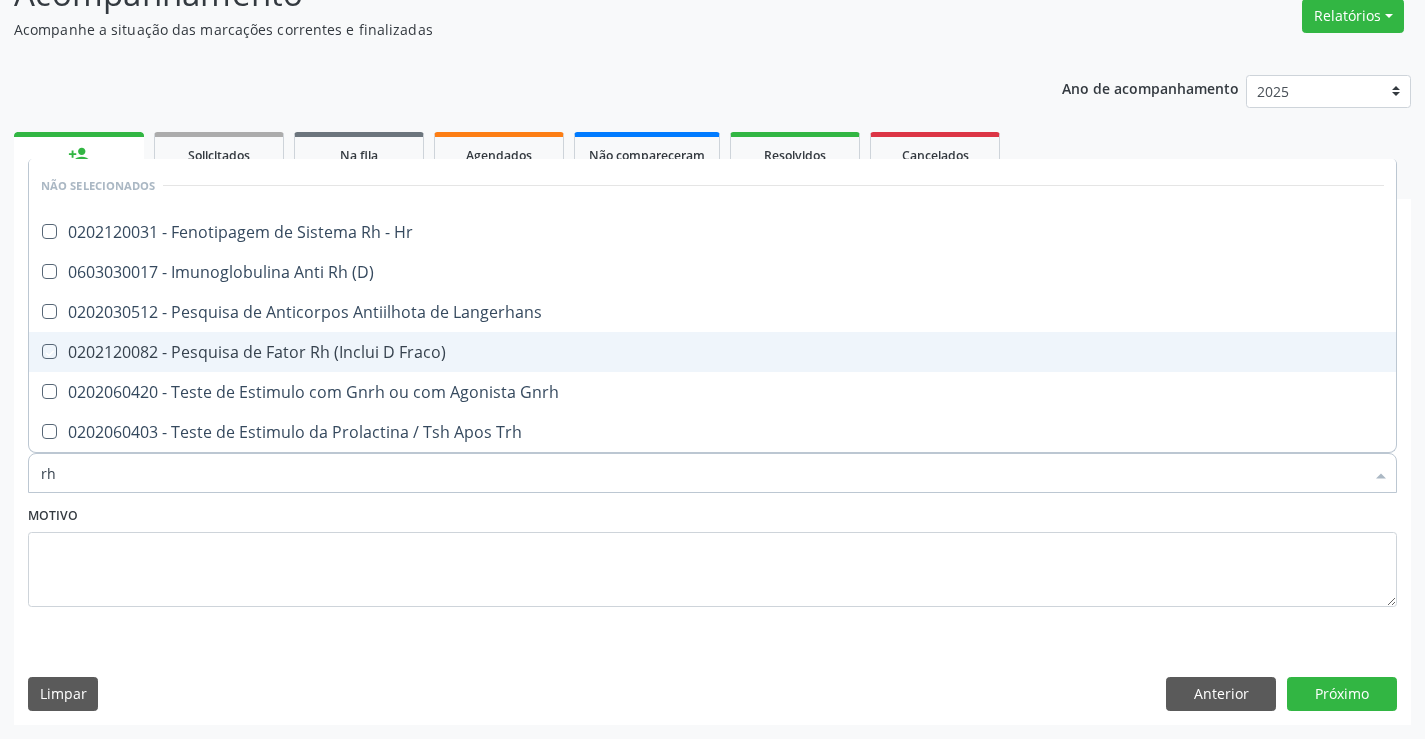 checkbox on "true" 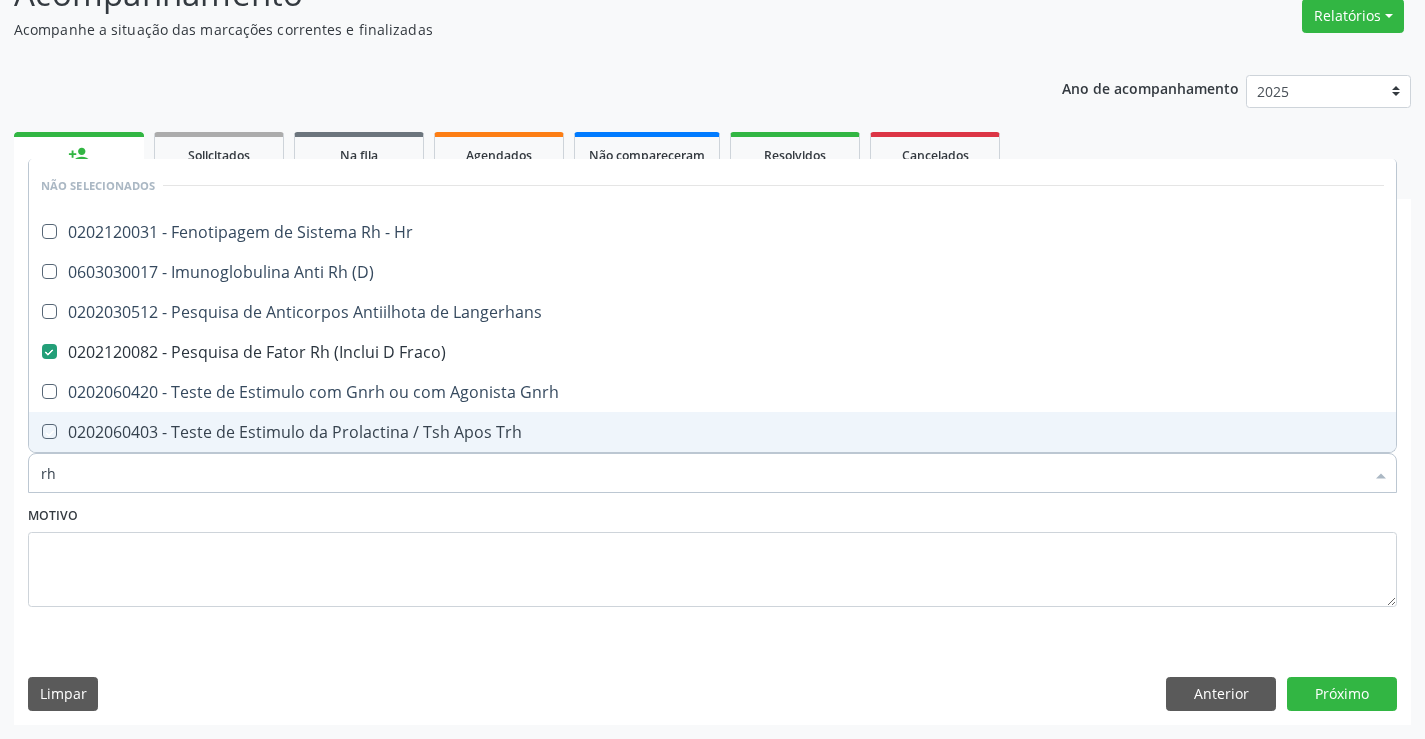 click on "Motivo" at bounding box center [712, 554] 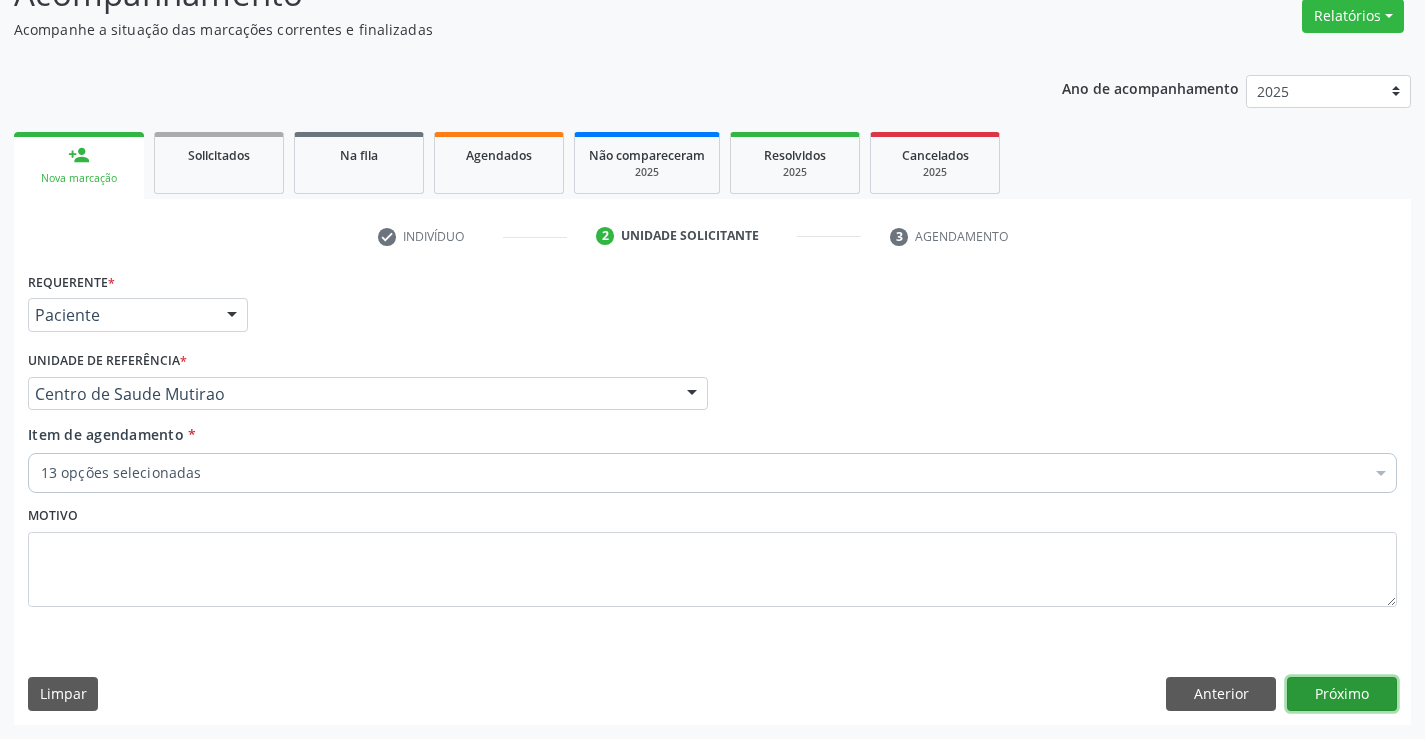 click on "Próximo" at bounding box center (1342, 694) 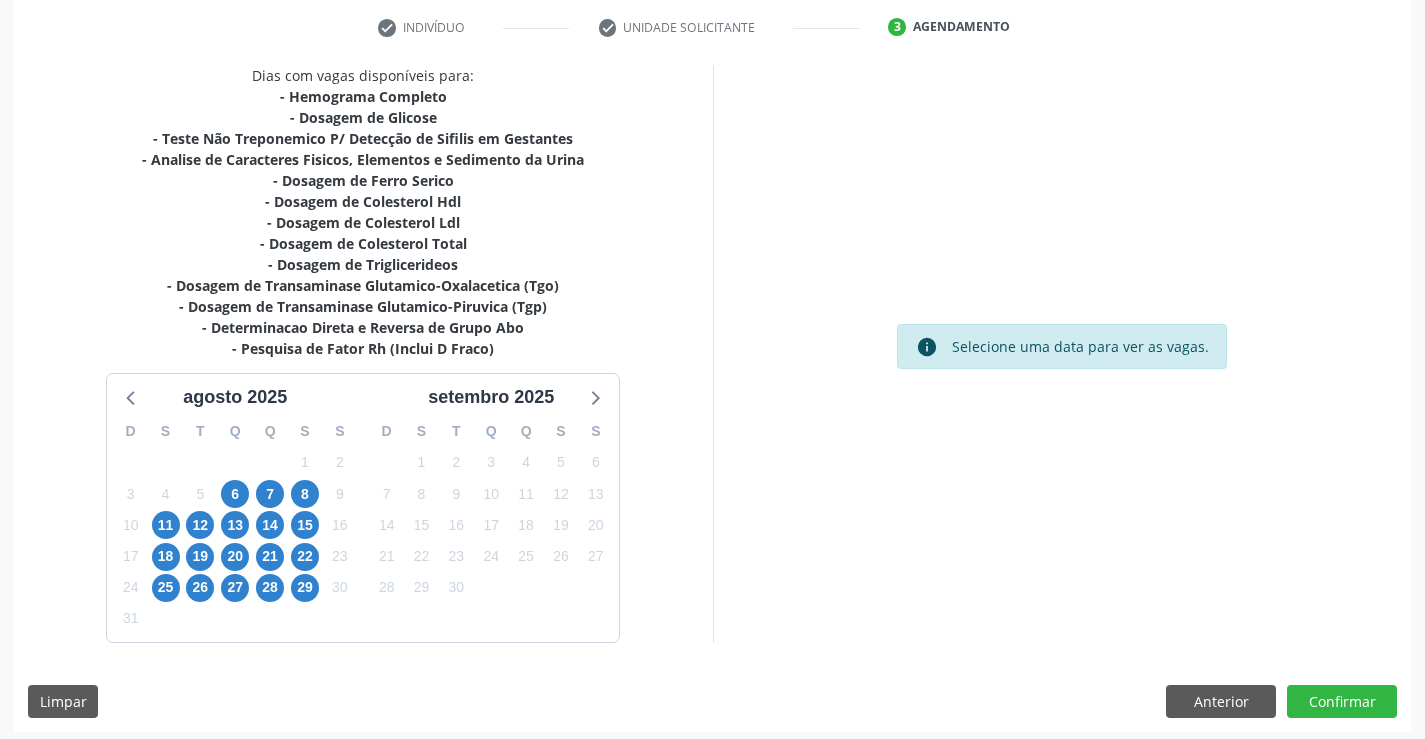 scroll, scrollTop: 383, scrollLeft: 0, axis: vertical 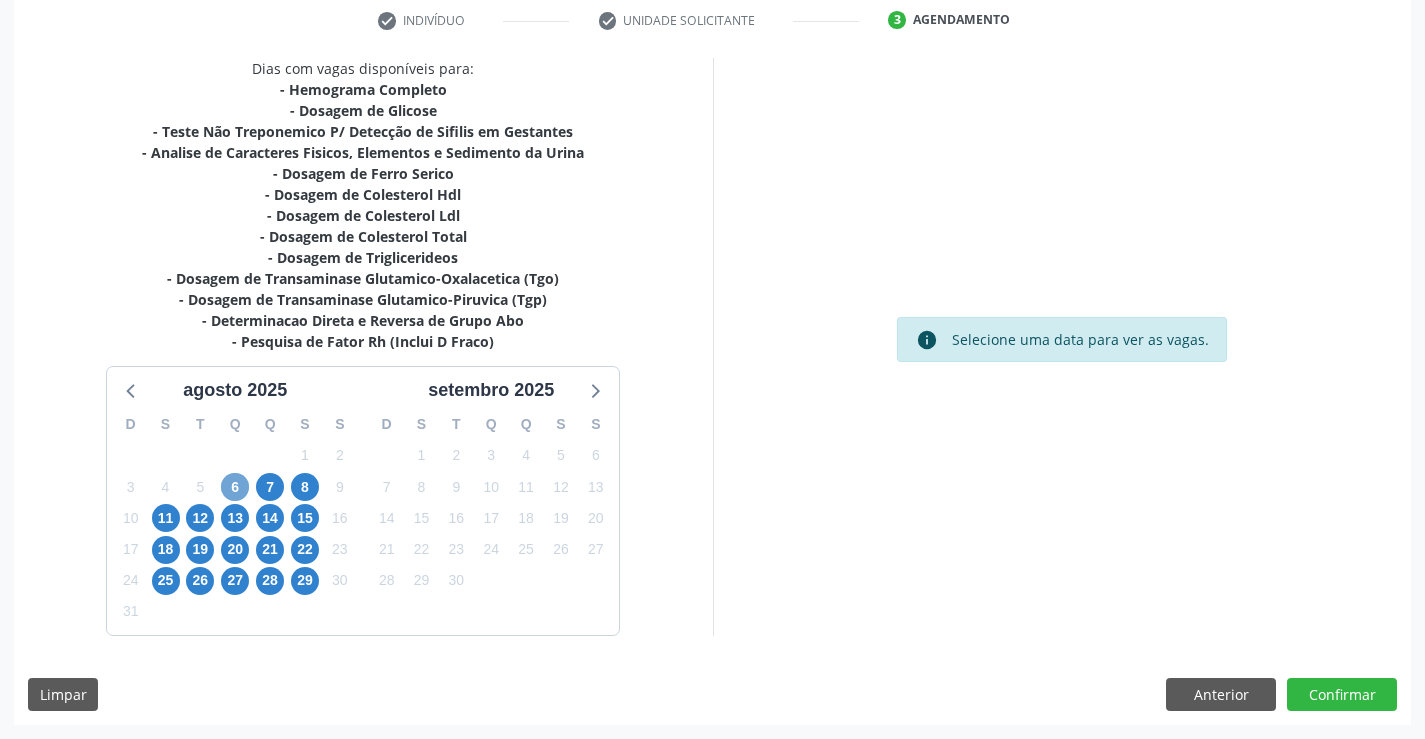 click on "6" at bounding box center (235, 487) 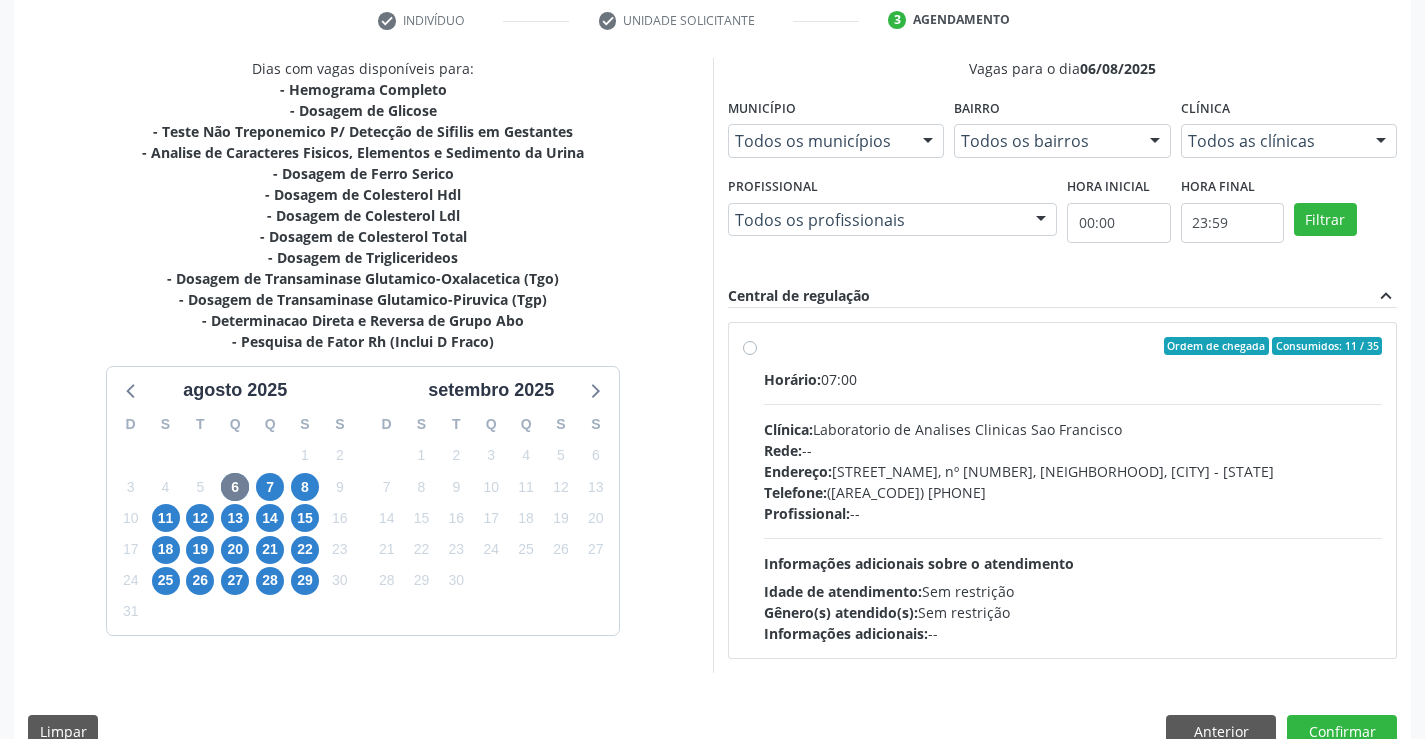 click on "Ordem de chegada
Consumidos: 11 / 35
Horário:   07:00
Clínica:  Laboratorio de Analises Clinicas Sao Francisco
Rede:
--
Endereço:   Terreo, nº 258, Centro, Campo Formoso - BA
Telefone:   (74) 36453588
Profissional:
--
Informações adicionais sobre o atendimento
Idade de atendimento:
Sem restrição
Gênero(s) atendido(s):
Sem restrição
Informações adicionais:
--" at bounding box center [1073, 490] 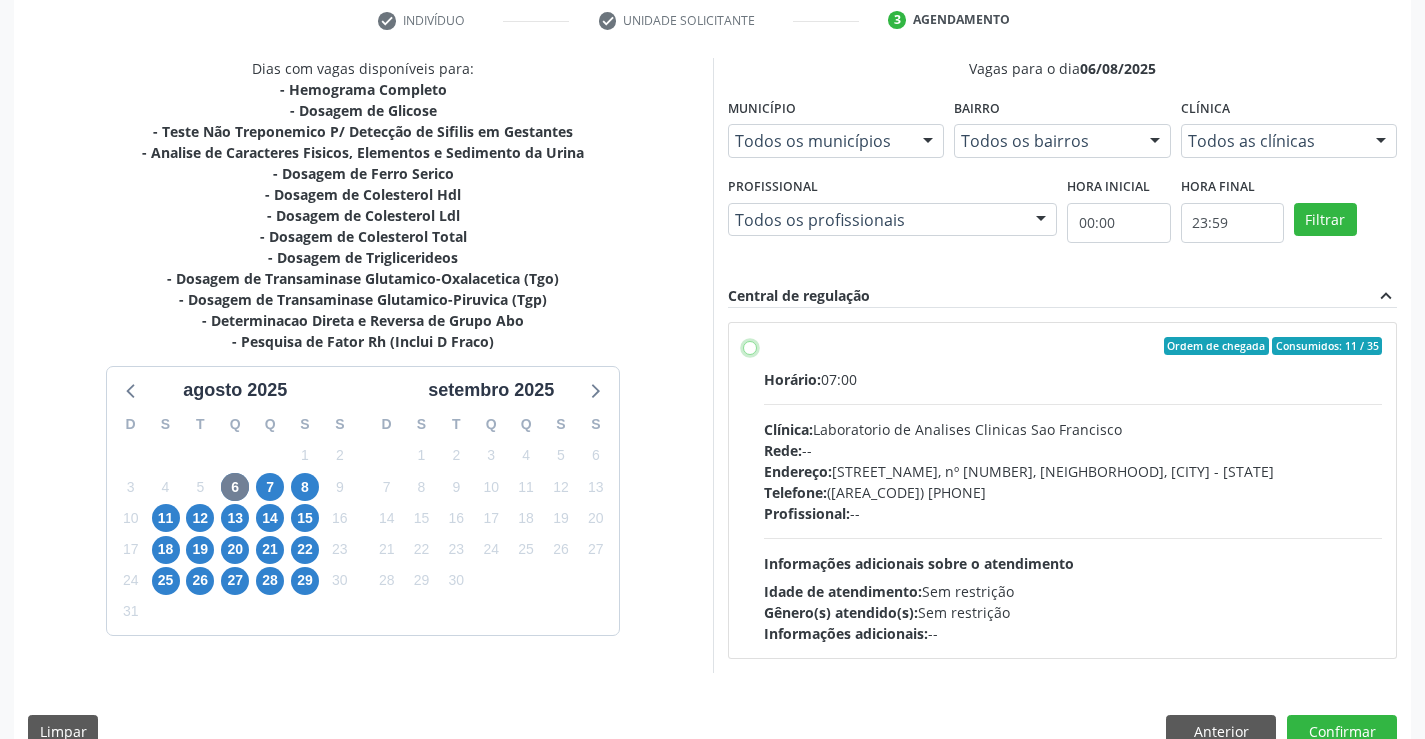 click on "Ordem de chegada
Consumidos: 11 / 35
Horário:   07:00
Clínica:  Laboratorio de Analises Clinicas Sao Francisco
Rede:
--
Endereço:   Terreo, nº 258, Centro, Campo Formoso - BA
Telefone:   (74) 36453588
Profissional:
--
Informações adicionais sobre o atendimento
Idade de atendimento:
Sem restrição
Gênero(s) atendido(s):
Sem restrição
Informações adicionais:
--" at bounding box center (750, 346) 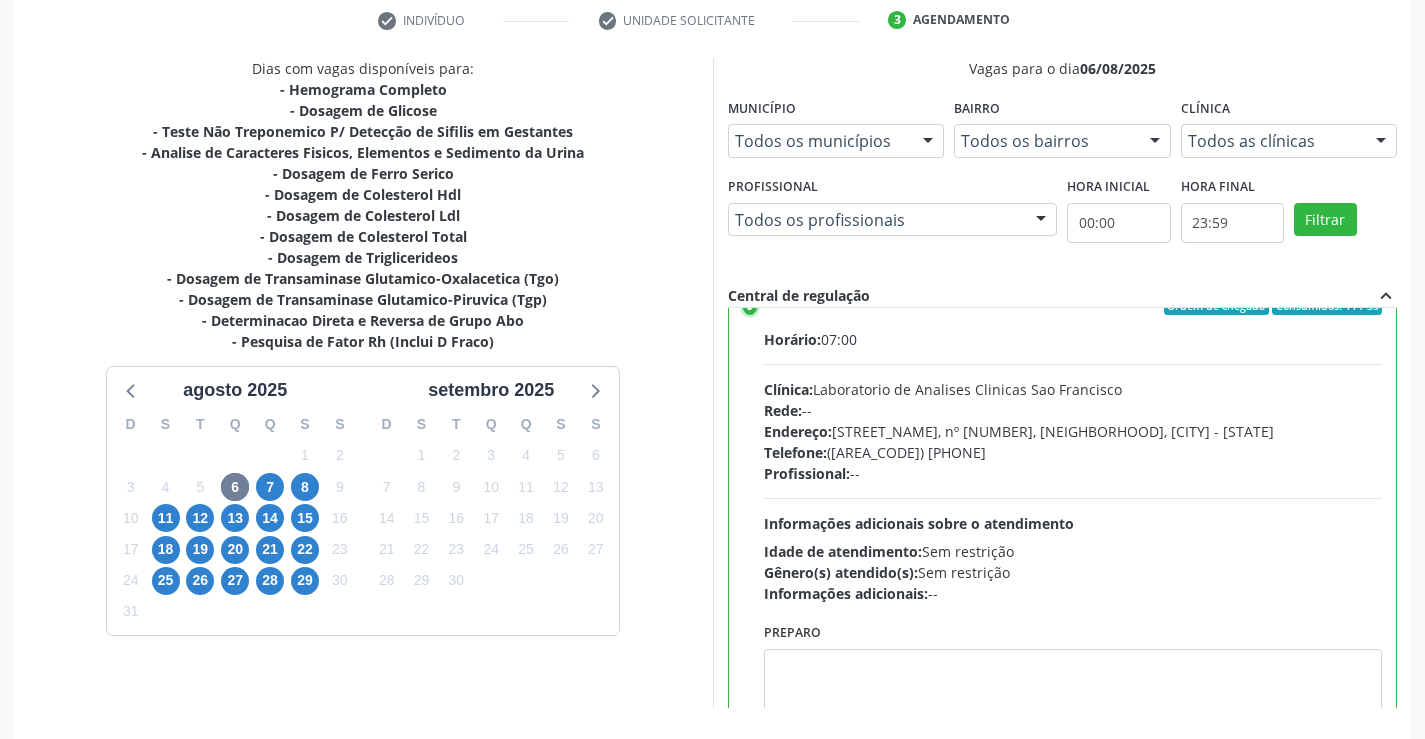 scroll, scrollTop: 99, scrollLeft: 0, axis: vertical 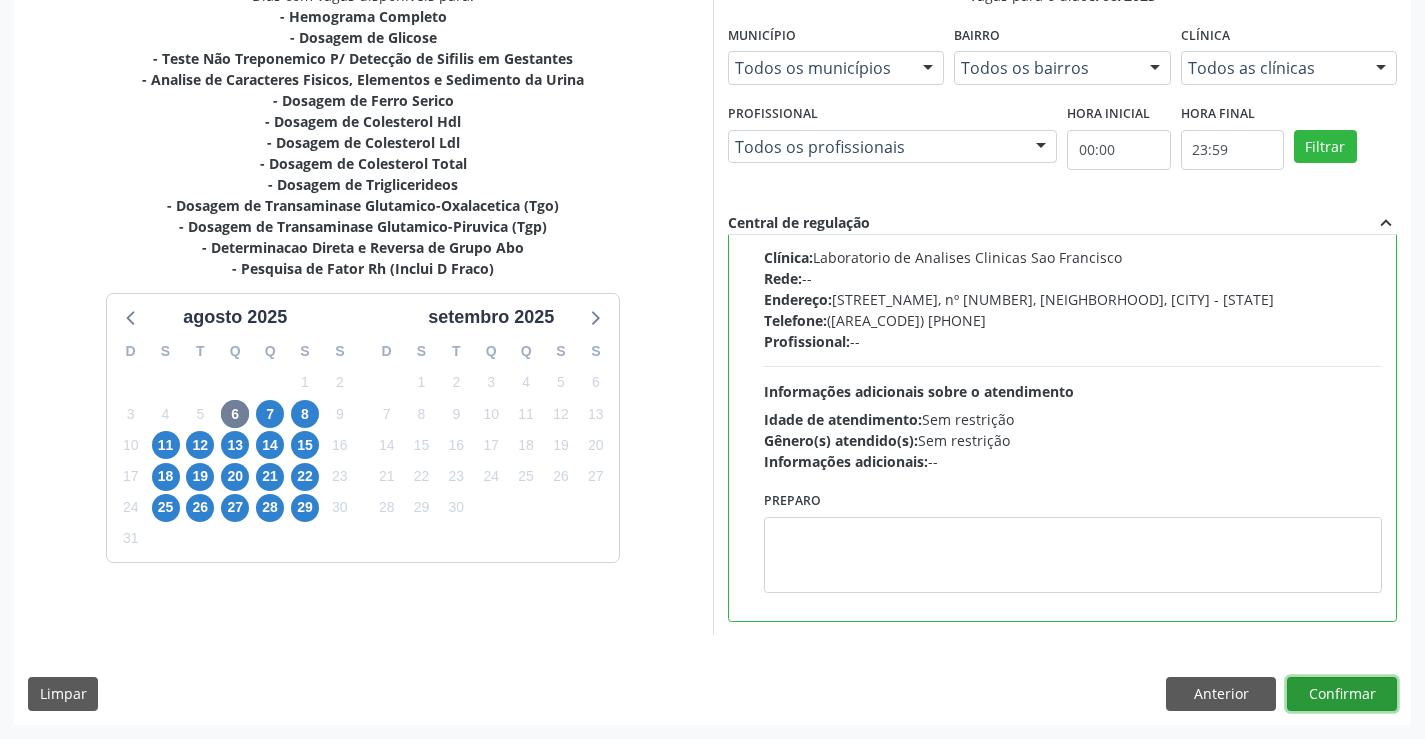 click on "Confirmar" at bounding box center (1342, 694) 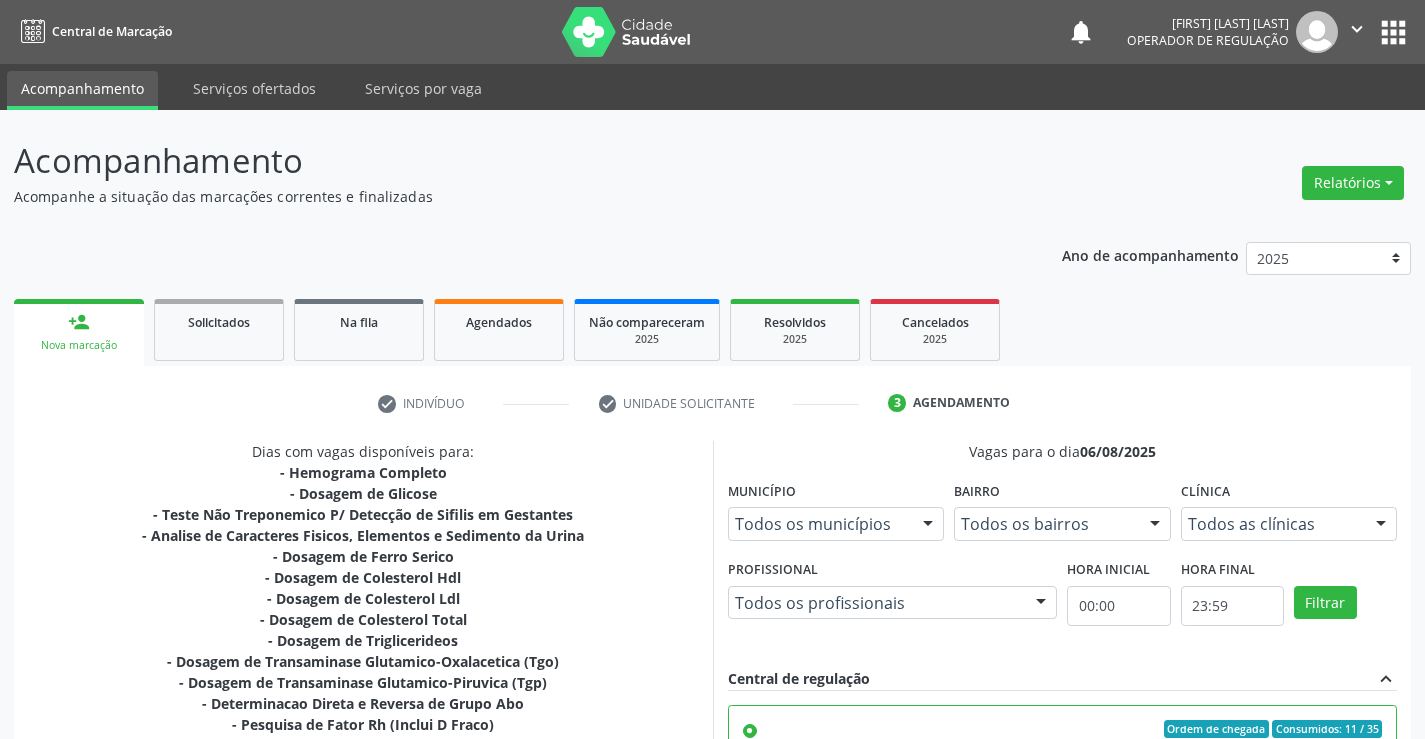 scroll, scrollTop: 456, scrollLeft: 0, axis: vertical 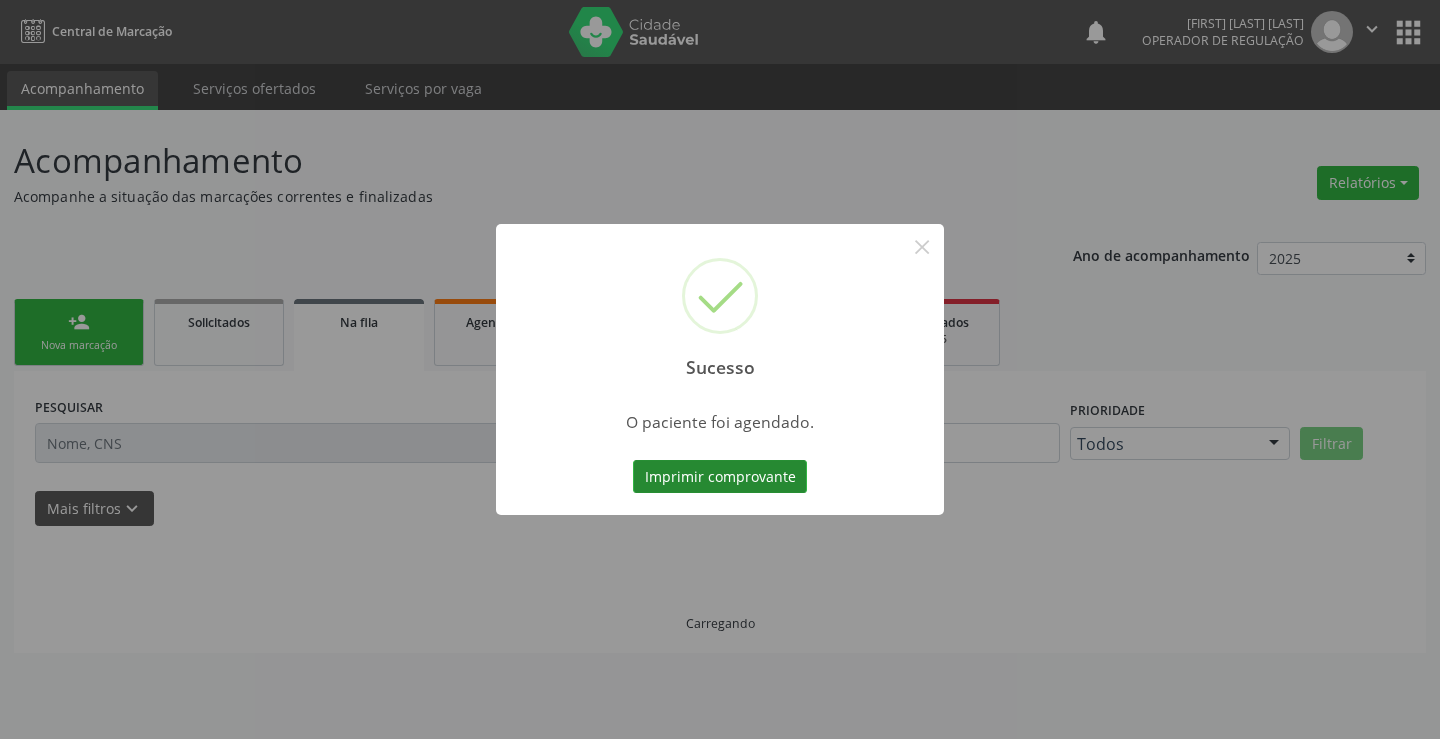 click on "Imprimir comprovante" at bounding box center (720, 477) 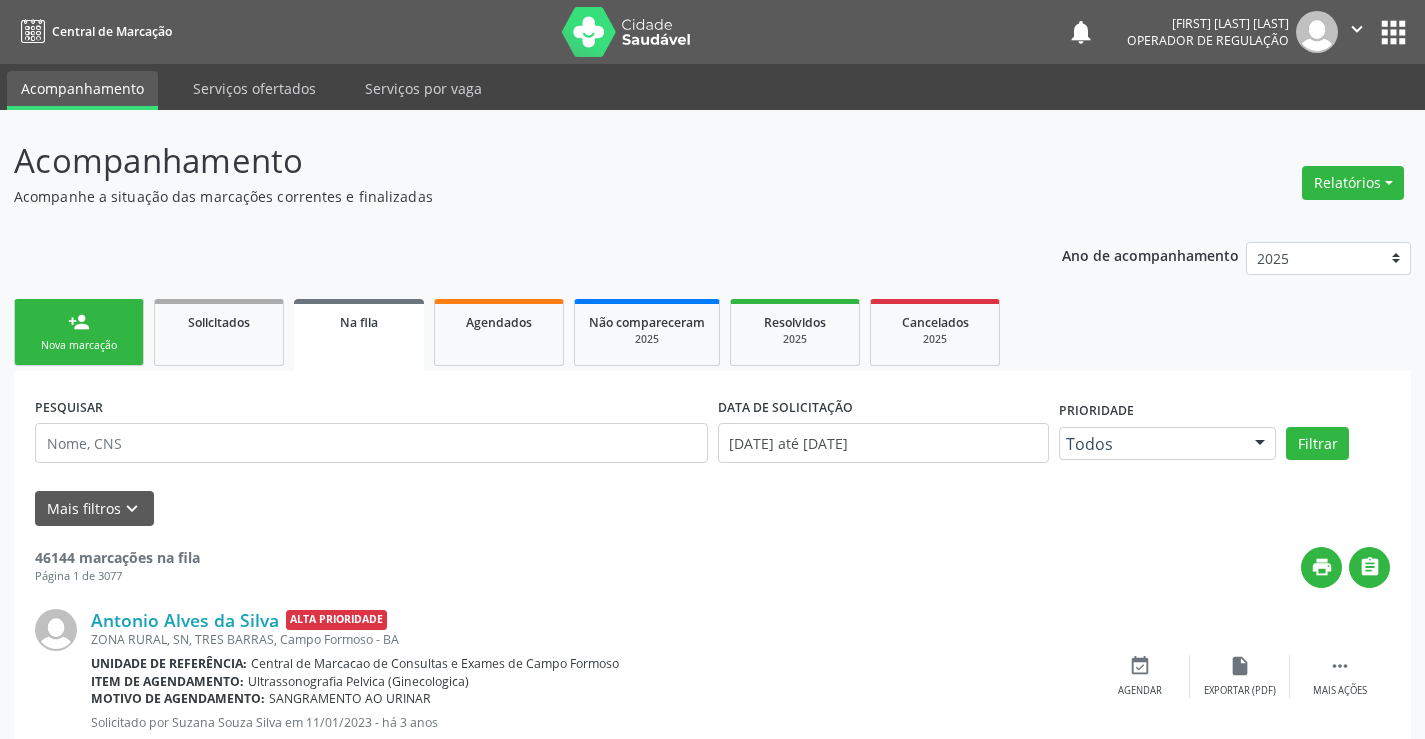 click on "person_add
Nova marcação" at bounding box center [79, 332] 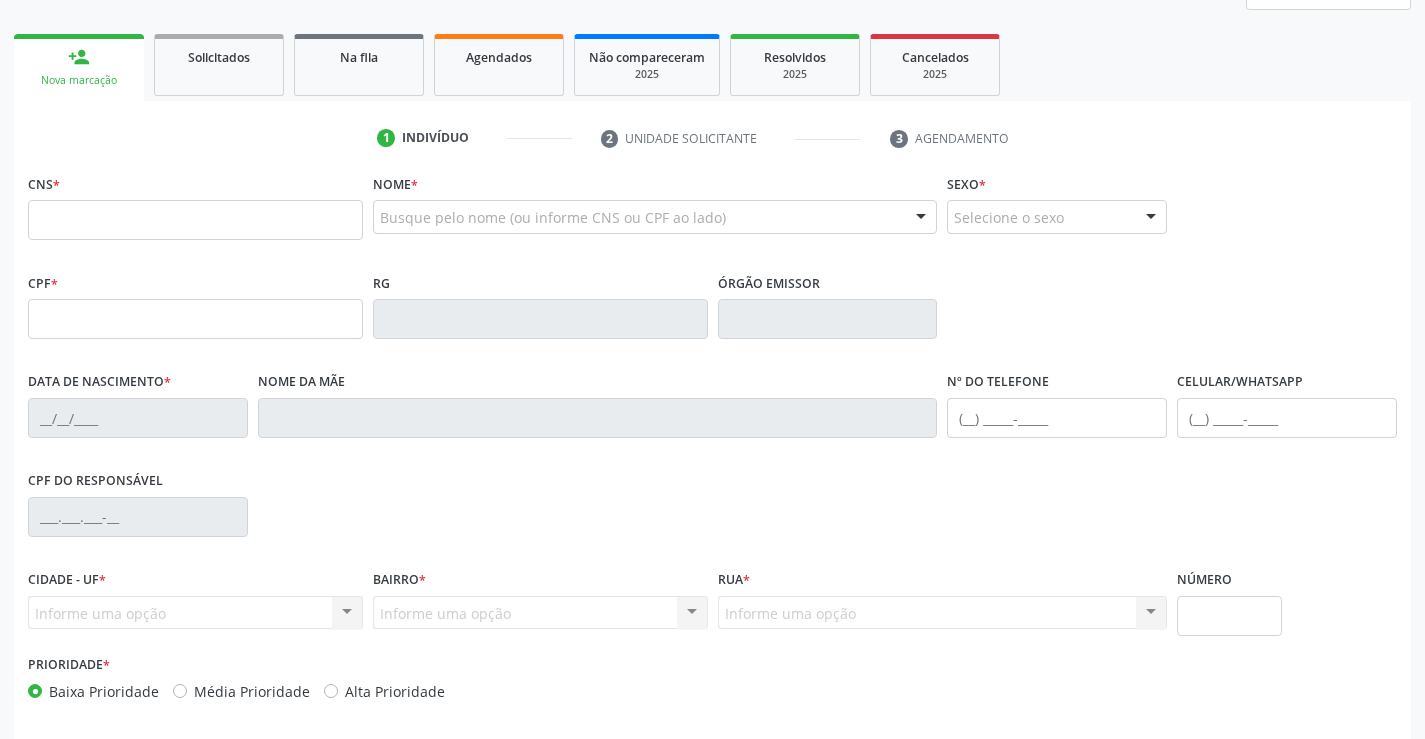 scroll, scrollTop: 300, scrollLeft: 0, axis: vertical 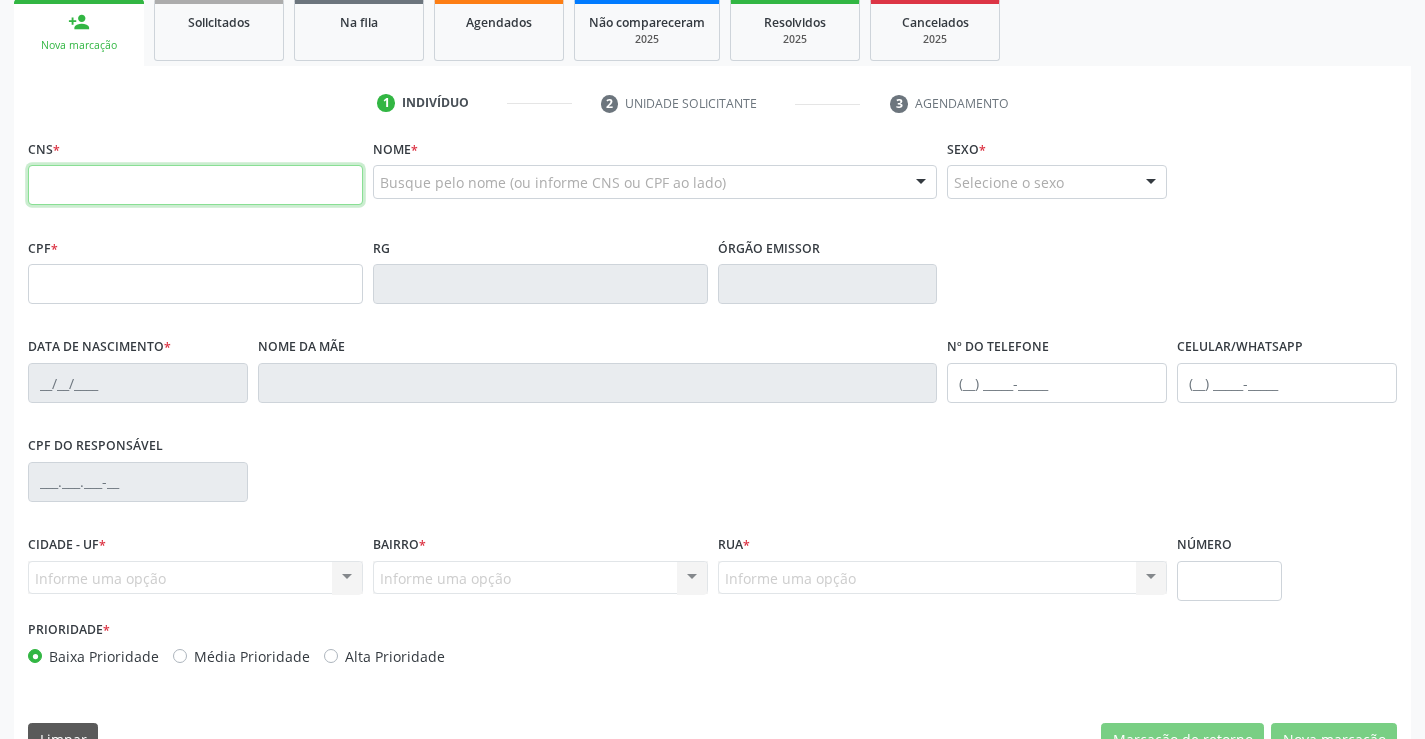 click at bounding box center [195, 185] 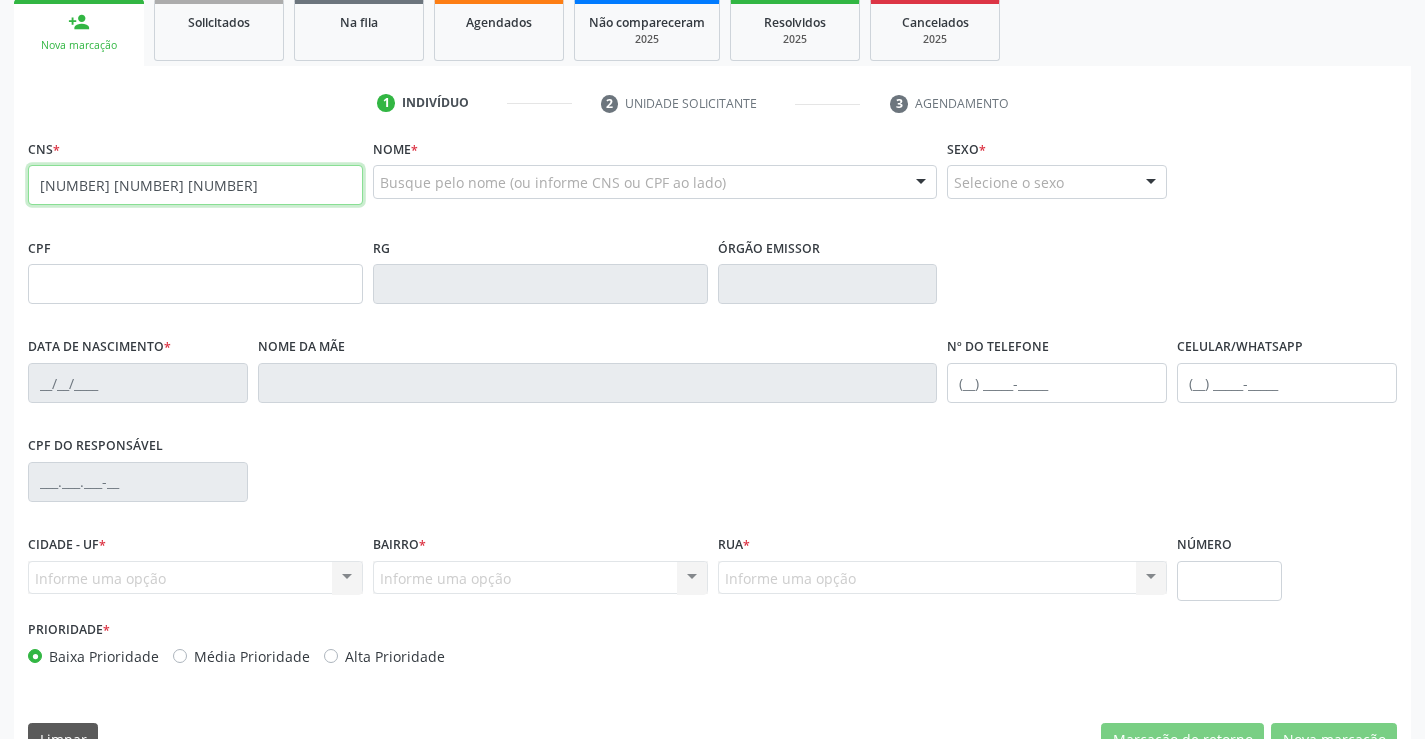 type on "704 2067 5147 2485" 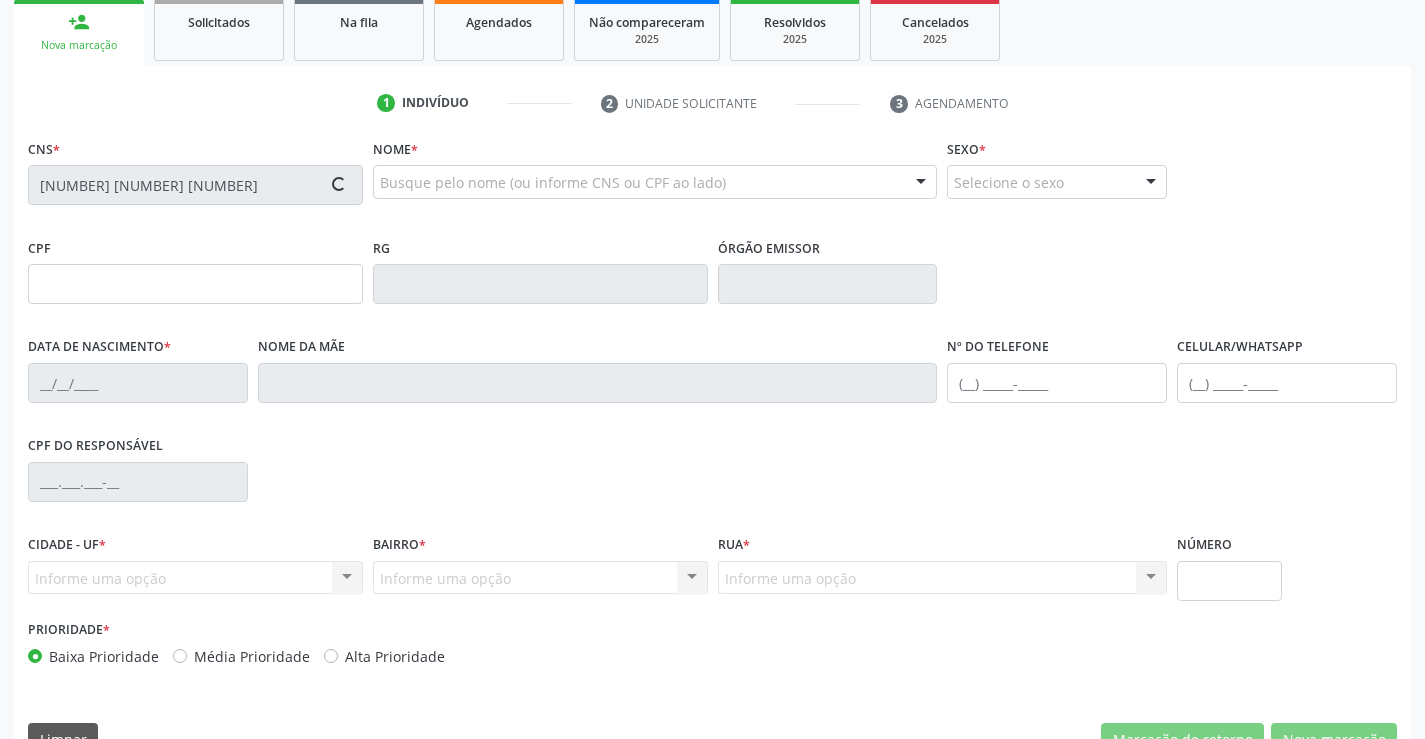 type on "496.220.645-15" 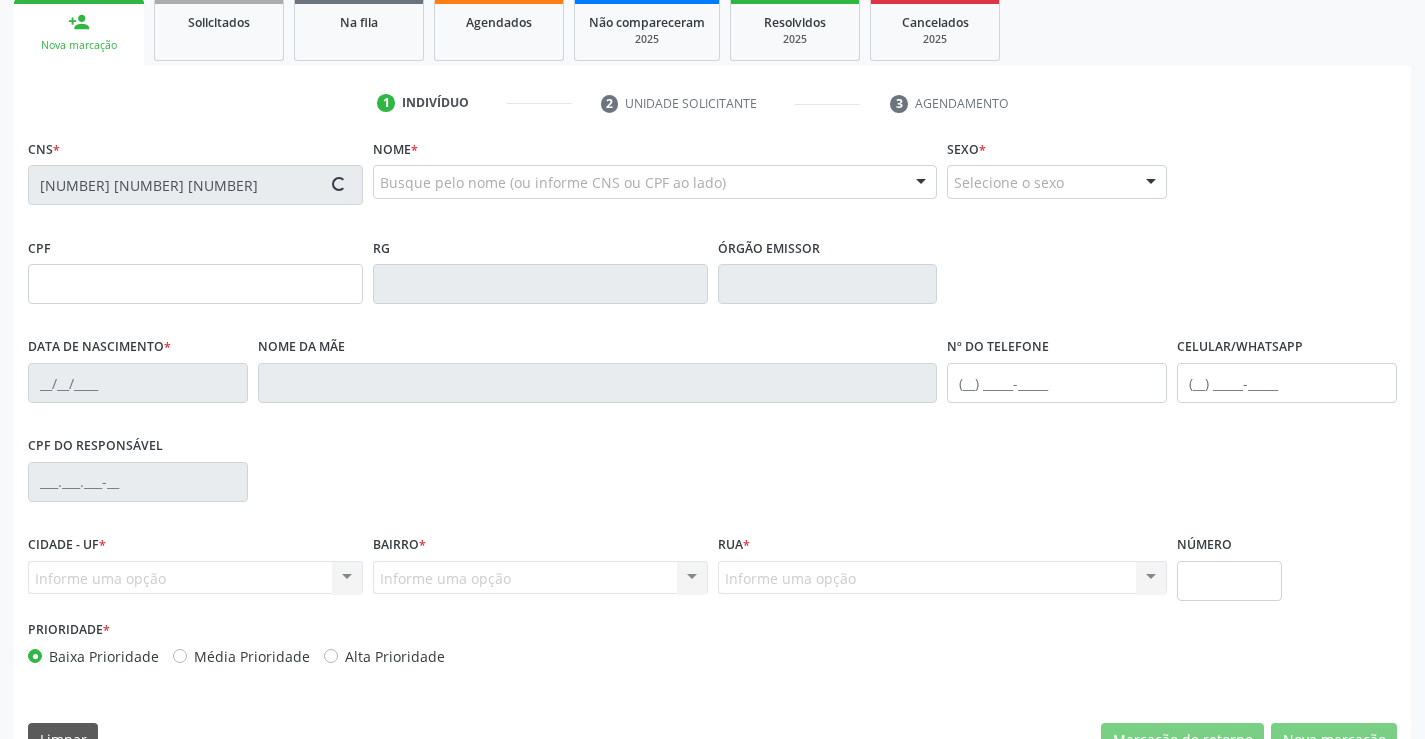 type on "0503384399" 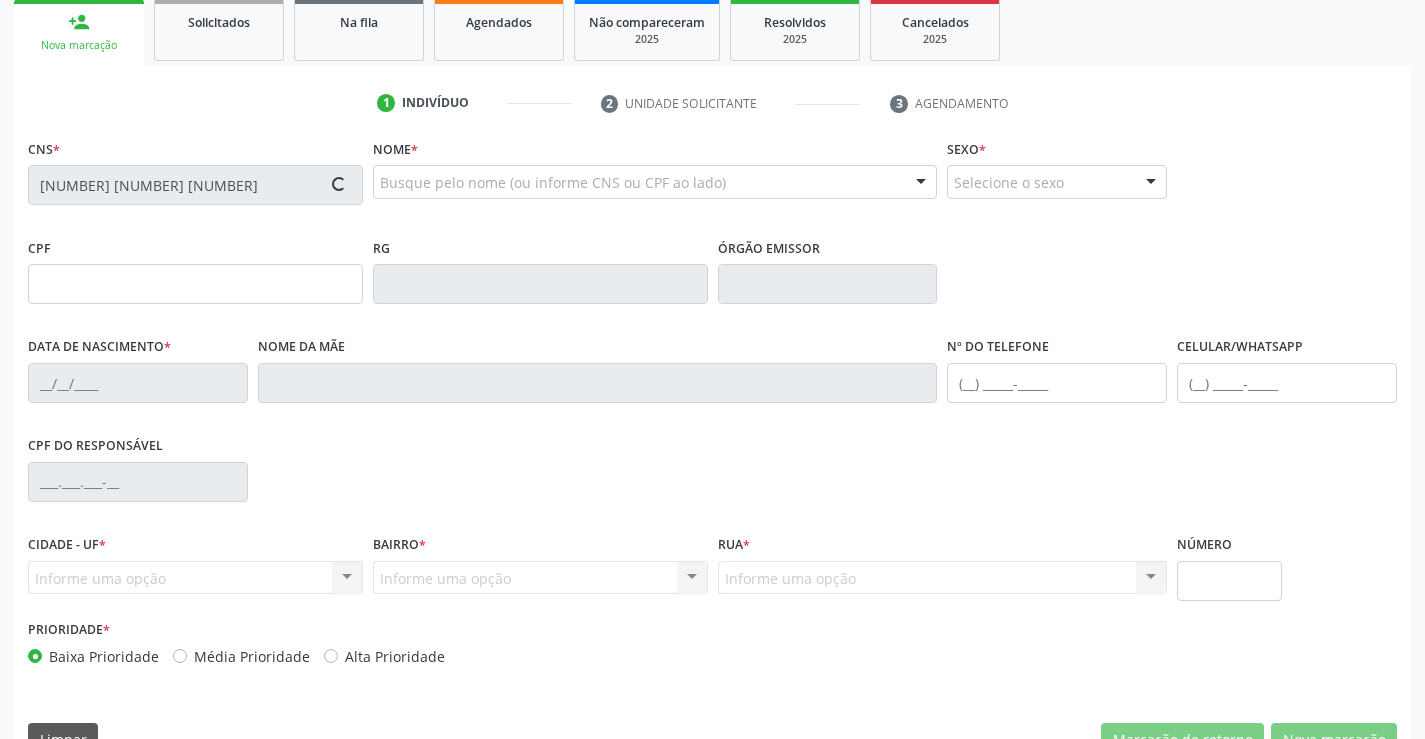 type on "15/07/1968" 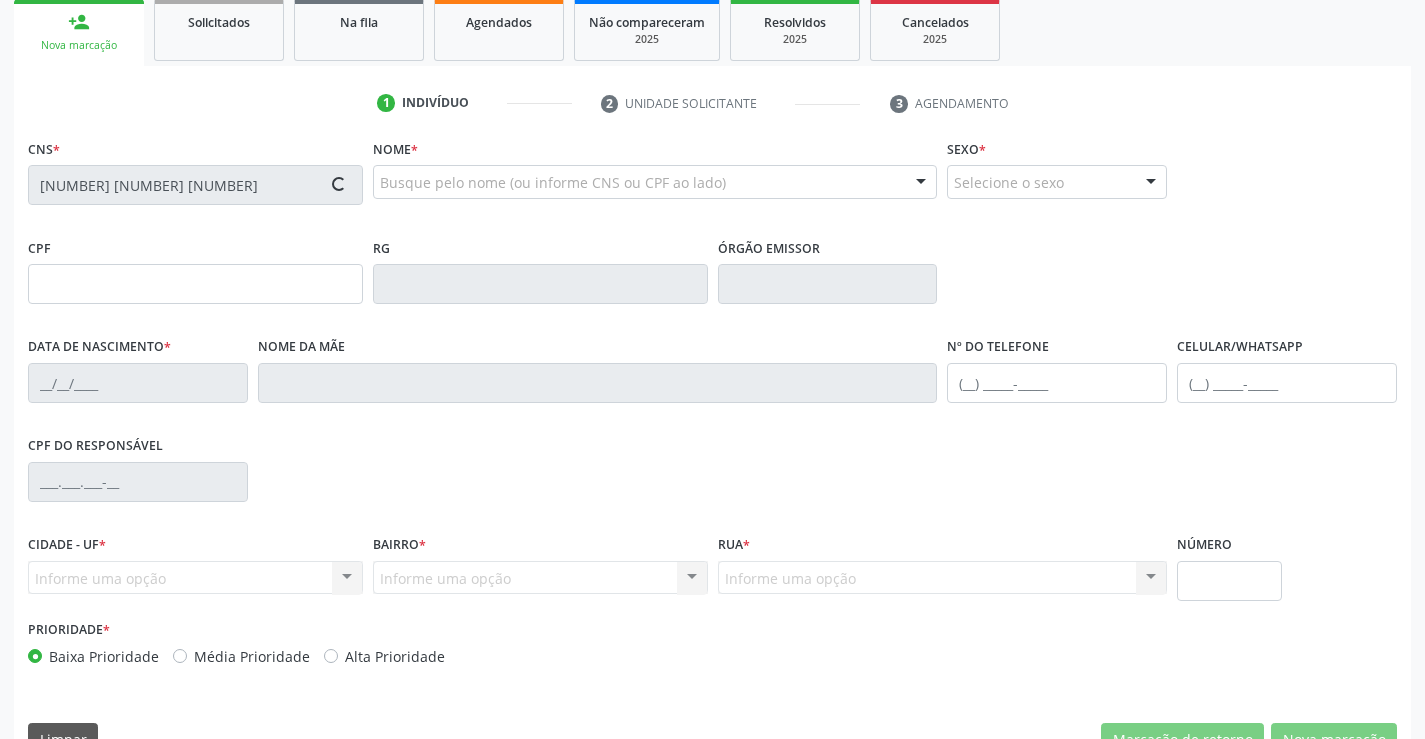 type on "(74) 99121-3344" 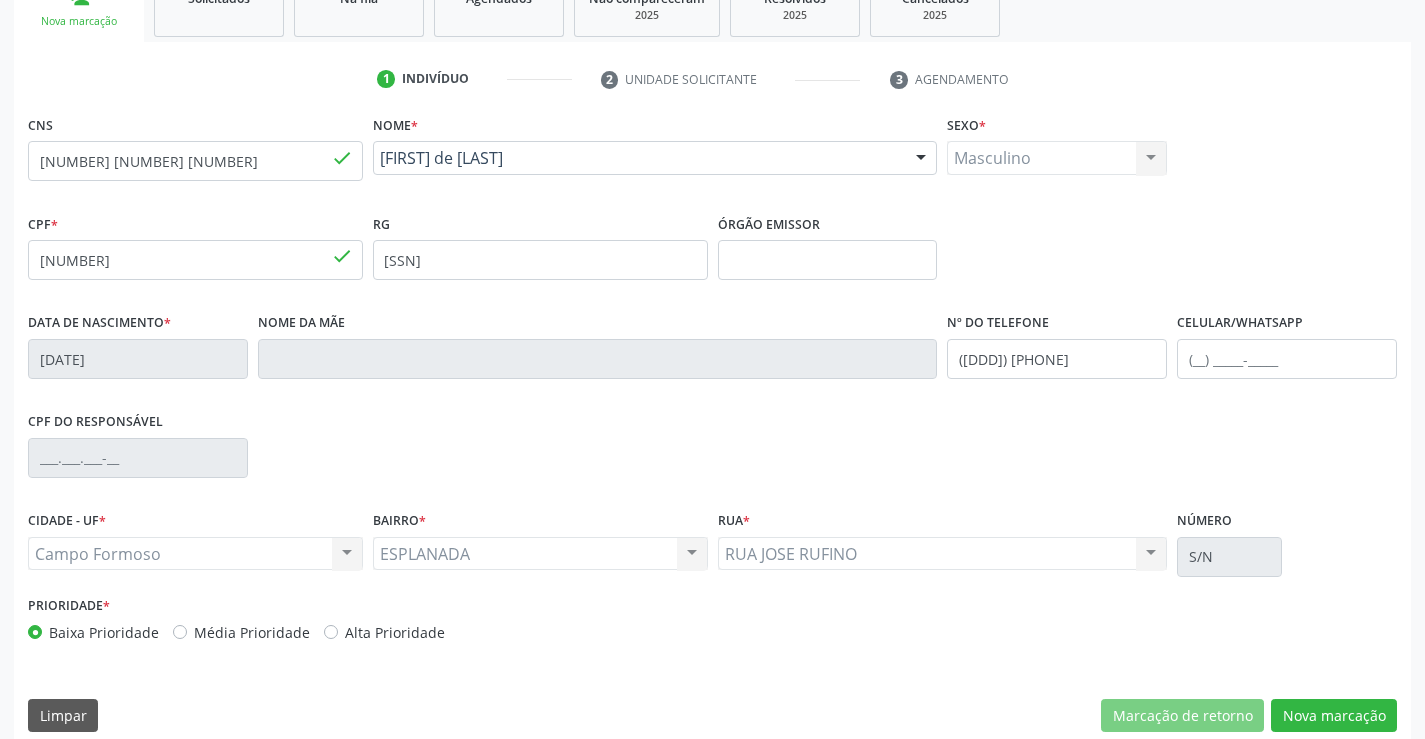 scroll, scrollTop: 345, scrollLeft: 0, axis: vertical 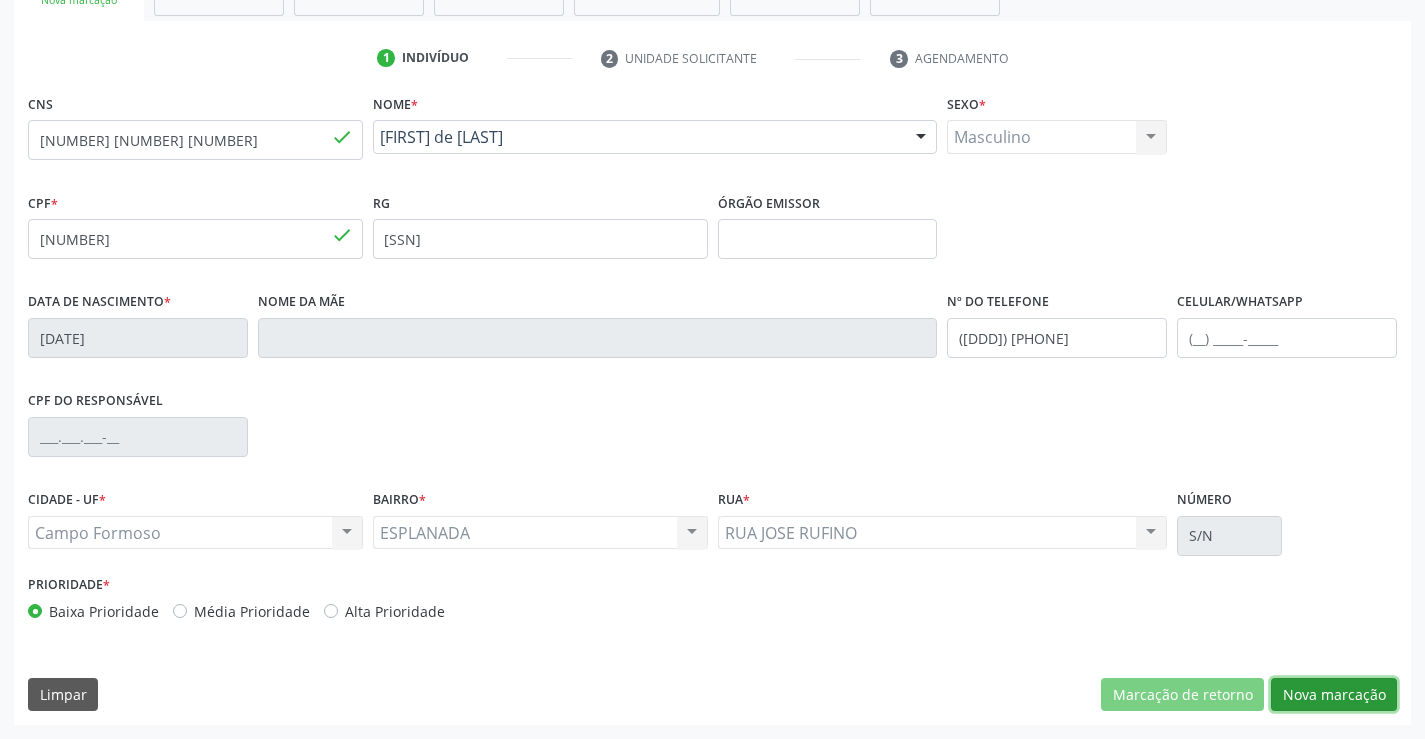 click on "Nova marcação" at bounding box center [1334, 695] 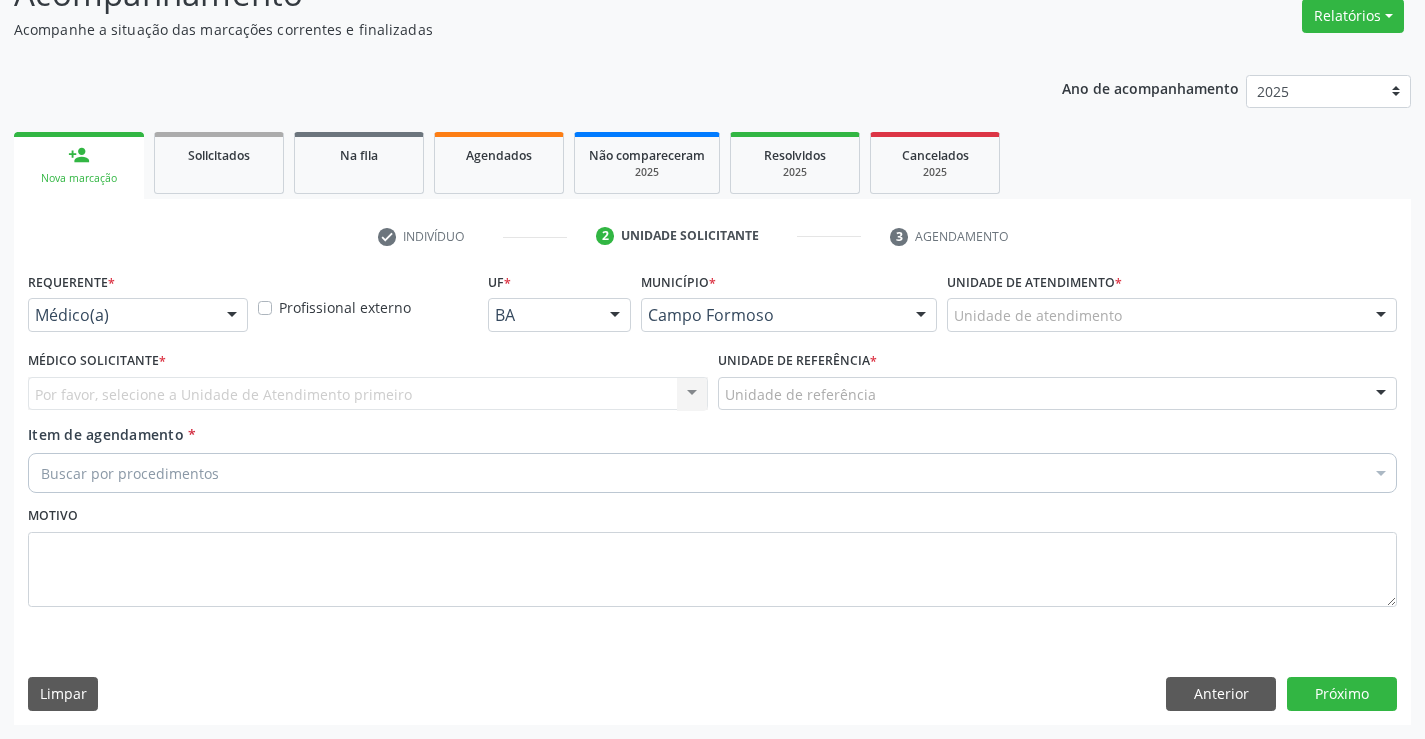 scroll, scrollTop: 167, scrollLeft: 0, axis: vertical 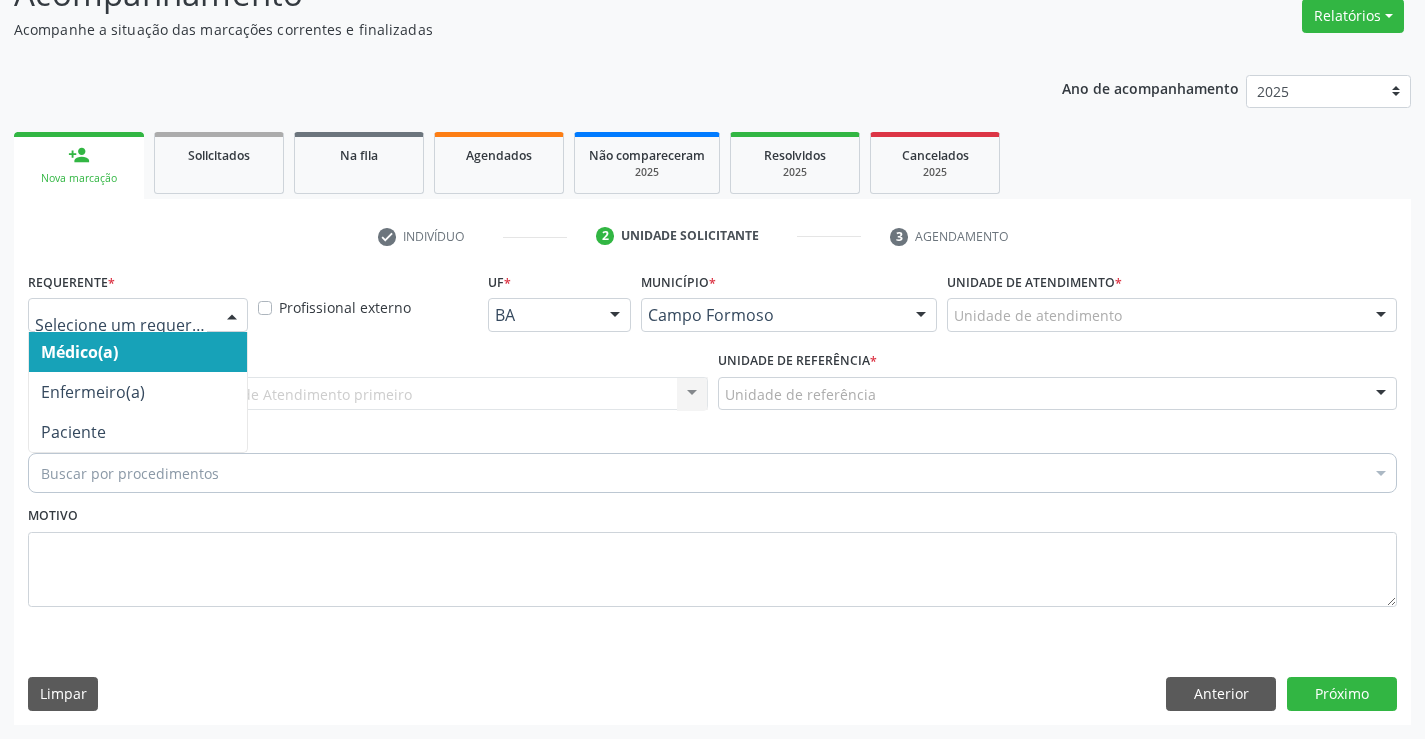click at bounding box center (232, 316) 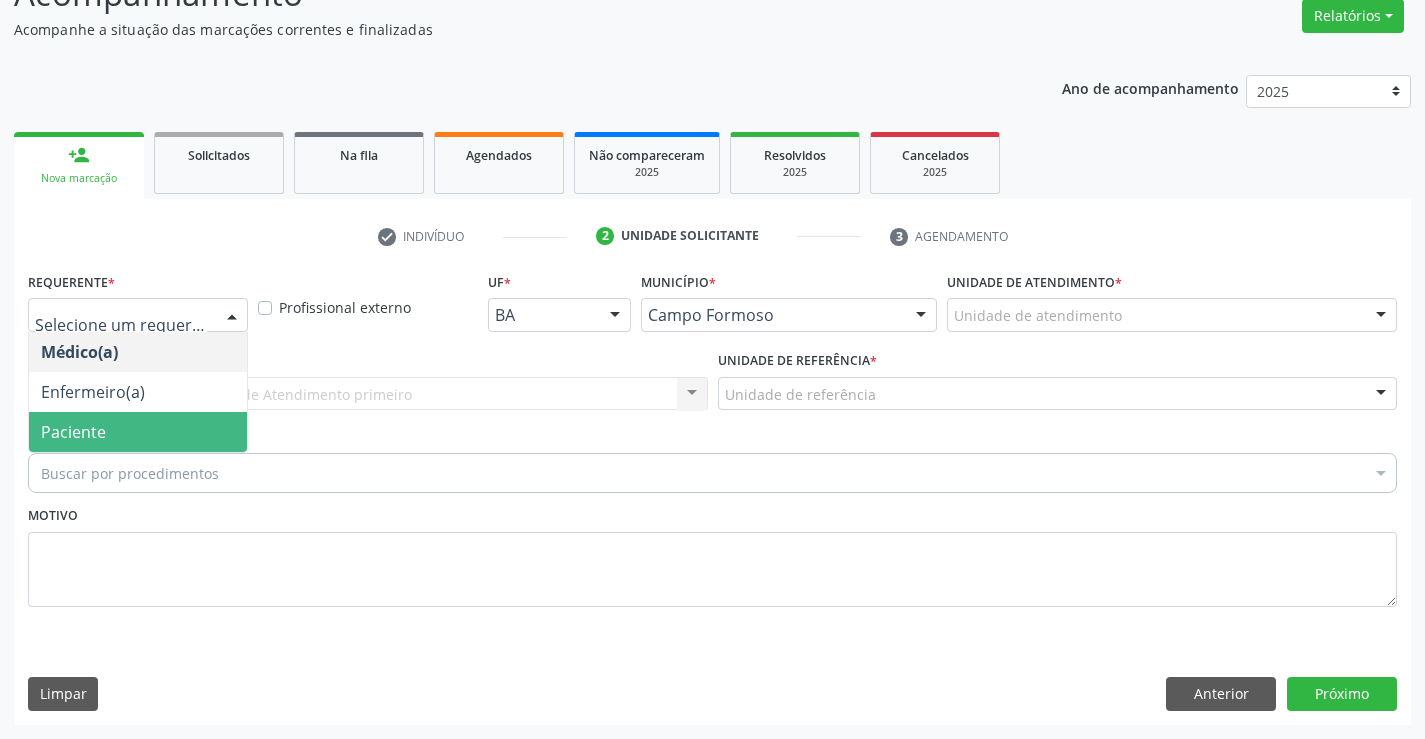 drag, startPoint x: 150, startPoint y: 427, endPoint x: 165, endPoint y: 412, distance: 21.213203 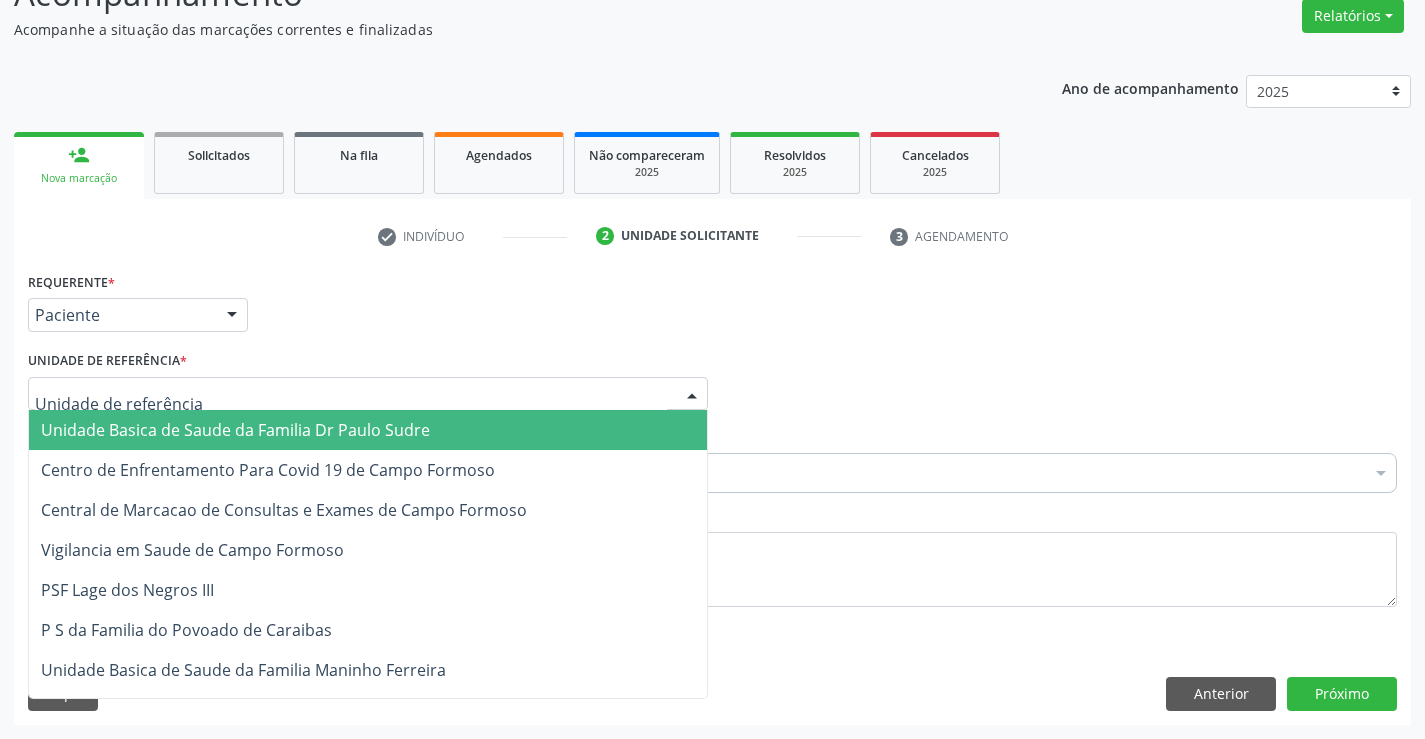 click at bounding box center [368, 394] 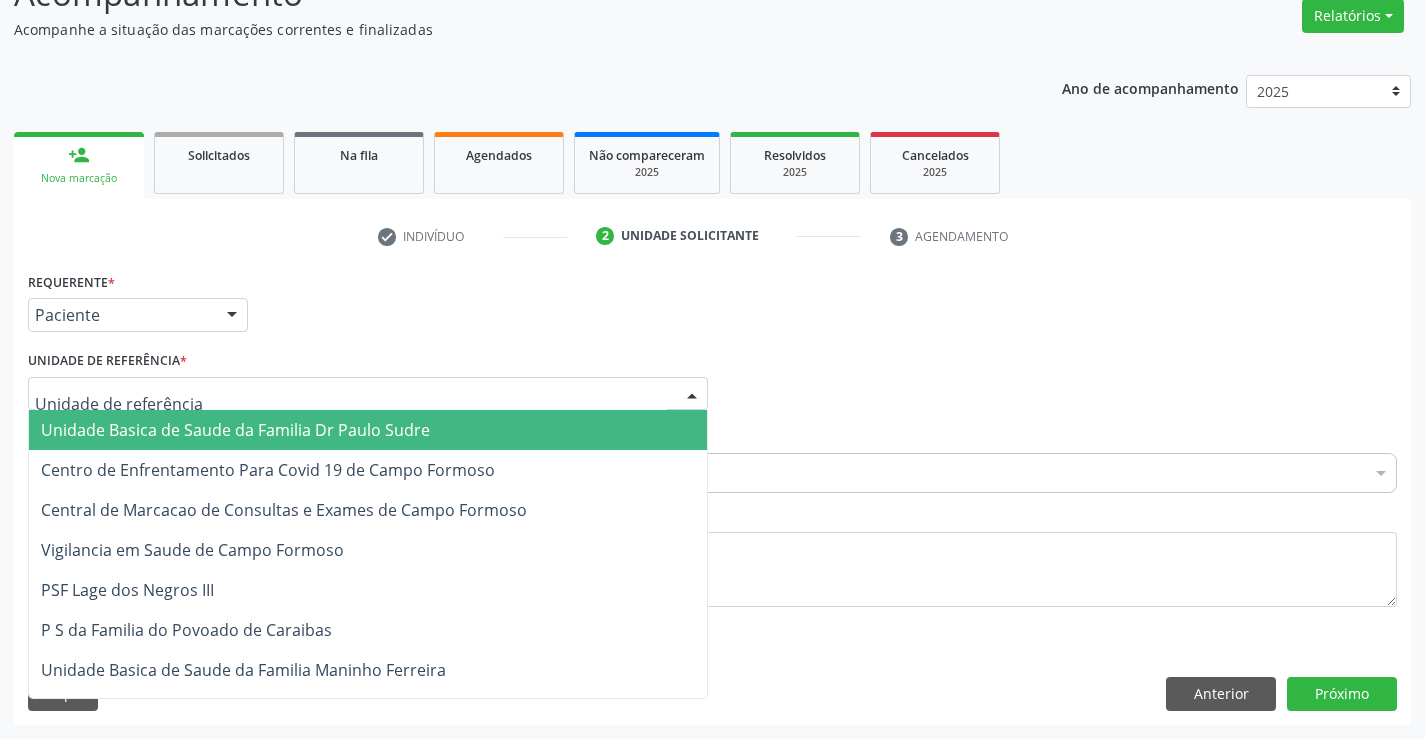 click on "Unidade Basica de Saude da Familia Dr Paulo Sudre" at bounding box center [235, 430] 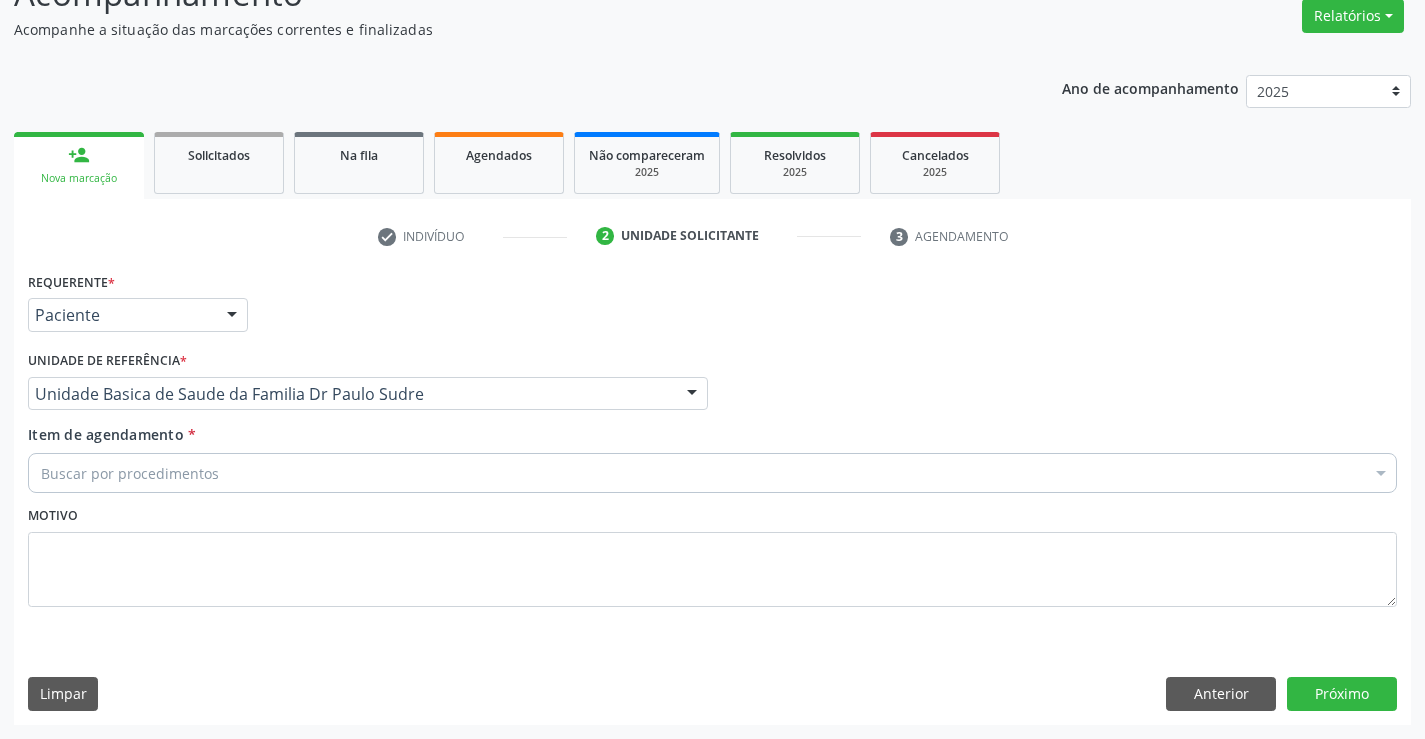 click on "Buscar por procedimentos" at bounding box center (712, 473) 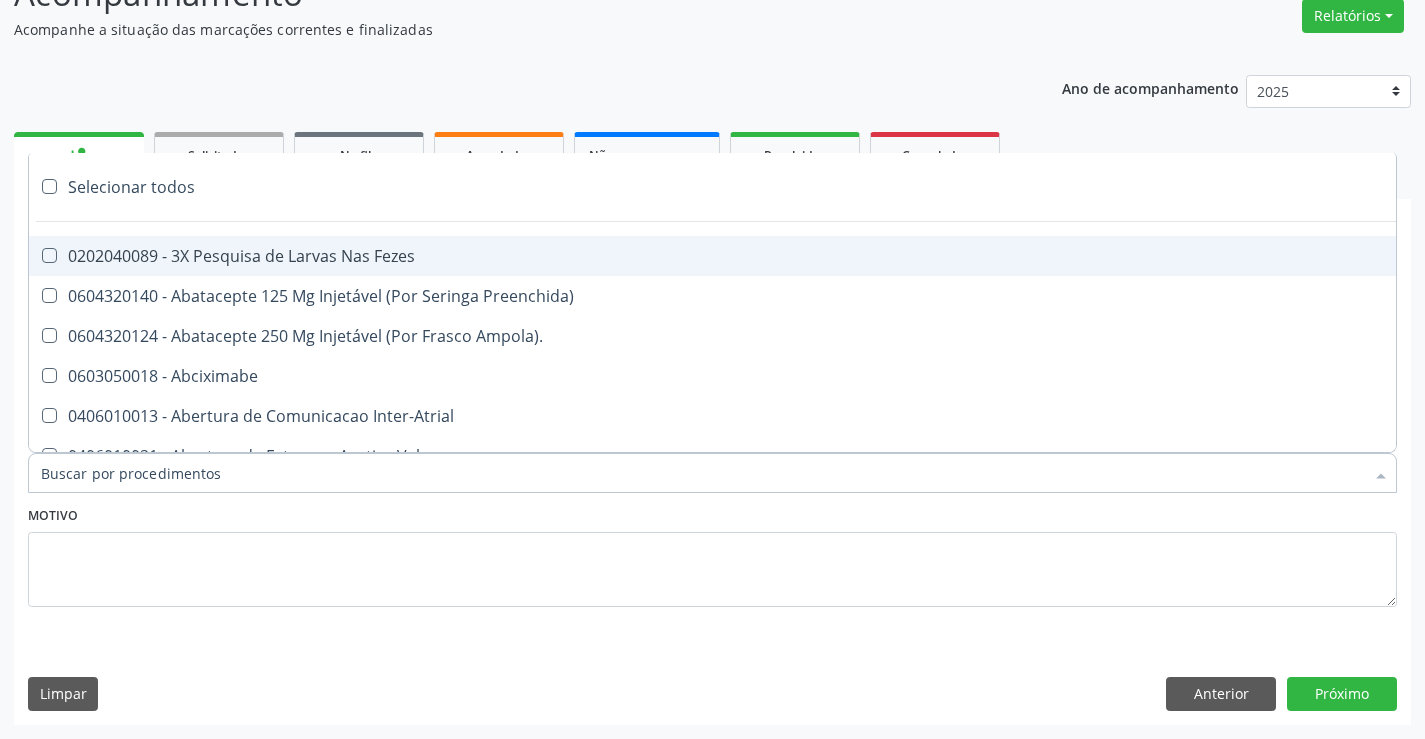 click on "Item de agendamento
*" at bounding box center (702, 473) 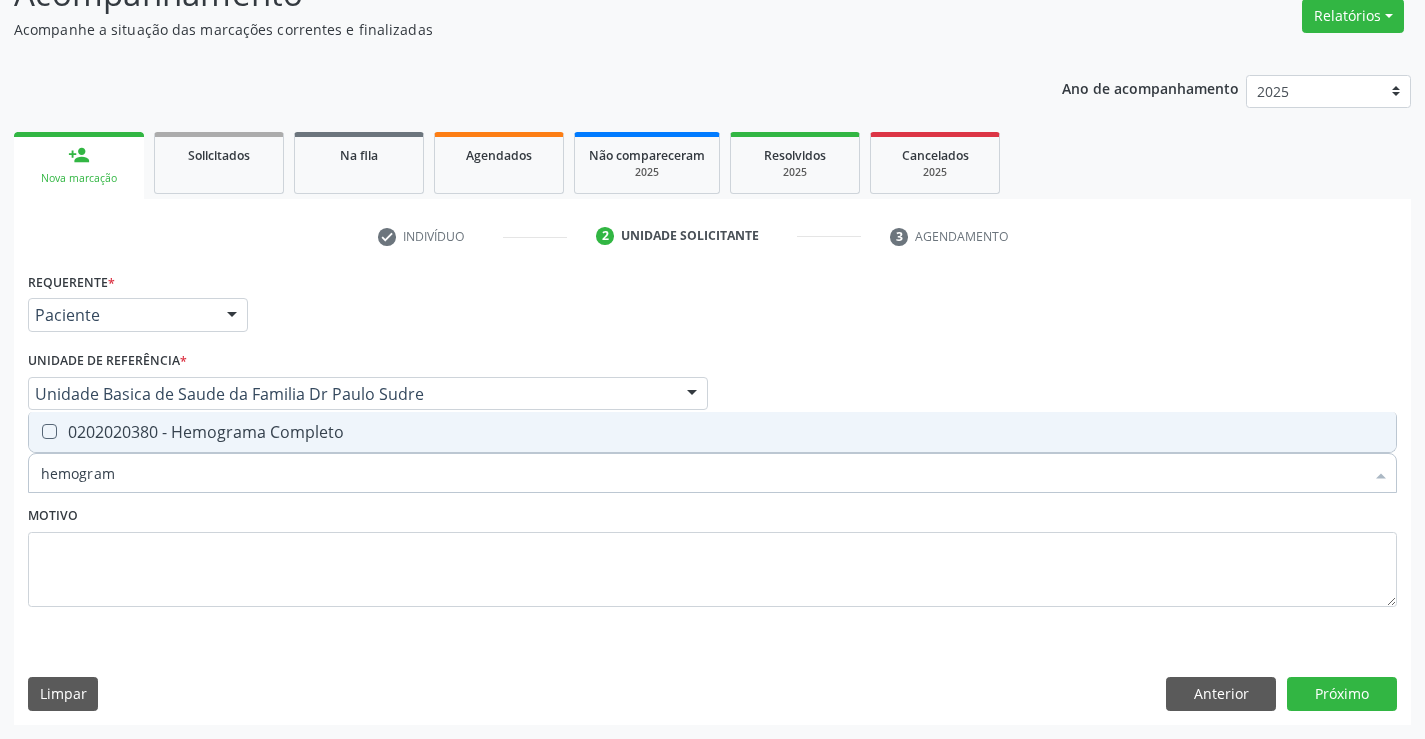 type on "hemograma" 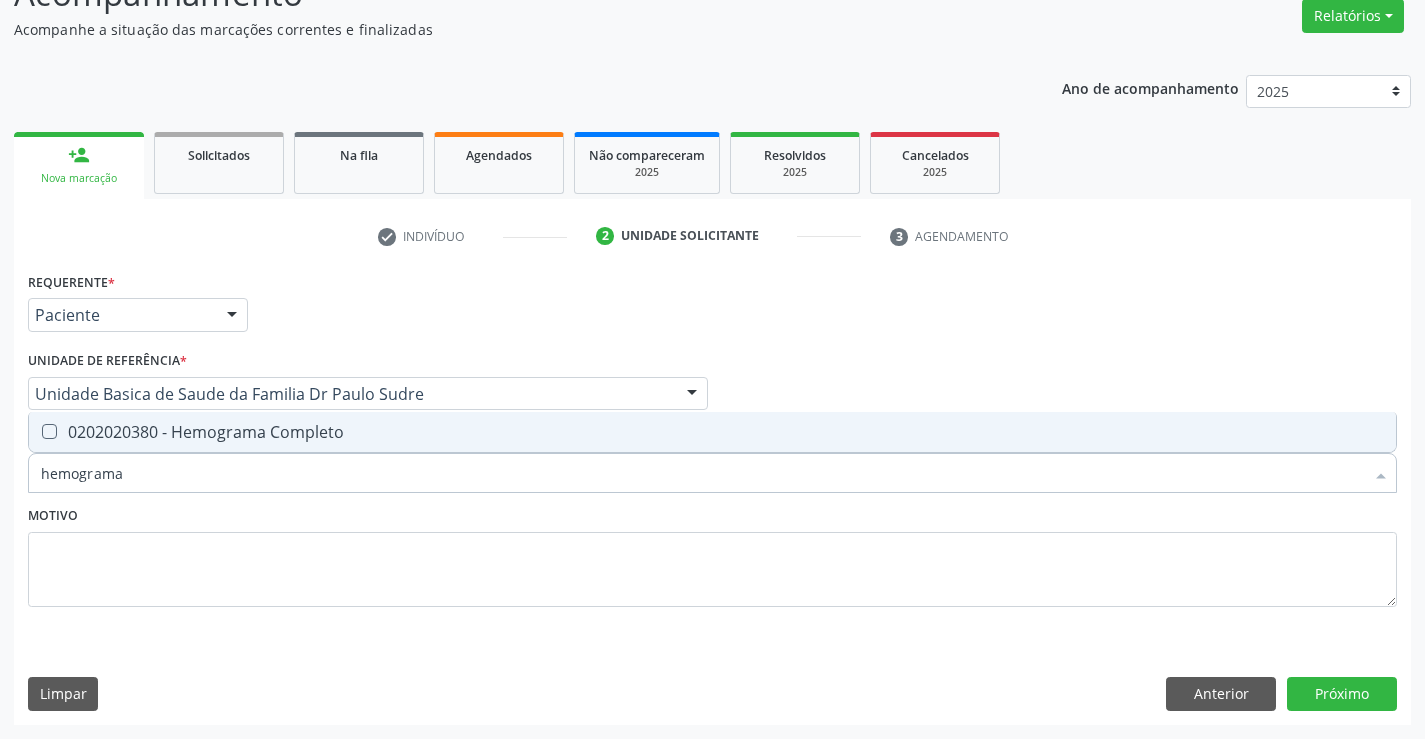 click on "0202020380 - Hemograma Completo" at bounding box center [712, 432] 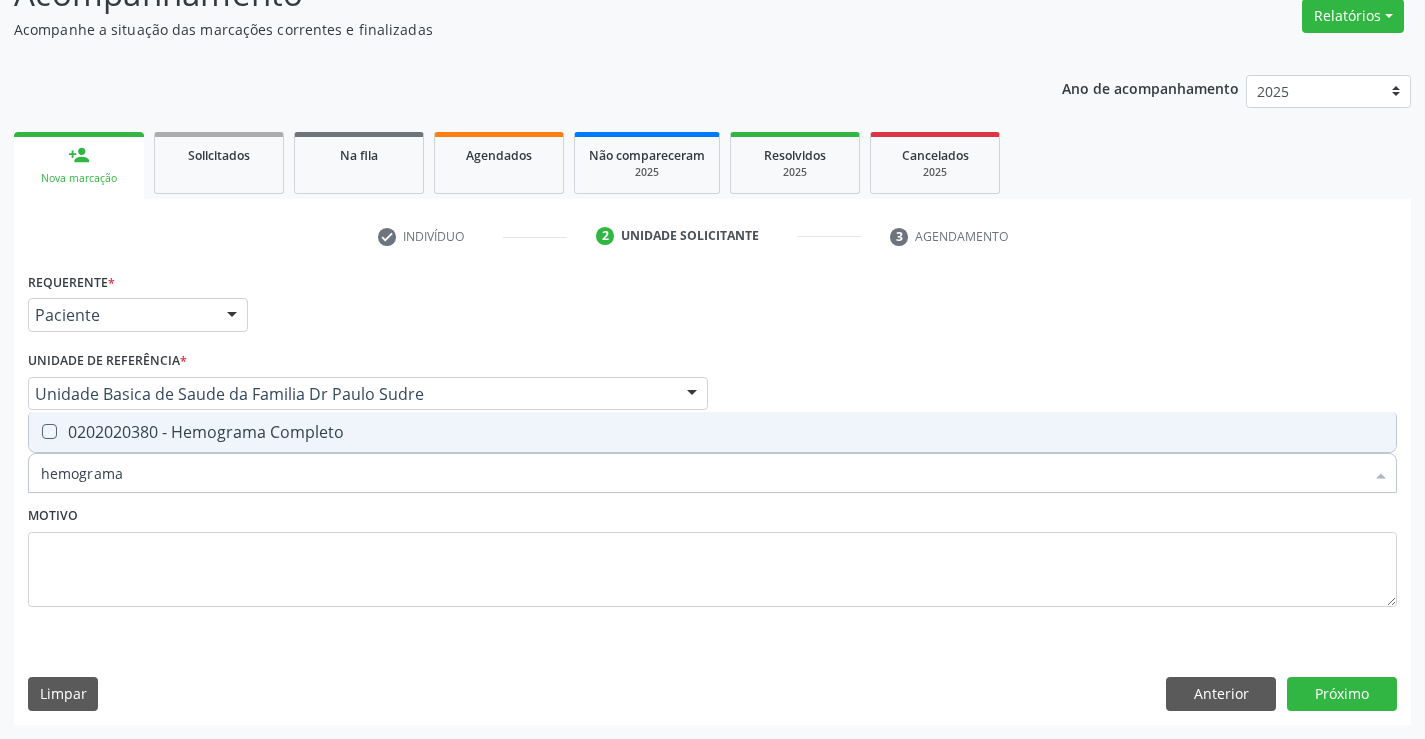 checkbox on "true" 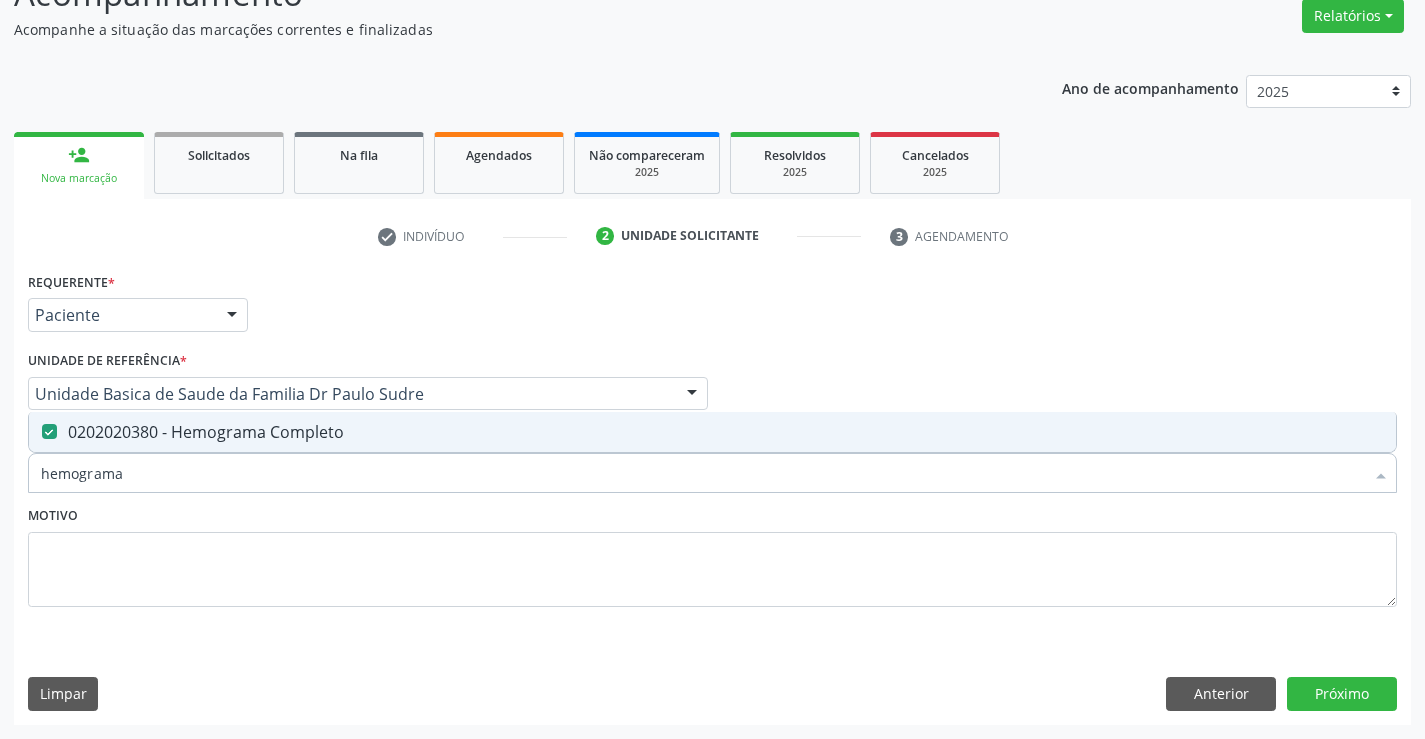 type on "hemograma" 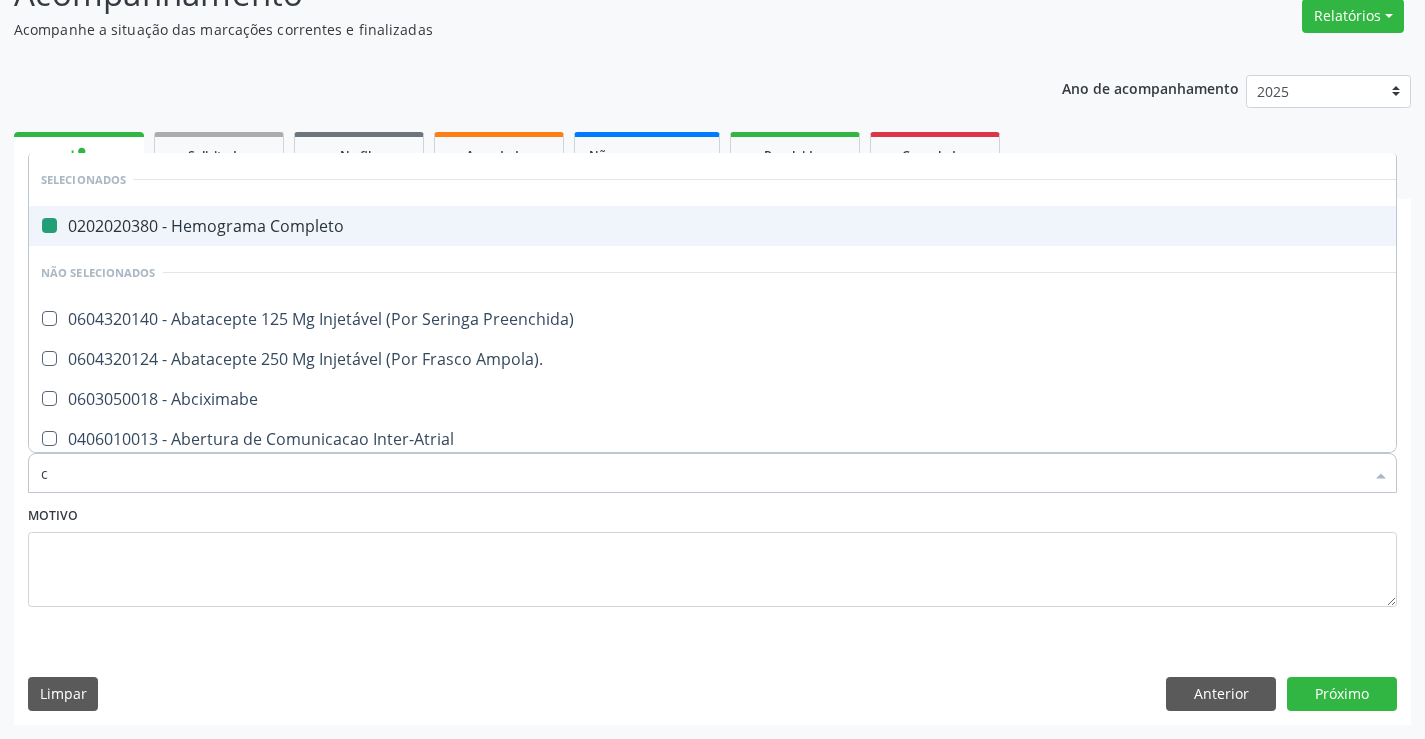 type on "cp" 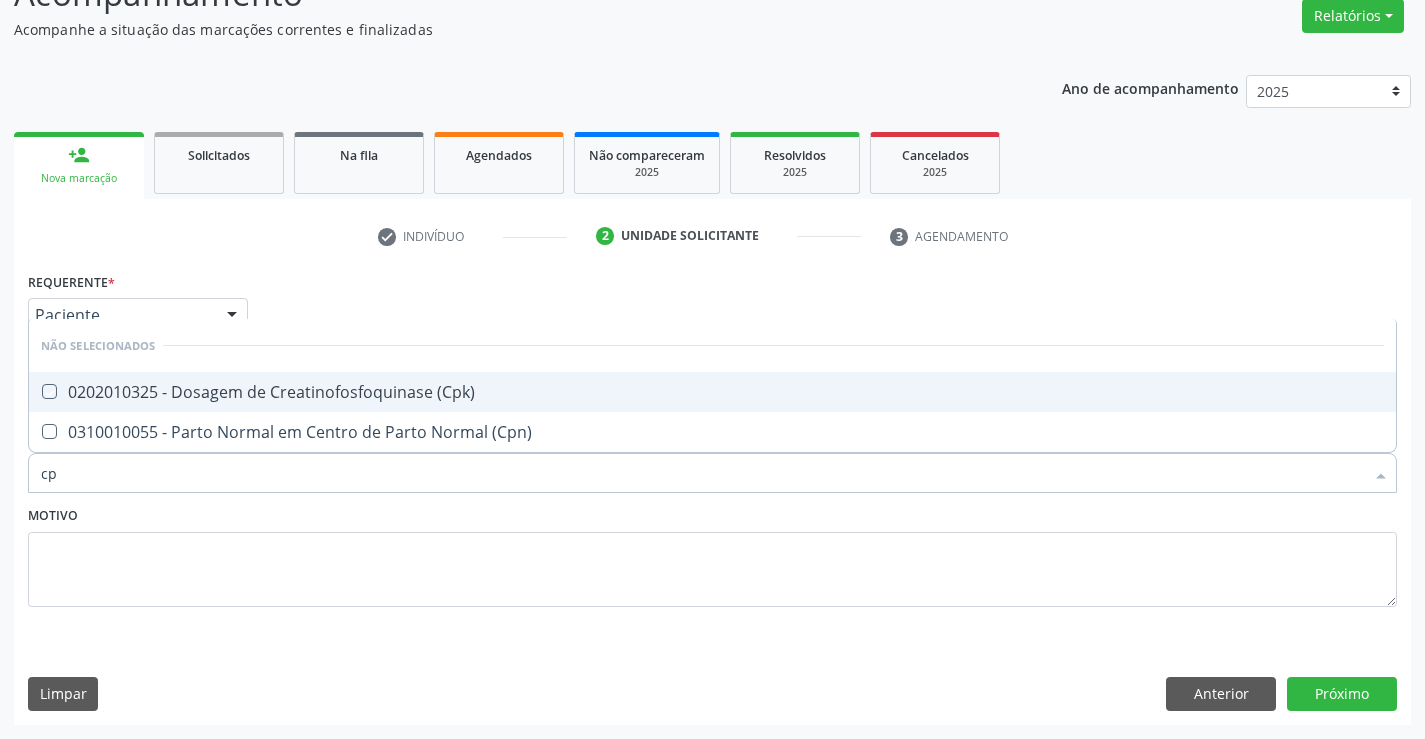 type on "c" 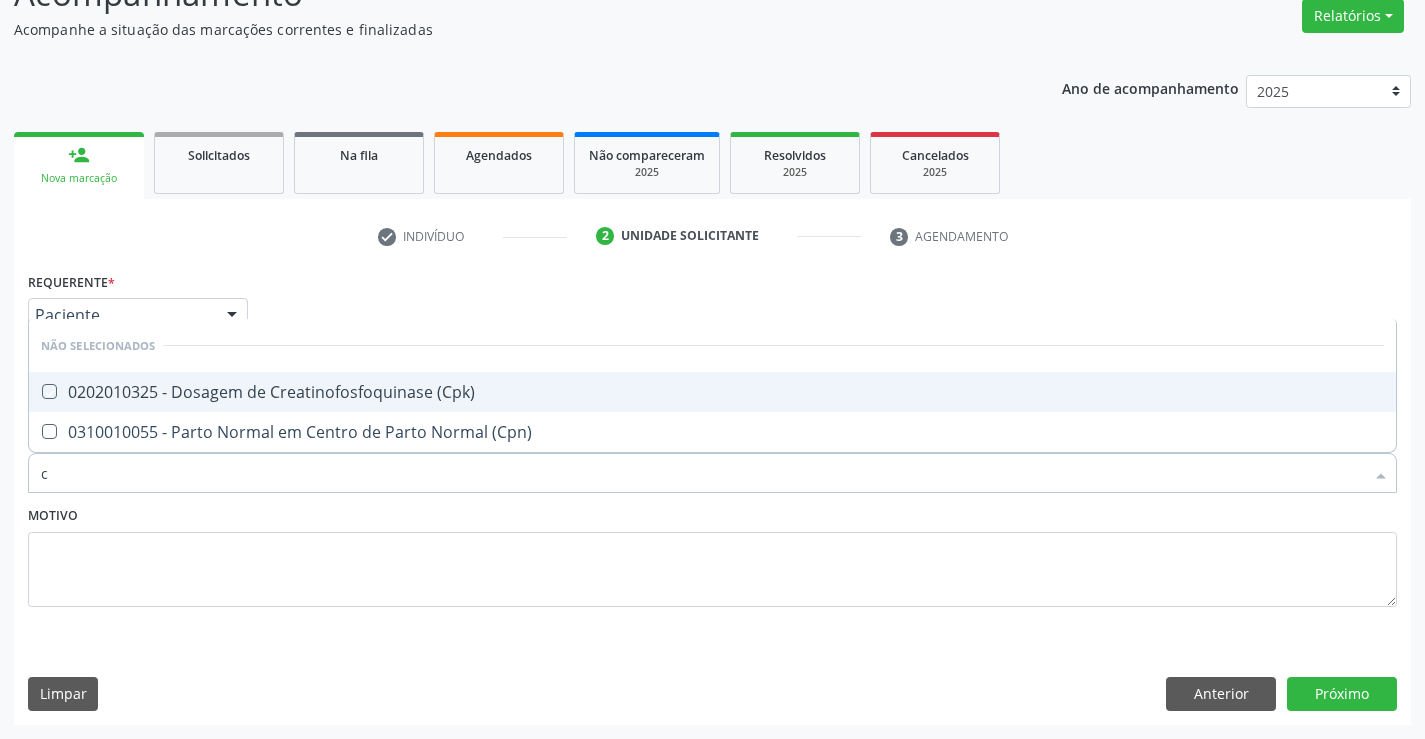 checkbox on "true" 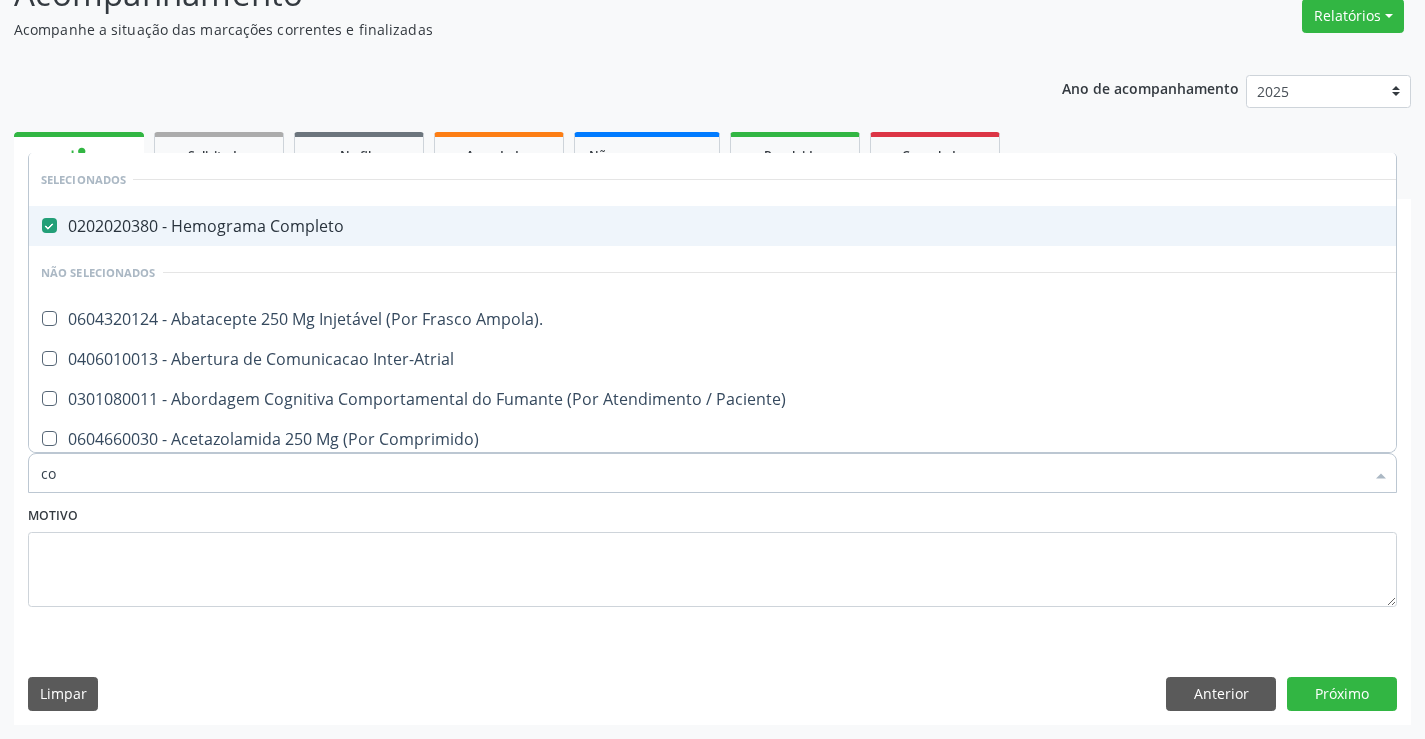 type on "col" 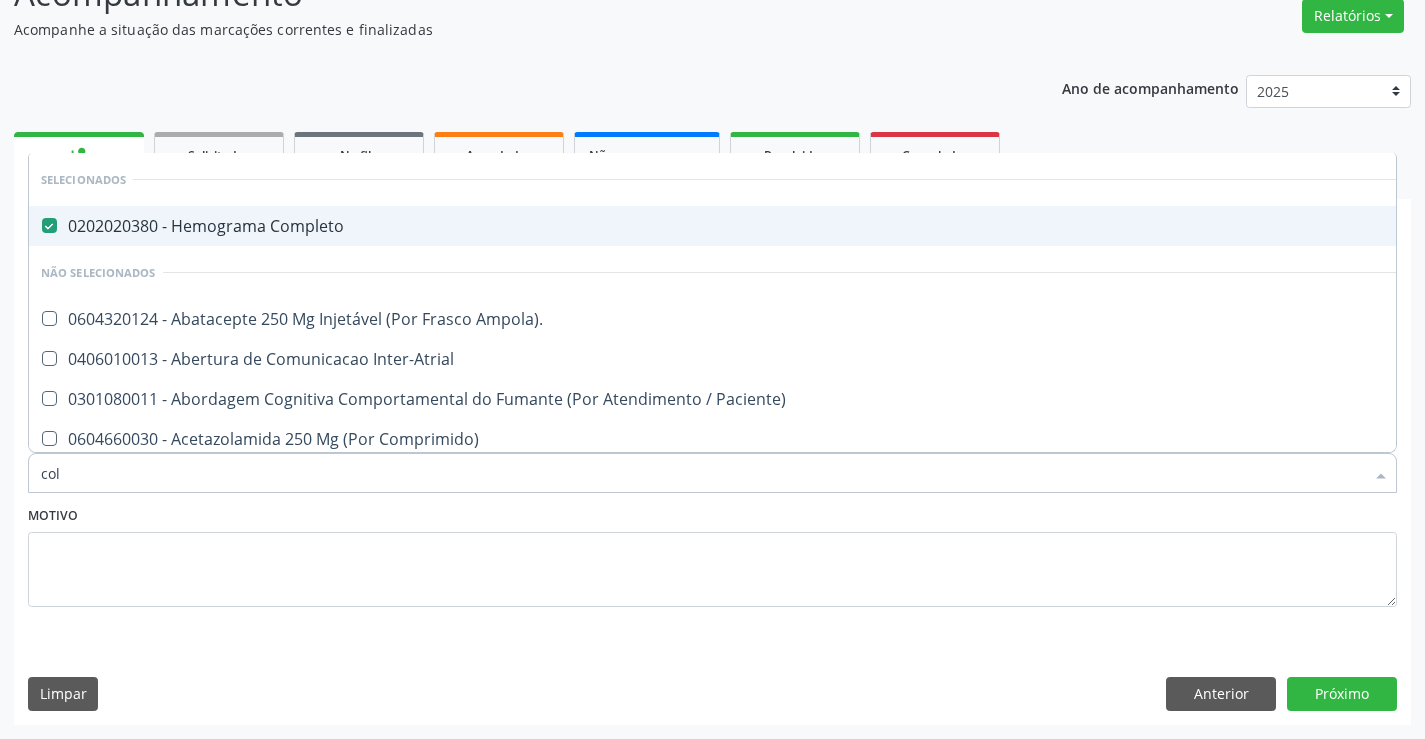 checkbox on "false" 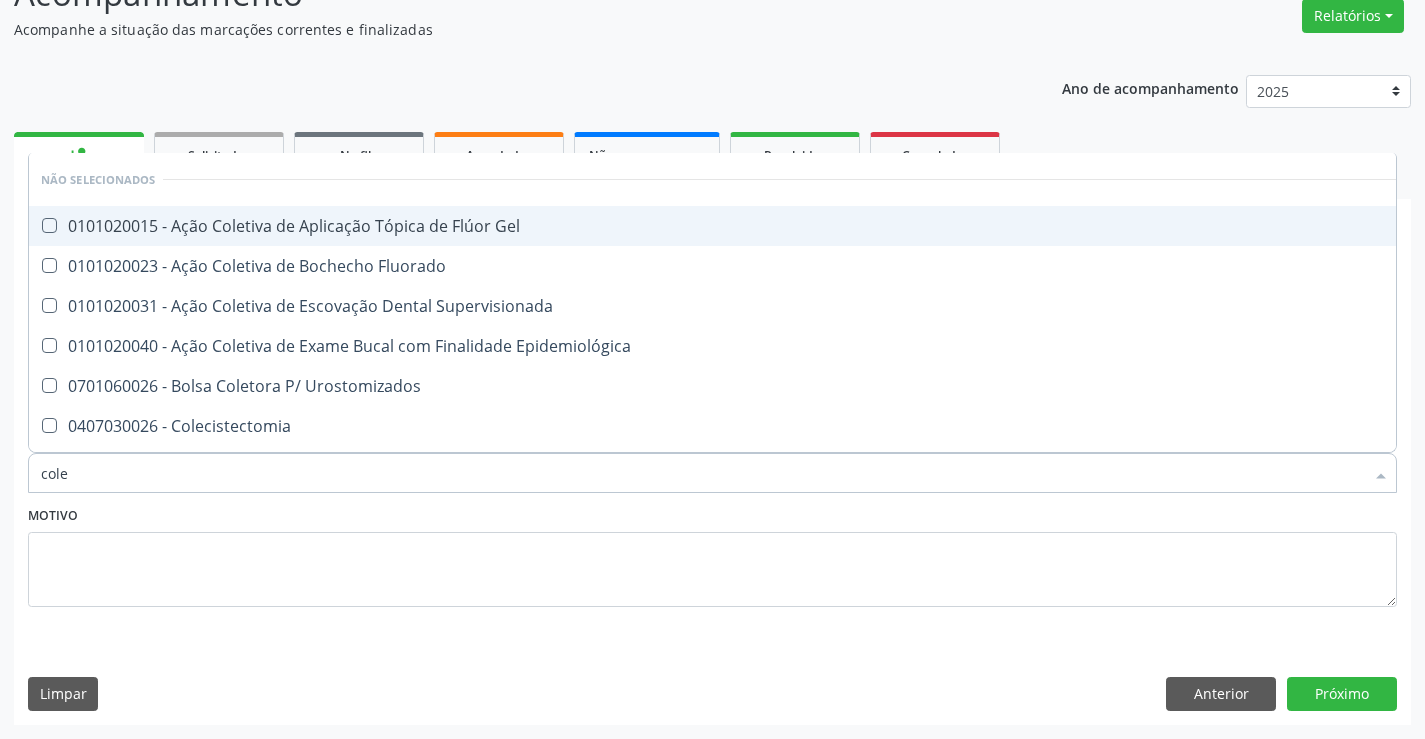 type on "coles" 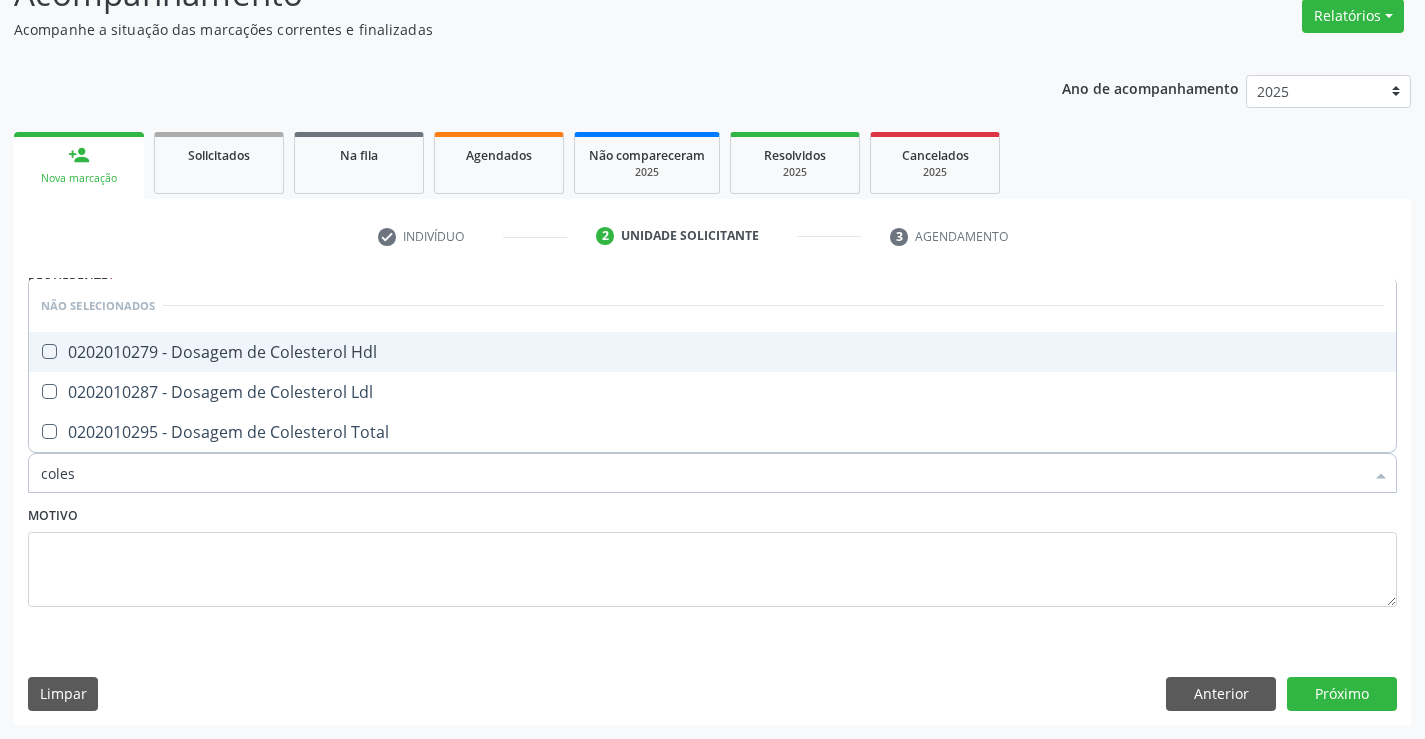 drag, startPoint x: 308, startPoint y: 343, endPoint x: 297, endPoint y: 386, distance: 44.38468 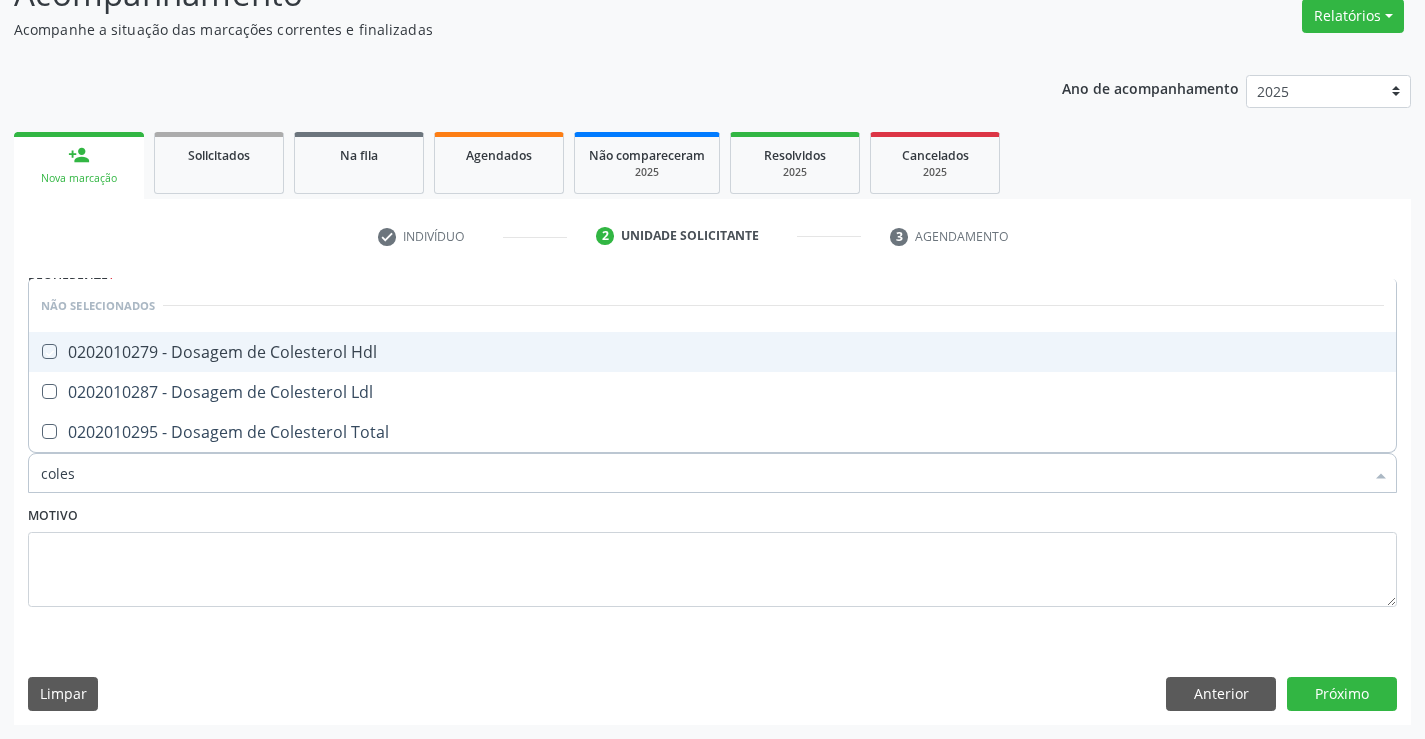 checkbox on "true" 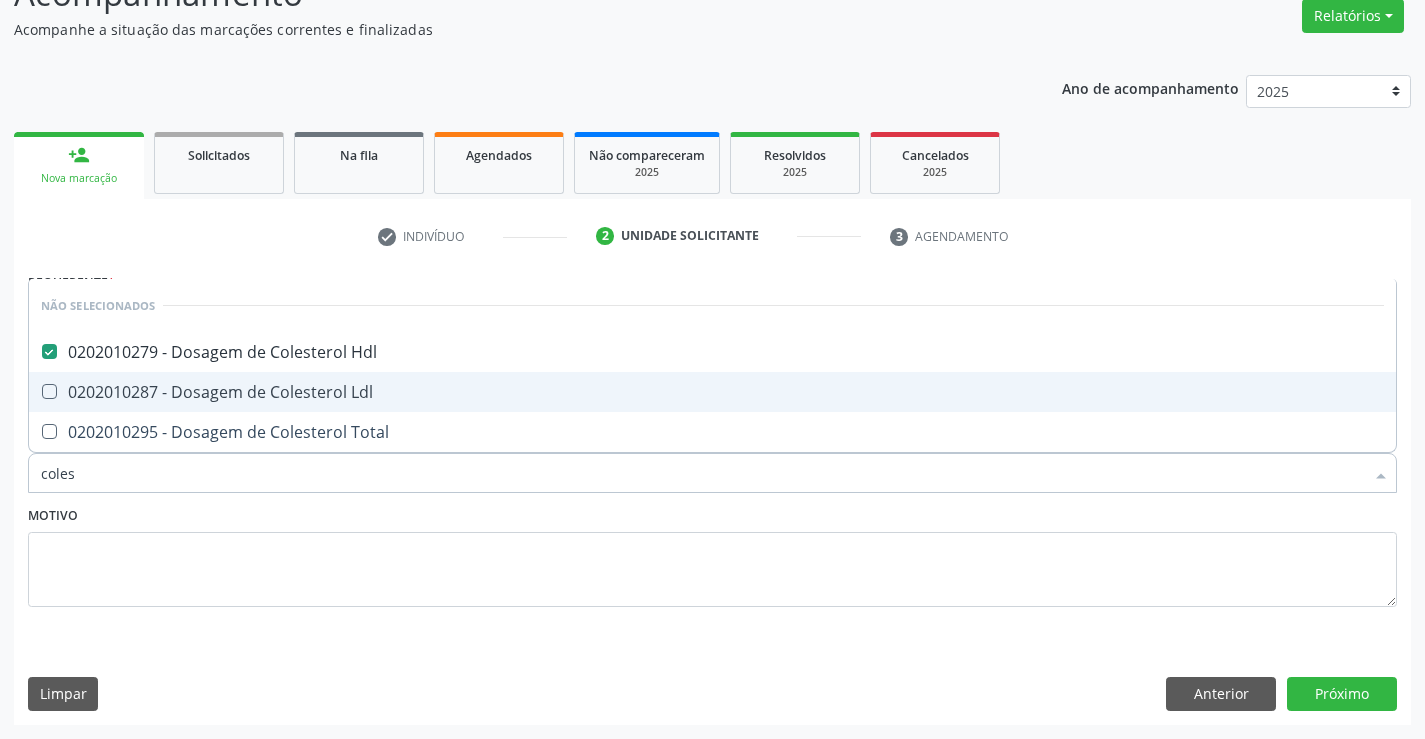 drag, startPoint x: 297, startPoint y: 386, endPoint x: 297, endPoint y: 453, distance: 67 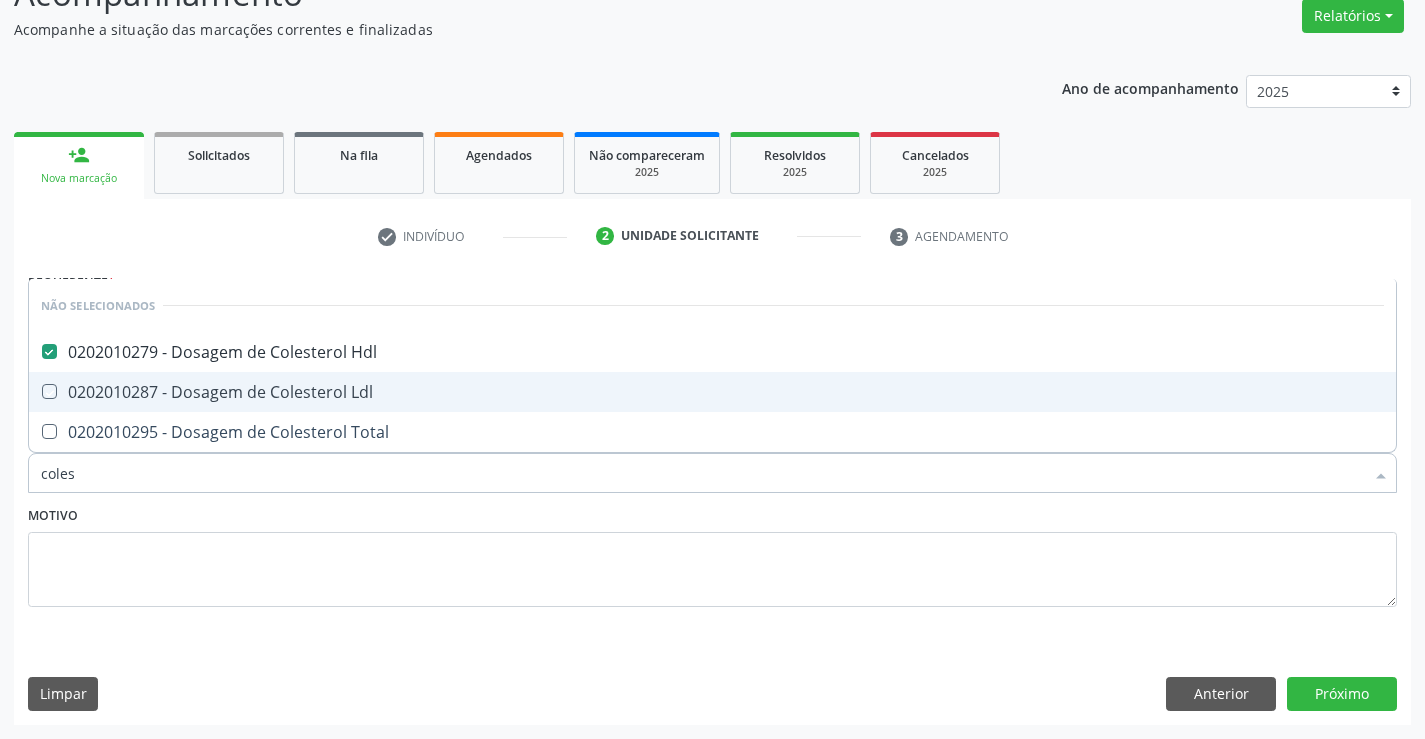 checkbox on "true" 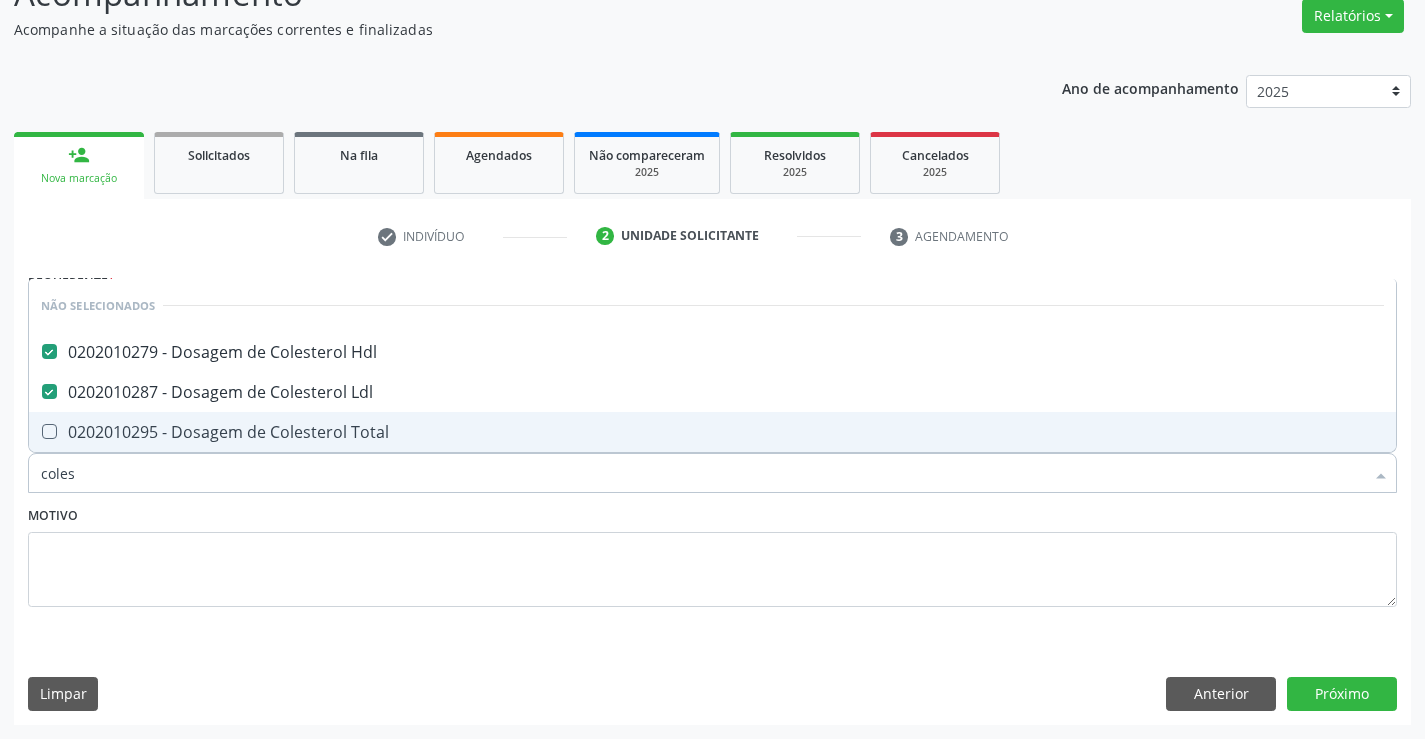 click on "0202010295 - Dosagem de Colesterol Total" at bounding box center (712, 432) 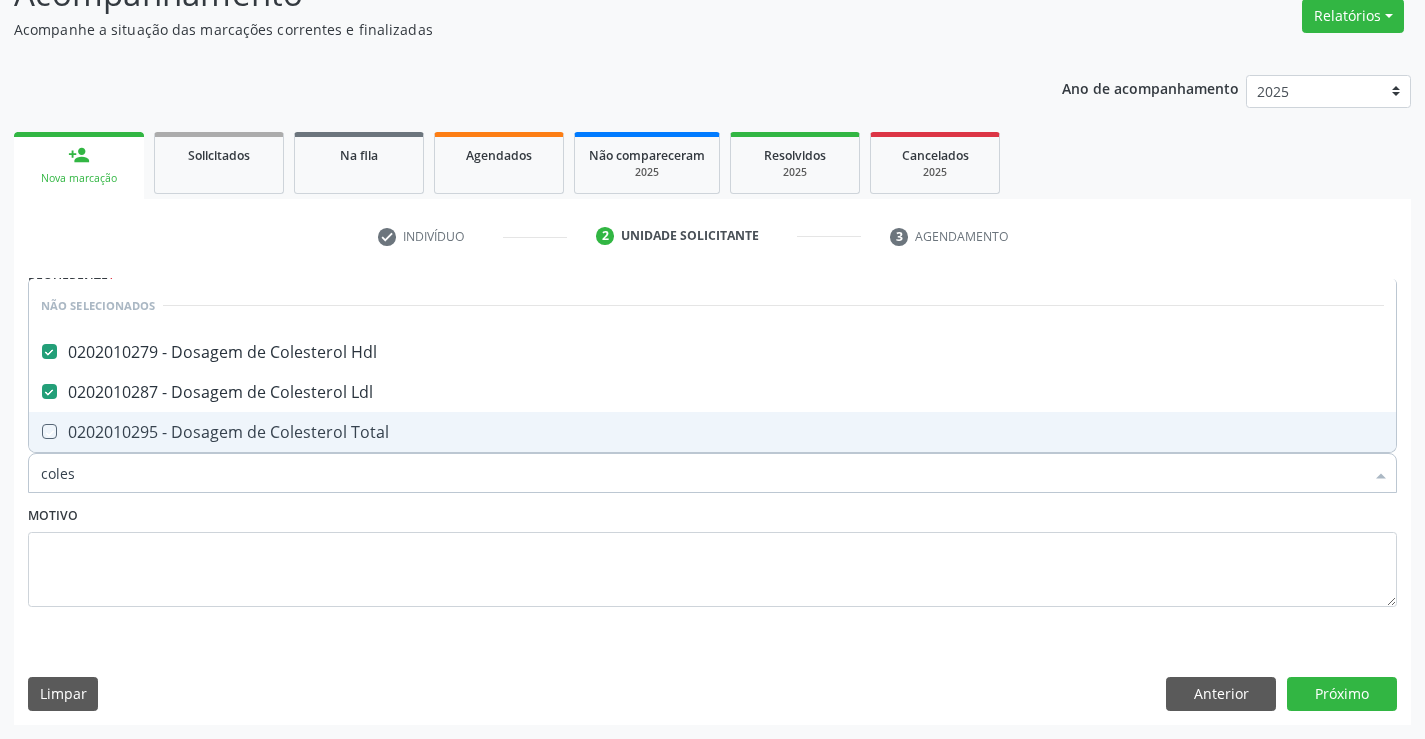 checkbox on "true" 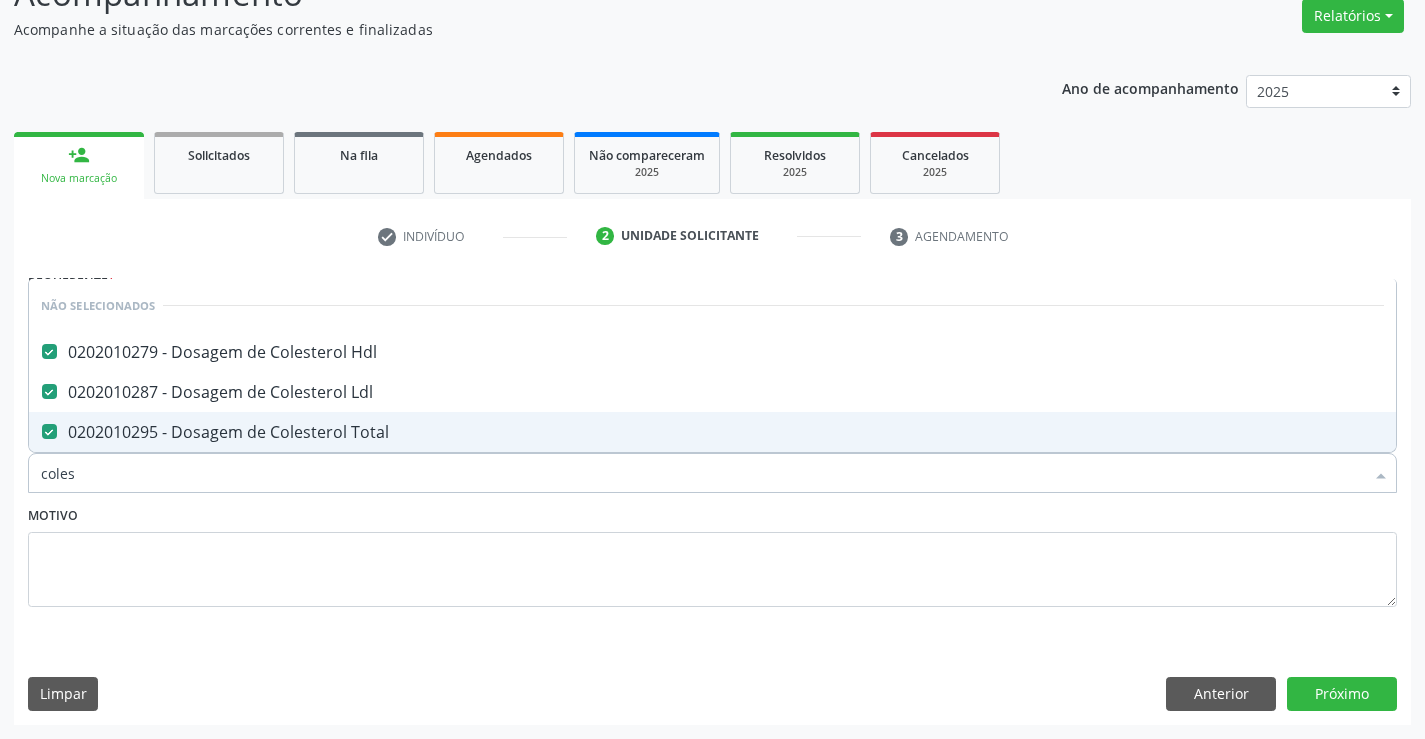 type on "coles" 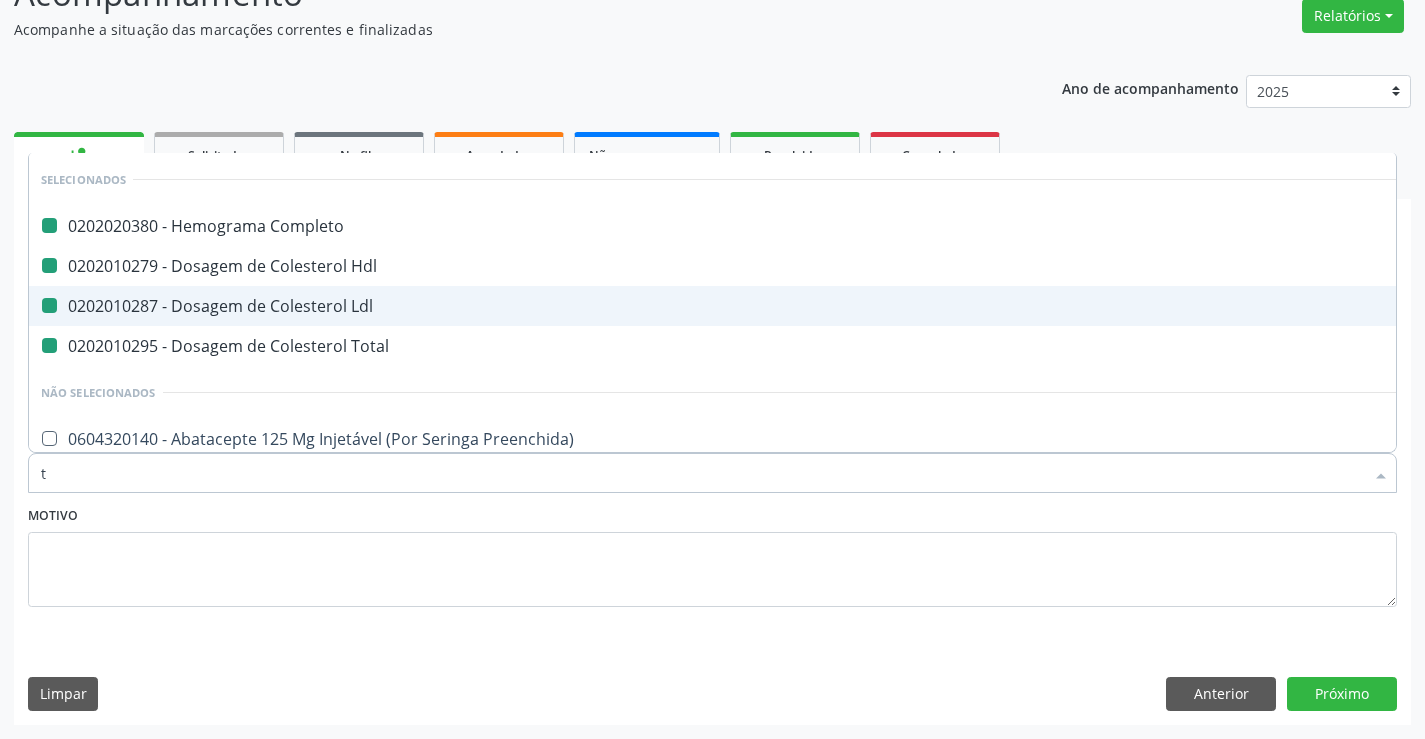 type on "tr" 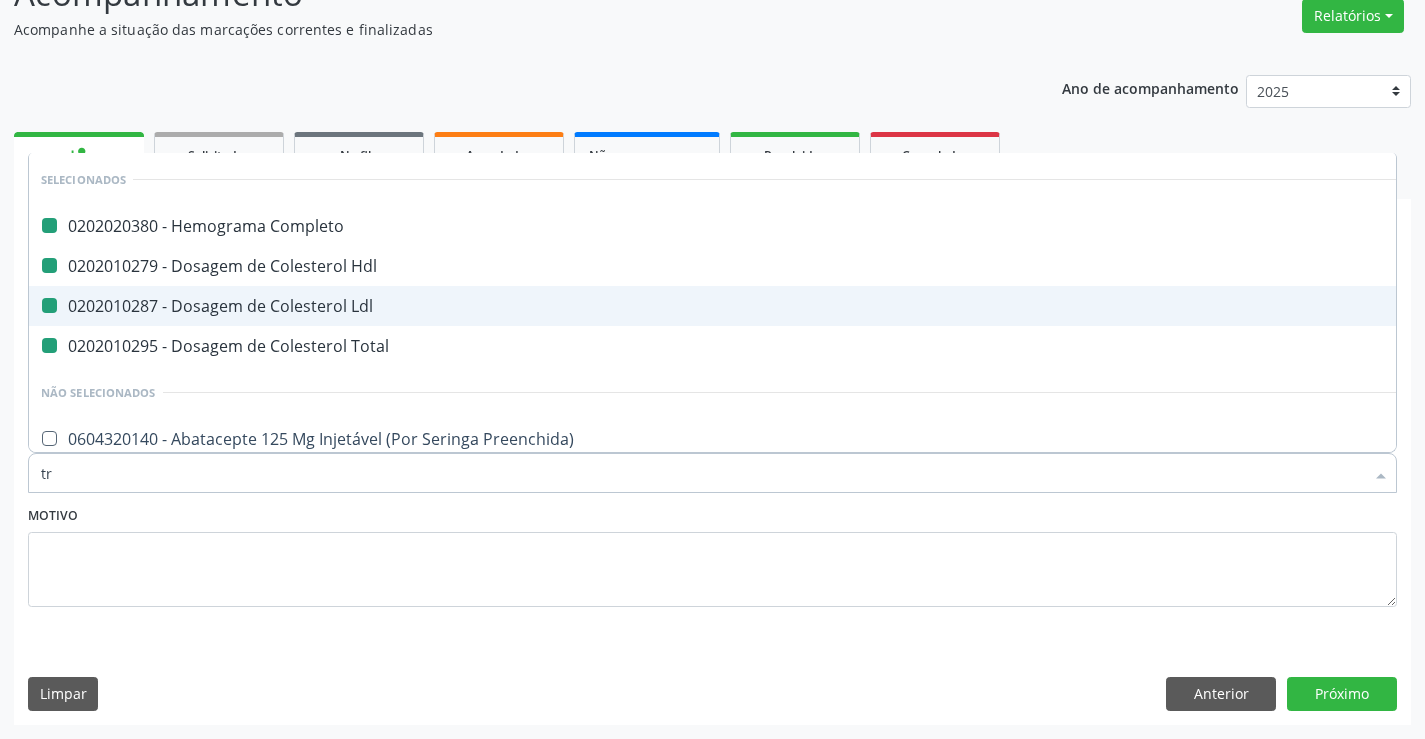 checkbox on "false" 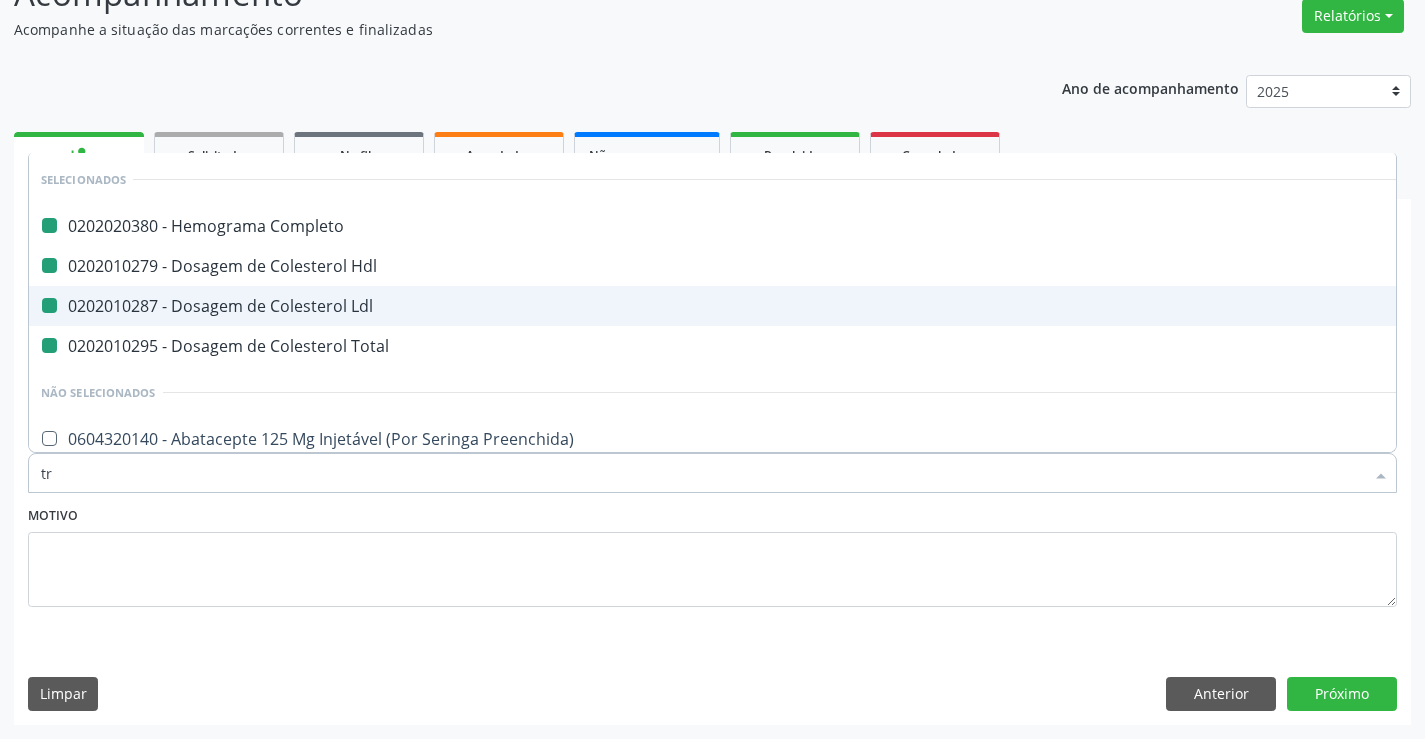 checkbox on "false" 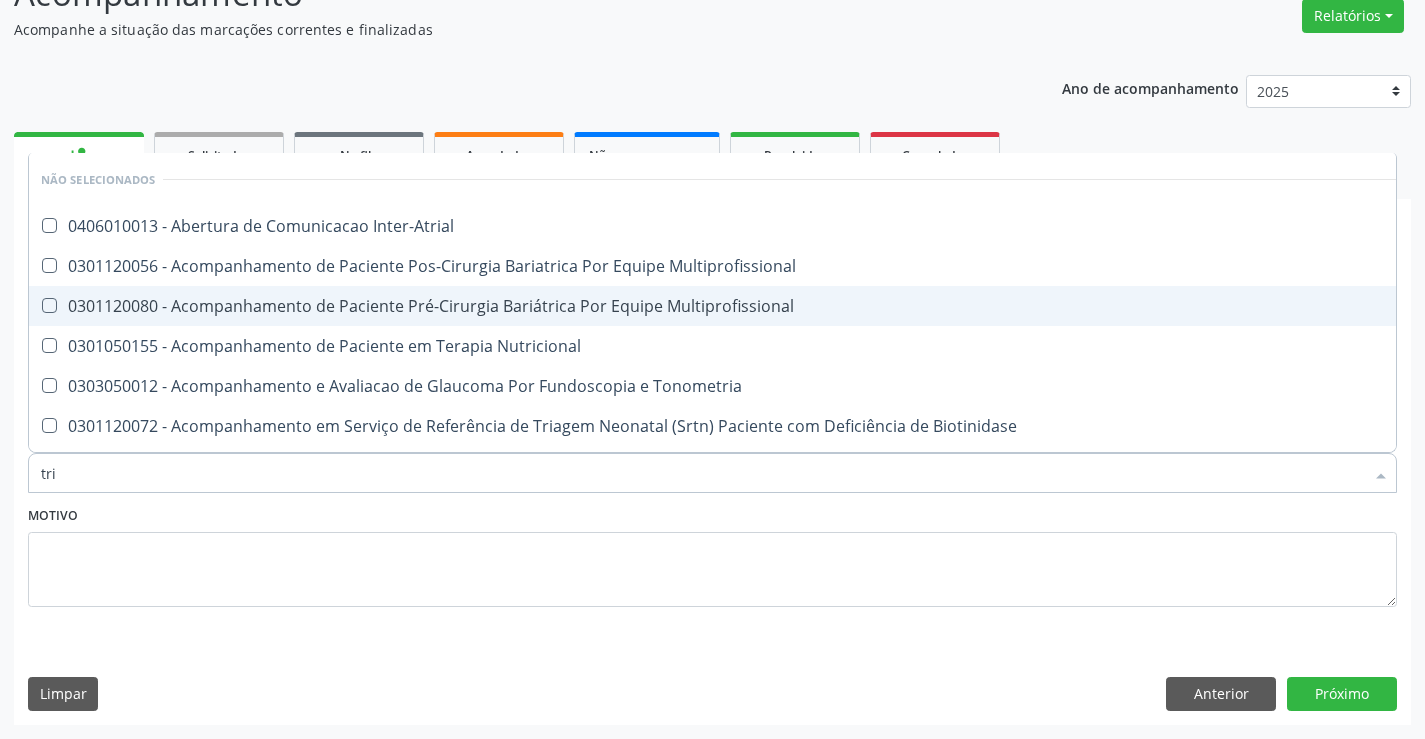 type on "trig" 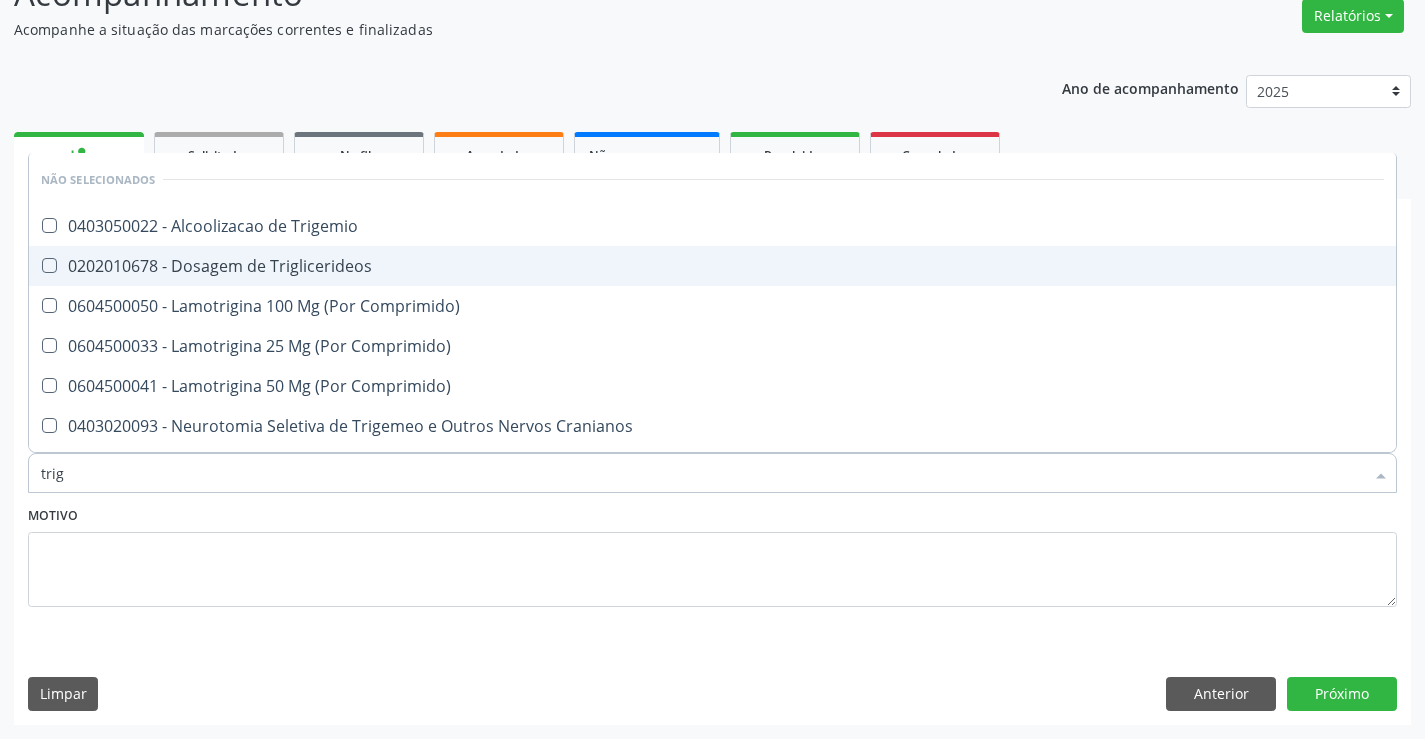 click on "0202010678 - Dosagem de Triglicerideos" at bounding box center (712, 266) 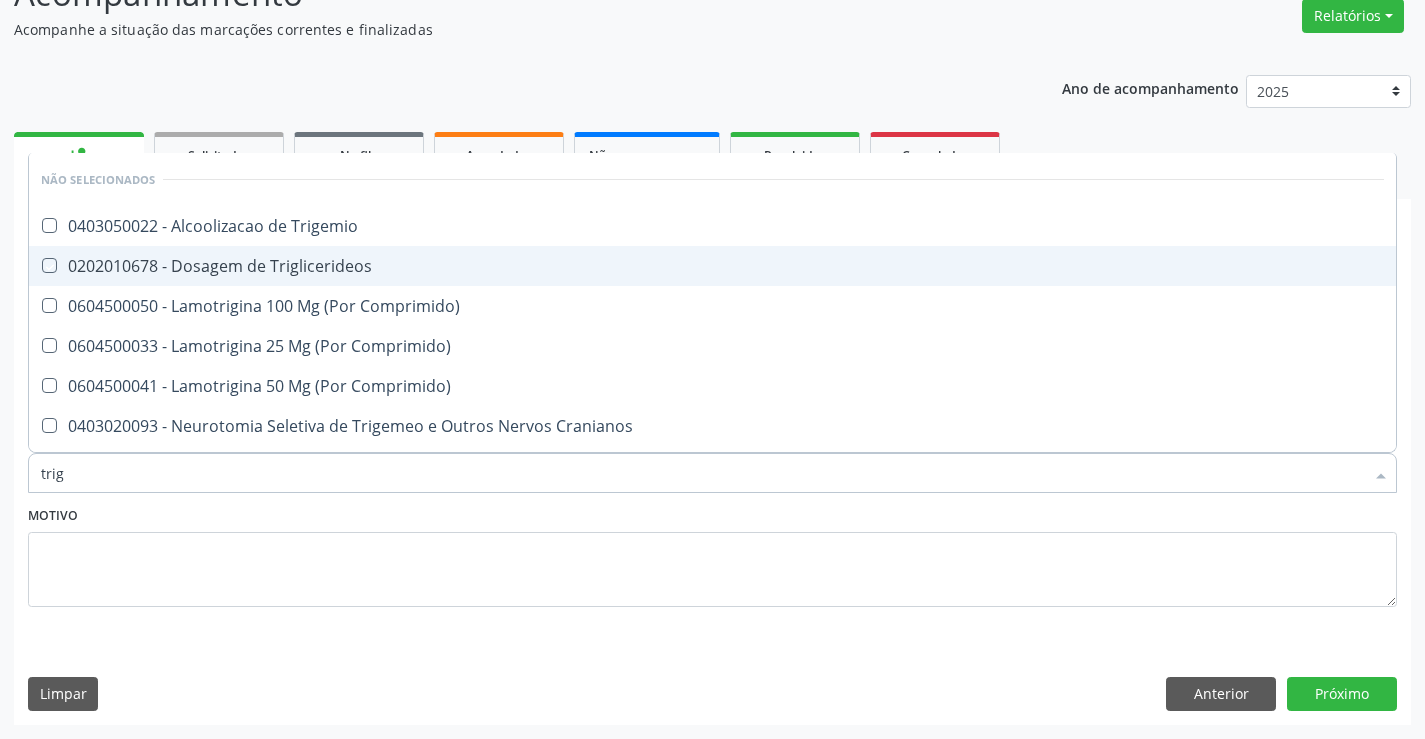checkbox on "true" 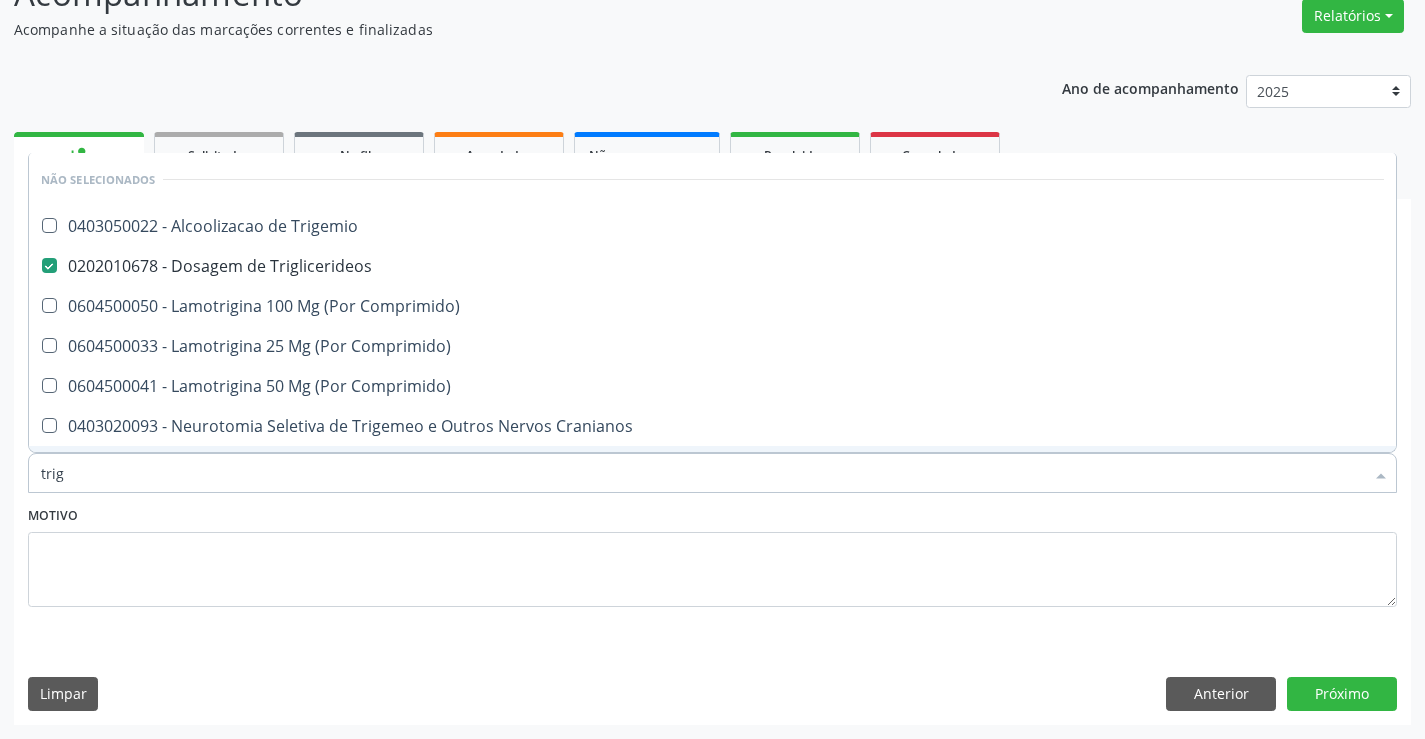 type on "trig" 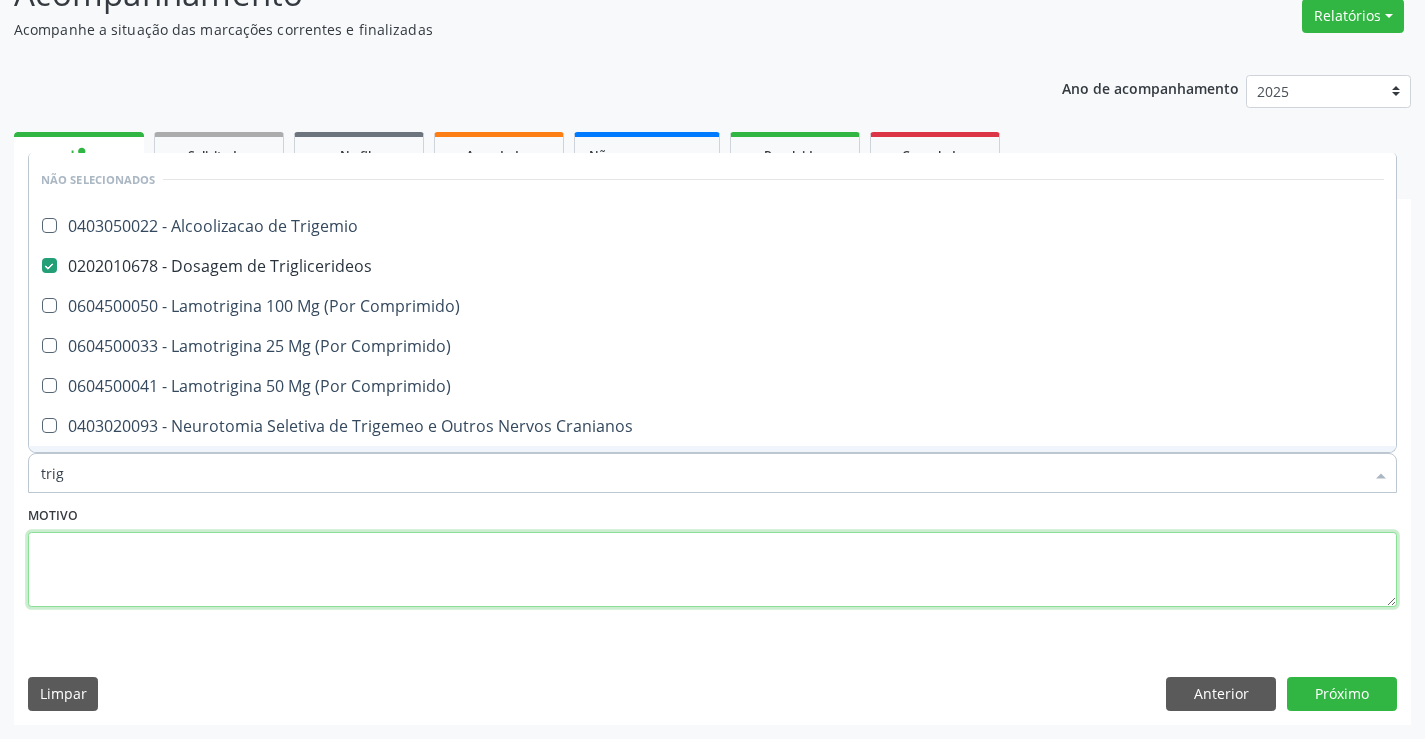 click at bounding box center (712, 570) 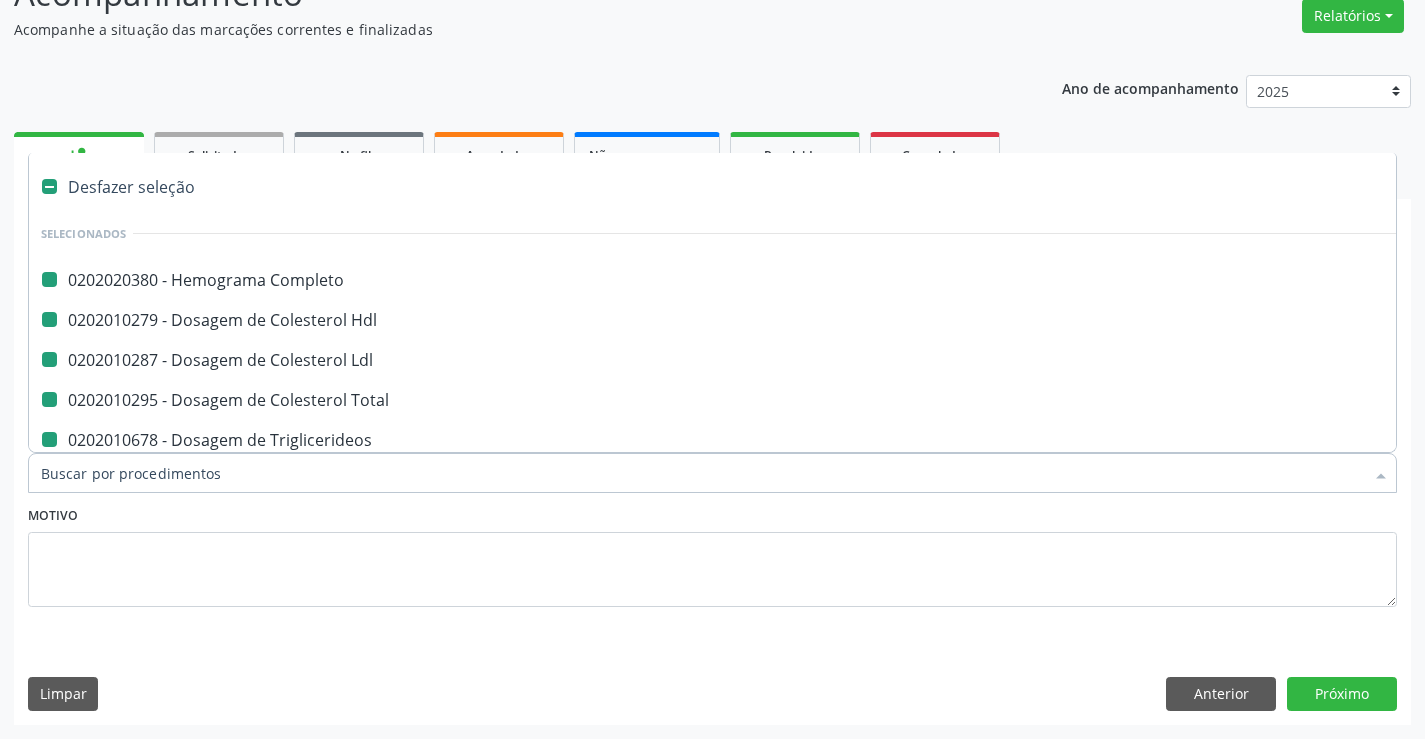 type on "u" 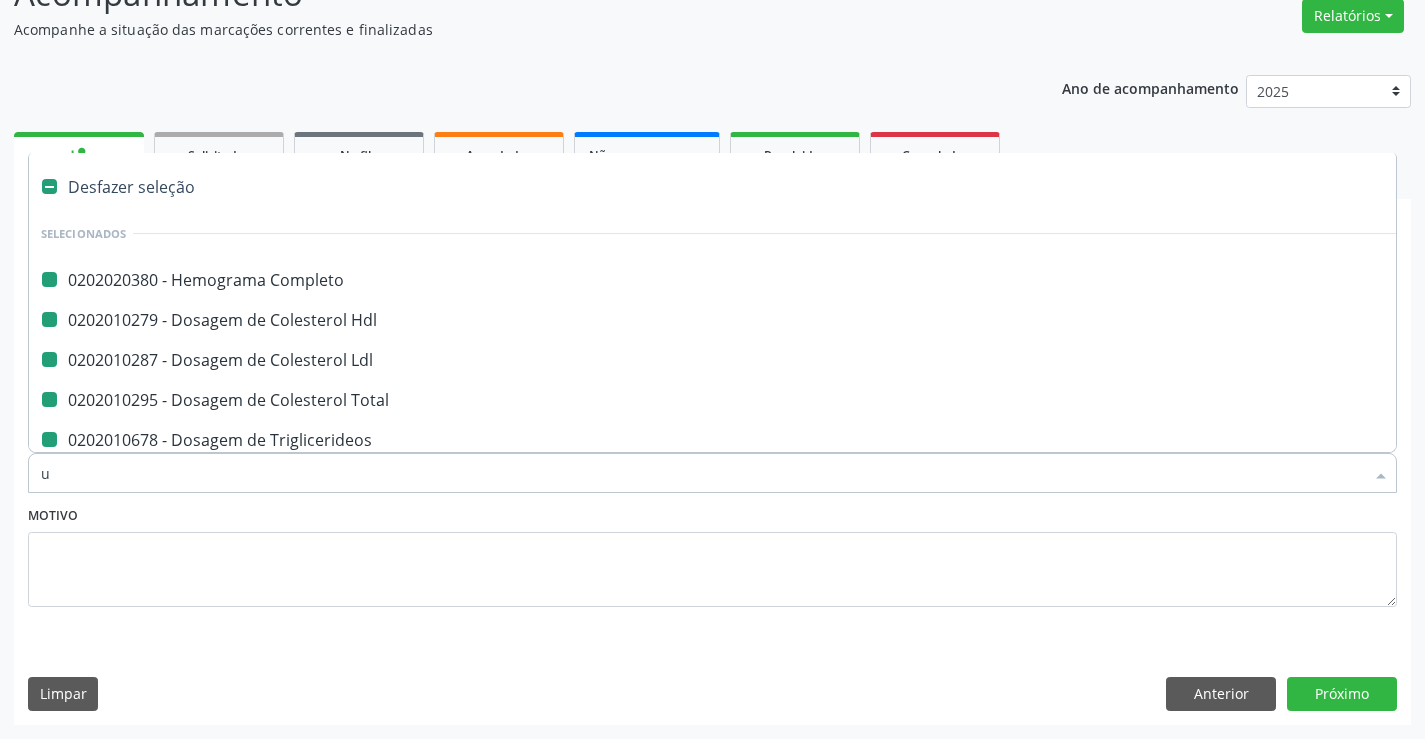 checkbox on "false" 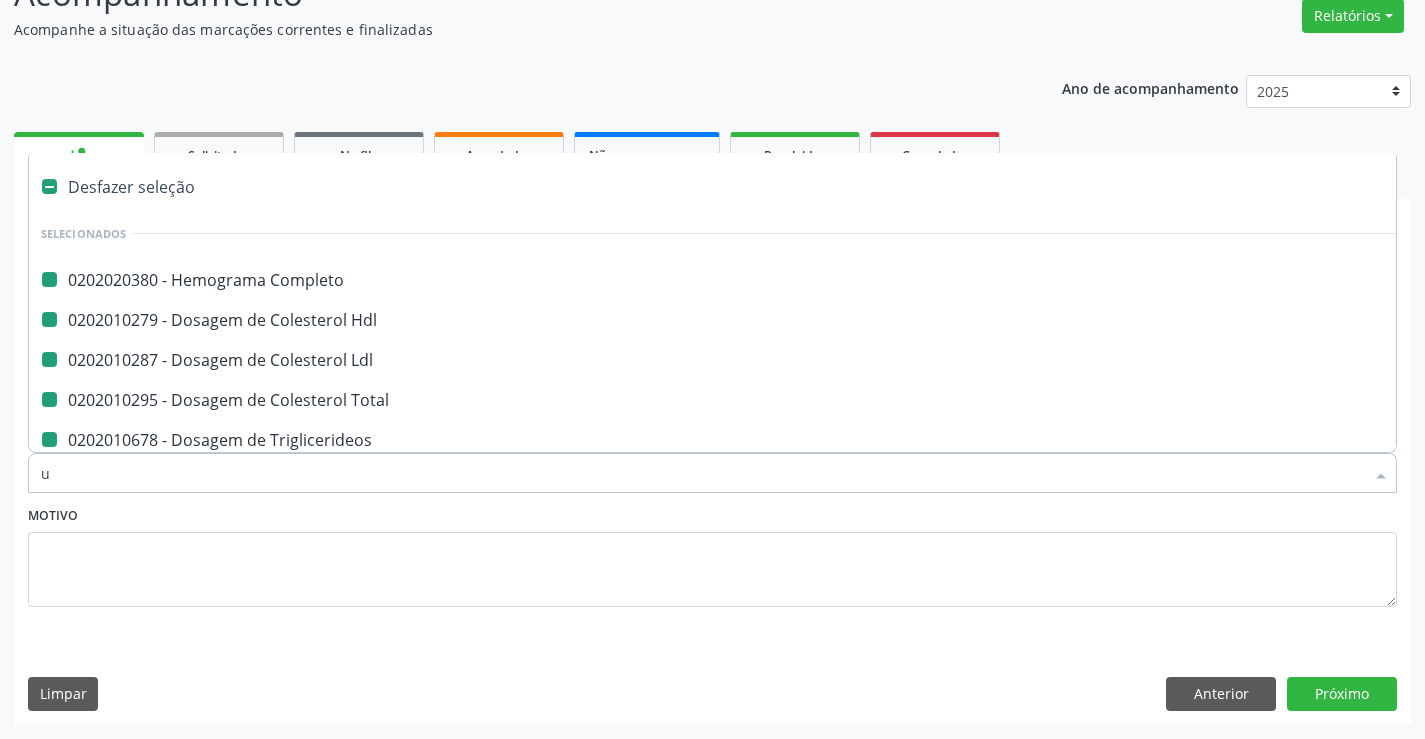 checkbox on "false" 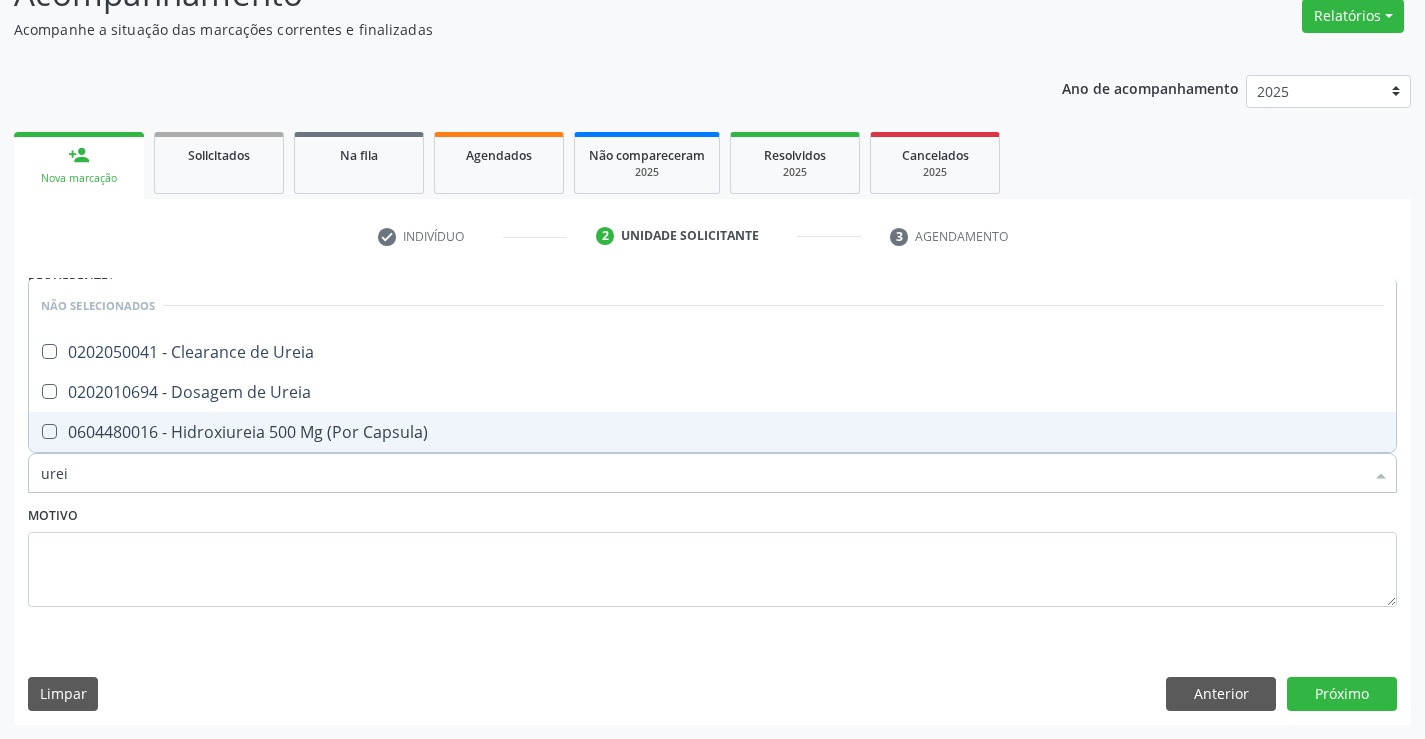 type on "ureia" 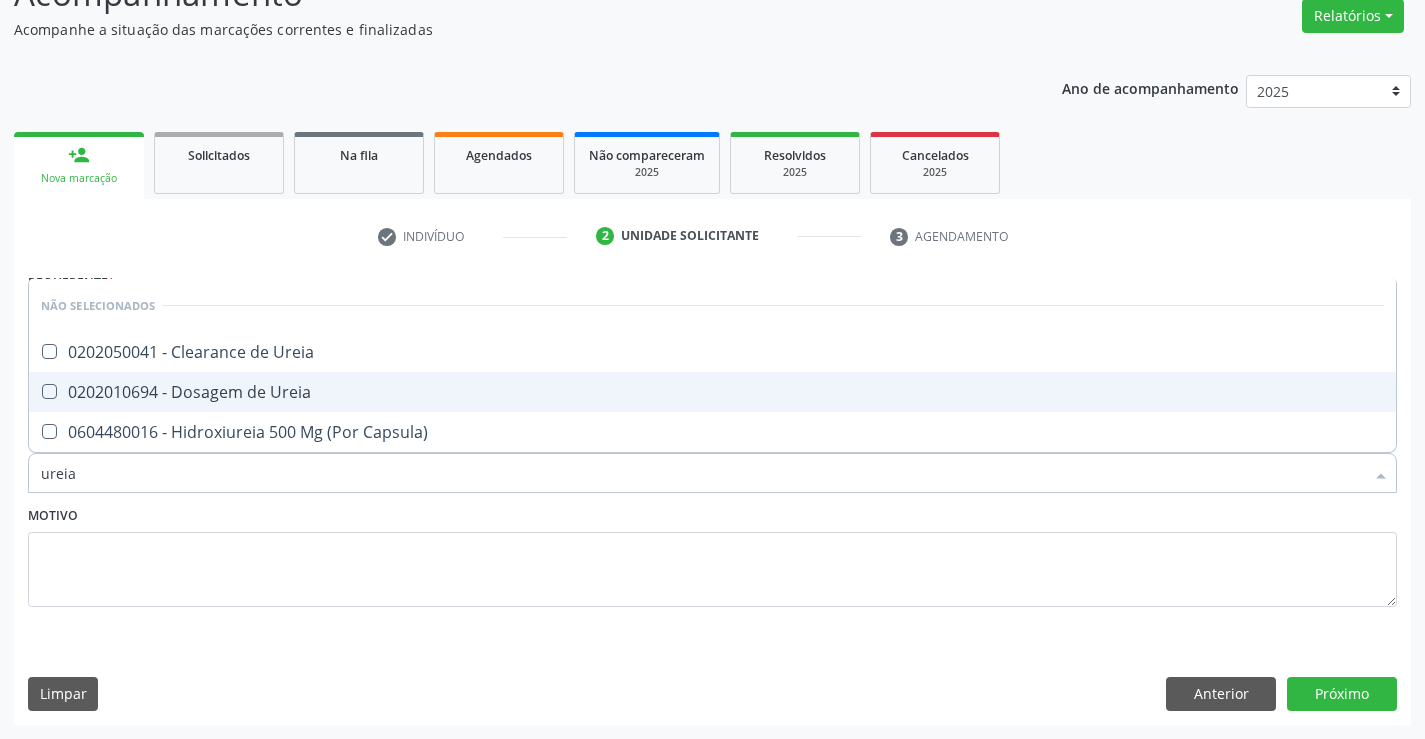 click on "0202010694 - Dosagem de Ureia" at bounding box center [712, 392] 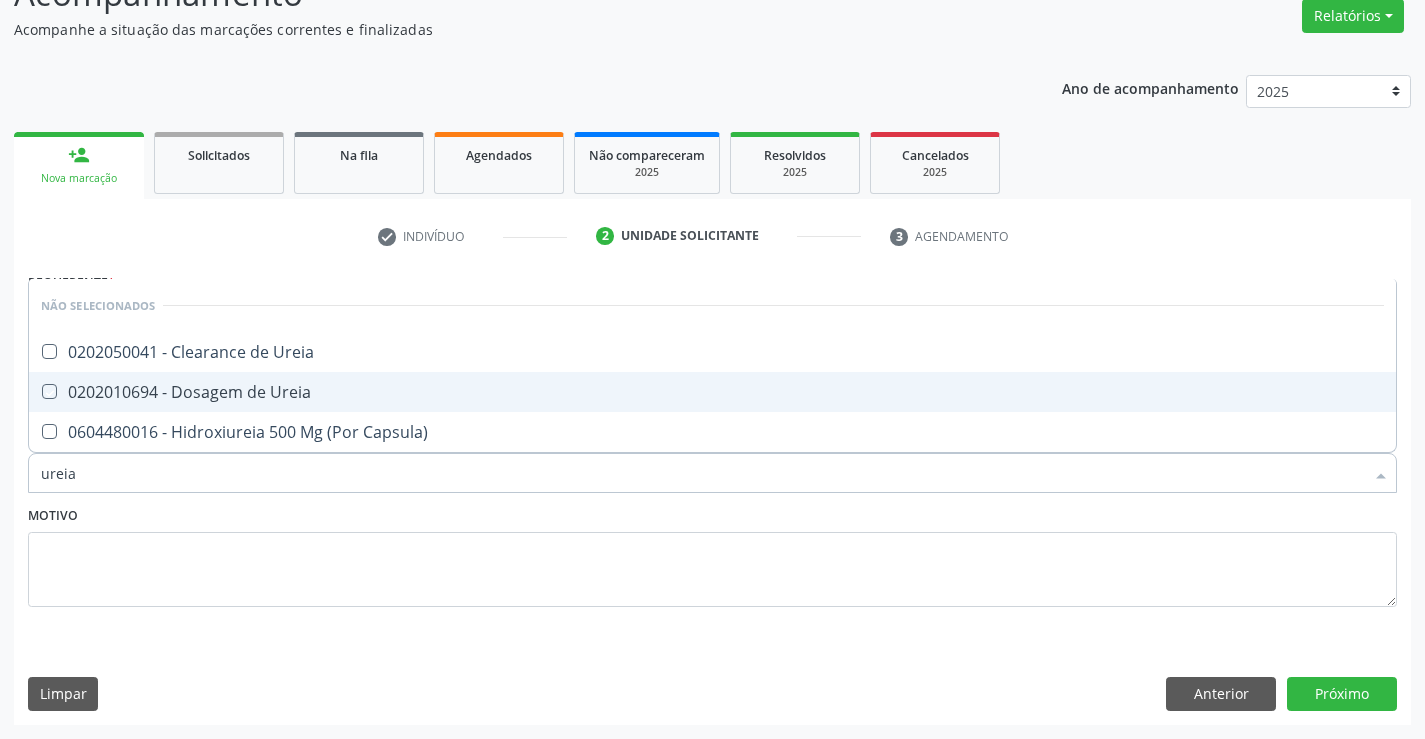 checkbox on "true" 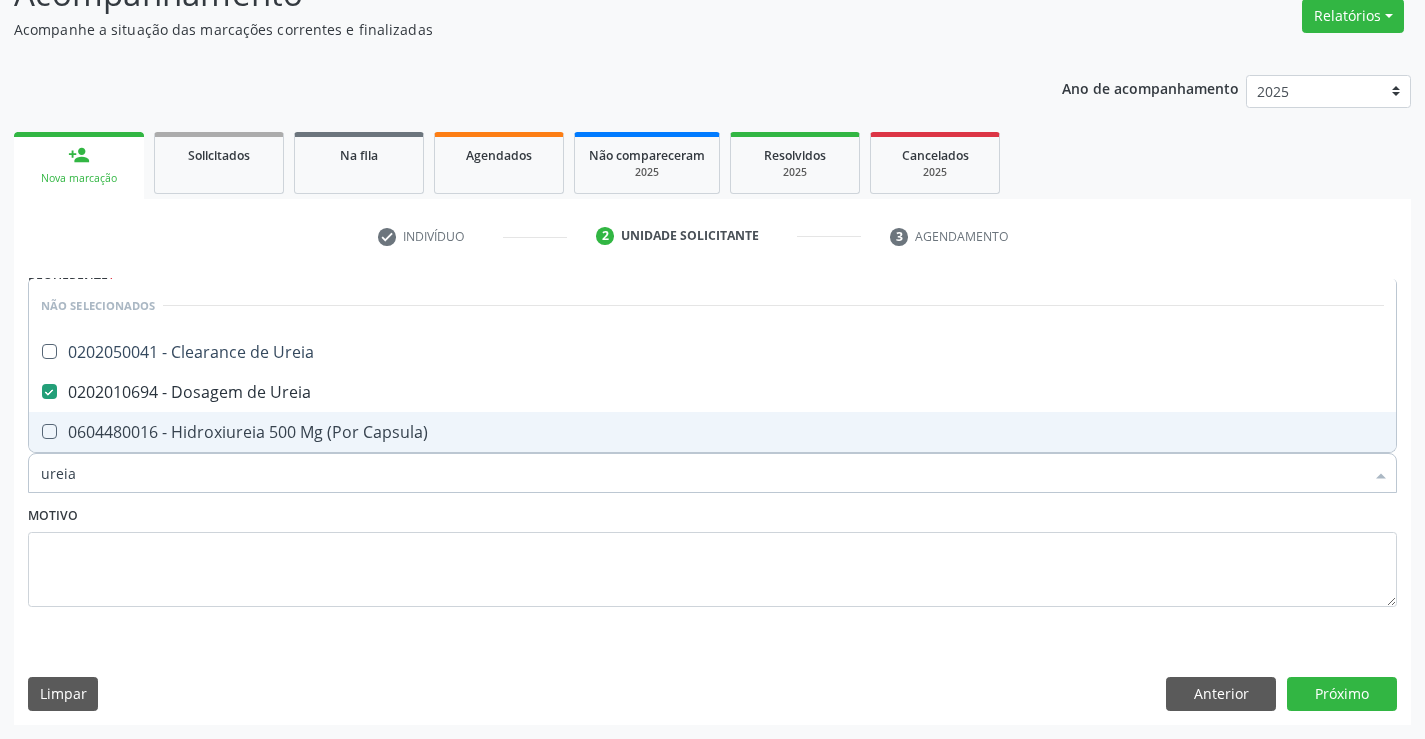 type on "ureia" 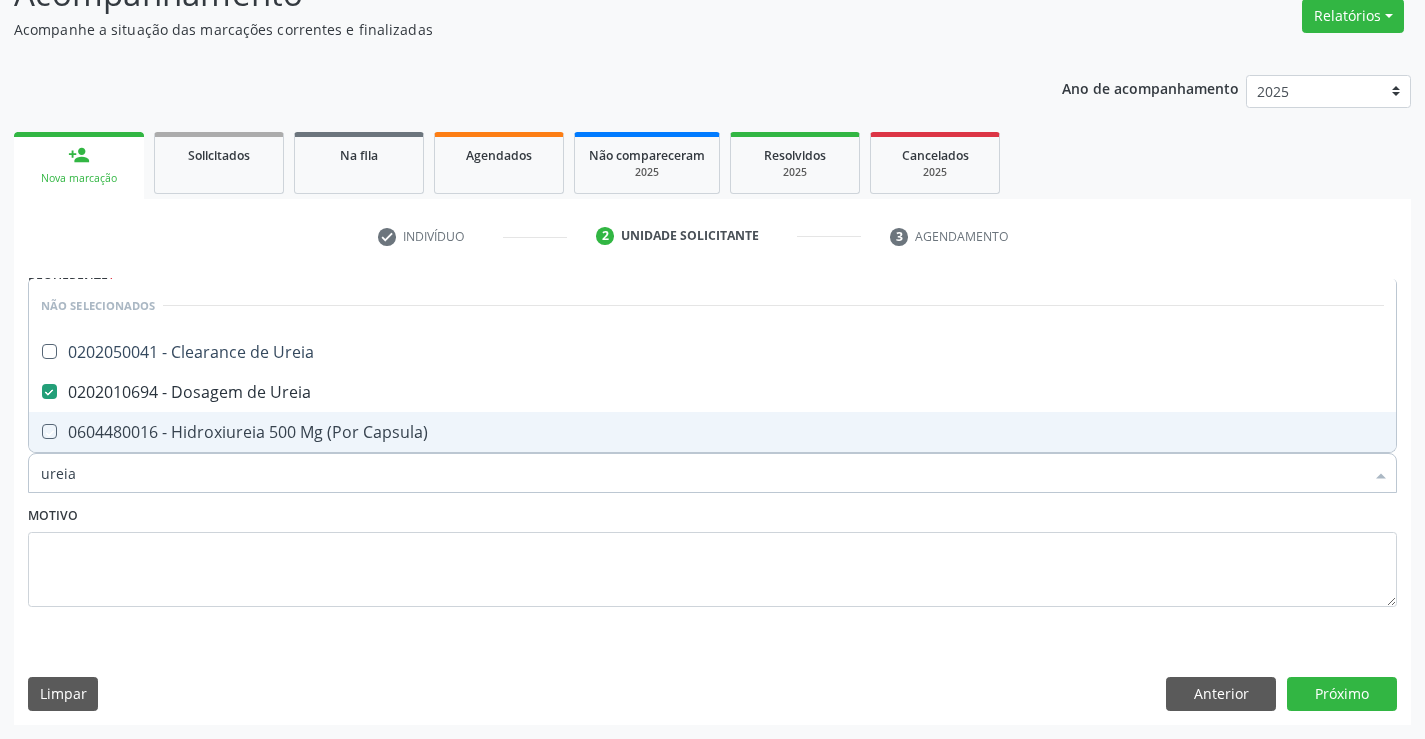 click on "Motivo" at bounding box center (712, 554) 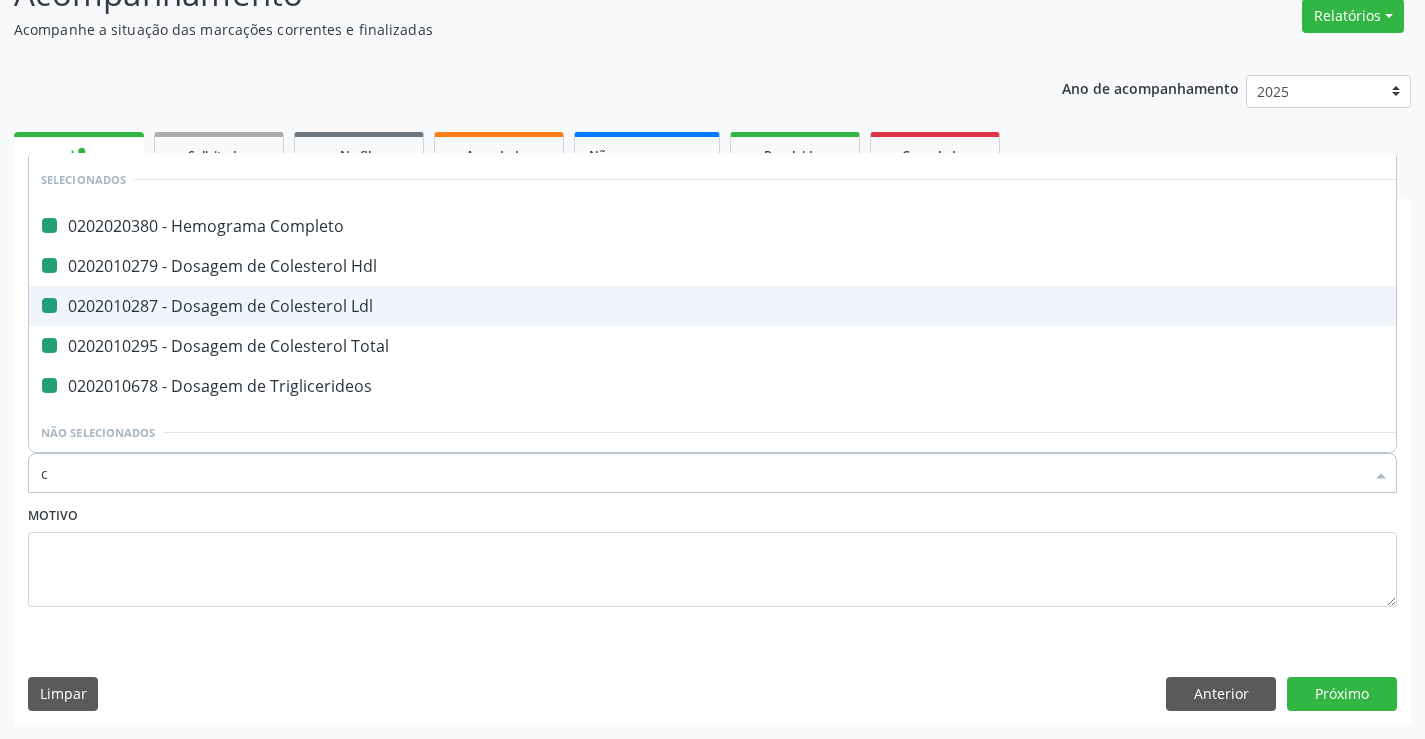 type on "cr" 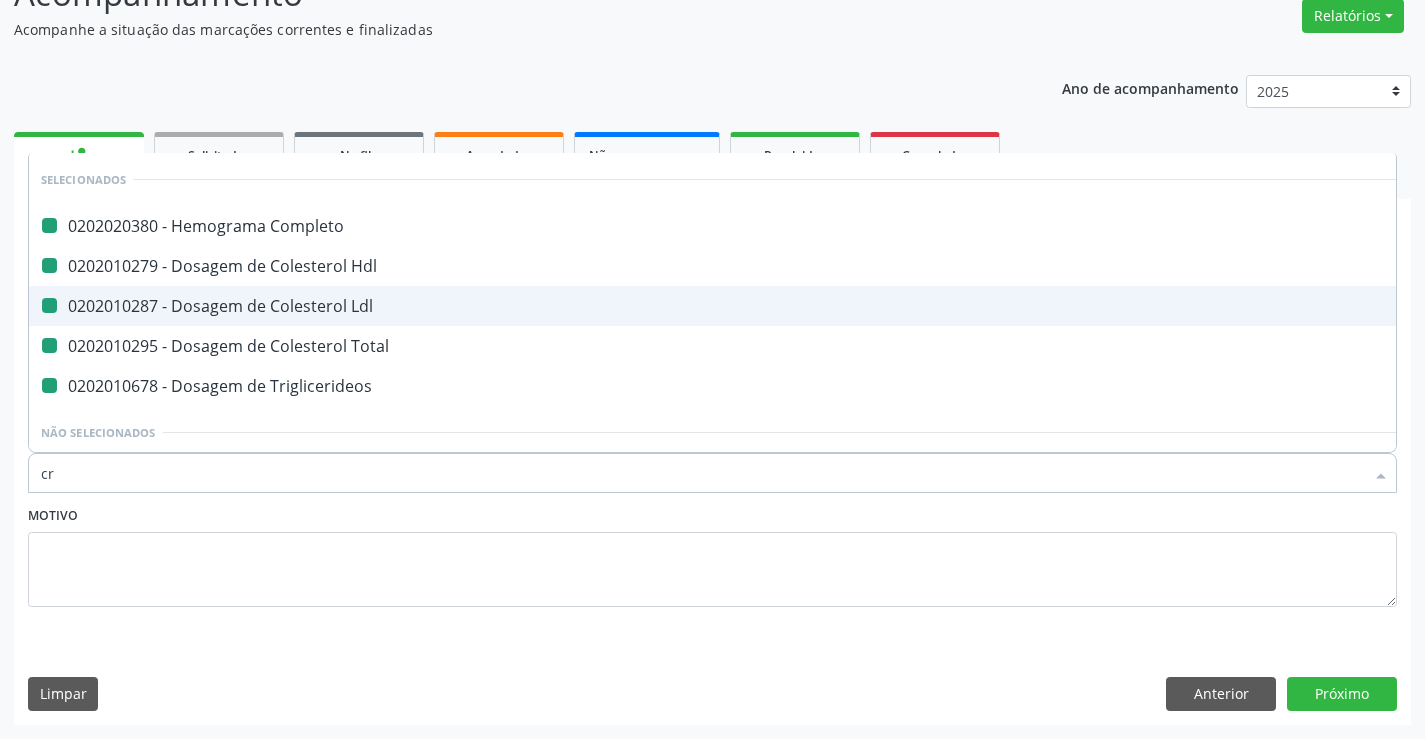 checkbox on "false" 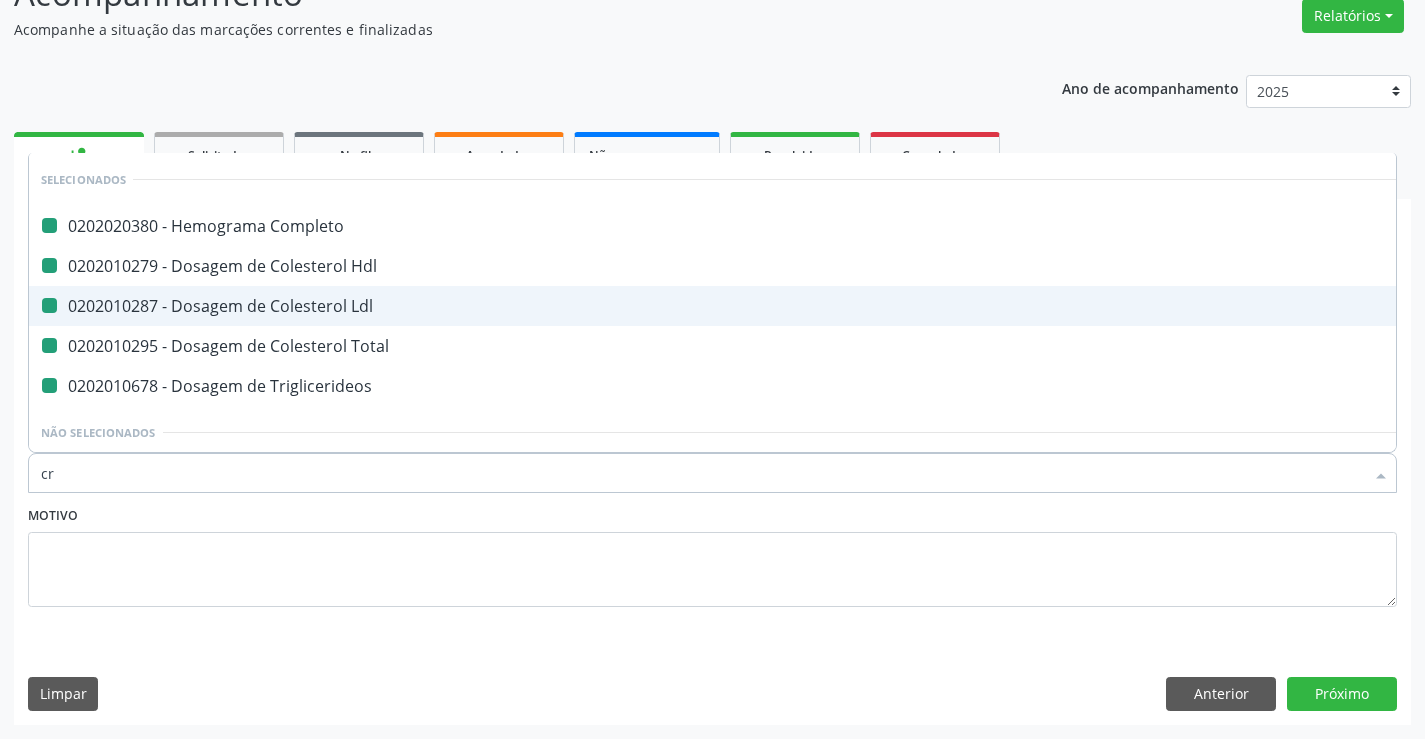 checkbox on "false" 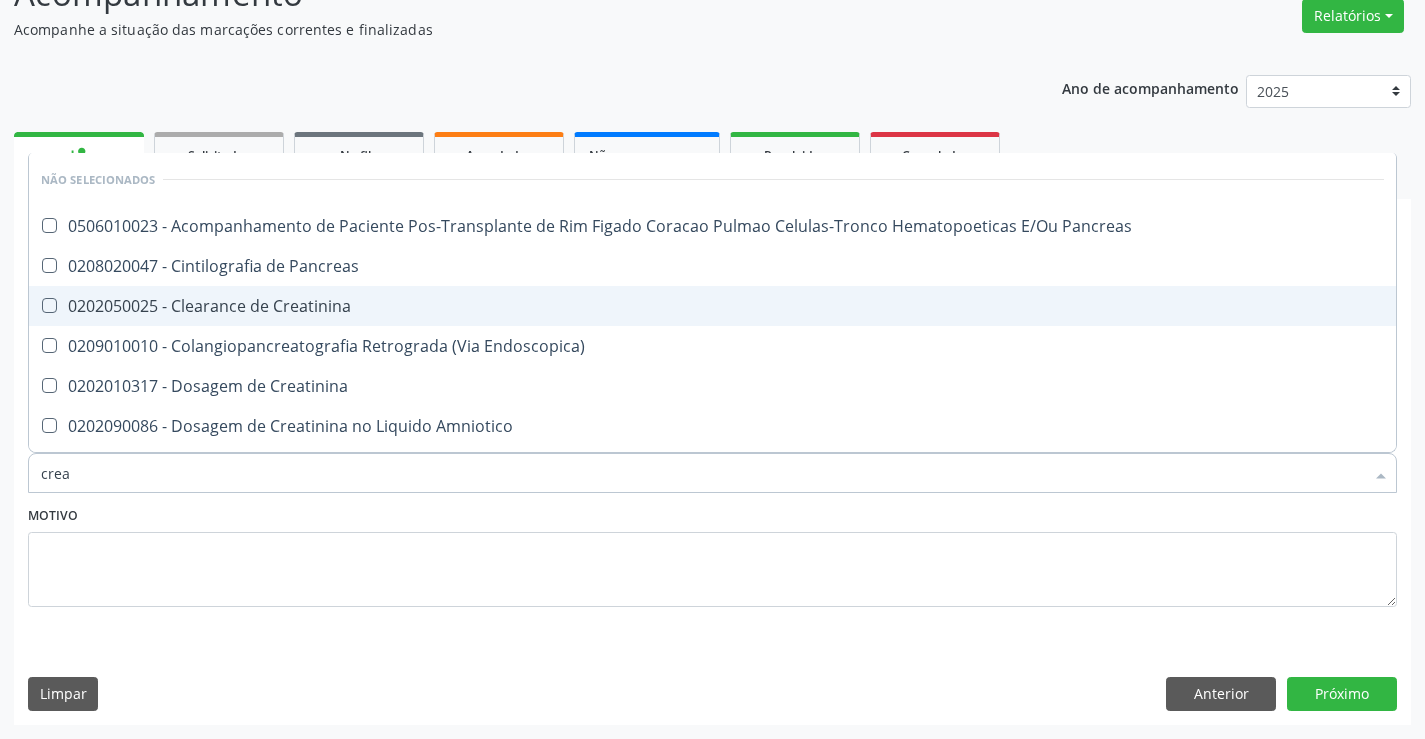 type on "creat" 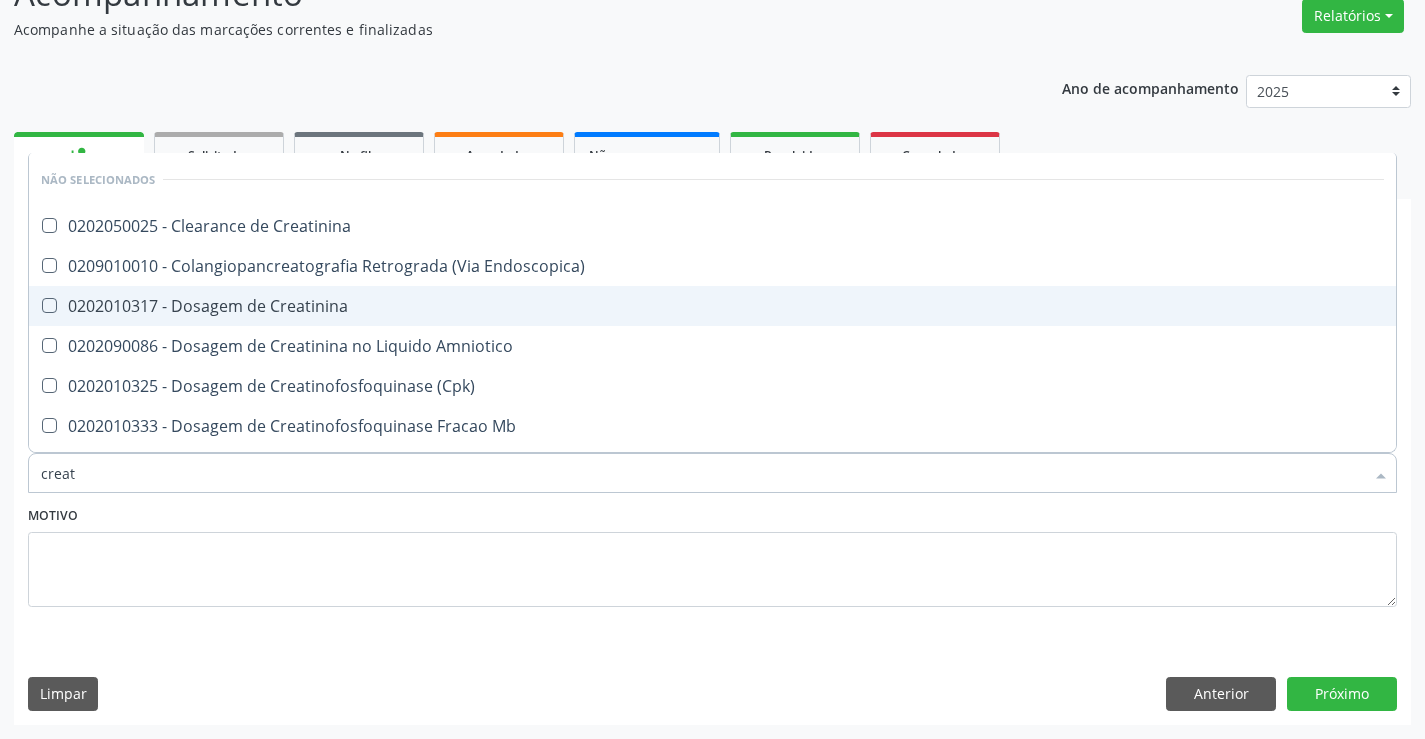 click on "0202010317 - Dosagem de Creatinina" at bounding box center (712, 306) 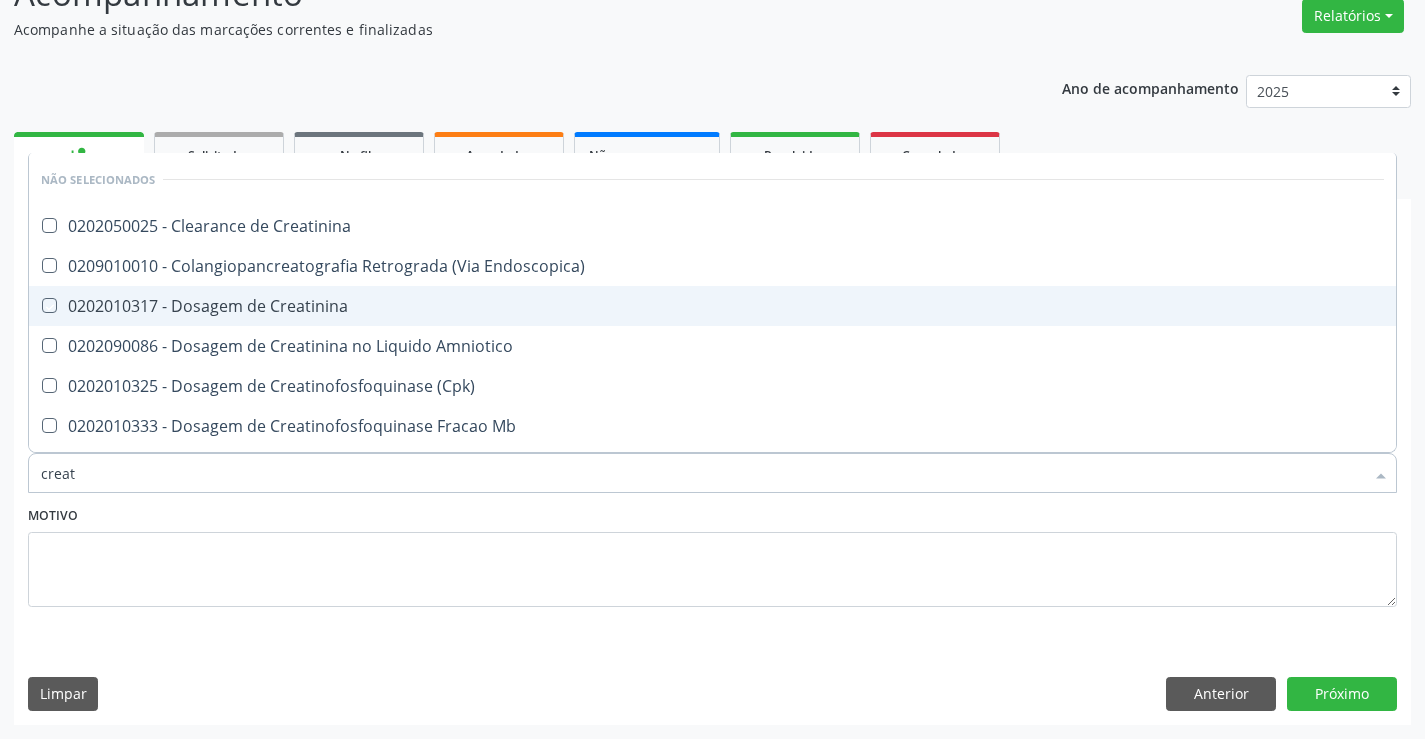 checkbox on "true" 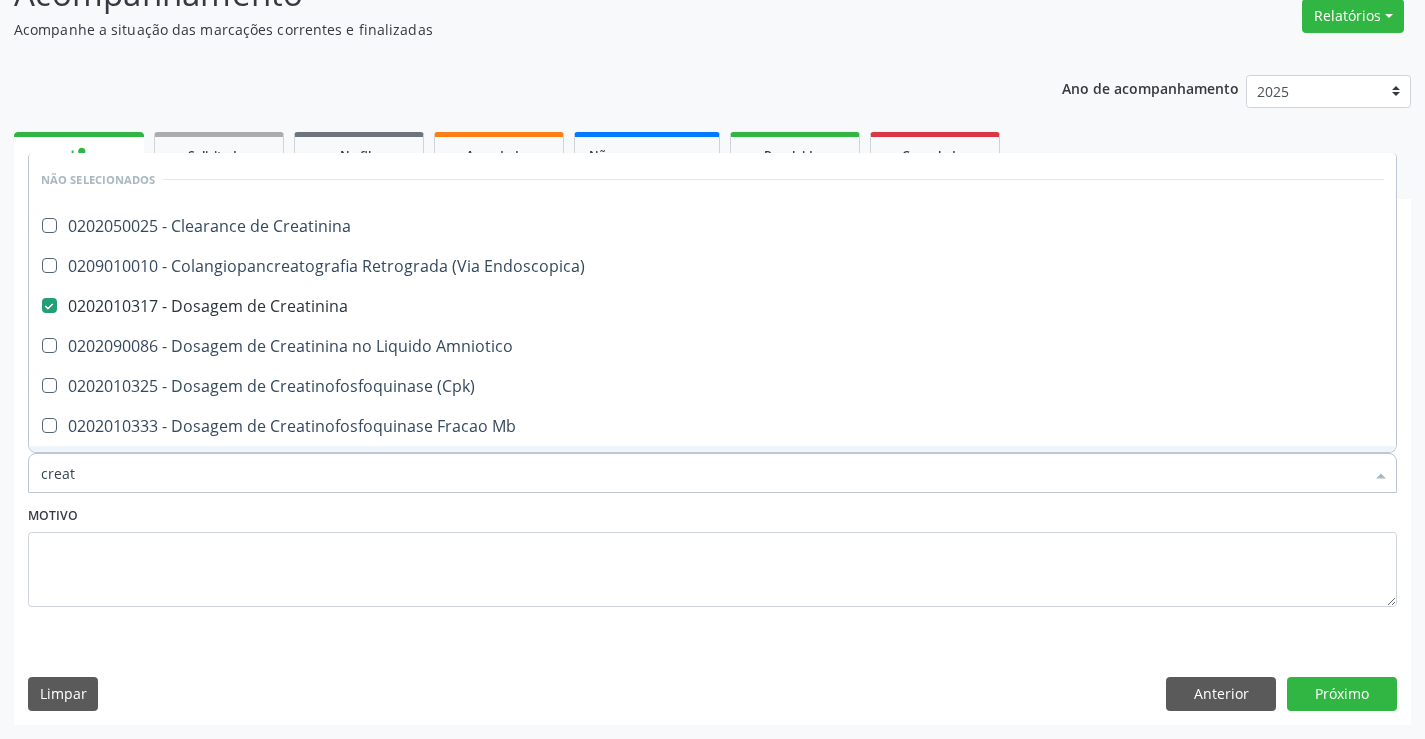 type on "creat" 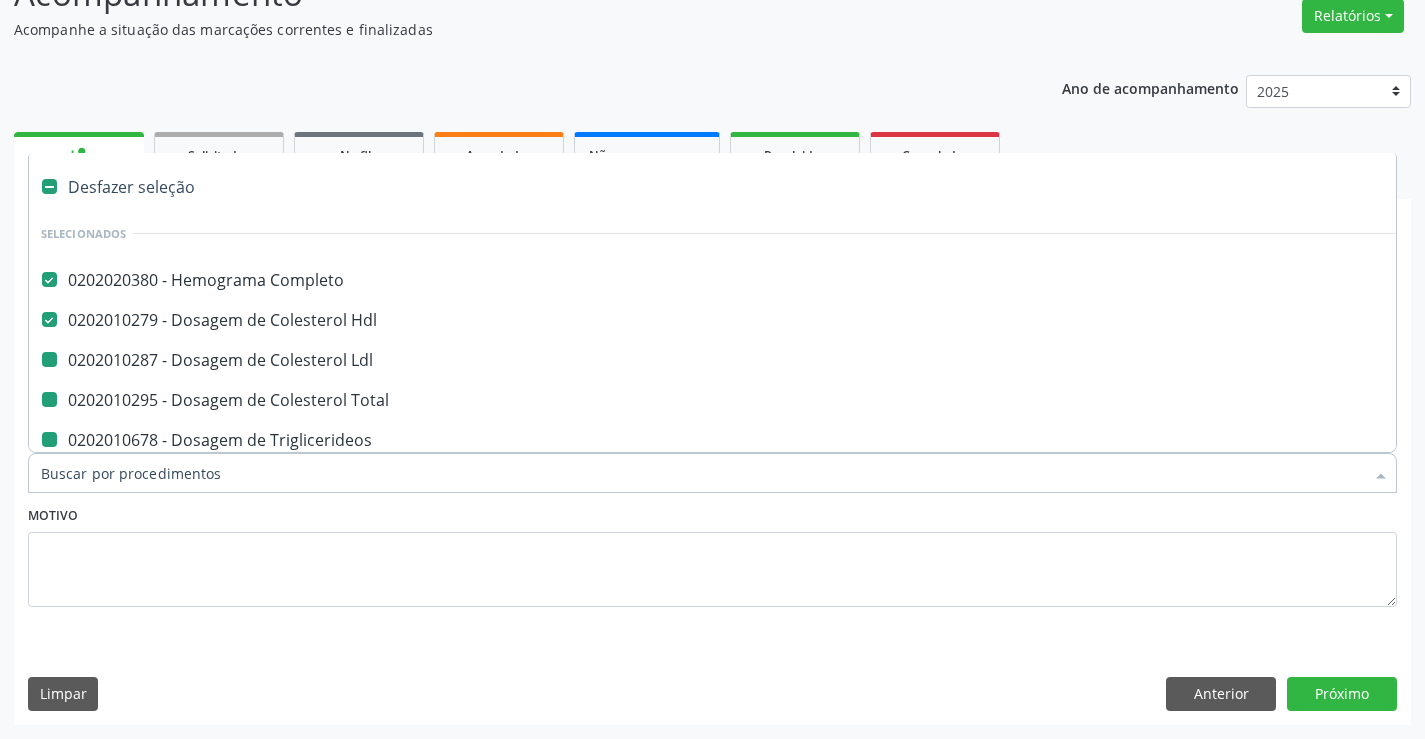 type on "u" 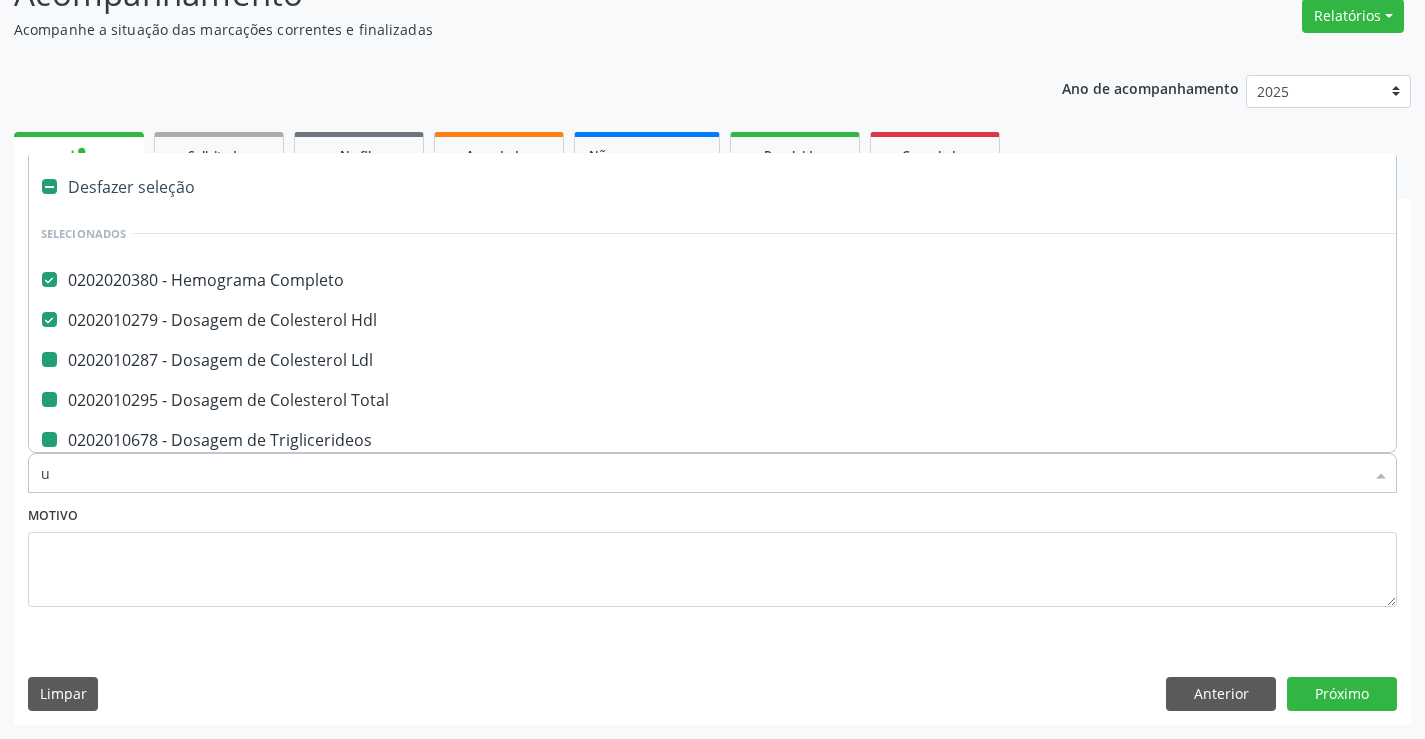 checkbox on "false" 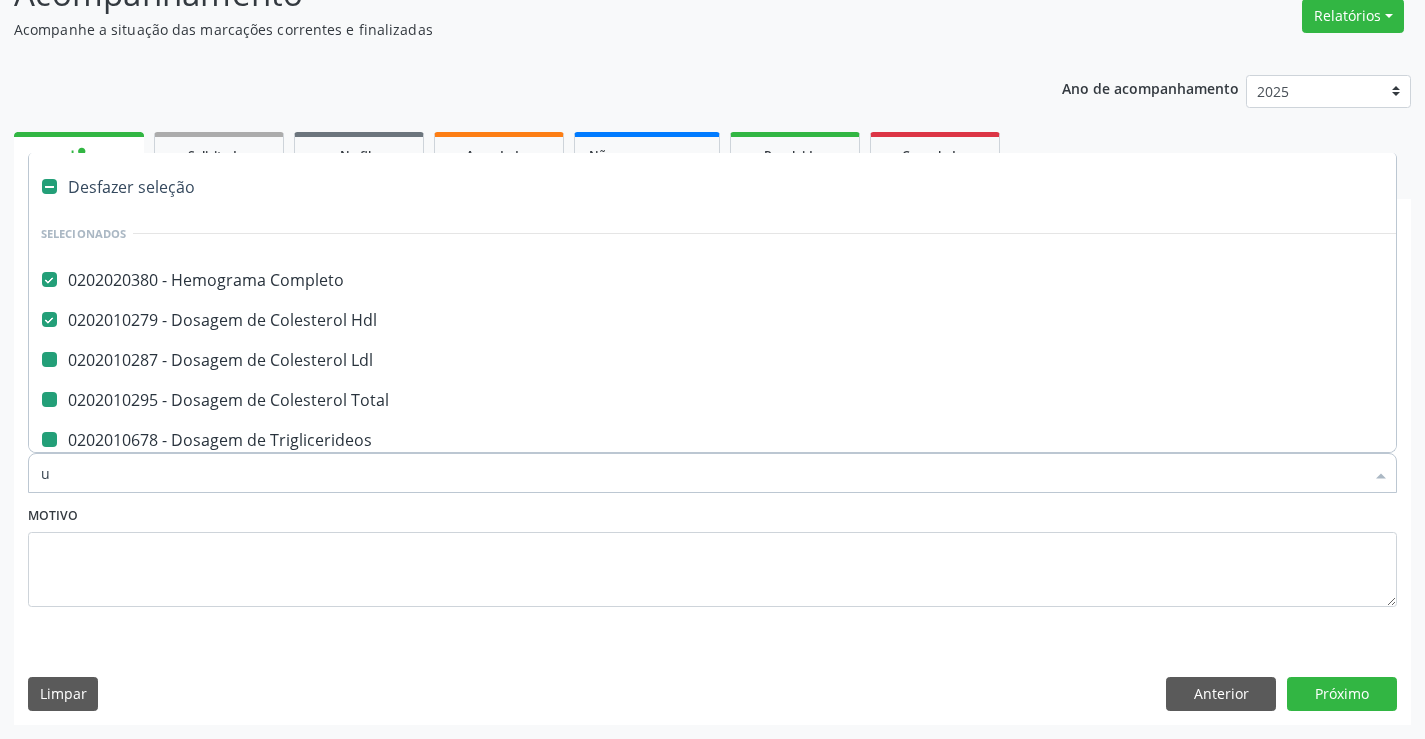 checkbox on "false" 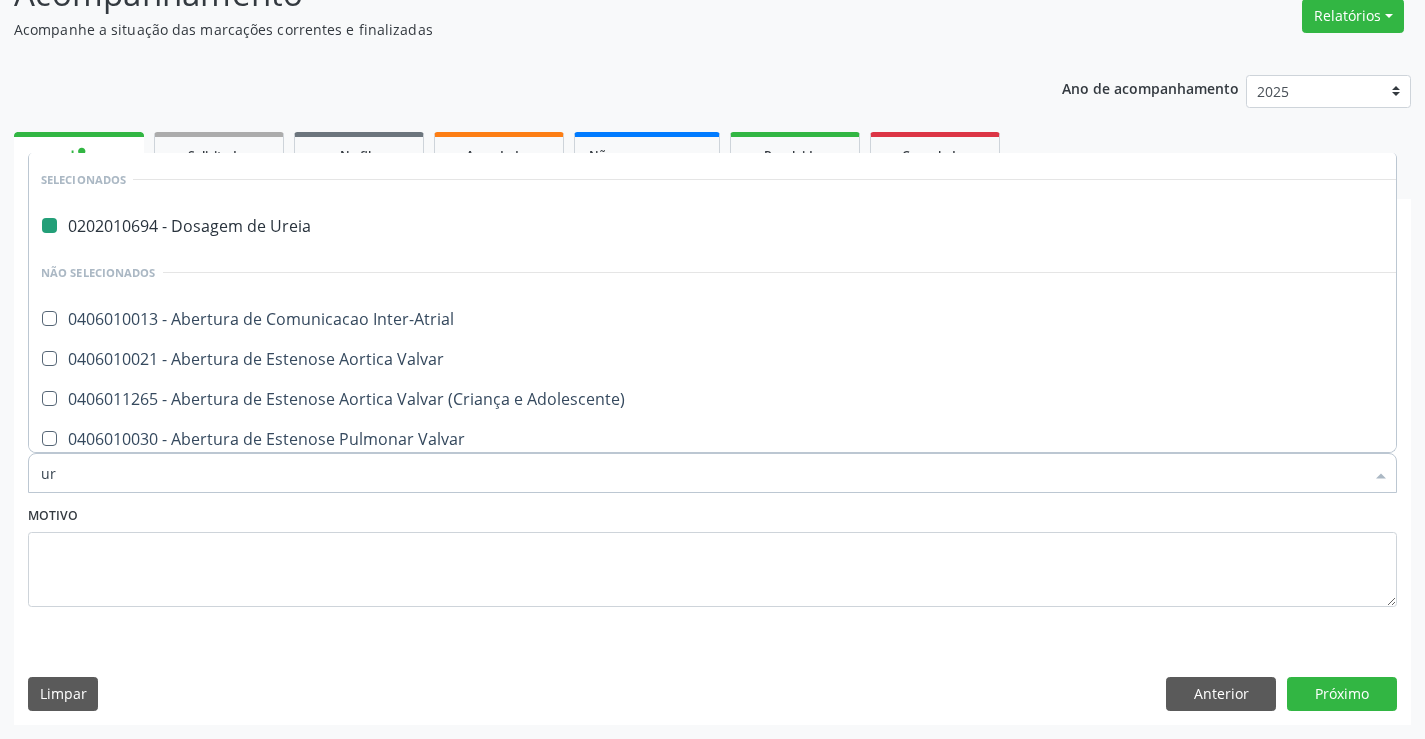 type on "uri" 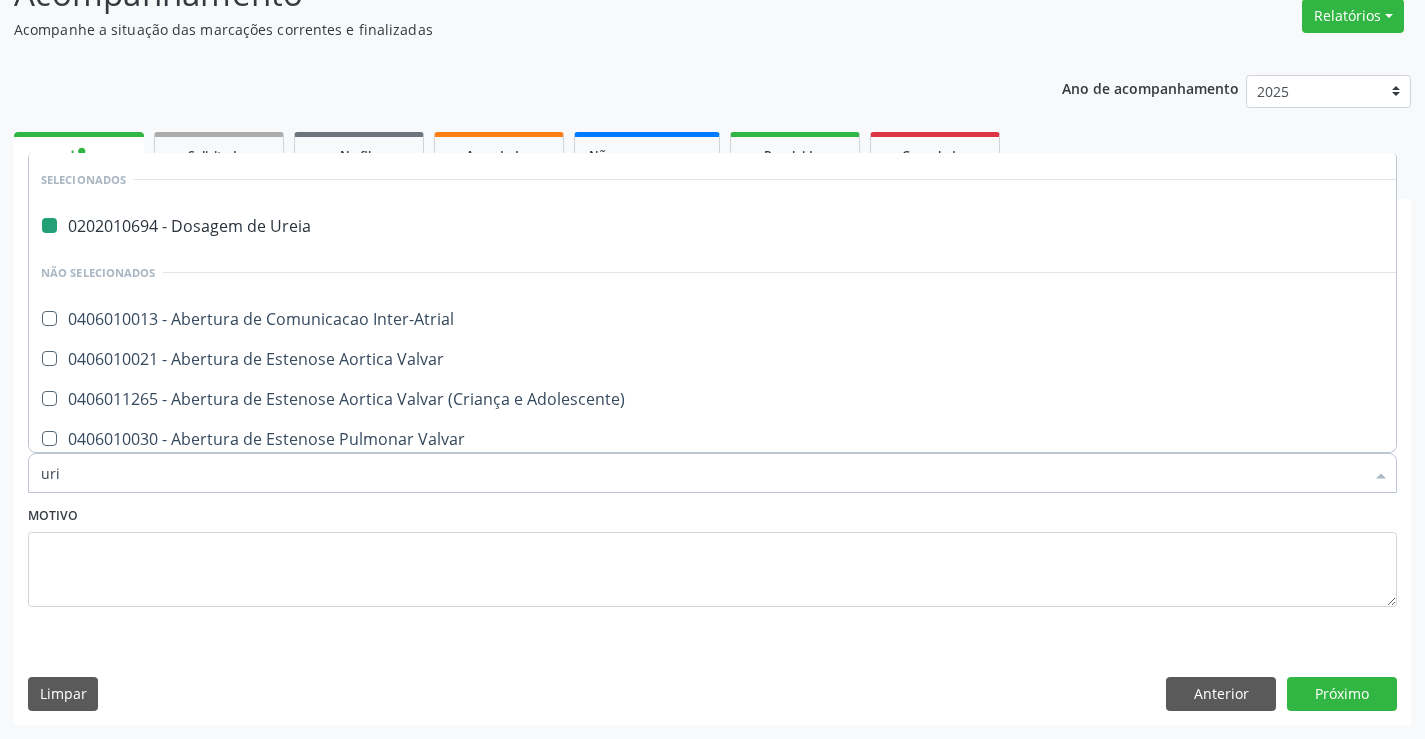 checkbox on "false" 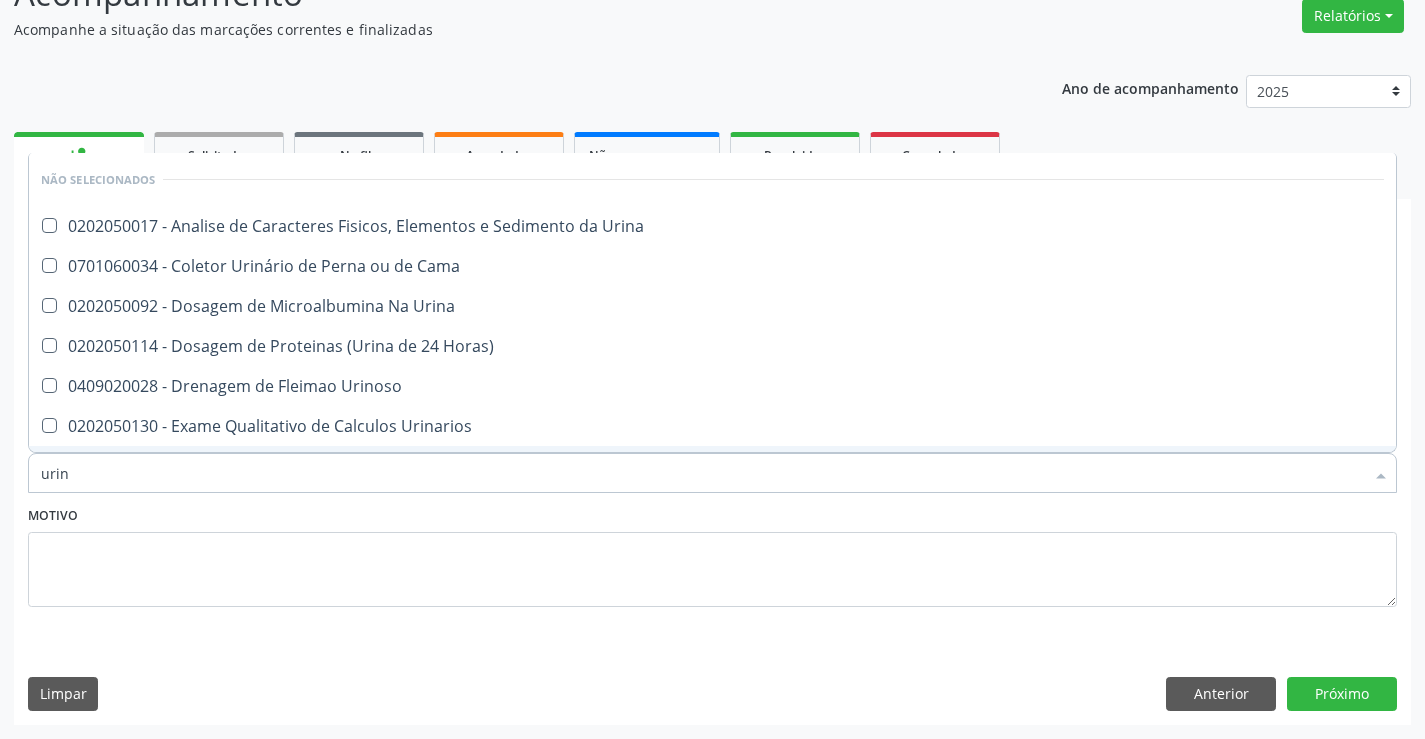 type on "urina" 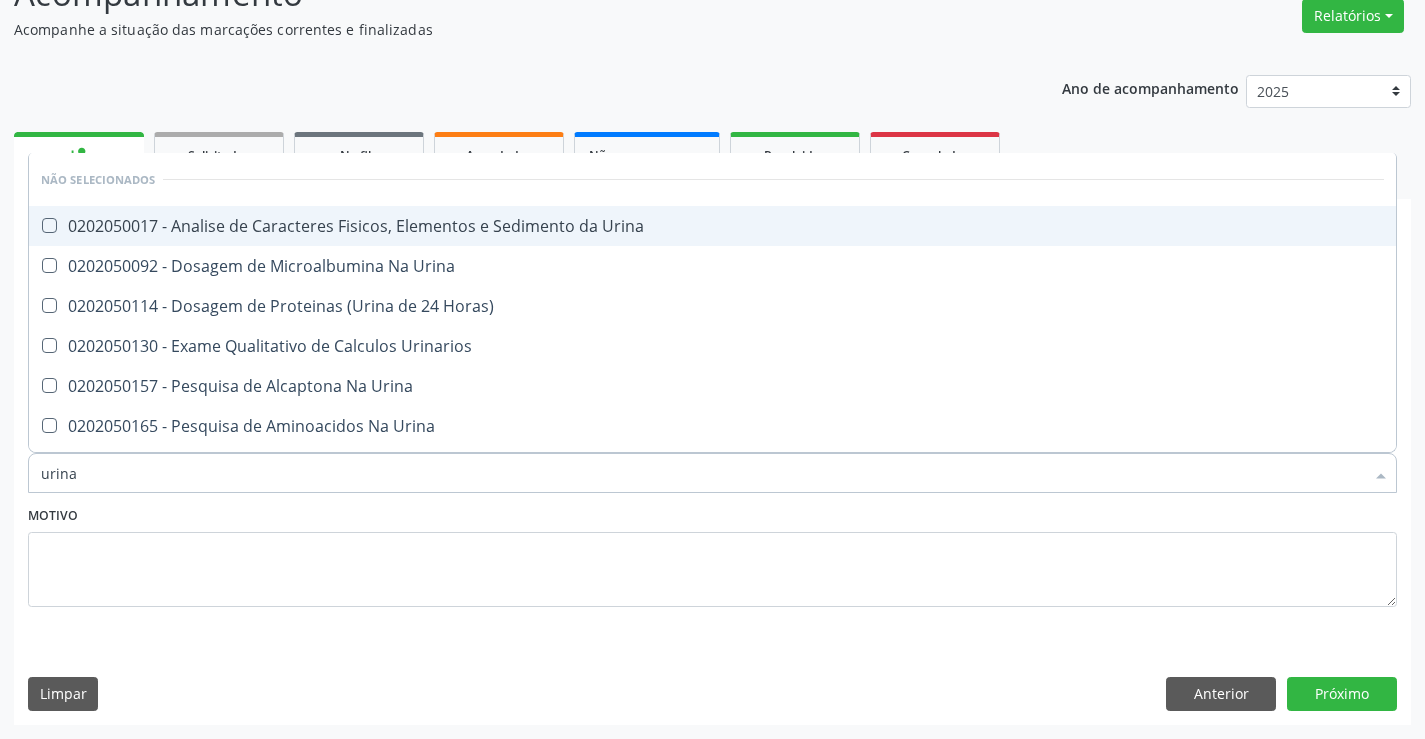 click on "0202050017 - Analise de Caracteres Fisicos, Elementos e Sedimento da Urina" at bounding box center (712, 226) 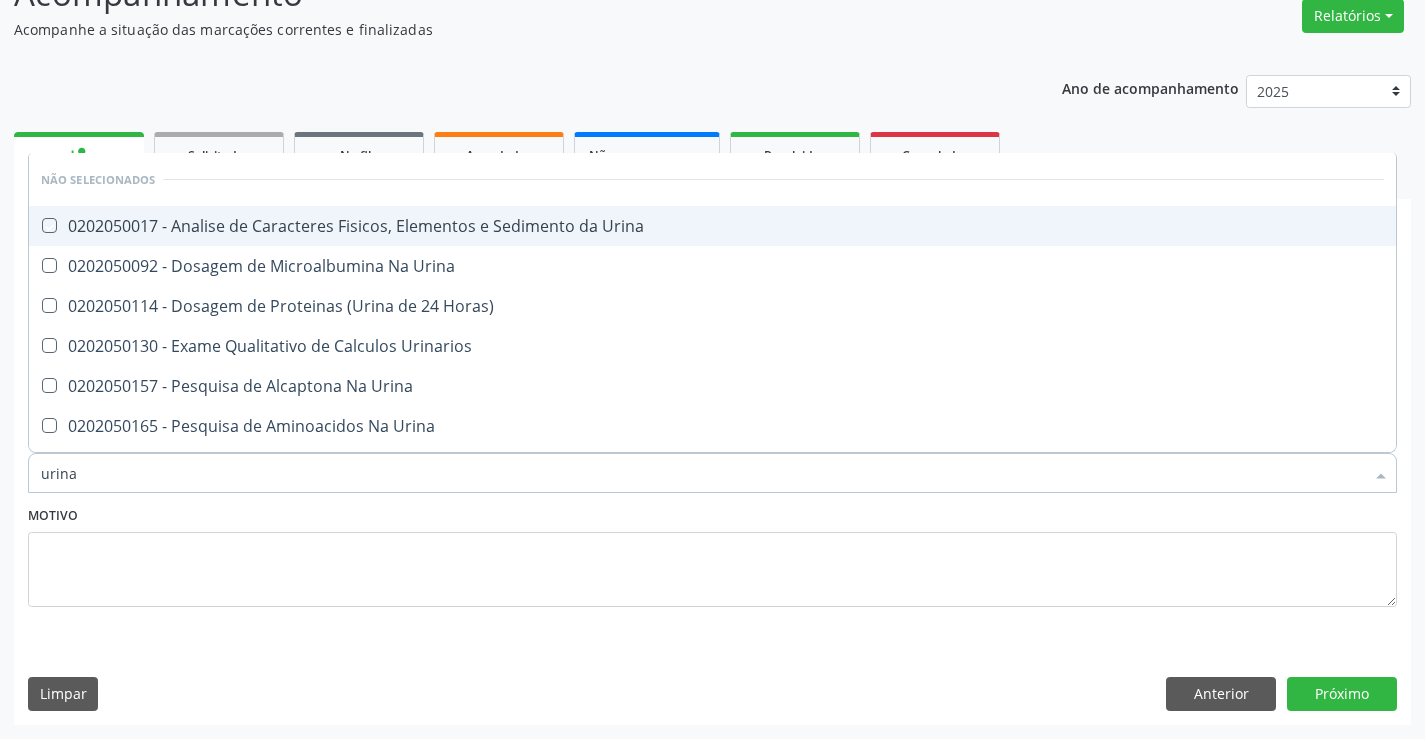 checkbox on "true" 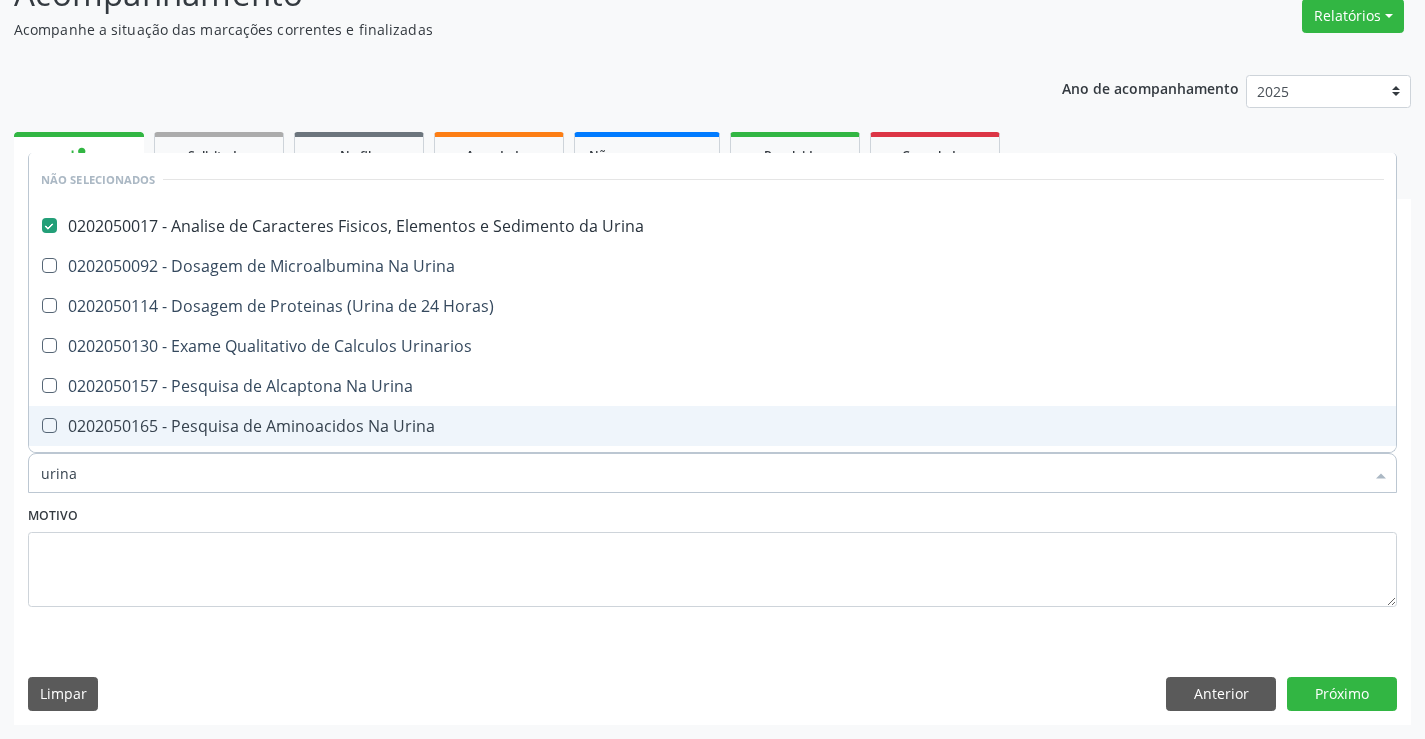 type on "urina" 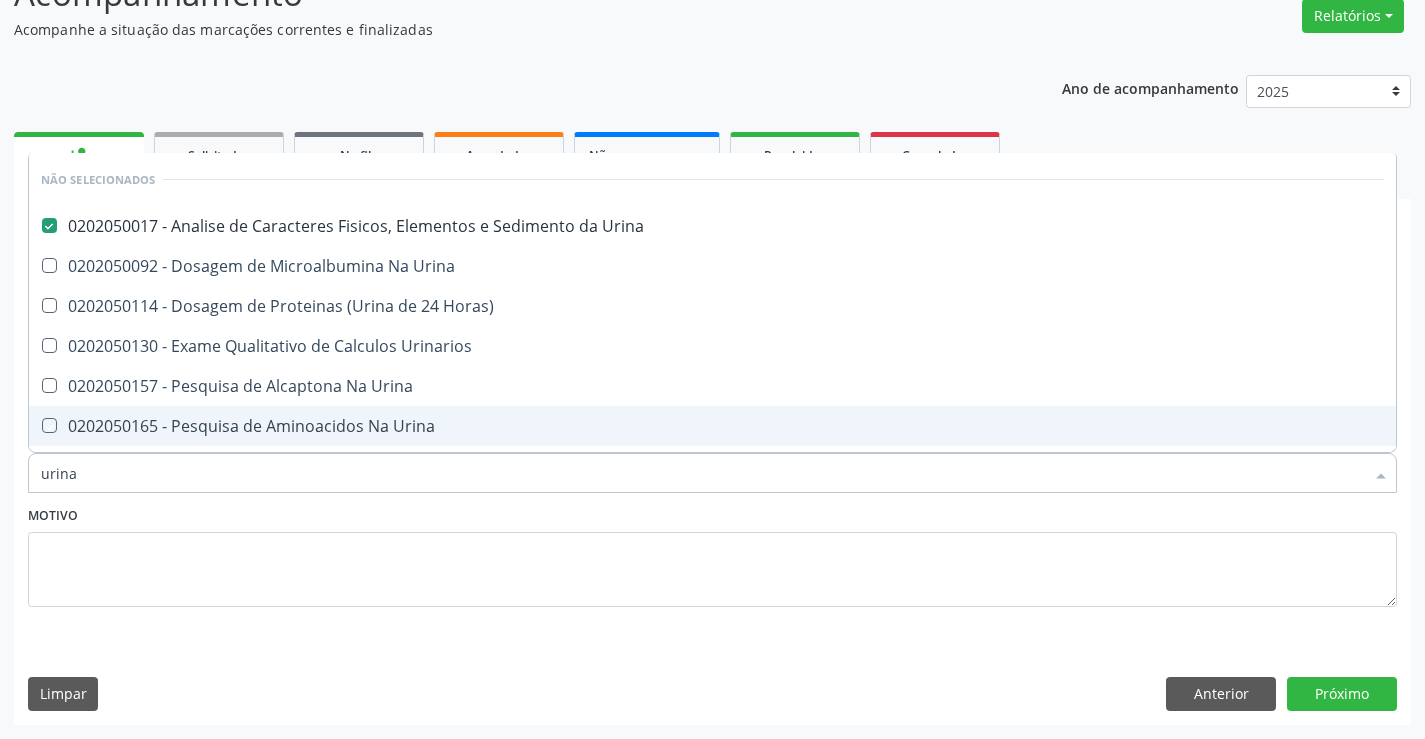 click on "Motivo" at bounding box center (712, 554) 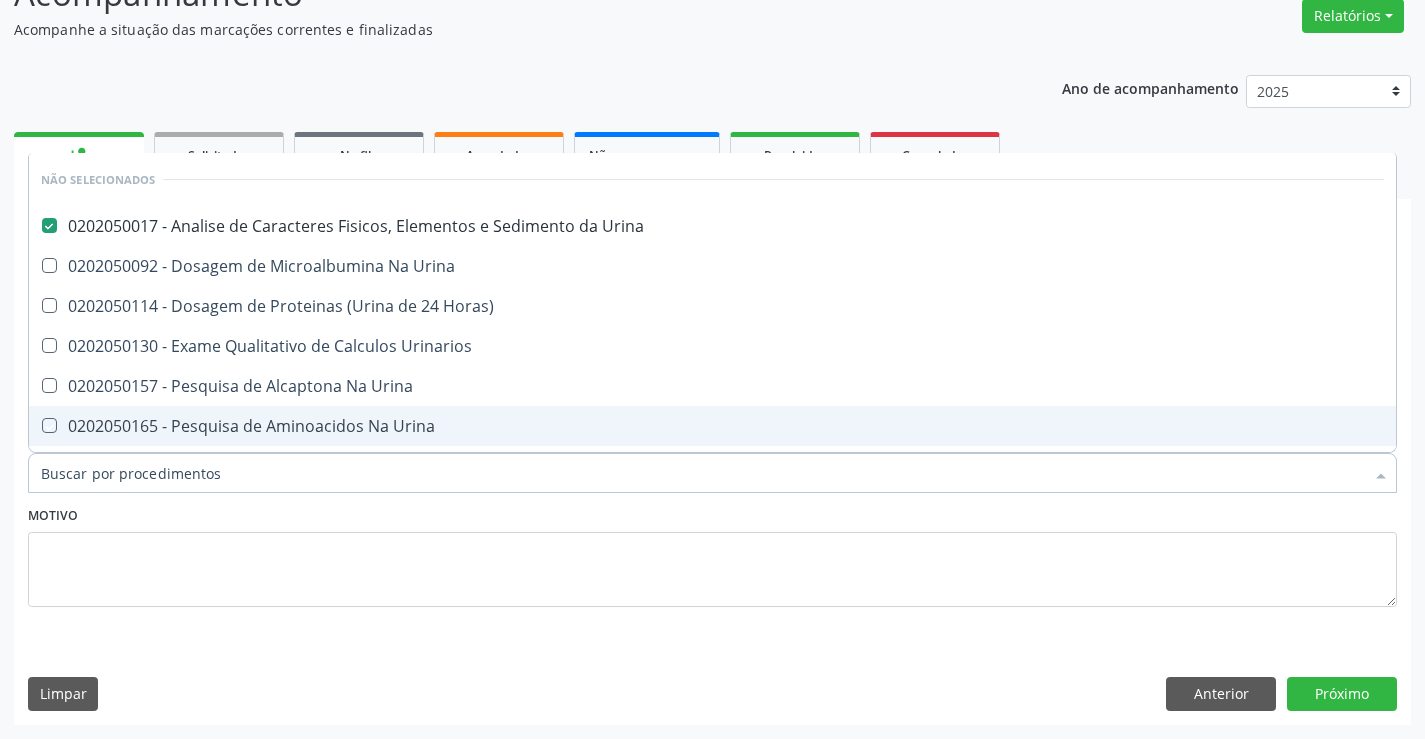 checkbox on "true" 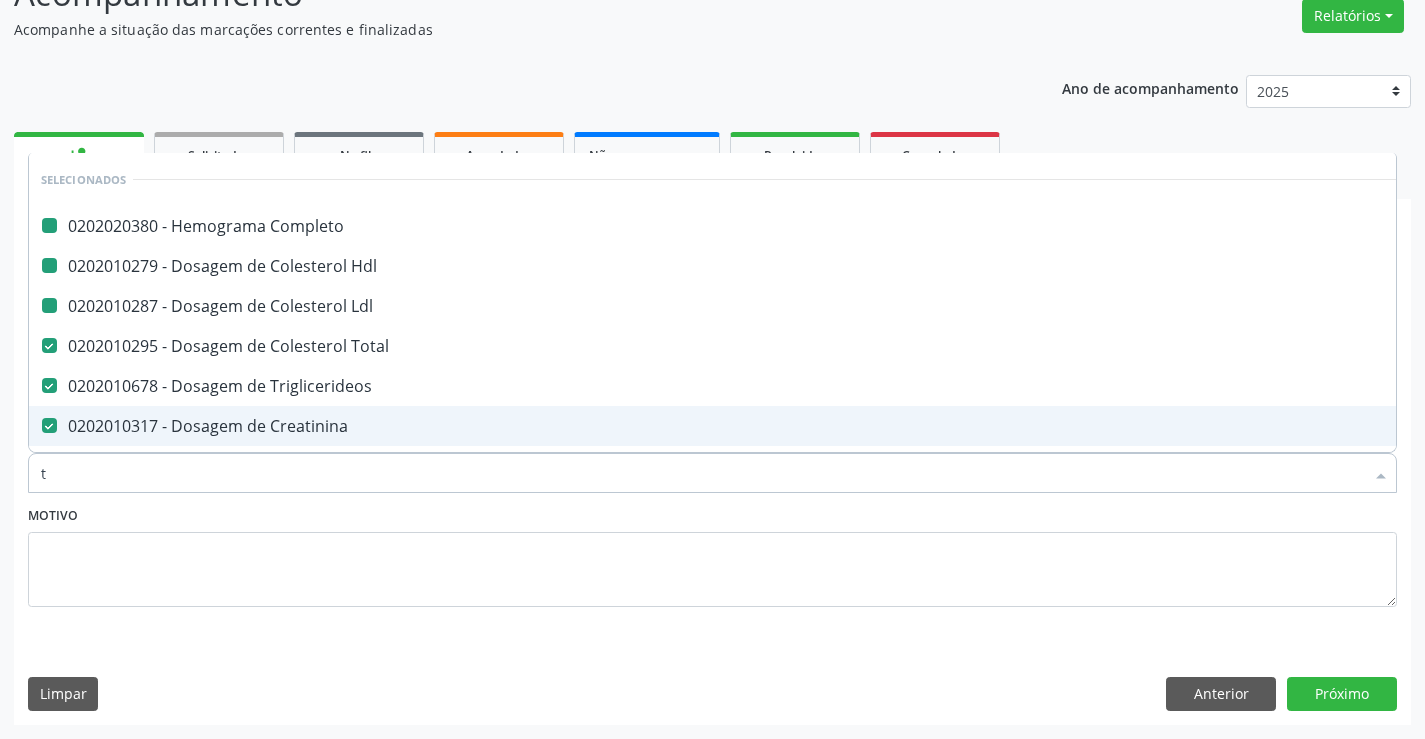 type on "tg" 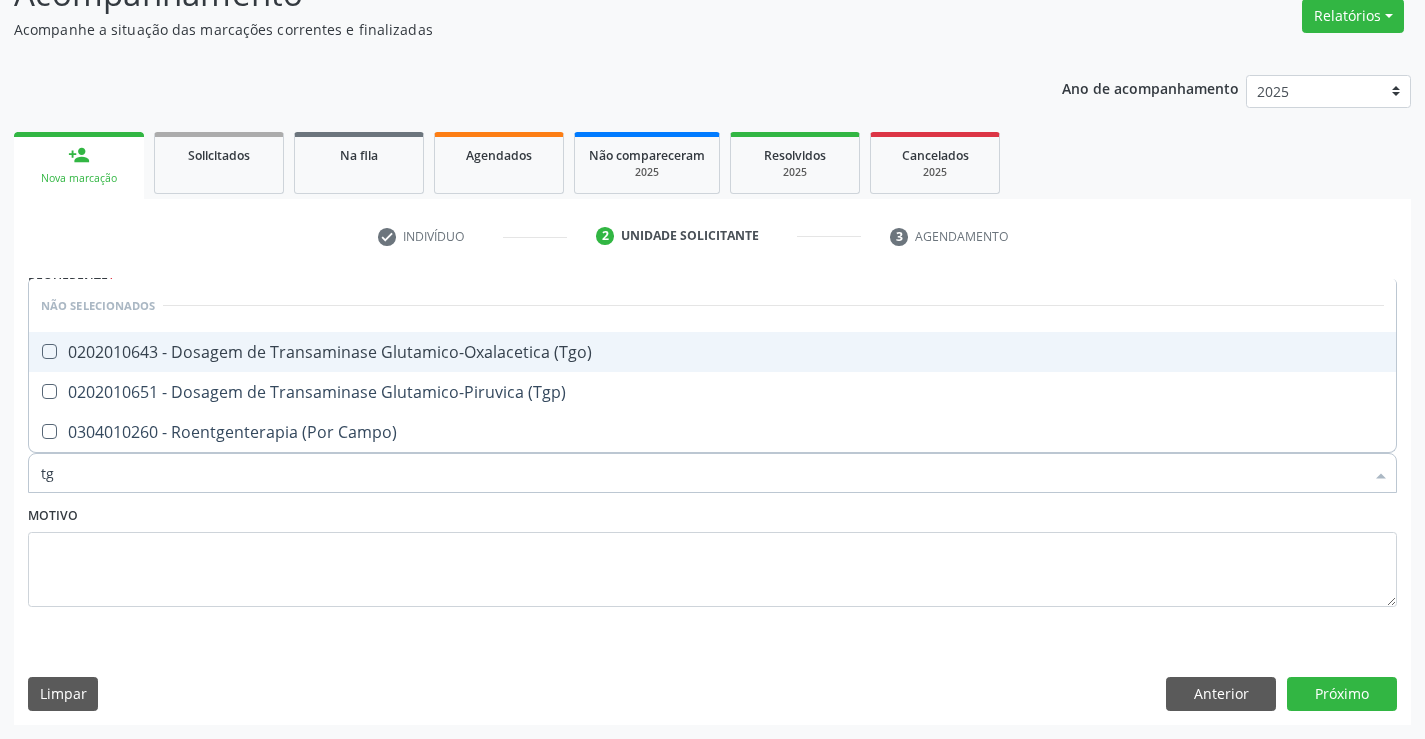 click on "0202010643 - Dosagem de Transaminase Glutamico-Oxalacetica (Tgo)" at bounding box center [712, 352] 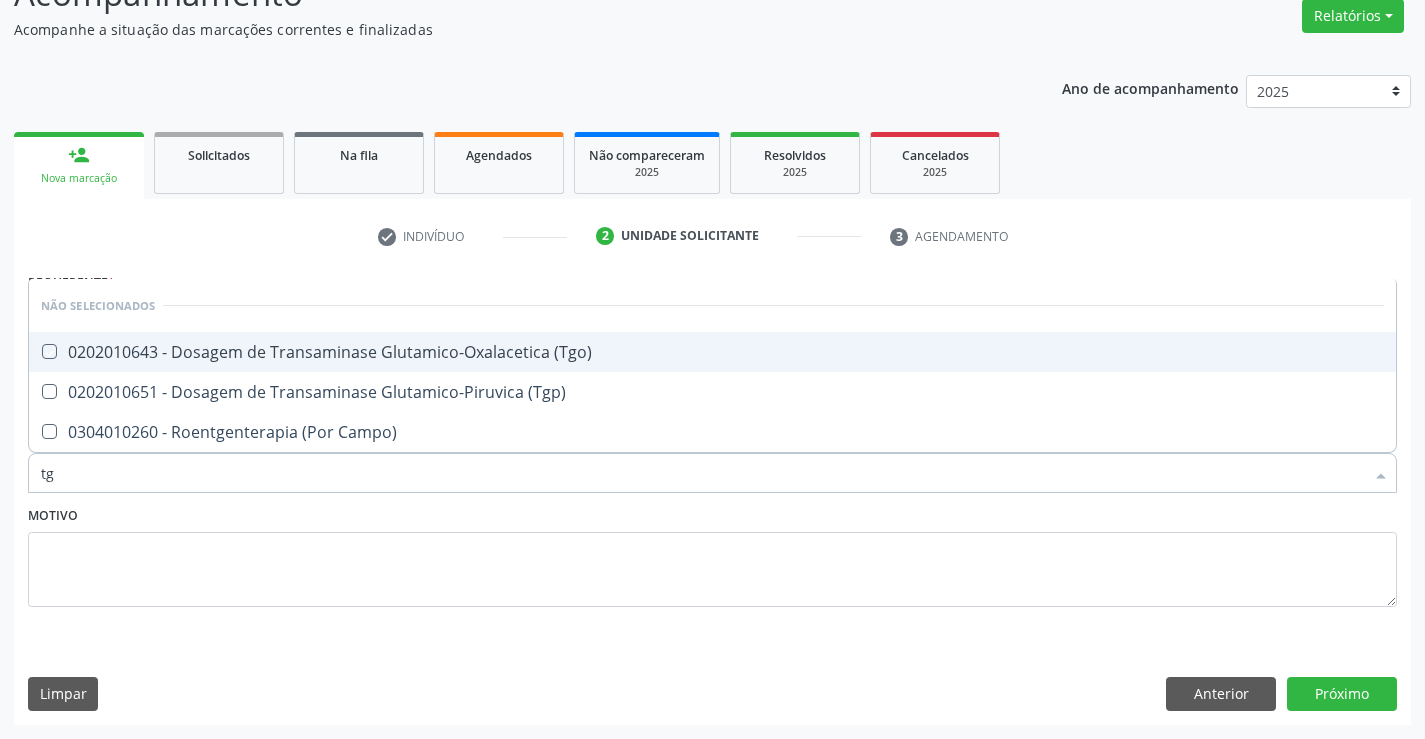 checkbox on "true" 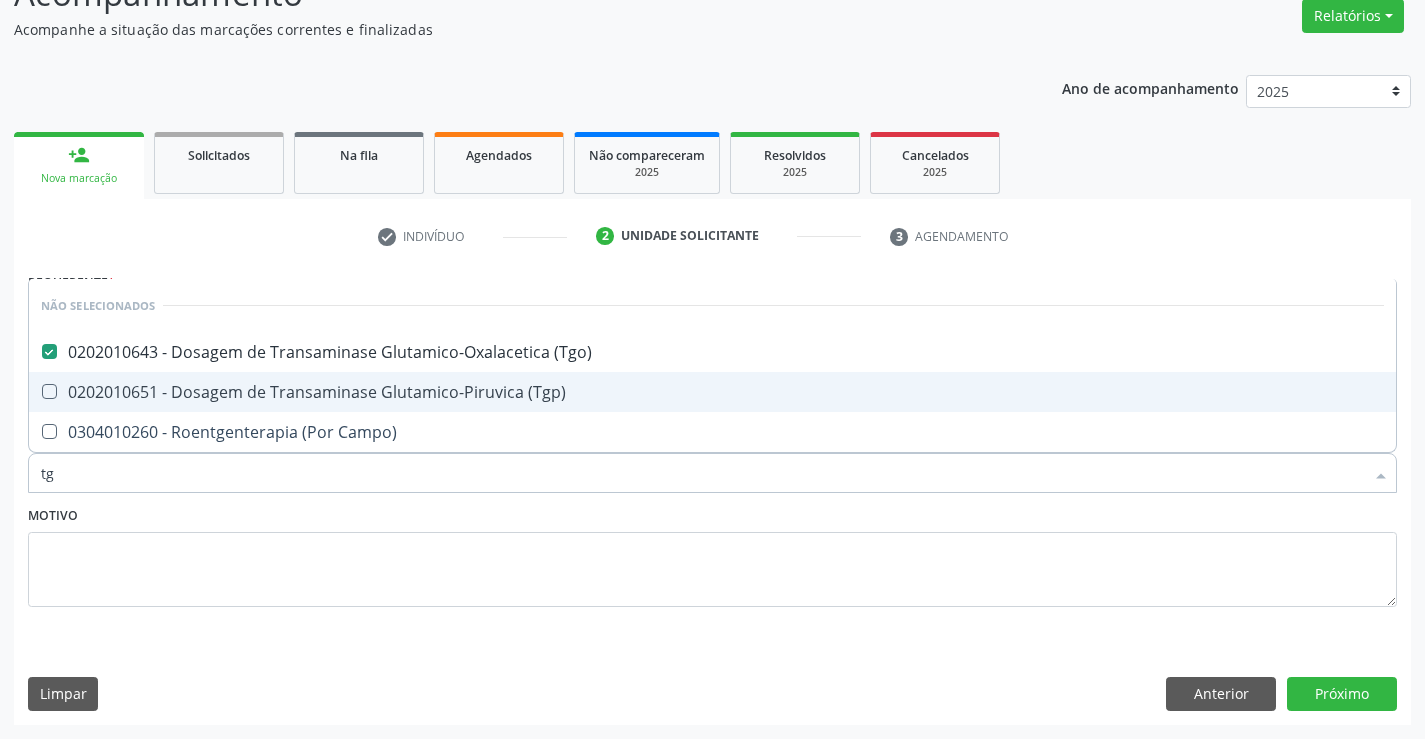 click on "0202010651 - Dosagem de Transaminase Glutamico-Piruvica (Tgp)" at bounding box center [712, 392] 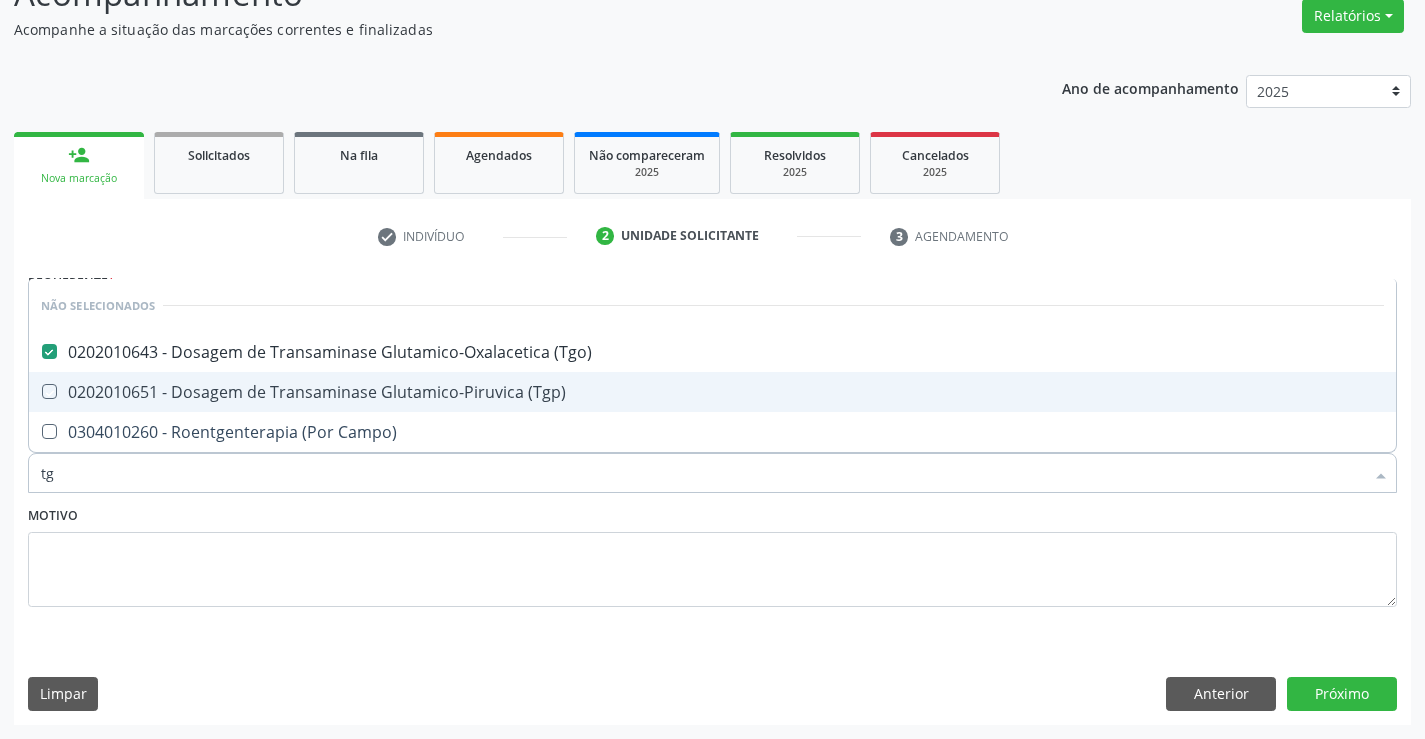 checkbox on "true" 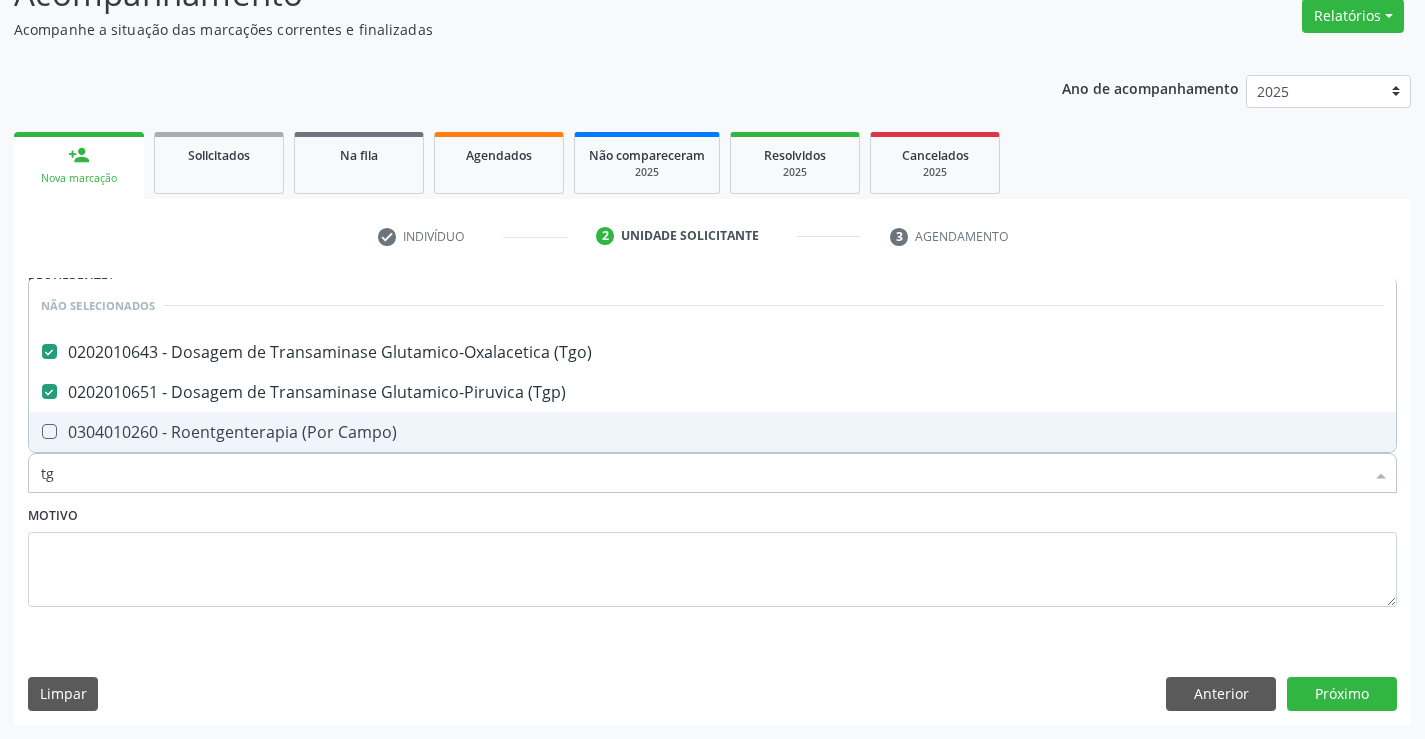 type on "tg" 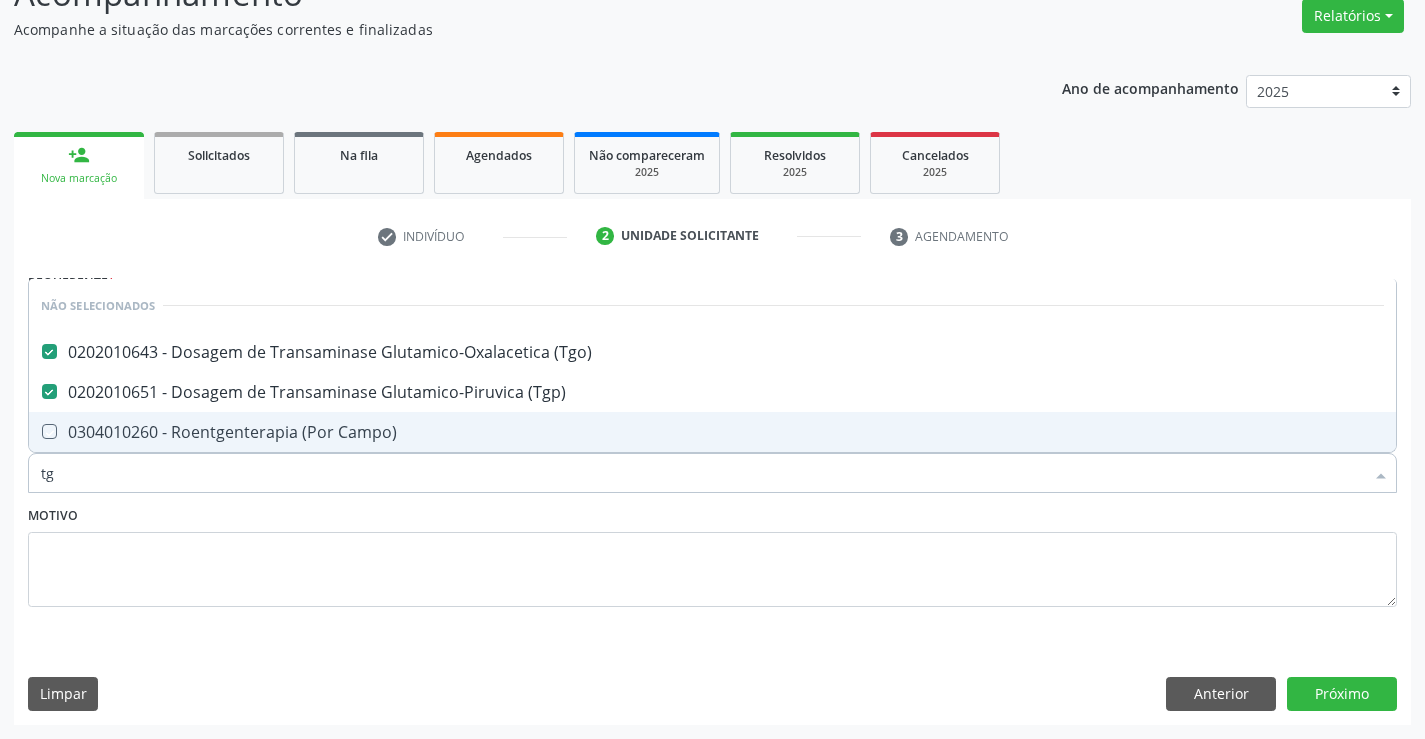 click on "Motivo" at bounding box center [712, 554] 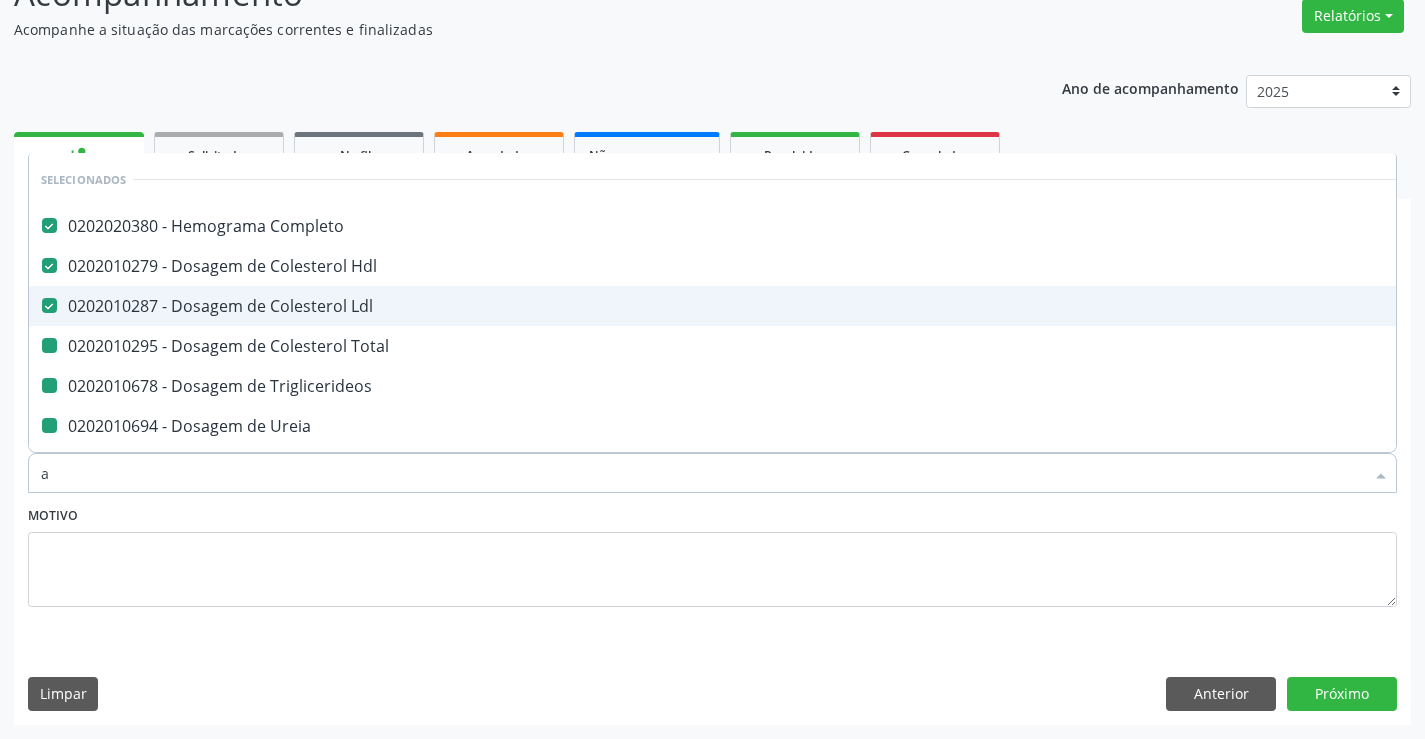 type on "ac" 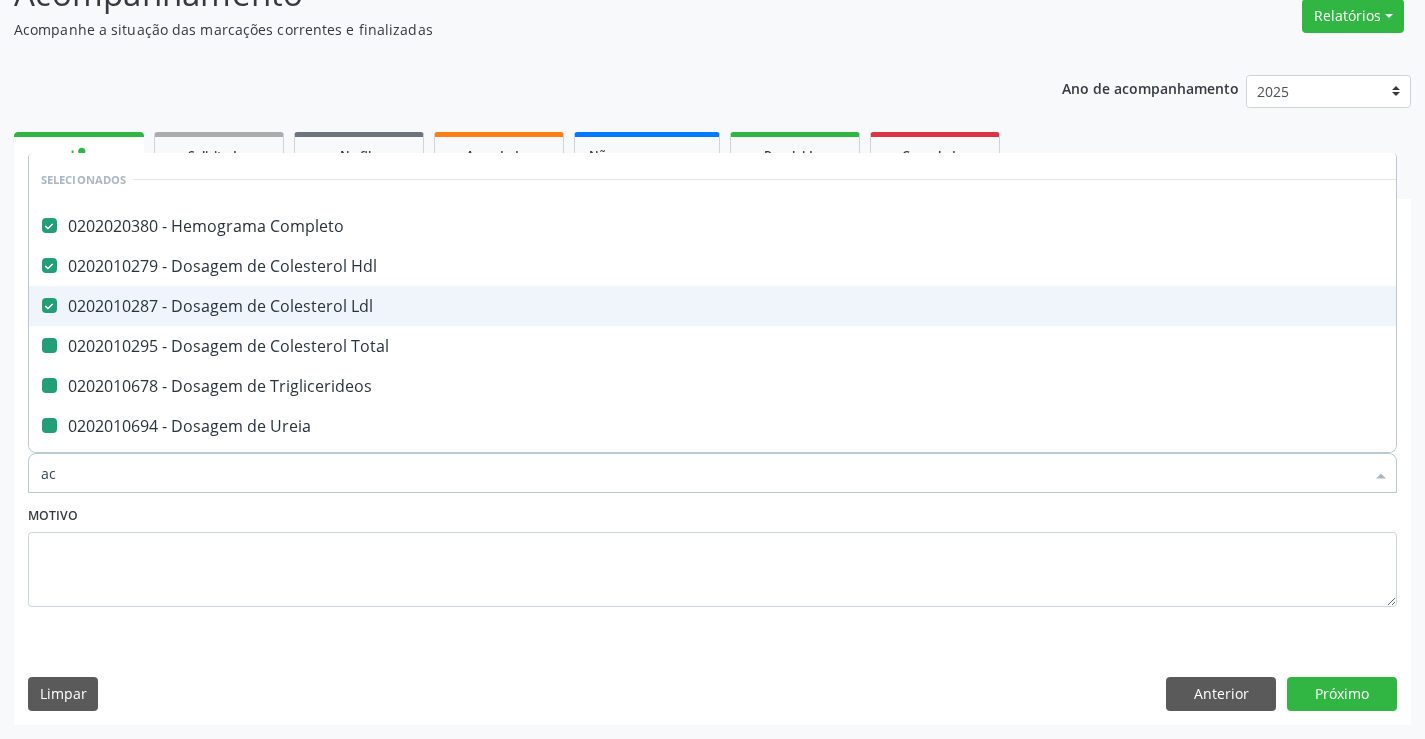 checkbox on "false" 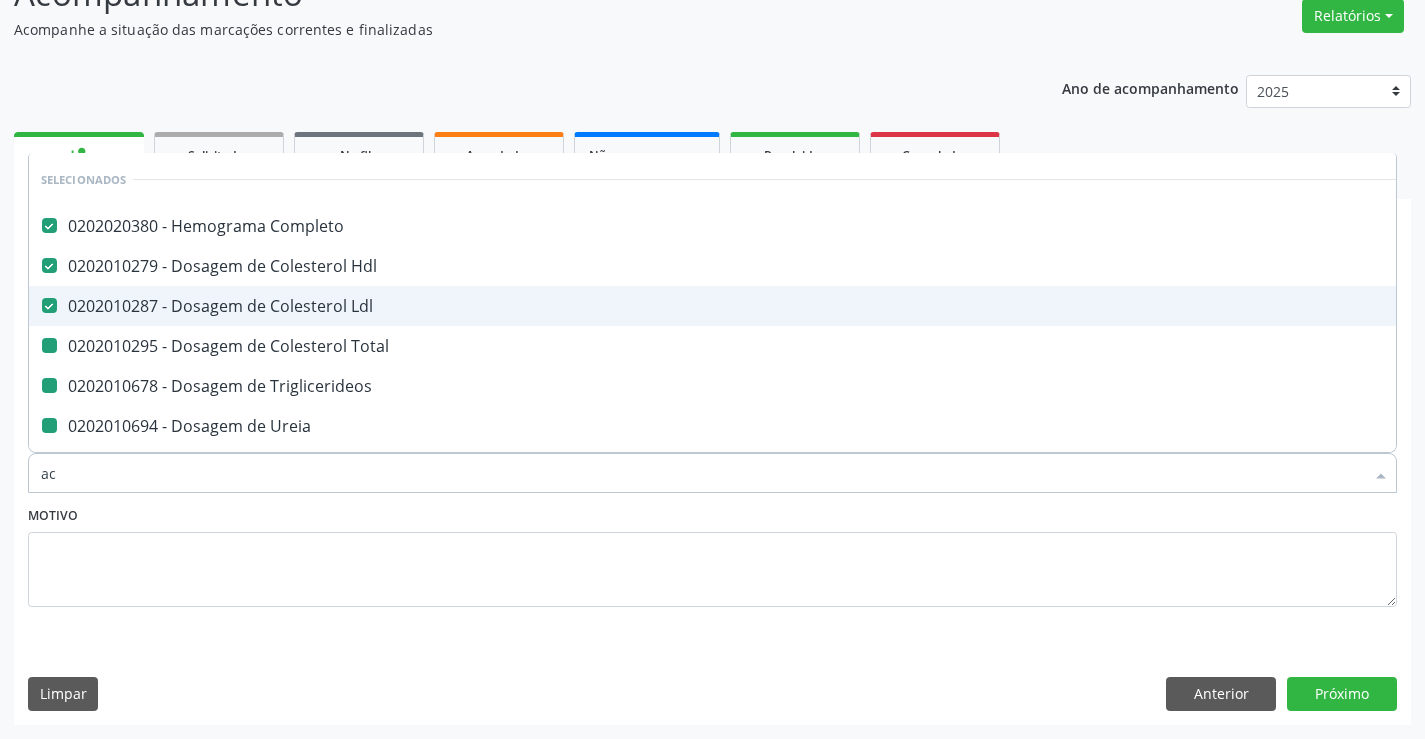checkbox on "false" 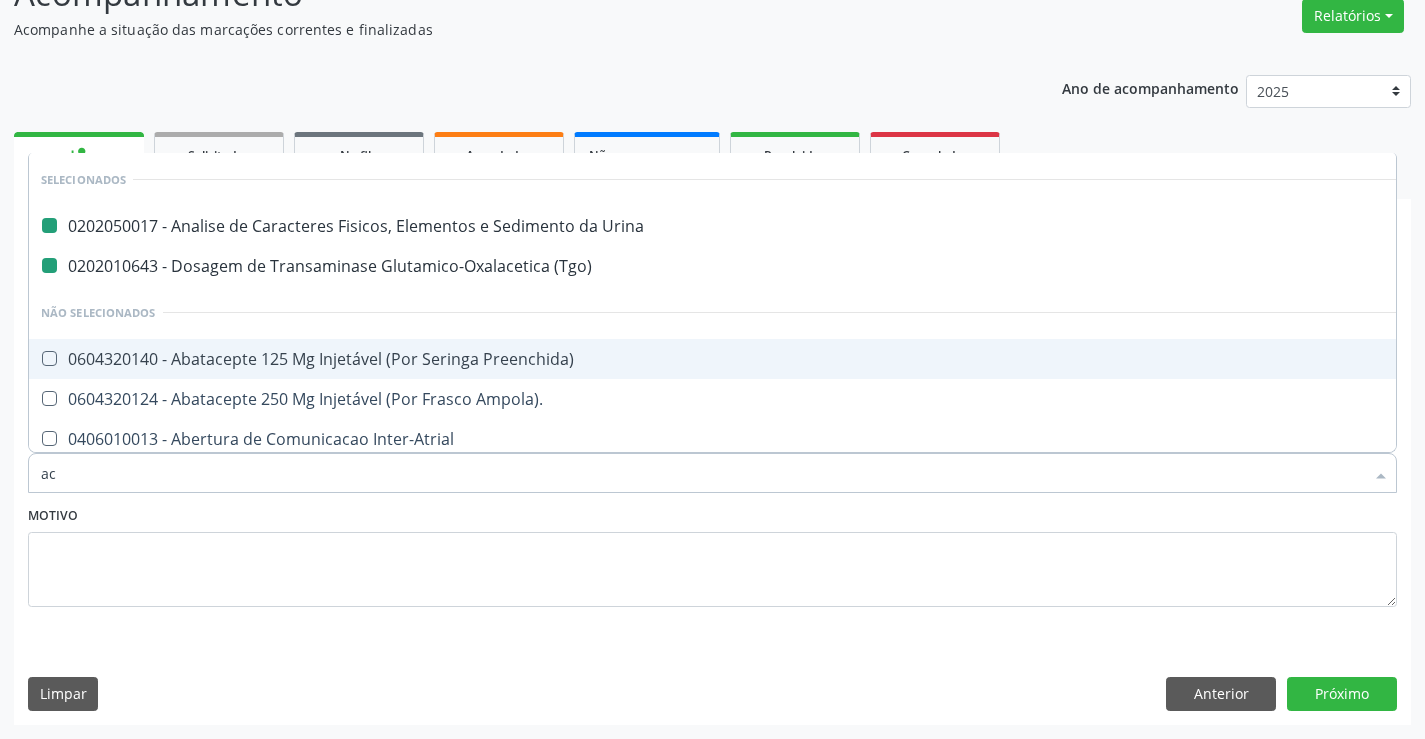 type on "aci" 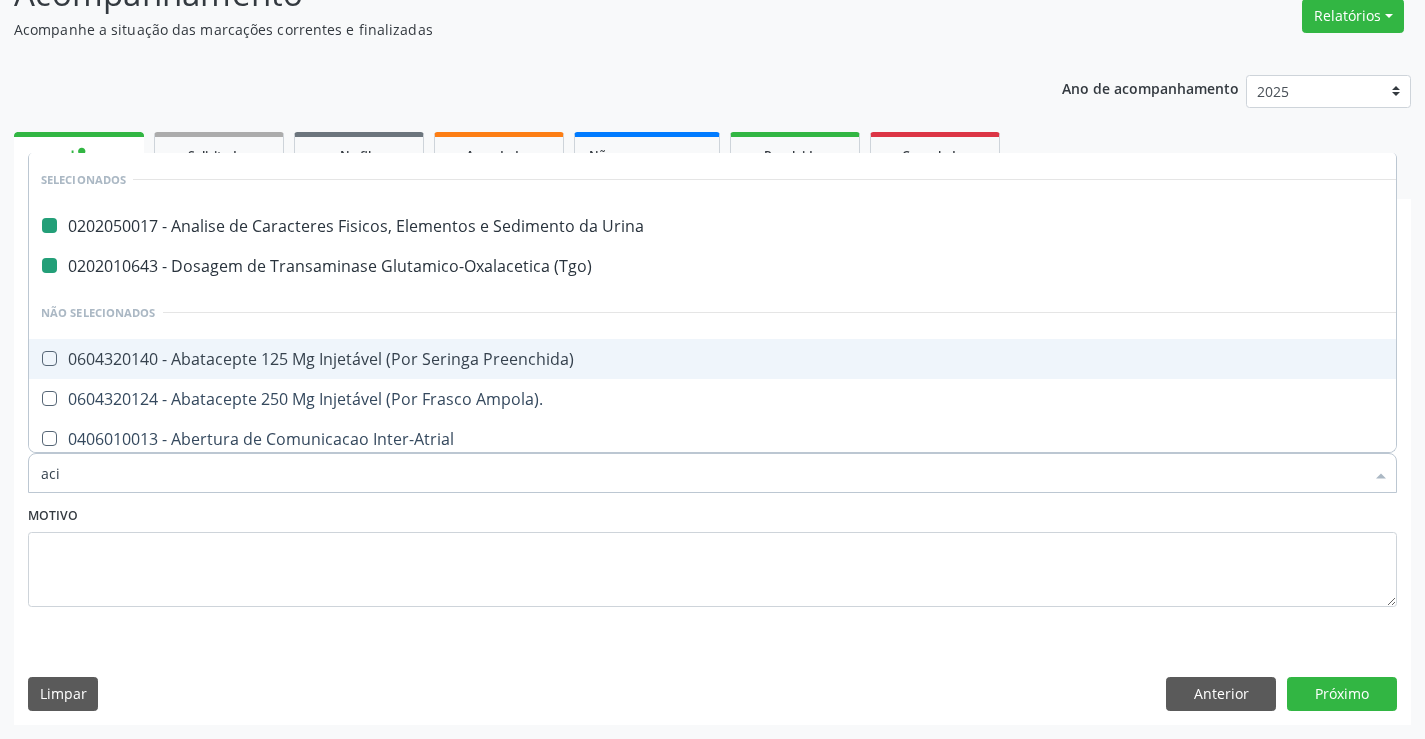 checkbox on "false" 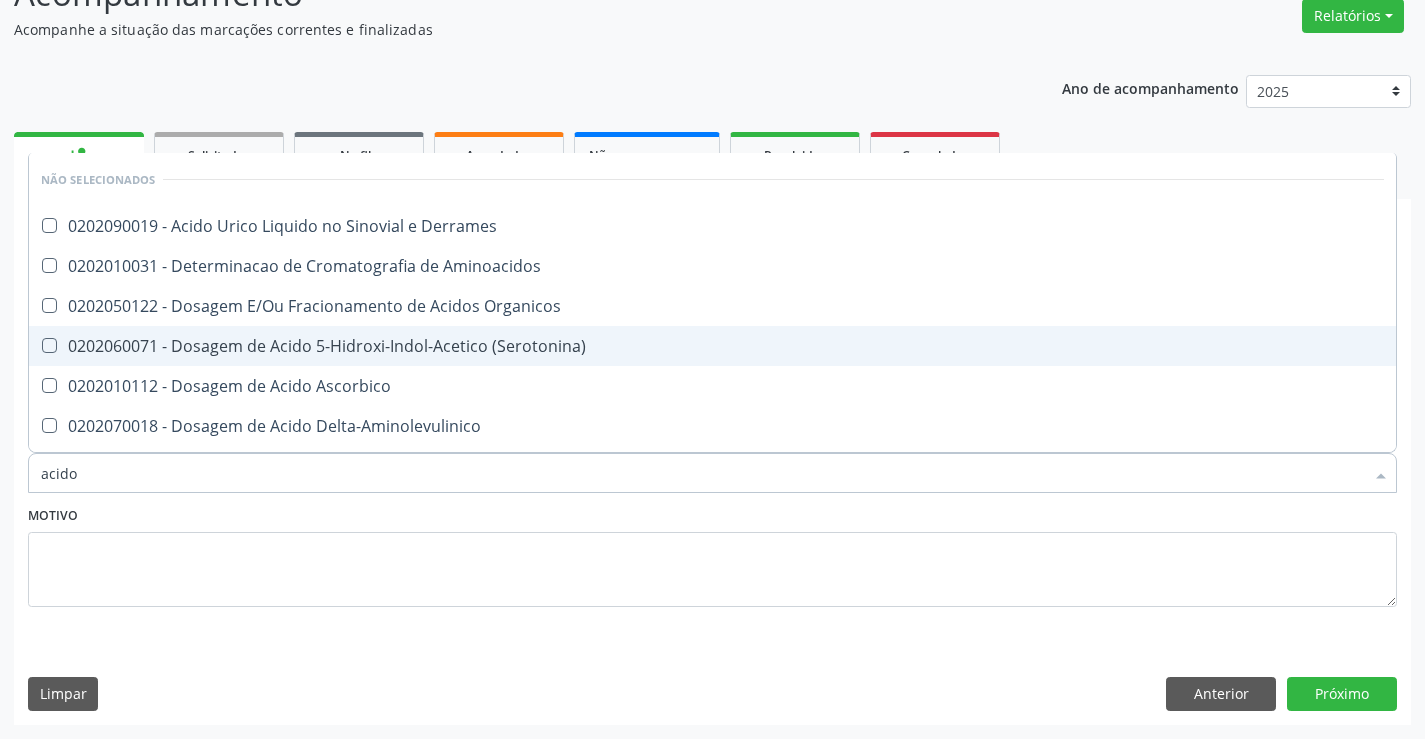 type on "acido u" 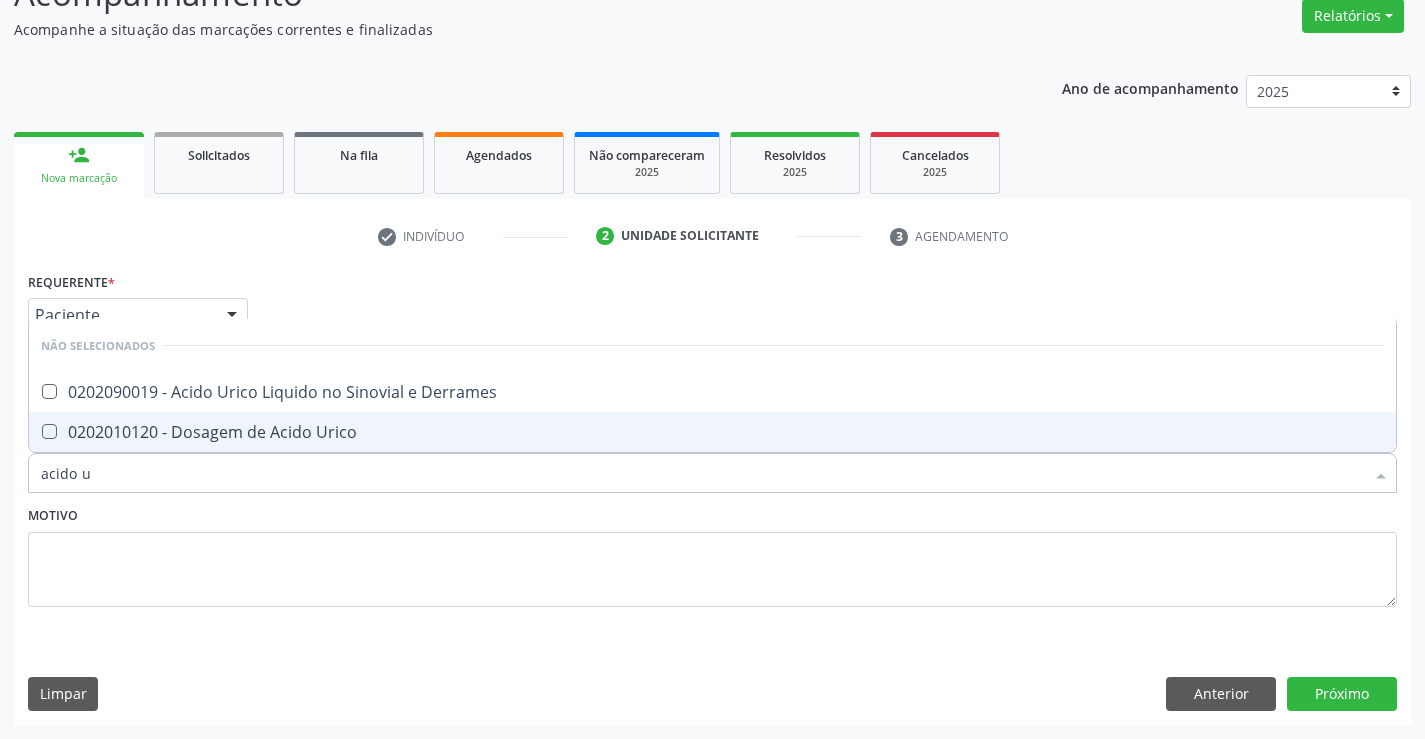 click on "0202010120 - Dosagem de Acido Urico" at bounding box center (712, 432) 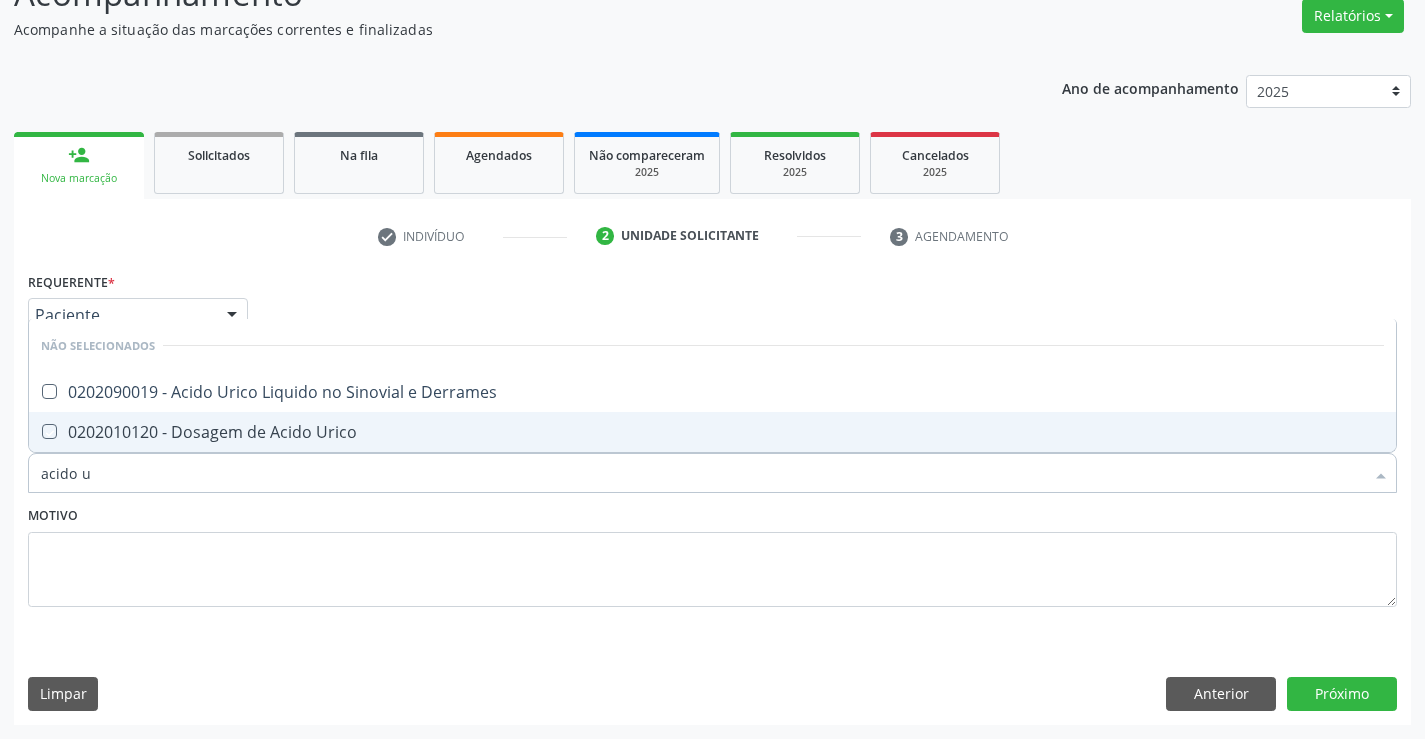 checkbox on "true" 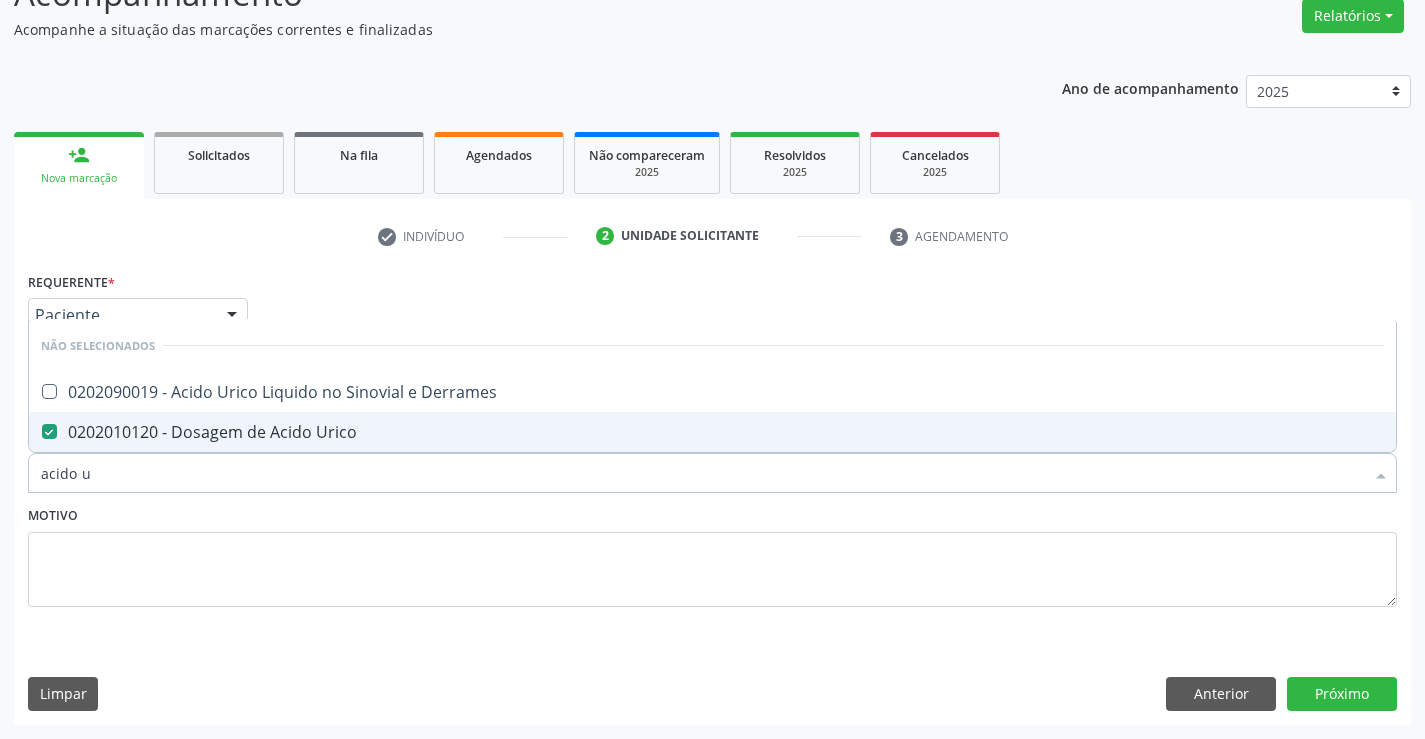 click on "Motivo" at bounding box center (712, 554) 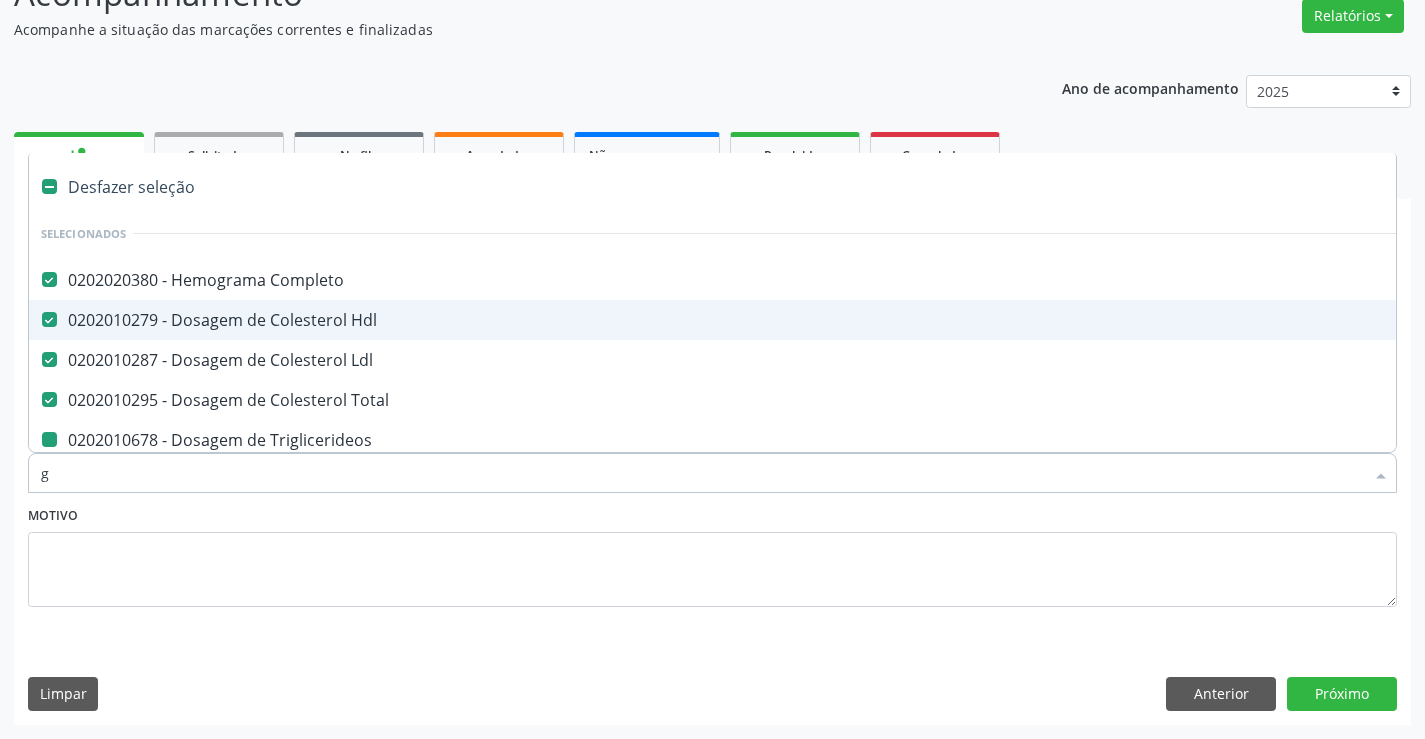 type on "gl" 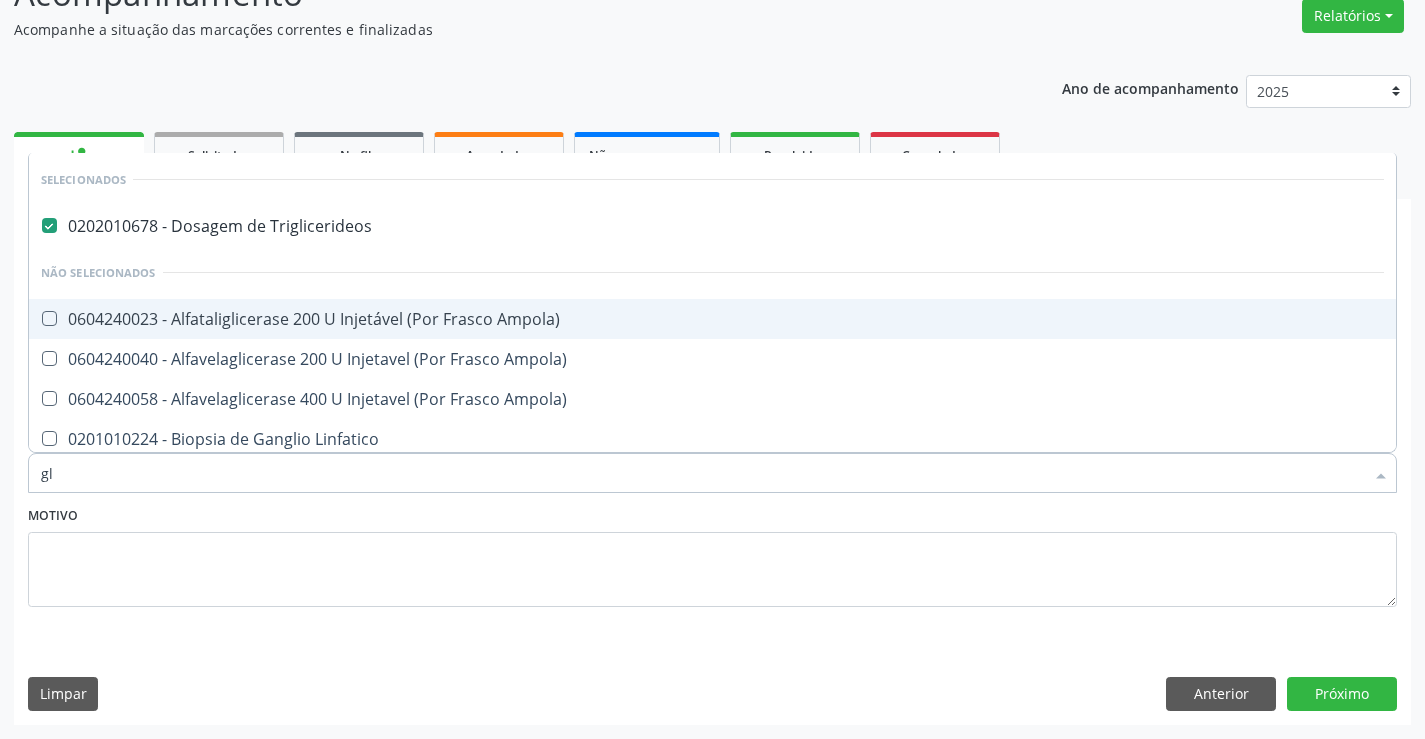 type on "gli" 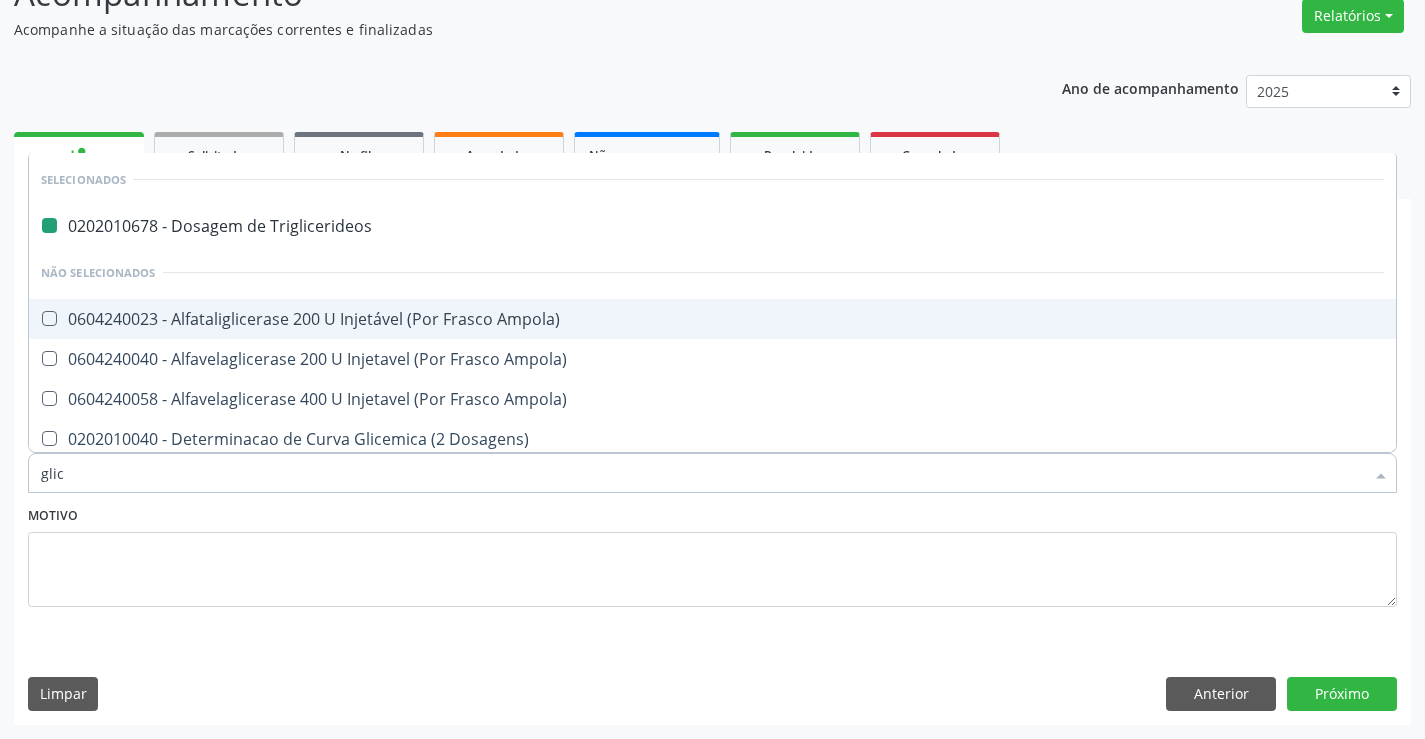 type on "glico" 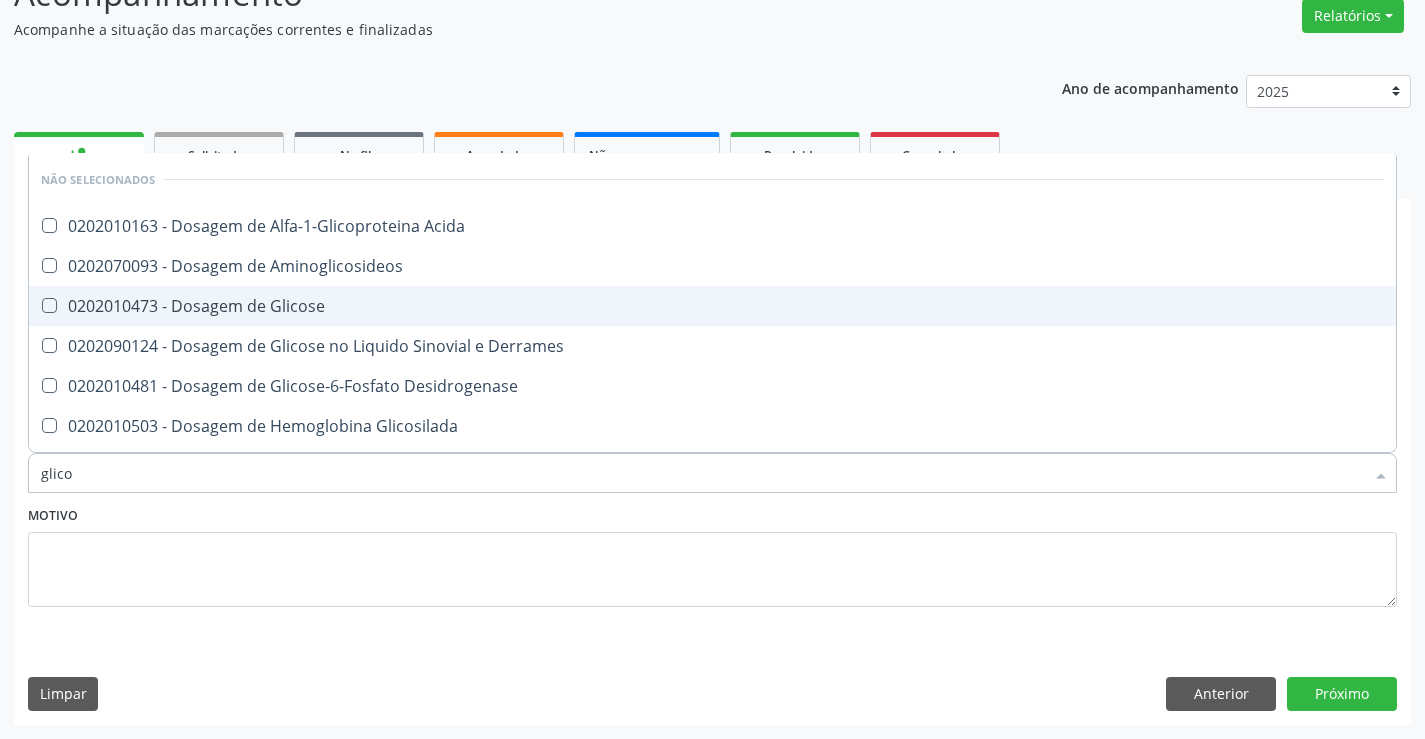 click on "0202010473 - Dosagem de Glicose" at bounding box center [712, 306] 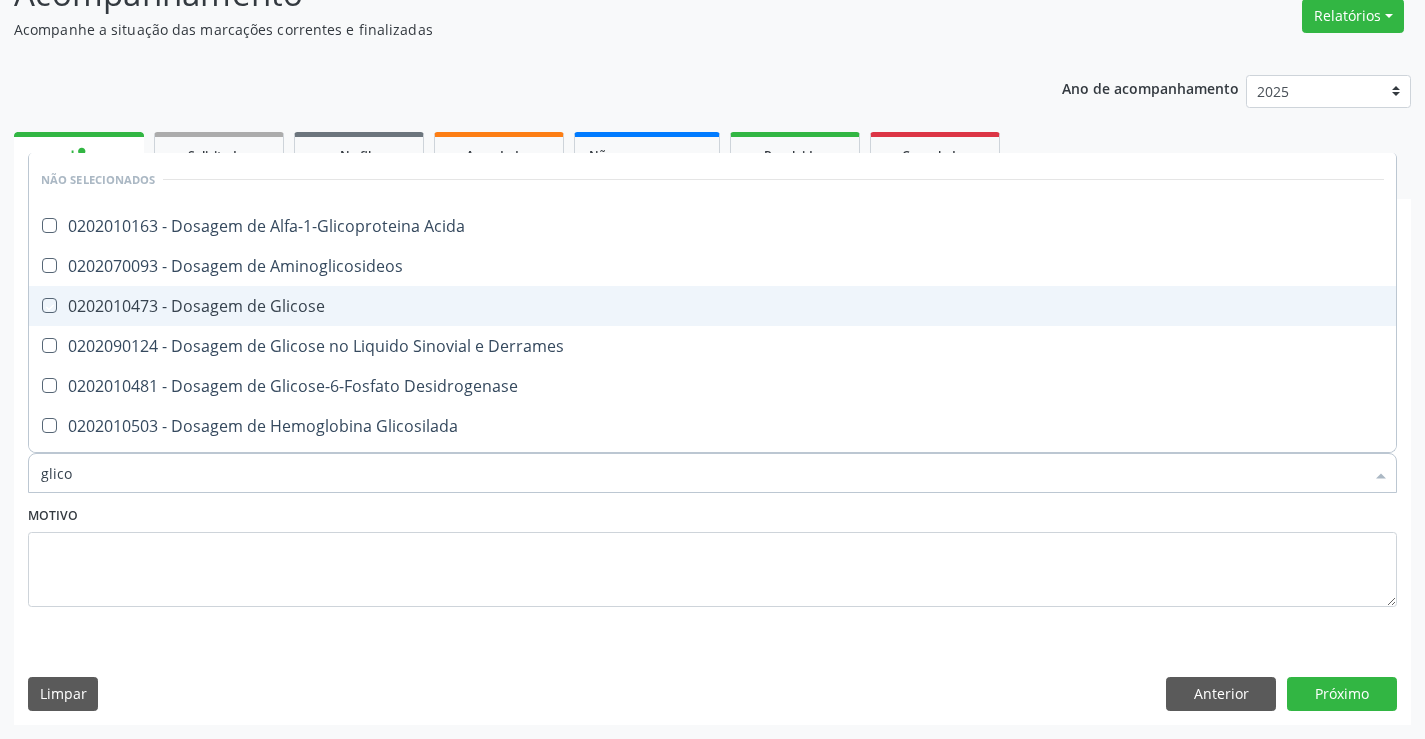 checkbox on "true" 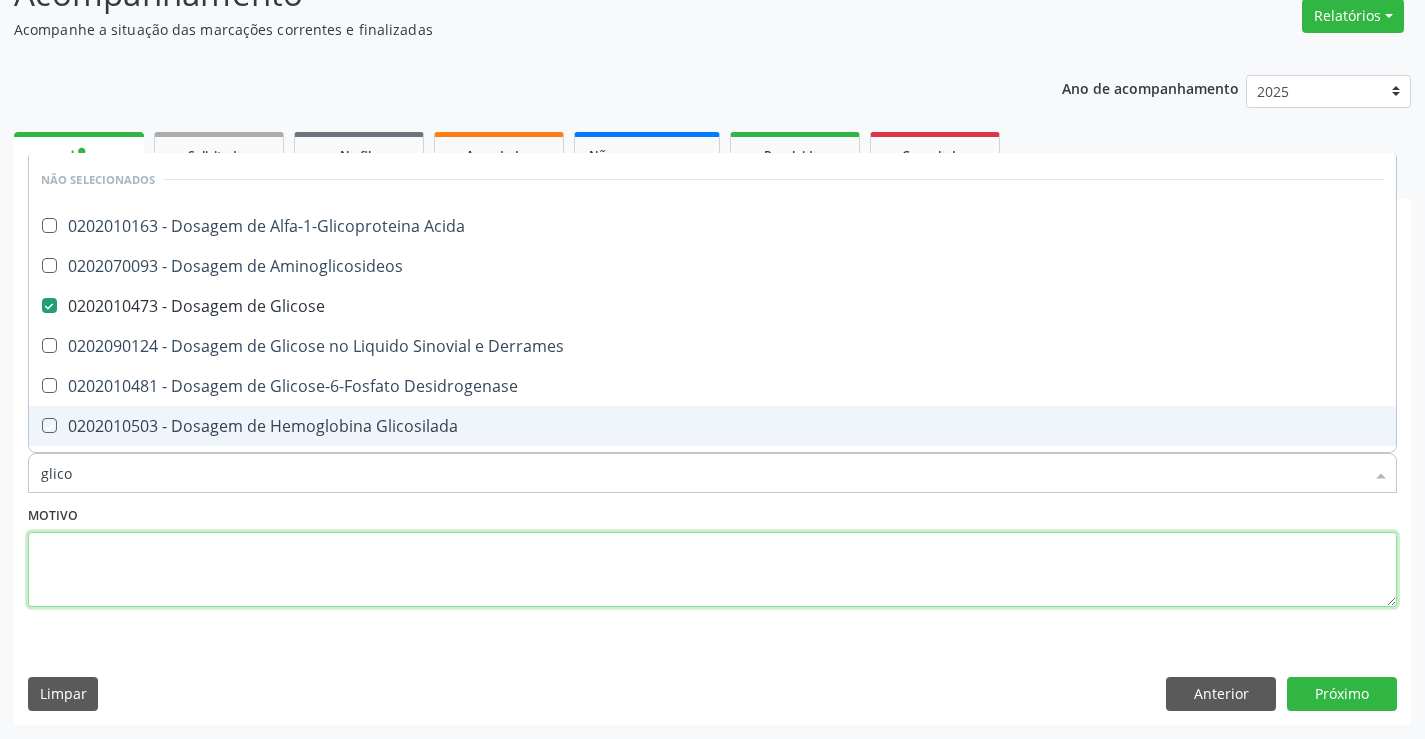 click at bounding box center (712, 570) 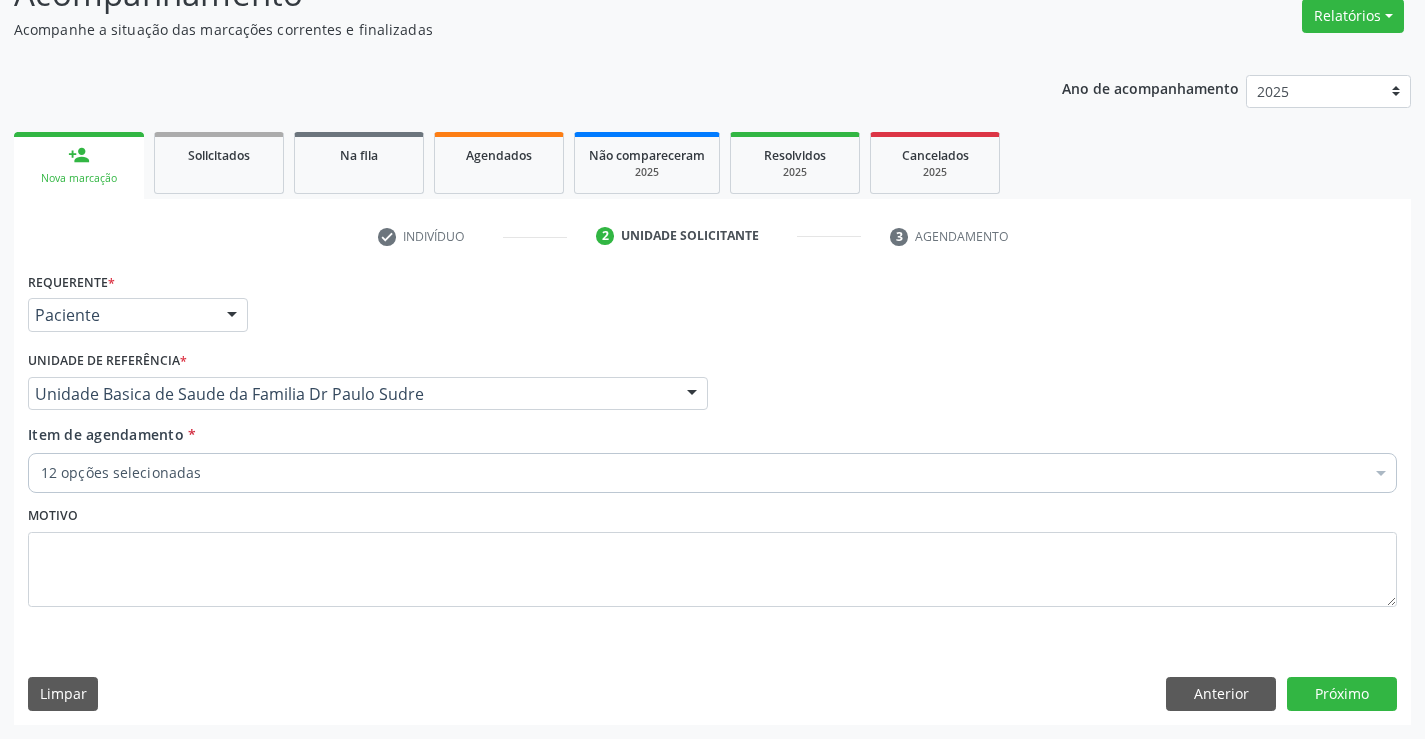 click on "Motivo" at bounding box center [712, 554] 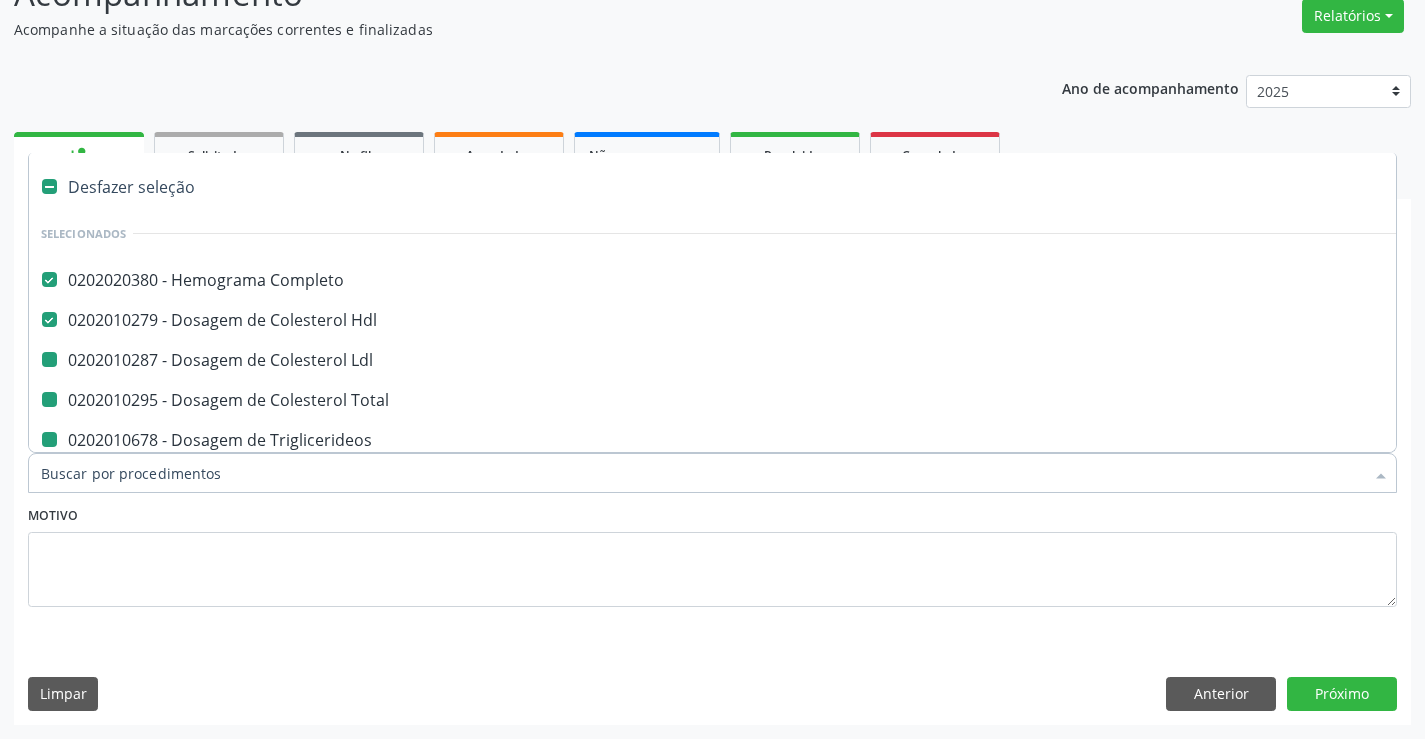 type on "f" 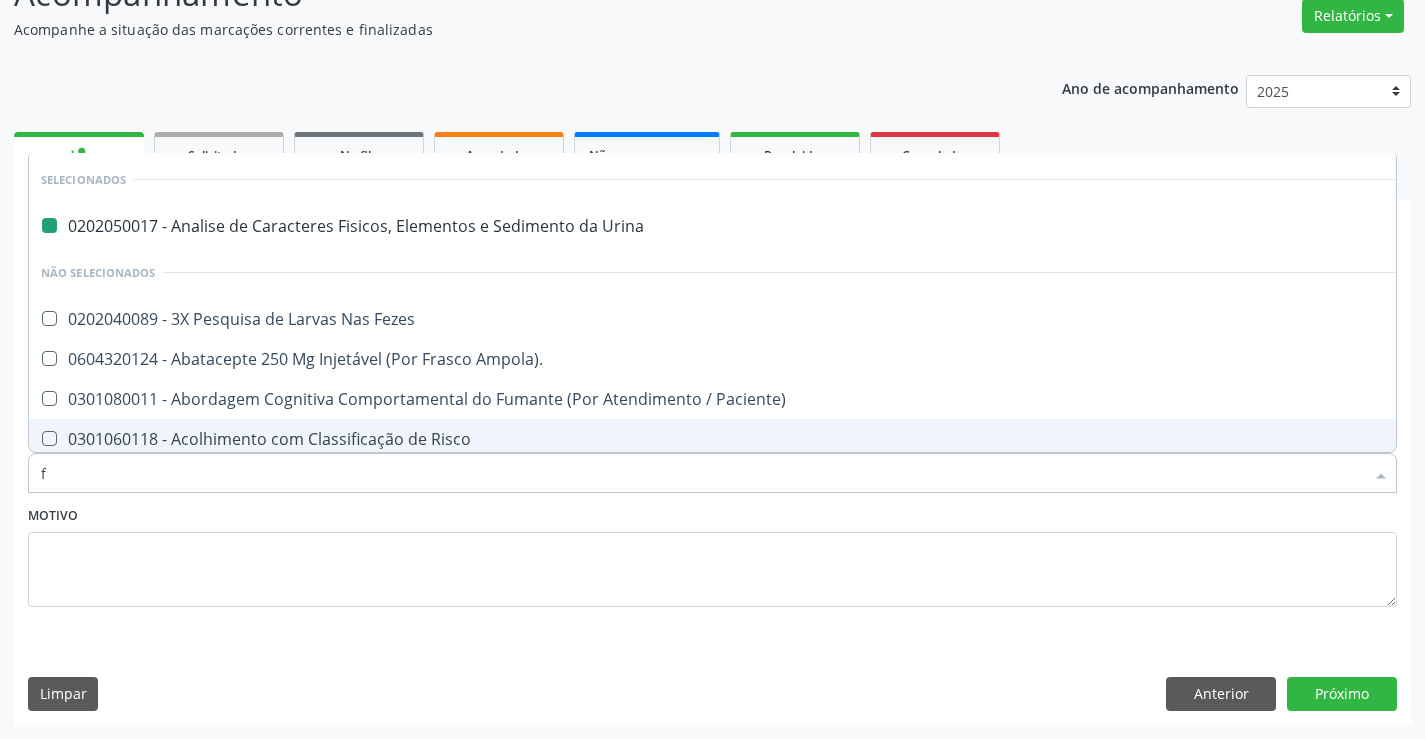 type on "fe" 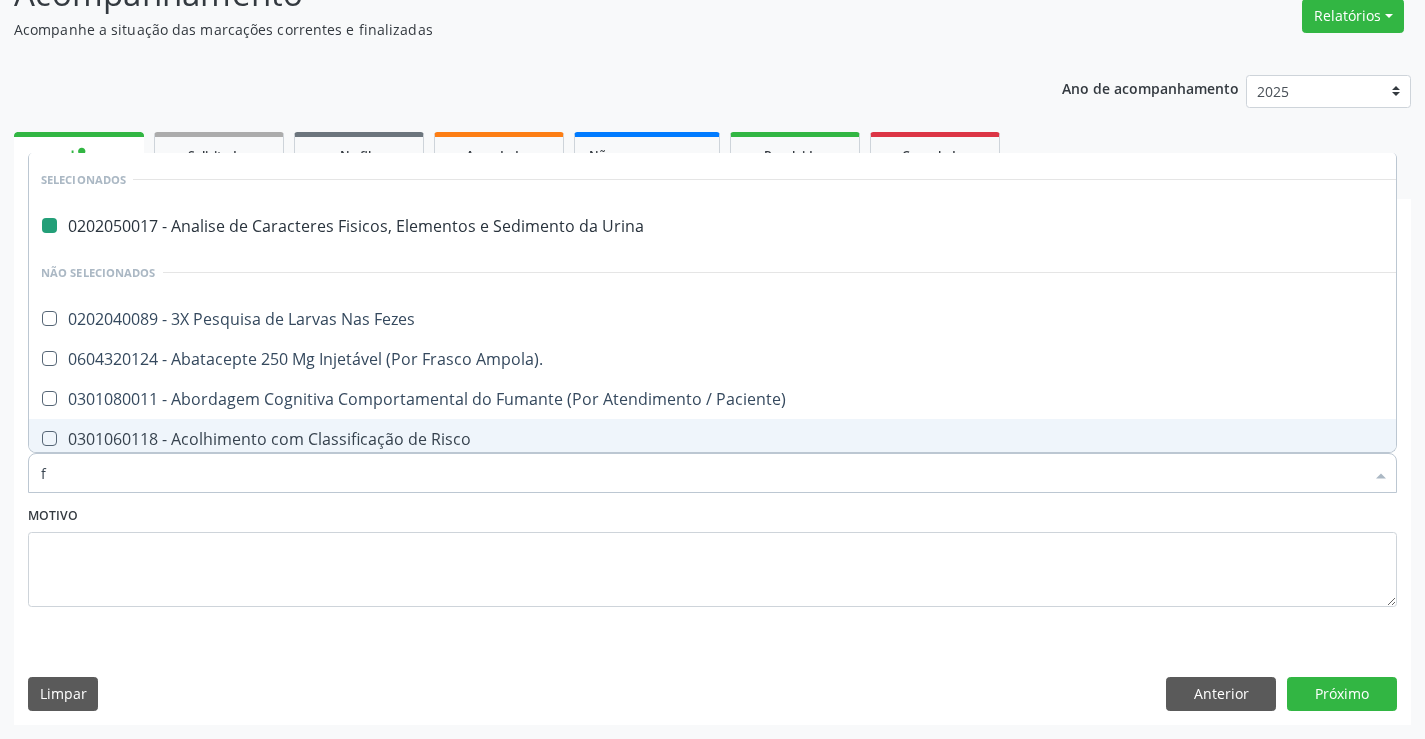 checkbox on "false" 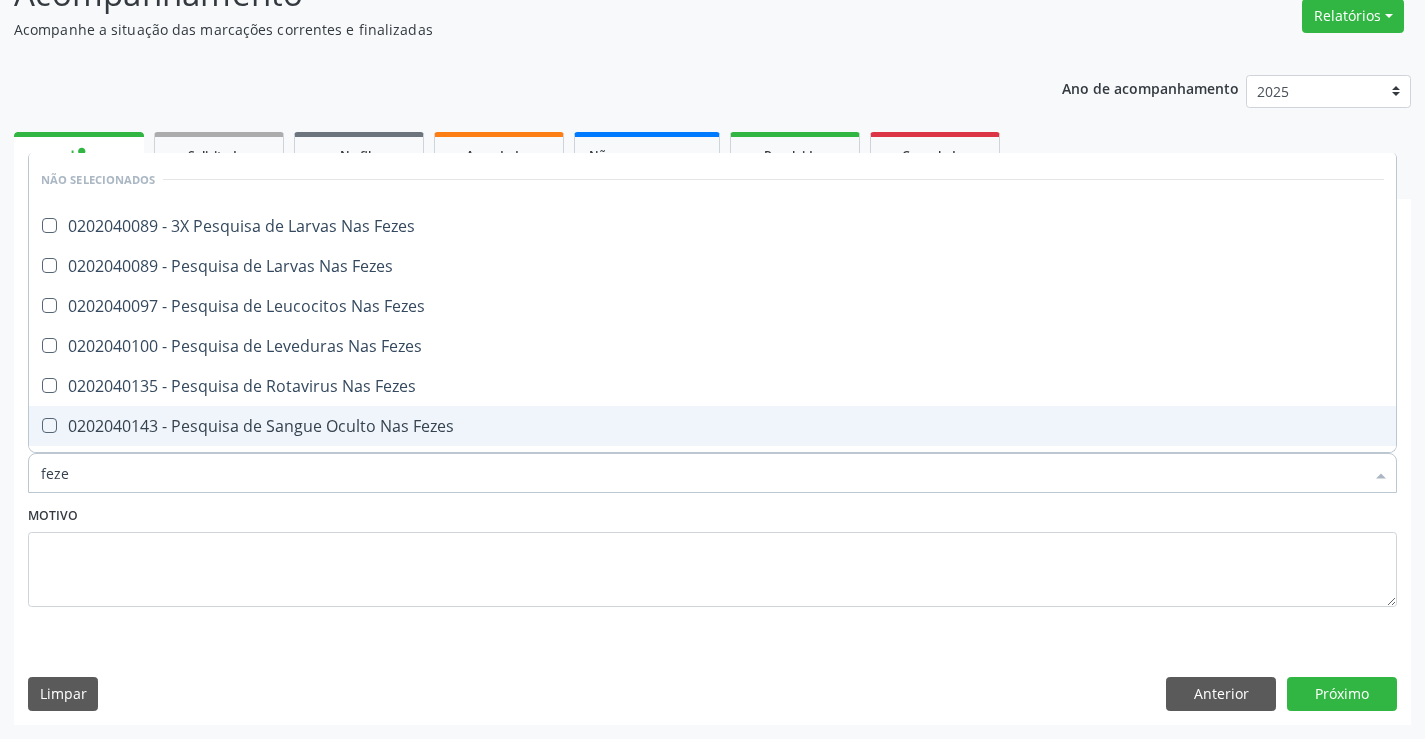 type on "fezes" 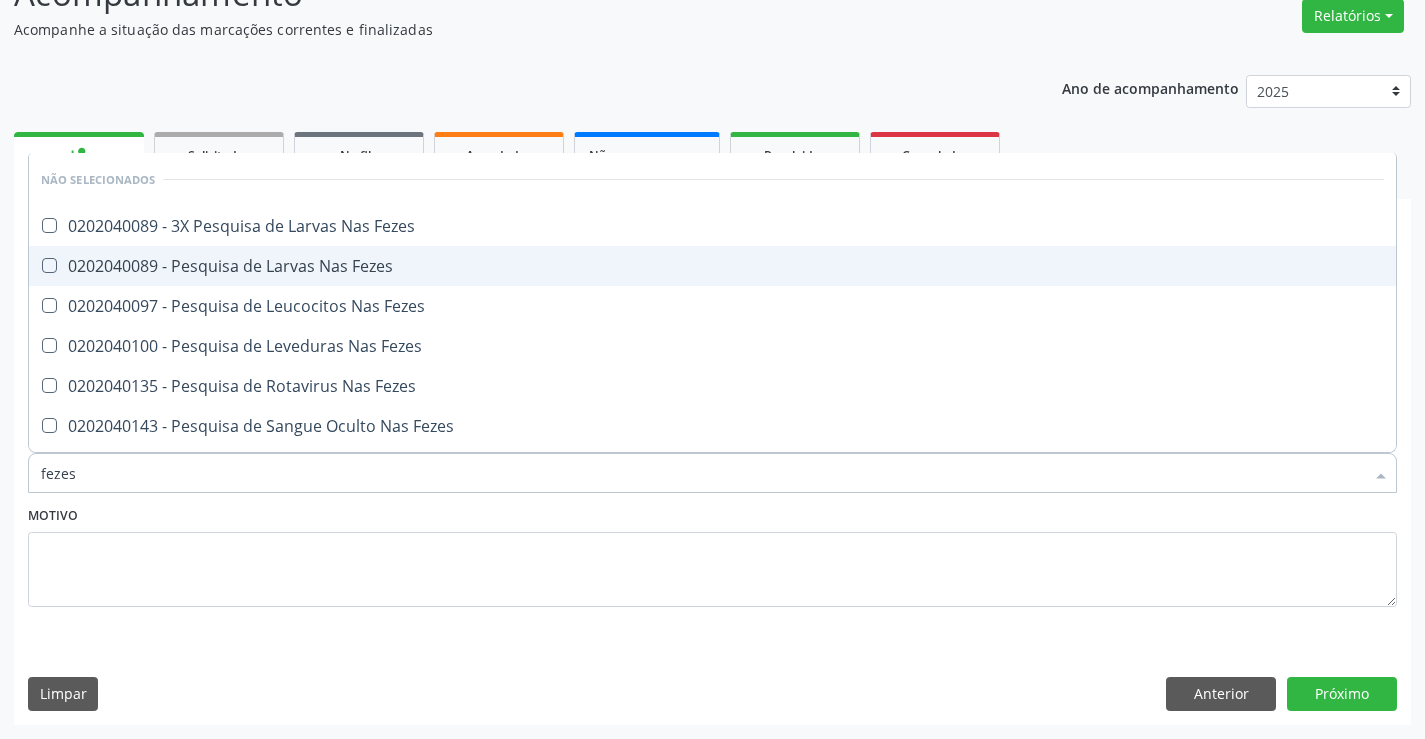 drag, startPoint x: 384, startPoint y: 265, endPoint x: 372, endPoint y: 383, distance: 118.6086 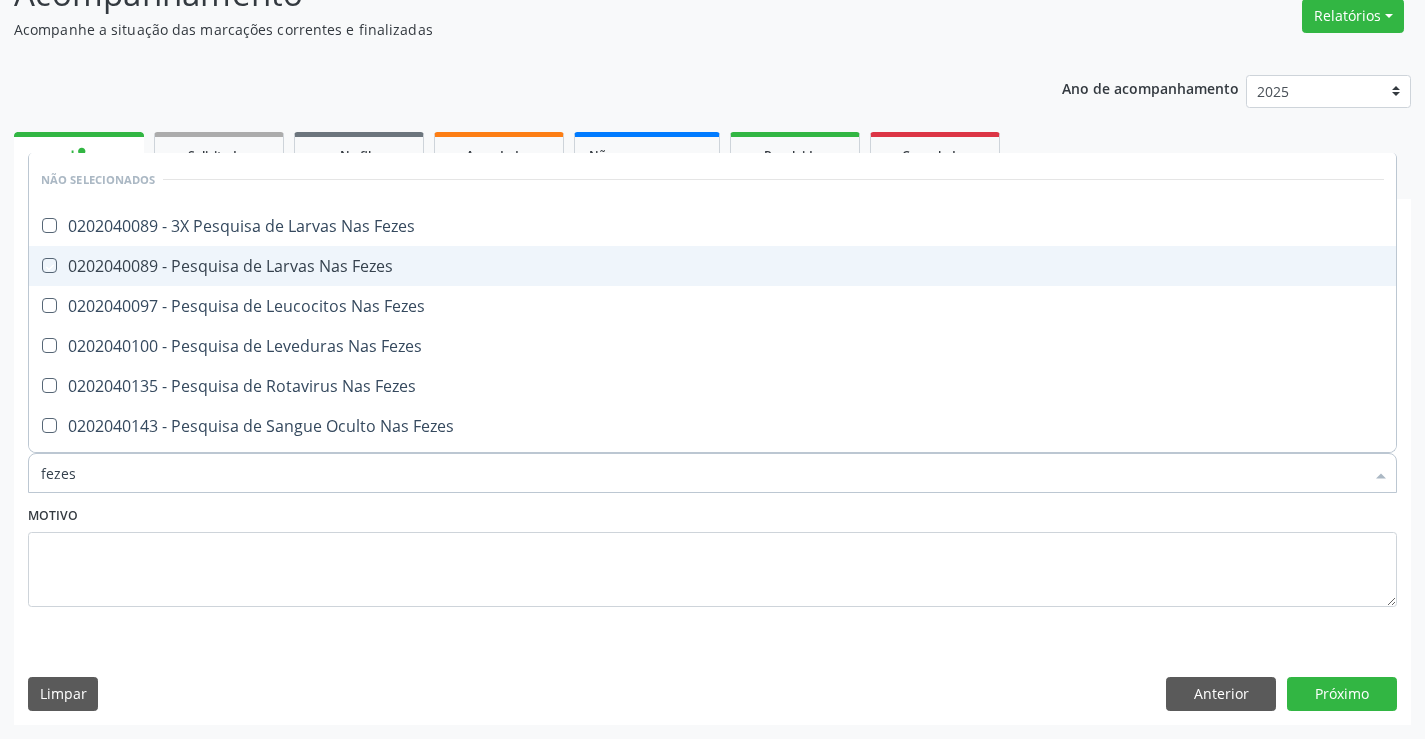checkbox on "true" 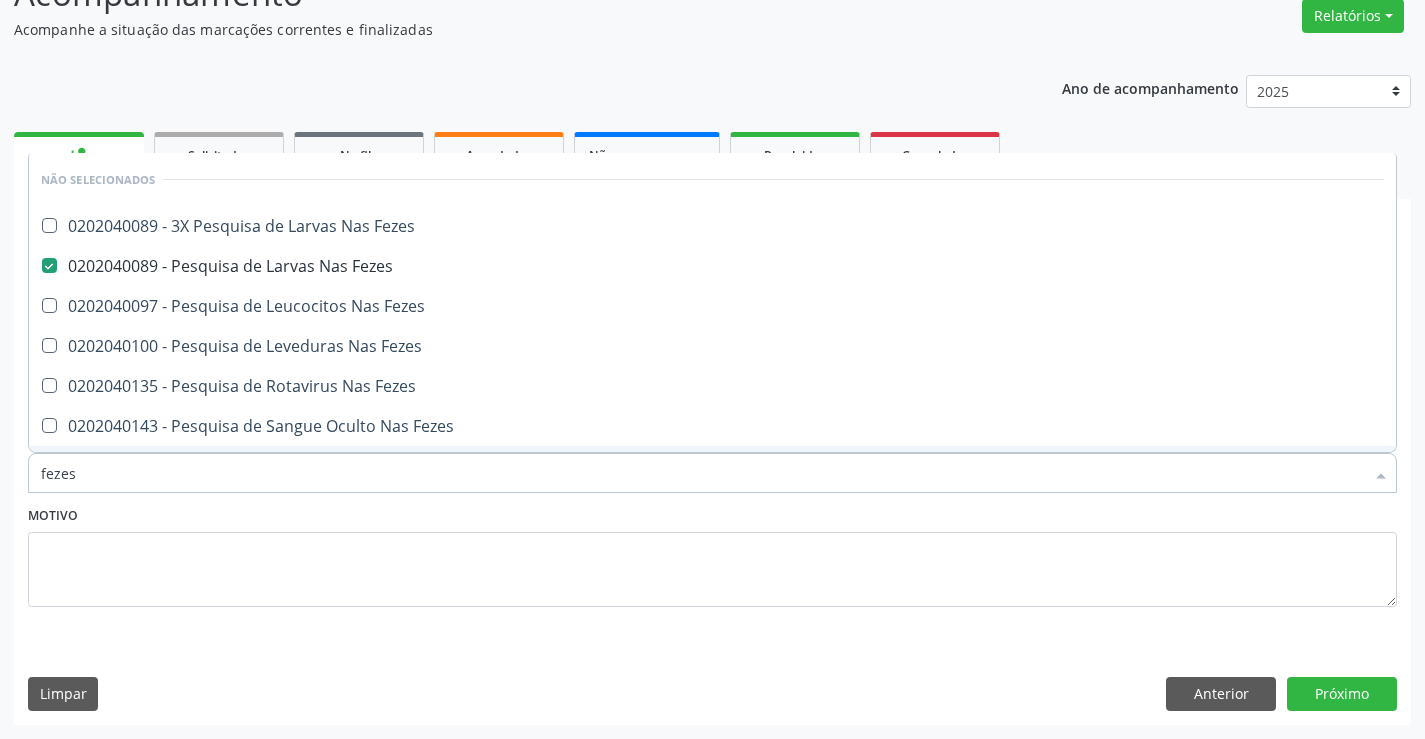 click on "Motivo" at bounding box center (712, 554) 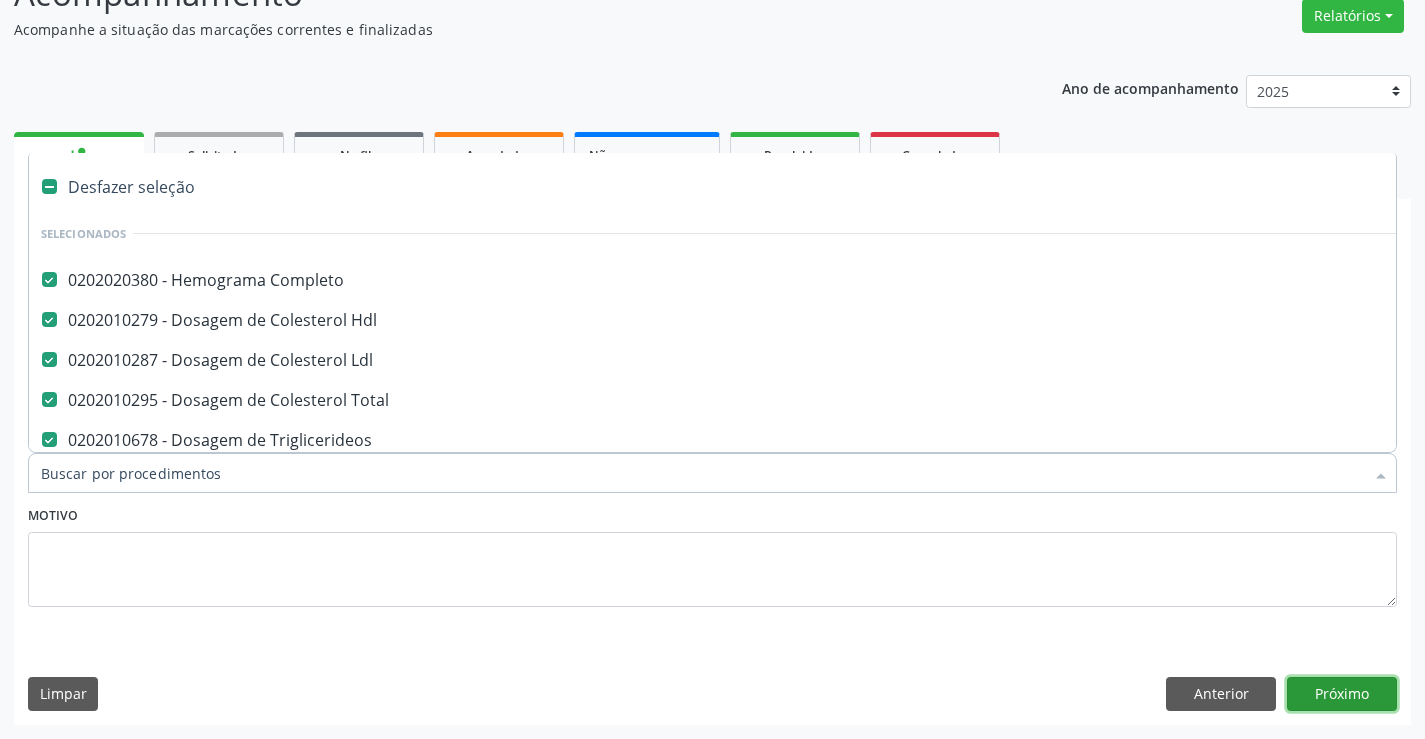 click on "Próximo" at bounding box center [1342, 694] 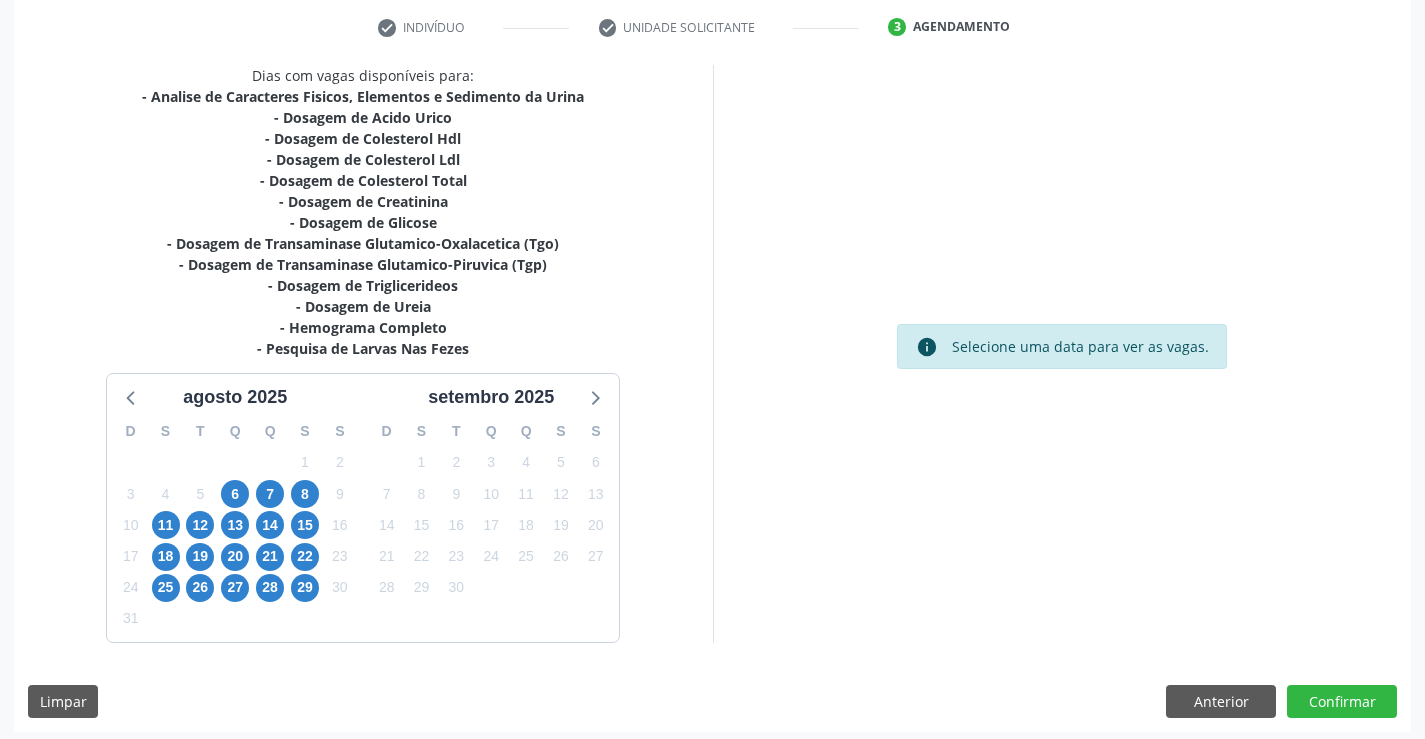 scroll, scrollTop: 383, scrollLeft: 0, axis: vertical 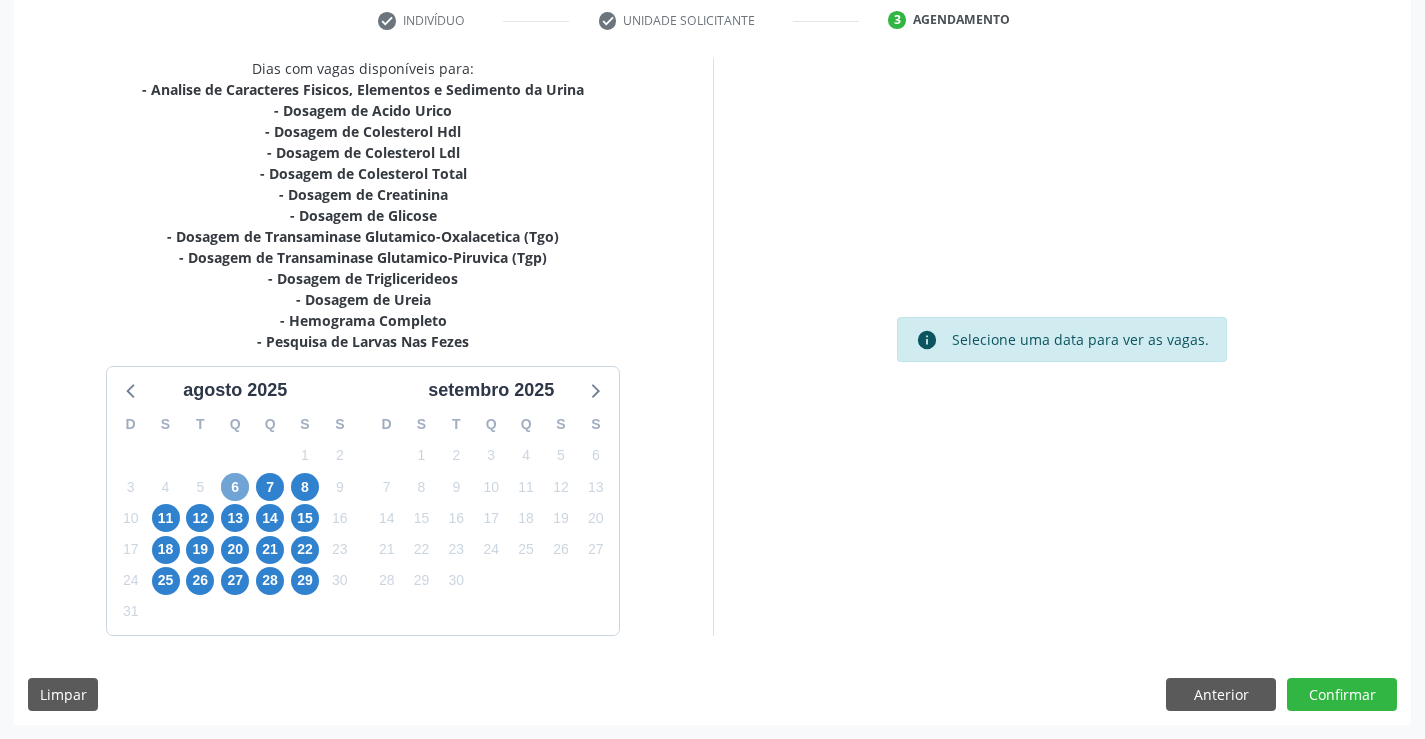 click on "6" at bounding box center (235, 487) 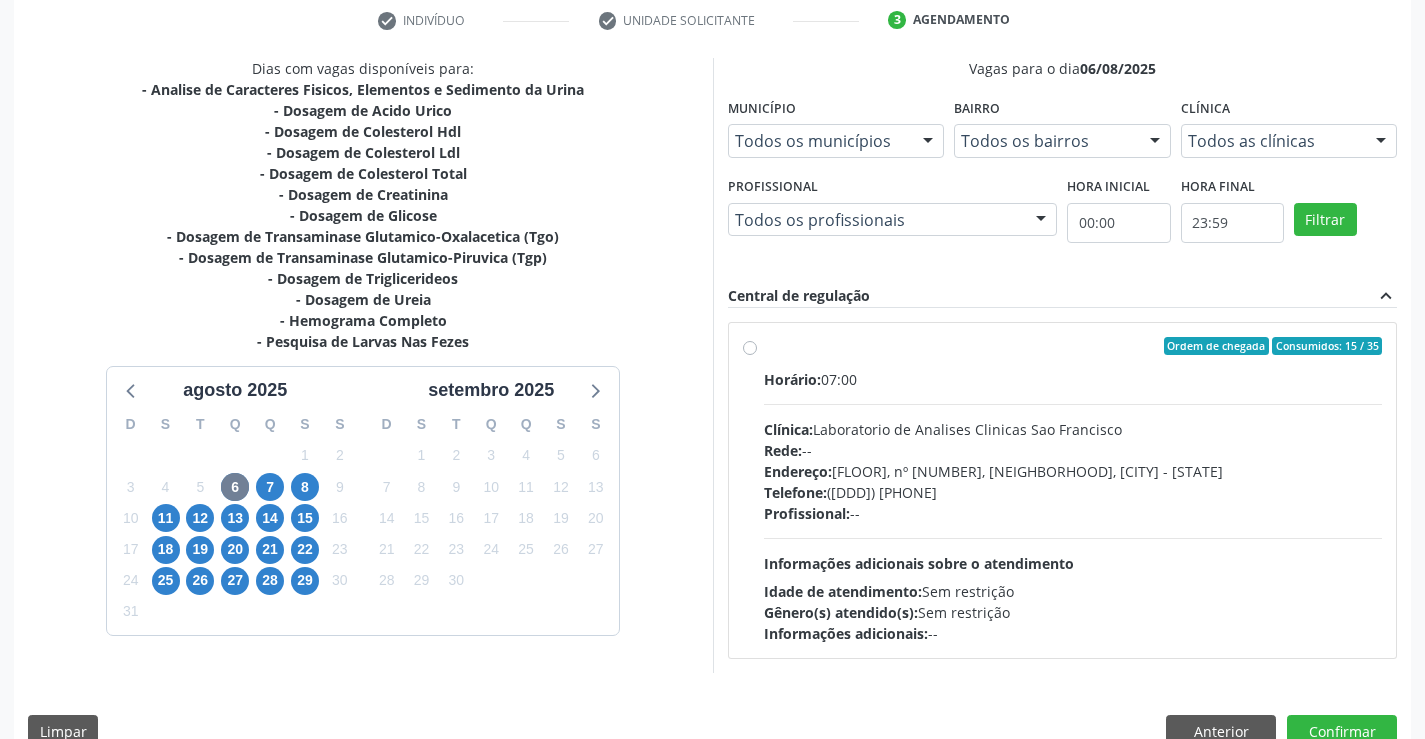 click on "Ordem de chegada
Consumidos: 15 / 35
Horário:   07:00
Clínica:  Laboratorio de Analises Clinicas Sao Francisco
Rede:
--
Endereço:   Terreo, nº 258, Centro, Campo Formoso - BA
Telefone:   (74) 36453588
Profissional:
--
Informações adicionais sobre o atendimento
Idade de atendimento:
Sem restrição
Gênero(s) atendido(s):
Sem restrição
Informações adicionais:
--" at bounding box center [1073, 490] 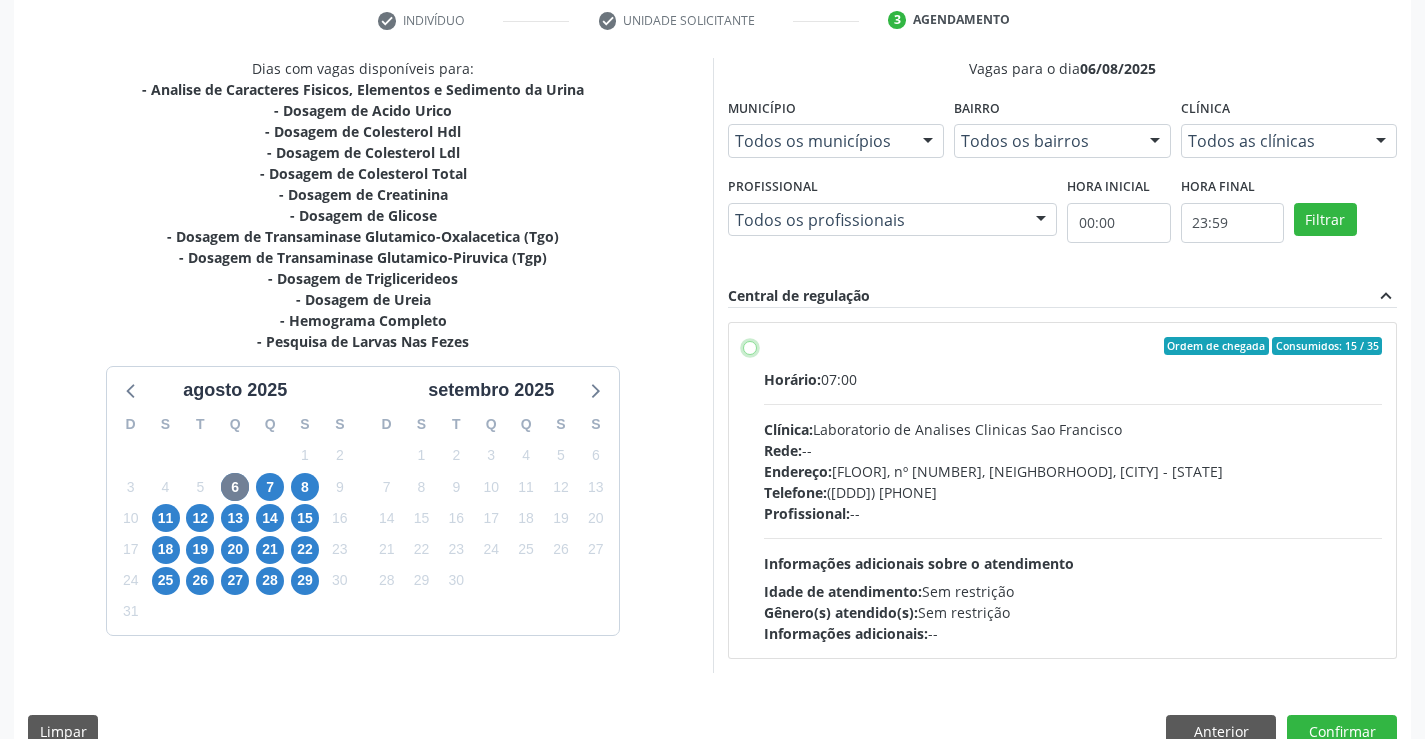 click on "Ordem de chegada
Consumidos: 15 / 35
Horário:   07:00
Clínica:  Laboratorio de Analises Clinicas Sao Francisco
Rede:
--
Endereço:   Terreo, nº 258, Centro, Campo Formoso - BA
Telefone:   (74) 36453588
Profissional:
--
Informações adicionais sobre o atendimento
Idade de atendimento:
Sem restrição
Gênero(s) atendido(s):
Sem restrição
Informações adicionais:
--" at bounding box center [750, 346] 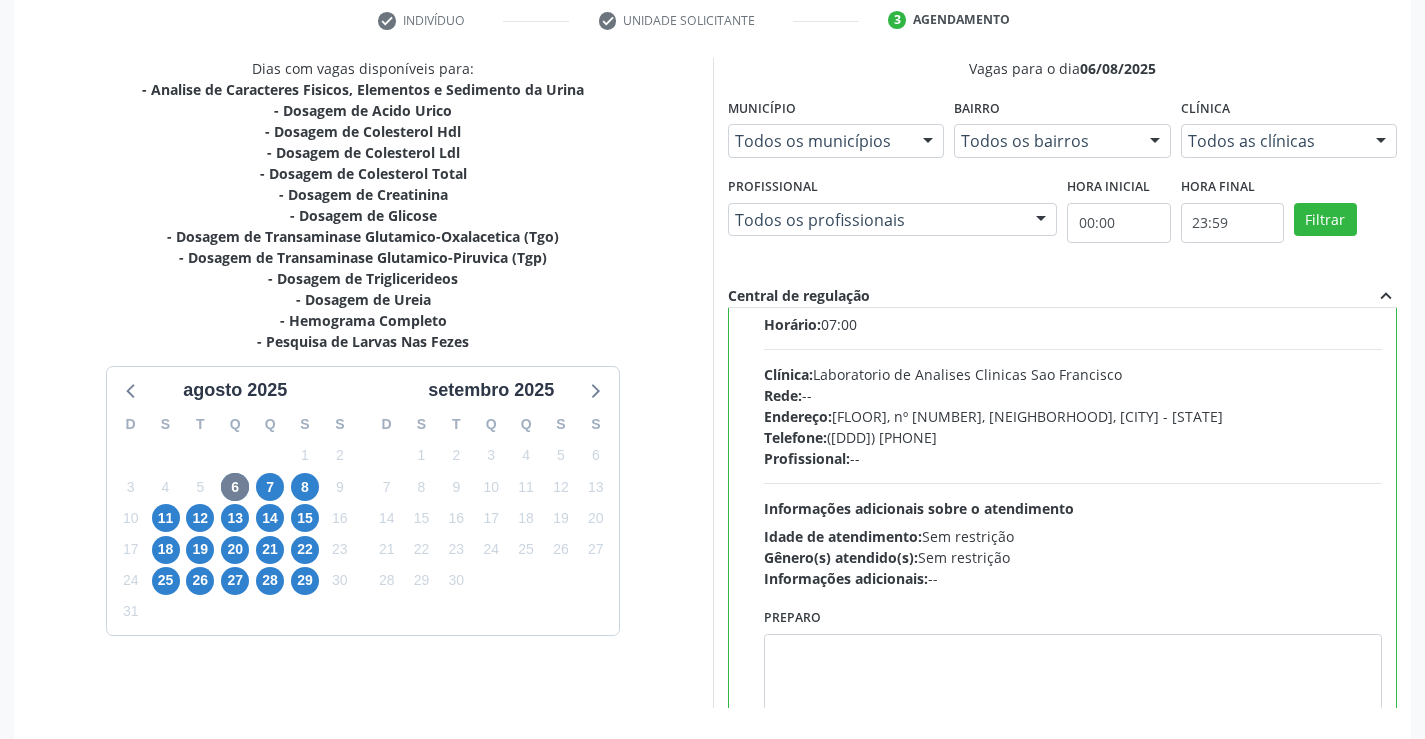 scroll, scrollTop: 99, scrollLeft: 0, axis: vertical 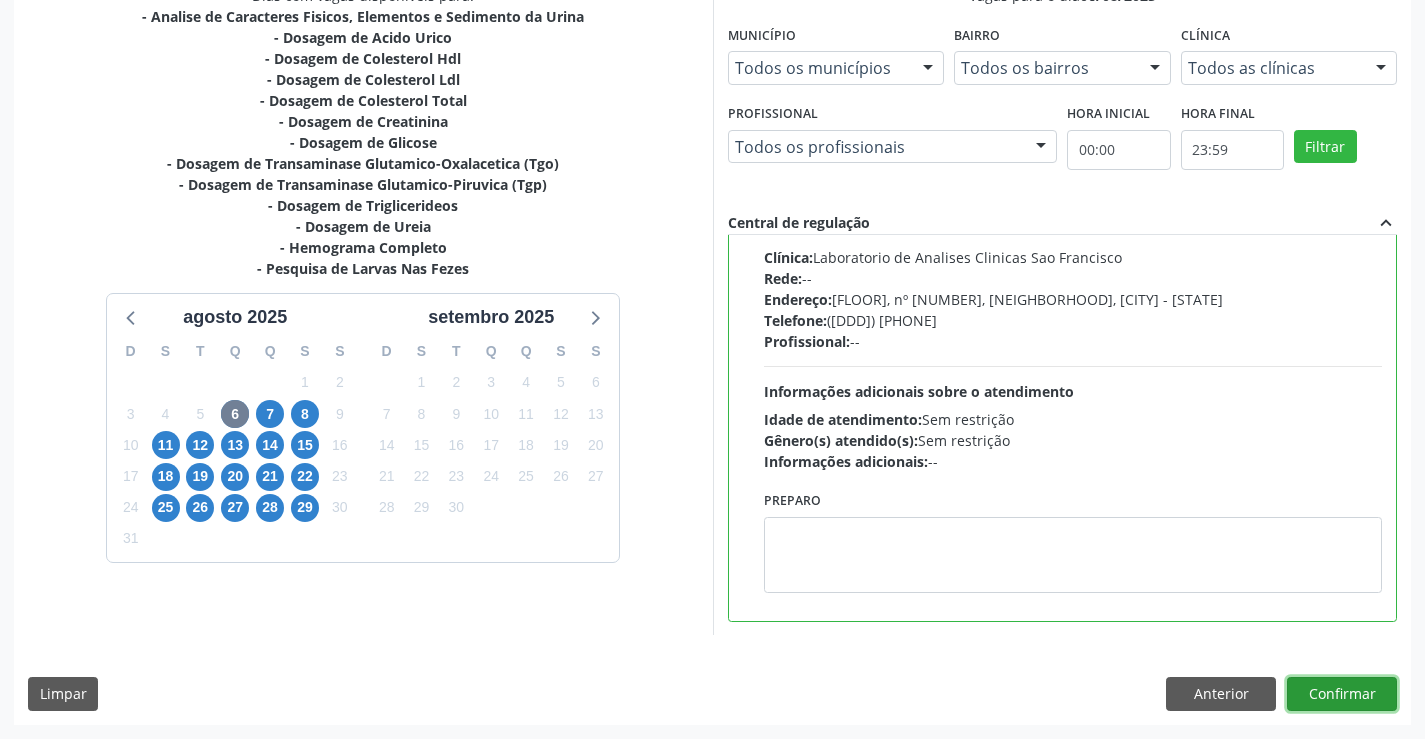 click on "Confirmar" at bounding box center (1342, 694) 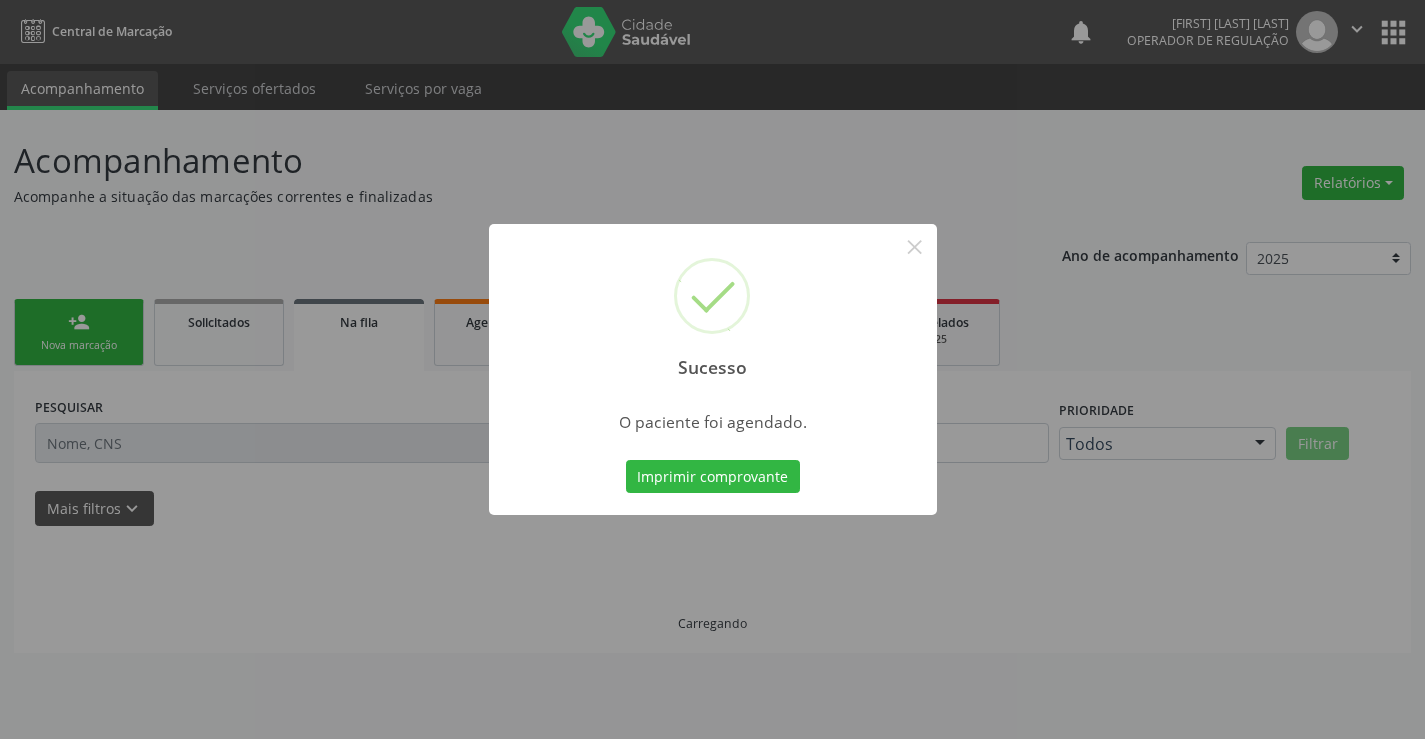 scroll, scrollTop: 0, scrollLeft: 0, axis: both 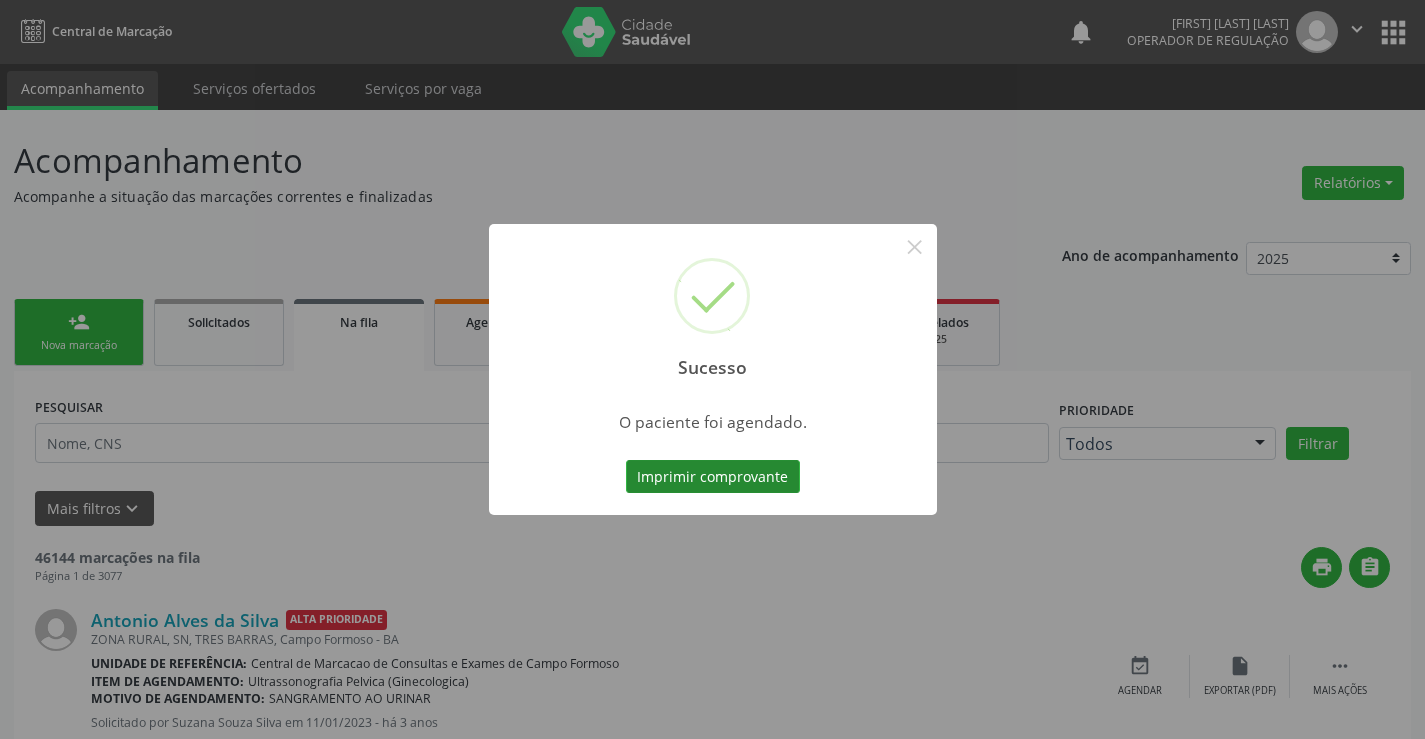 click on "Imprimir comprovante" at bounding box center (713, 477) 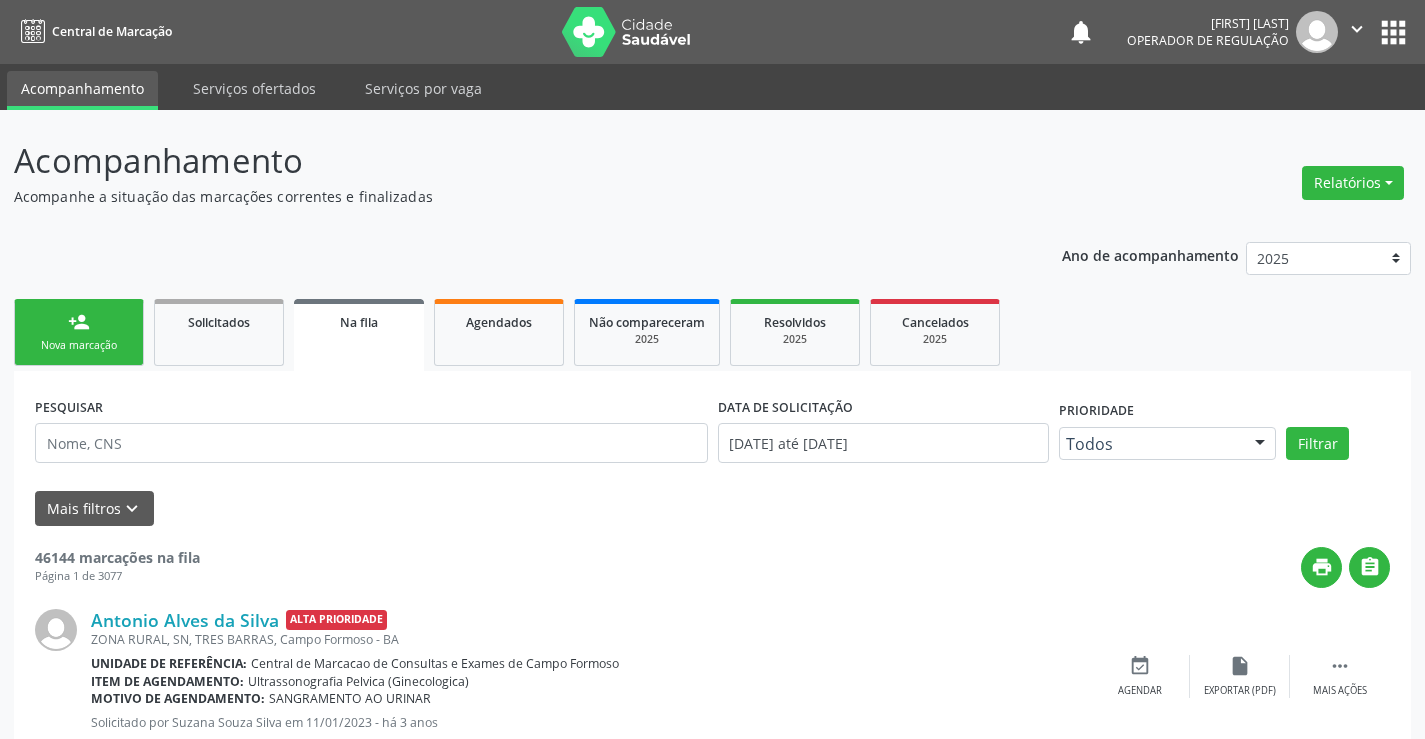scroll, scrollTop: 0, scrollLeft: 0, axis: both 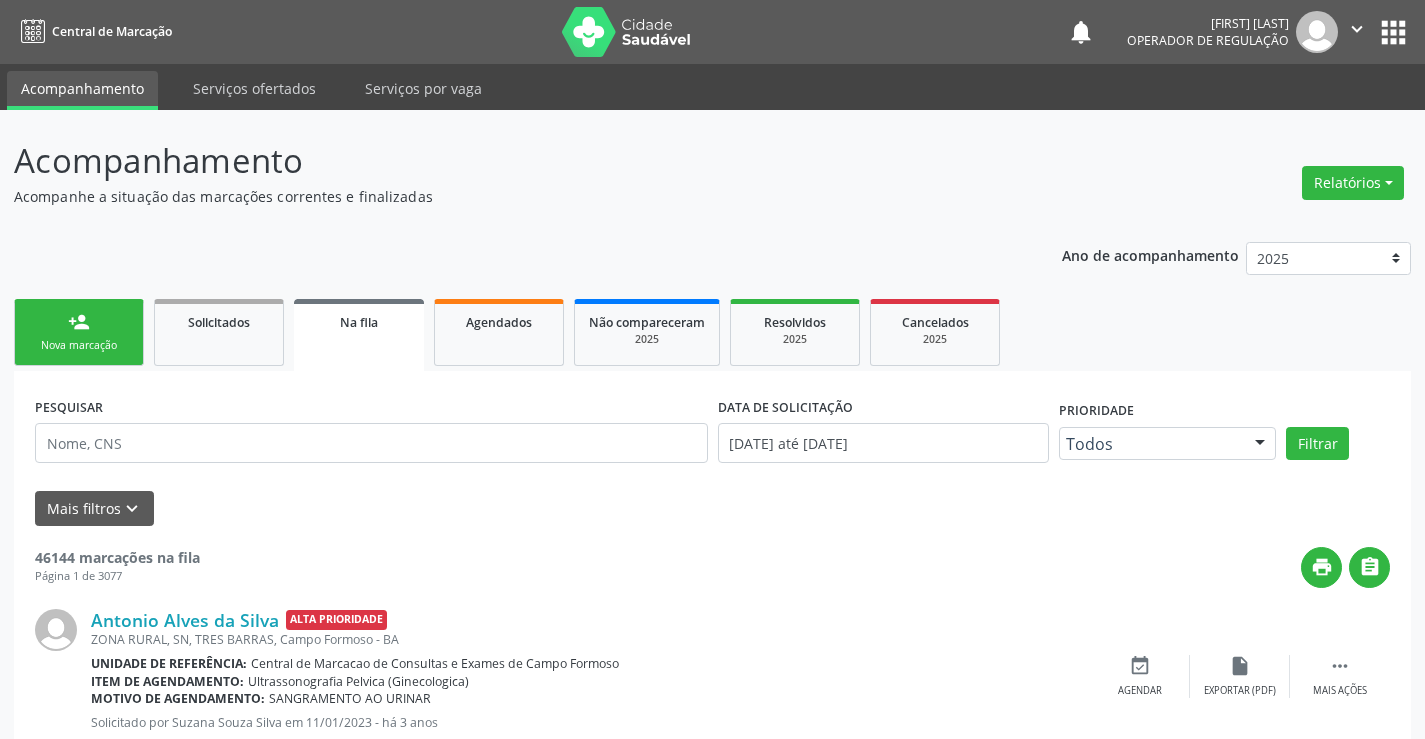 click on "Nova marcação" at bounding box center [79, 345] 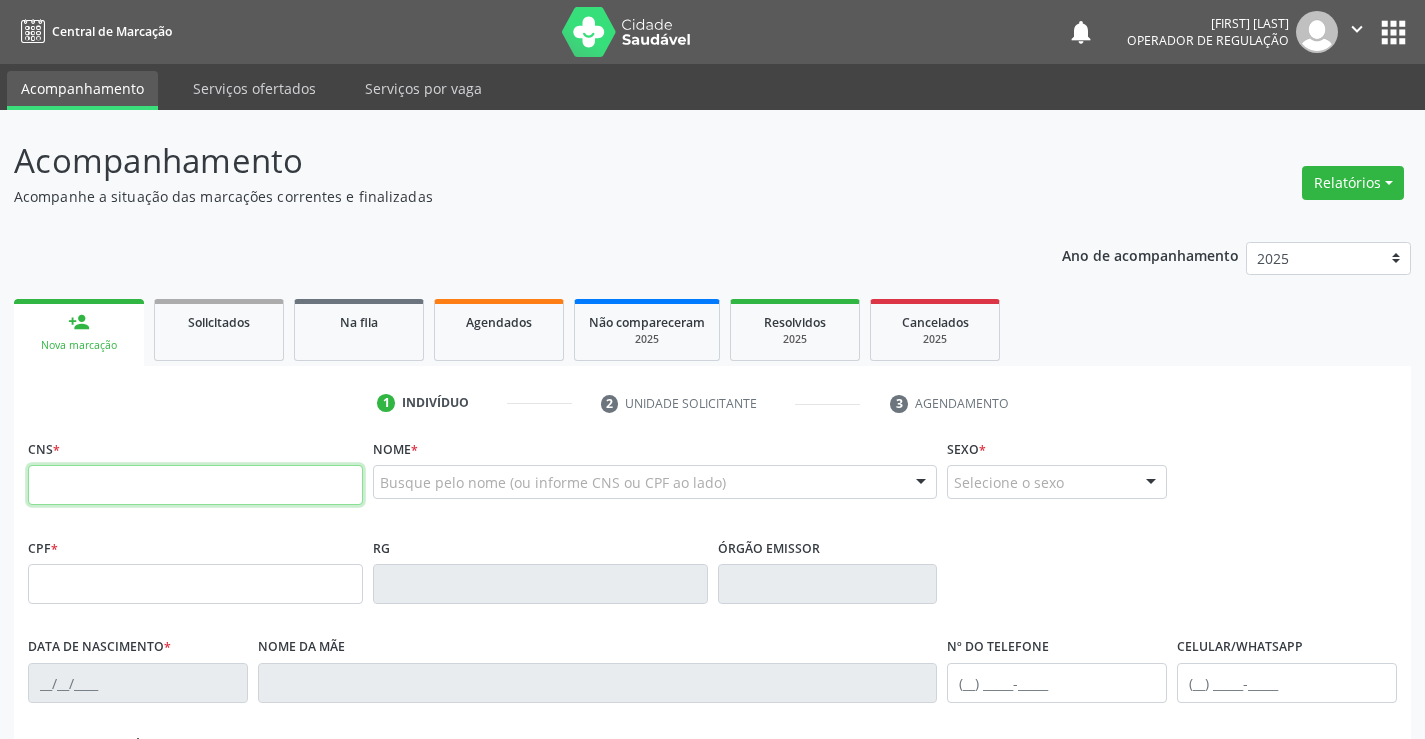 click at bounding box center (195, 485) 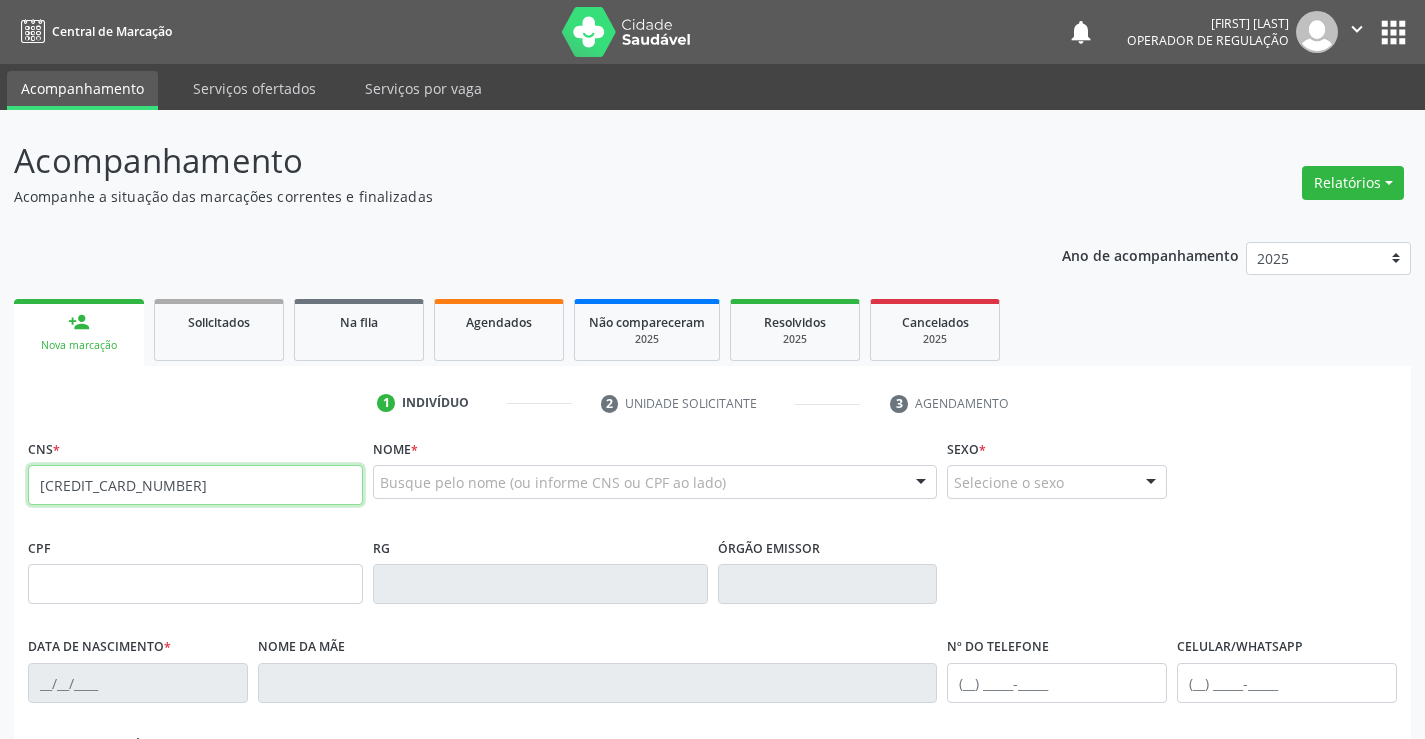 type on "700 1029 4127 7319" 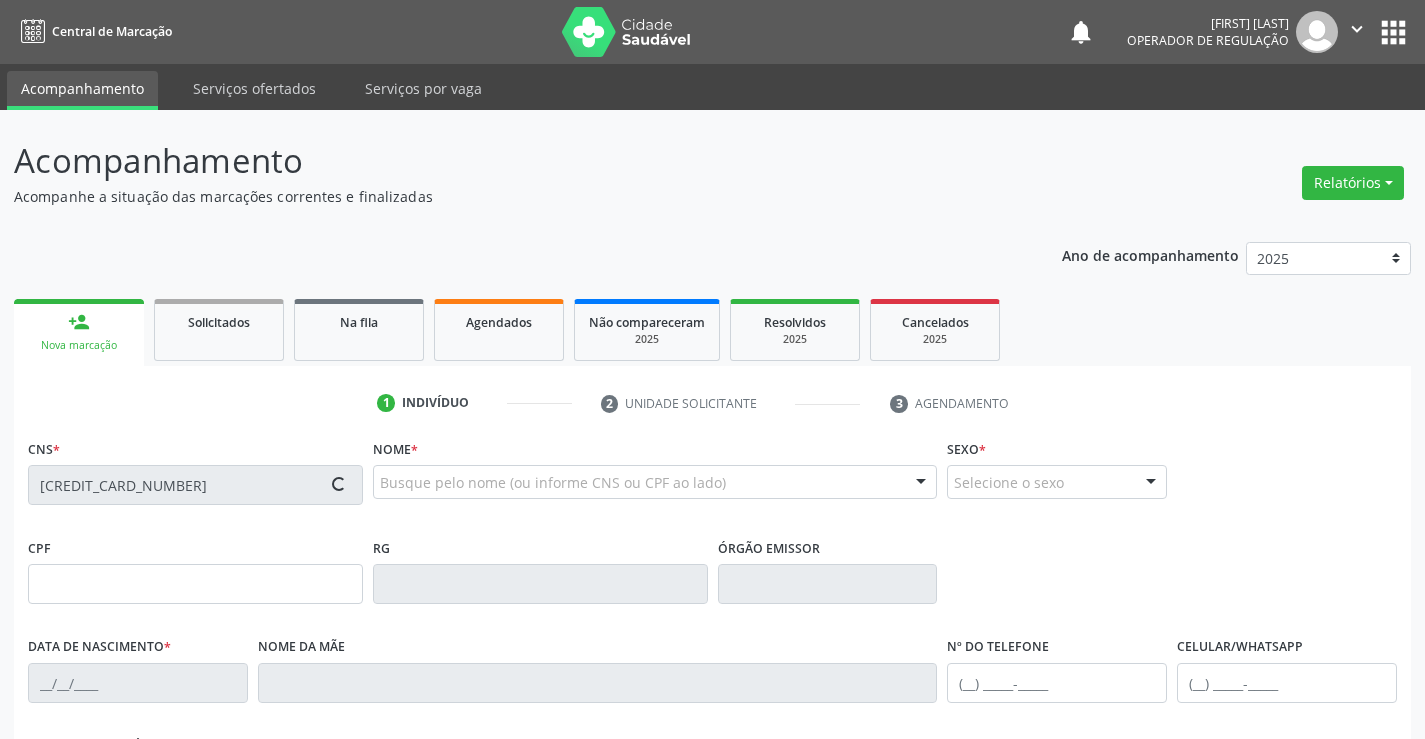 type on "2136375458" 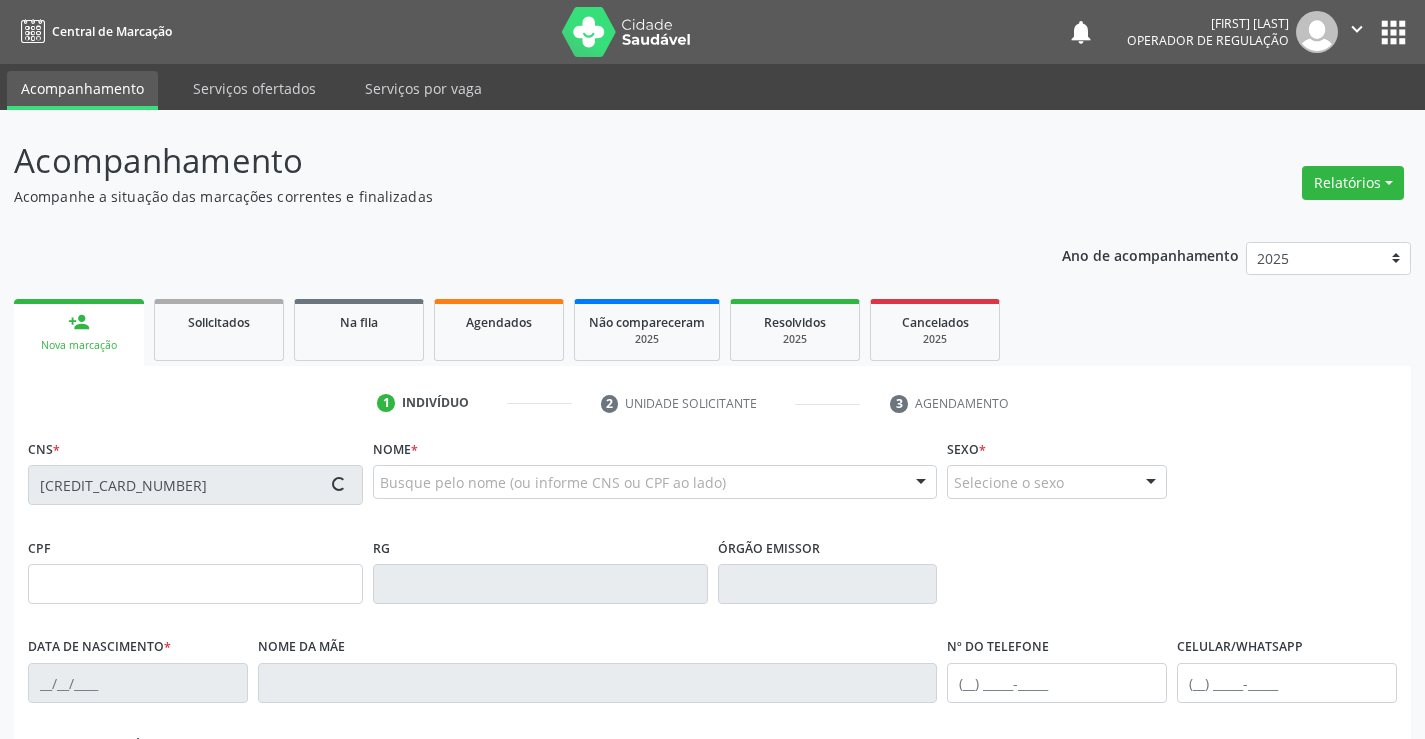 type on "06/01/1999" 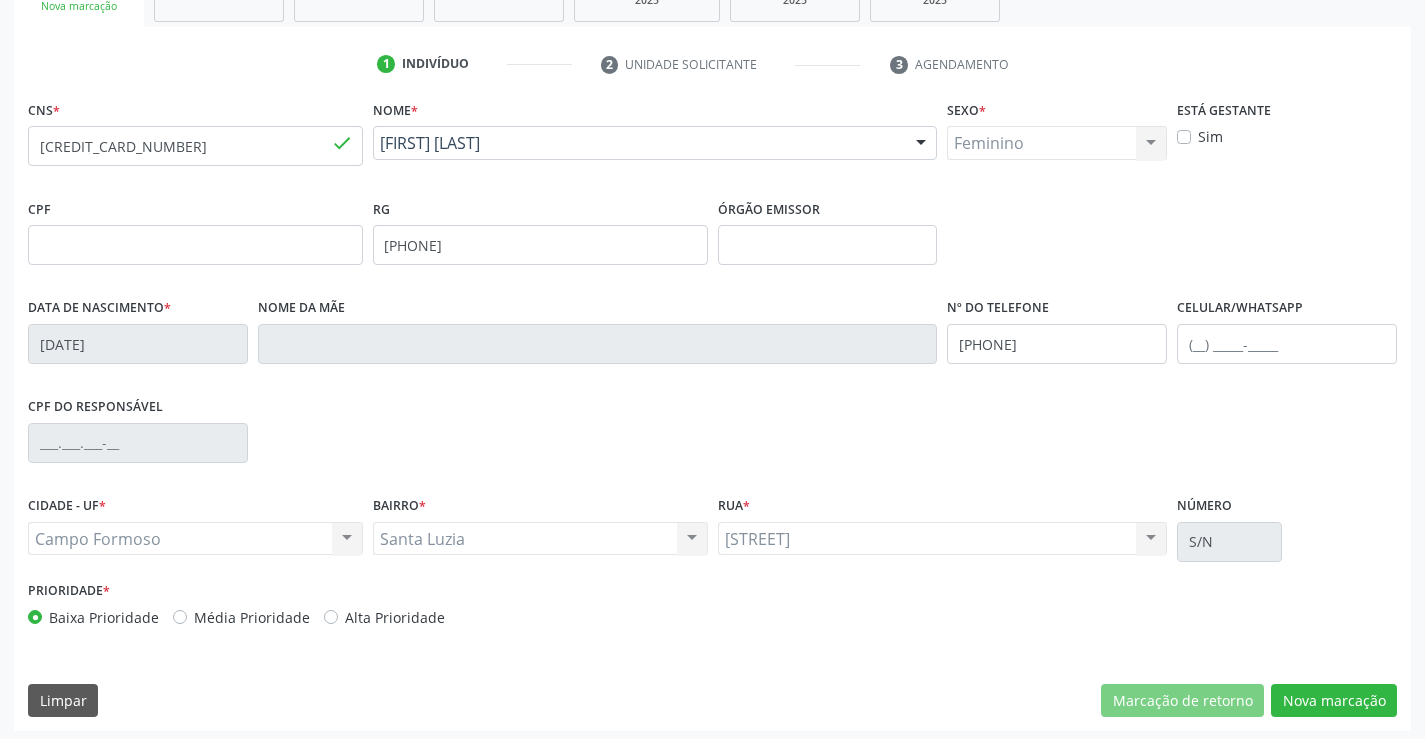 scroll, scrollTop: 345, scrollLeft: 0, axis: vertical 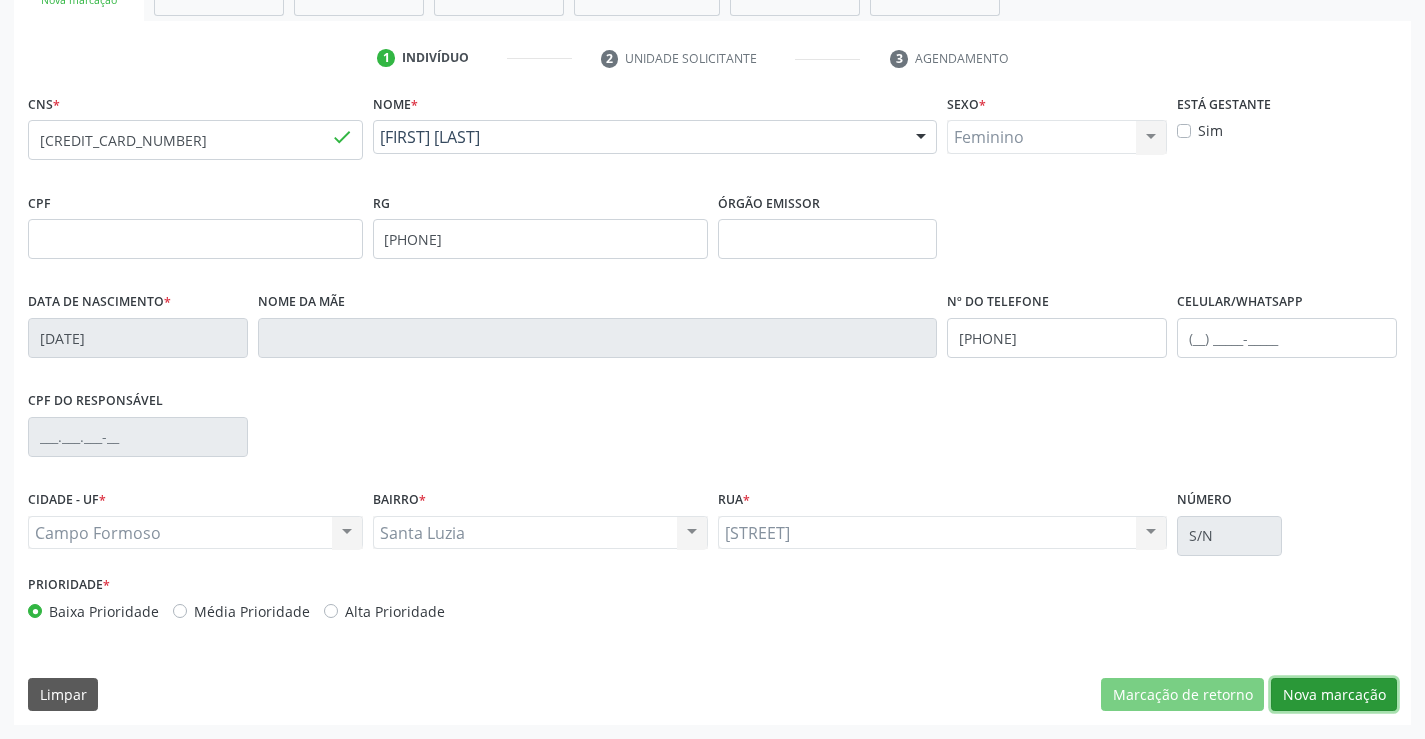 click on "Nova marcação" at bounding box center (1334, 695) 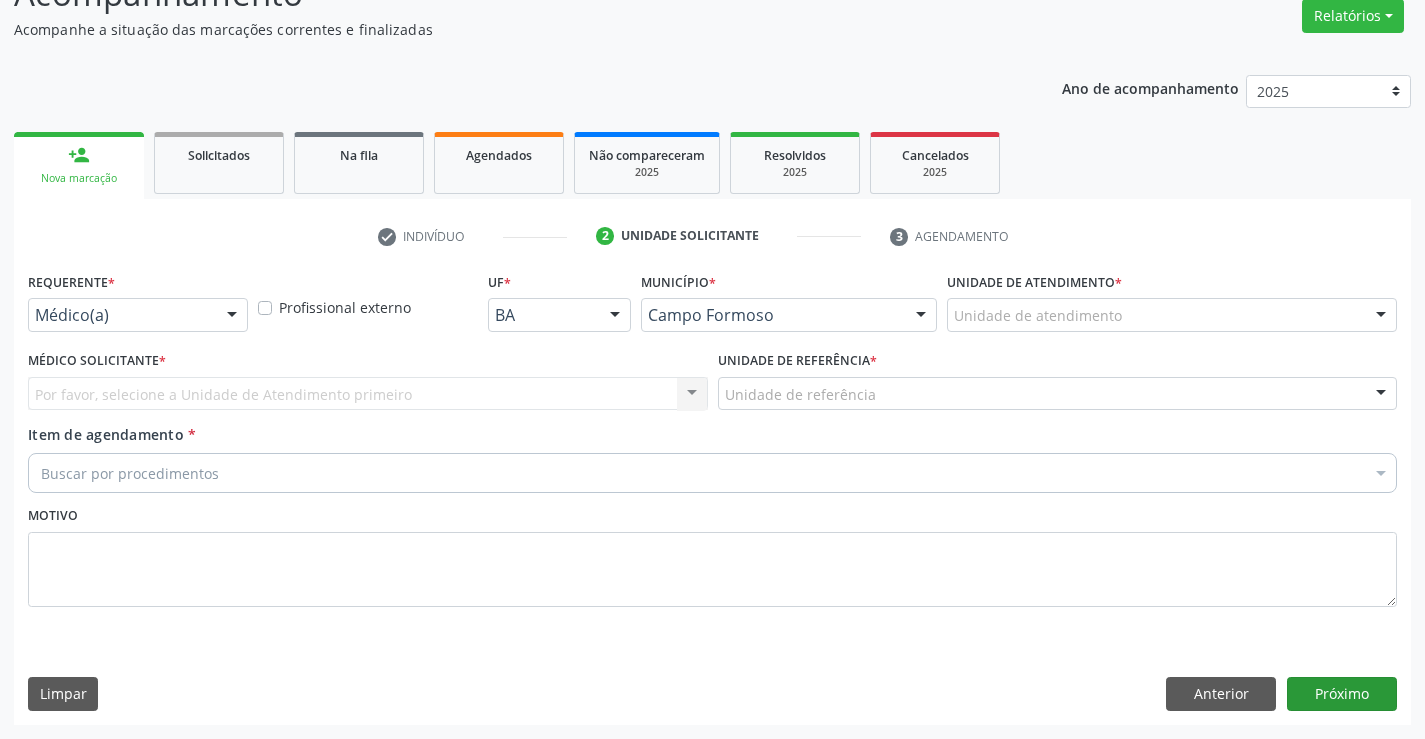 scroll, scrollTop: 167, scrollLeft: 0, axis: vertical 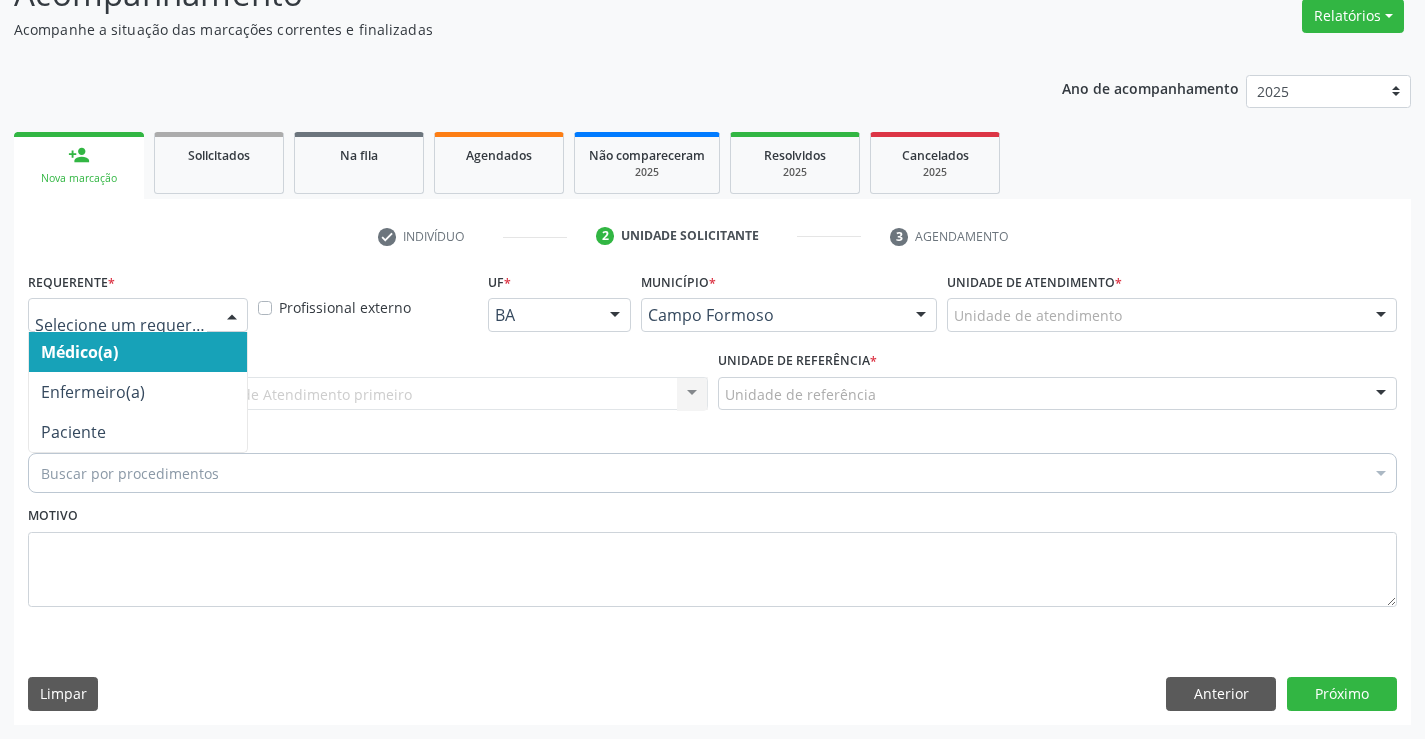 click at bounding box center [232, 316] 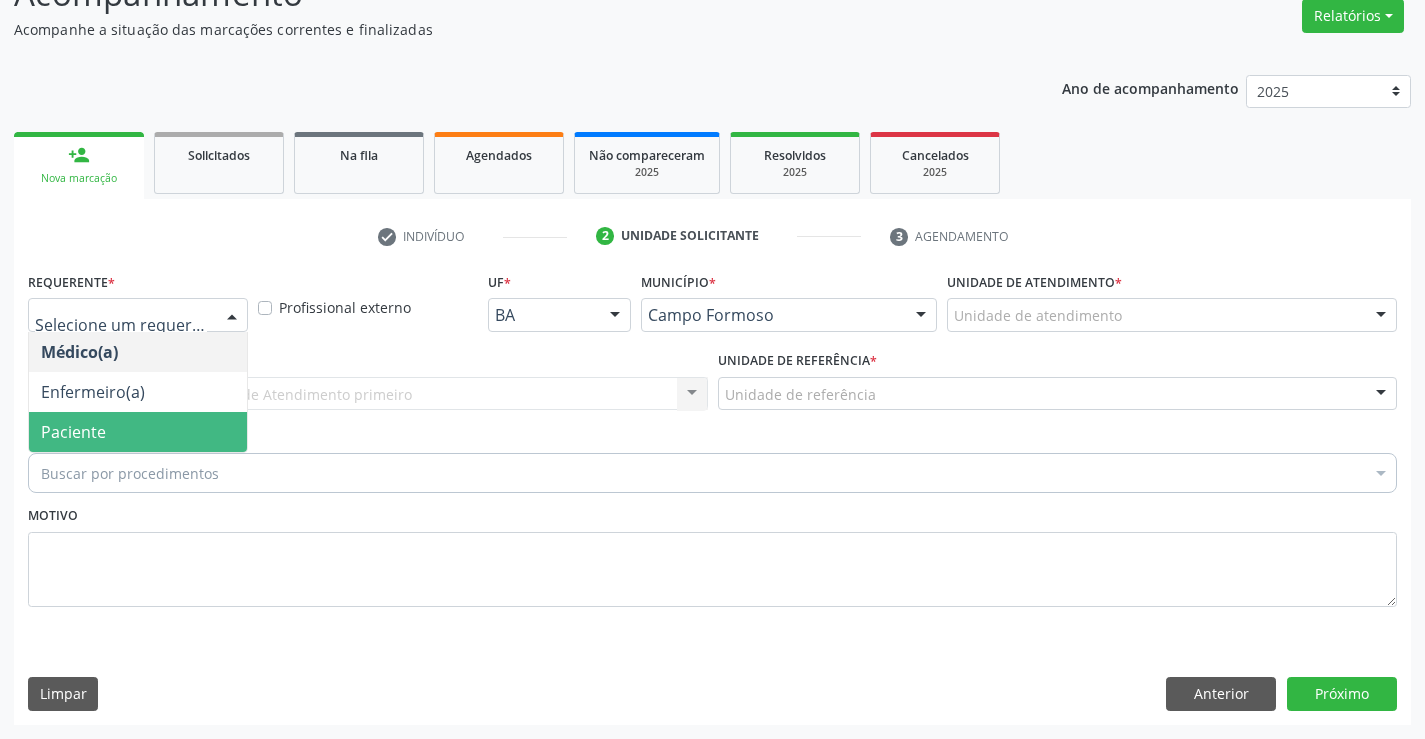 click on "Paciente" at bounding box center [138, 432] 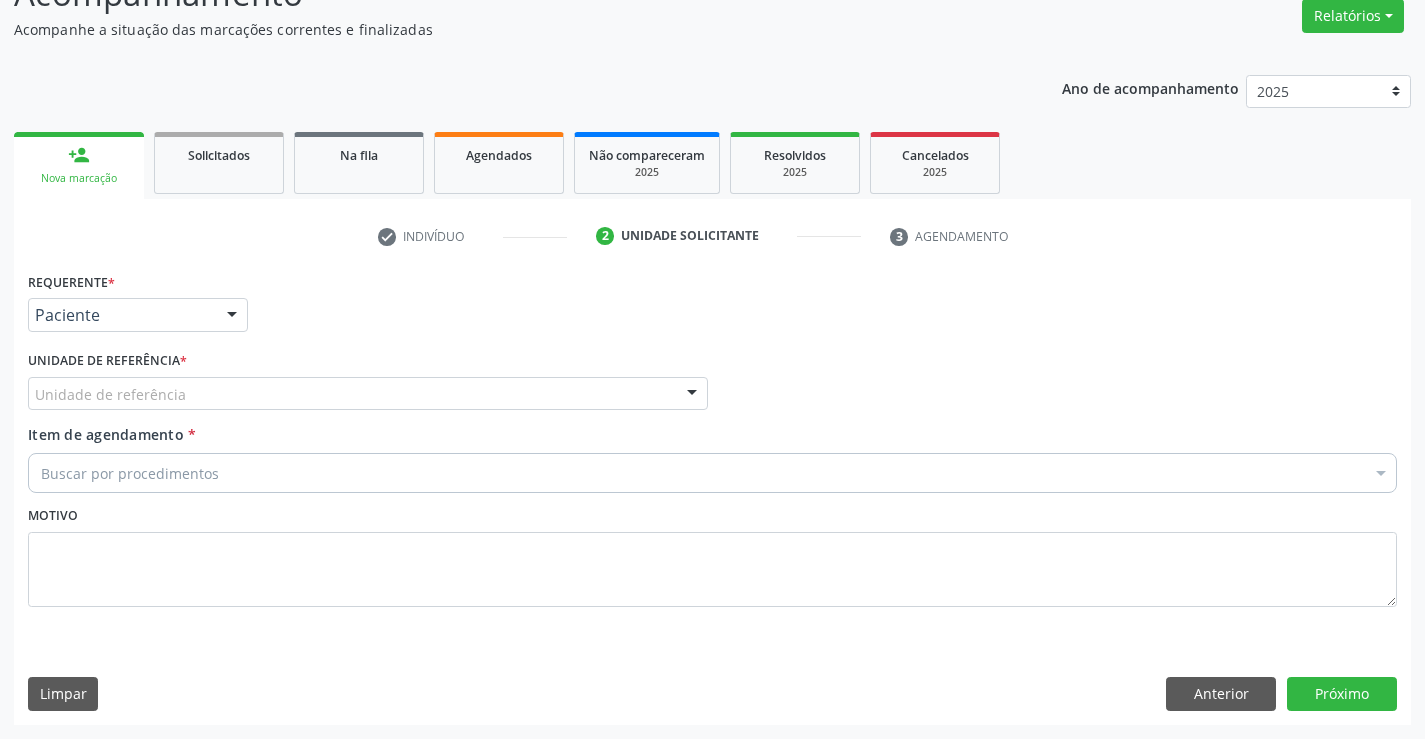 click on "Unidade de referência" at bounding box center (368, 394) 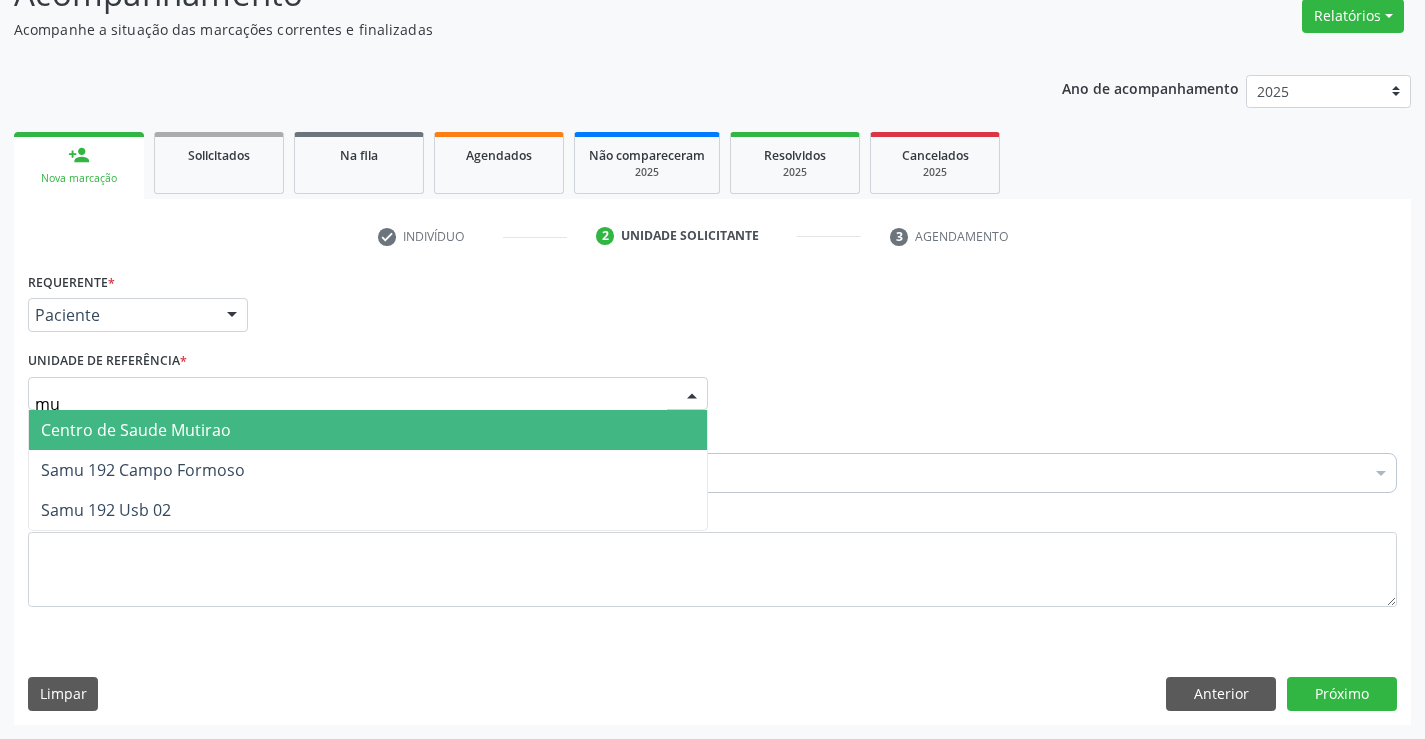 type on "mut" 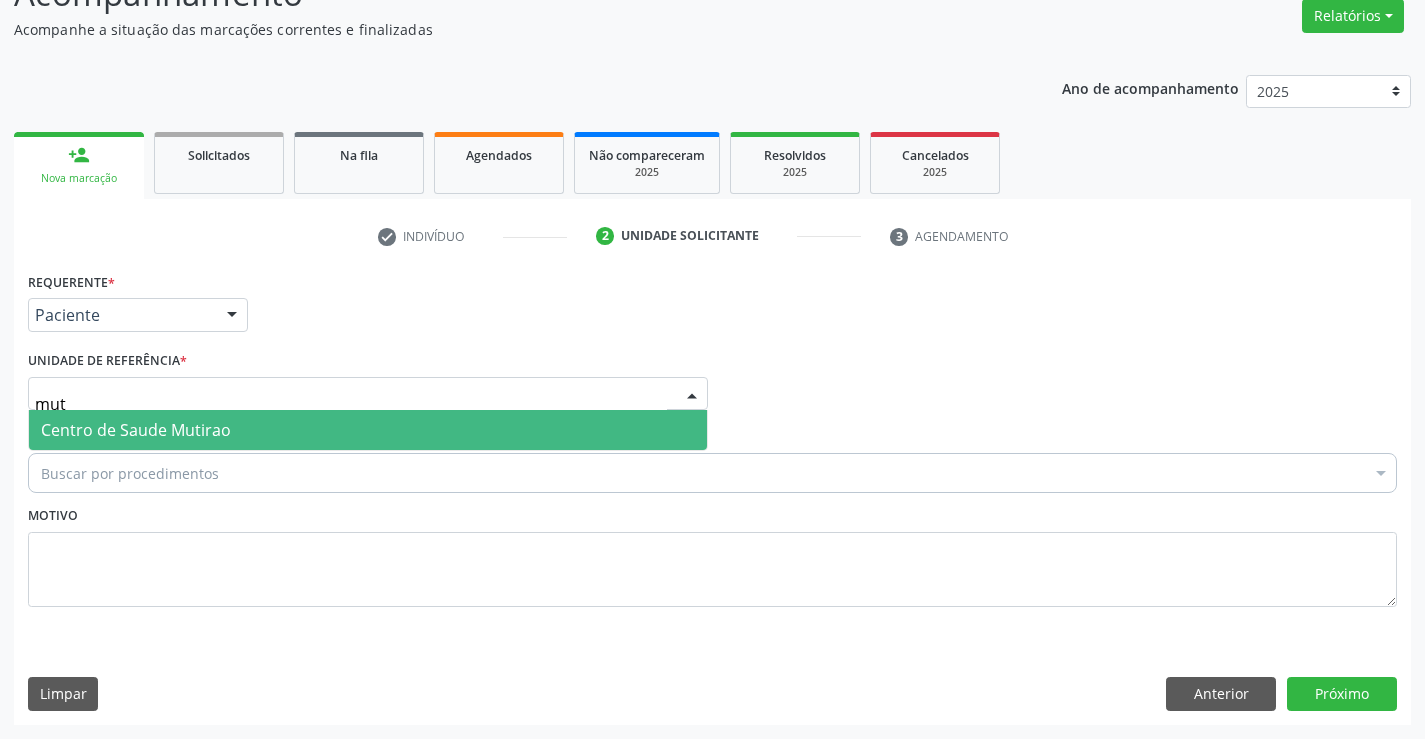 click on "Centro de Saude Mutirao" at bounding box center (136, 430) 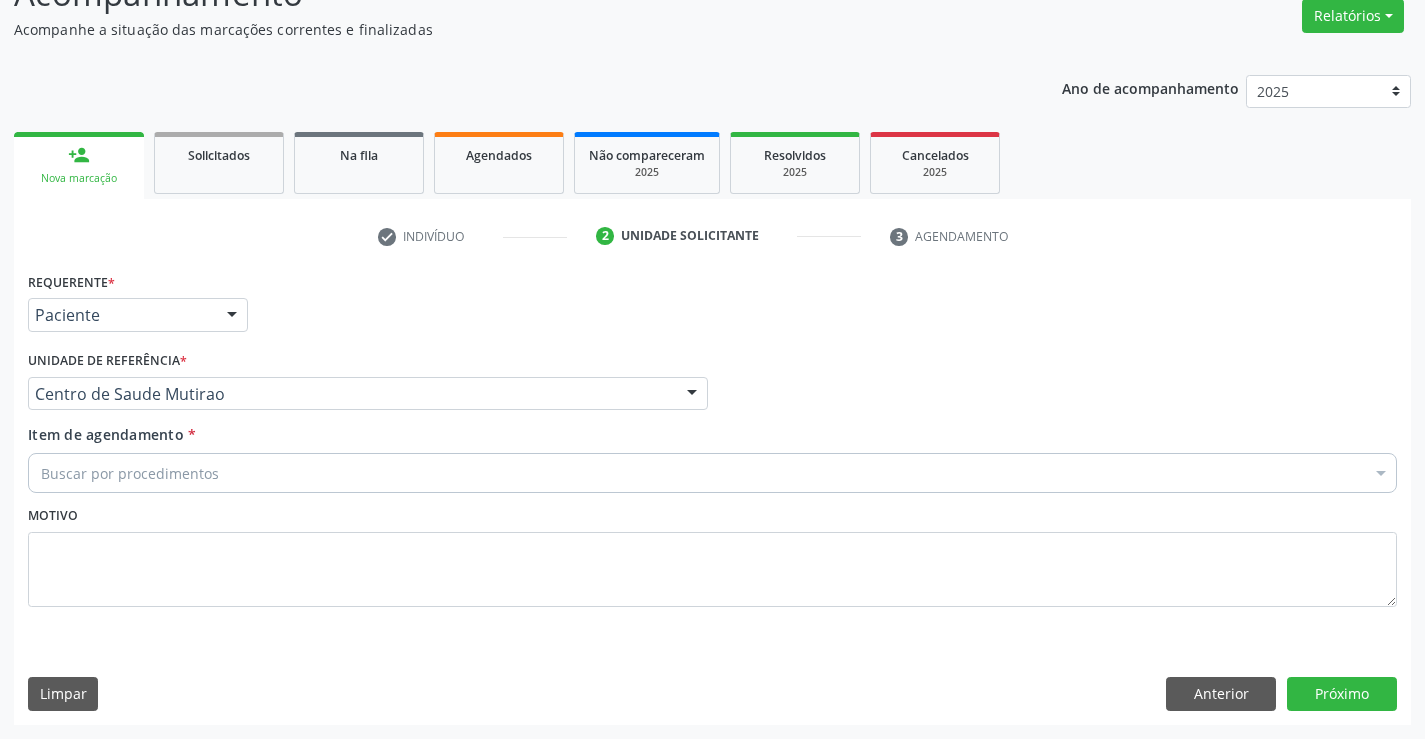 click on "Buscar por procedimentos" at bounding box center [712, 473] 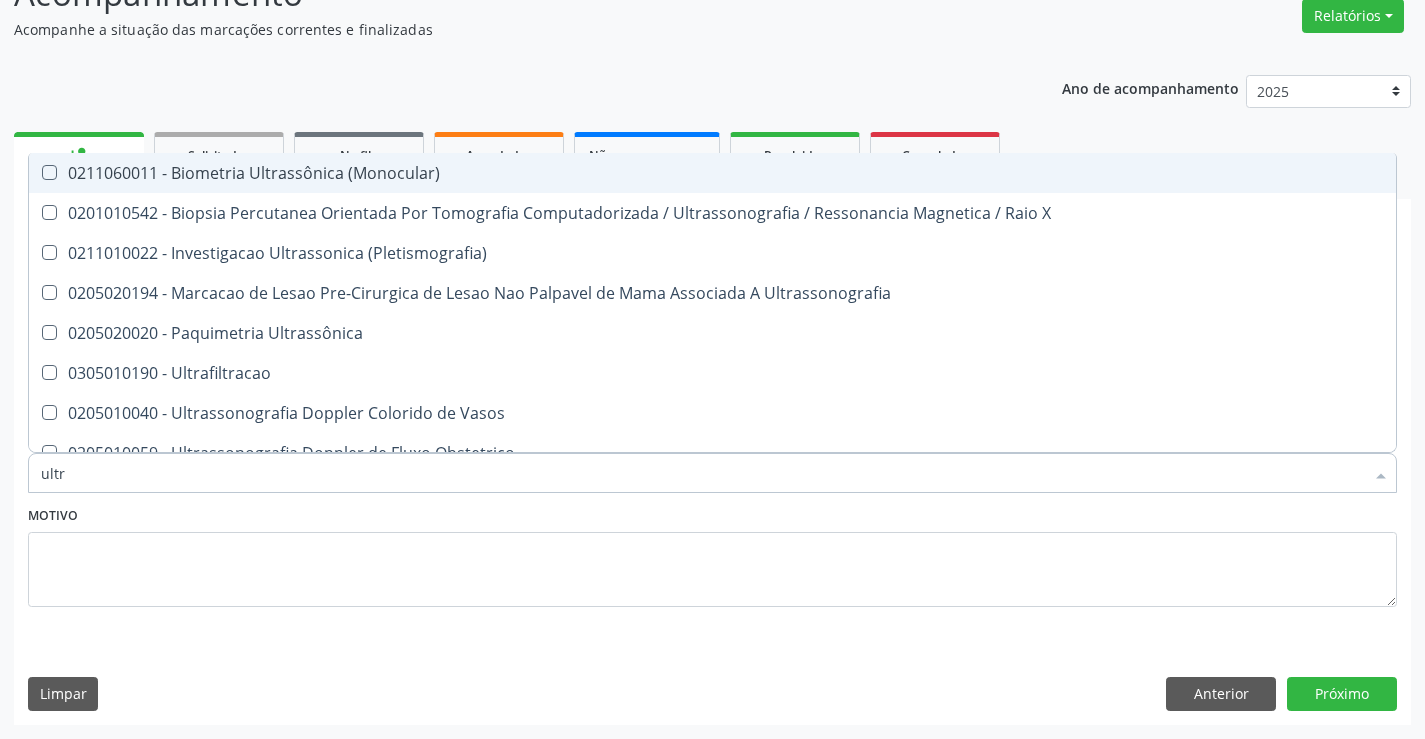 type on "ultra" 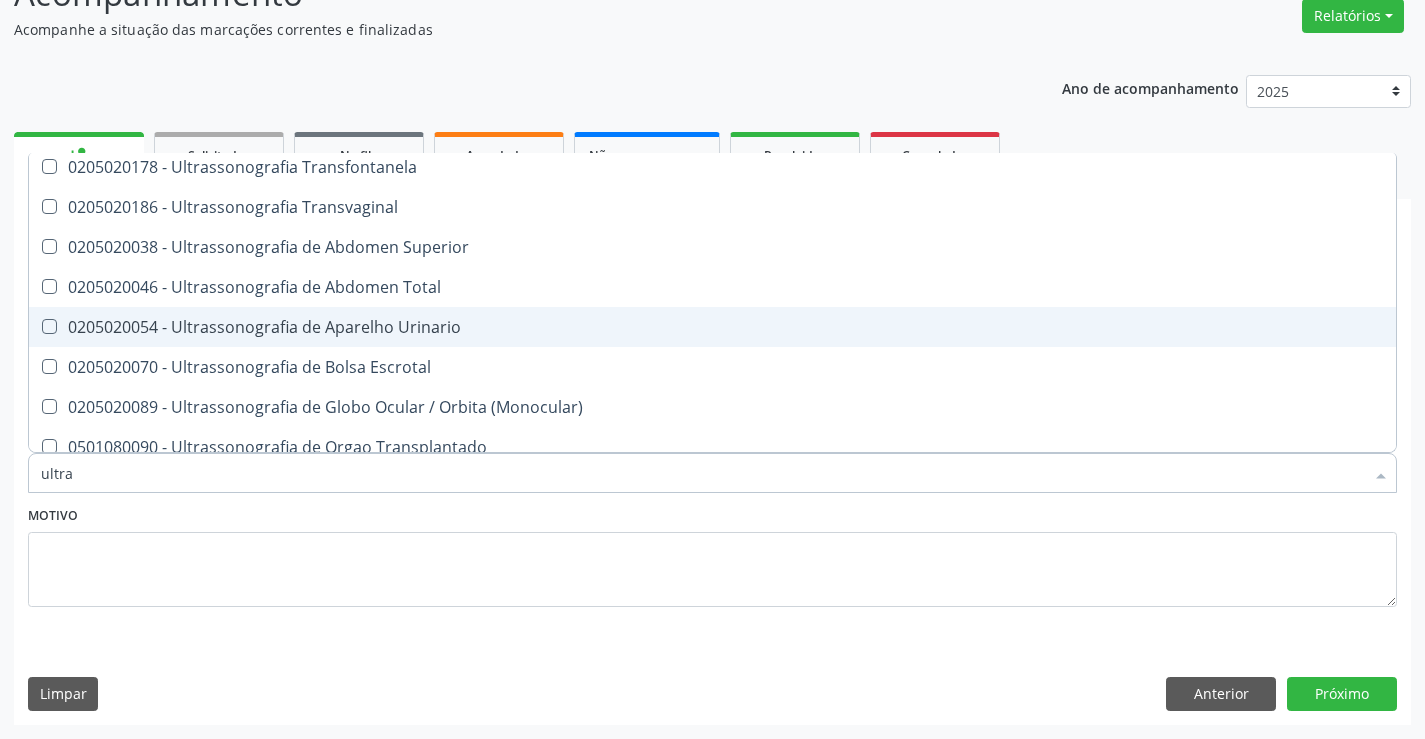 scroll, scrollTop: 500, scrollLeft: 0, axis: vertical 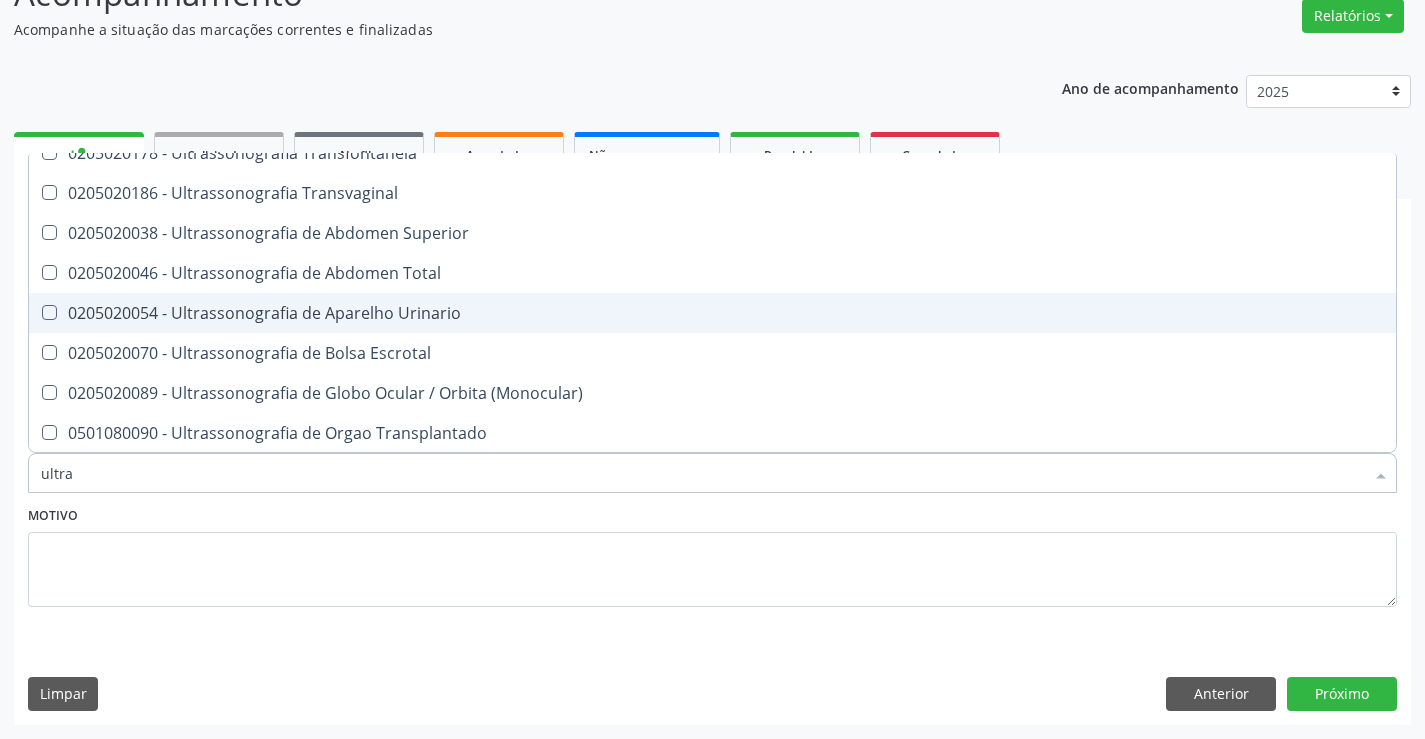 click on "0205020054 - Ultrassonografia de Aparelho Urinario" at bounding box center [712, 313] 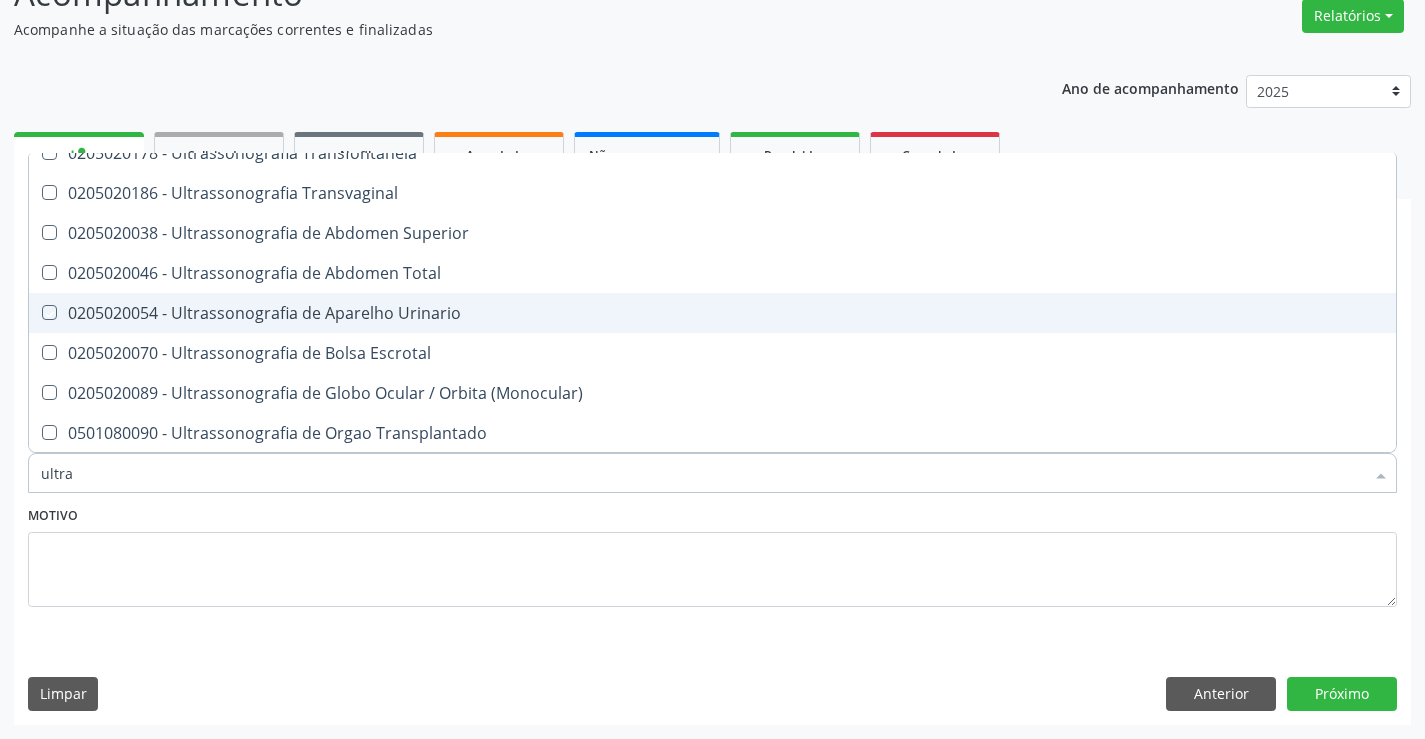 checkbox on "true" 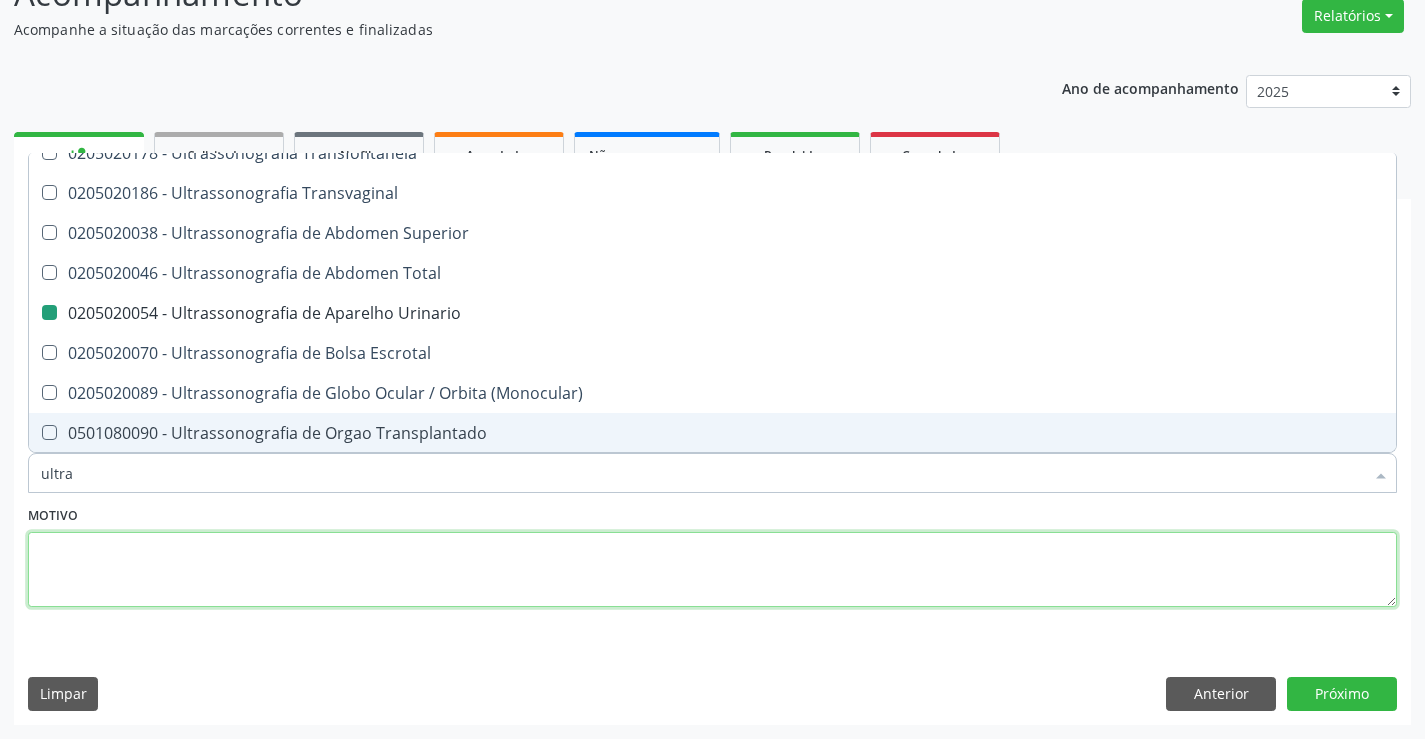 click at bounding box center (712, 570) 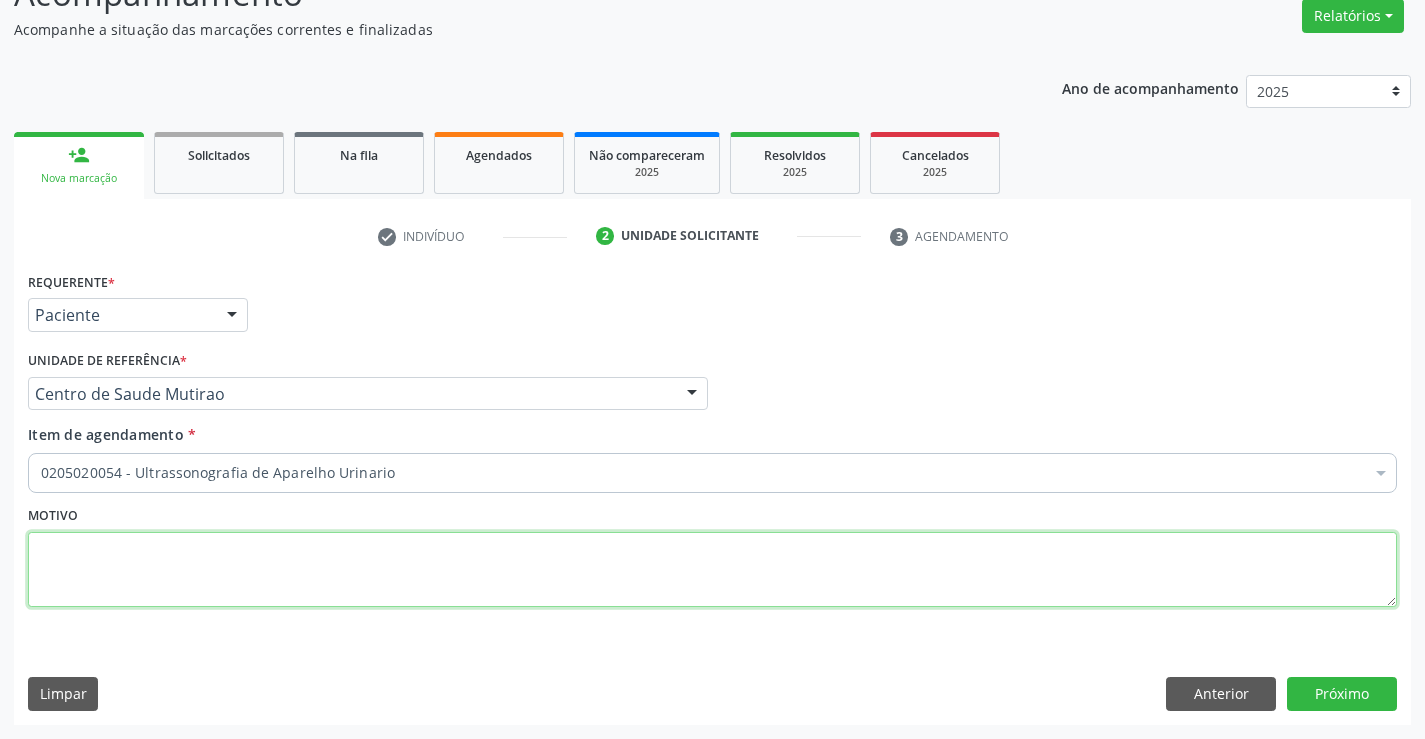 scroll, scrollTop: 0, scrollLeft: 0, axis: both 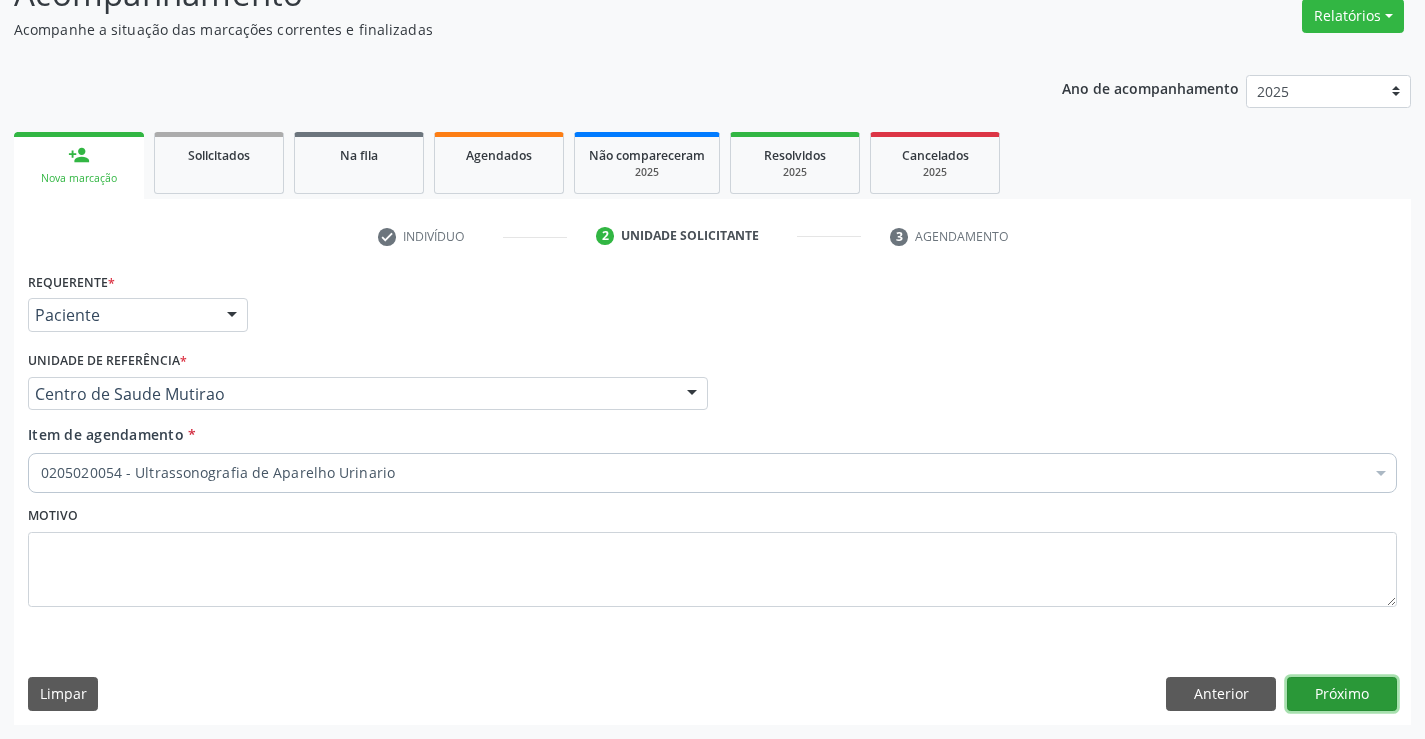 click on "Próximo" at bounding box center (1342, 694) 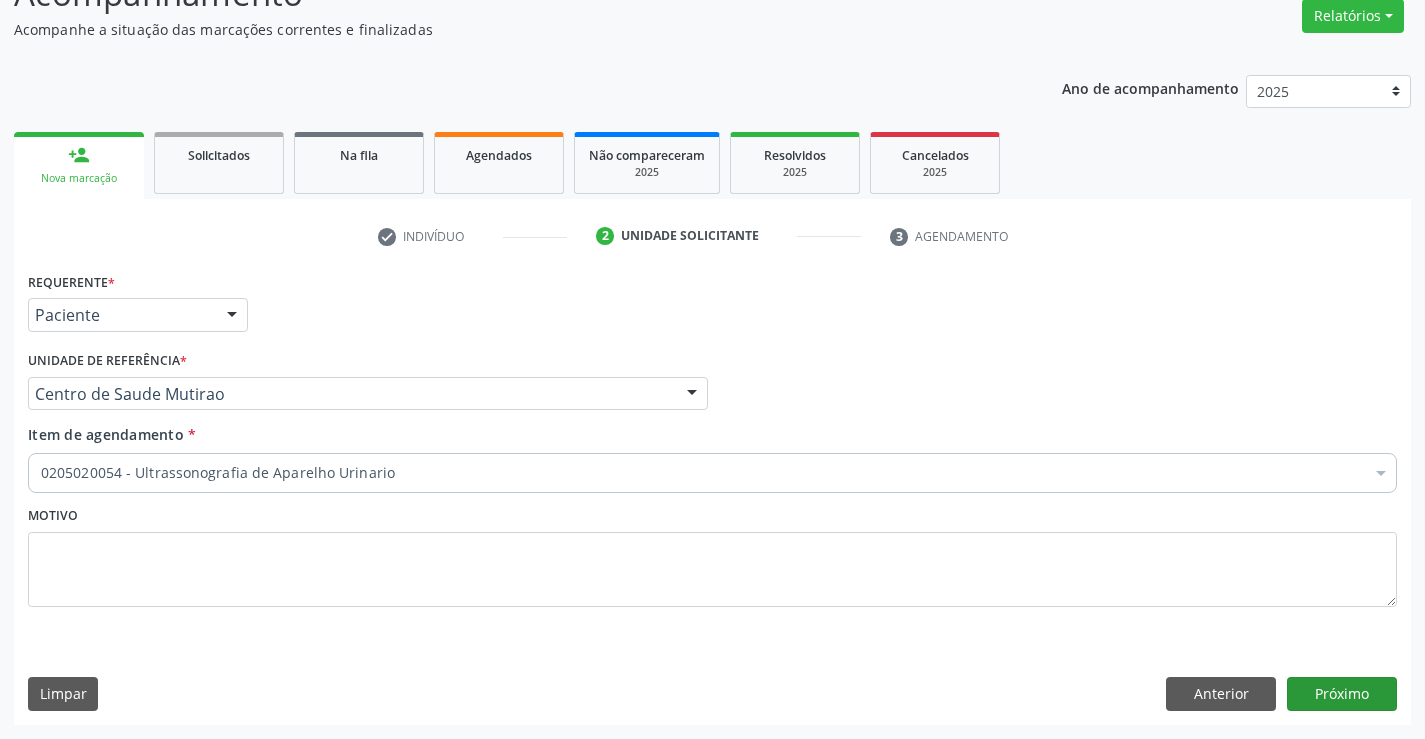 scroll, scrollTop: 131, scrollLeft: 0, axis: vertical 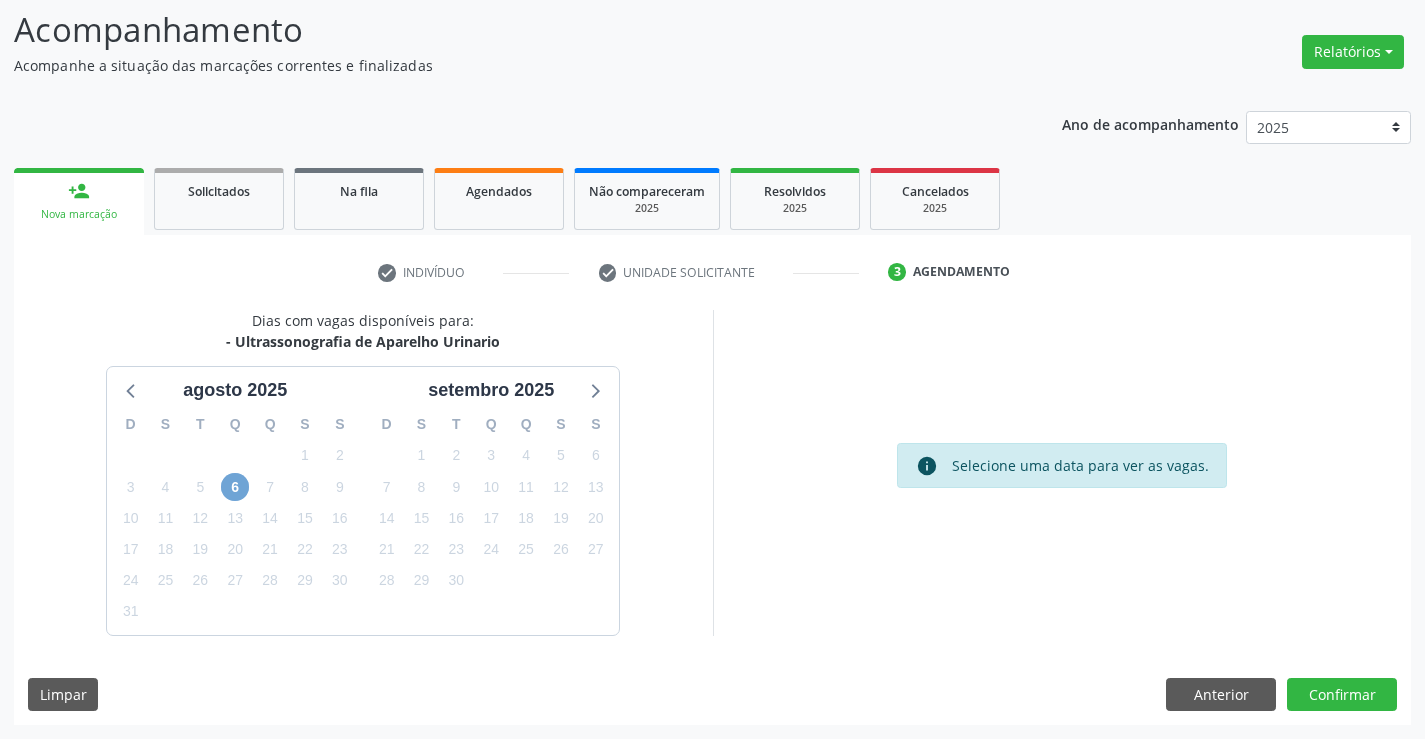 click on "6" at bounding box center (235, 487) 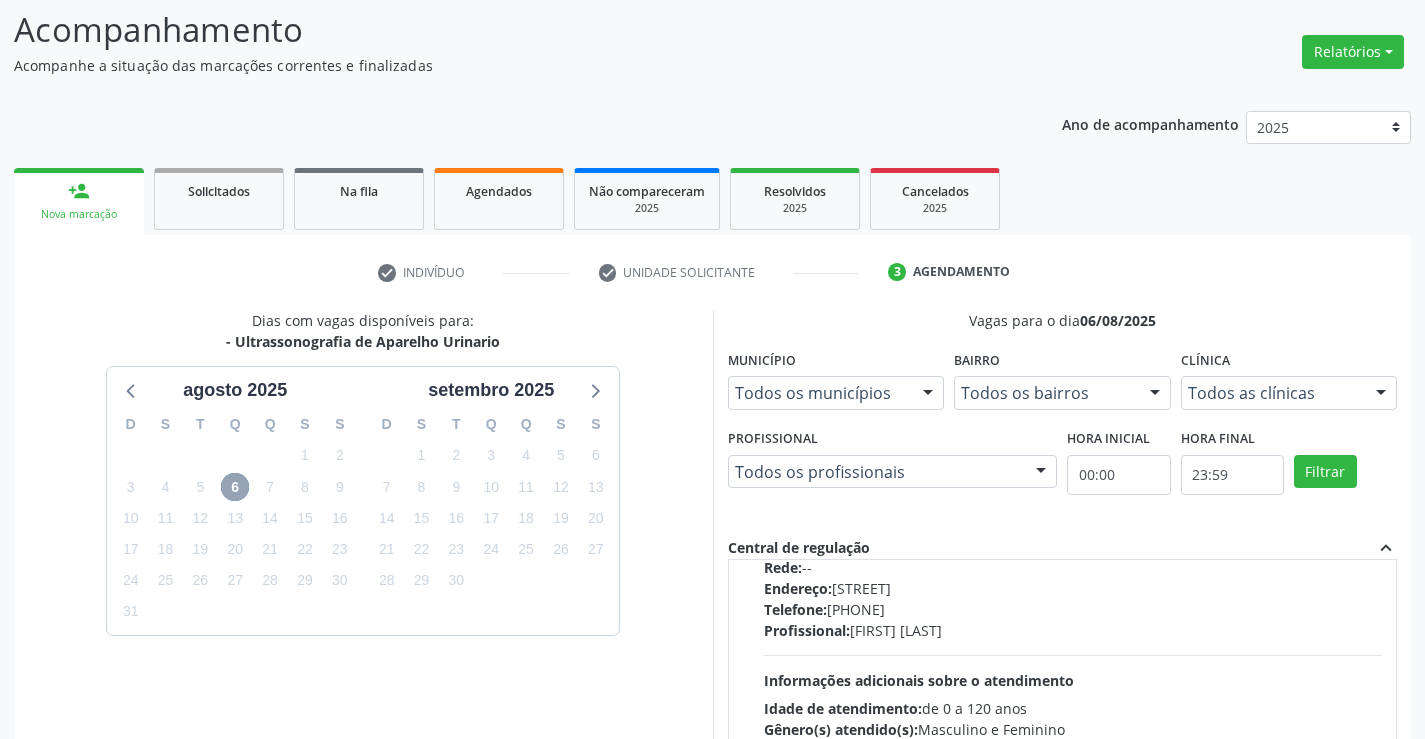 scroll, scrollTop: 100, scrollLeft: 0, axis: vertical 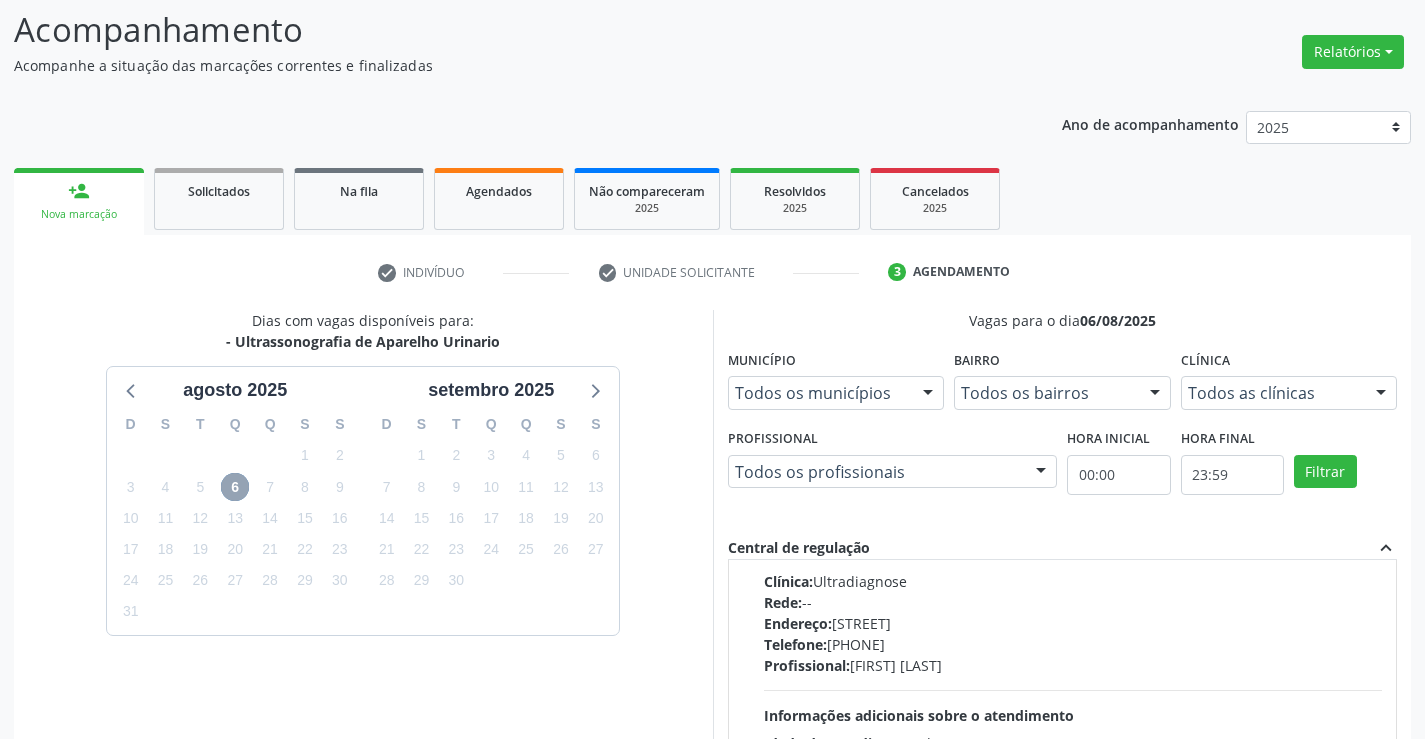 click on "6" at bounding box center (235, 487) 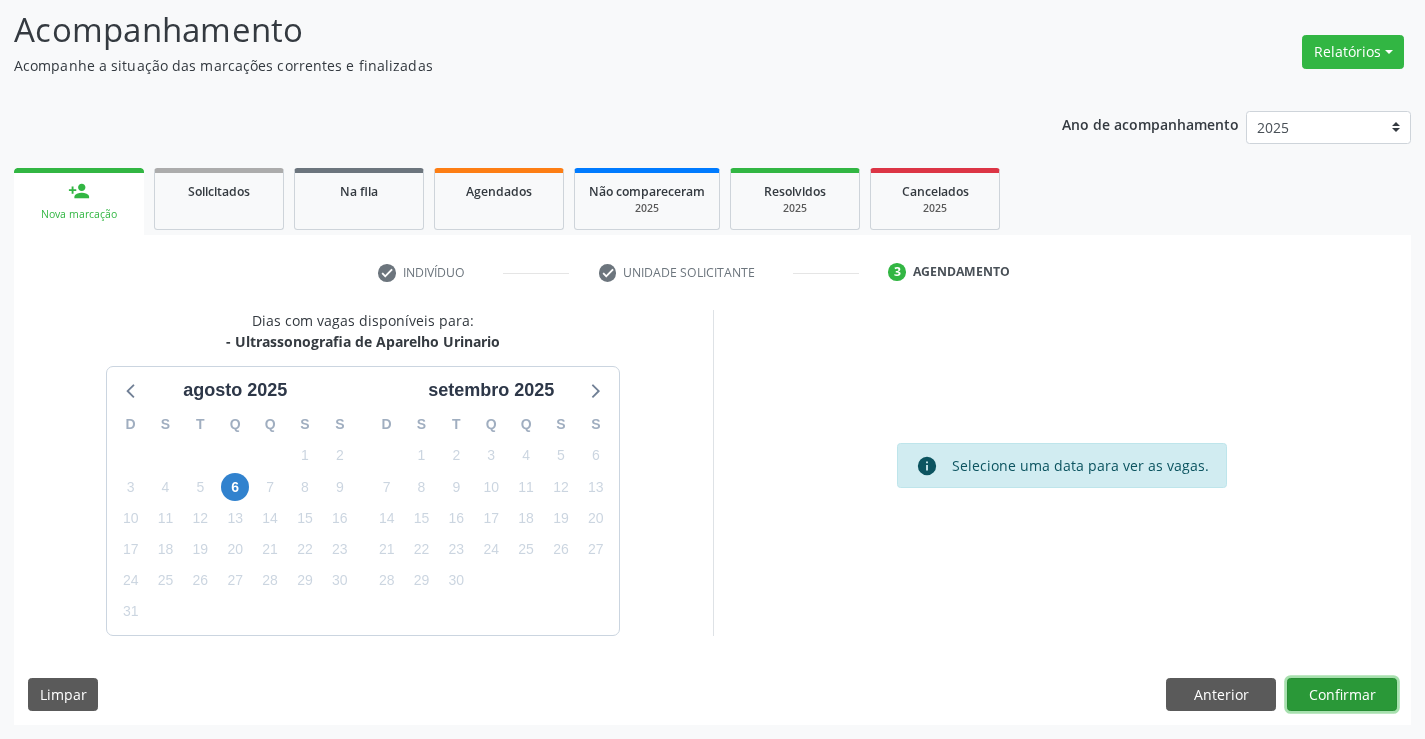 click on "Confirmar" at bounding box center [1342, 695] 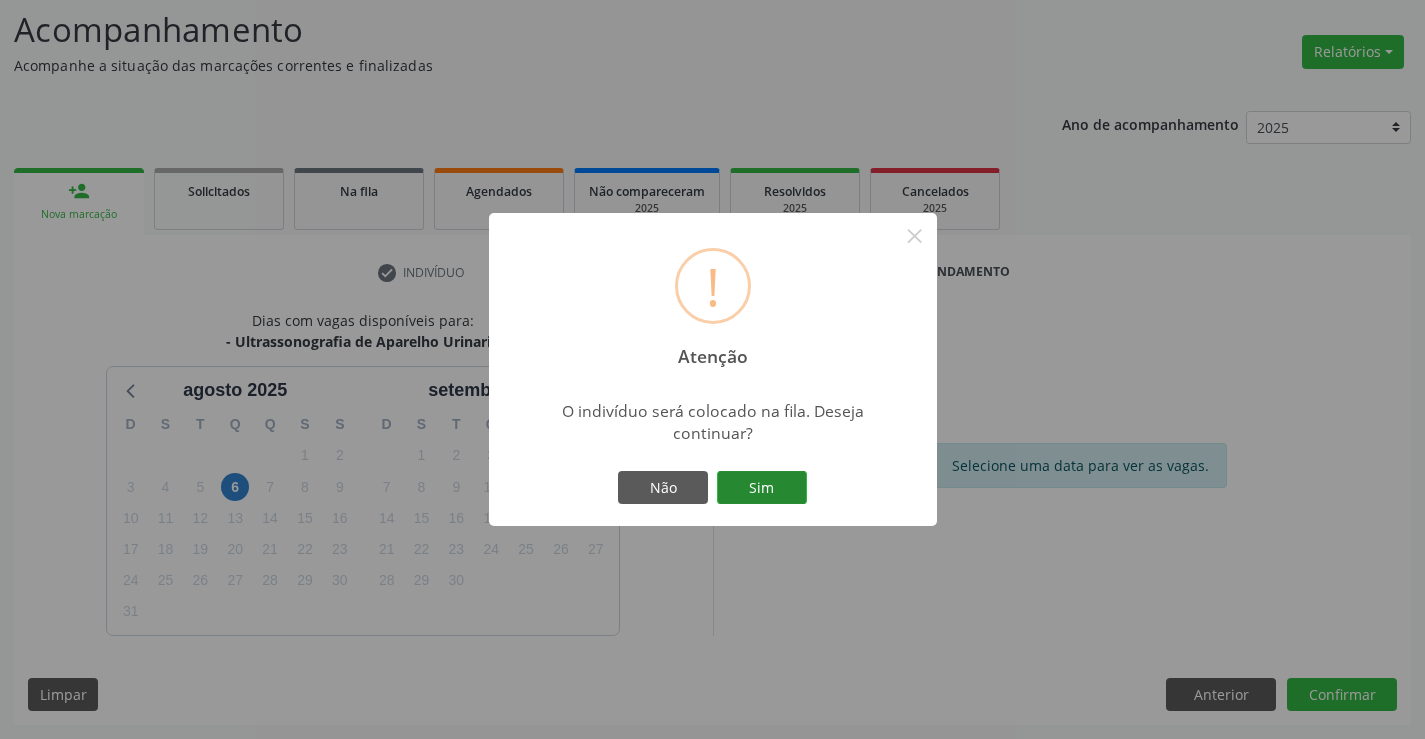 click on "Sim" at bounding box center [762, 488] 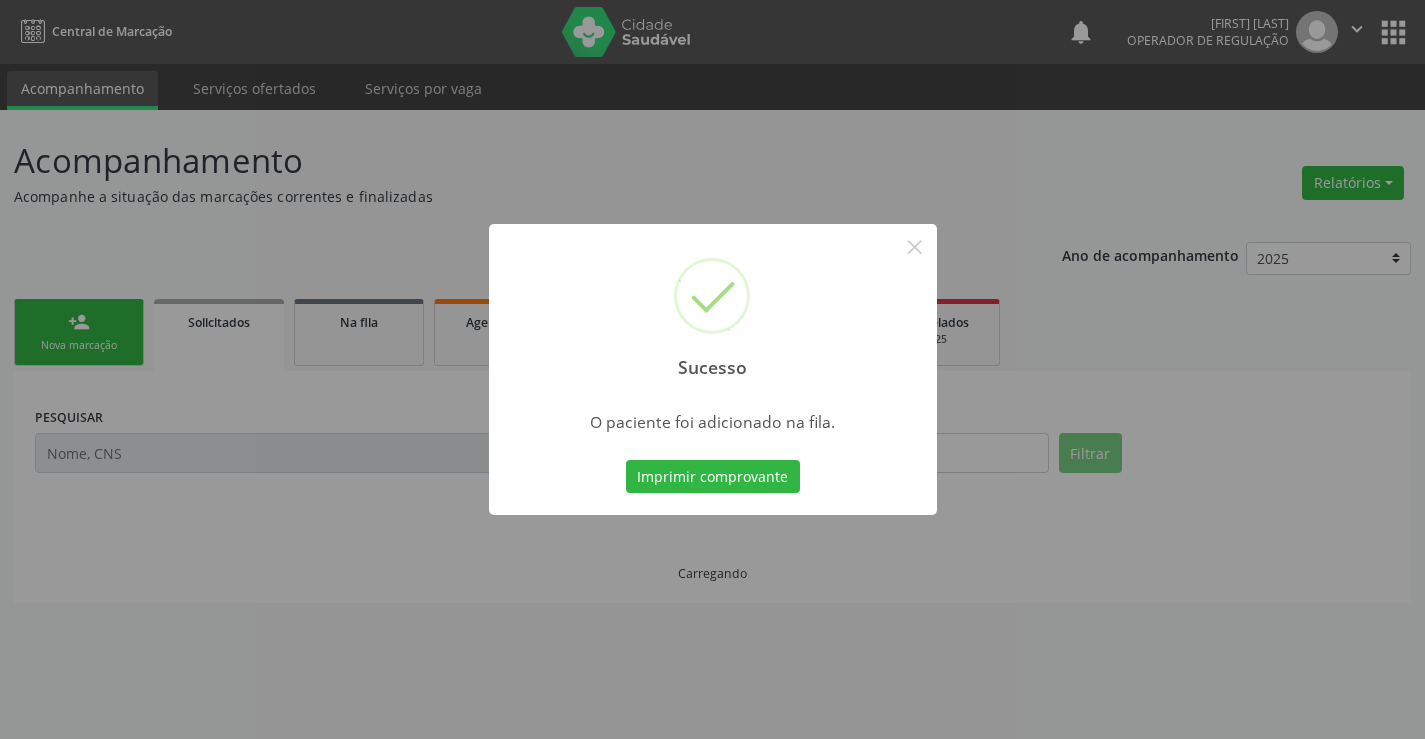 scroll, scrollTop: 0, scrollLeft: 0, axis: both 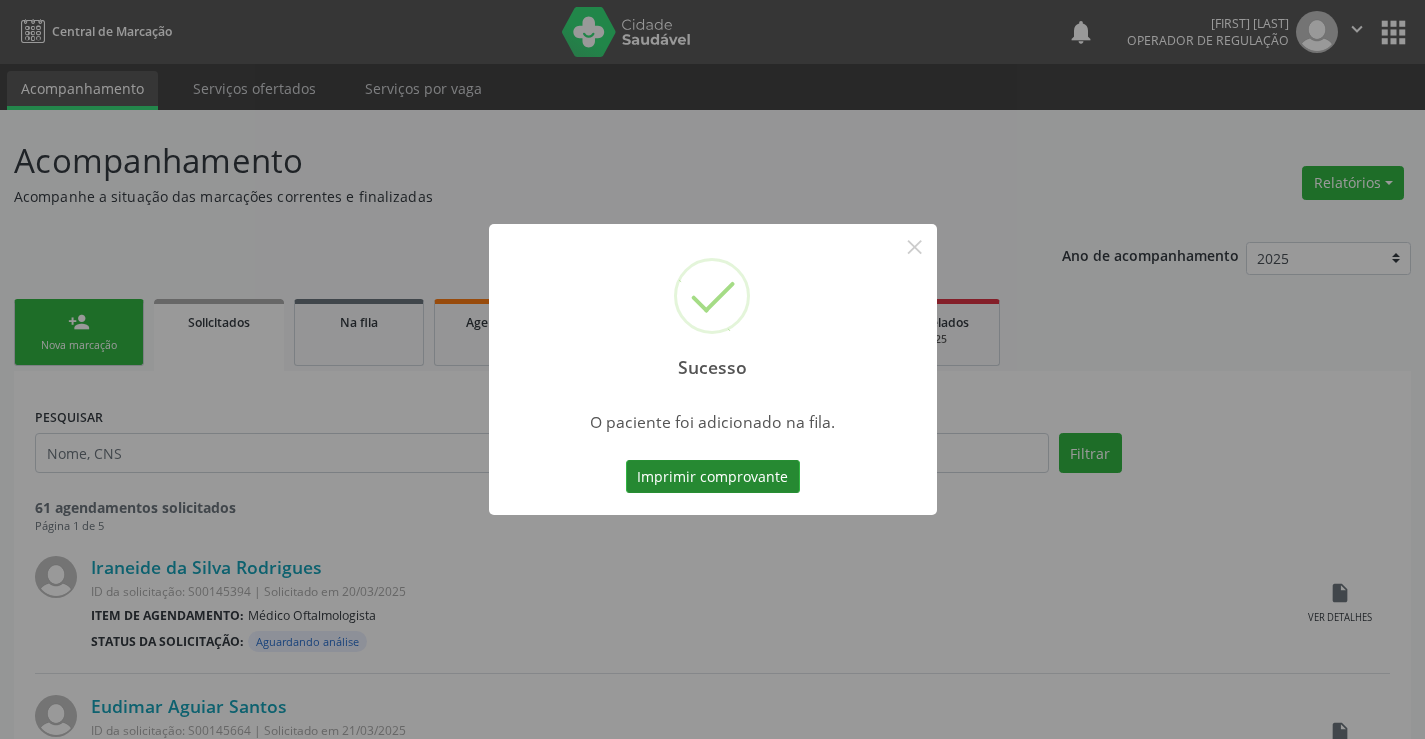 click on "Imprimir comprovante" at bounding box center (713, 477) 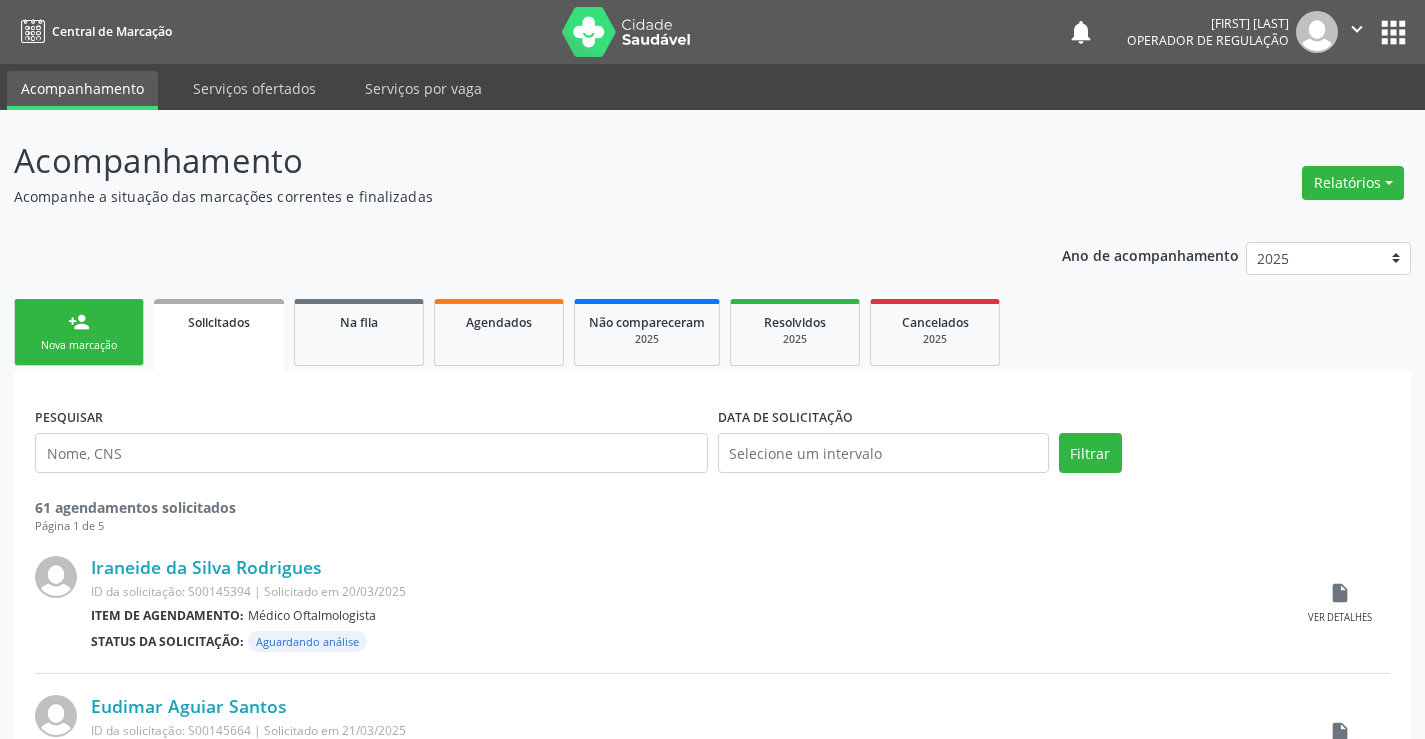 click on "Nova marcação" at bounding box center [79, 345] 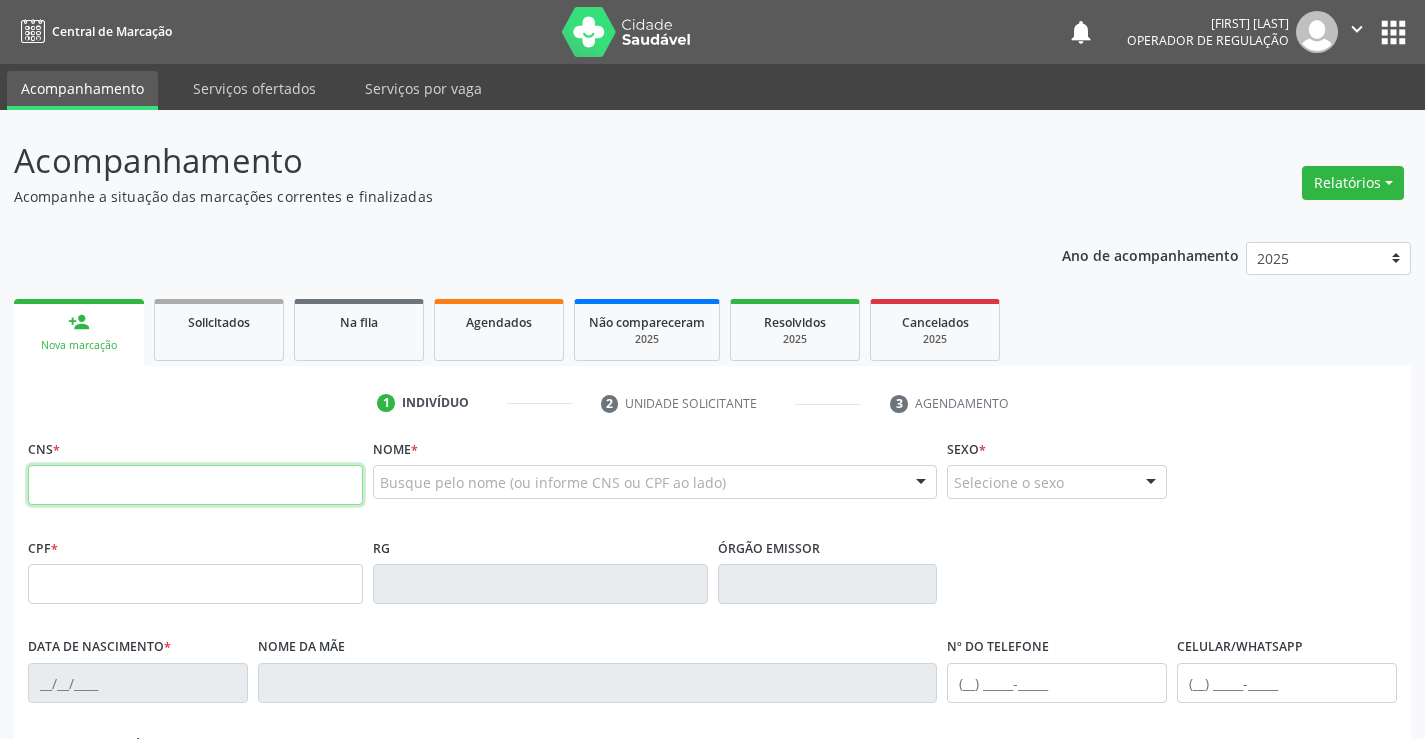 click at bounding box center [195, 485] 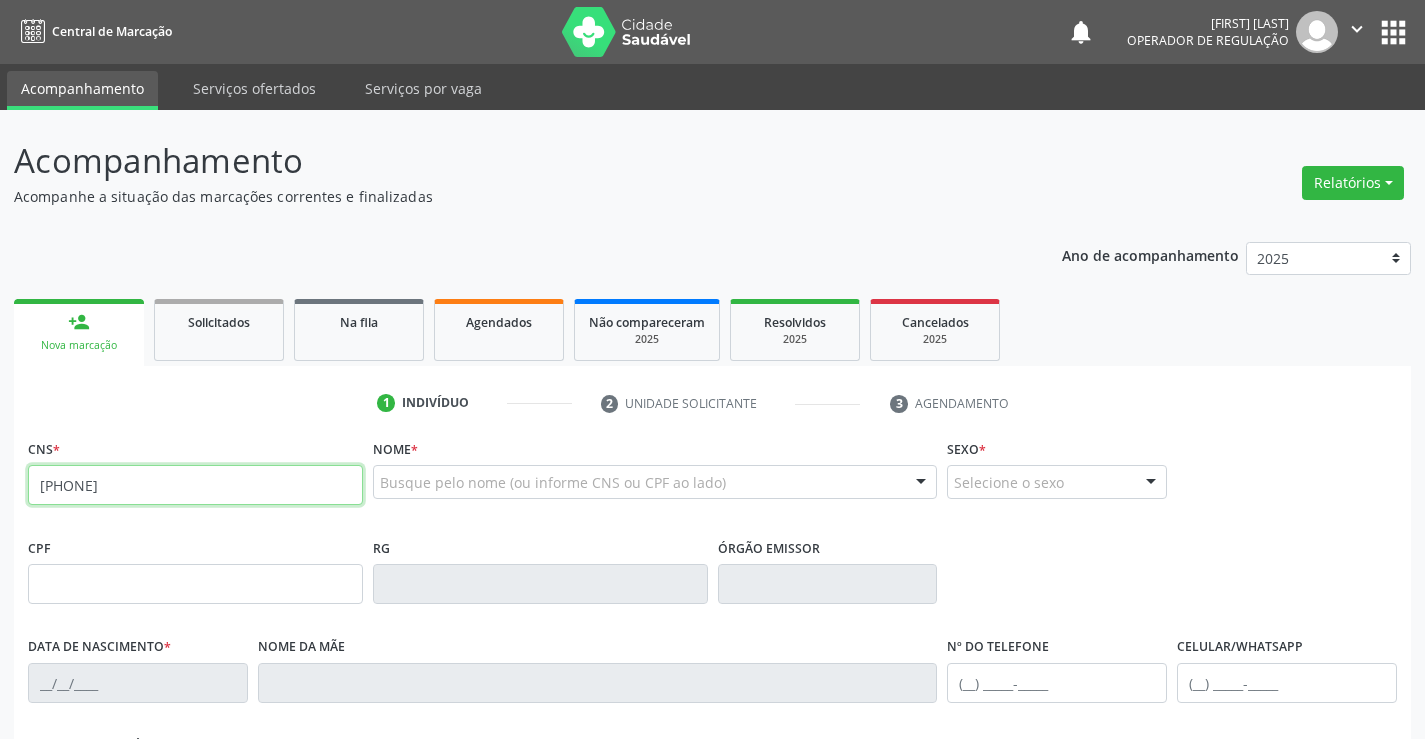 type on "707 8026 1517 6816" 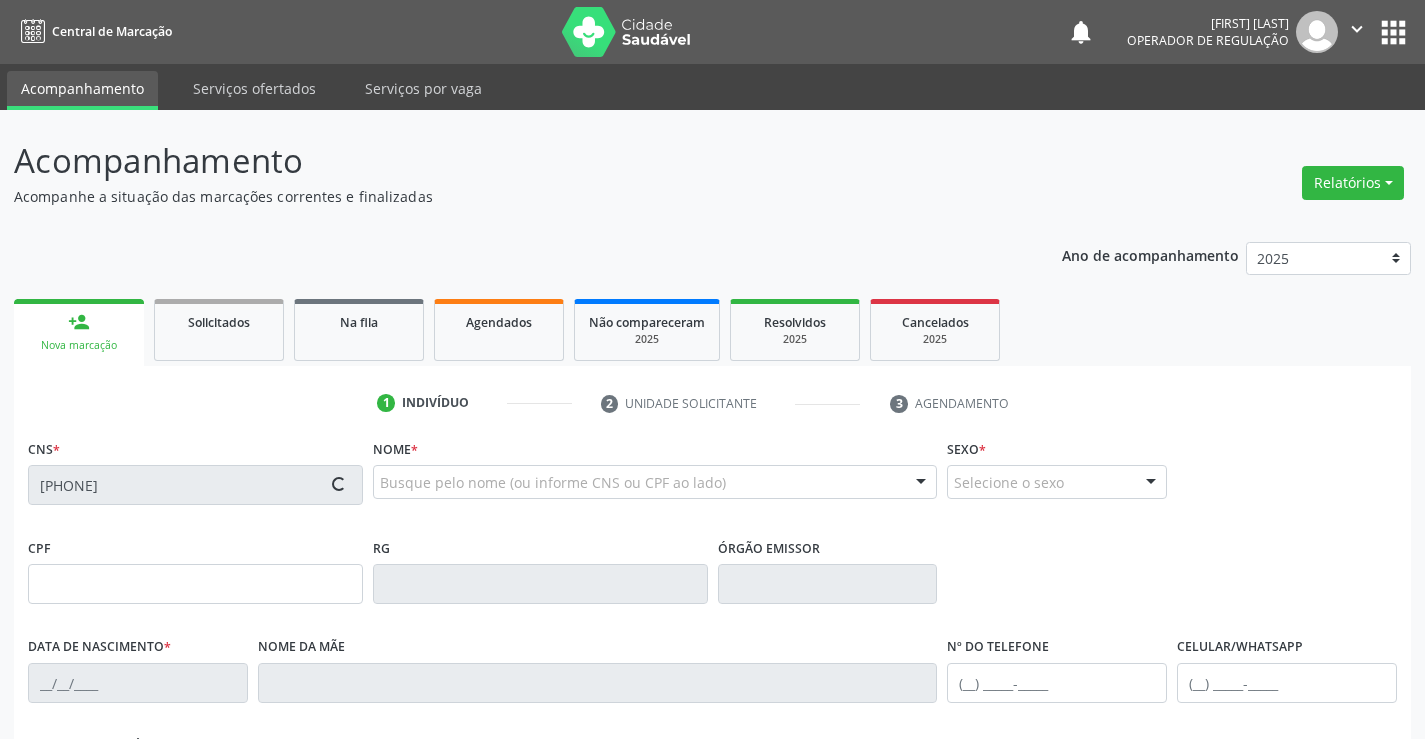 type on "1451112700" 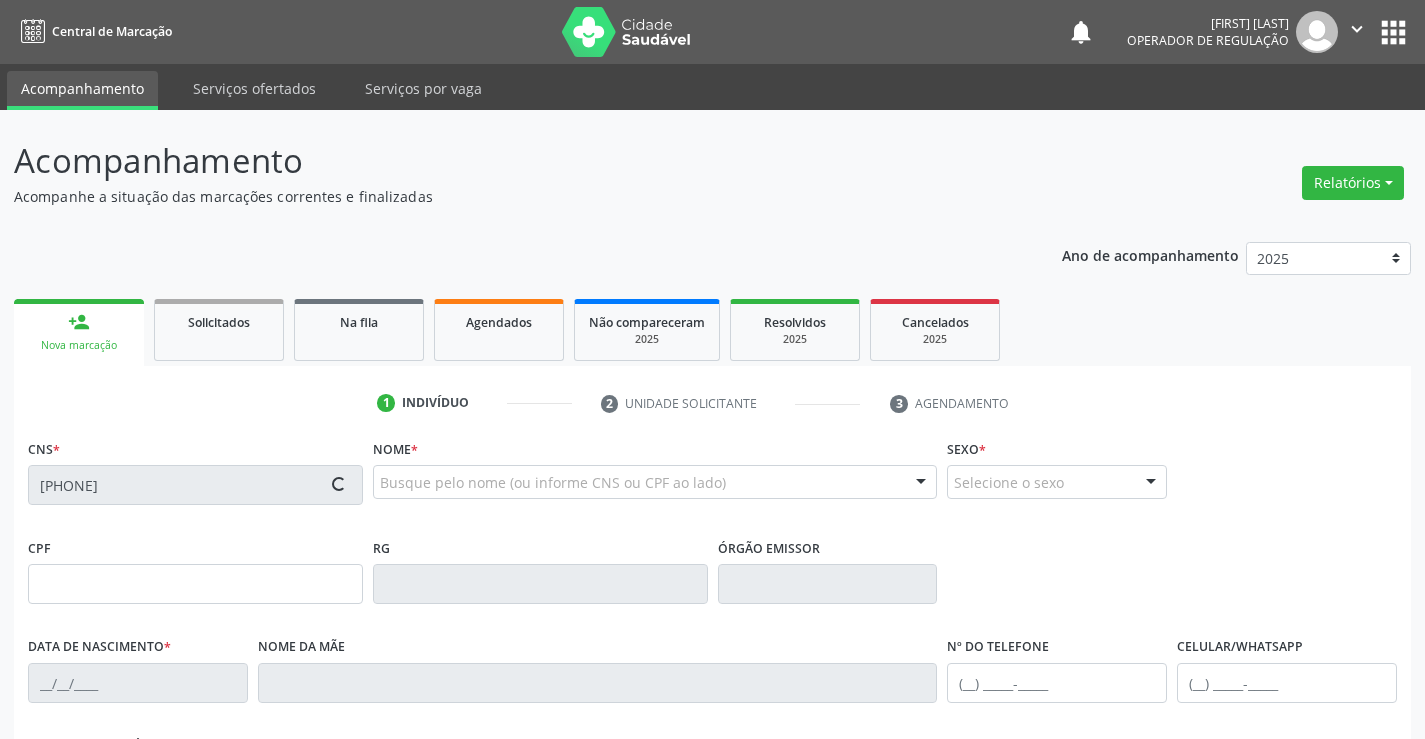 type on "16/01/1988" 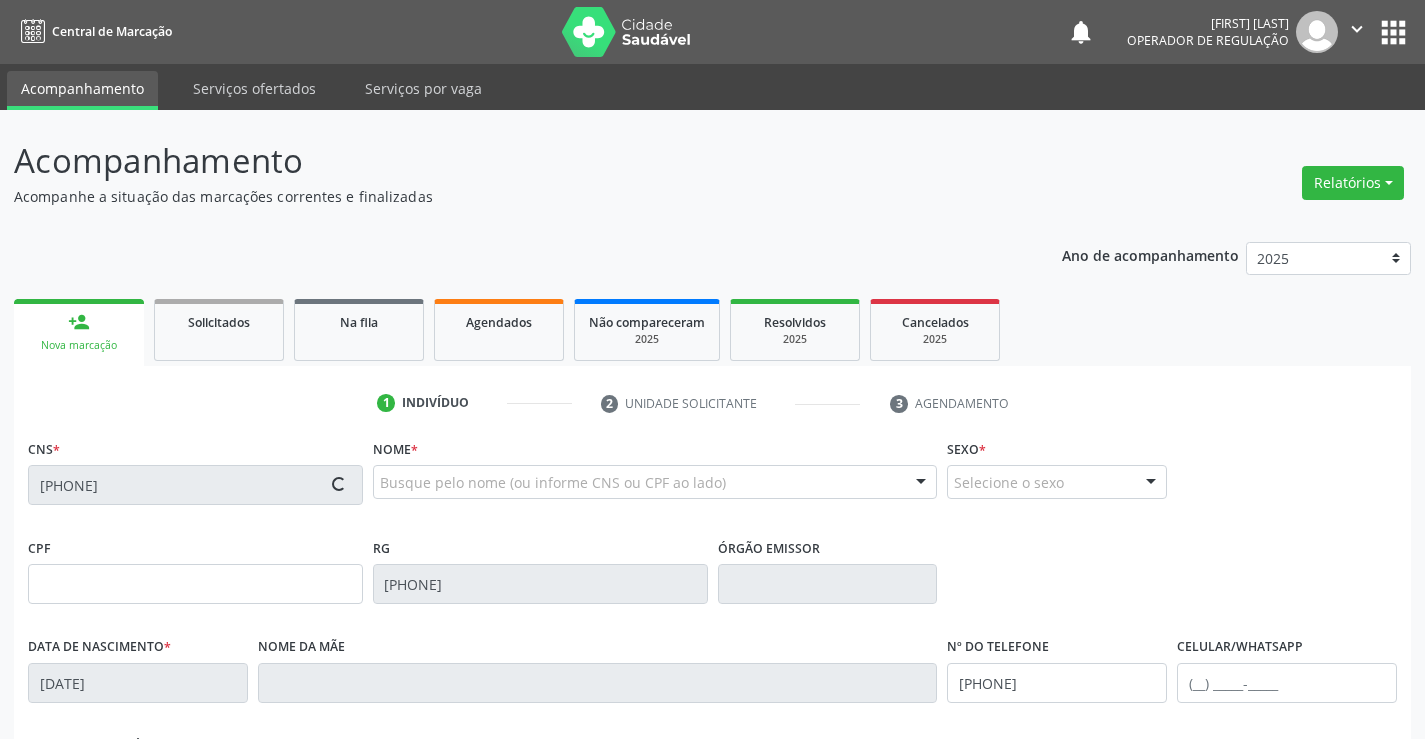 type on "(74) 99800-9889" 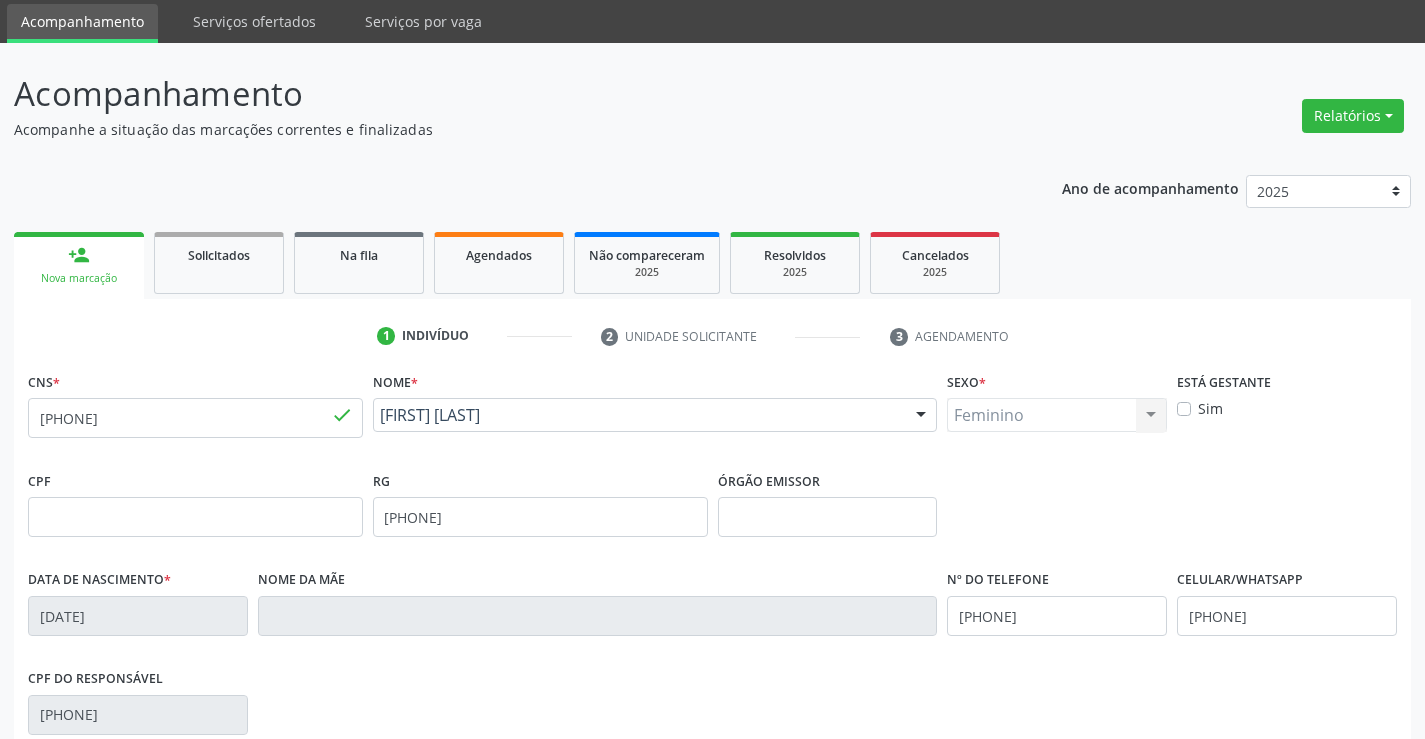 scroll, scrollTop: 100, scrollLeft: 0, axis: vertical 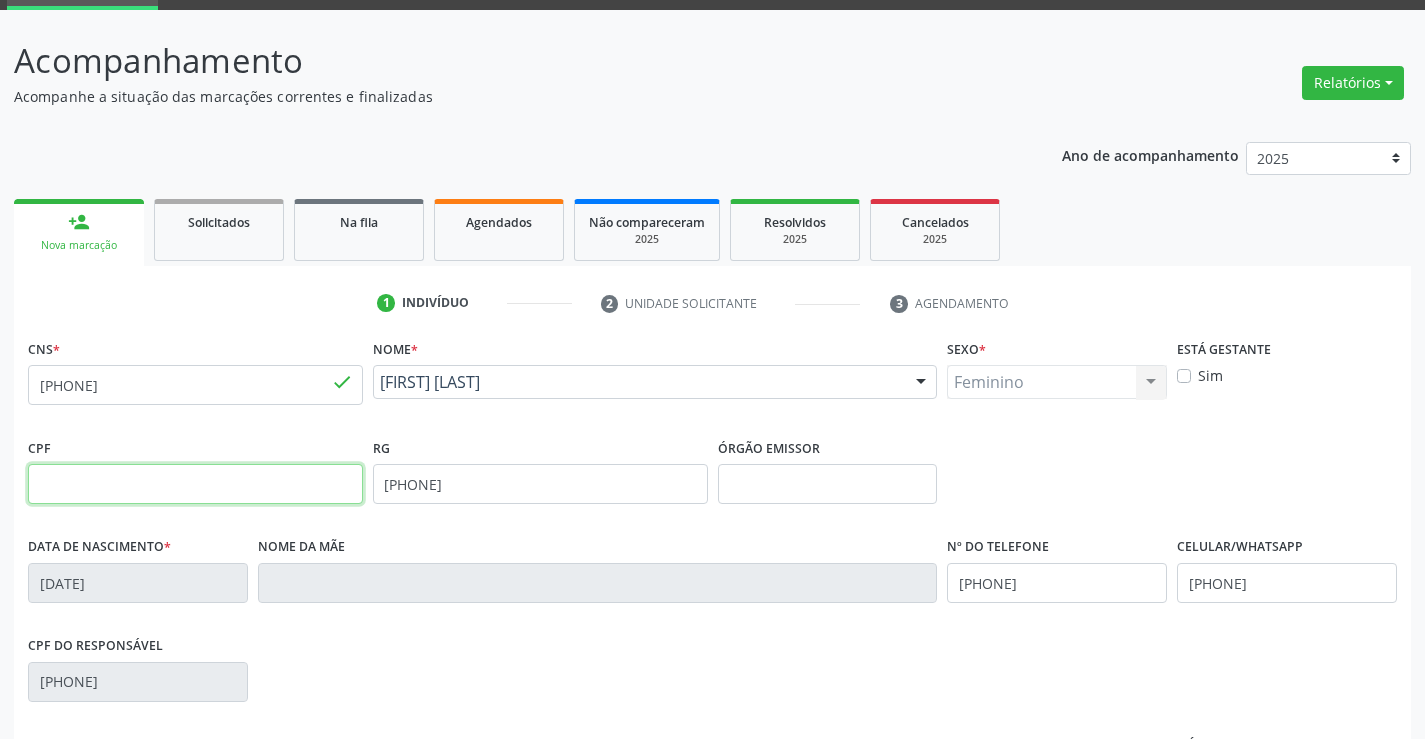 click at bounding box center [195, 484] 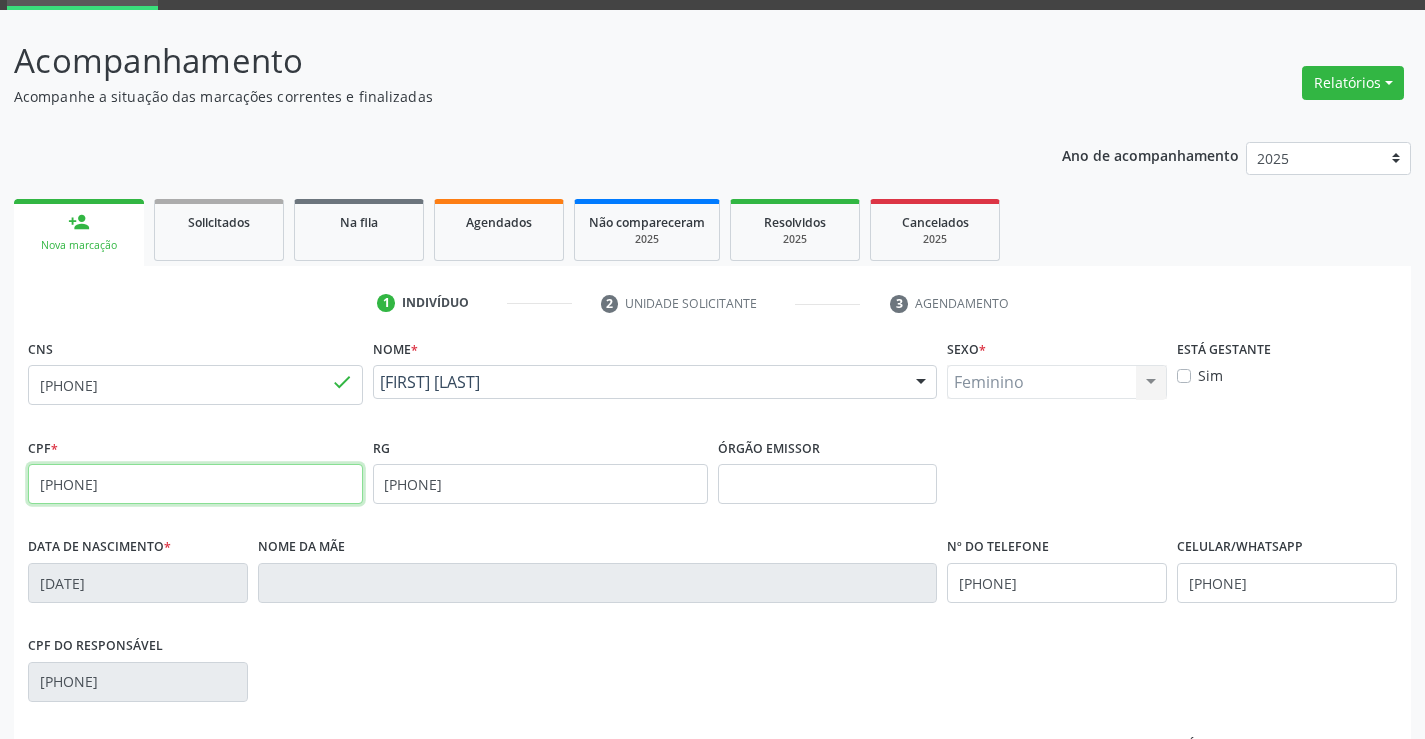 type on "041.576.845-40" 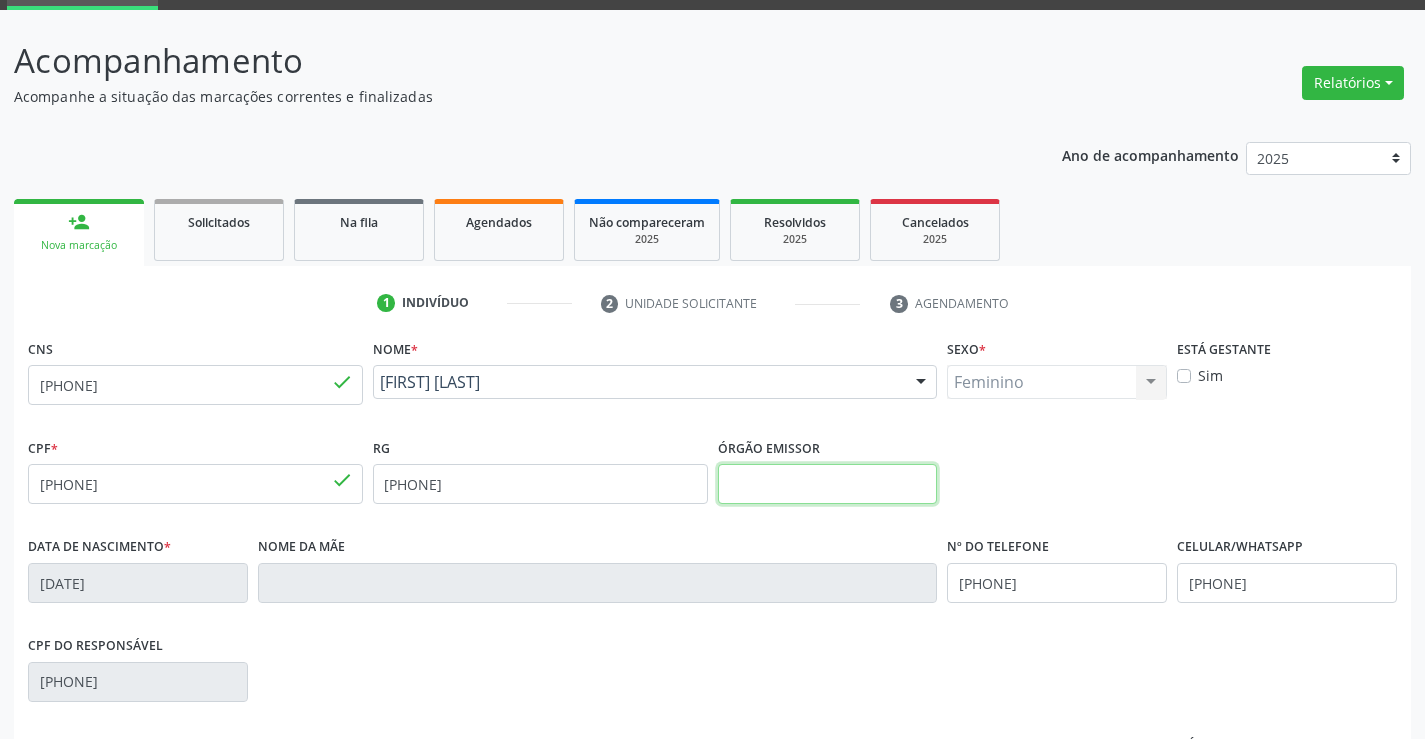 click at bounding box center (828, 484) 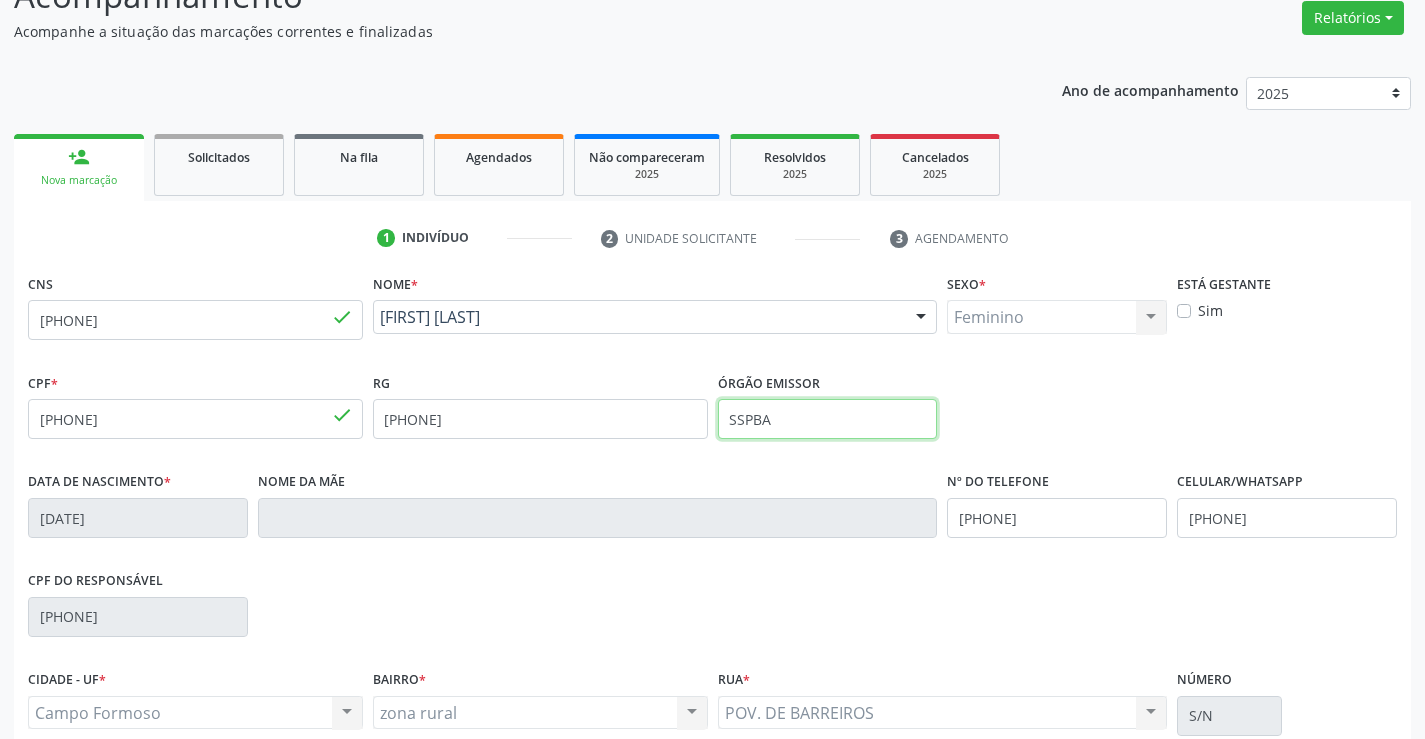 scroll, scrollTop: 345, scrollLeft: 0, axis: vertical 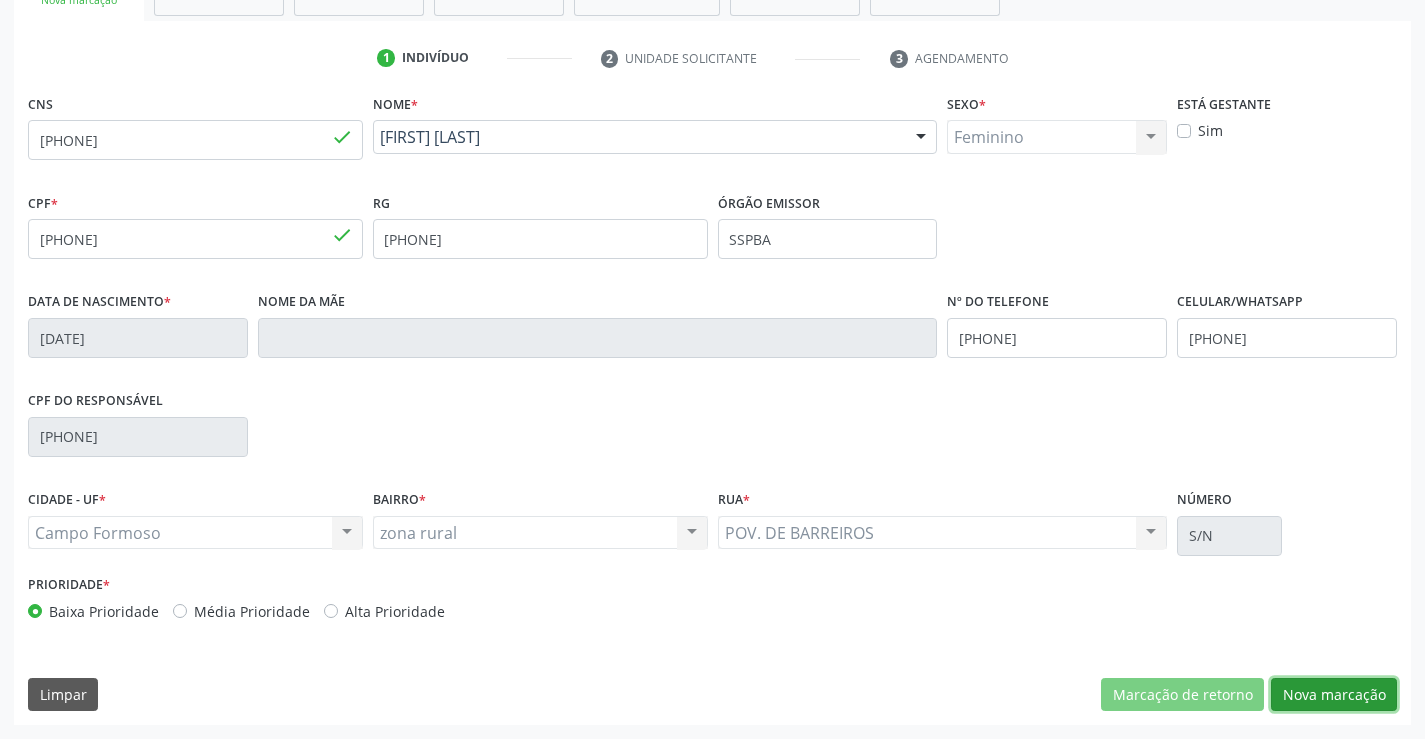 click on "Nova marcação" at bounding box center (1334, 695) 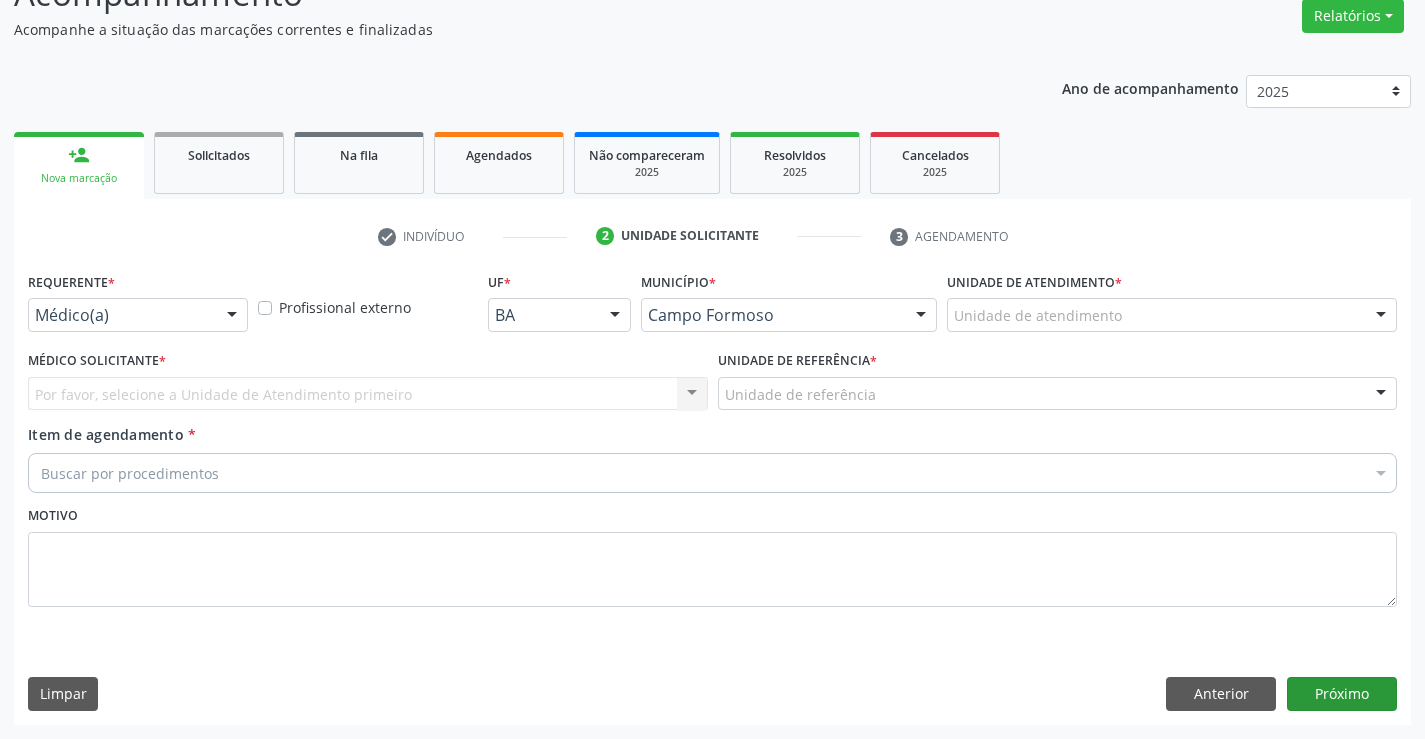 scroll, scrollTop: 167, scrollLeft: 0, axis: vertical 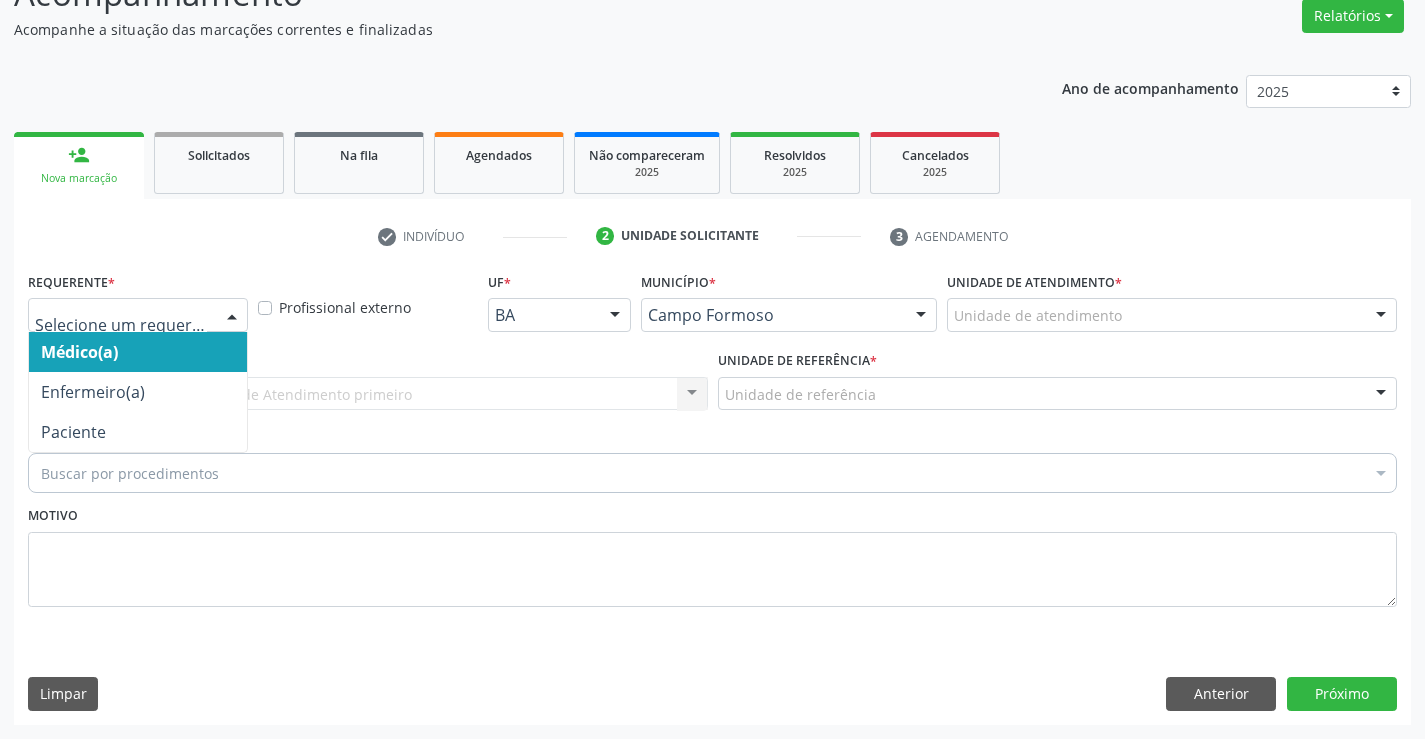 click at bounding box center [232, 316] 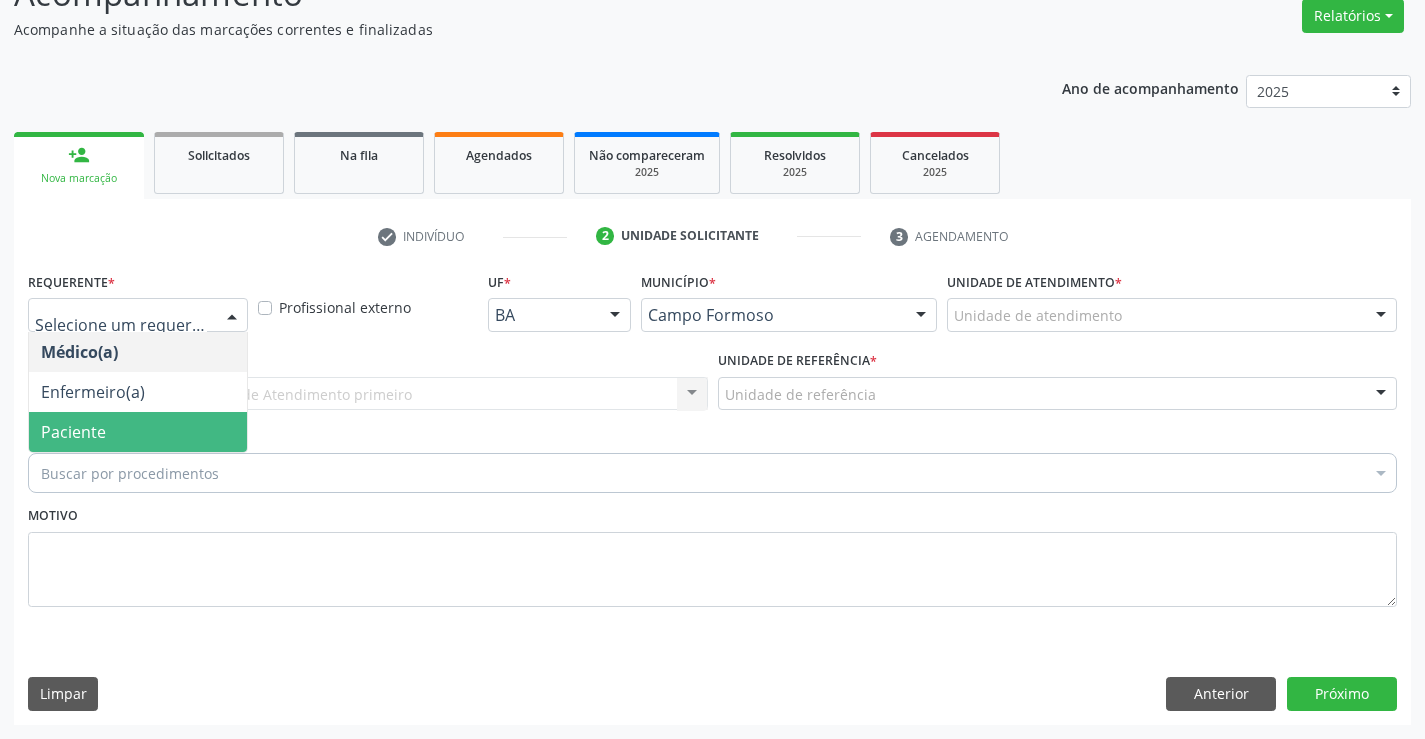 click on "Paciente" at bounding box center [138, 432] 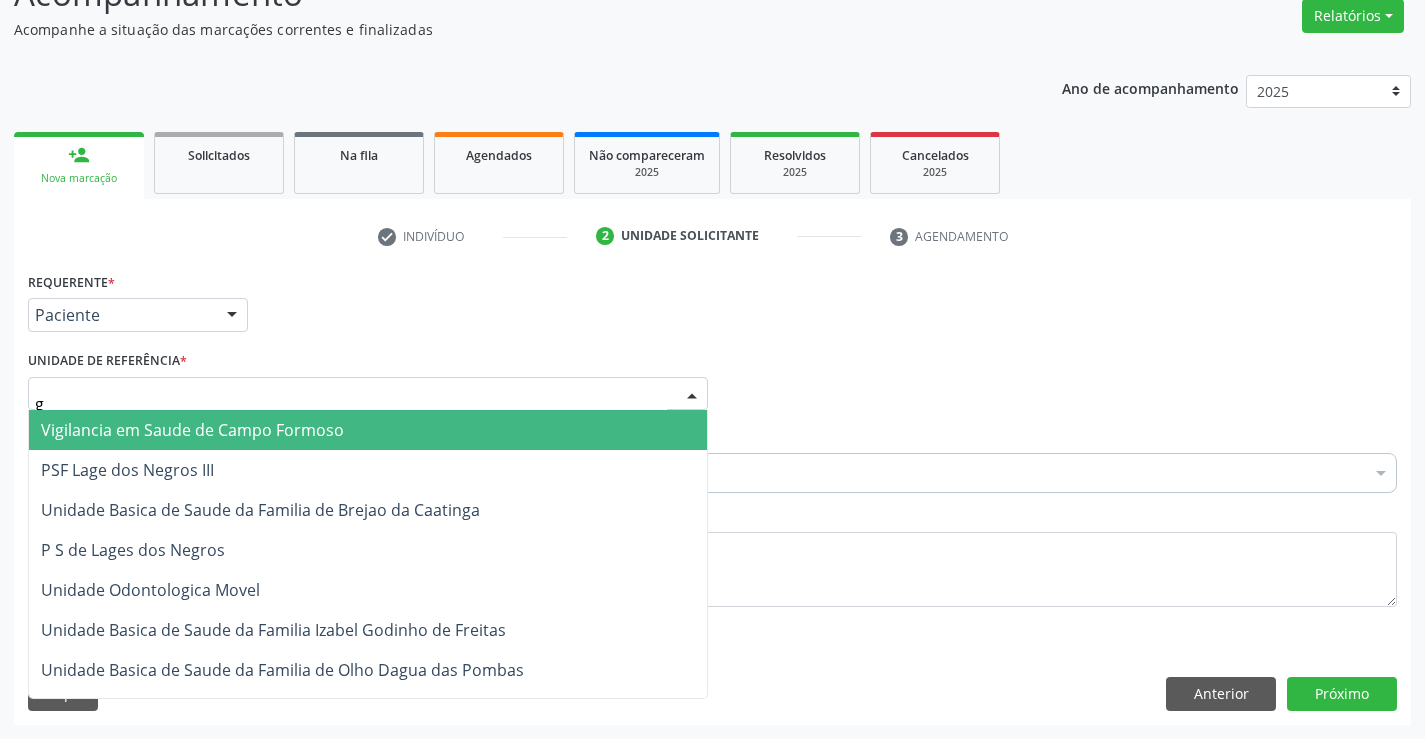 type on "go" 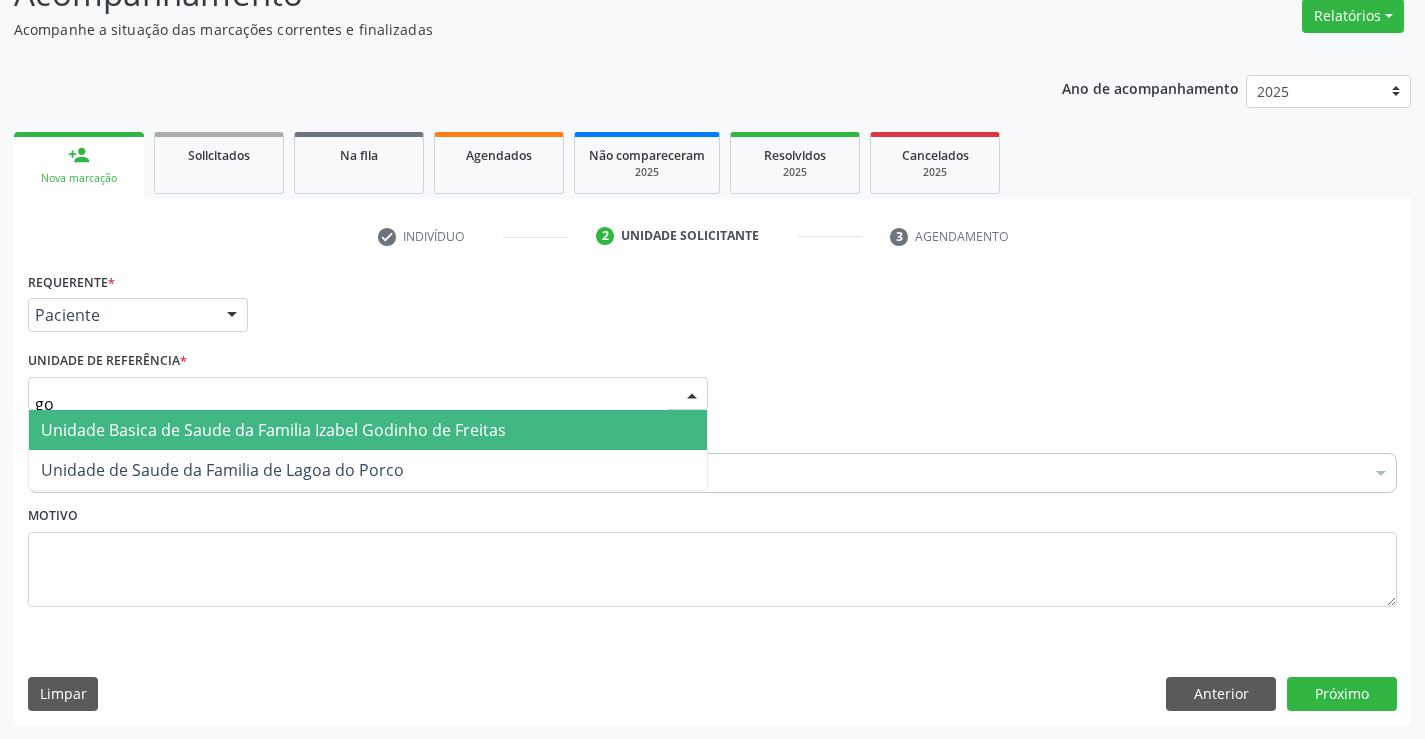 click on "Unidade Basica de Saude da Familia Izabel Godinho de Freitas" at bounding box center [273, 430] 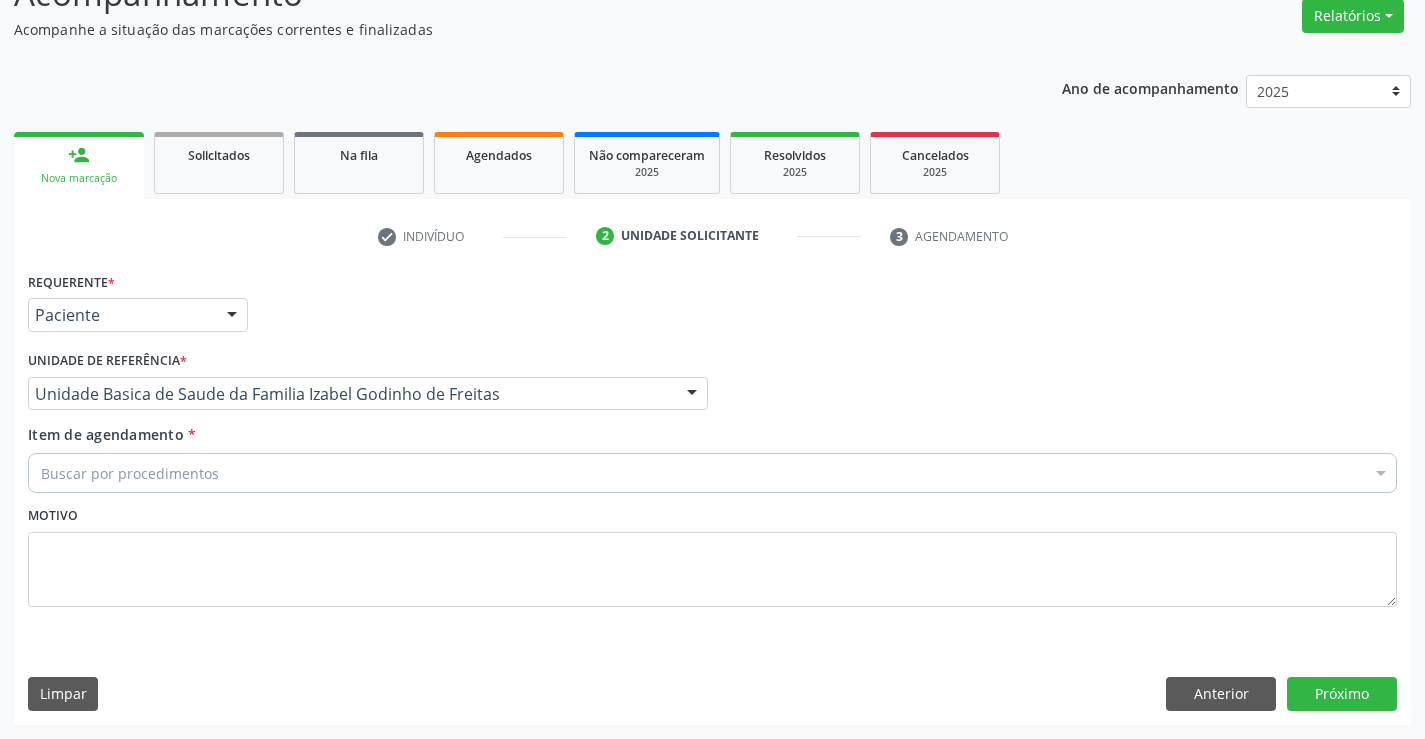 click on "Buscar por procedimentos" at bounding box center [712, 473] 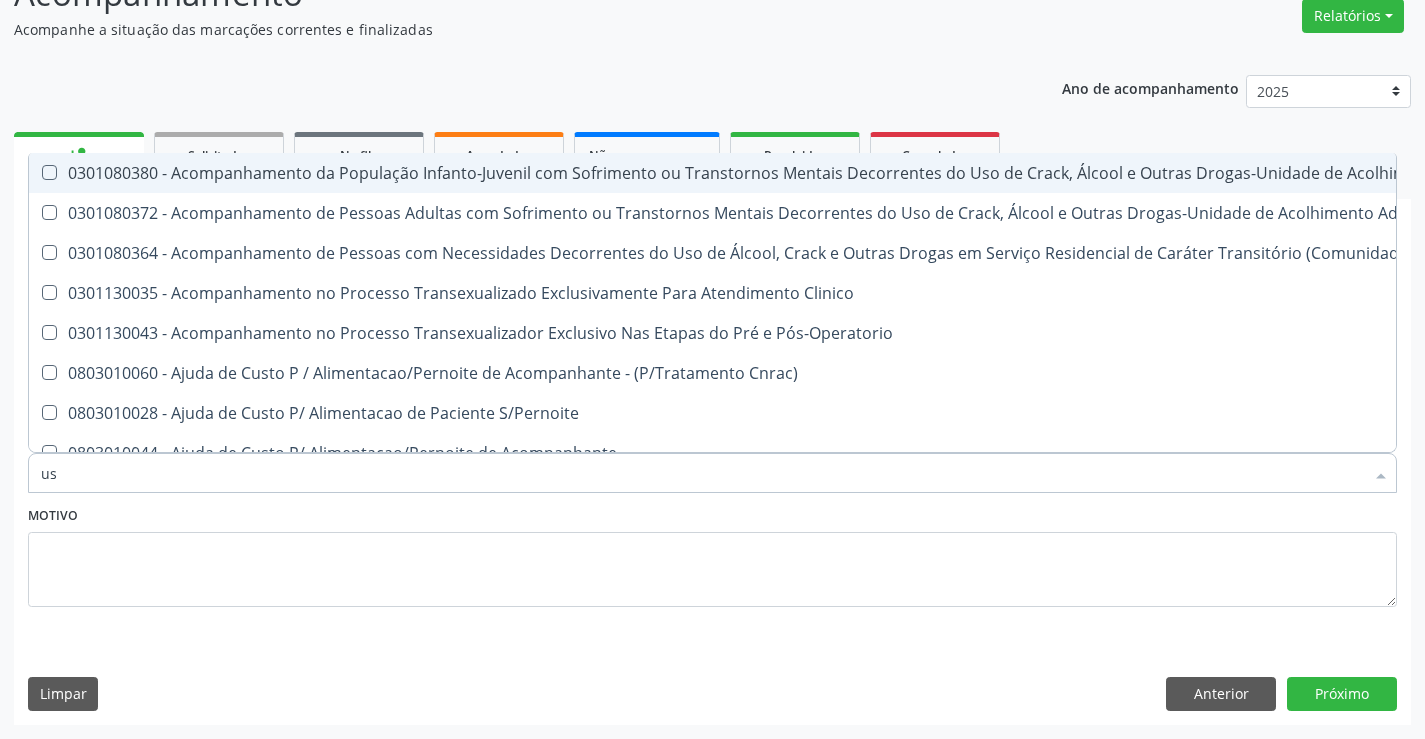 type on "usg" 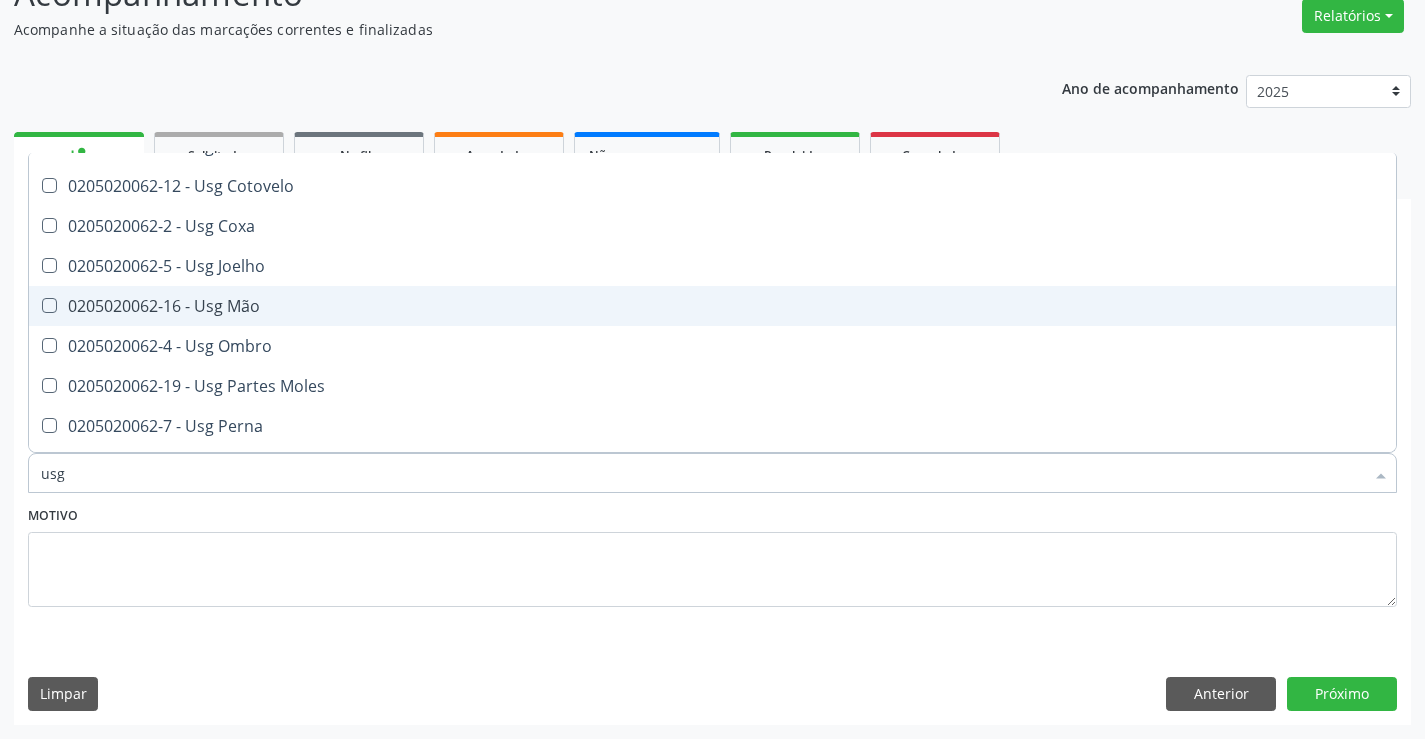 scroll, scrollTop: 200, scrollLeft: 0, axis: vertical 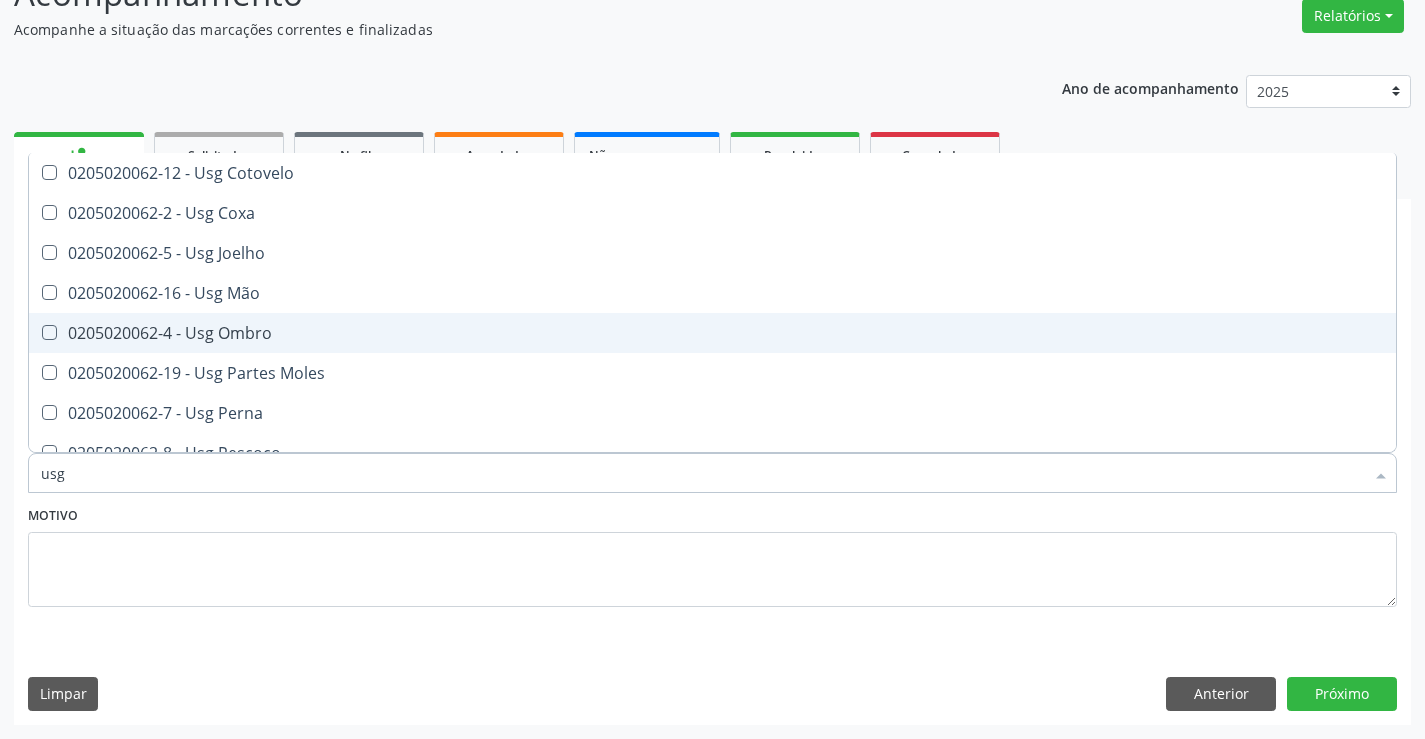 click on "0205020062-4 - Usg Ombro" at bounding box center [712, 333] 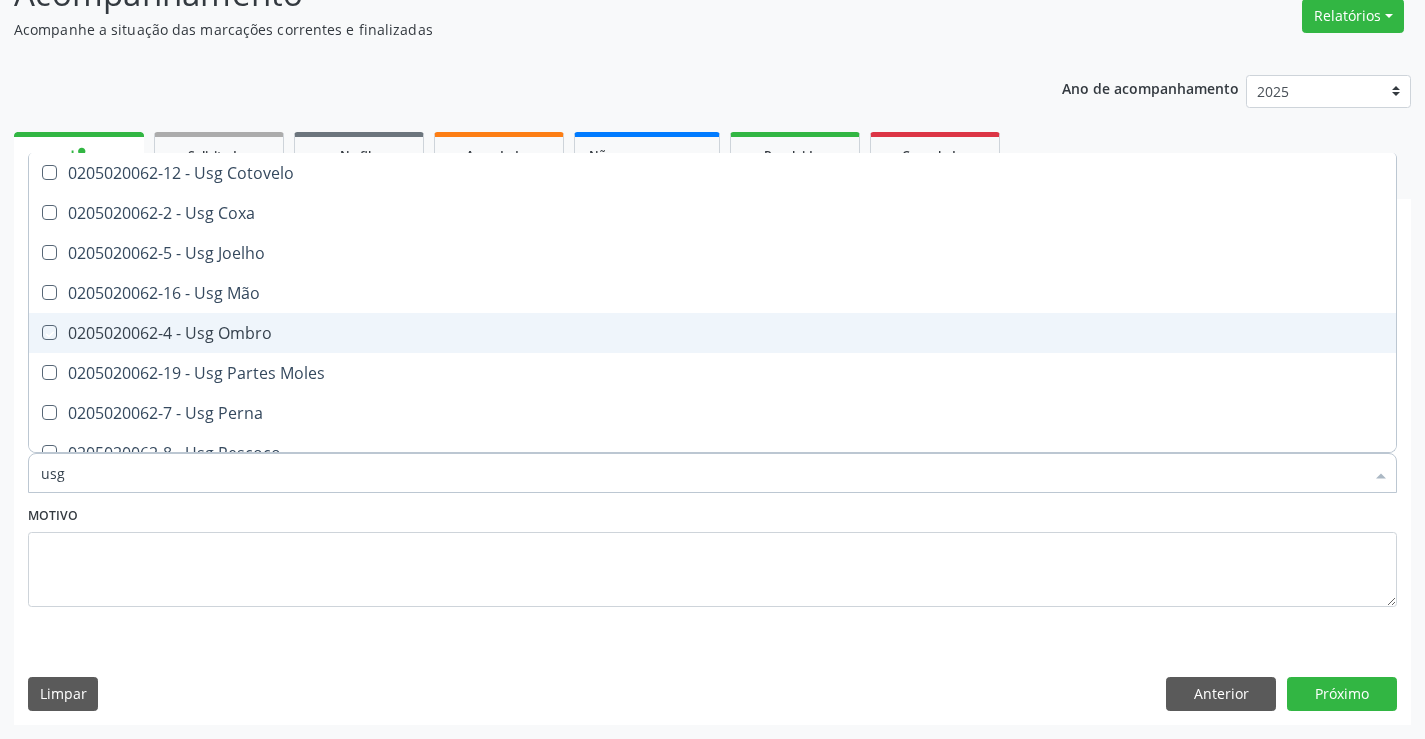 checkbox on "true" 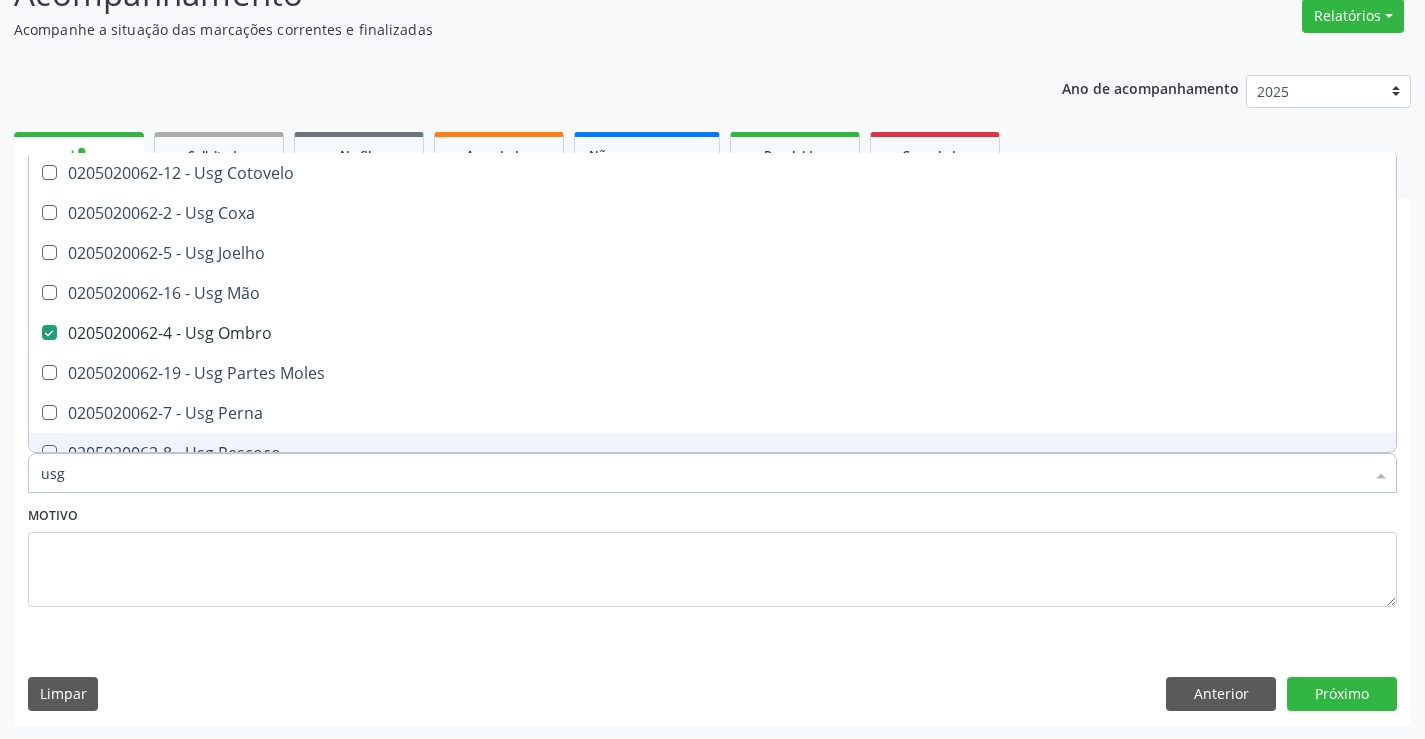 type on "usg" 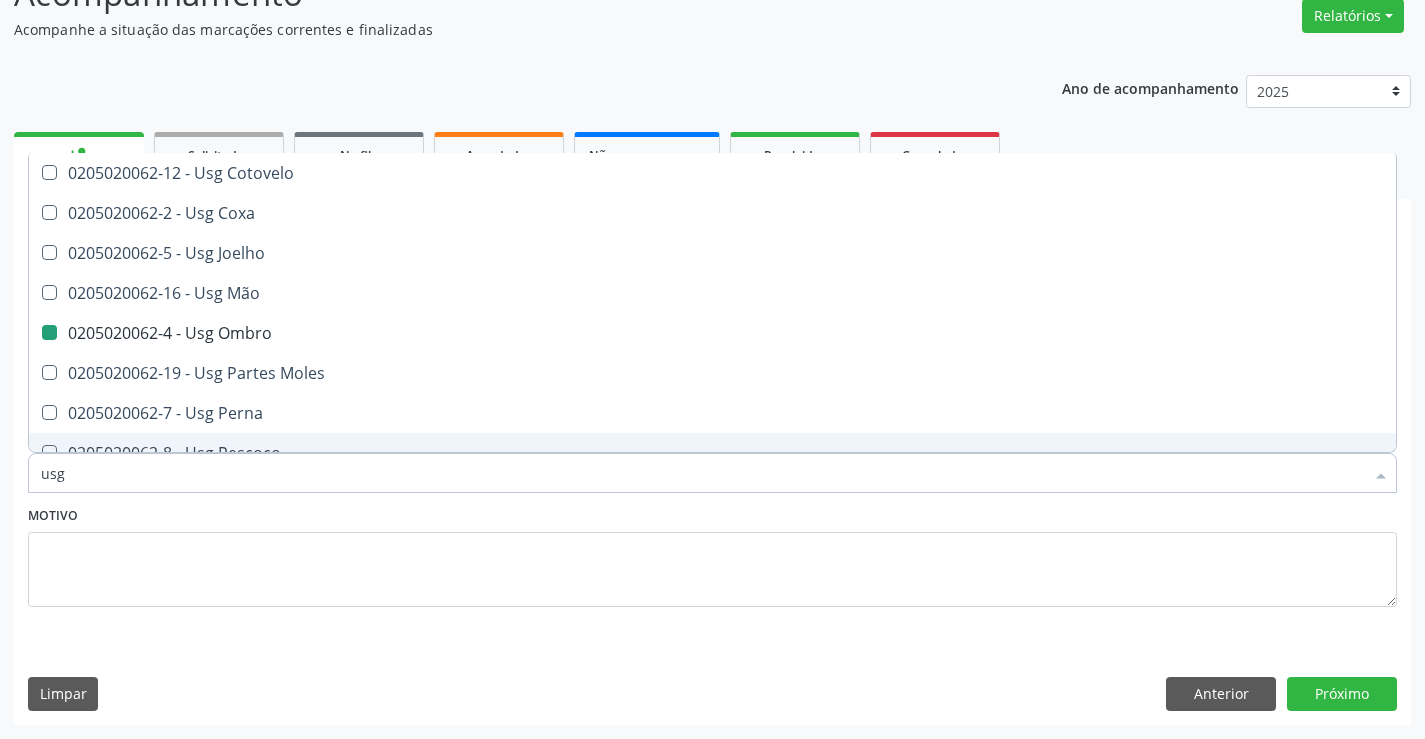 drag, startPoint x: 216, startPoint y: 525, endPoint x: 225, endPoint y: 520, distance: 10.29563 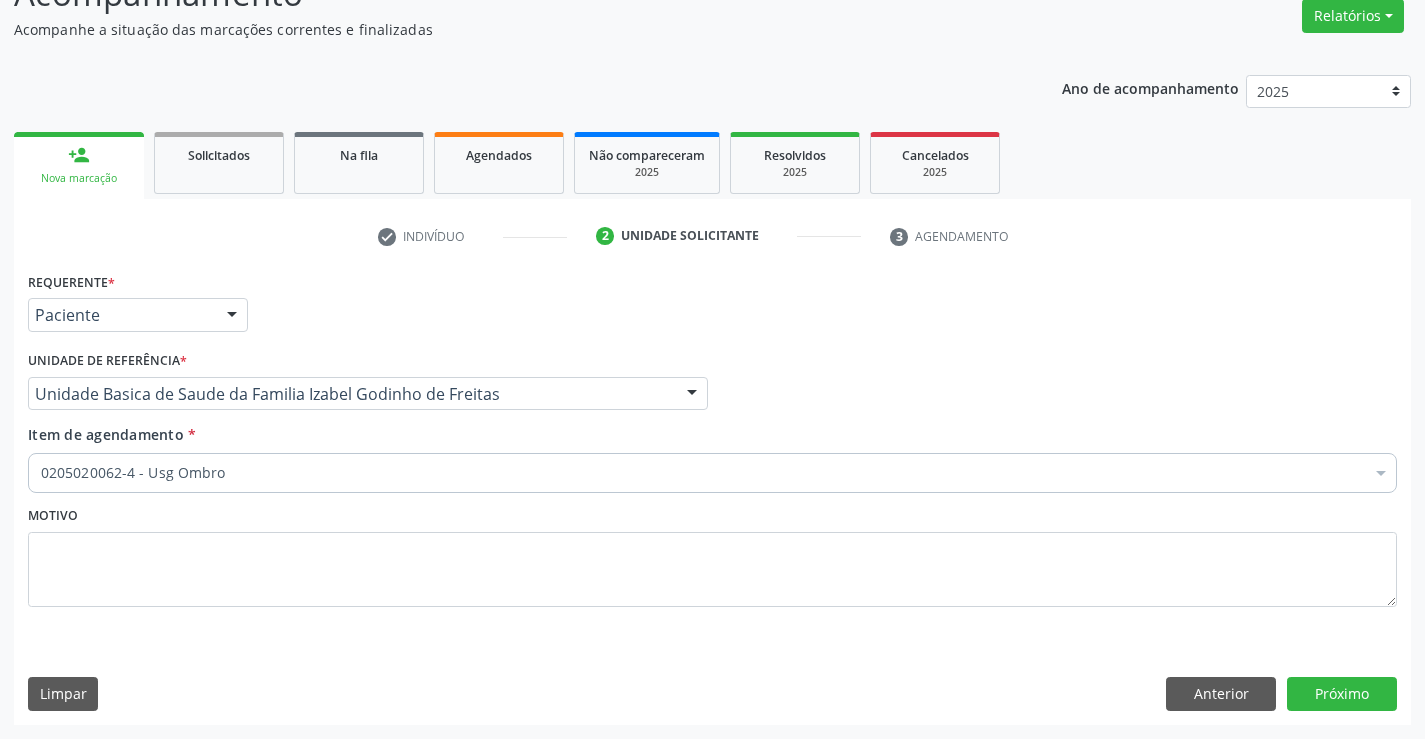 scroll, scrollTop: 0, scrollLeft: 0, axis: both 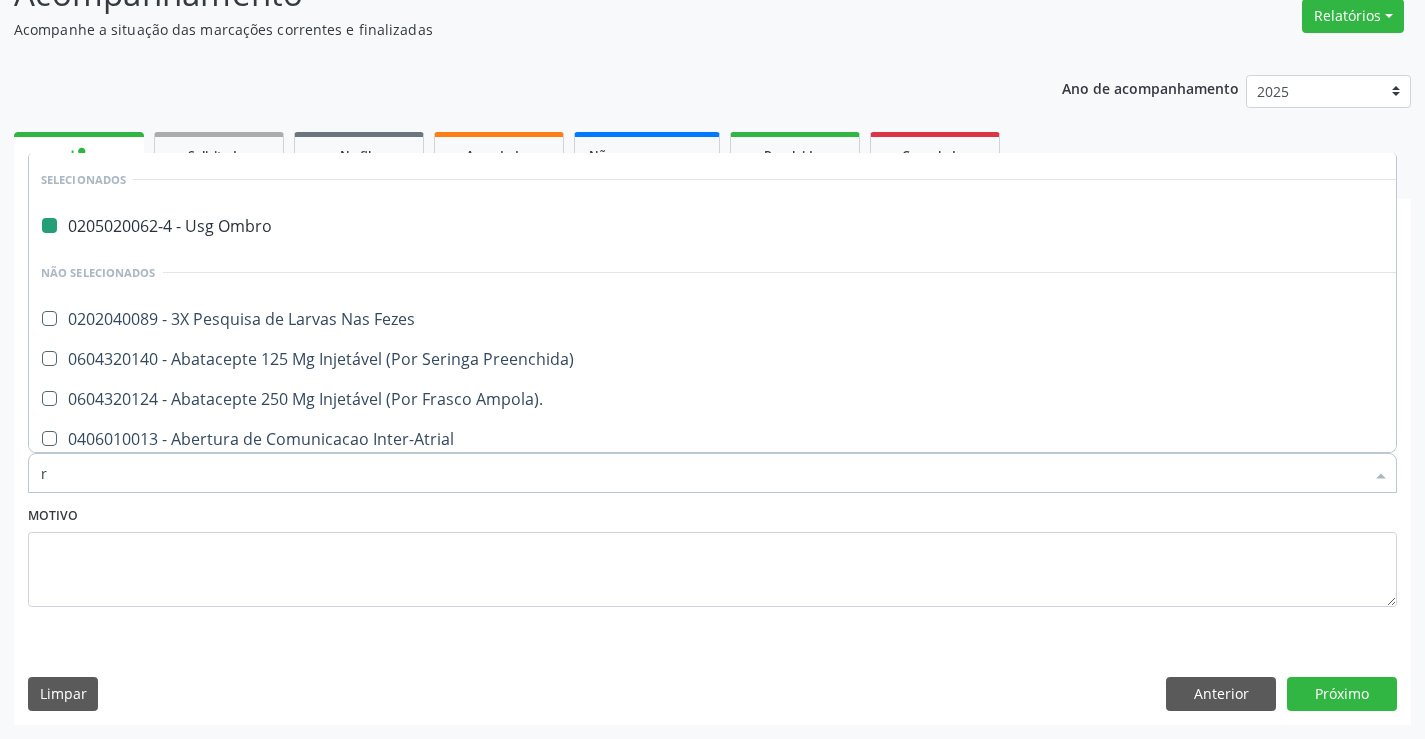 type on "re" 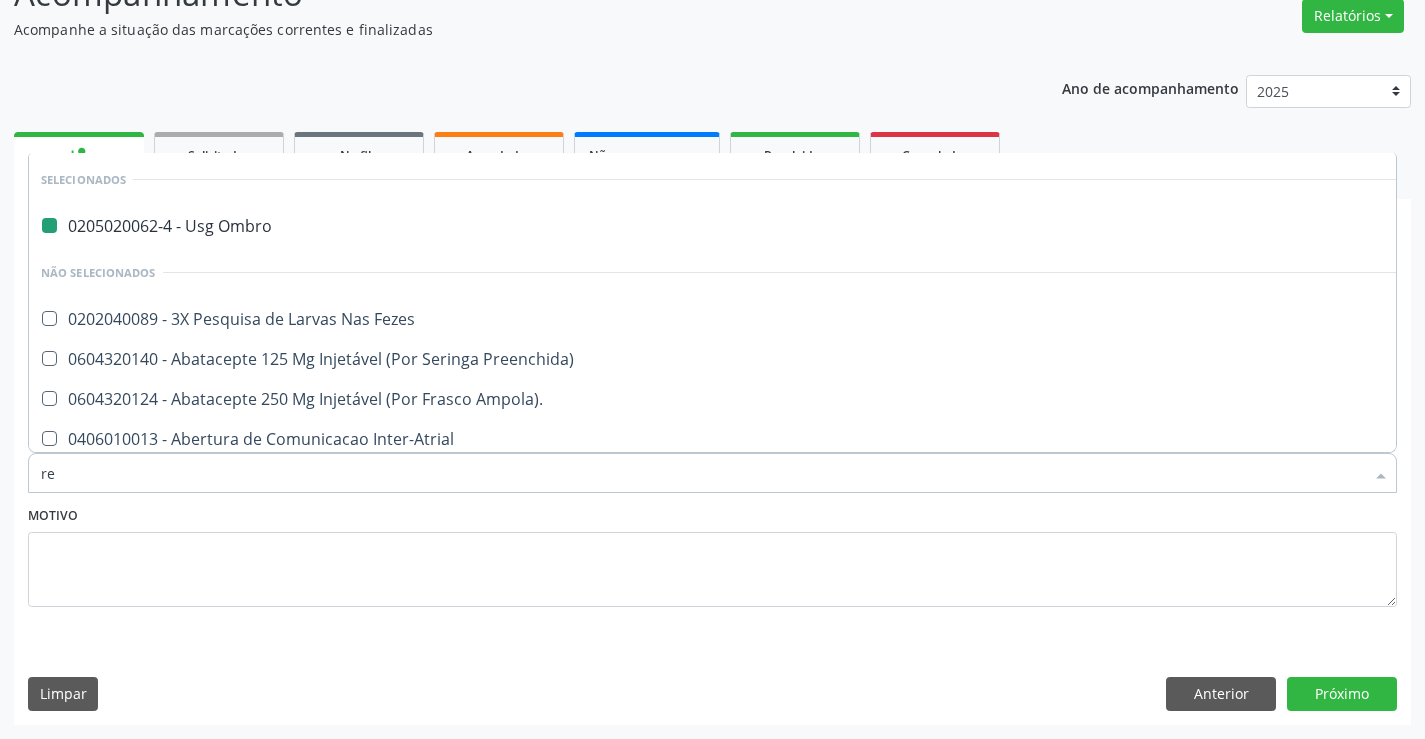 checkbox on "false" 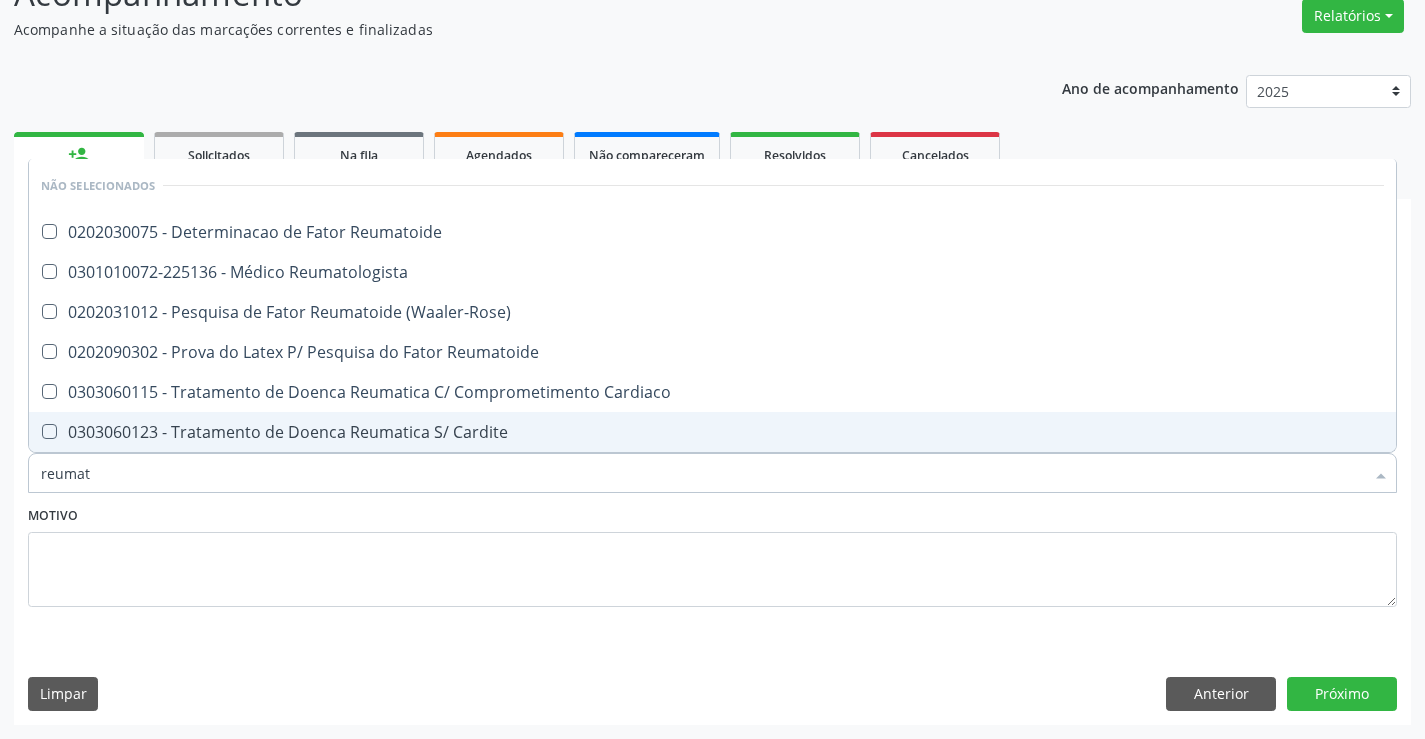 type on "reumato" 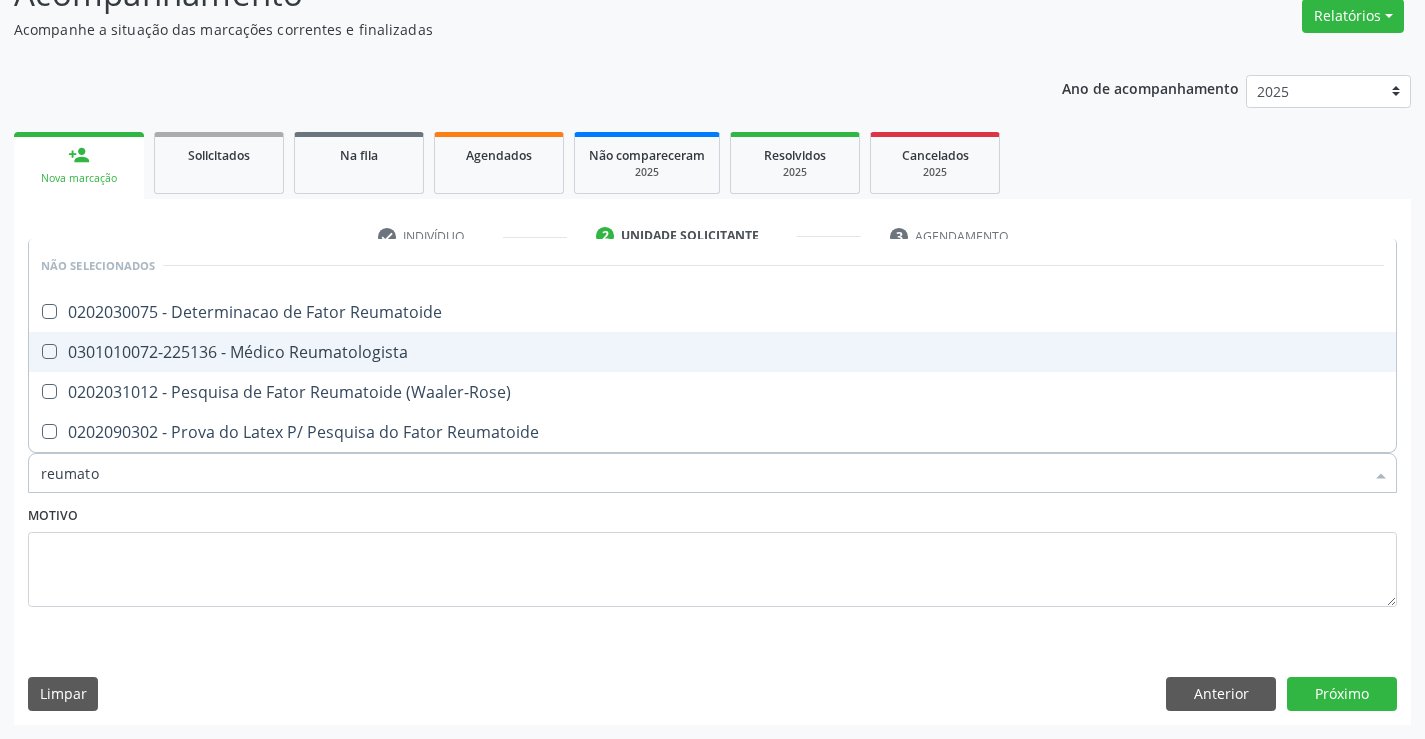 click on "0301010072-225136 - Médico Reumatologista" at bounding box center [712, 352] 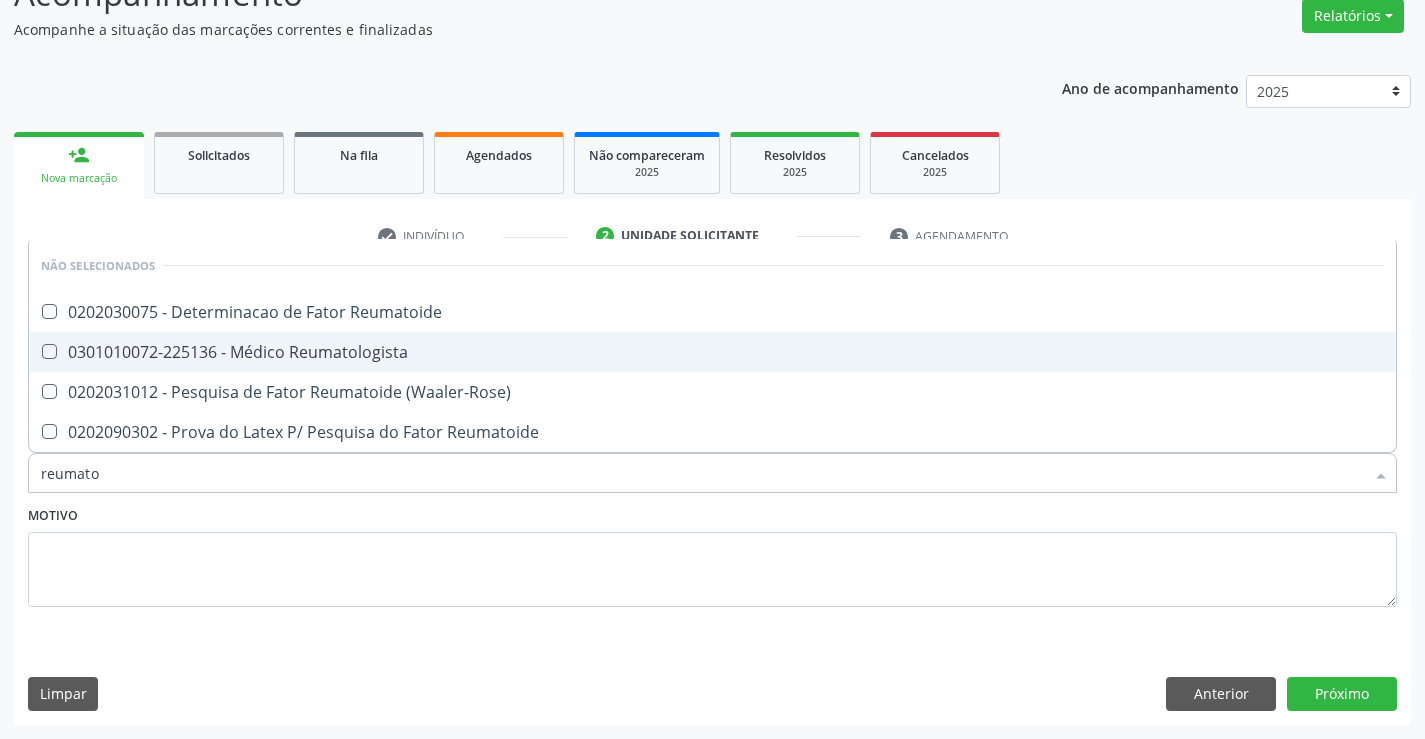 checkbox on "true" 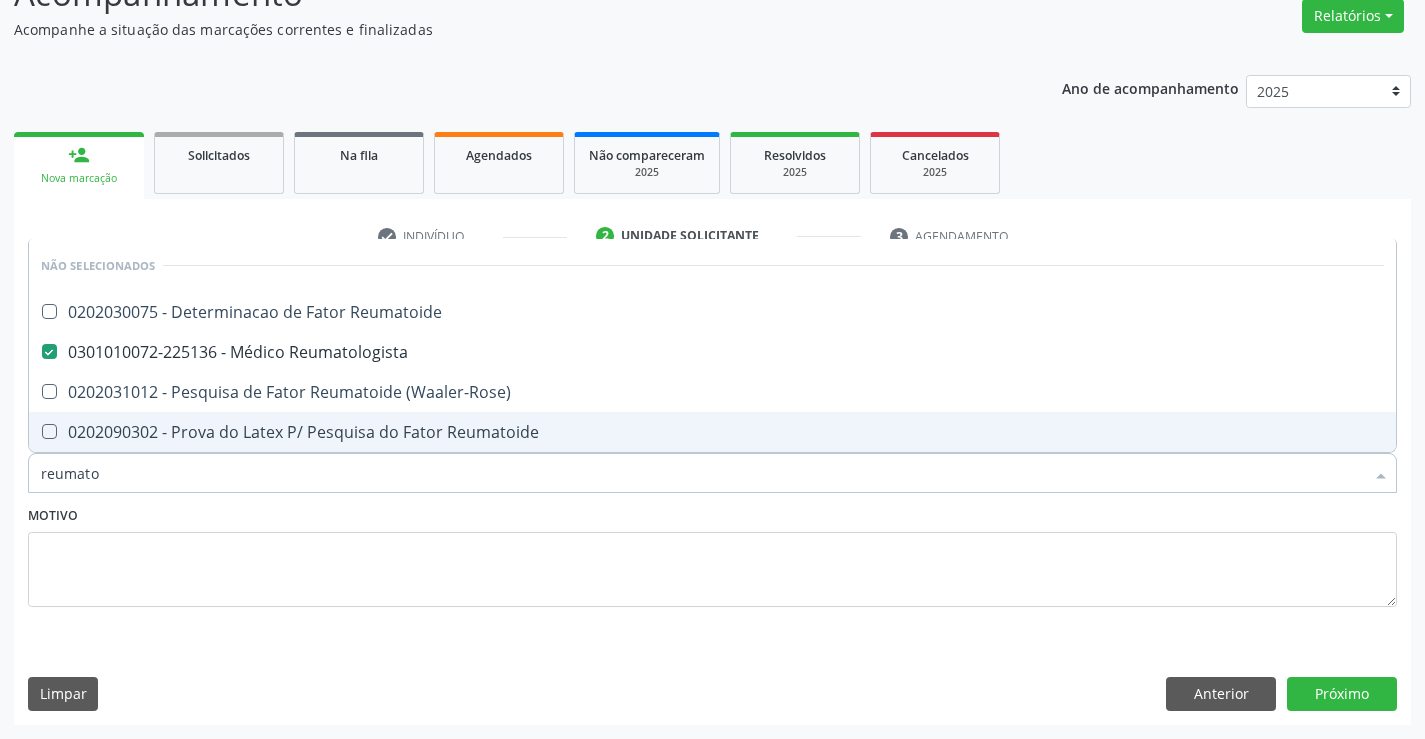 click on "Motivo" at bounding box center [712, 554] 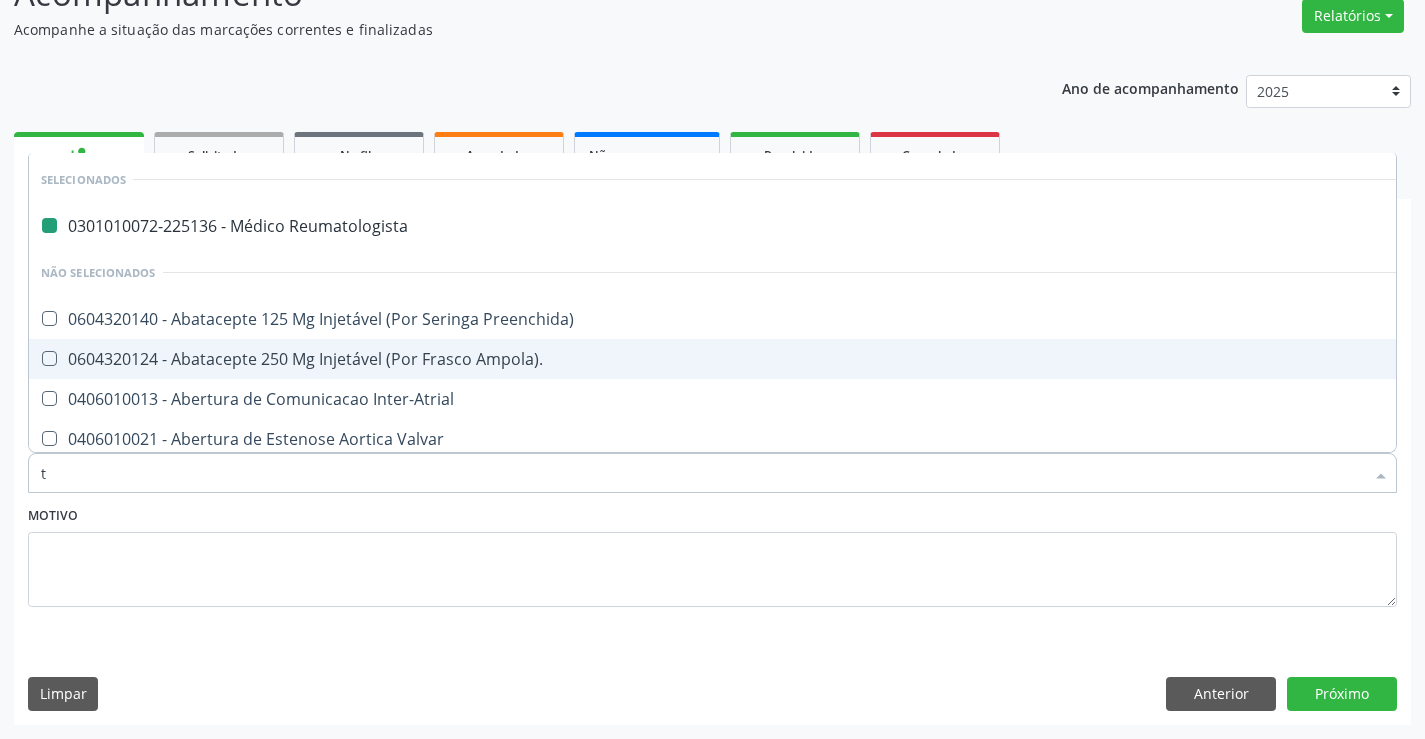 type on "tr" 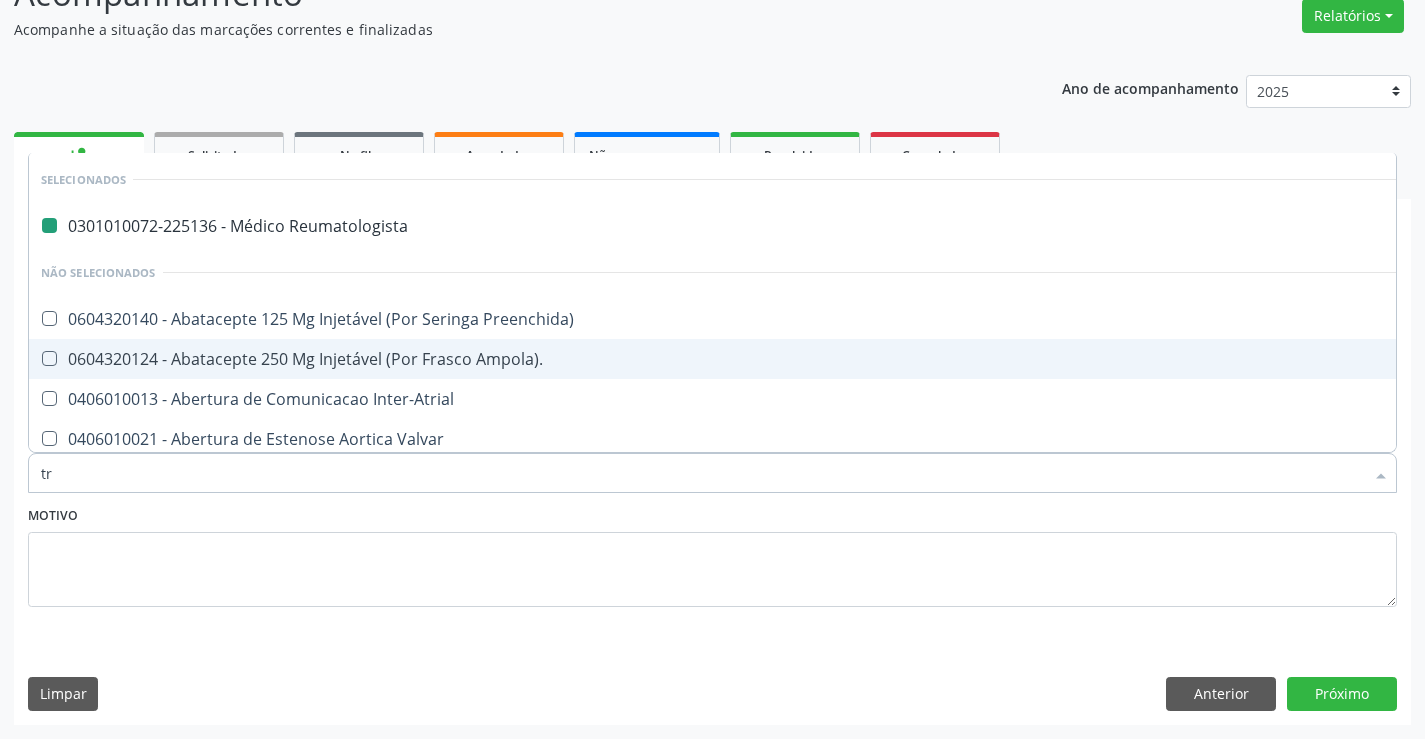 checkbox on "false" 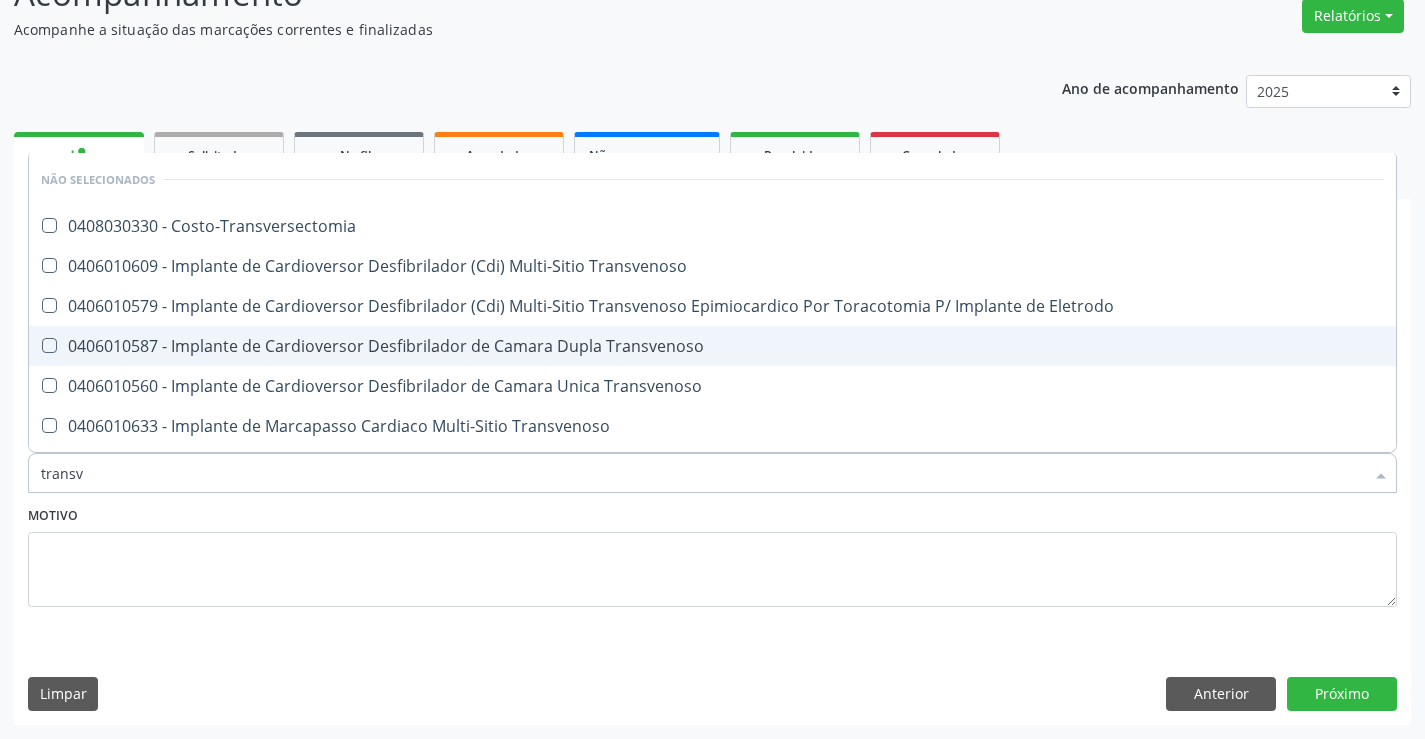 type on "transva" 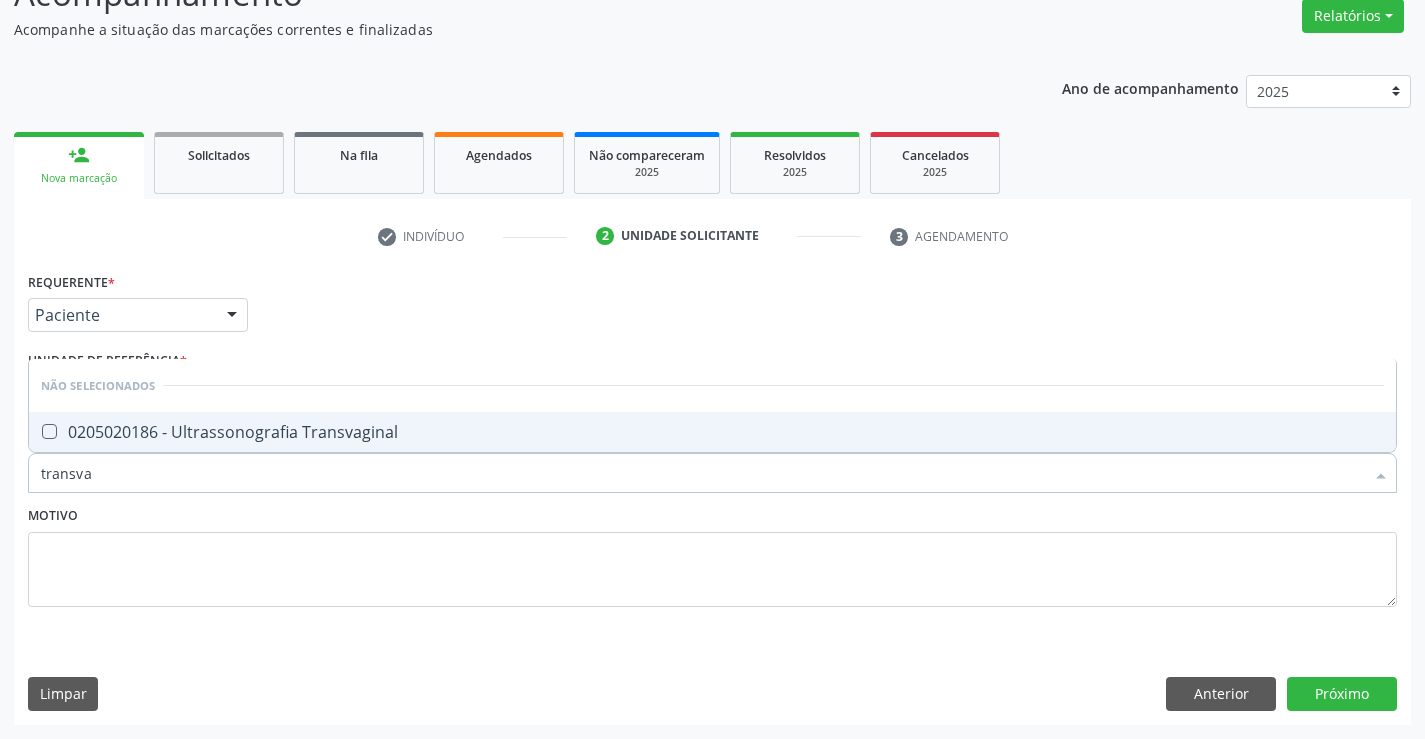click on "0205020186 - Ultrassonografia Transvaginal" at bounding box center (712, 432) 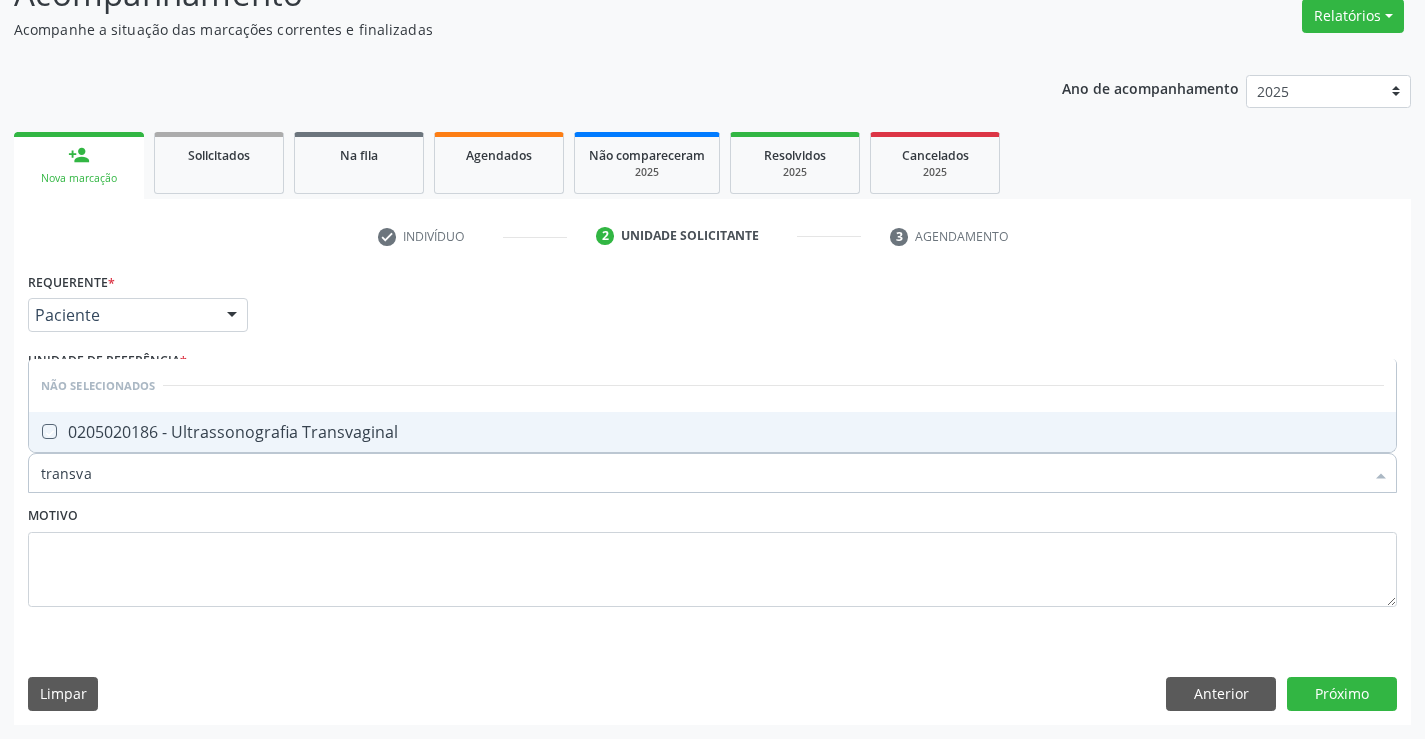 checkbox on "true" 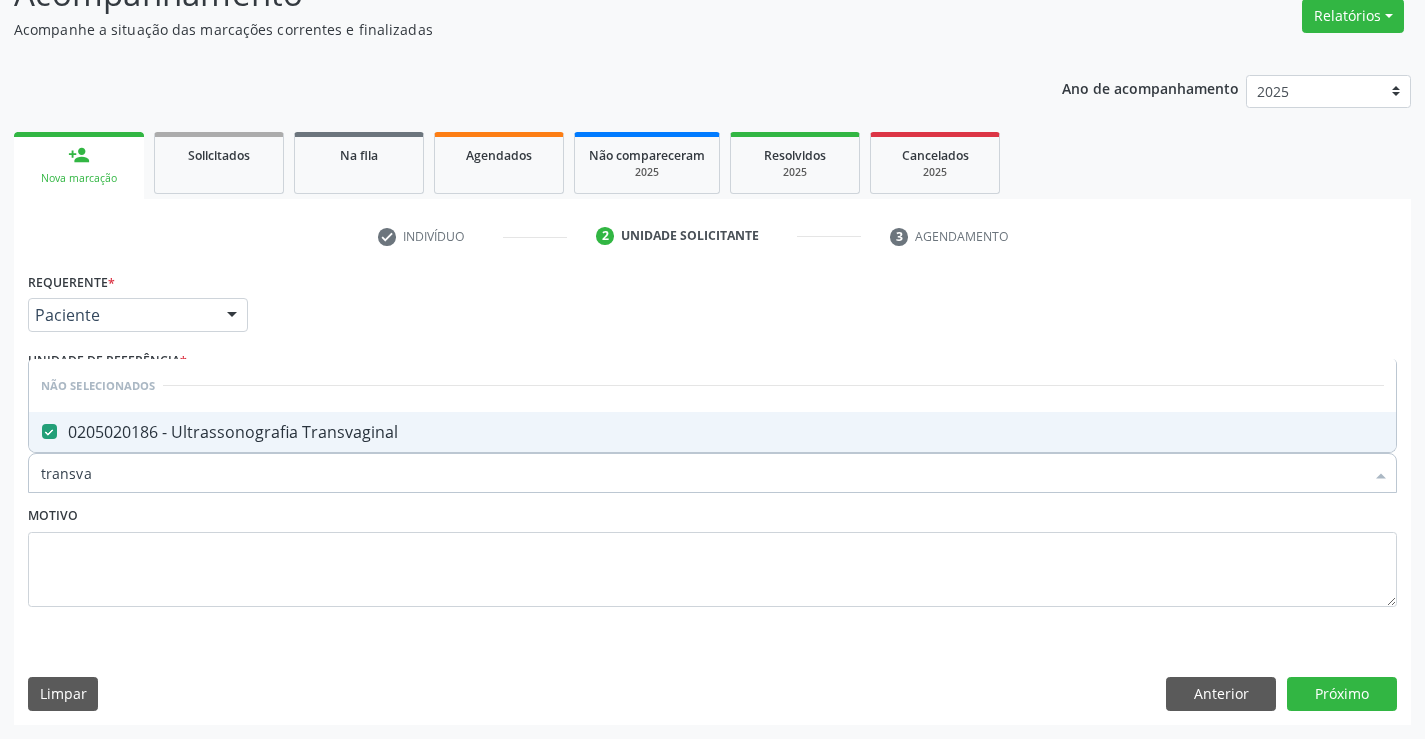 click on "Motivo" at bounding box center [712, 554] 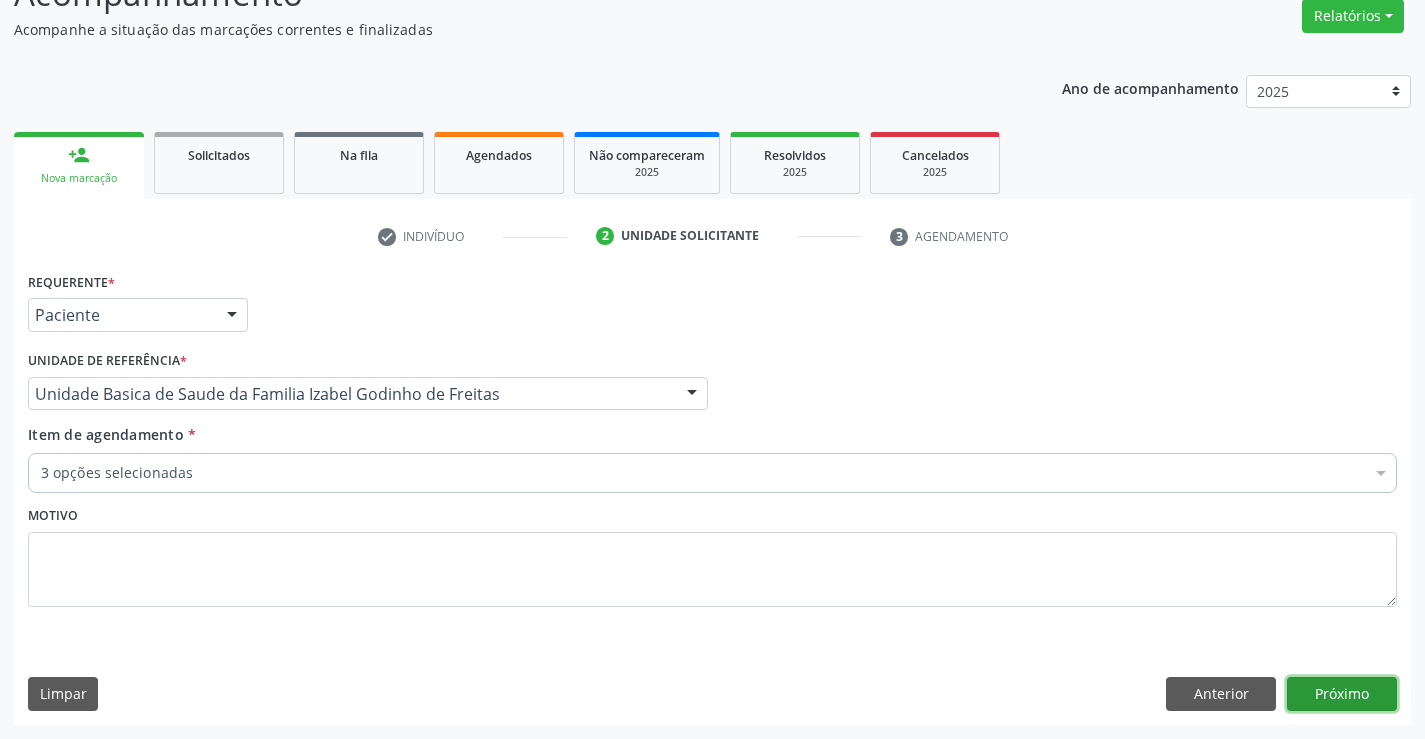 click on "Próximo" at bounding box center (1342, 694) 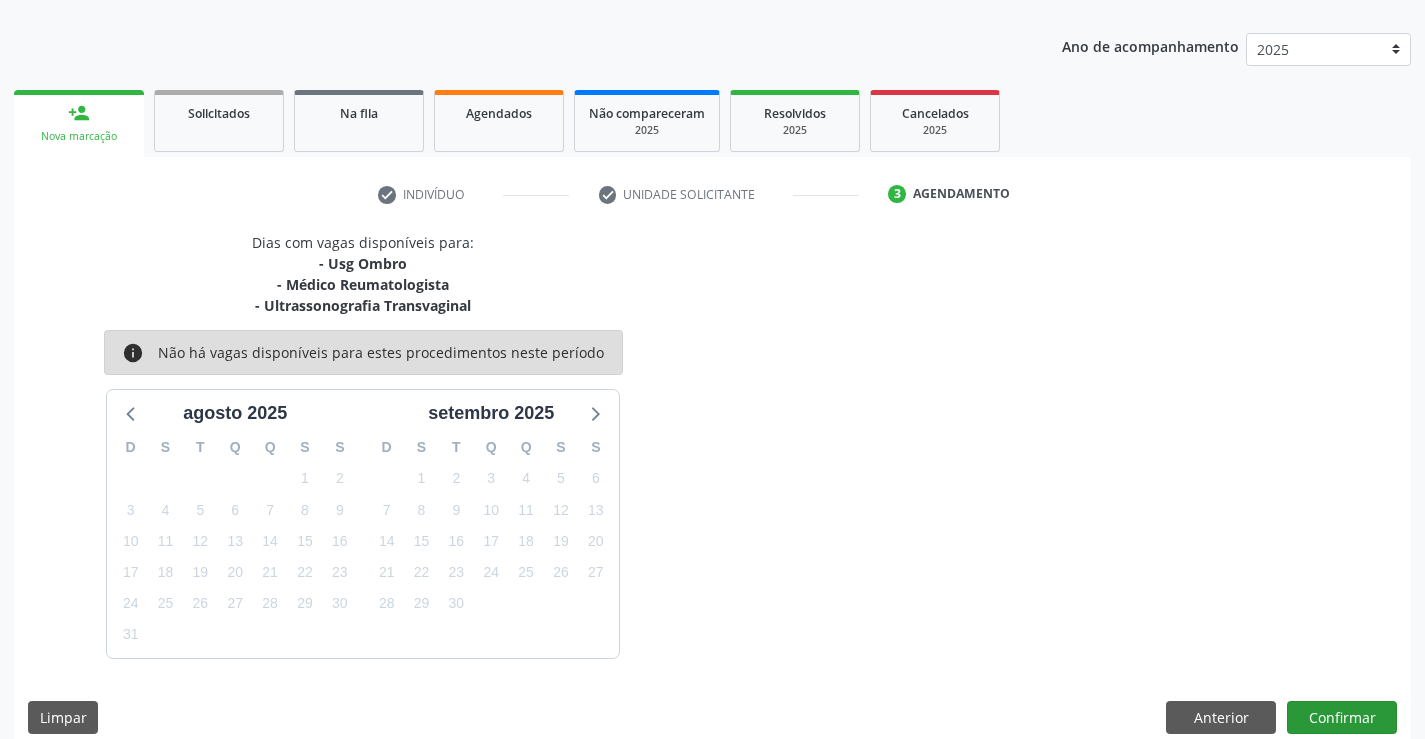 scroll, scrollTop: 232, scrollLeft: 0, axis: vertical 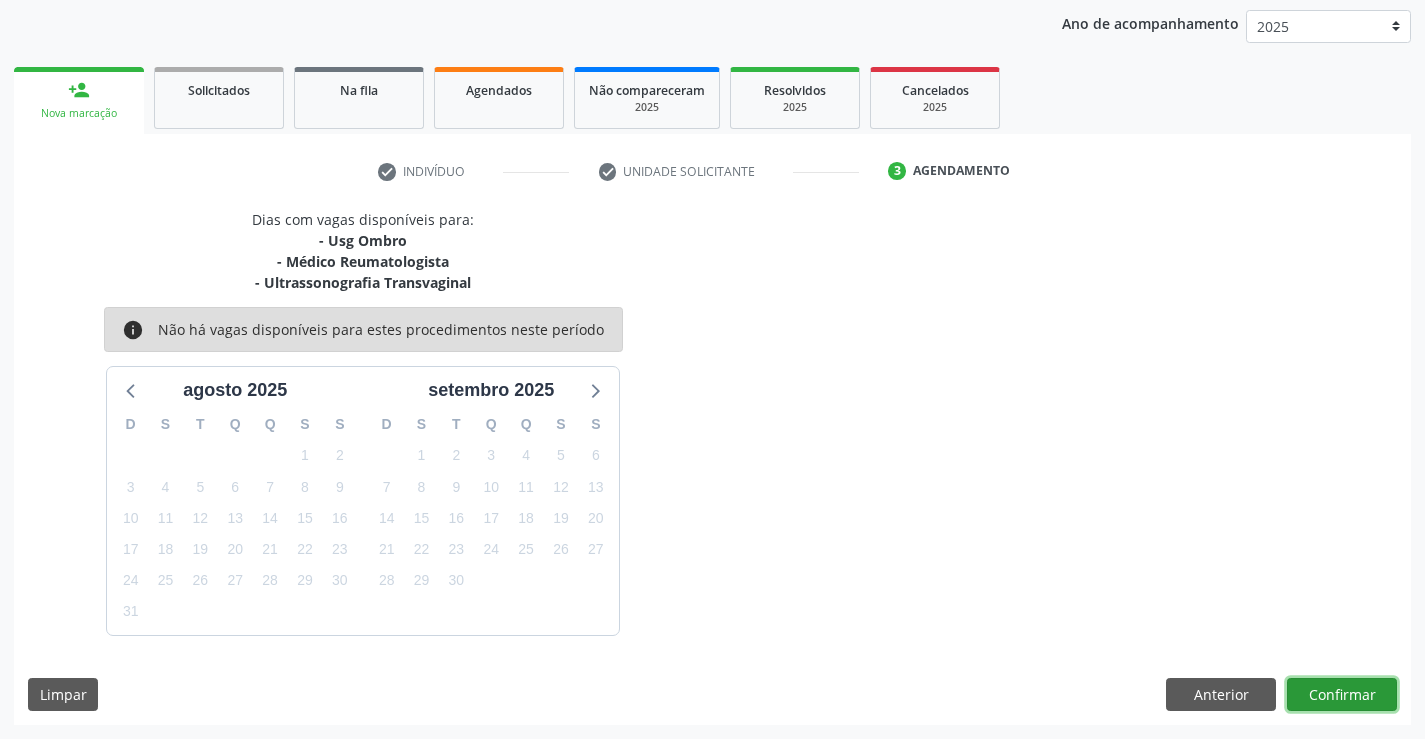 click on "Confirmar" at bounding box center (1342, 695) 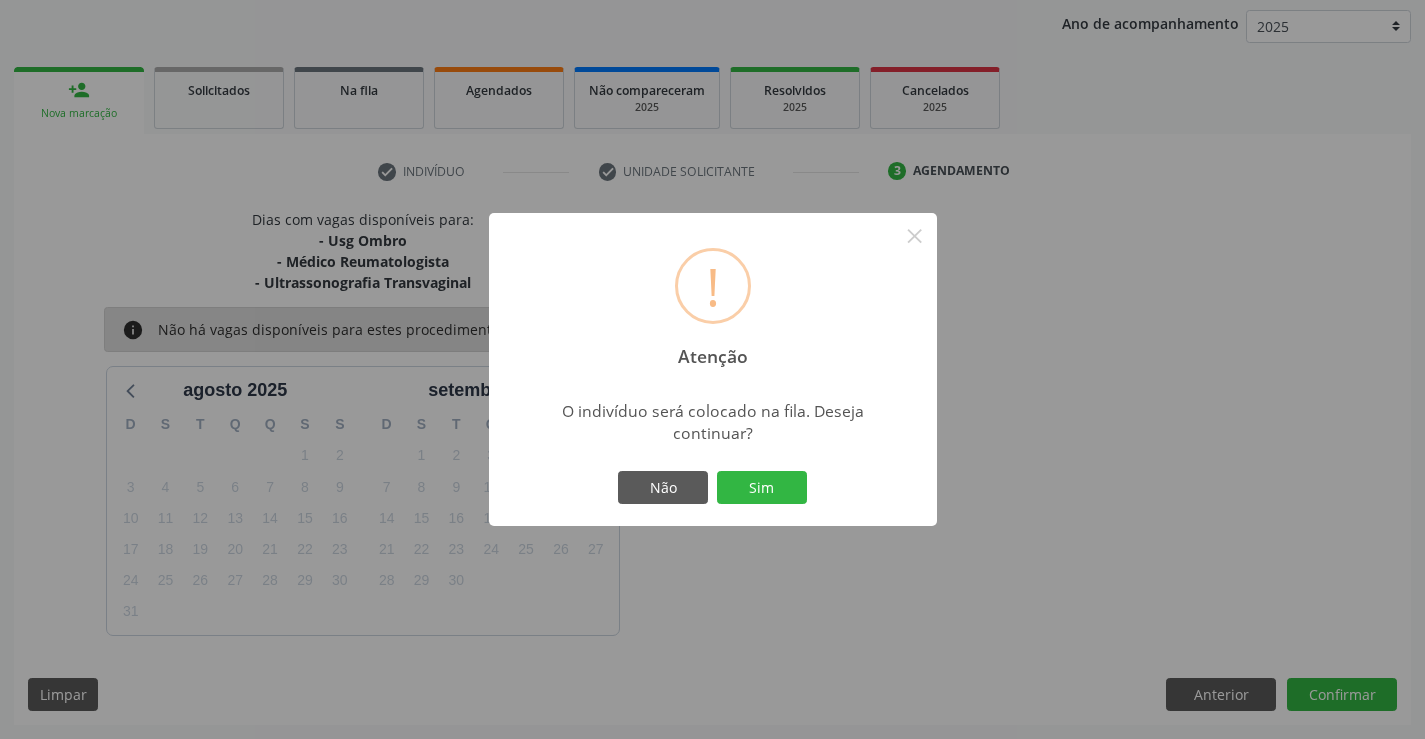 drag, startPoint x: 780, startPoint y: 494, endPoint x: 820, endPoint y: 476, distance: 43.863426 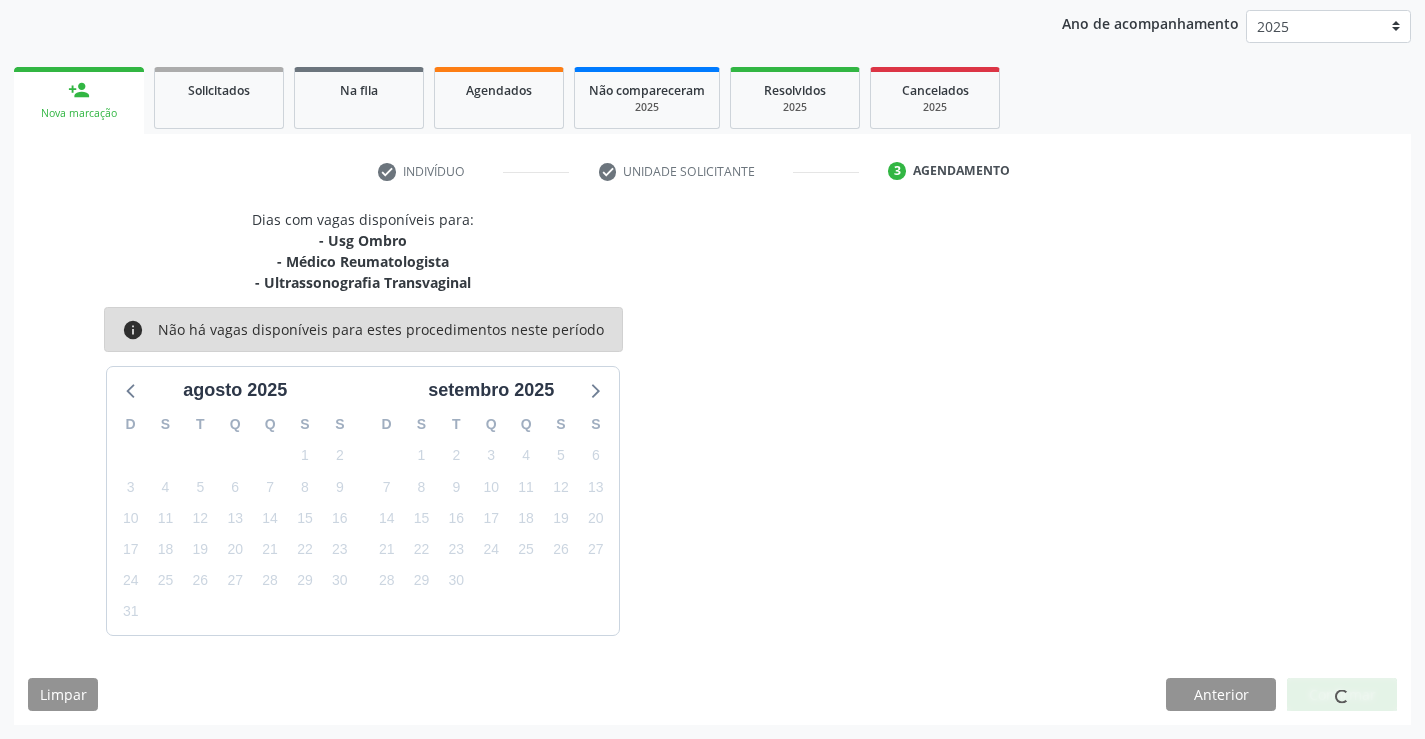 scroll, scrollTop: 0, scrollLeft: 0, axis: both 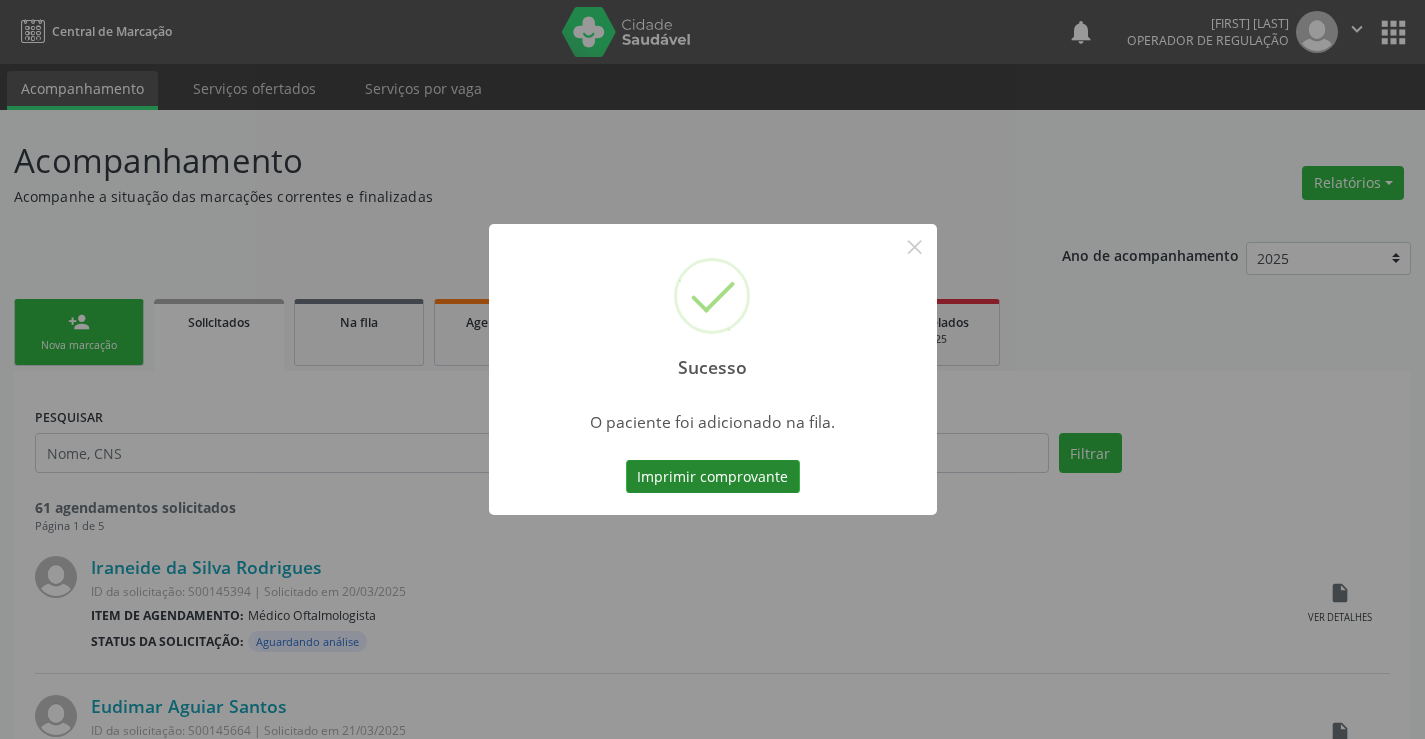 click on "Imprimir comprovante" at bounding box center [713, 477] 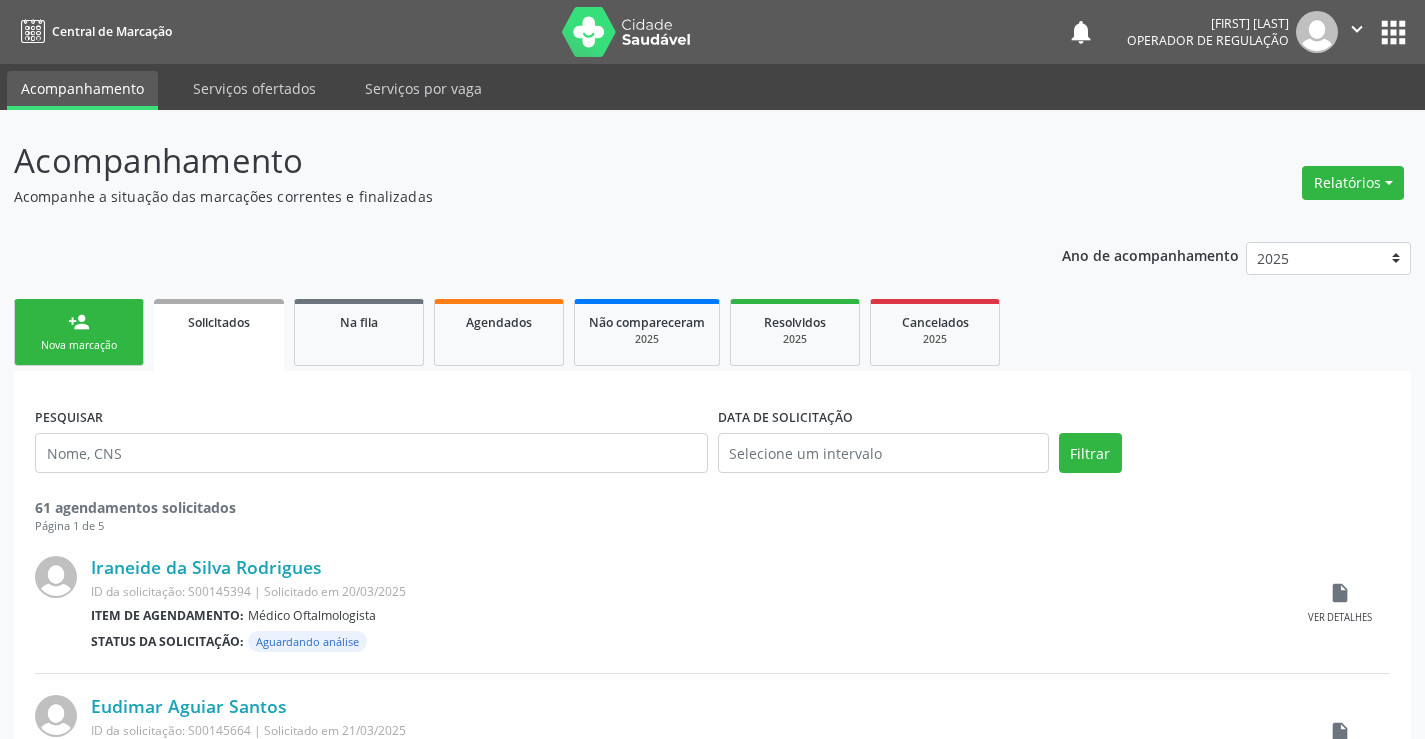 click on "Nova marcação" at bounding box center (79, 345) 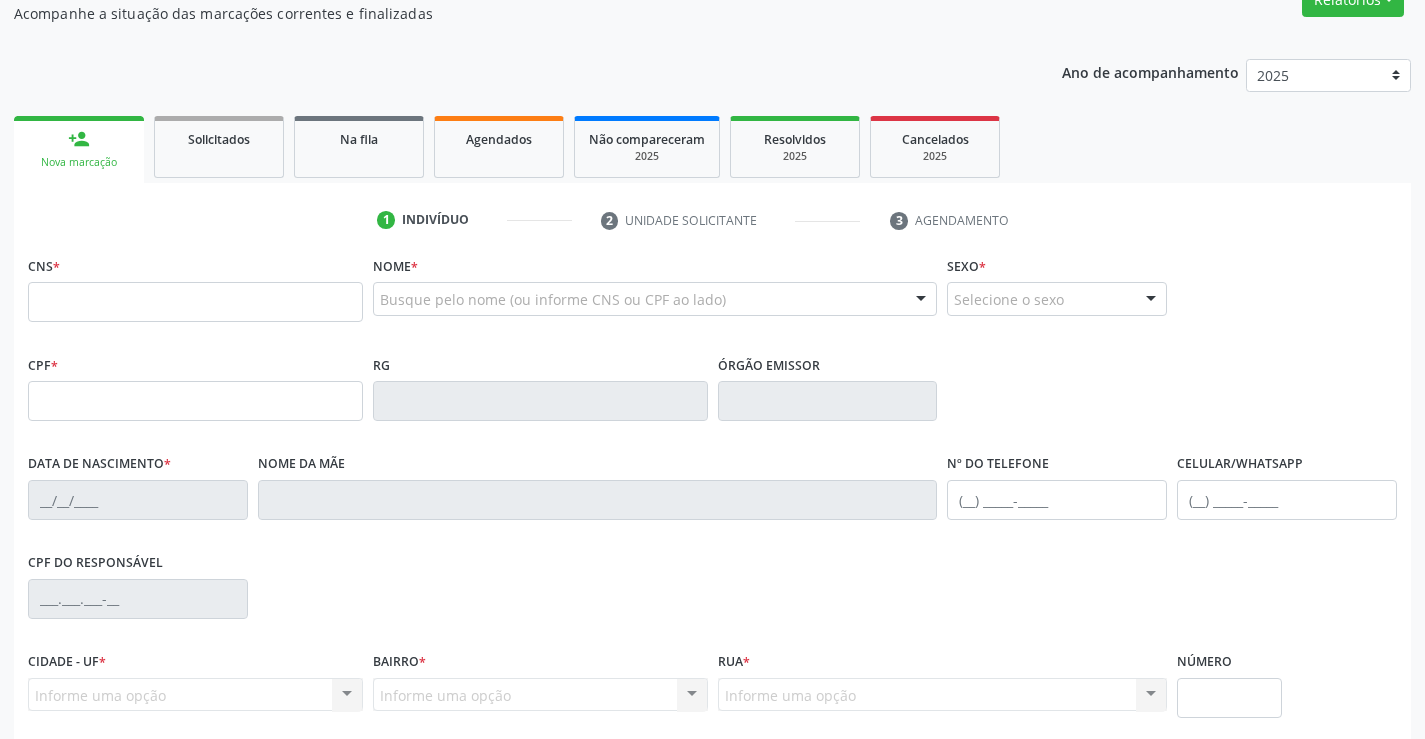 scroll, scrollTop: 200, scrollLeft: 0, axis: vertical 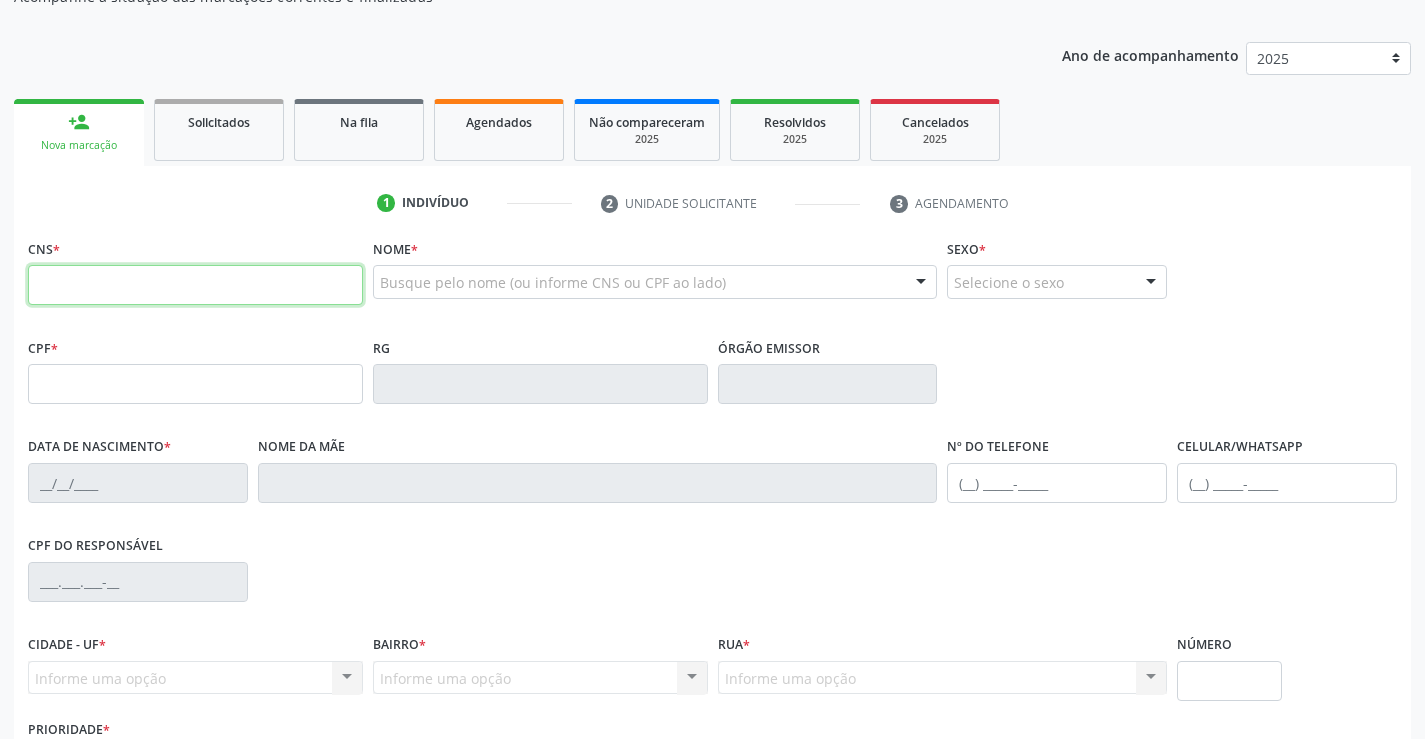 click at bounding box center (195, 285) 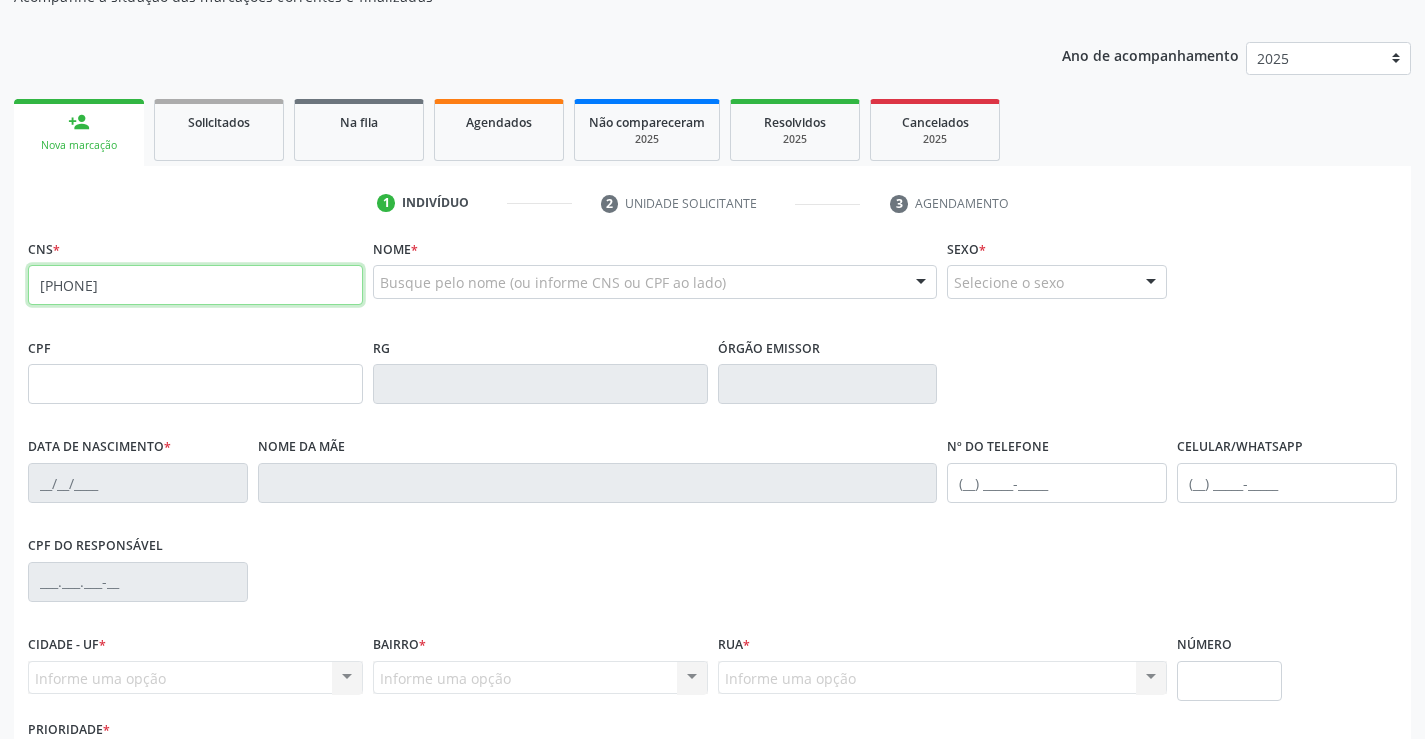 type on "707 8026 1517 6816" 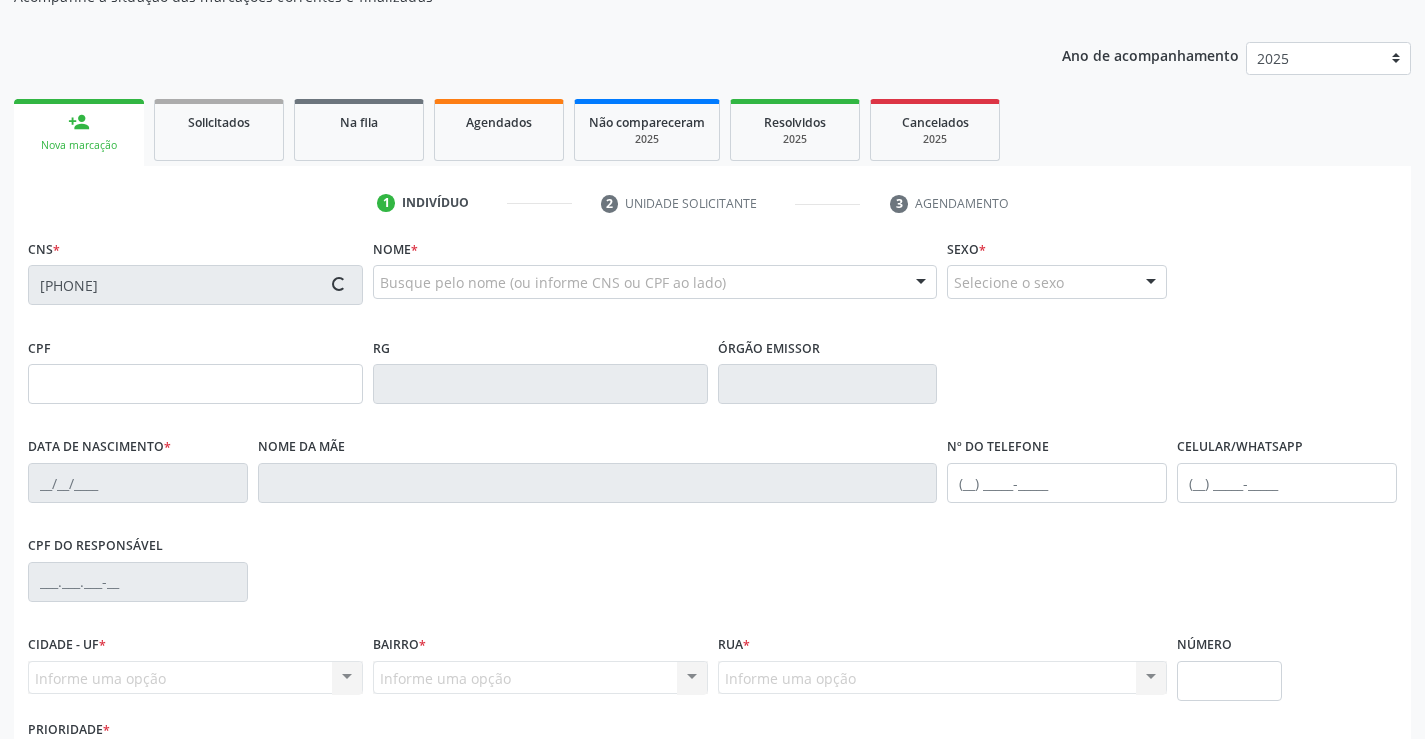 type on "041.576.845-40" 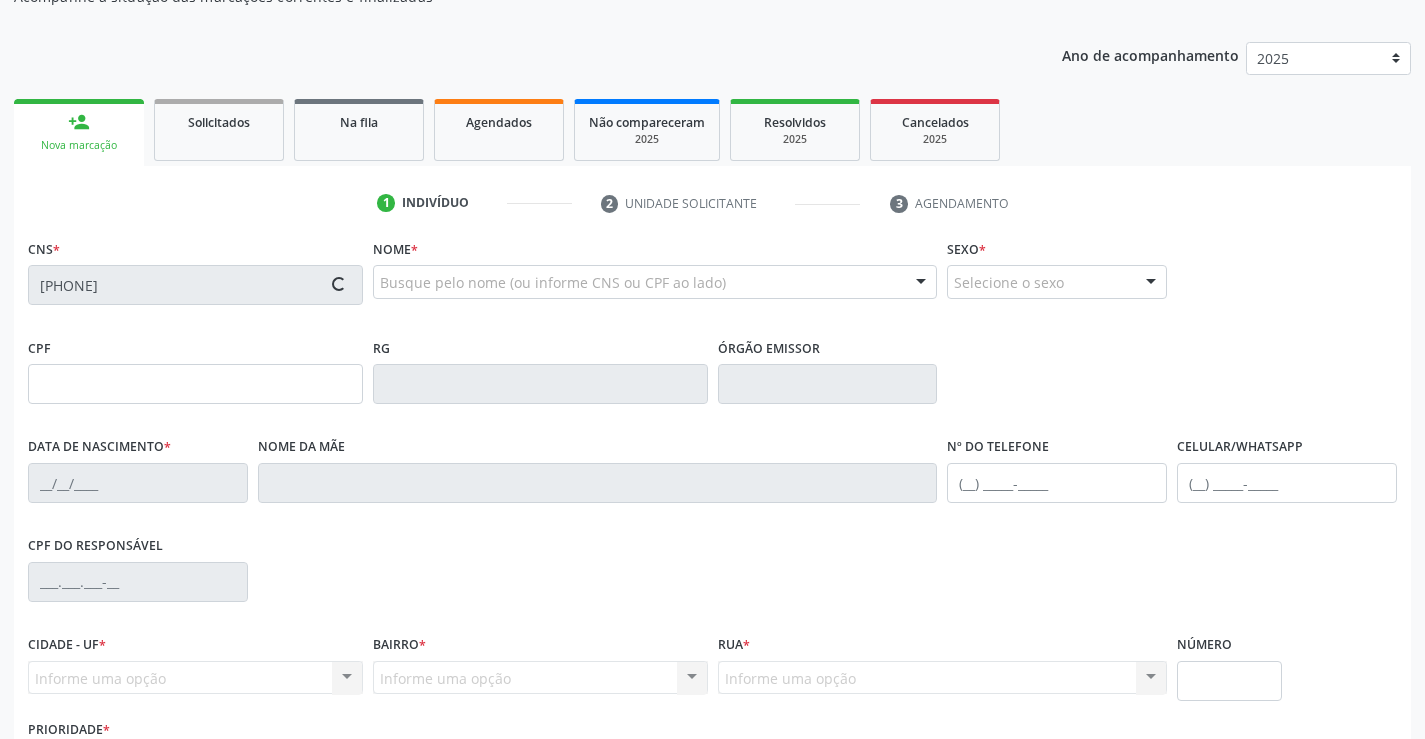 type on "1451112700" 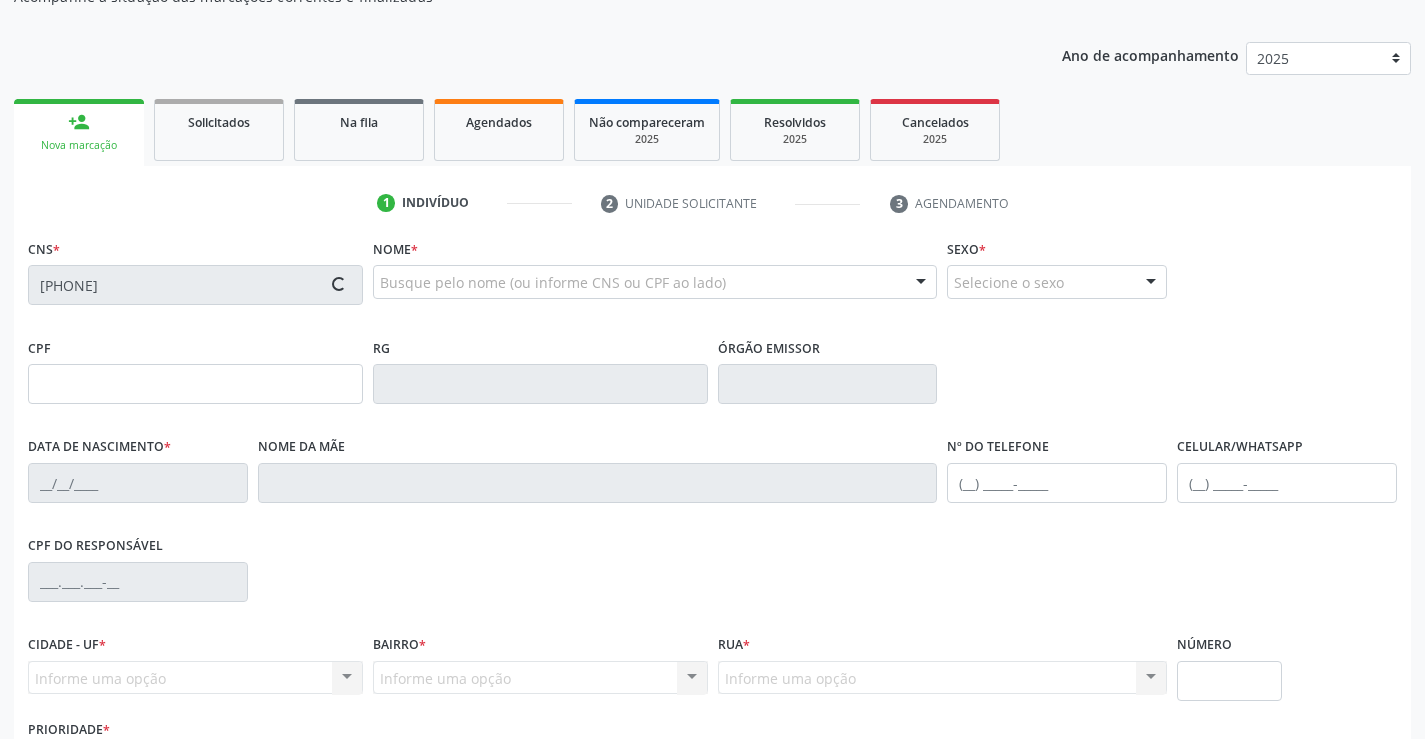 type on "(74) 99800-9889" 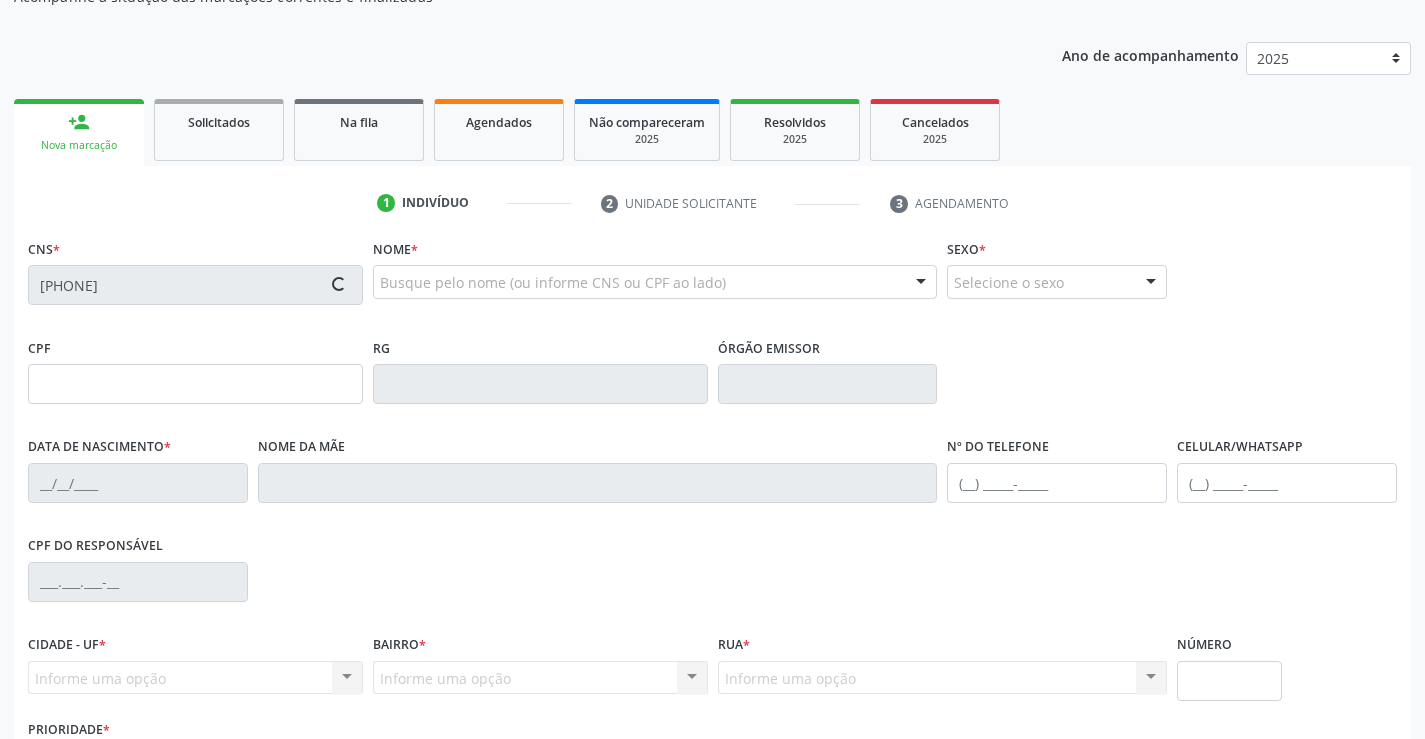 type on "(74) 99800-9889" 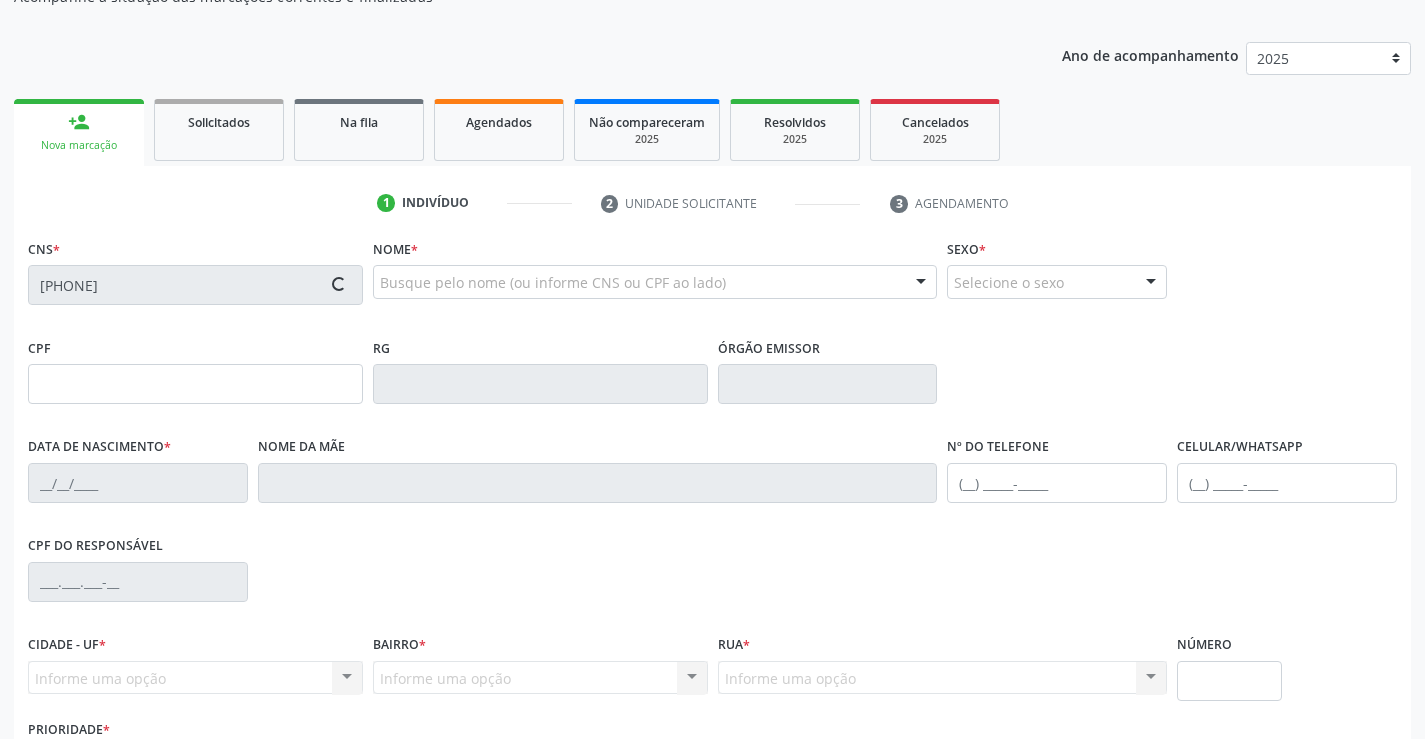 type on "S/N" 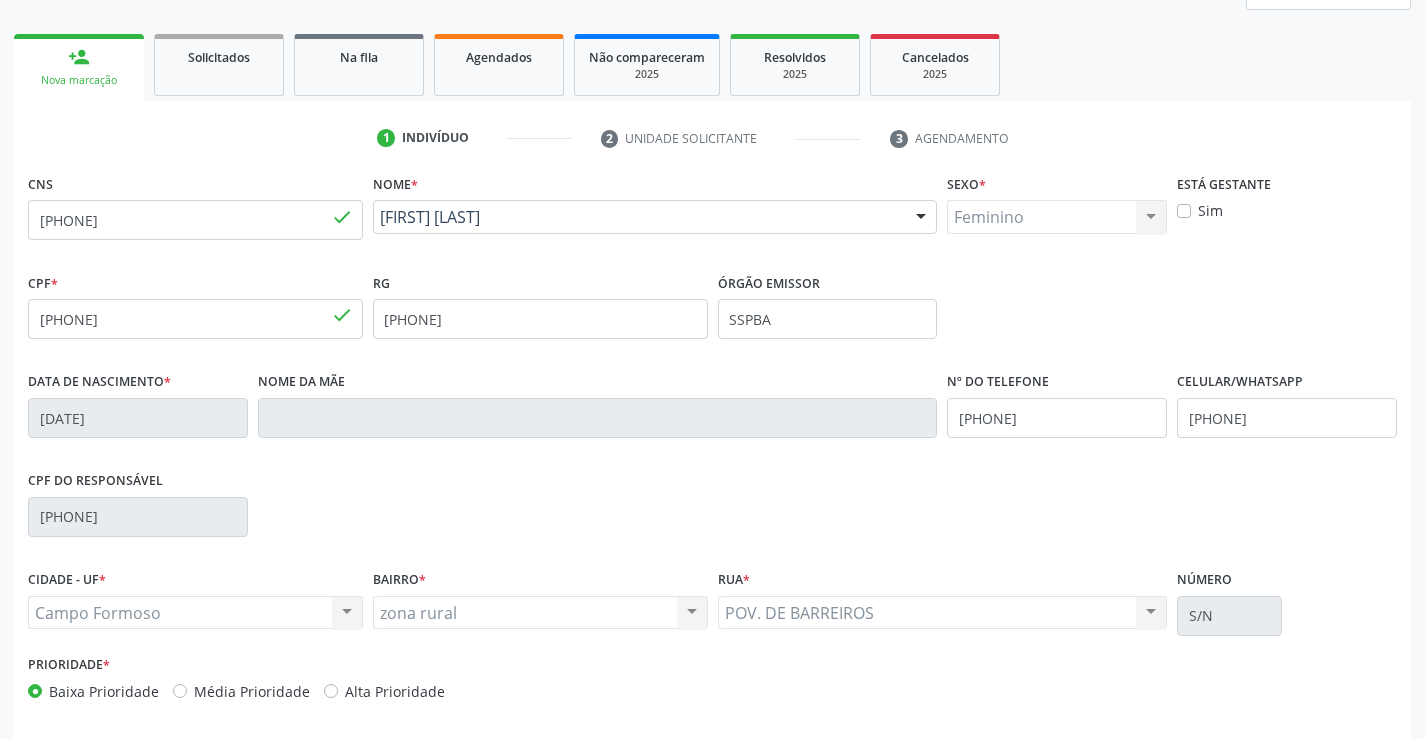 scroll, scrollTop: 345, scrollLeft: 0, axis: vertical 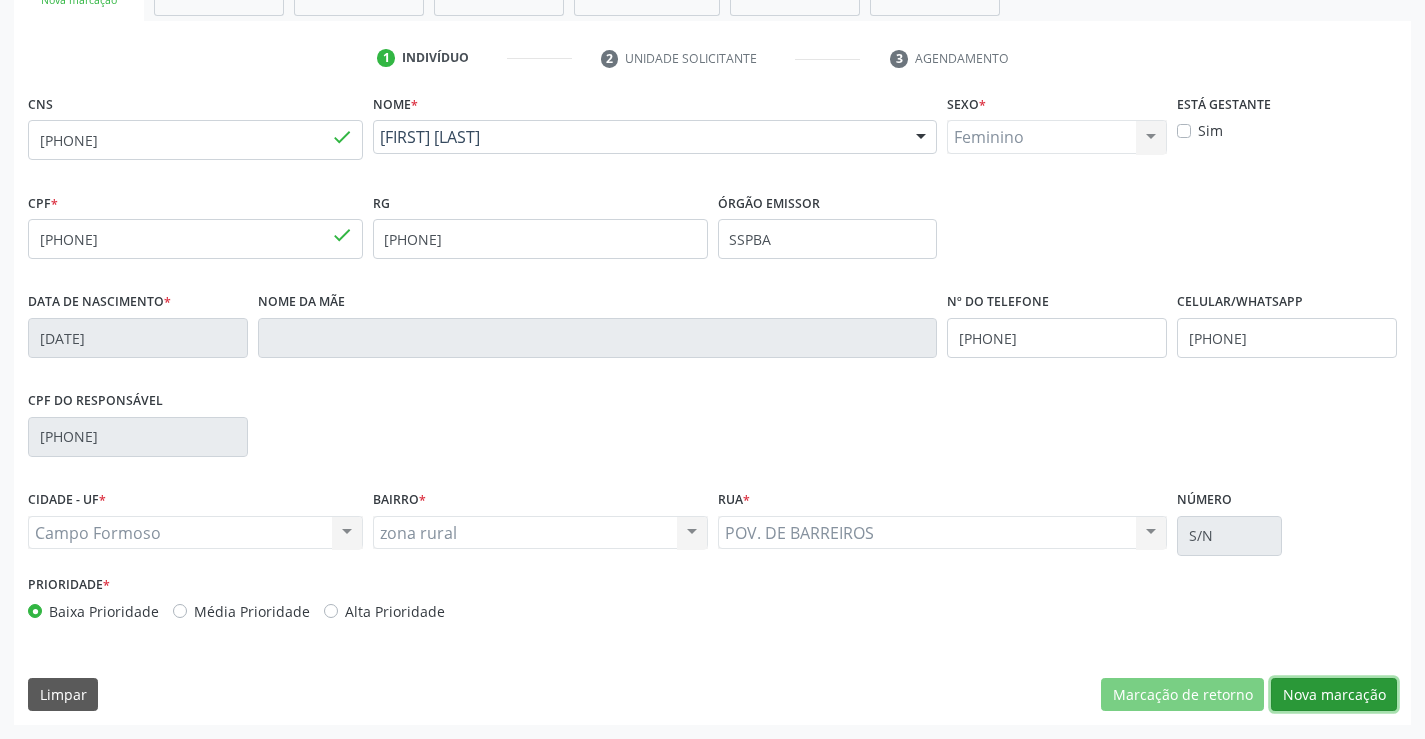 click on "Nova marcação" at bounding box center [1334, 695] 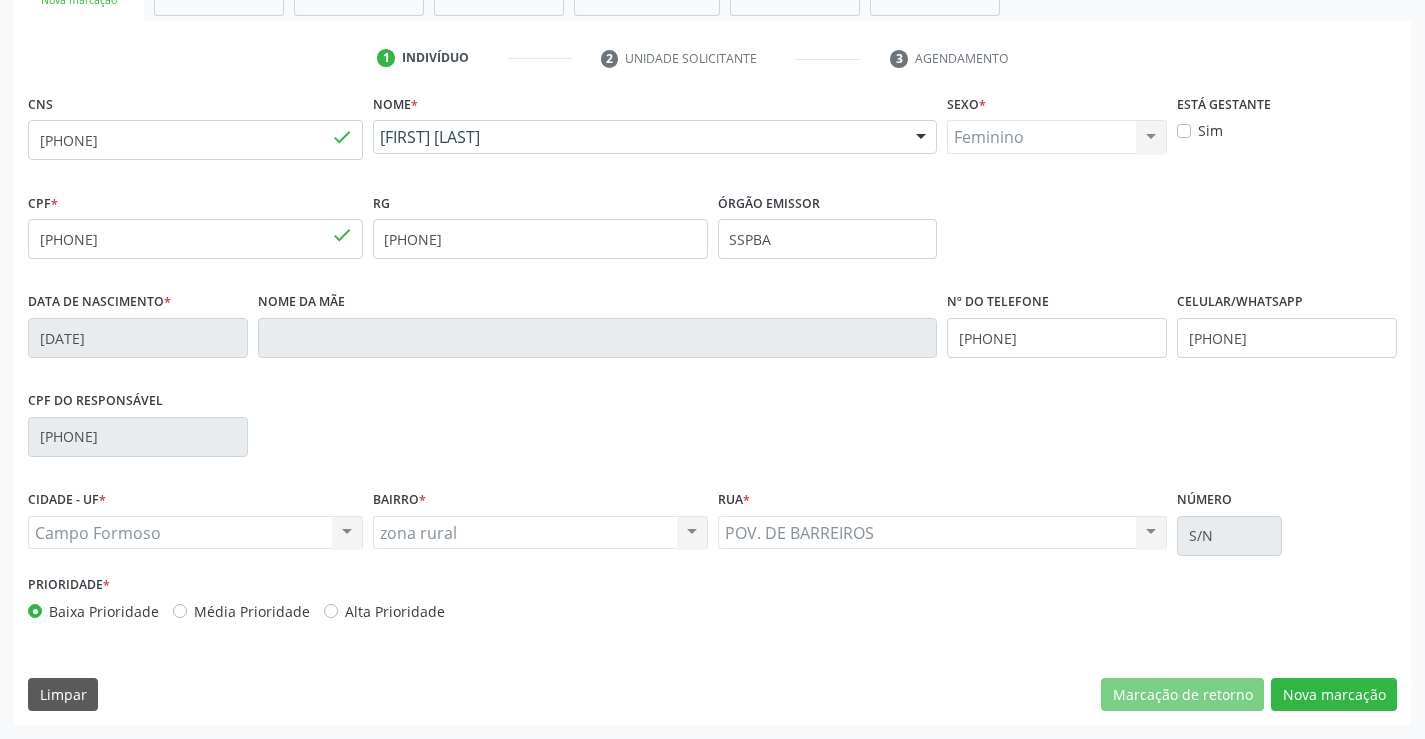 scroll, scrollTop: 167, scrollLeft: 0, axis: vertical 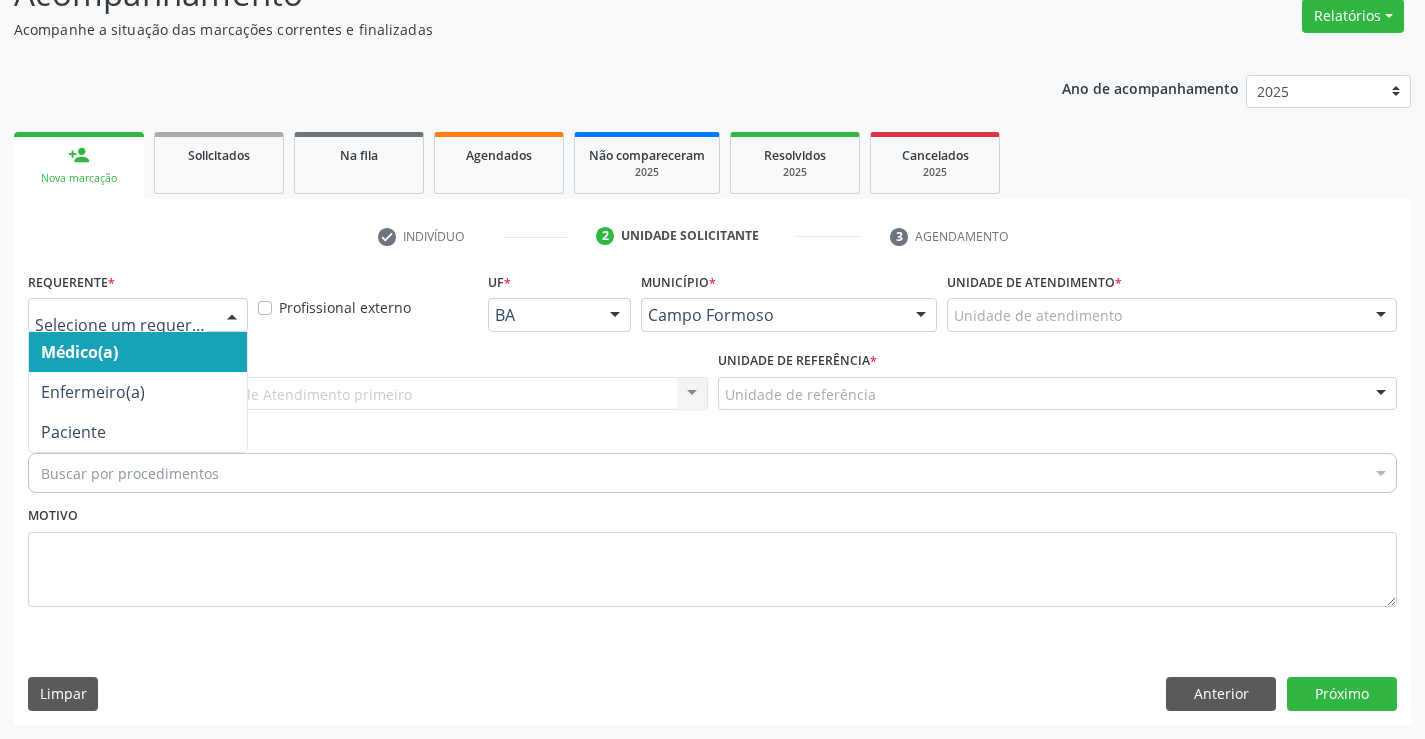 drag, startPoint x: 231, startPoint y: 312, endPoint x: 206, endPoint y: 348, distance: 43.829212 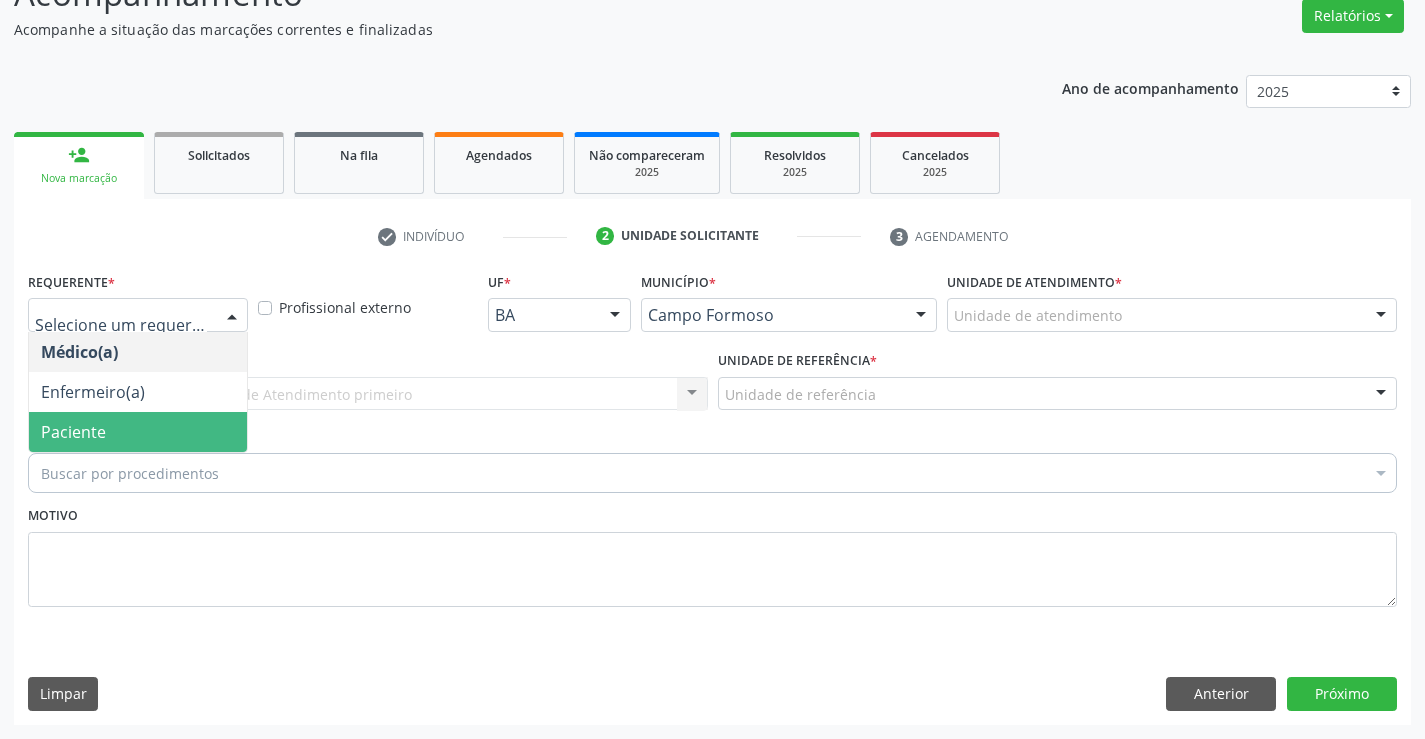 click on "Paciente" at bounding box center [138, 432] 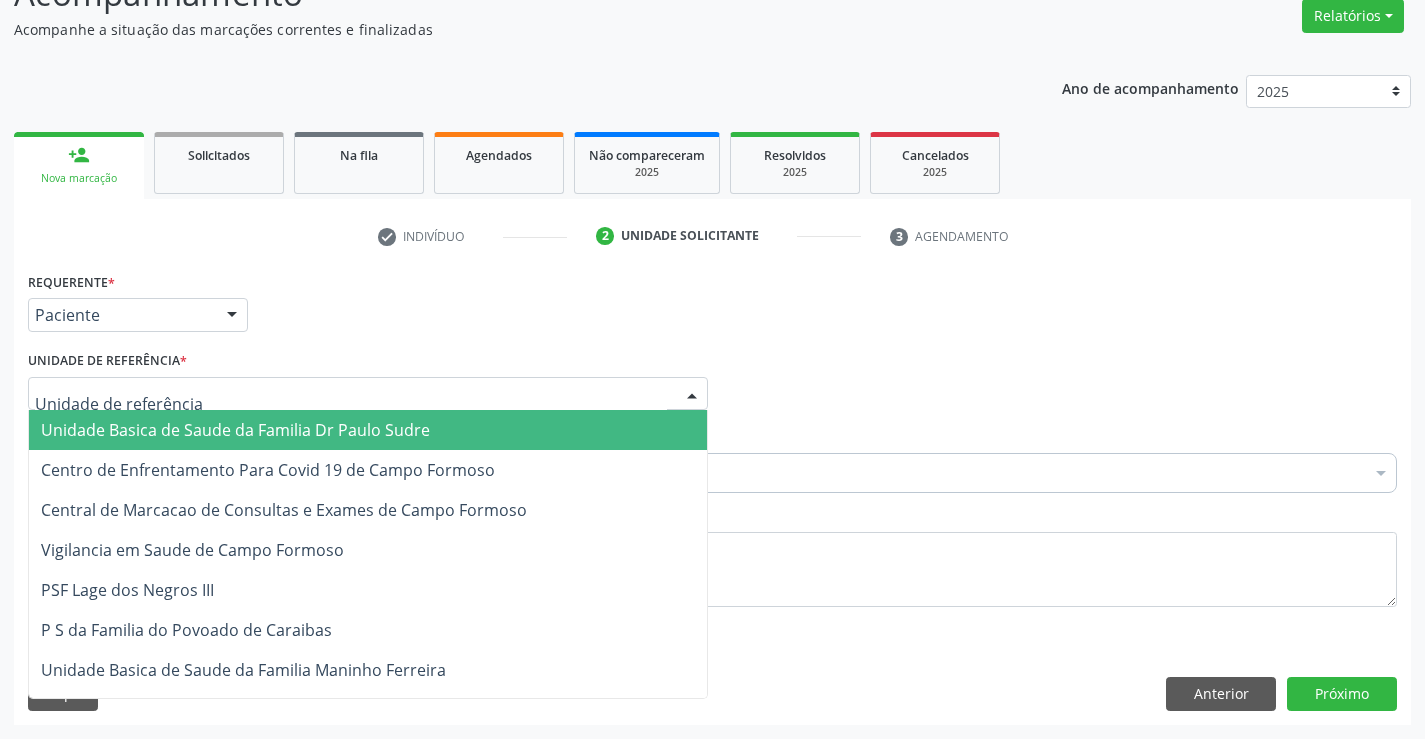 click at bounding box center (368, 394) 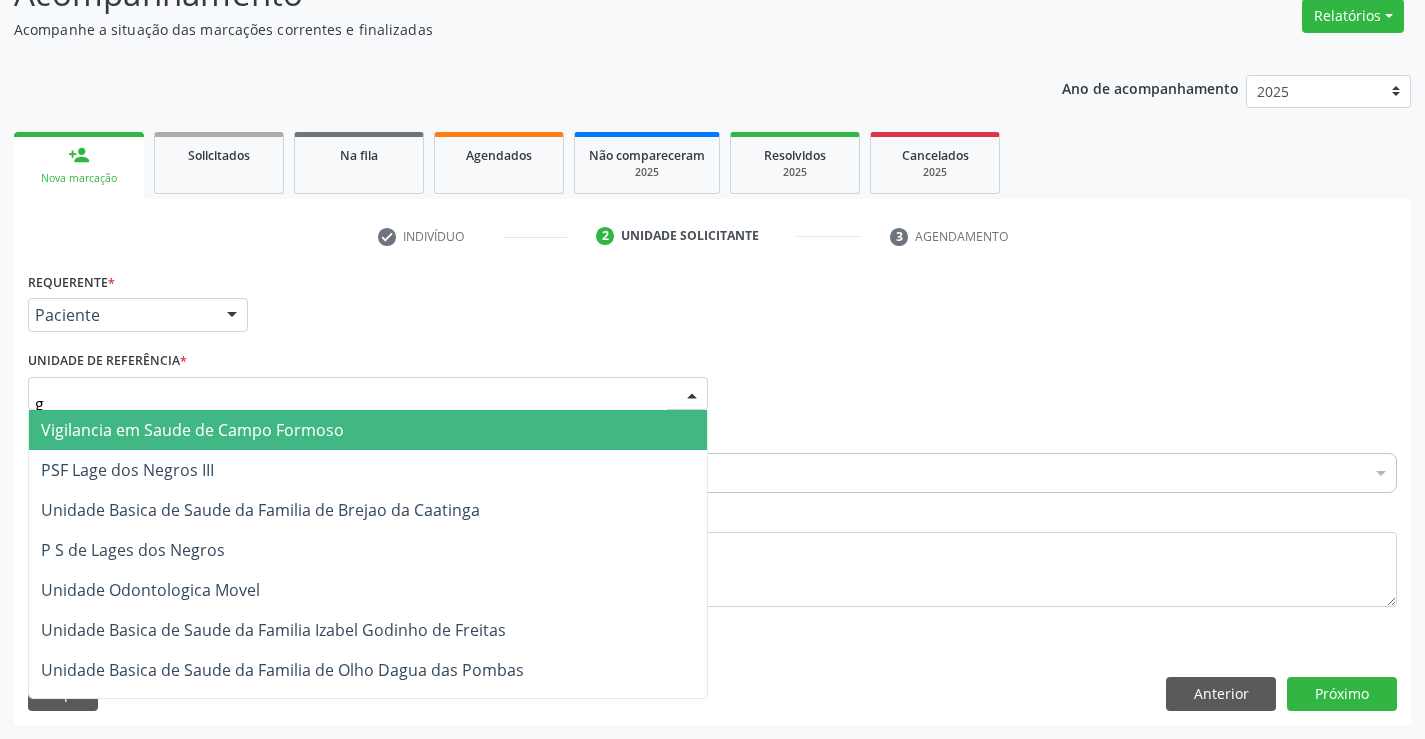 type on "go" 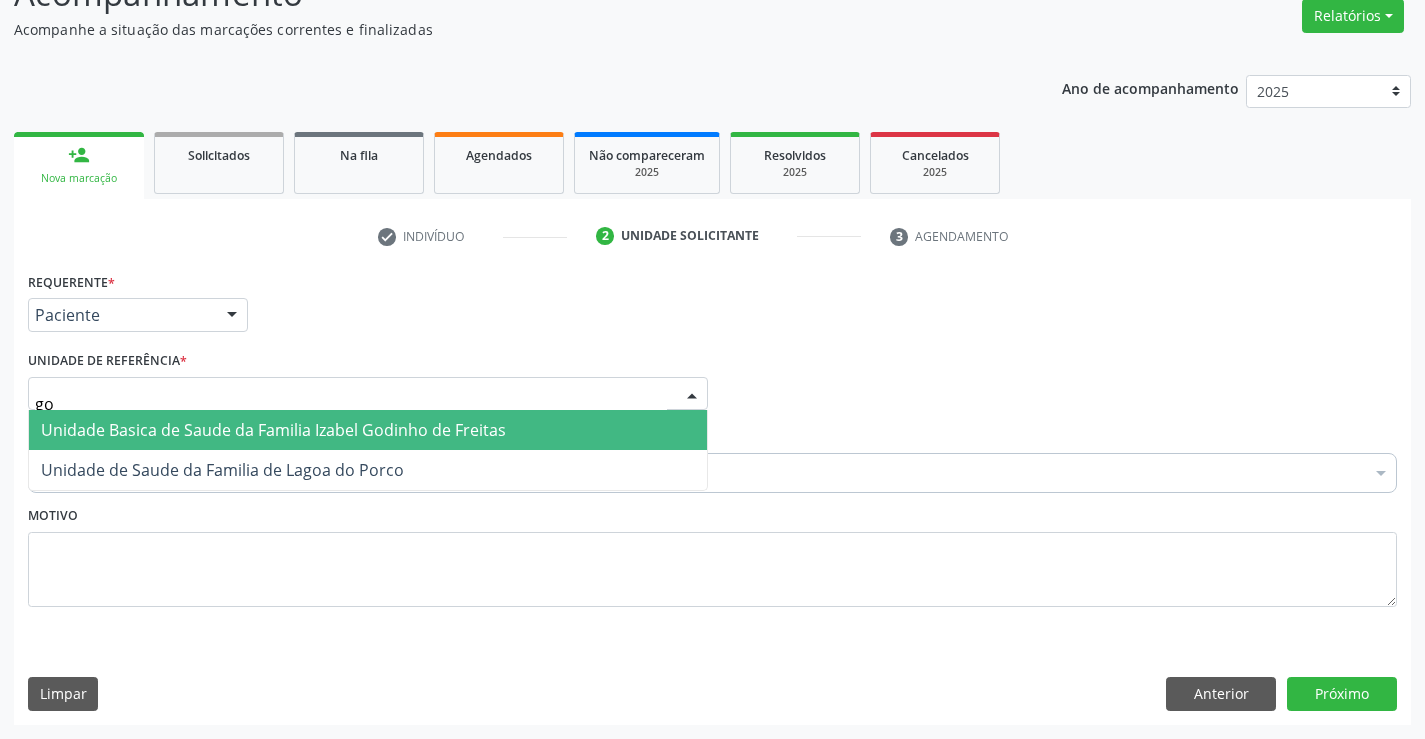 click on "Unidade Basica de Saude da Familia Izabel Godinho de Freitas" at bounding box center [273, 430] 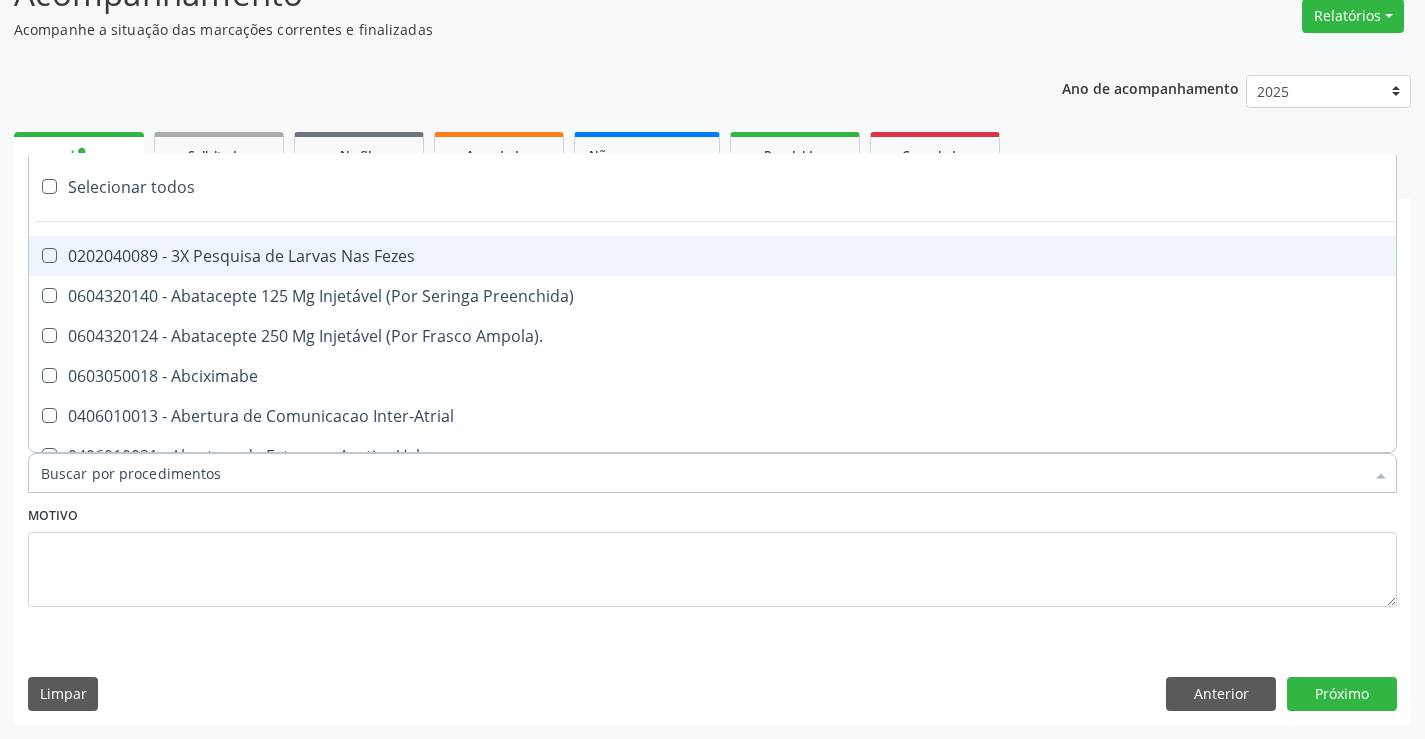 click at bounding box center (712, 473) 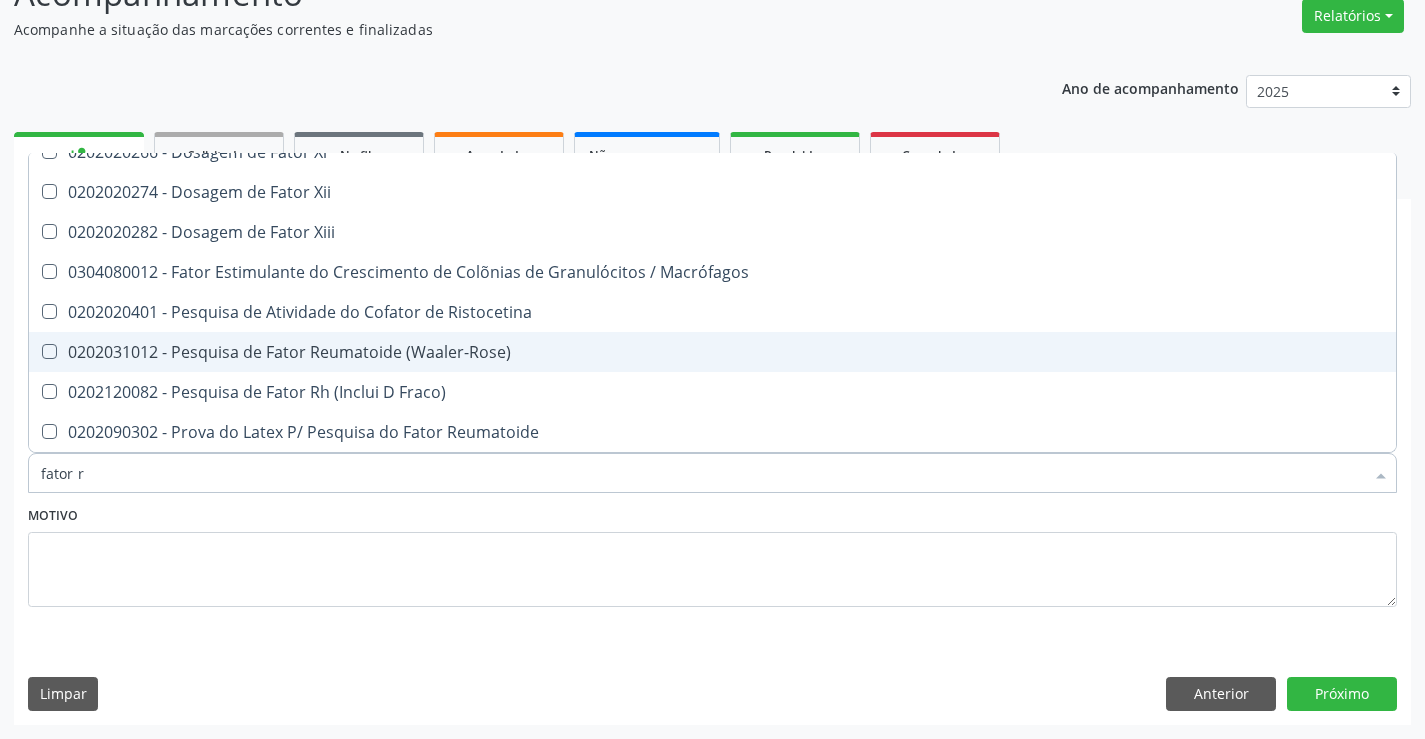 scroll, scrollTop: 0, scrollLeft: 0, axis: both 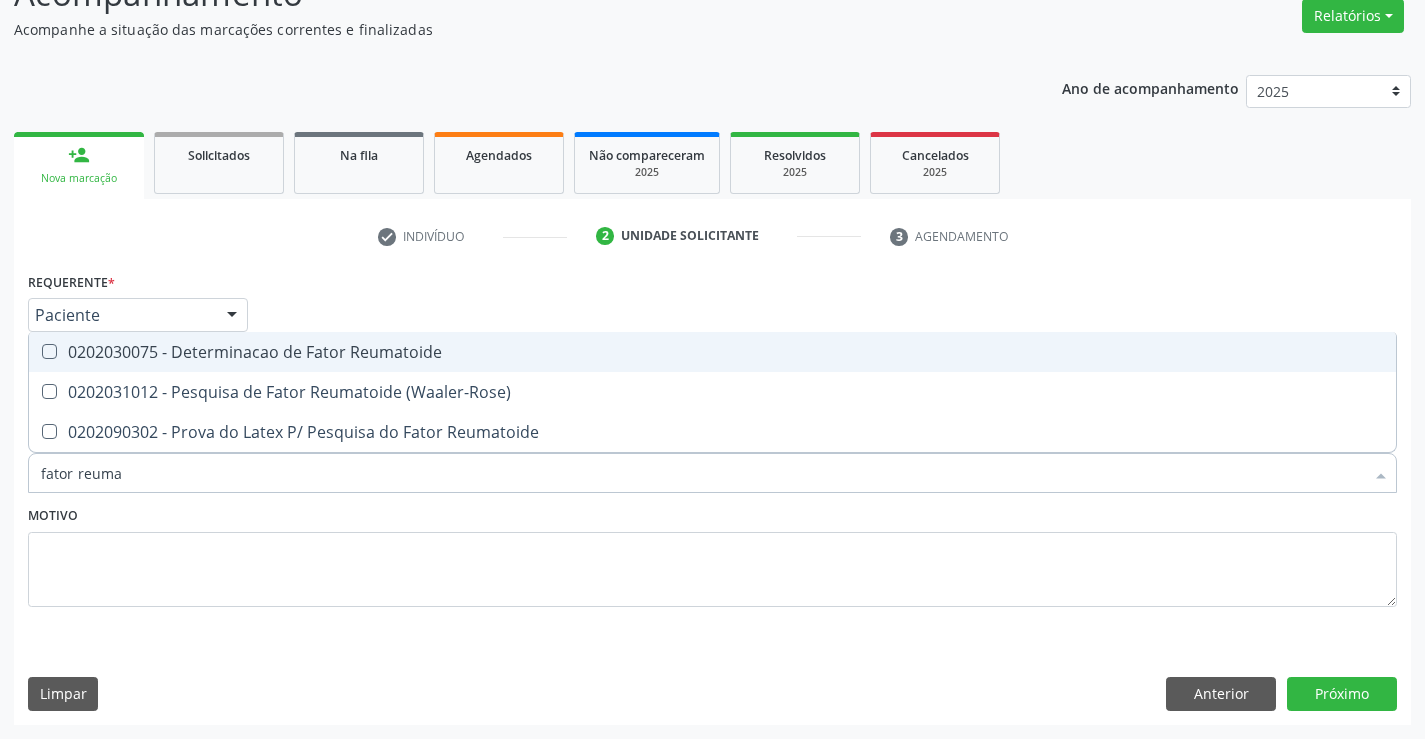 type on "fator reum" 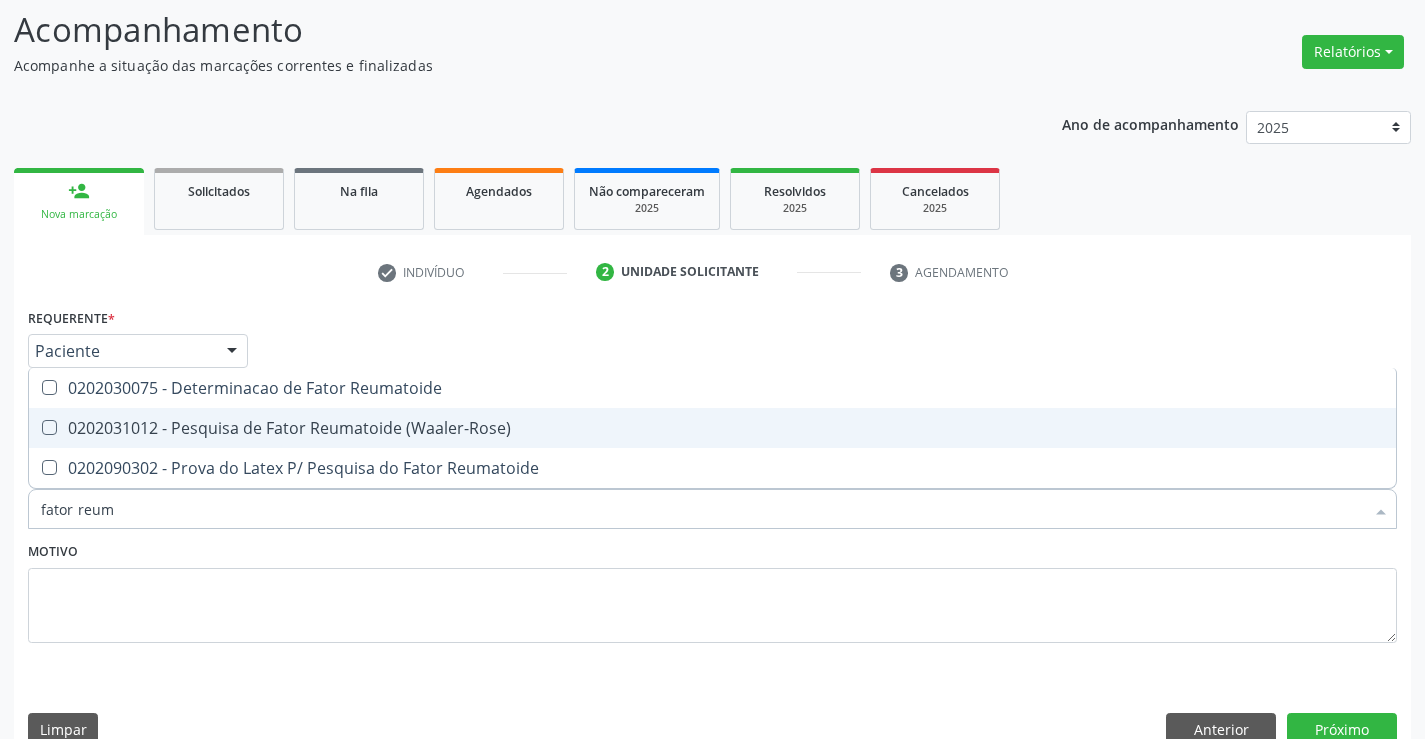 scroll, scrollTop: 167, scrollLeft: 0, axis: vertical 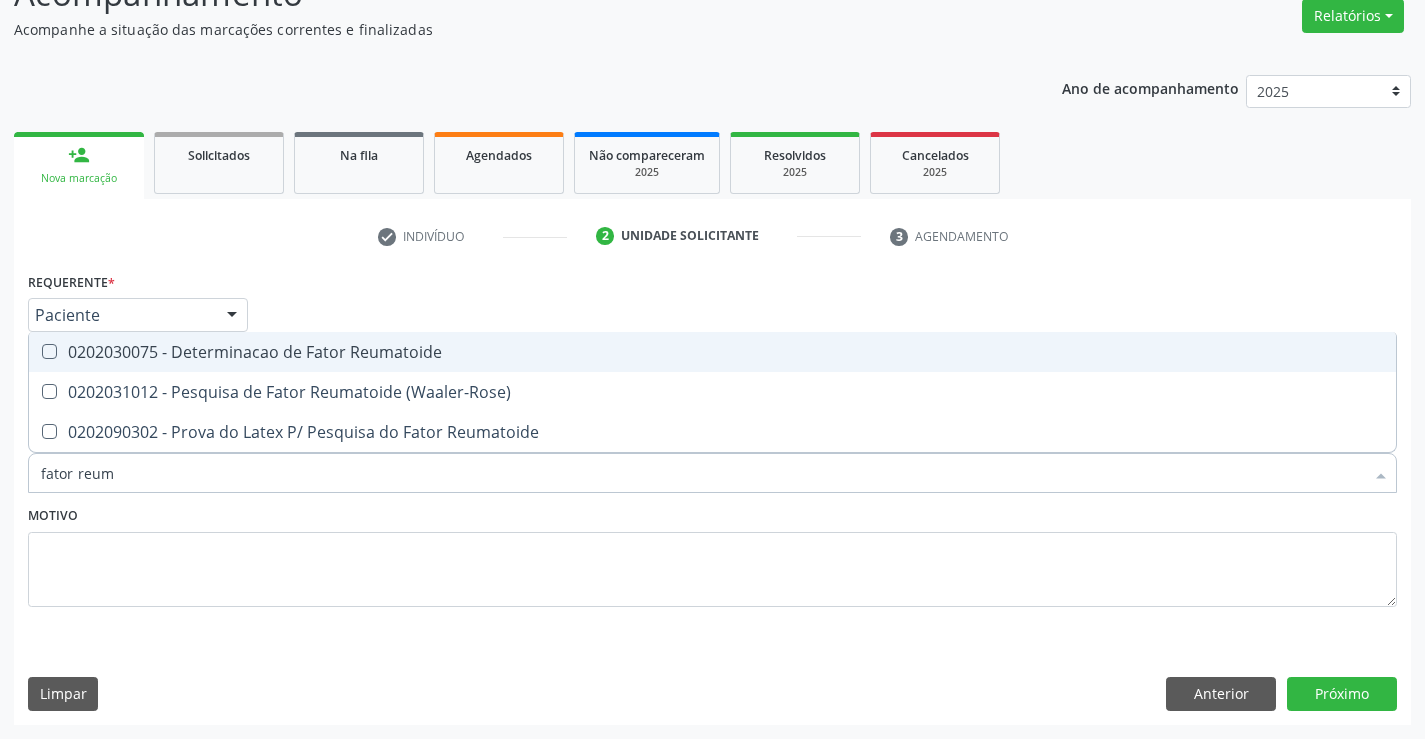 click on "0202030075 - Determinacao de Fator Reumatoide" at bounding box center [712, 352] 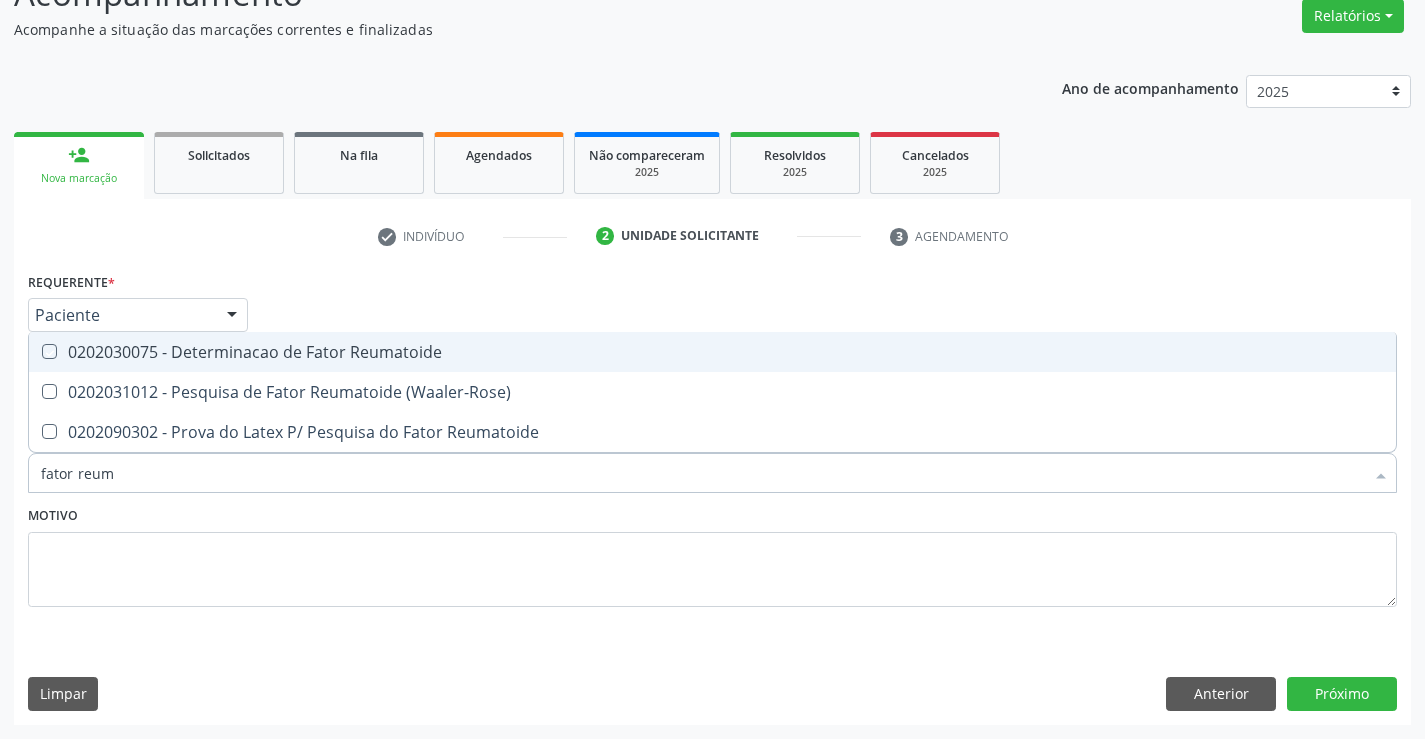 checkbox on "true" 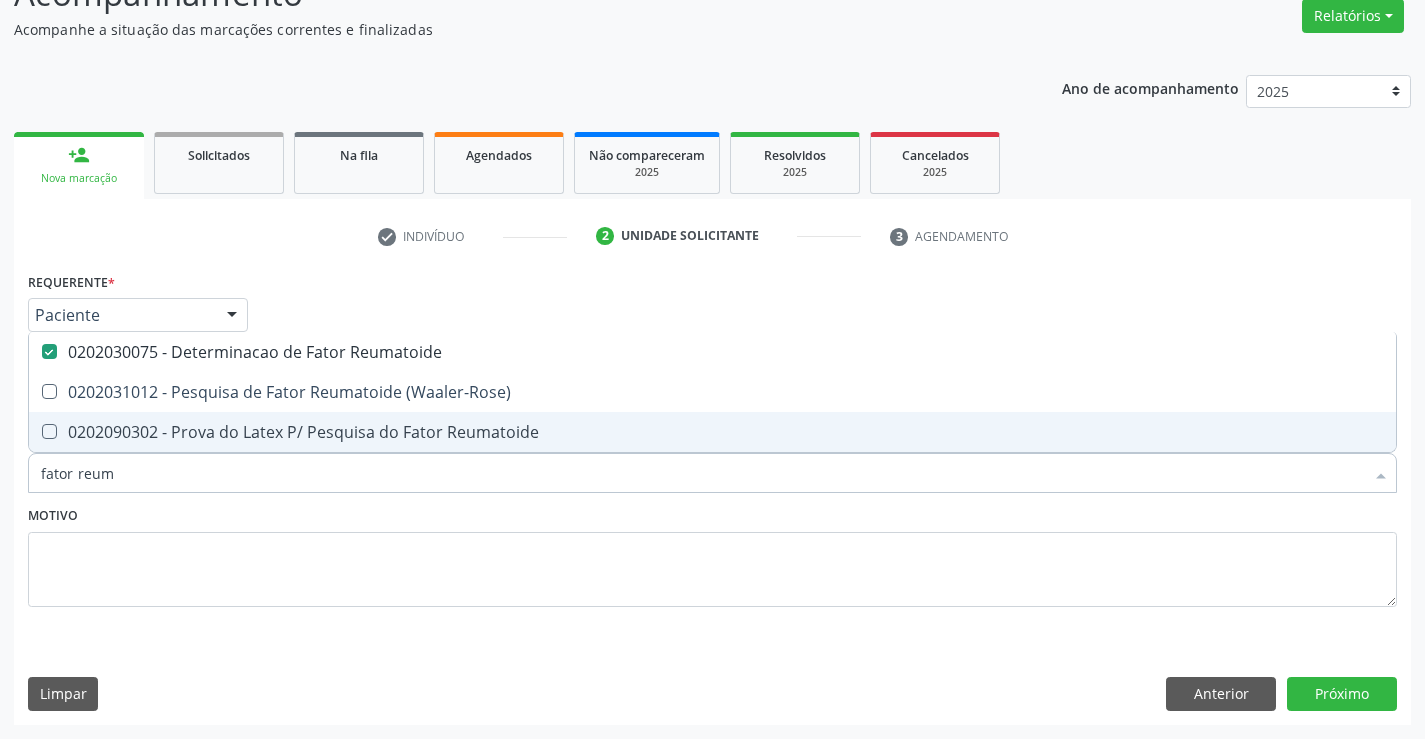 click on "Motivo" at bounding box center (712, 554) 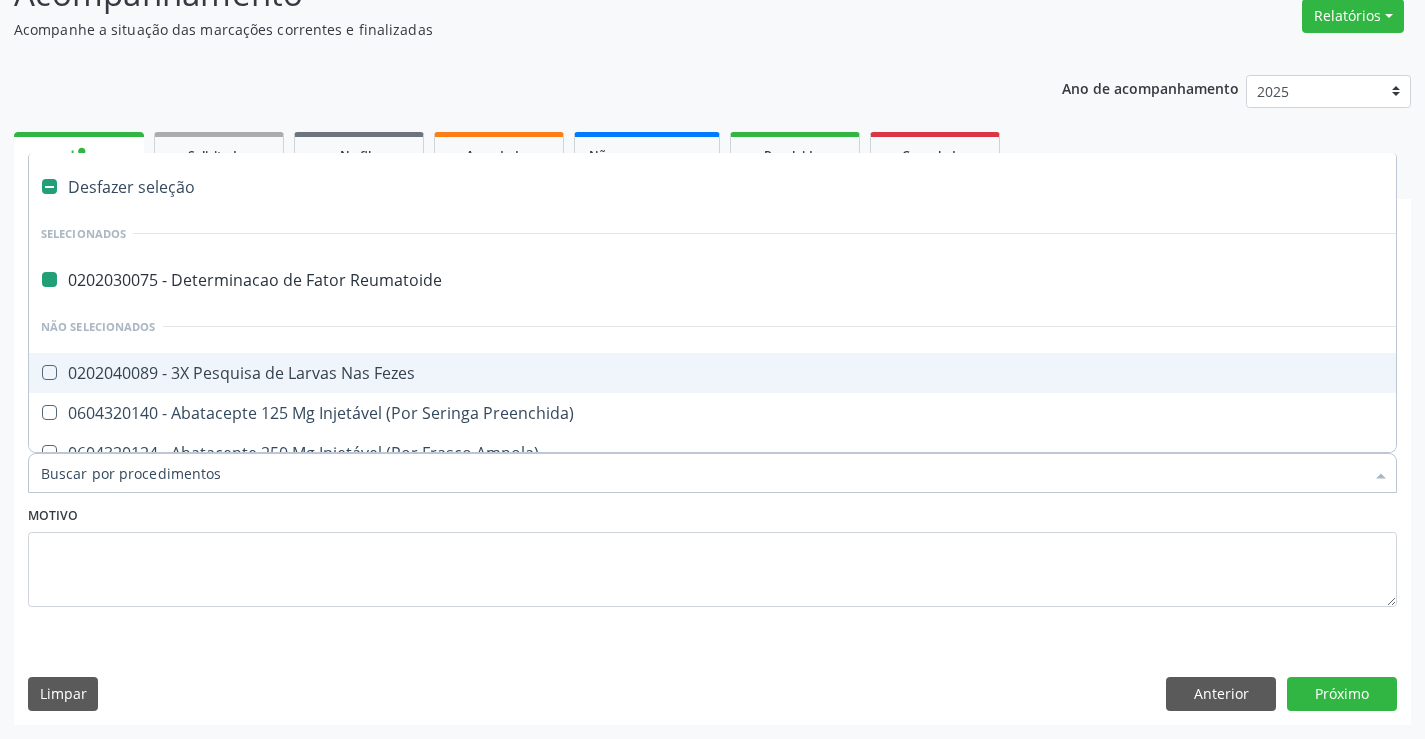 type on "v" 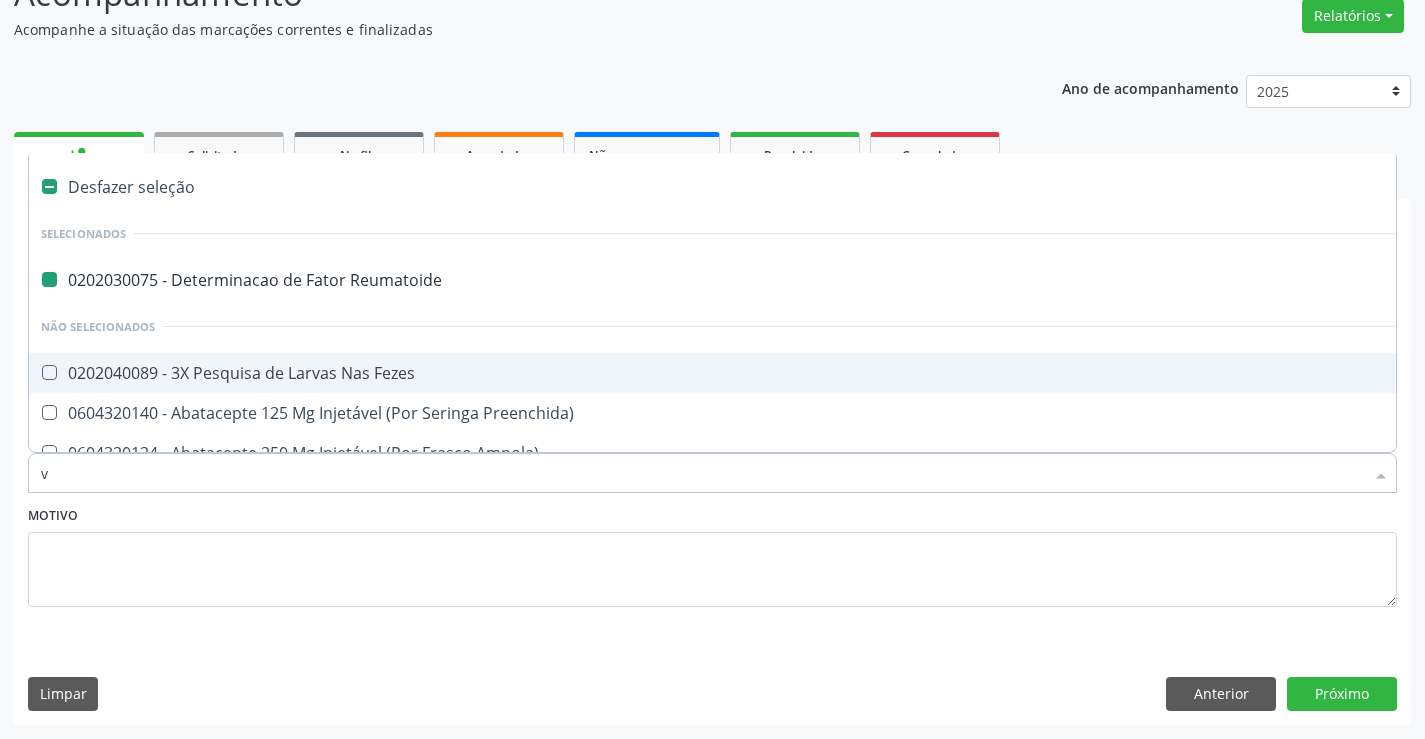 checkbox on "false" 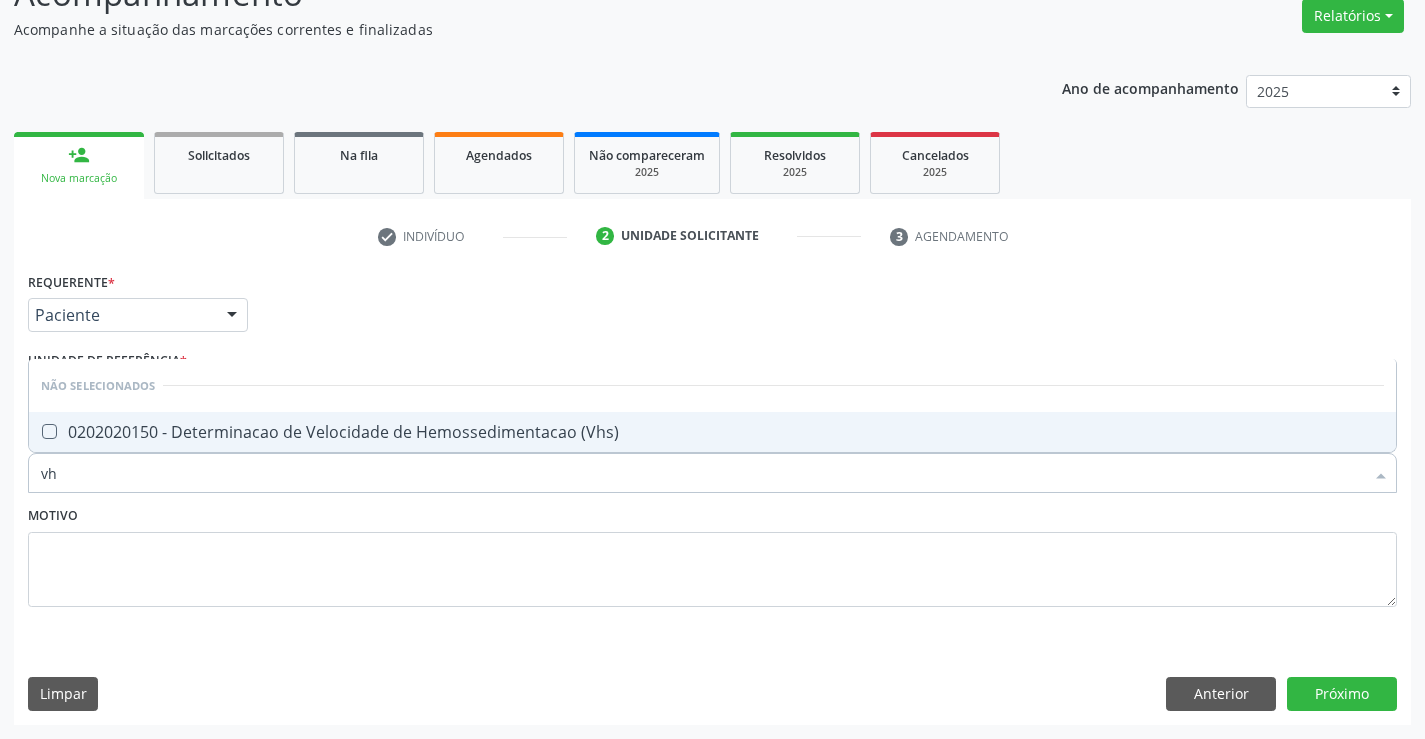 type on "vhs" 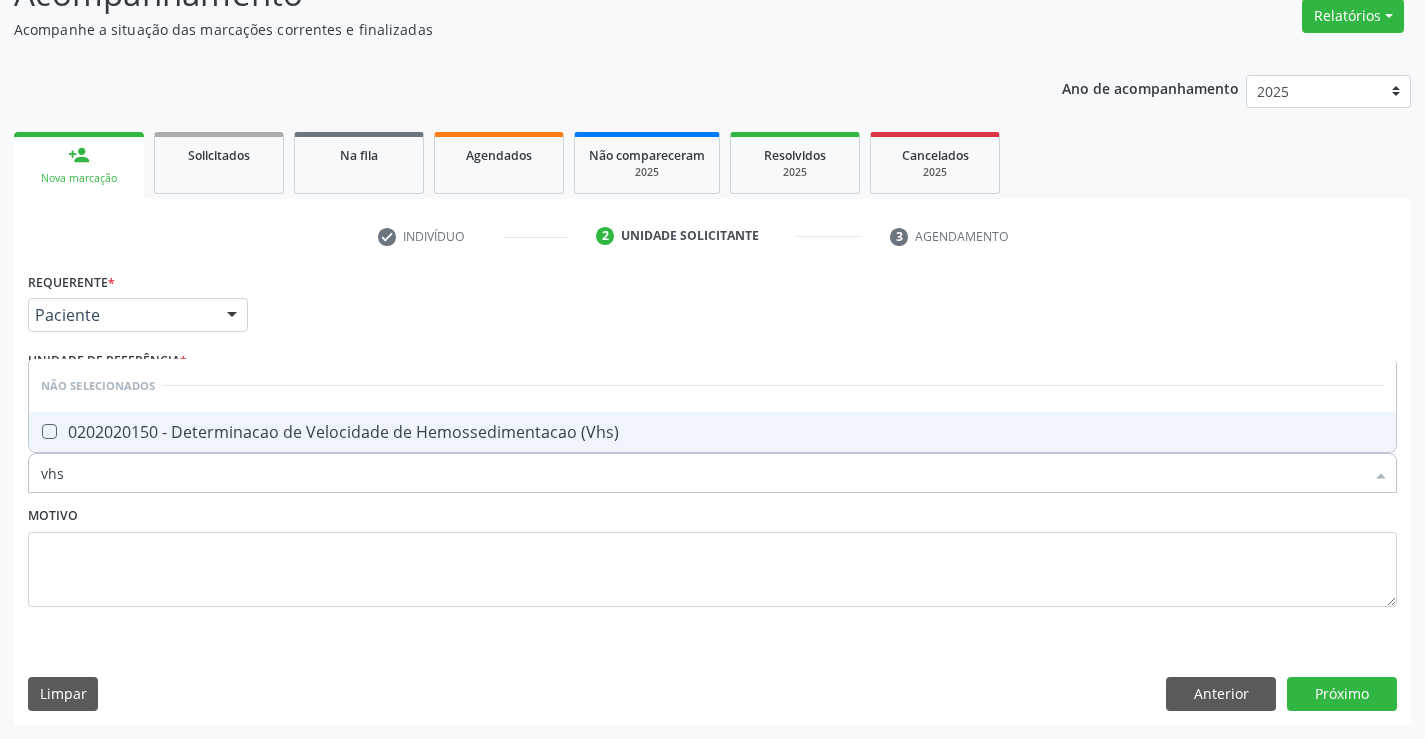 drag, startPoint x: 418, startPoint y: 437, endPoint x: 397, endPoint y: 446, distance: 22.847319 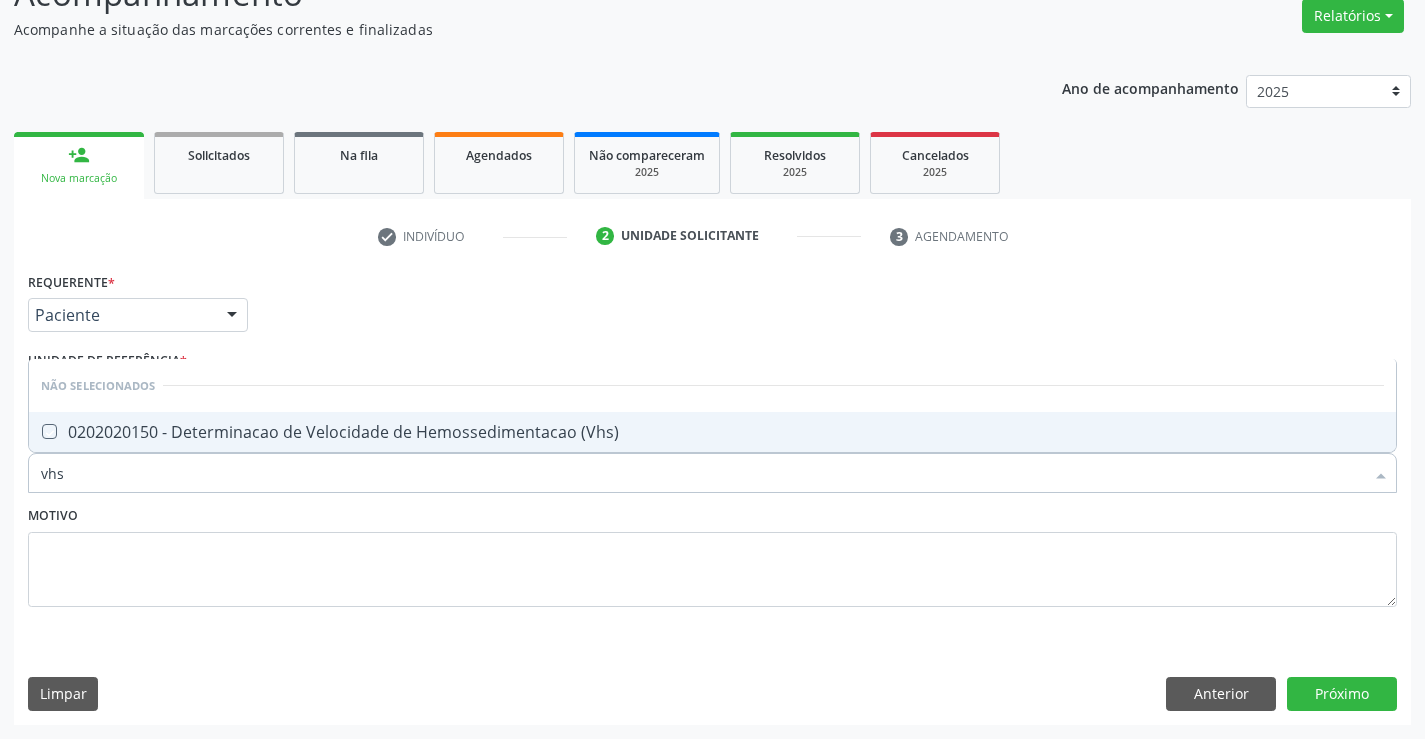 checkbox on "true" 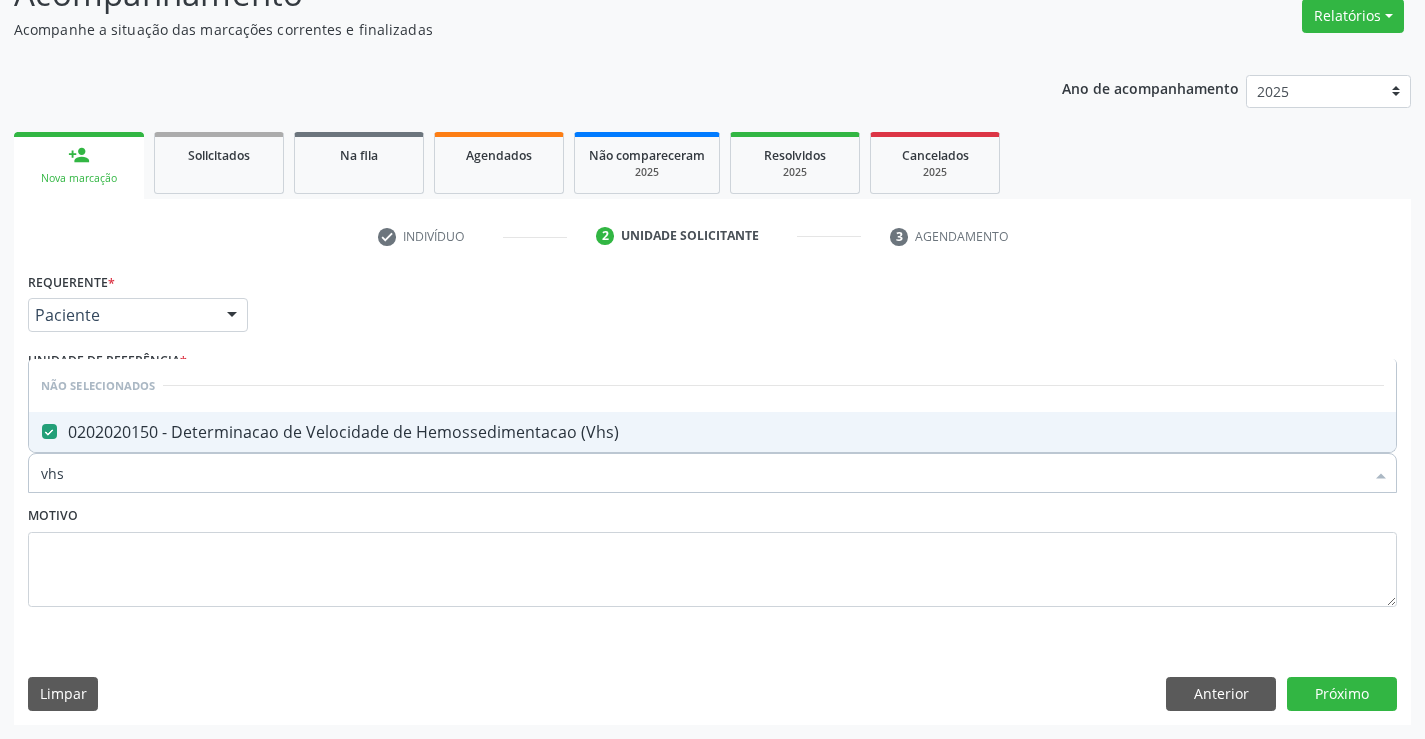 type on "vhs" 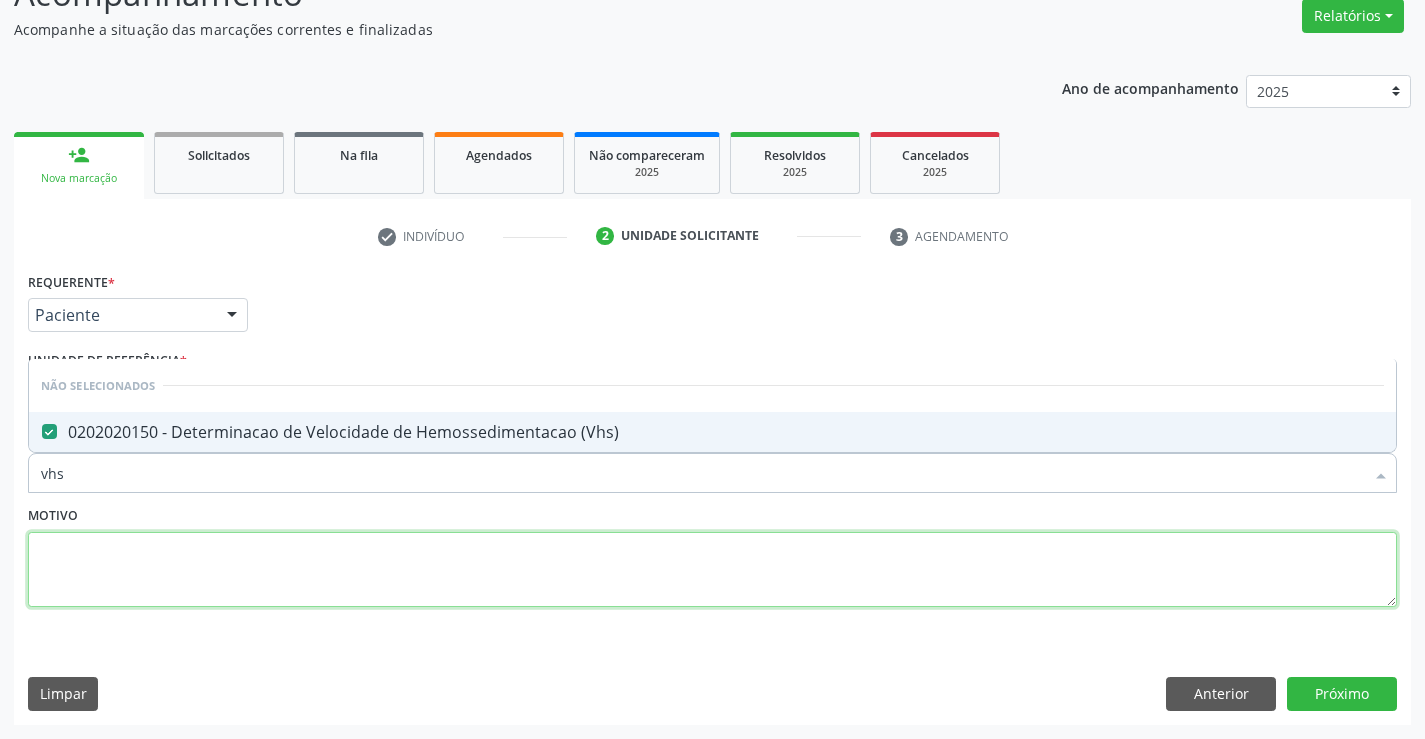 click at bounding box center (712, 570) 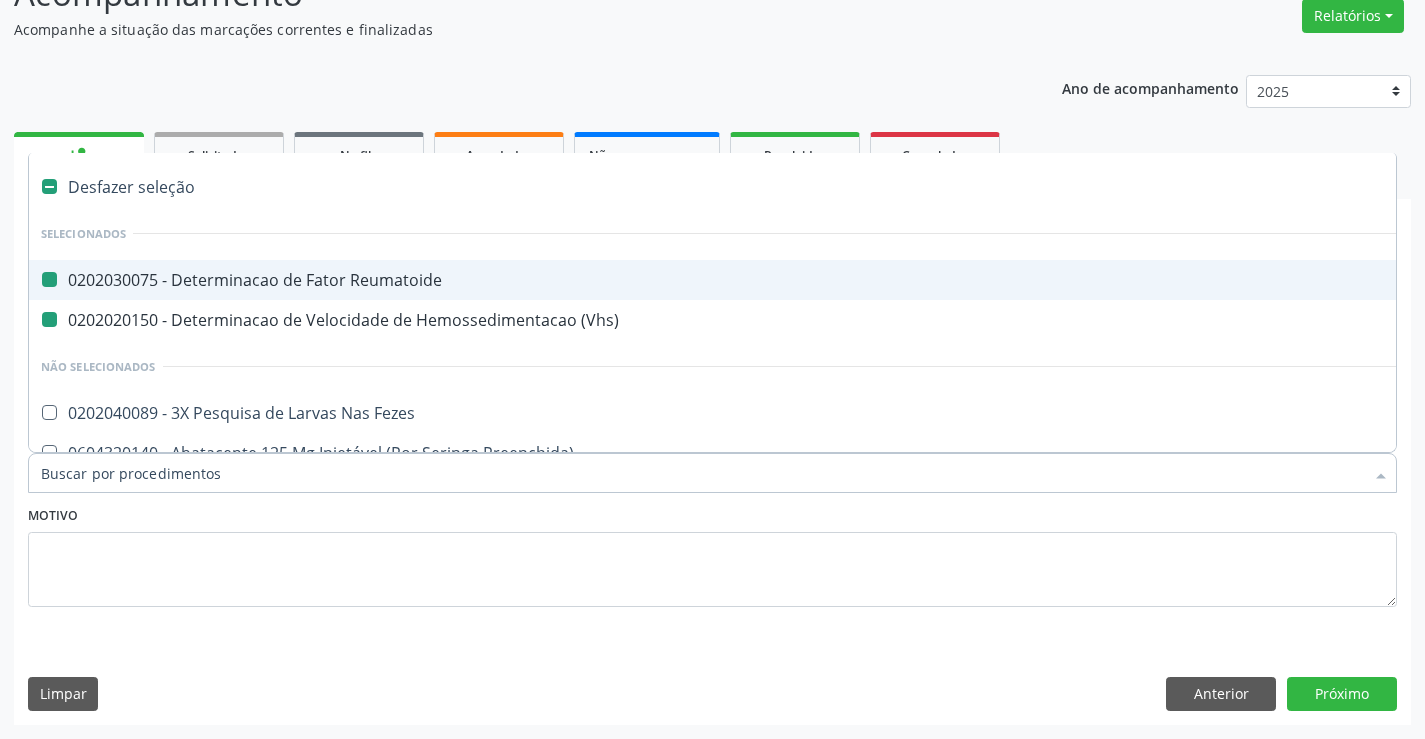 type on "p" 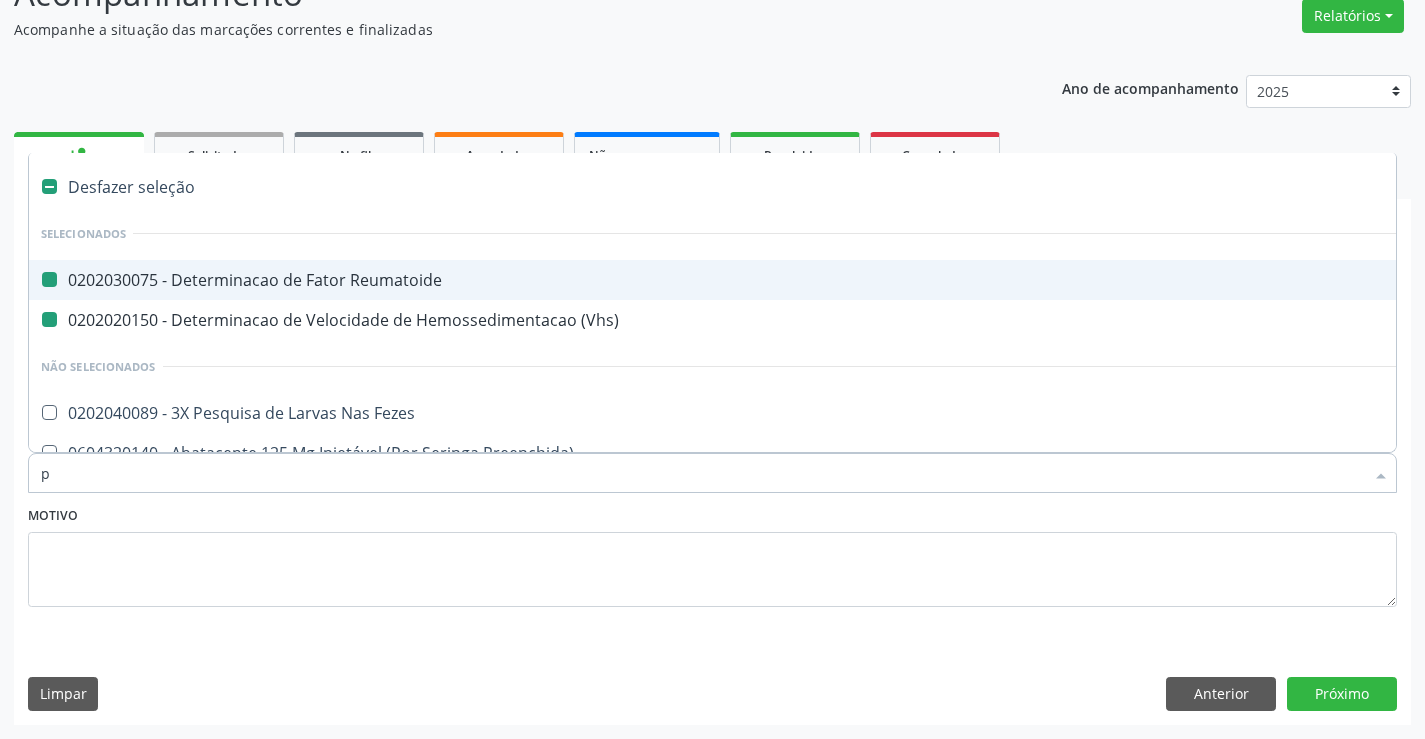 checkbox on "false" 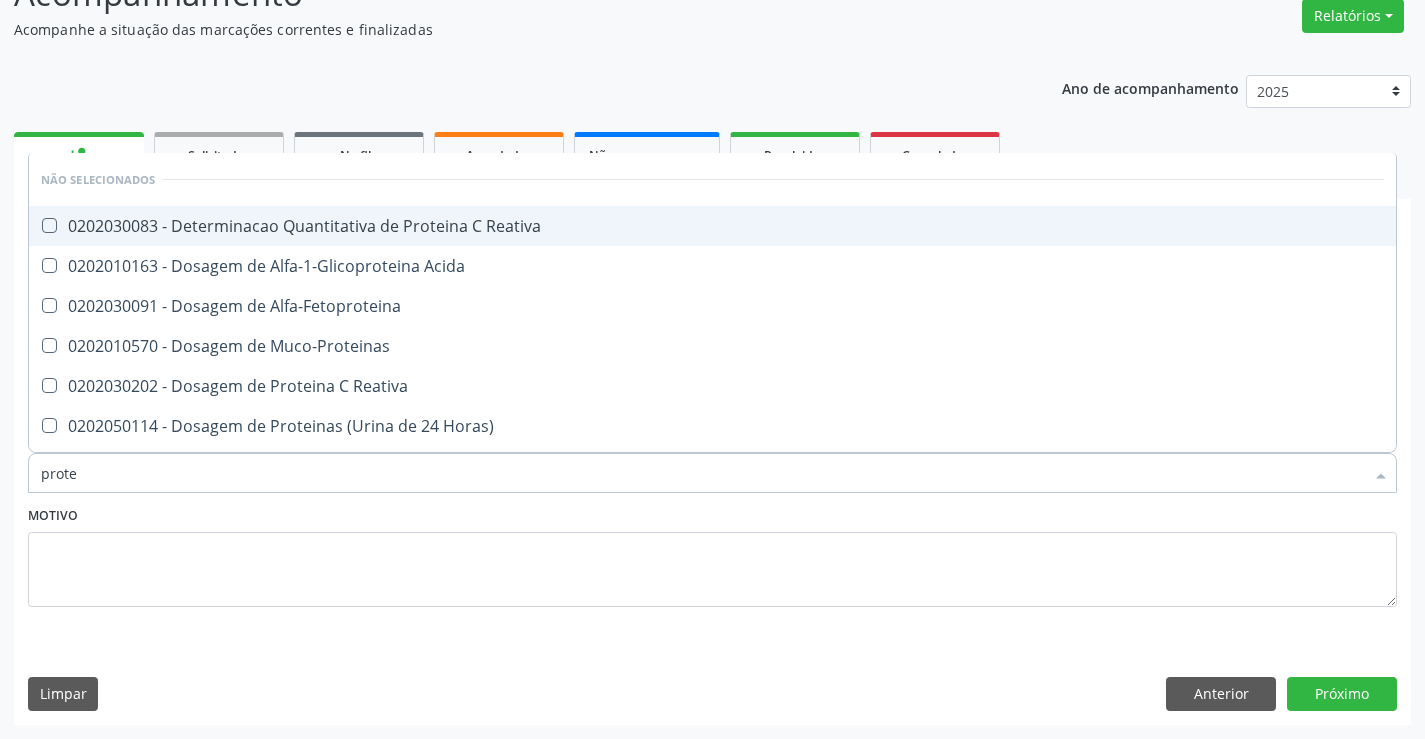 type on "protei" 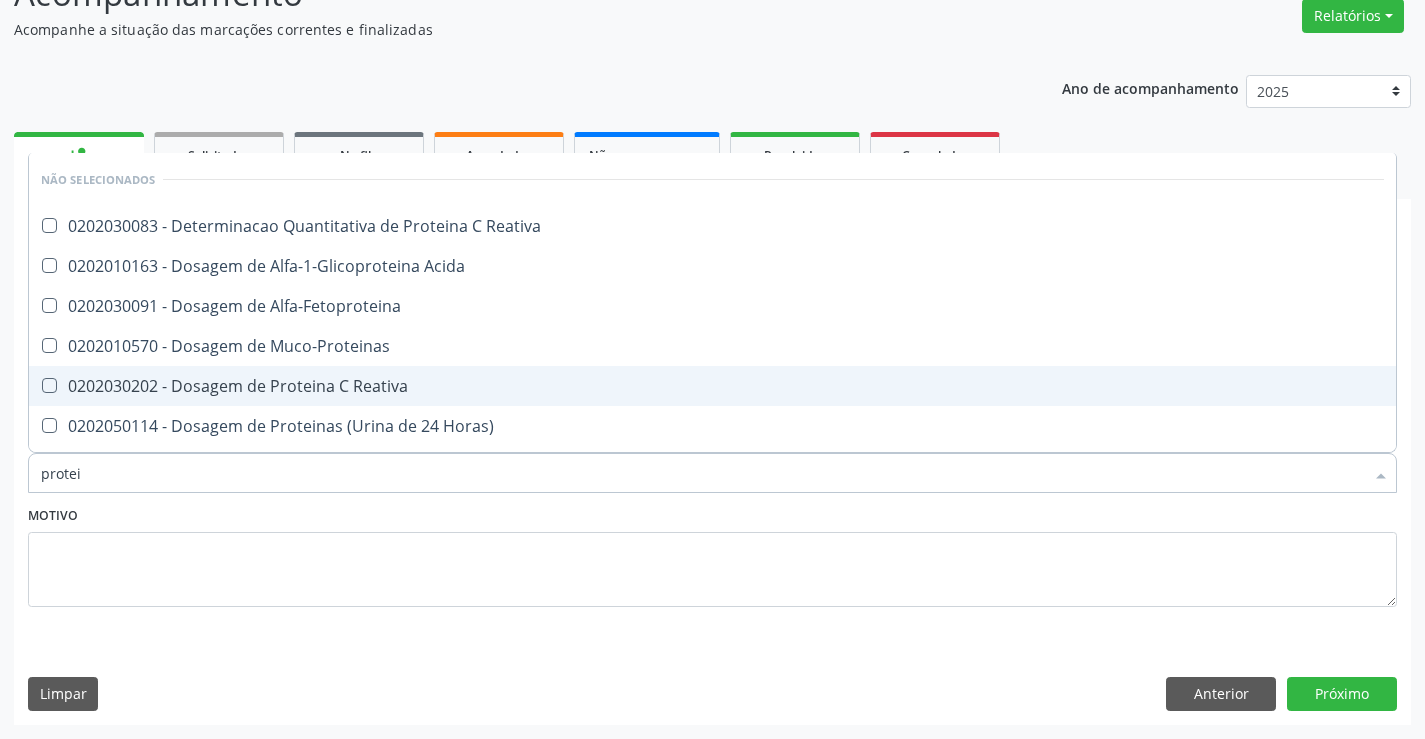 click on "0202030202 - Dosagem de Proteina C Reativa" at bounding box center [712, 386] 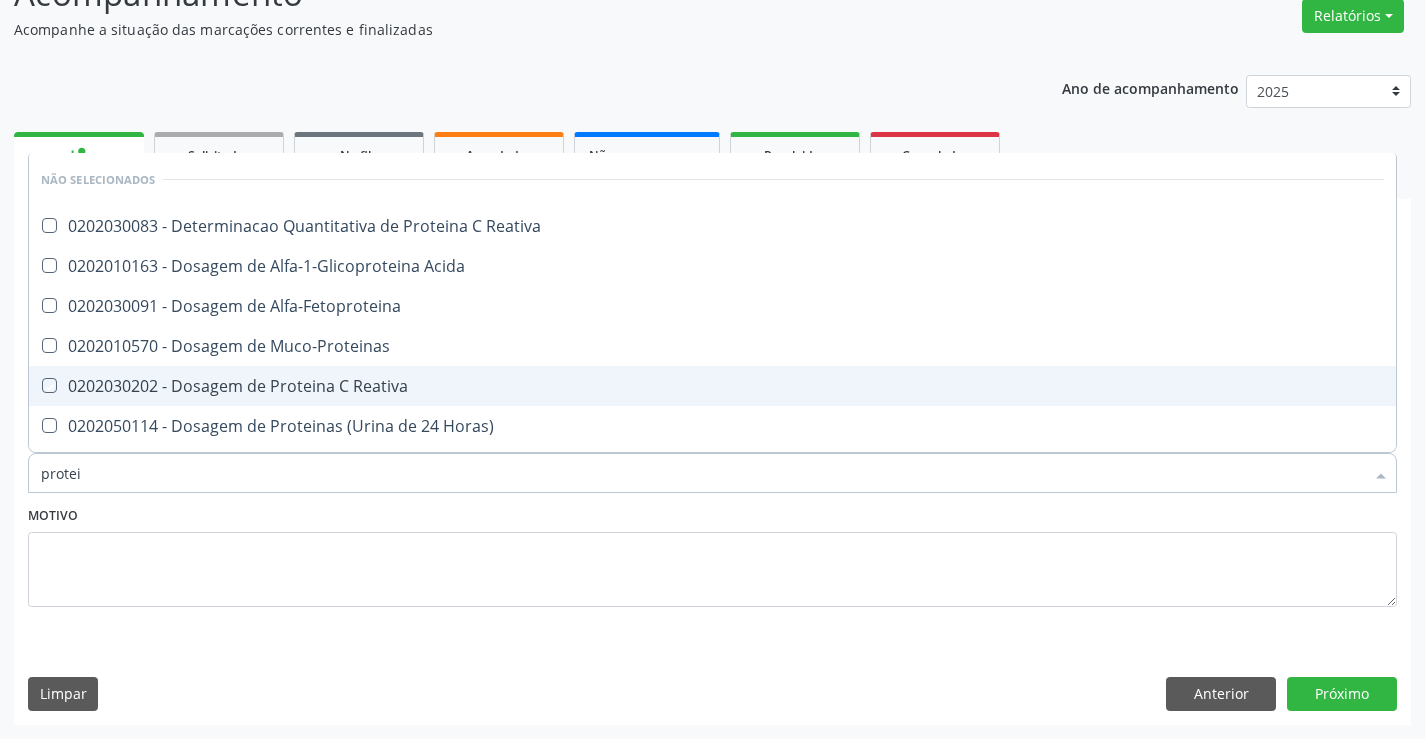 checkbox on "true" 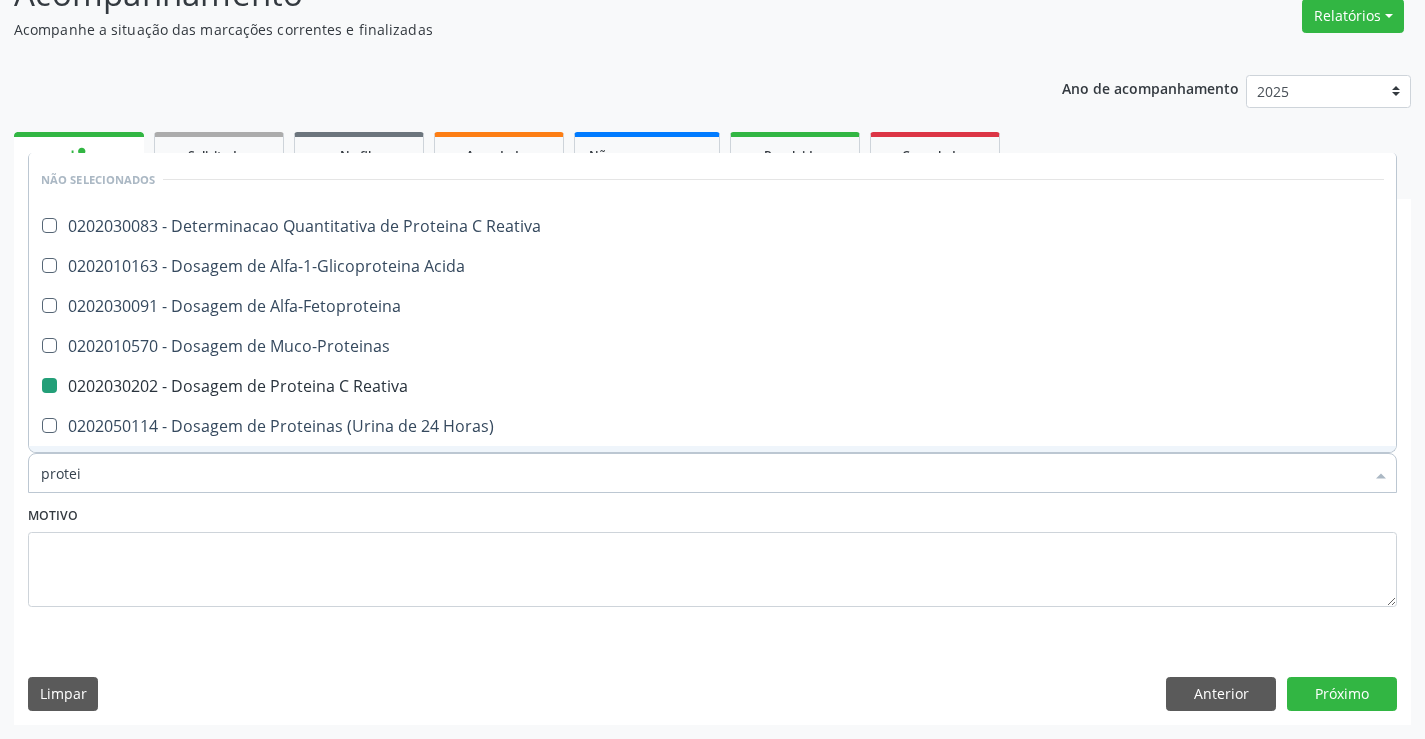 click on "Motivo" at bounding box center (712, 554) 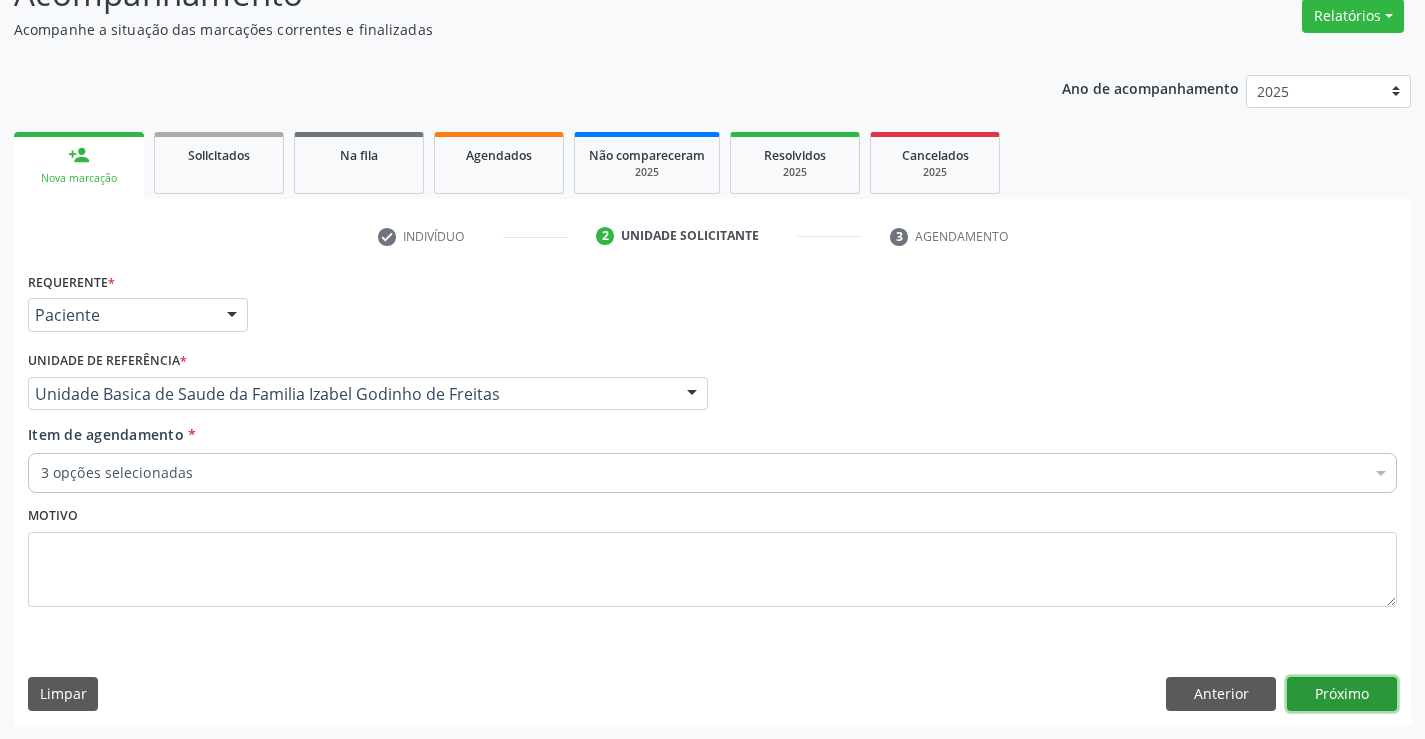 click on "Próximo" at bounding box center (1342, 694) 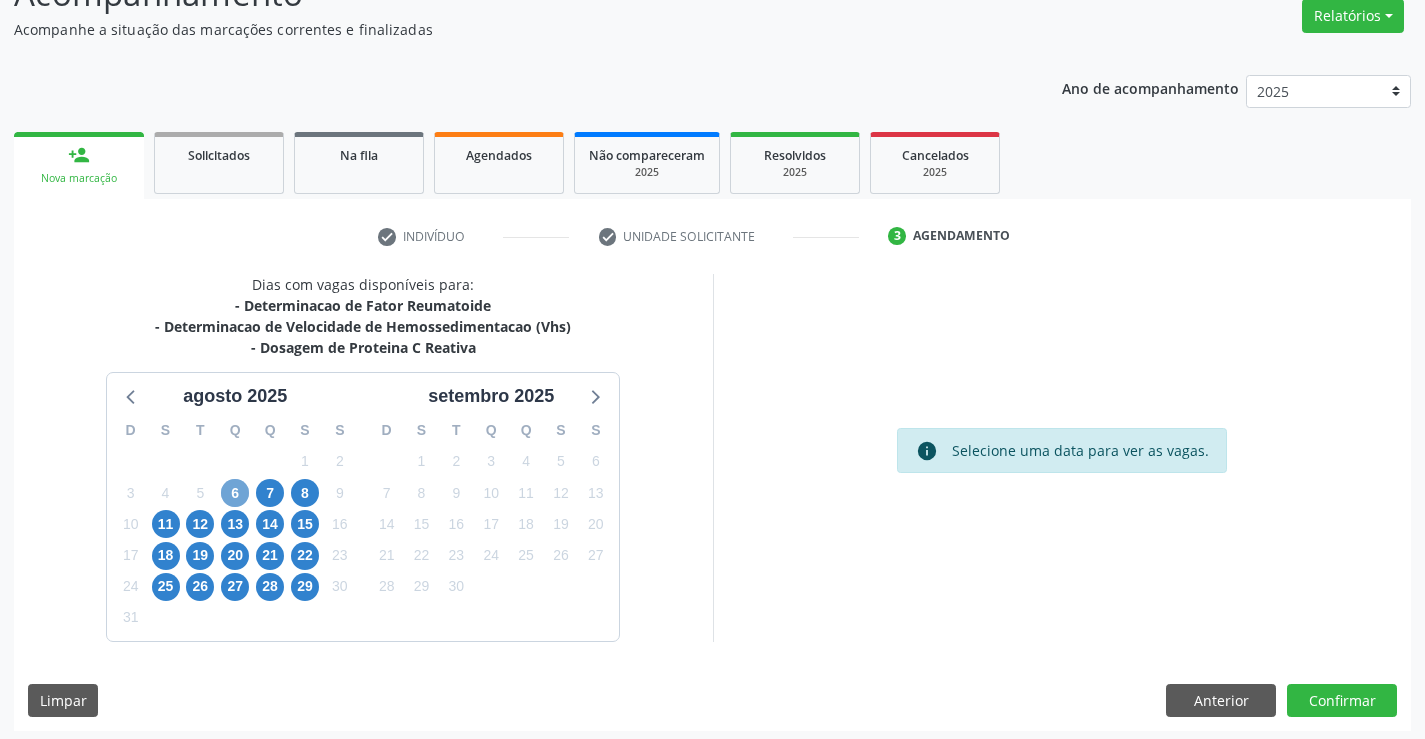 click on "6" at bounding box center [235, 493] 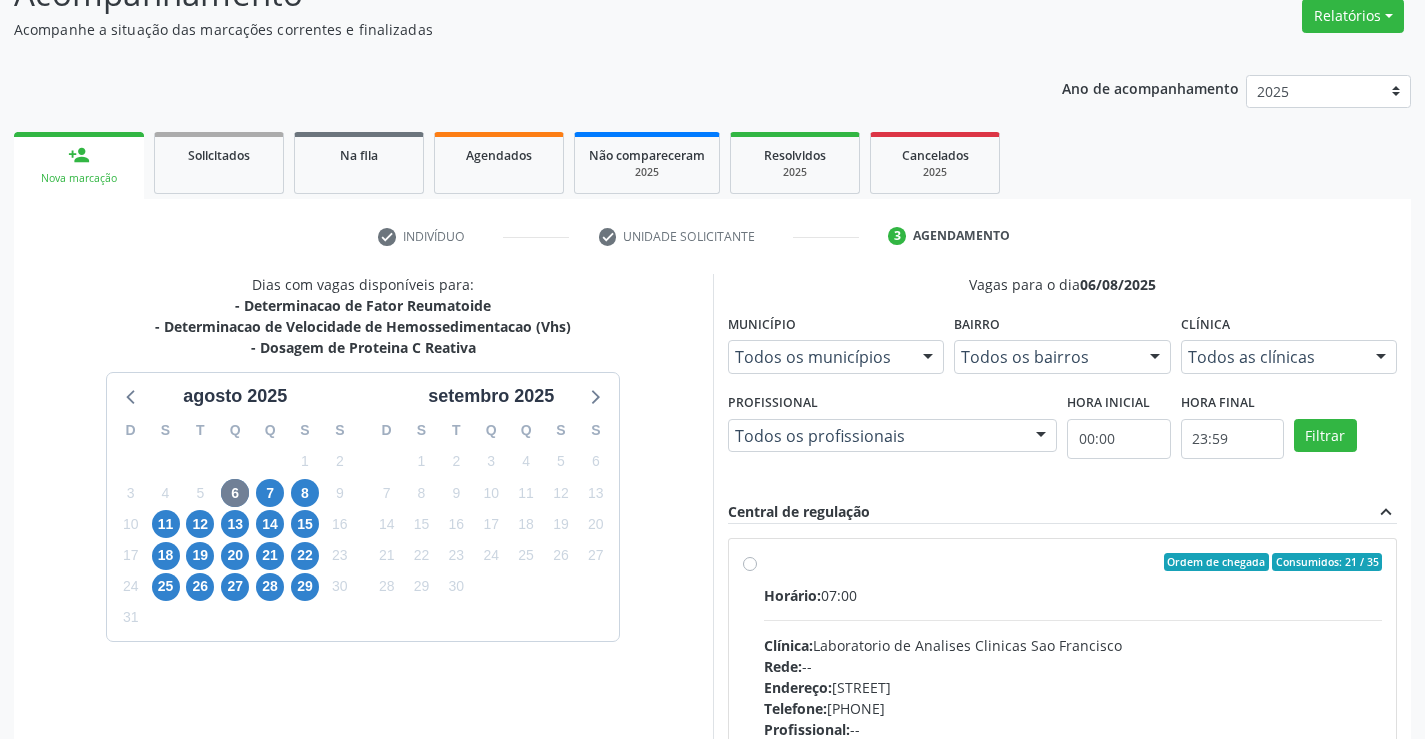 click on "Ordem de chegada
Consumidos: 21 / 35
Horário:   07:00
Clínica:  Laboratorio de Analises Clinicas Sao Francisco
Rede:
--
Endereço:   Terreo, nº 258, Centro, Campo Formoso - BA
Telefone:   (74) 36453588
Profissional:
--
Informações adicionais sobre o atendimento
Idade de atendimento:
Sem restrição
Gênero(s) atendido(s):
Sem restrição
Informações adicionais:
--" at bounding box center (1073, 706) 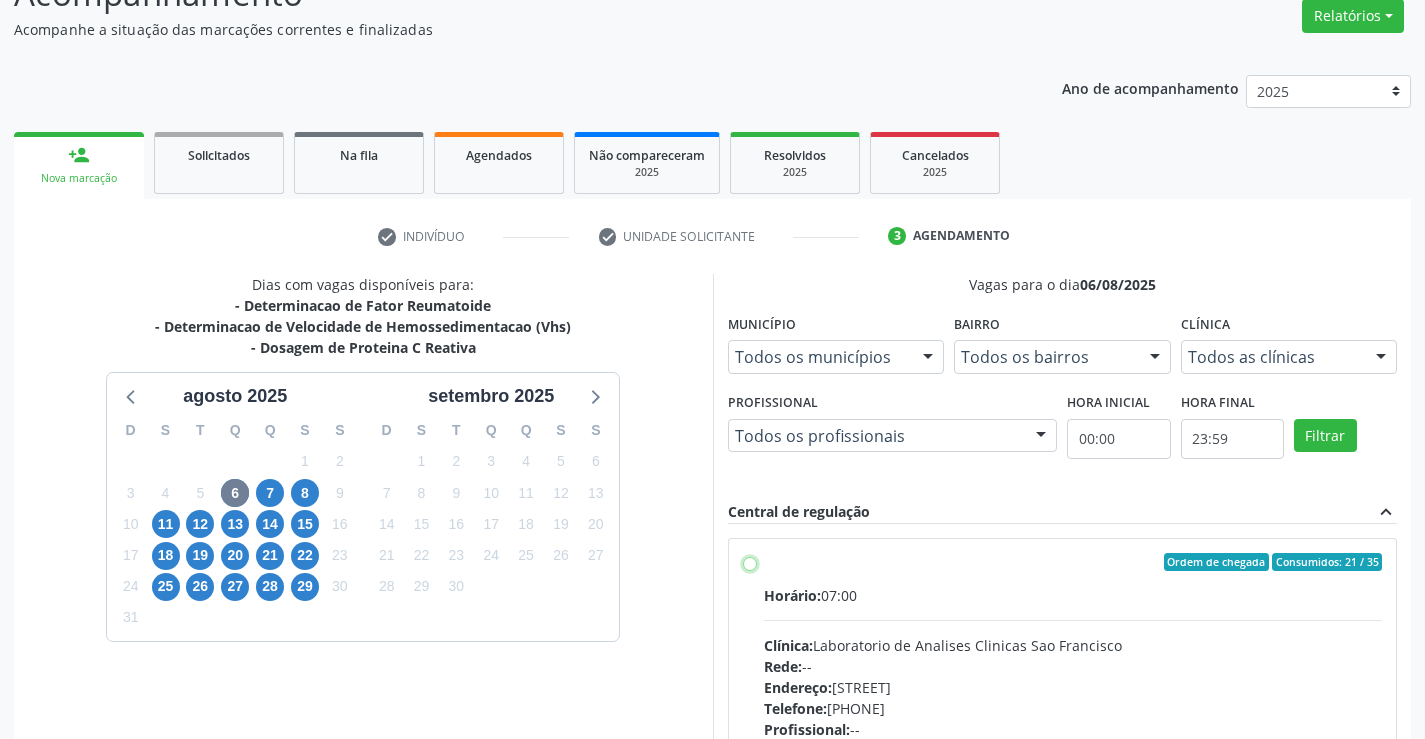 click on "Ordem de chegada
Consumidos: 21 / 35
Horário:   07:00
Clínica:  Laboratorio de Analises Clinicas Sao Francisco
Rede:
--
Endereço:   Terreo, nº 258, Centro, Campo Formoso - BA
Telefone:   (74) 36453588
Profissional:
--
Informações adicionais sobre o atendimento
Idade de atendimento:
Sem restrição
Gênero(s) atendido(s):
Sem restrição
Informações adicionais:
--" at bounding box center [750, 562] 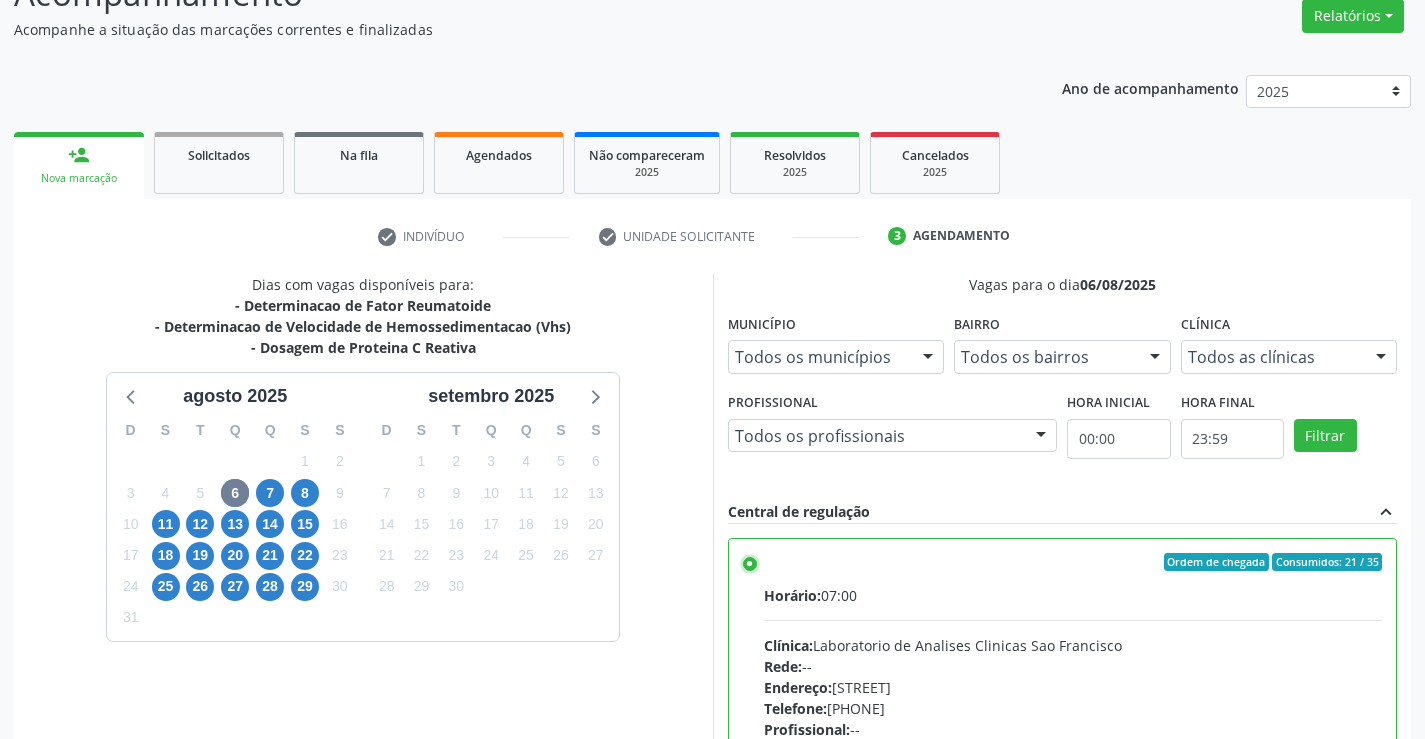 scroll, scrollTop: 99, scrollLeft: 0, axis: vertical 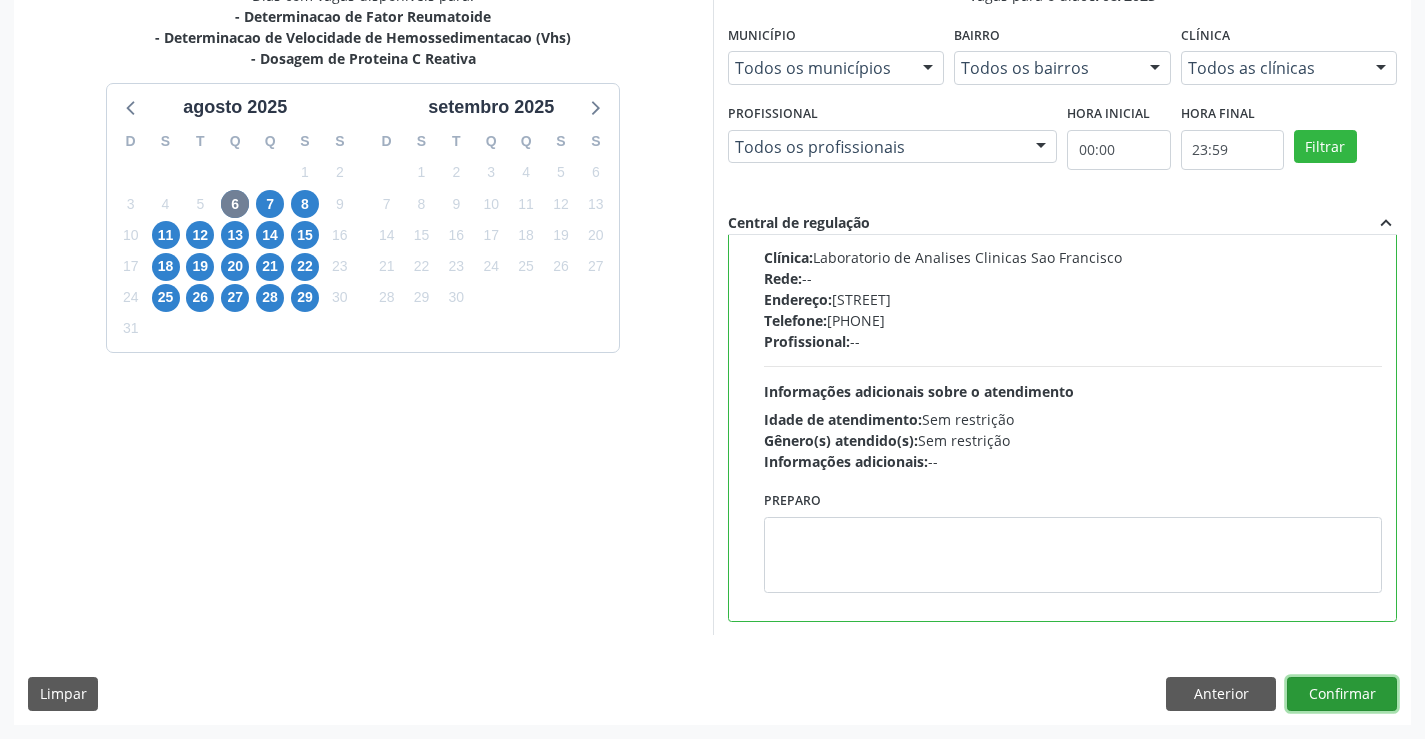 click on "Confirmar" at bounding box center (1342, 694) 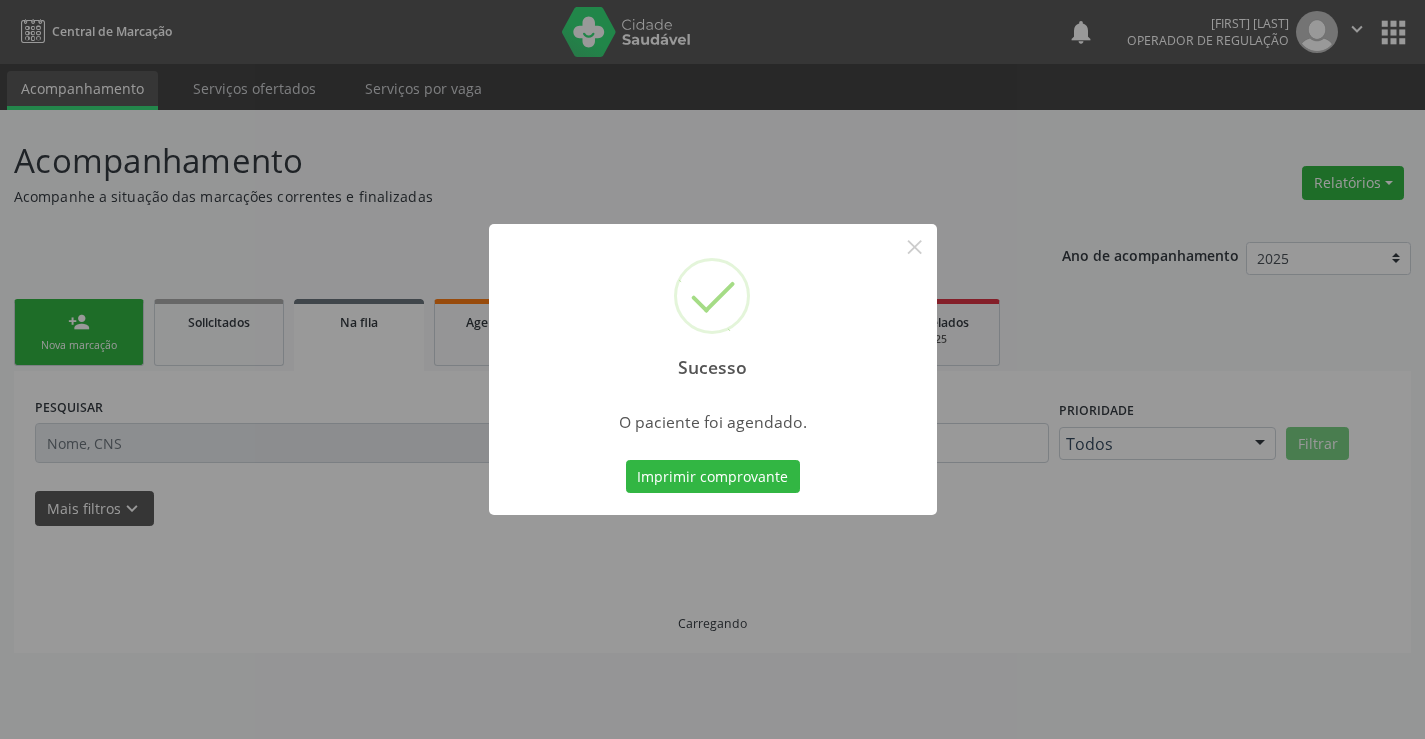 scroll, scrollTop: 0, scrollLeft: 0, axis: both 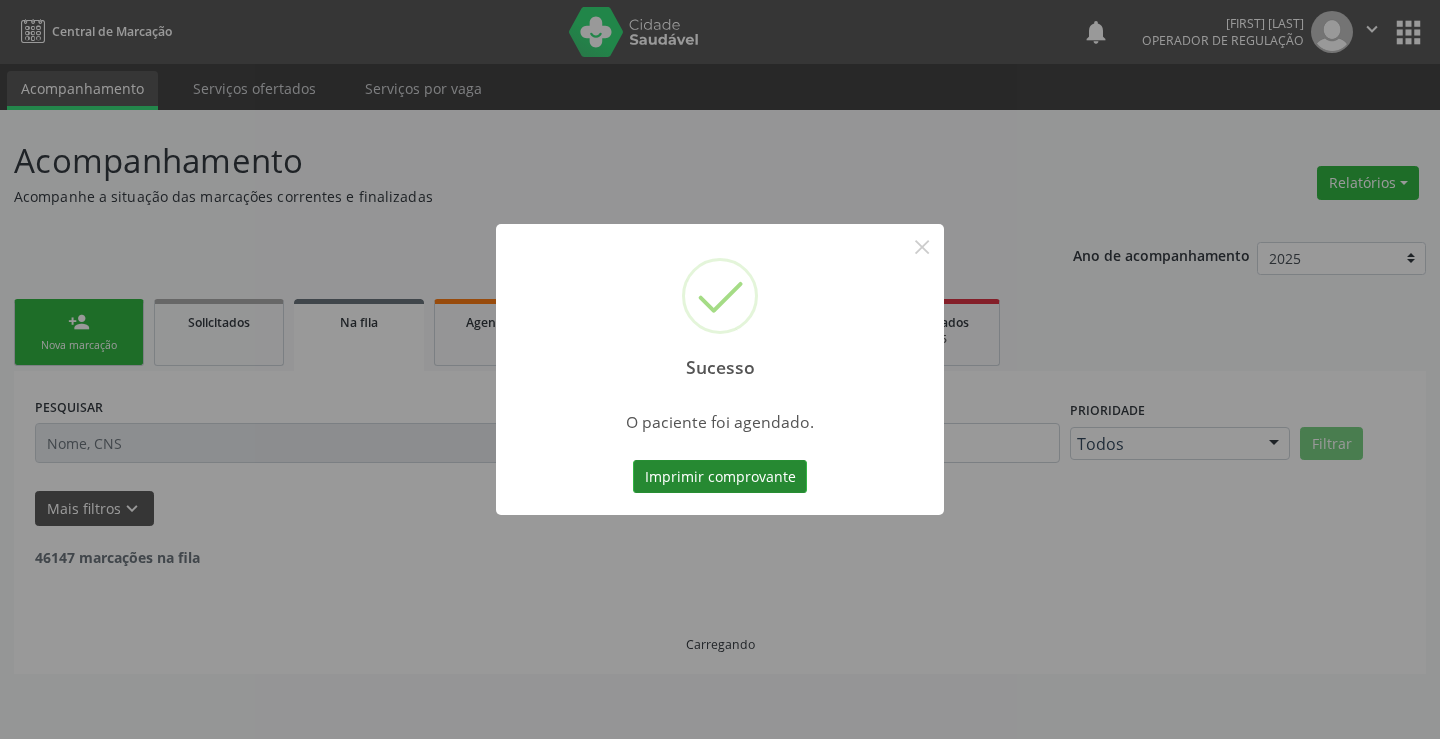 click on "Imprimir comprovante" at bounding box center [720, 477] 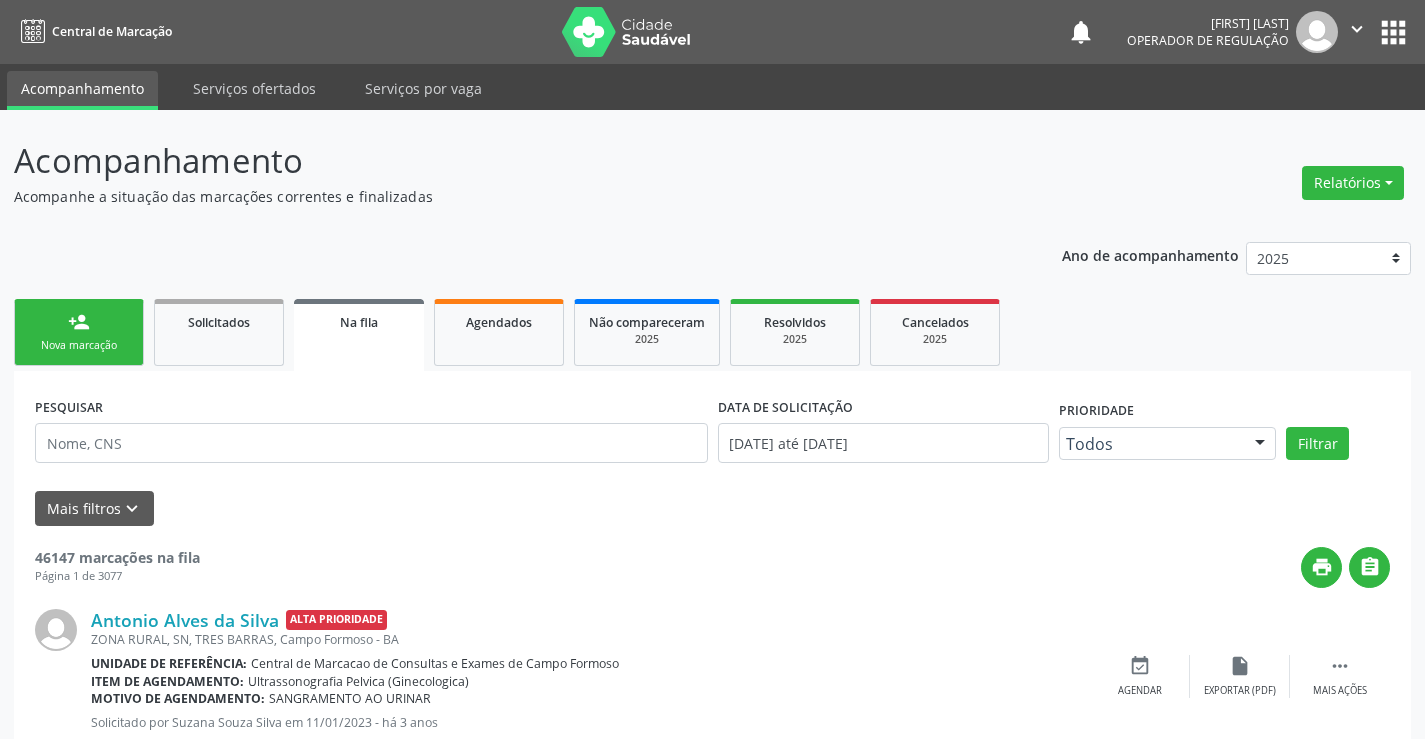 click on "Nova marcação" at bounding box center [79, 345] 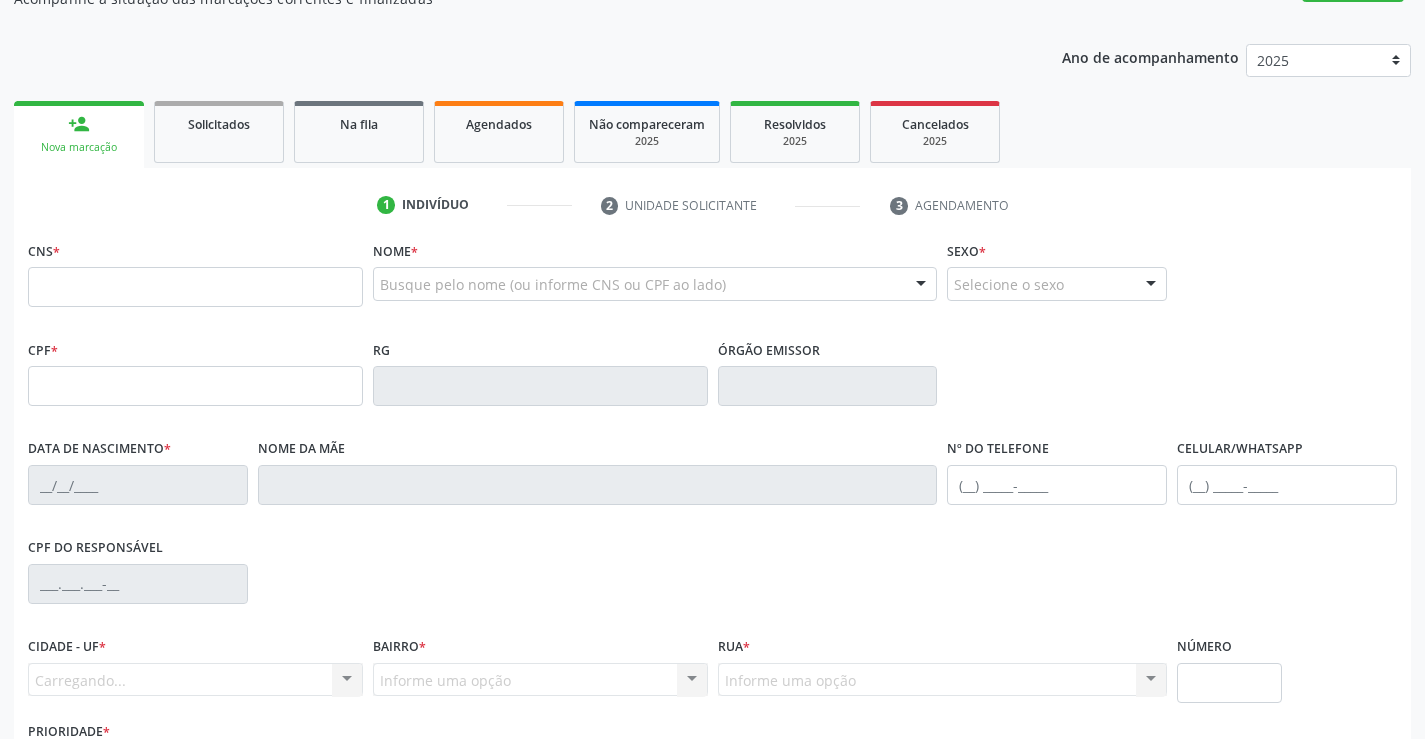 scroll, scrollTop: 200, scrollLeft: 0, axis: vertical 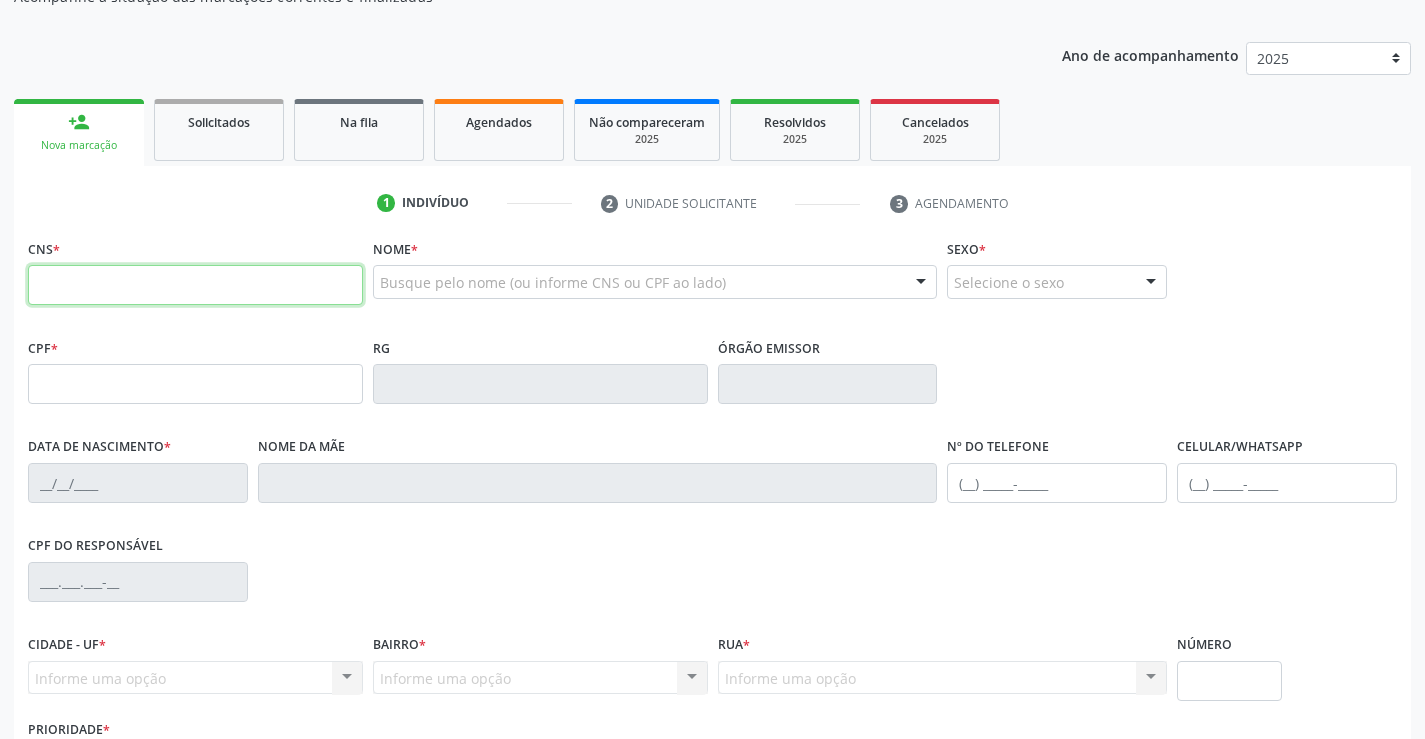 click at bounding box center (195, 285) 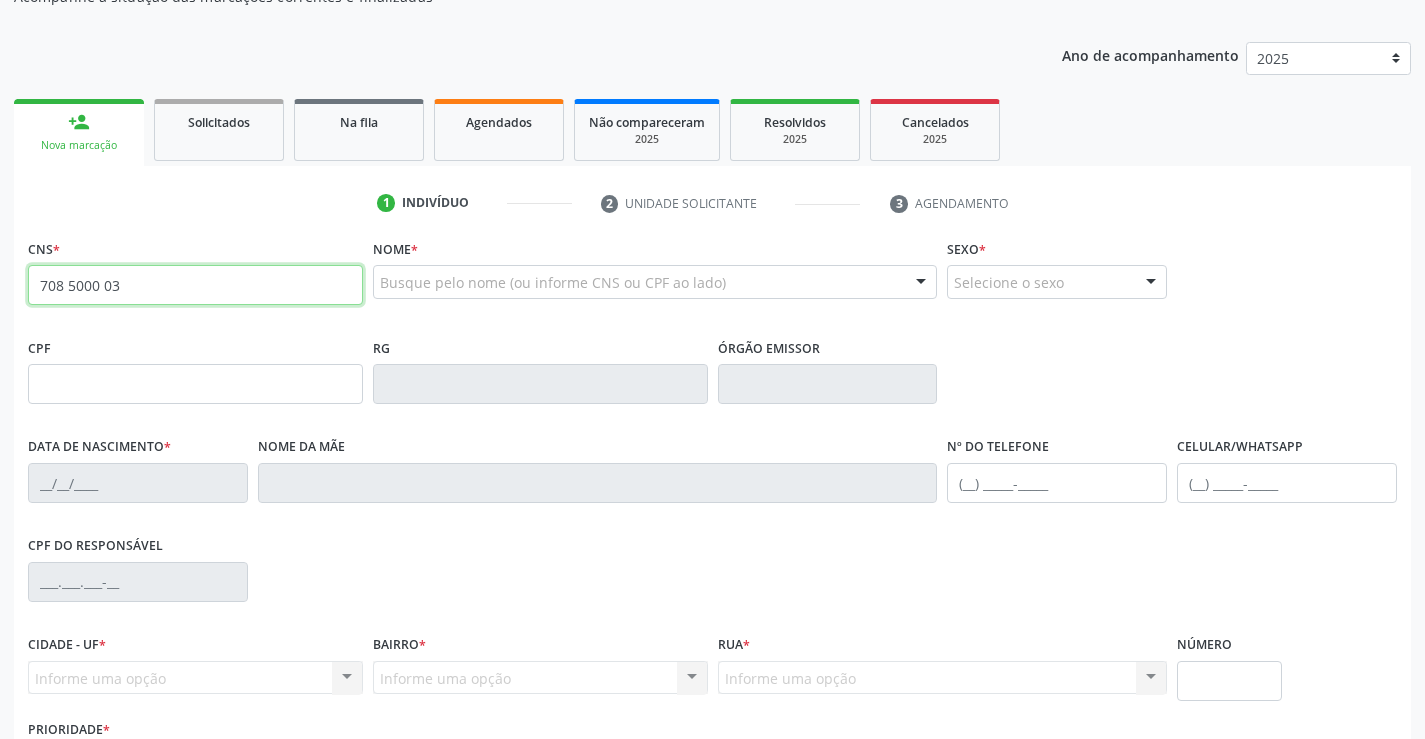 type on "708 5000 034" 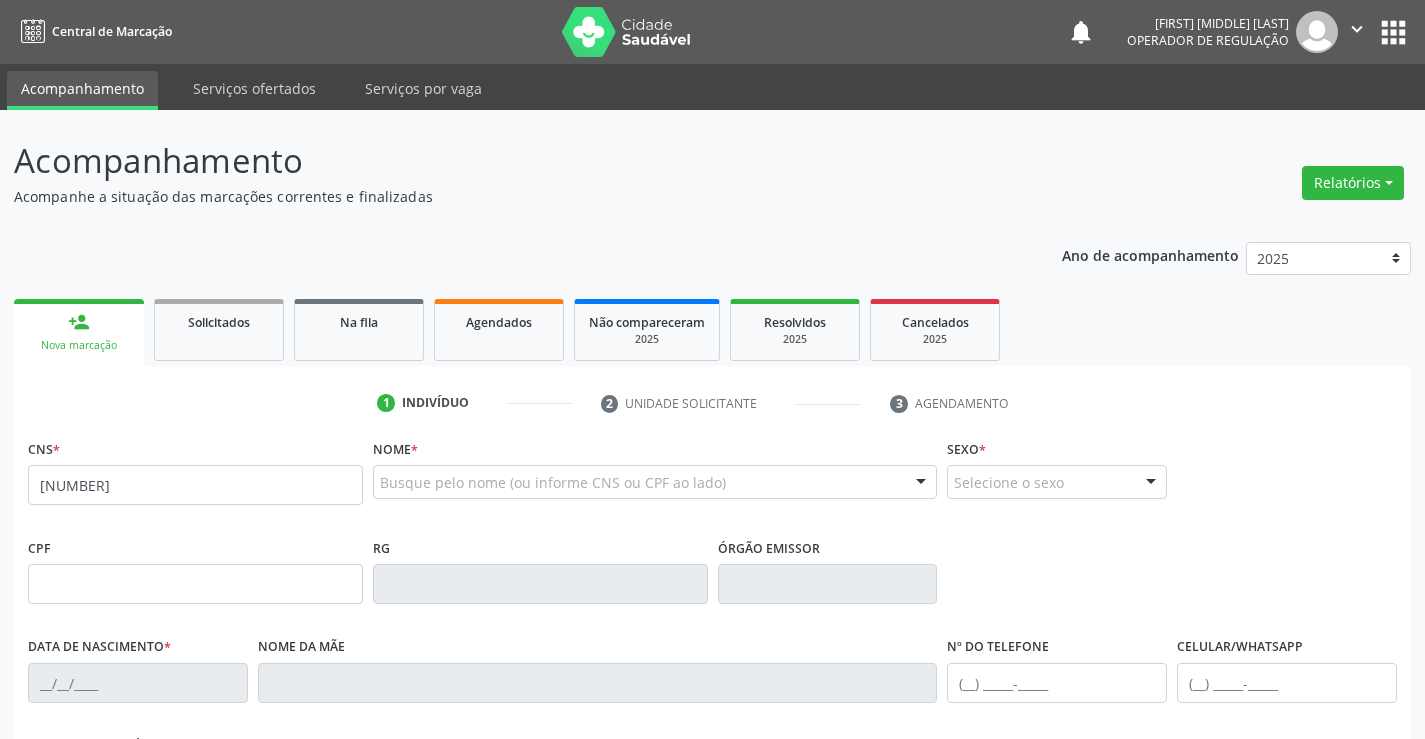 scroll, scrollTop: 200, scrollLeft: 0, axis: vertical 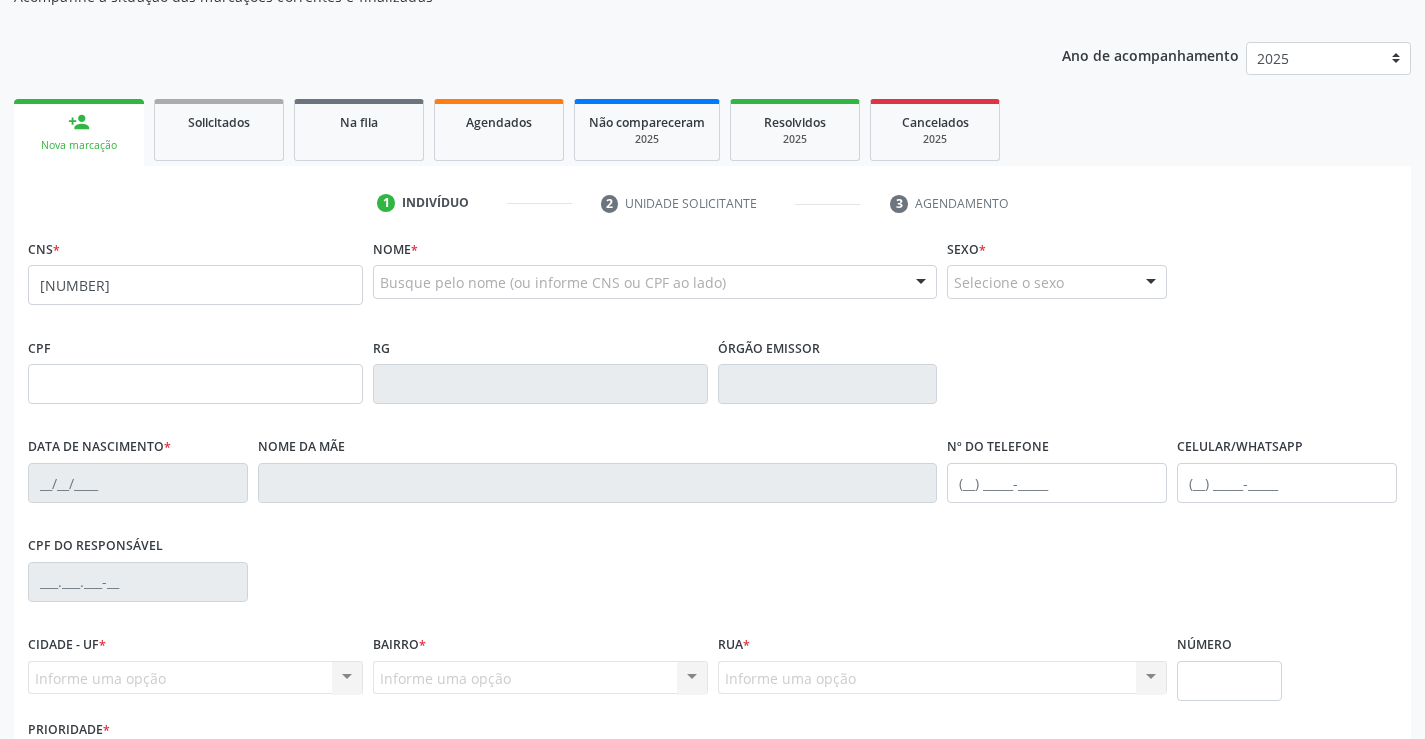 type on "[NUMBER]" 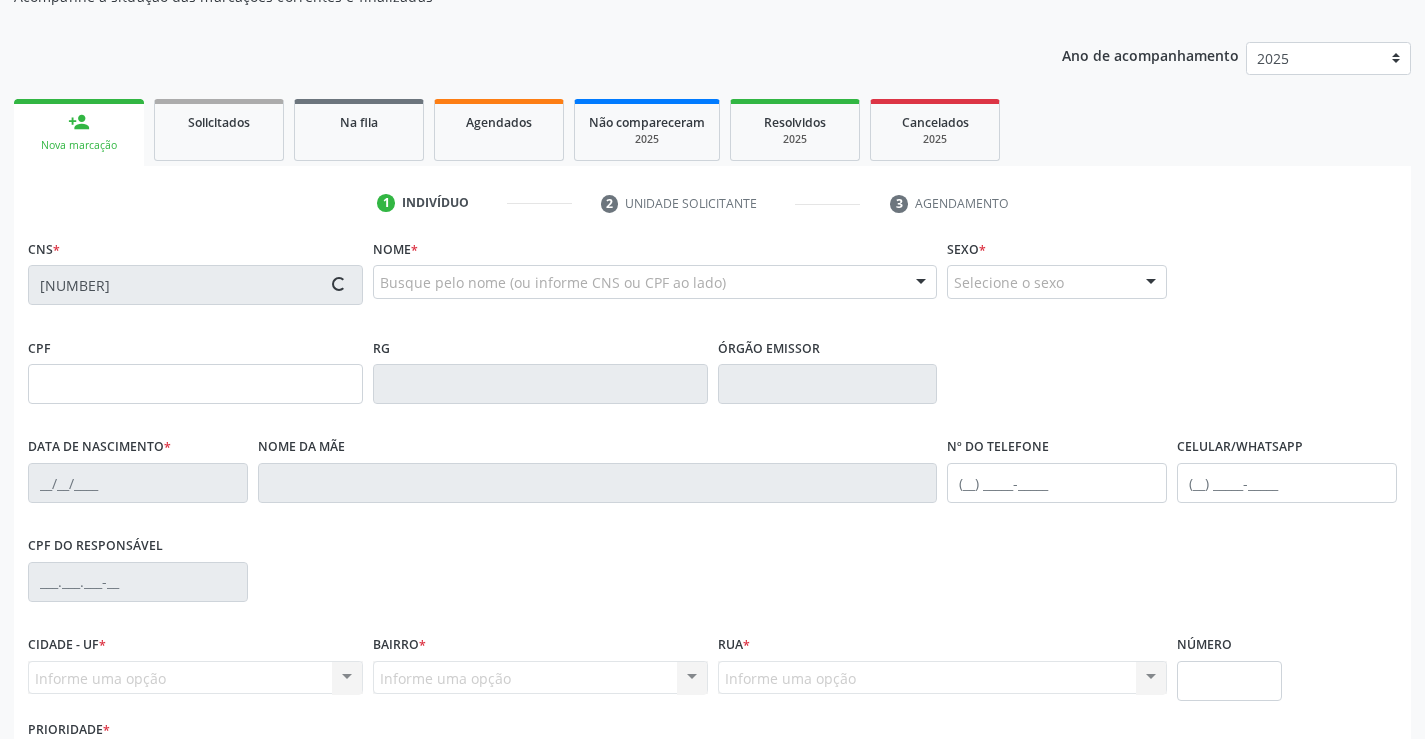 type on "1311612025" 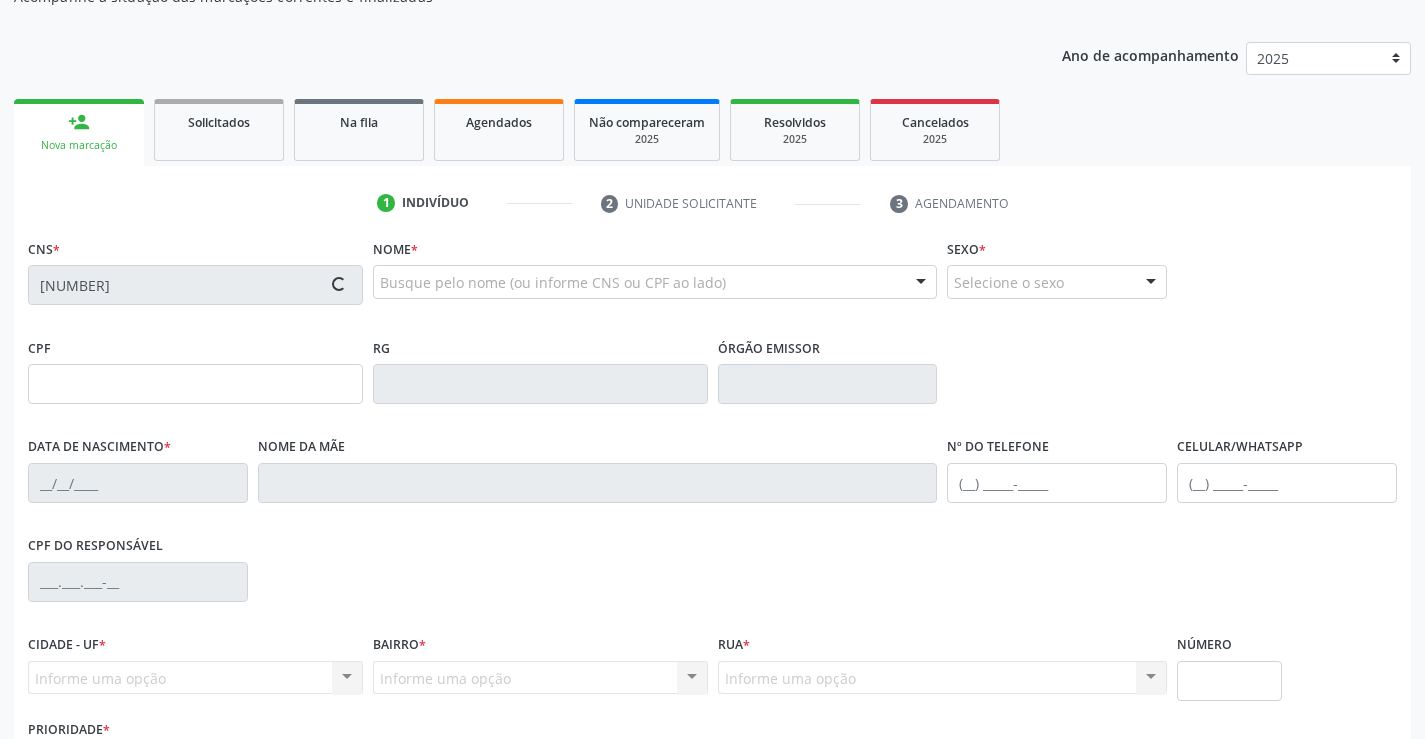 type on "11/12/1968" 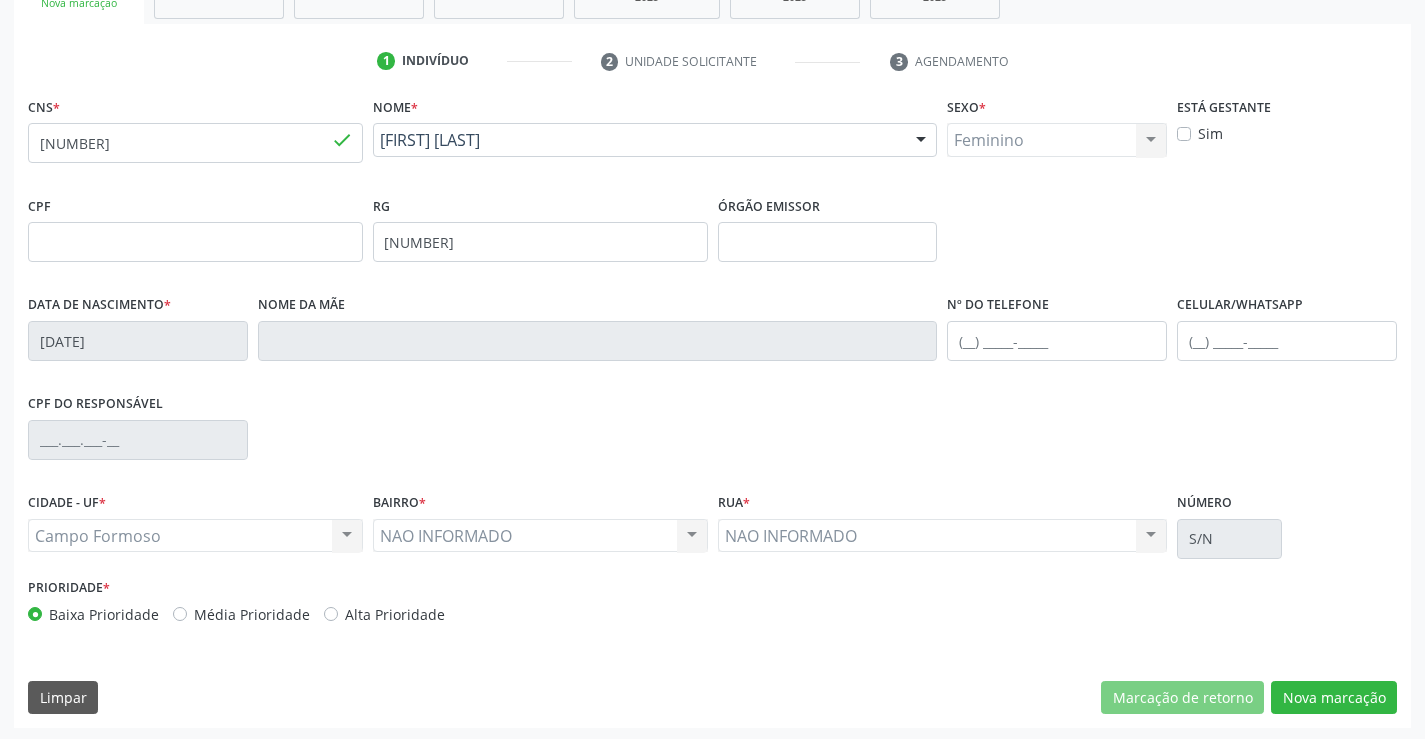 scroll, scrollTop: 345, scrollLeft: 0, axis: vertical 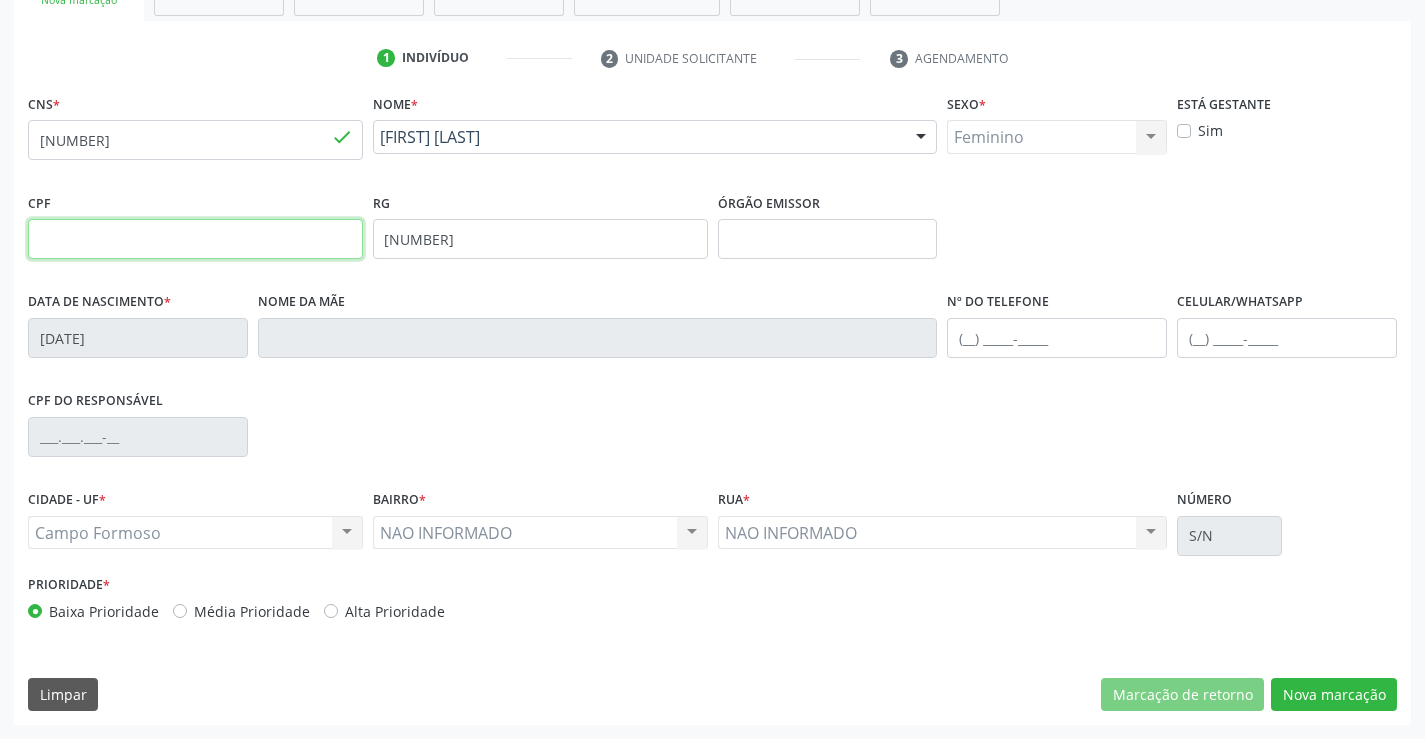 click at bounding box center [195, 239] 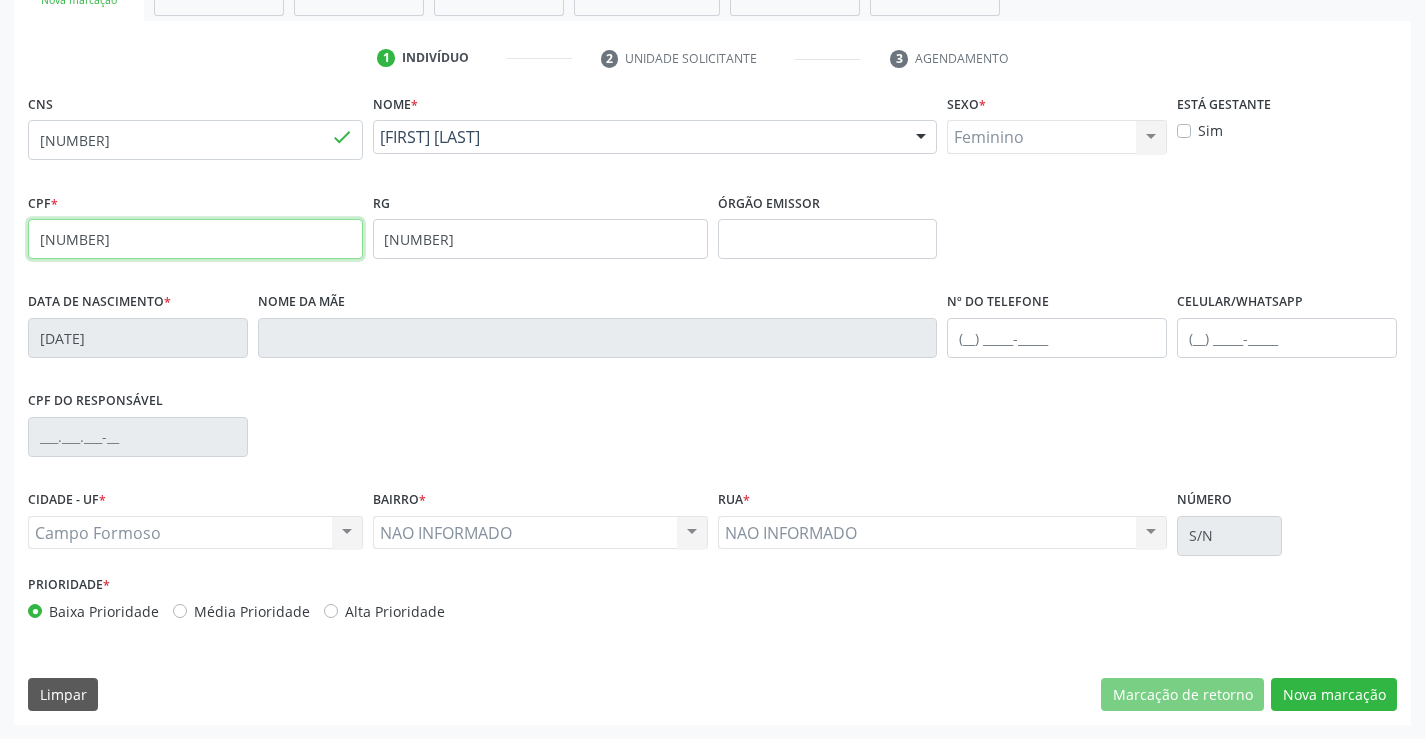 type on "010.169.775-90" 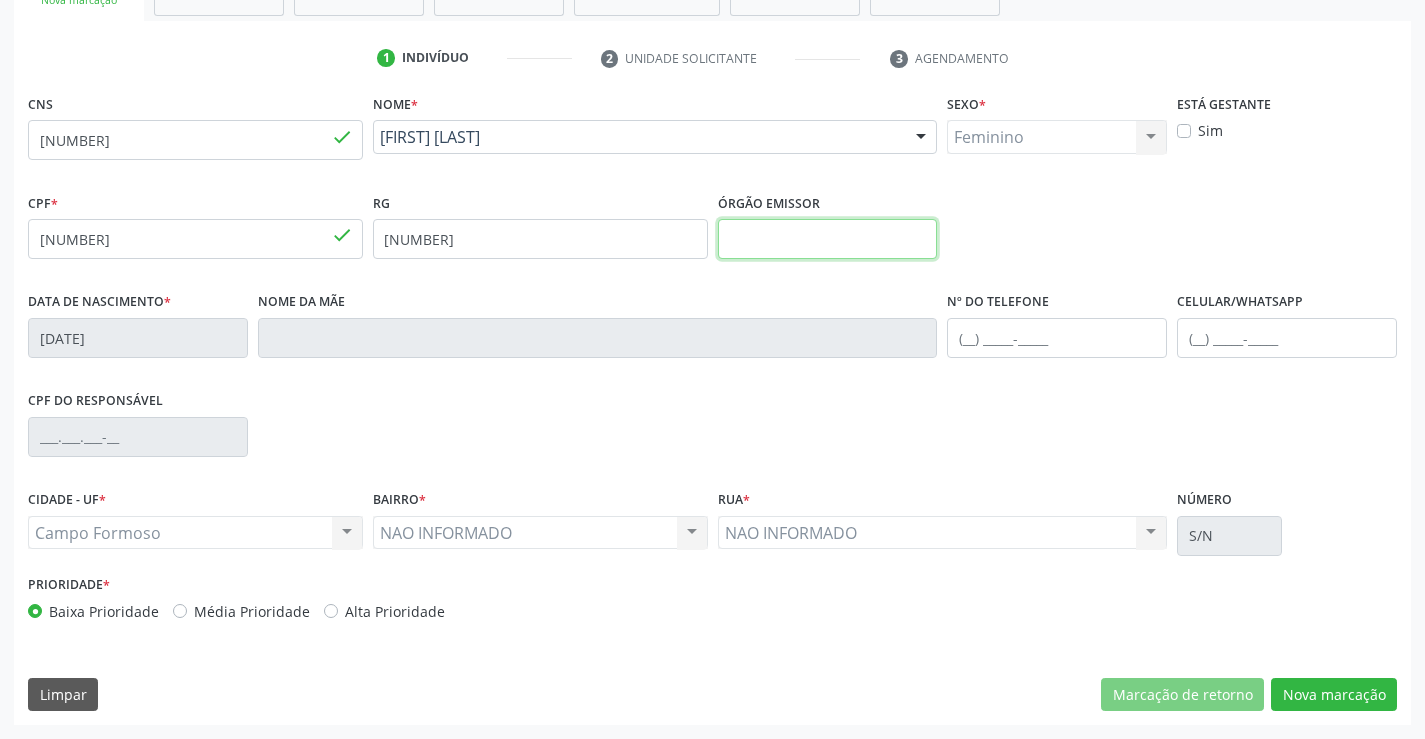 drag, startPoint x: 809, startPoint y: 227, endPoint x: 808, endPoint y: 244, distance: 17.029387 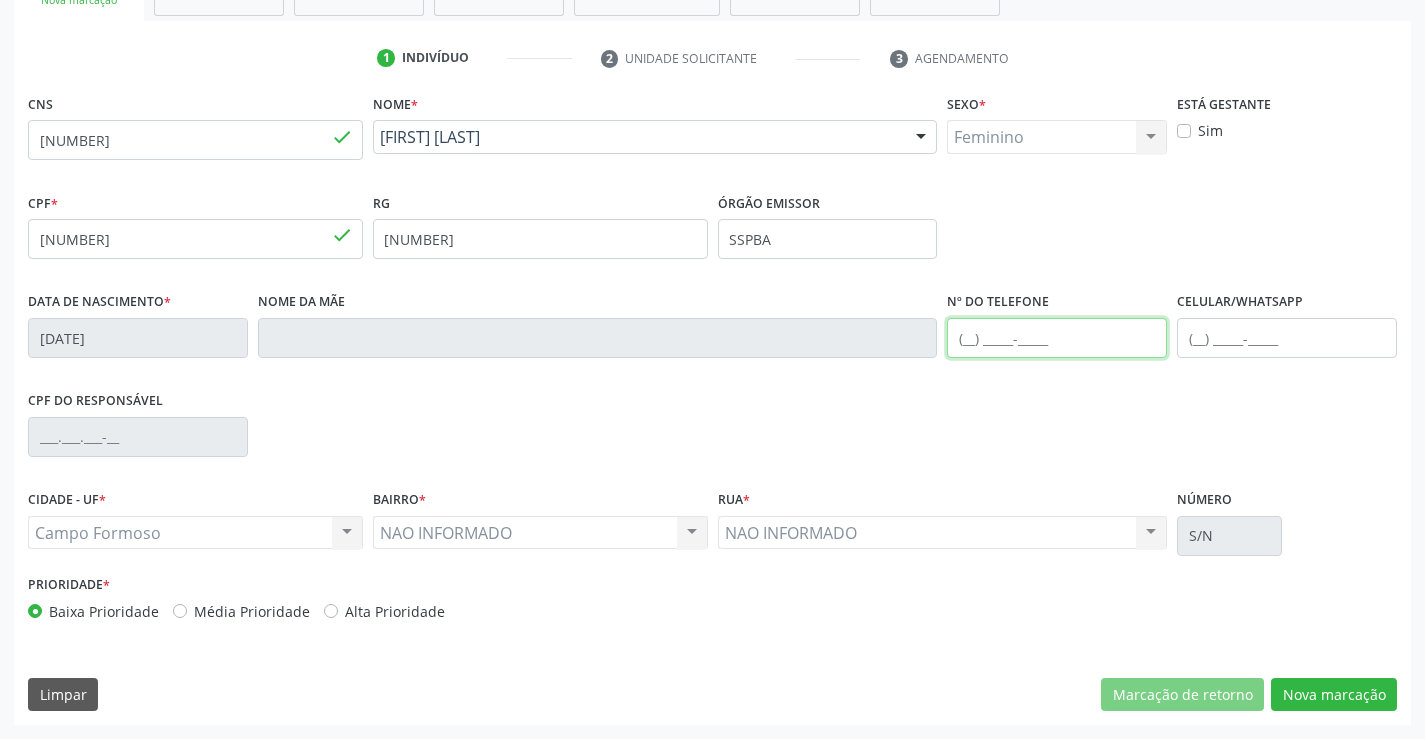 click at bounding box center (1057, 338) 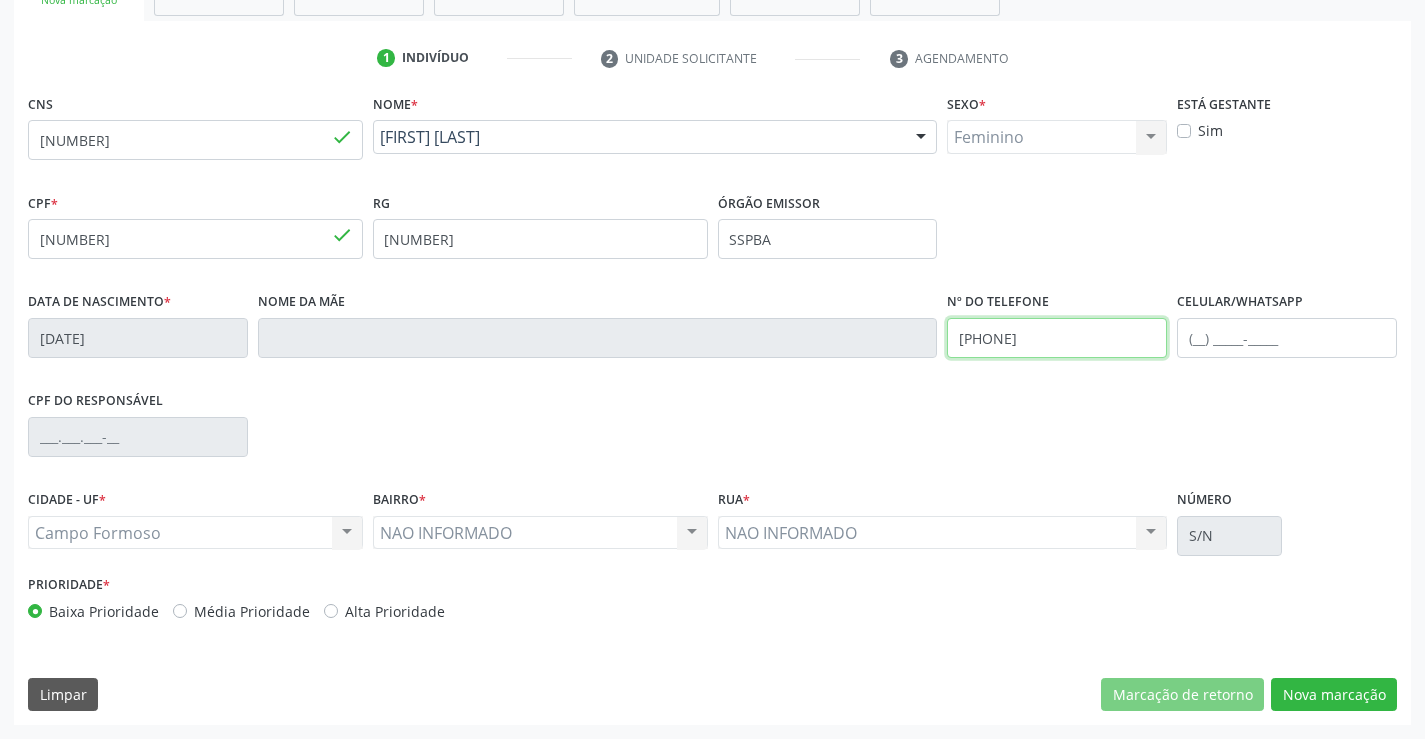 type on "(74) 99159-1533" 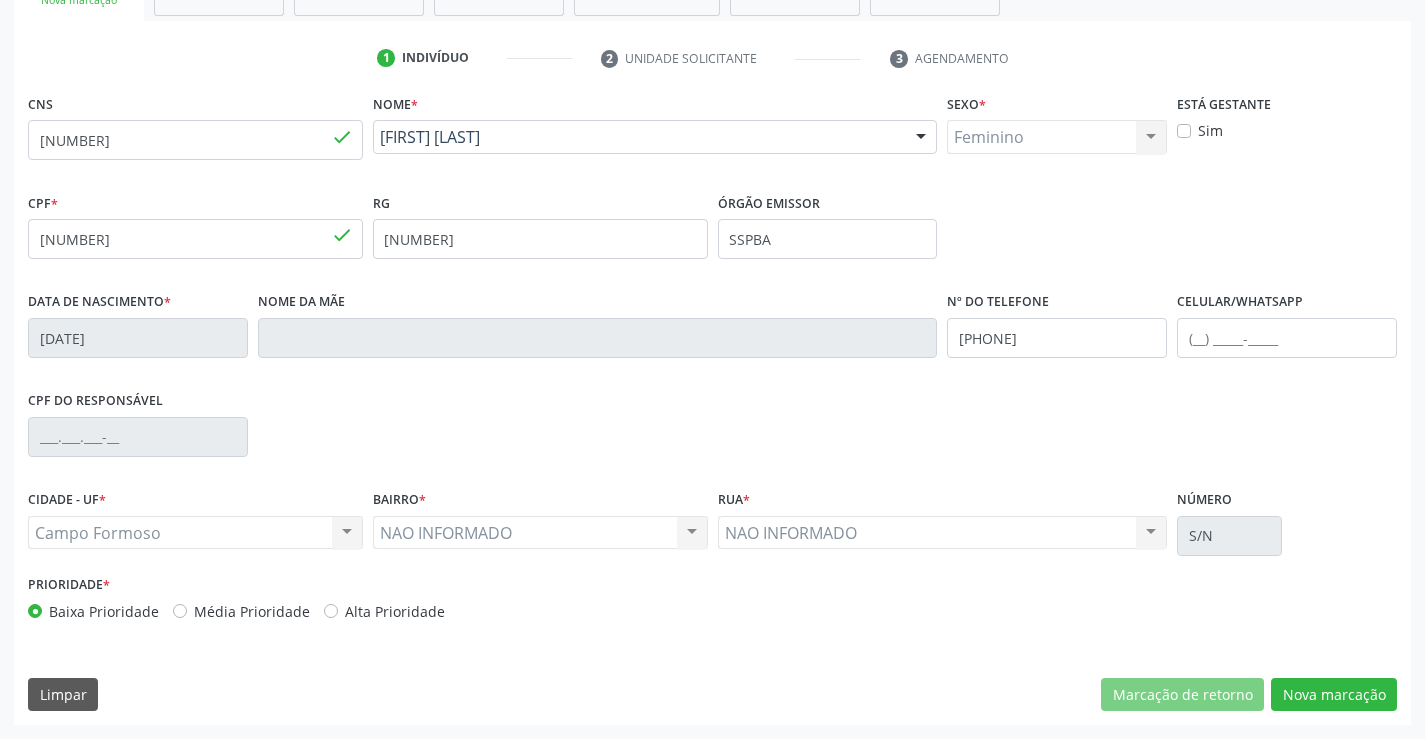 click on "Campo Formoso         Campo Formoso
Nenhum resultado encontrado para: "   "
Não há nenhuma opção para ser exibida." at bounding box center [195, 533] 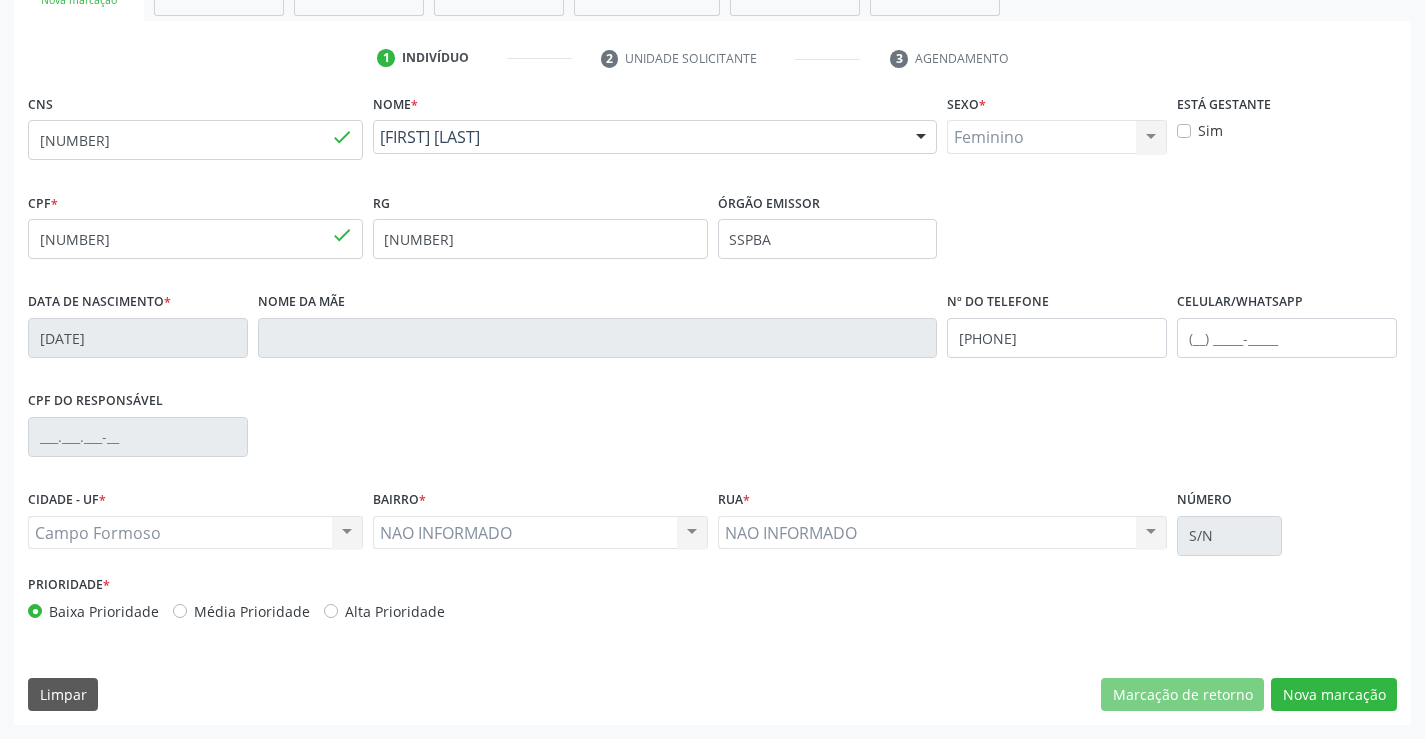 click on "NAO INFORMADO         NAO INFORMADO
Nenhum resultado encontrado para: "   "
Não há nenhuma opção para ser exibida." at bounding box center [540, 533] 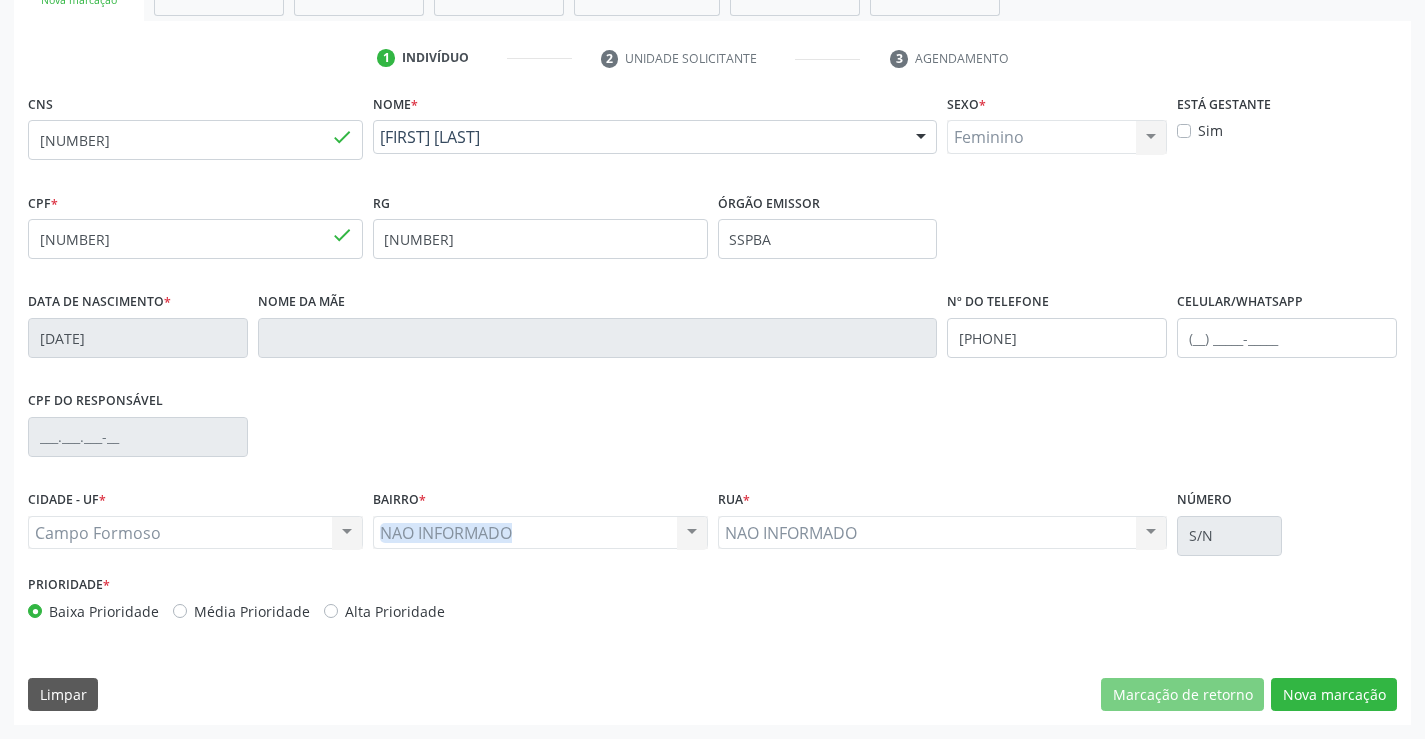 click on "NAO INFORMADO         NAO INFORMADO
Nenhum resultado encontrado para: "   "
Não há nenhuma opção para ser exibida." at bounding box center [540, 533] 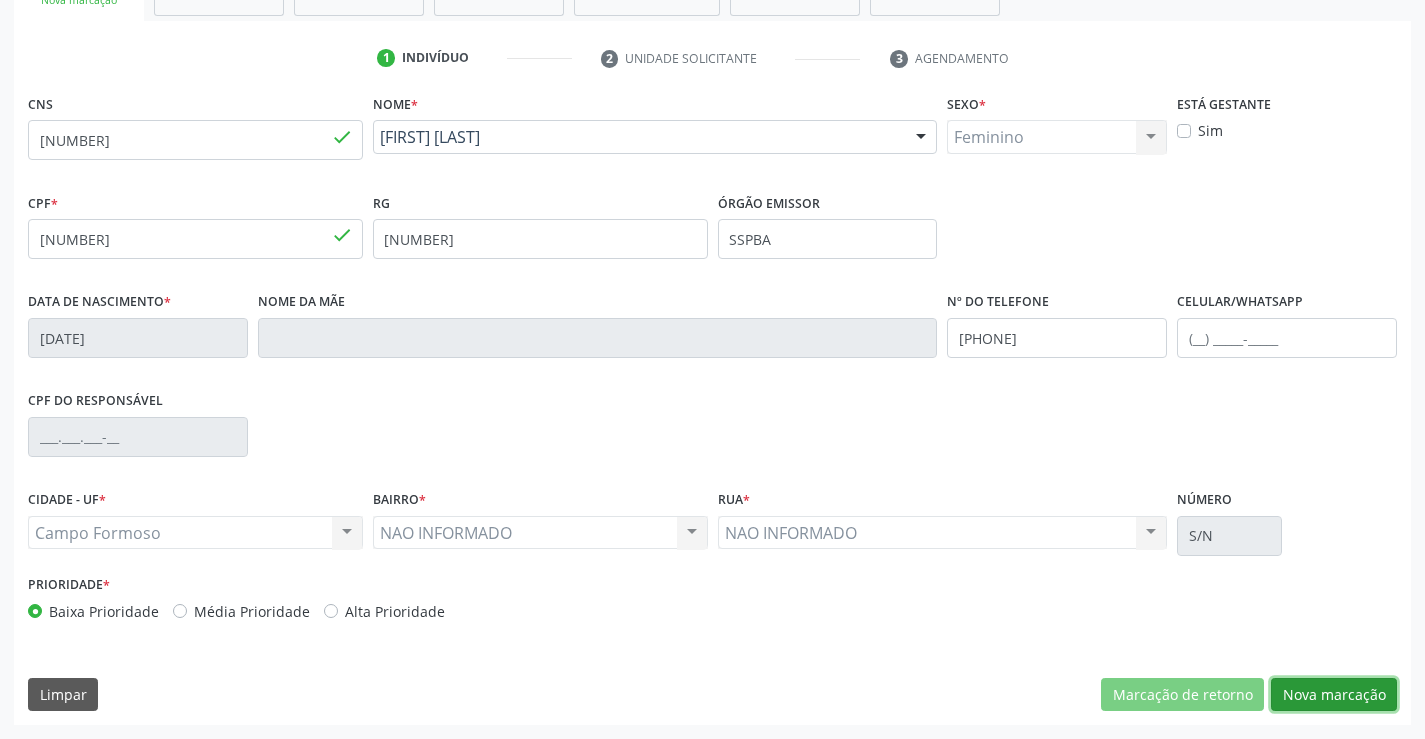 click on "Nova marcação" at bounding box center [1334, 695] 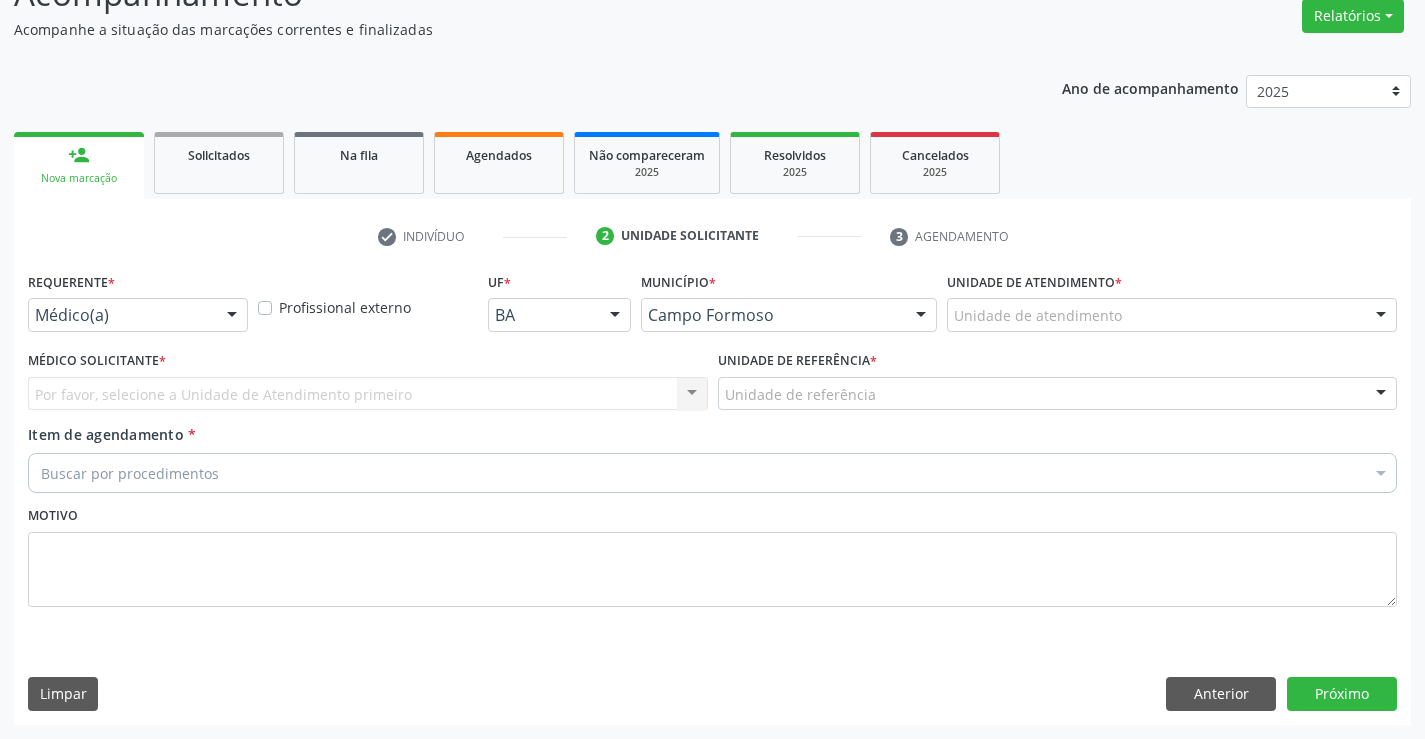 scroll, scrollTop: 167, scrollLeft: 0, axis: vertical 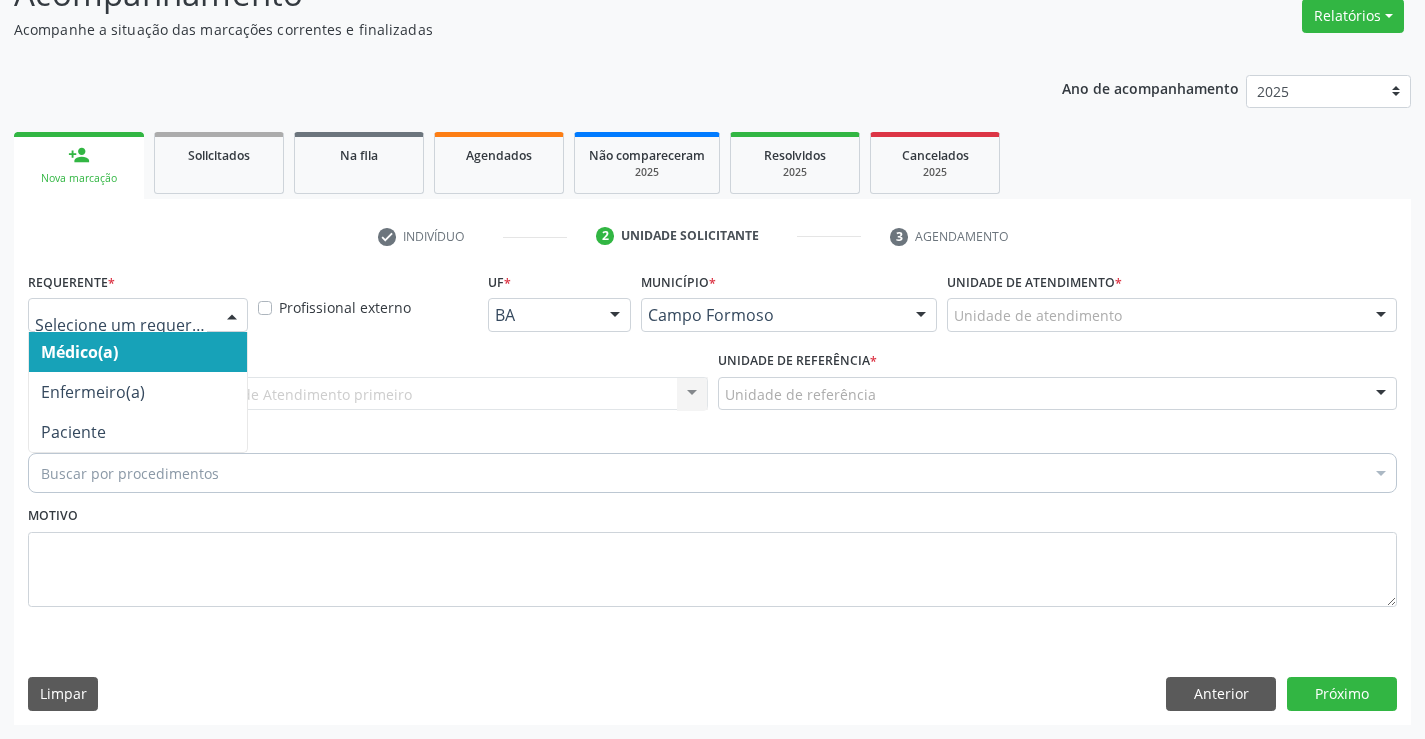 click at bounding box center [232, 316] 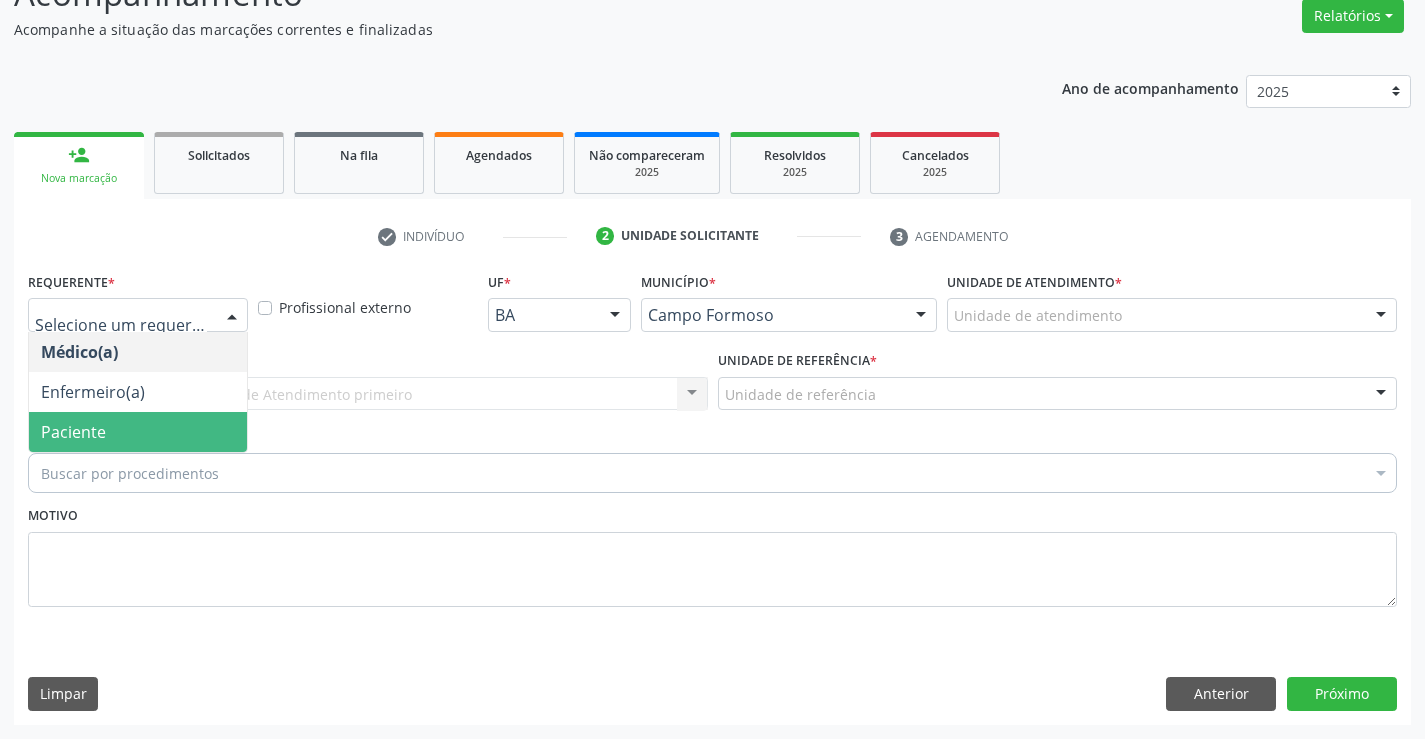 click on "Paciente" at bounding box center [138, 432] 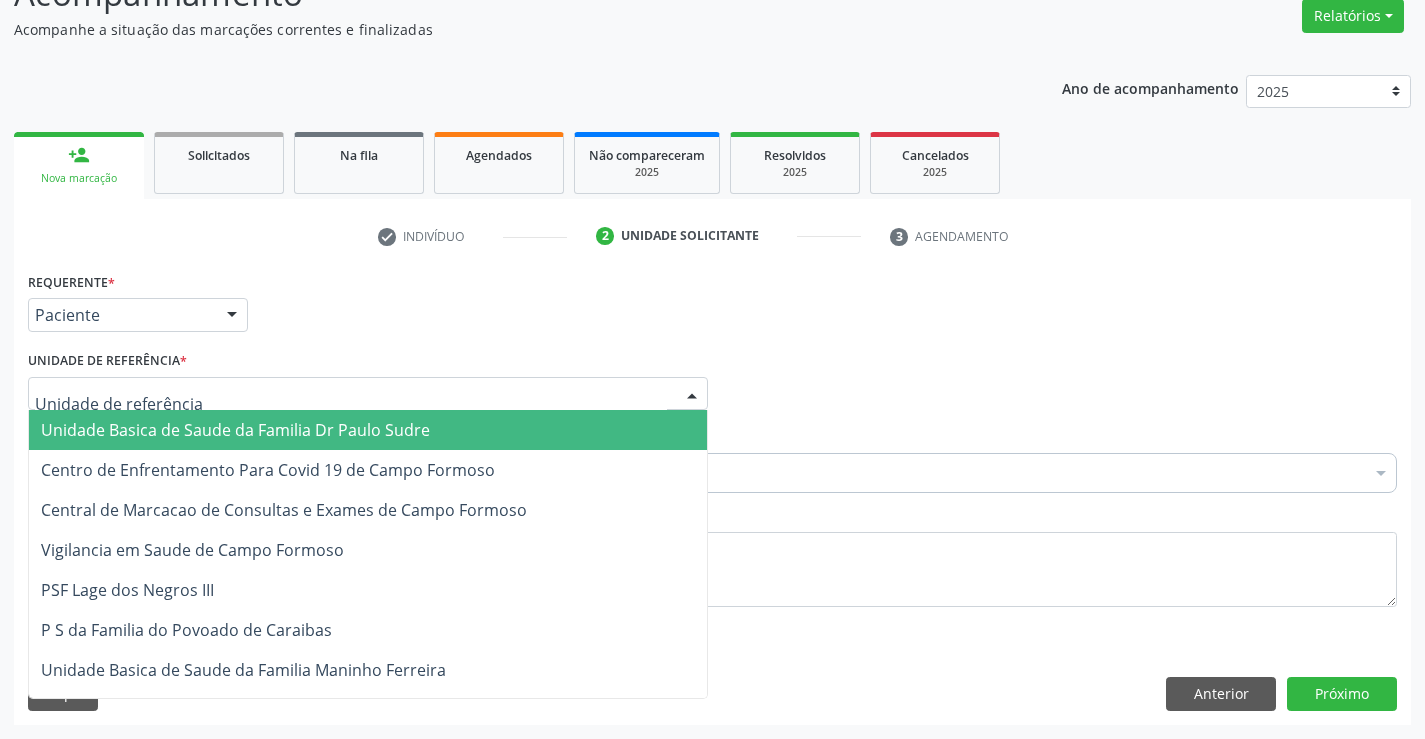 click at bounding box center (368, 394) 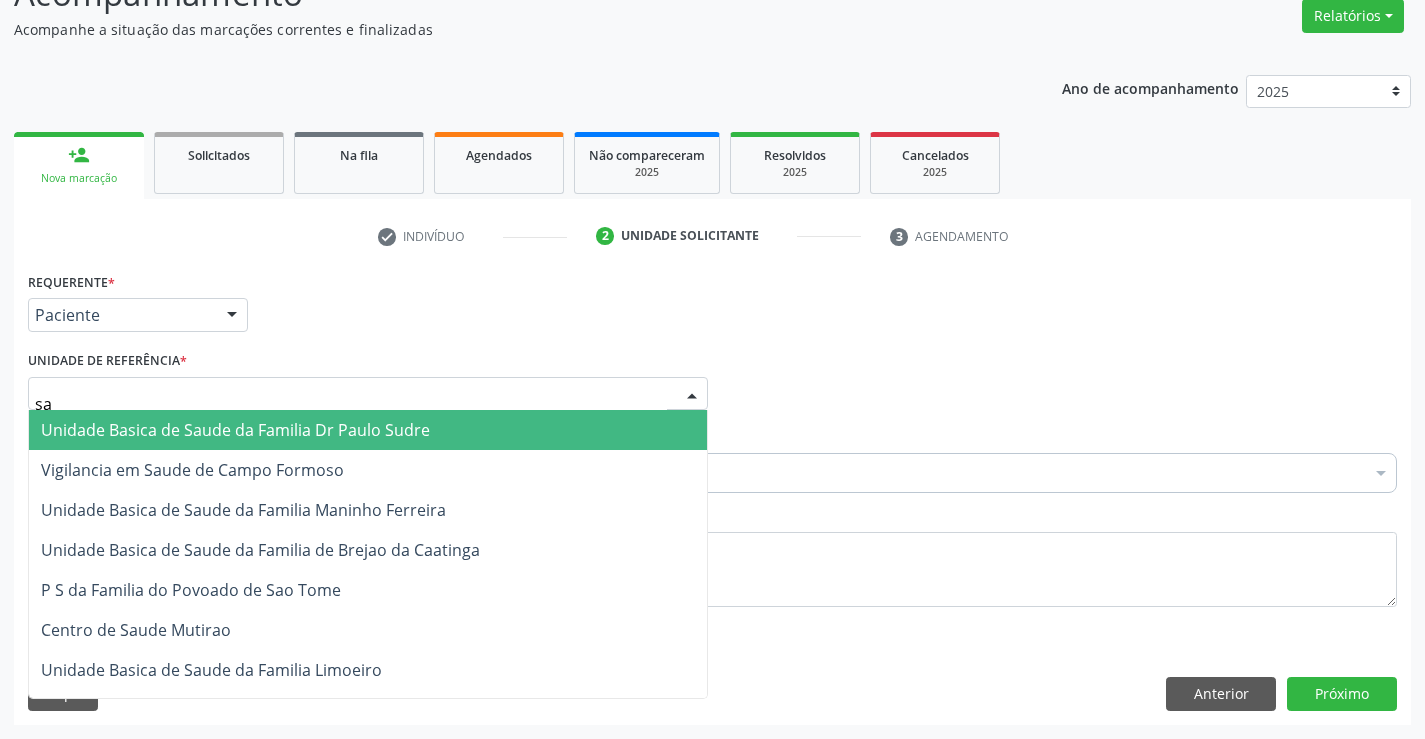 type on "sao" 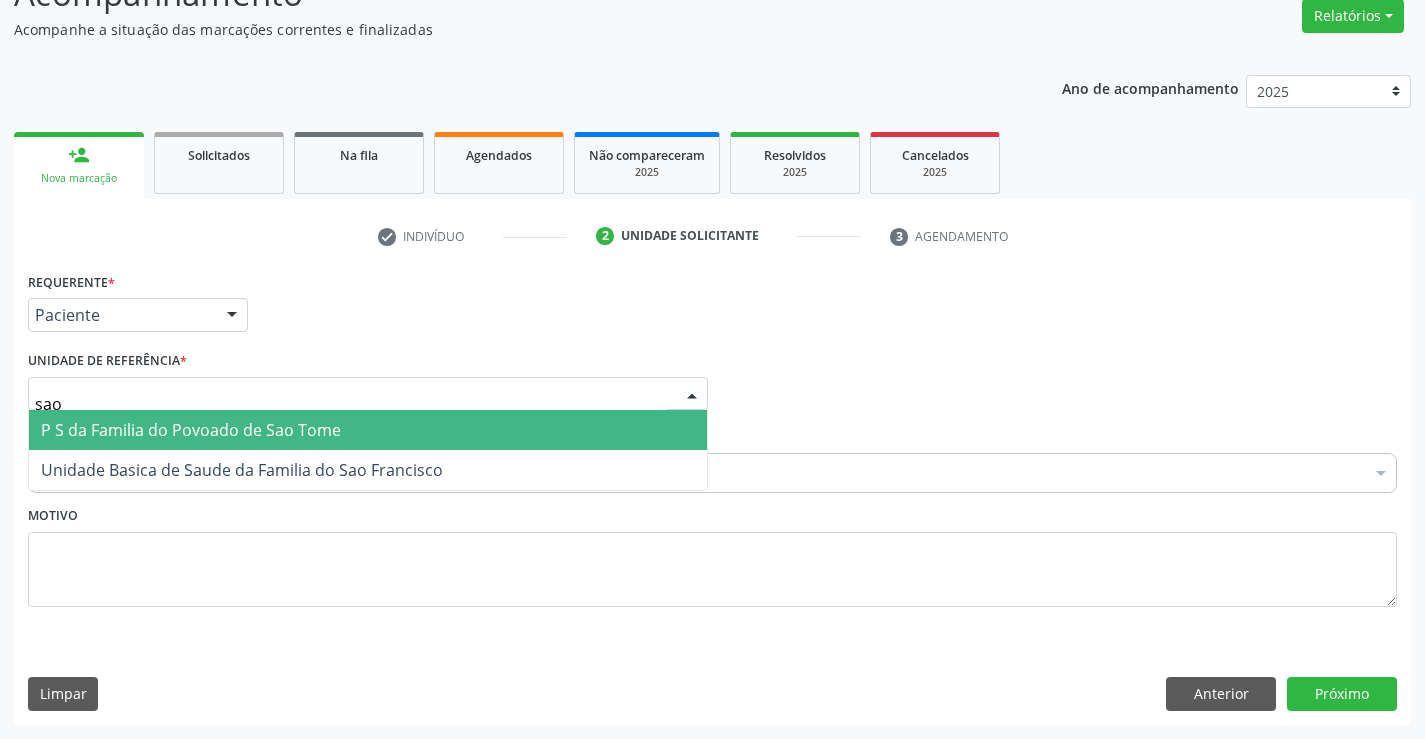 click on "P S da Familia do Povoado de Sao Tome" at bounding box center [191, 430] 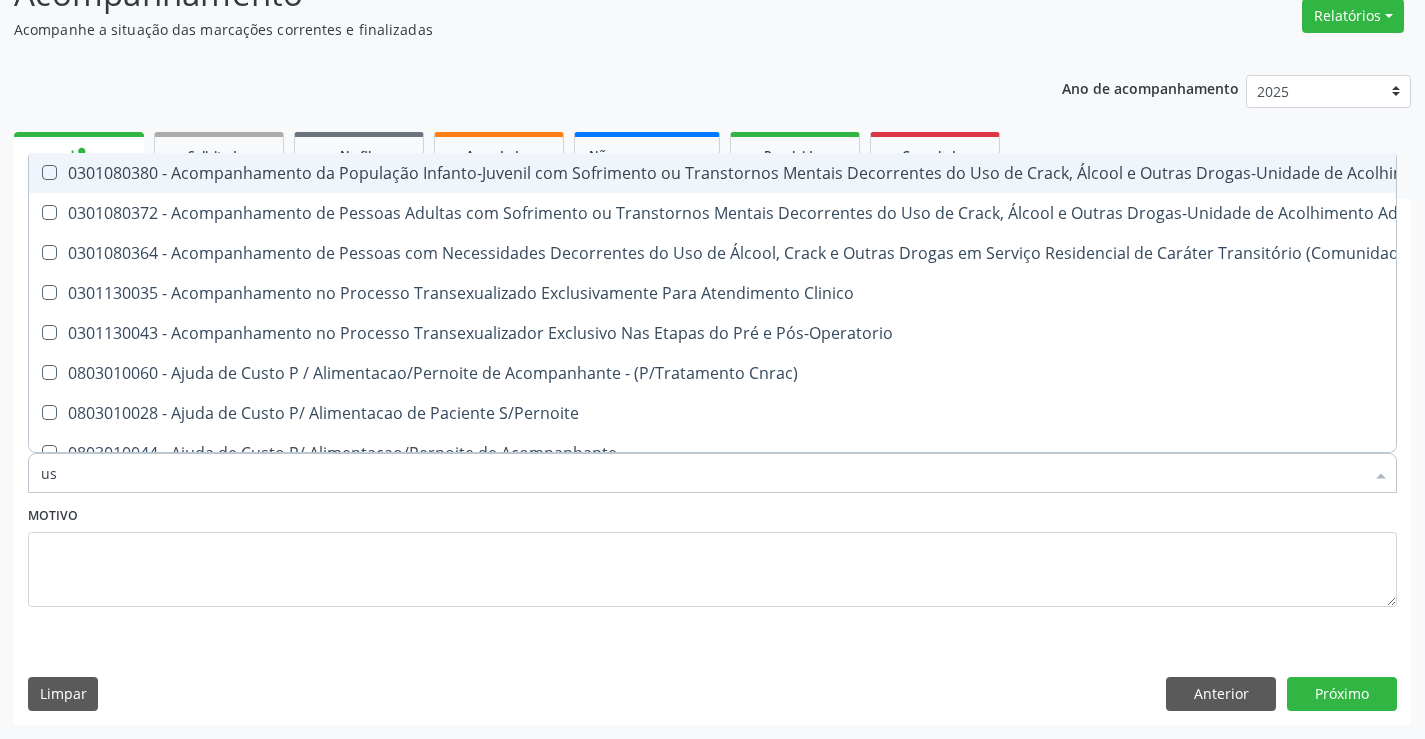 type on "usg" 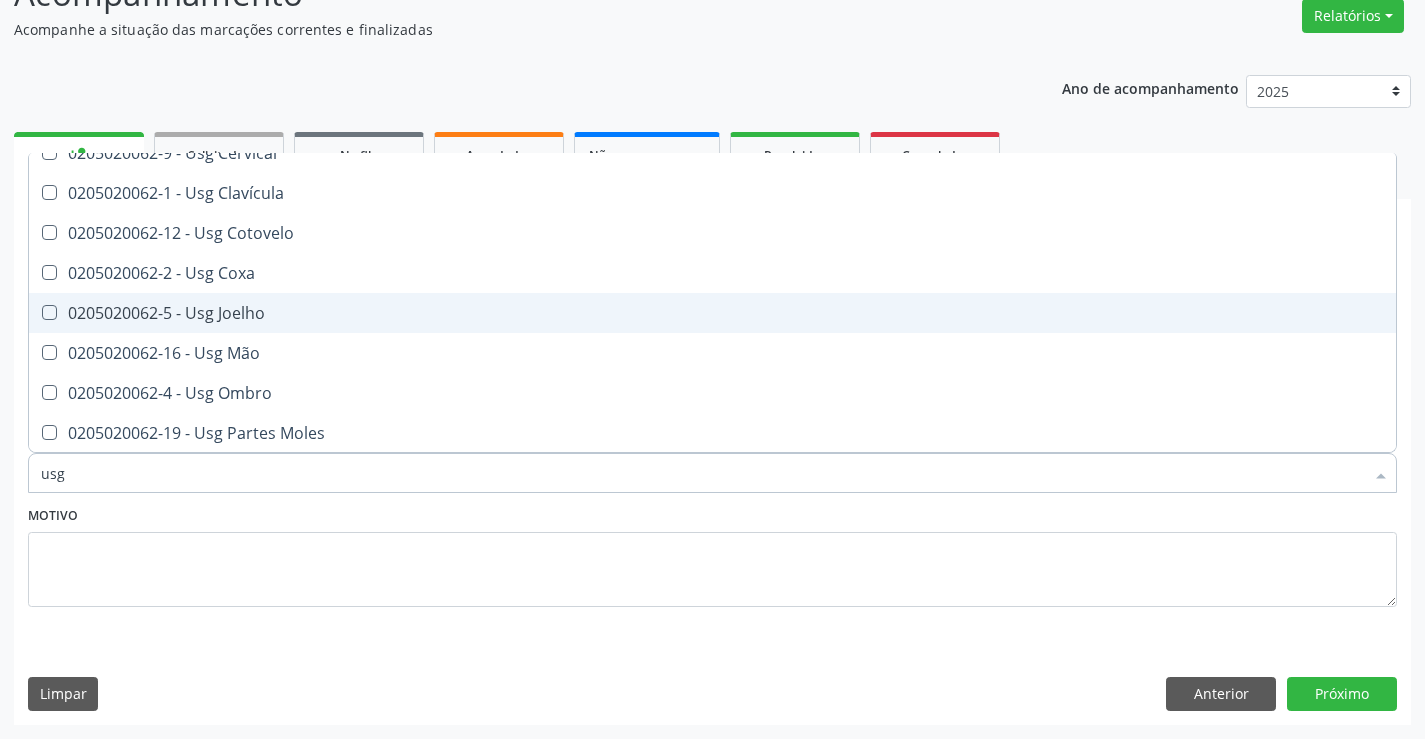 scroll, scrollTop: 200, scrollLeft: 0, axis: vertical 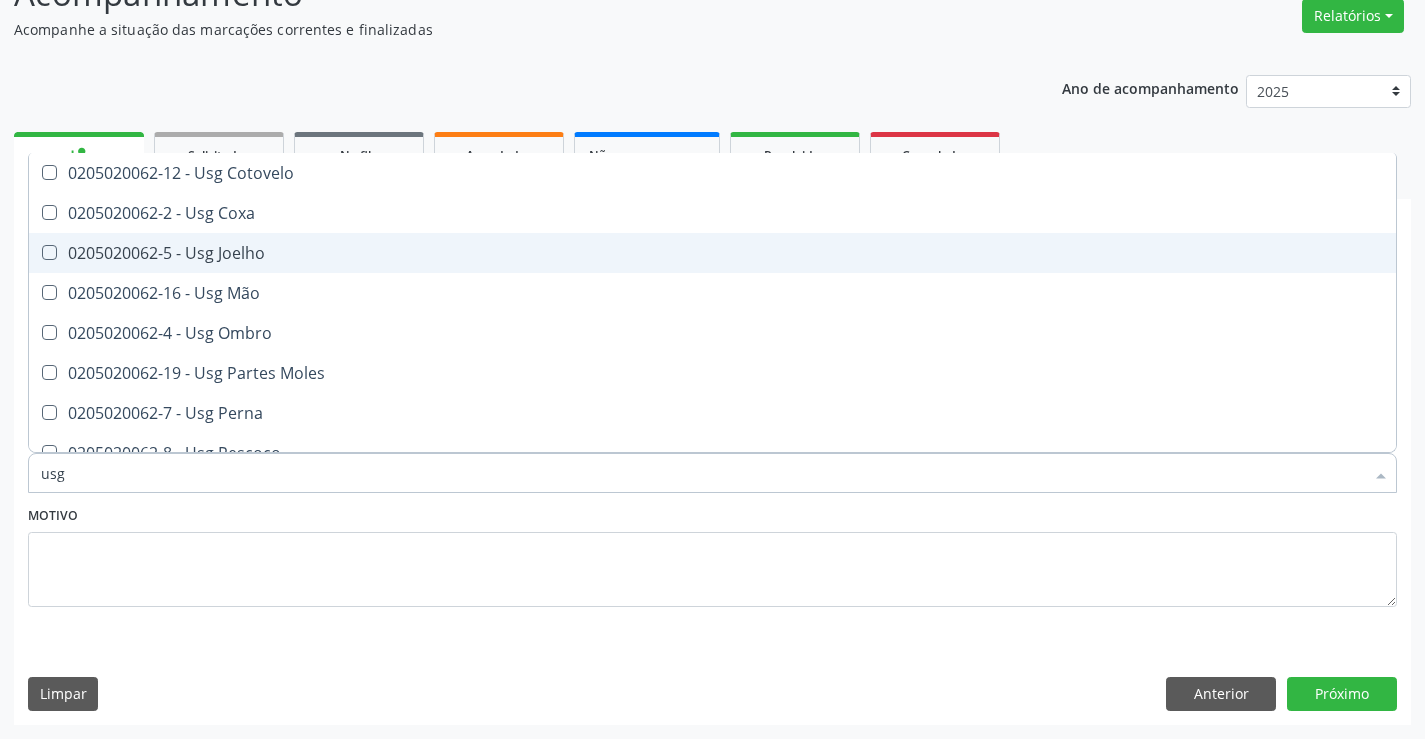 click on "0205020062-5 - Usg Joelho" at bounding box center [712, 253] 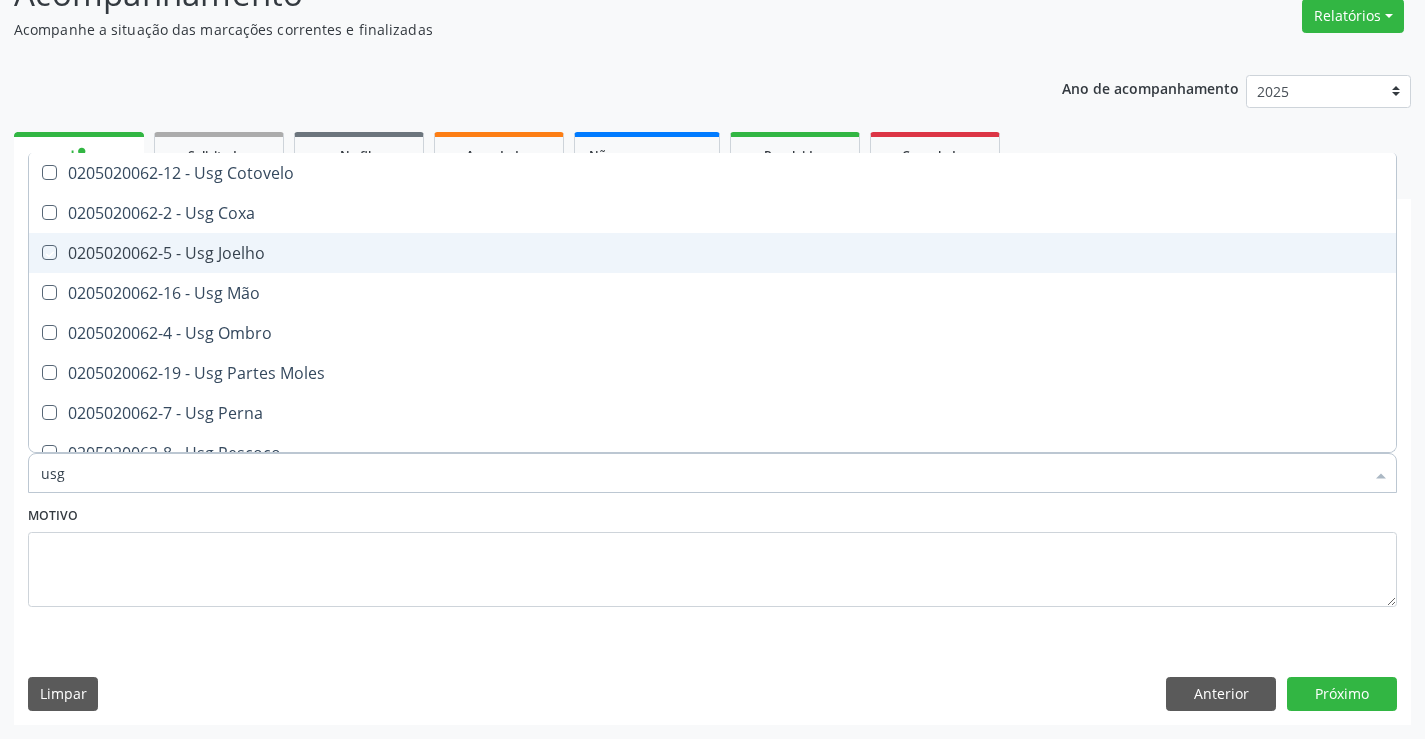 checkbox on "true" 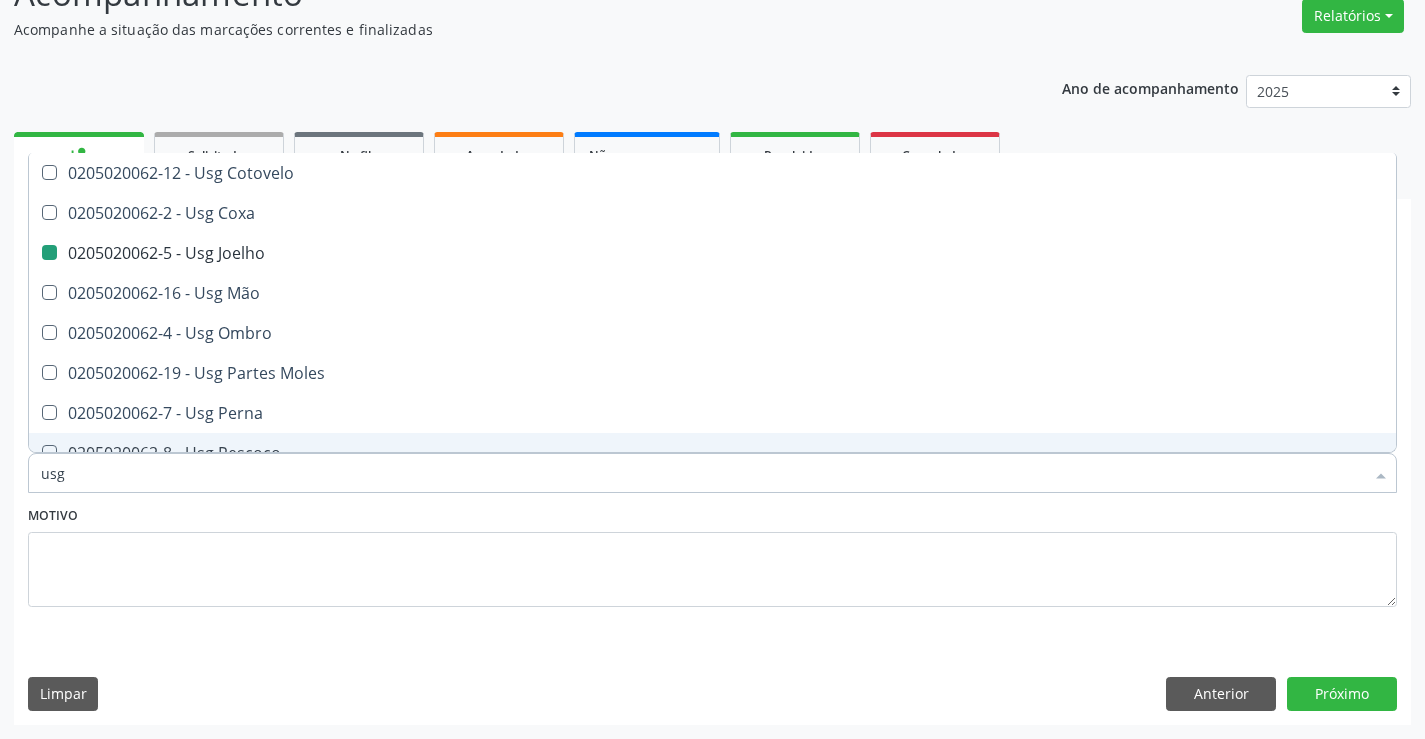 click on "Motivo" at bounding box center [712, 554] 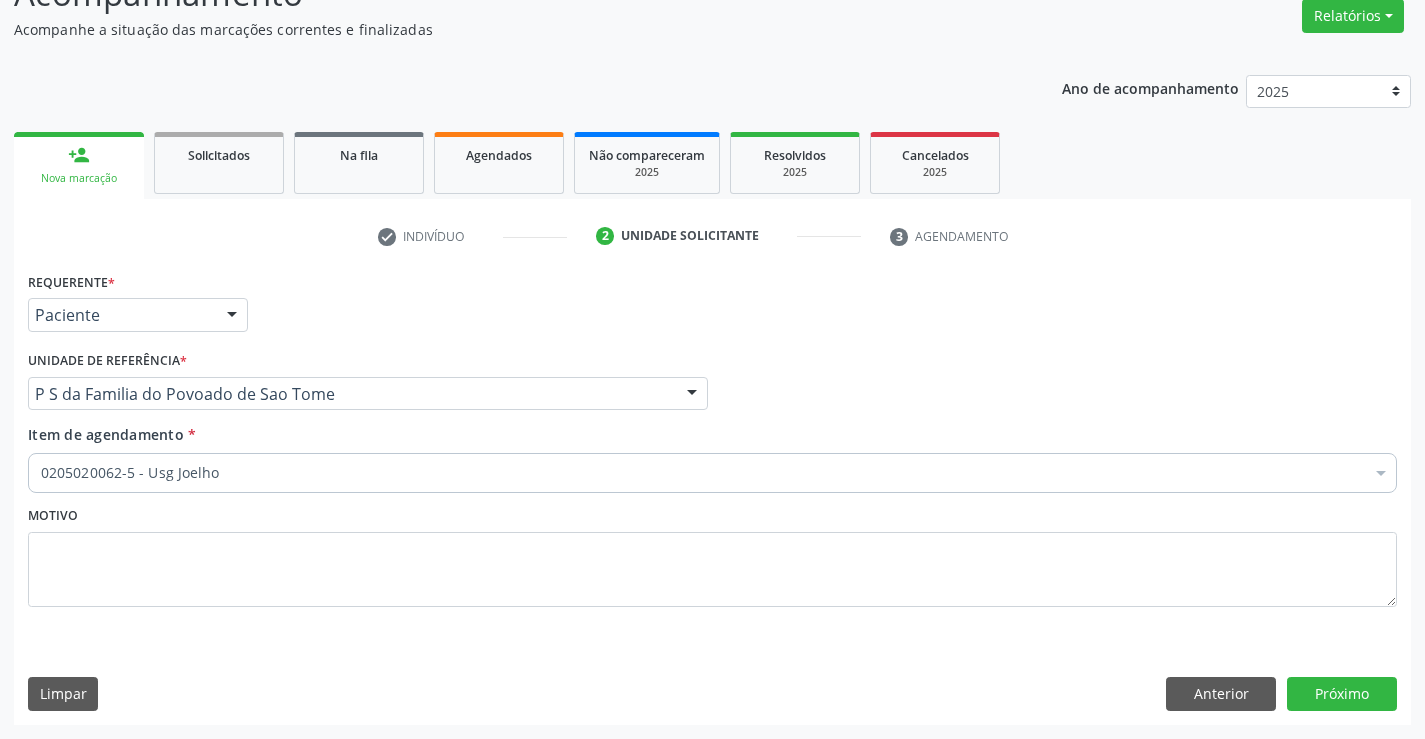 scroll, scrollTop: 0, scrollLeft: 0, axis: both 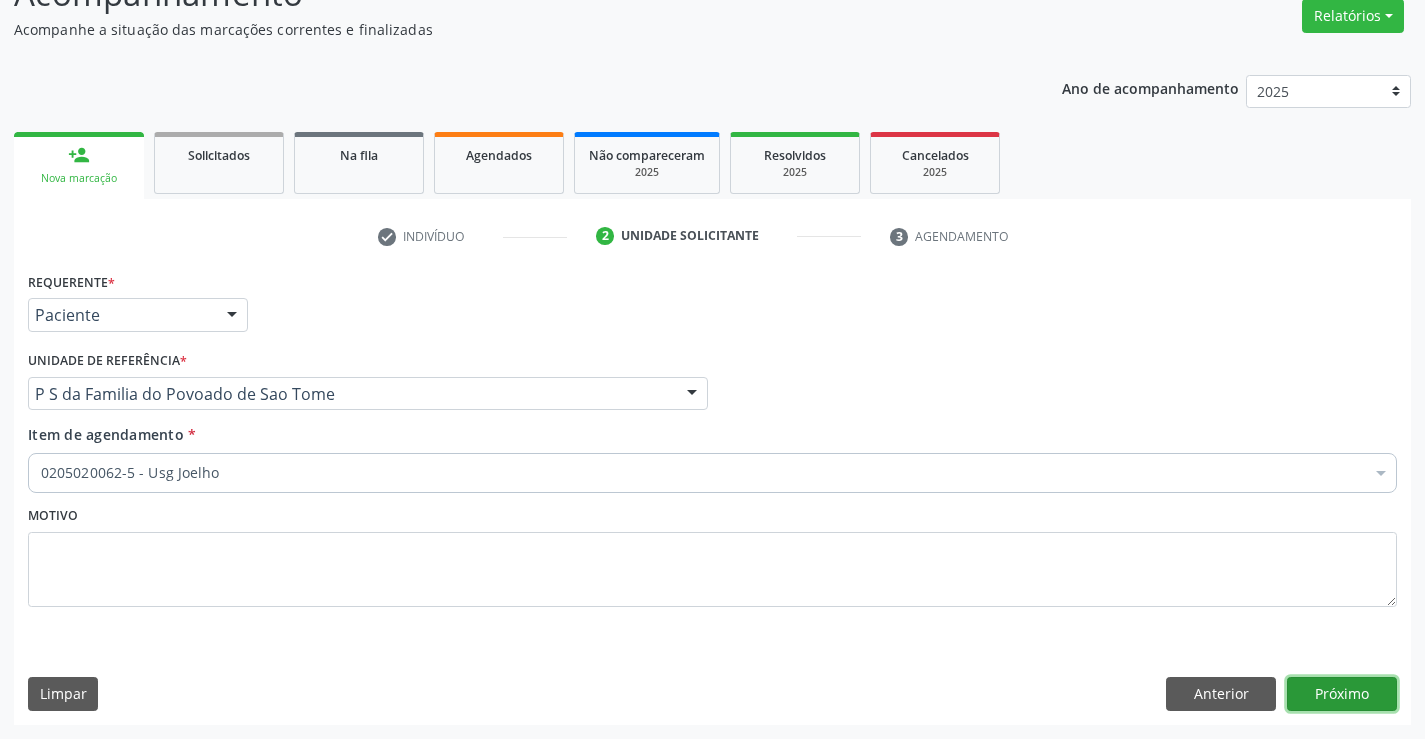 click on "Próximo" at bounding box center [1342, 694] 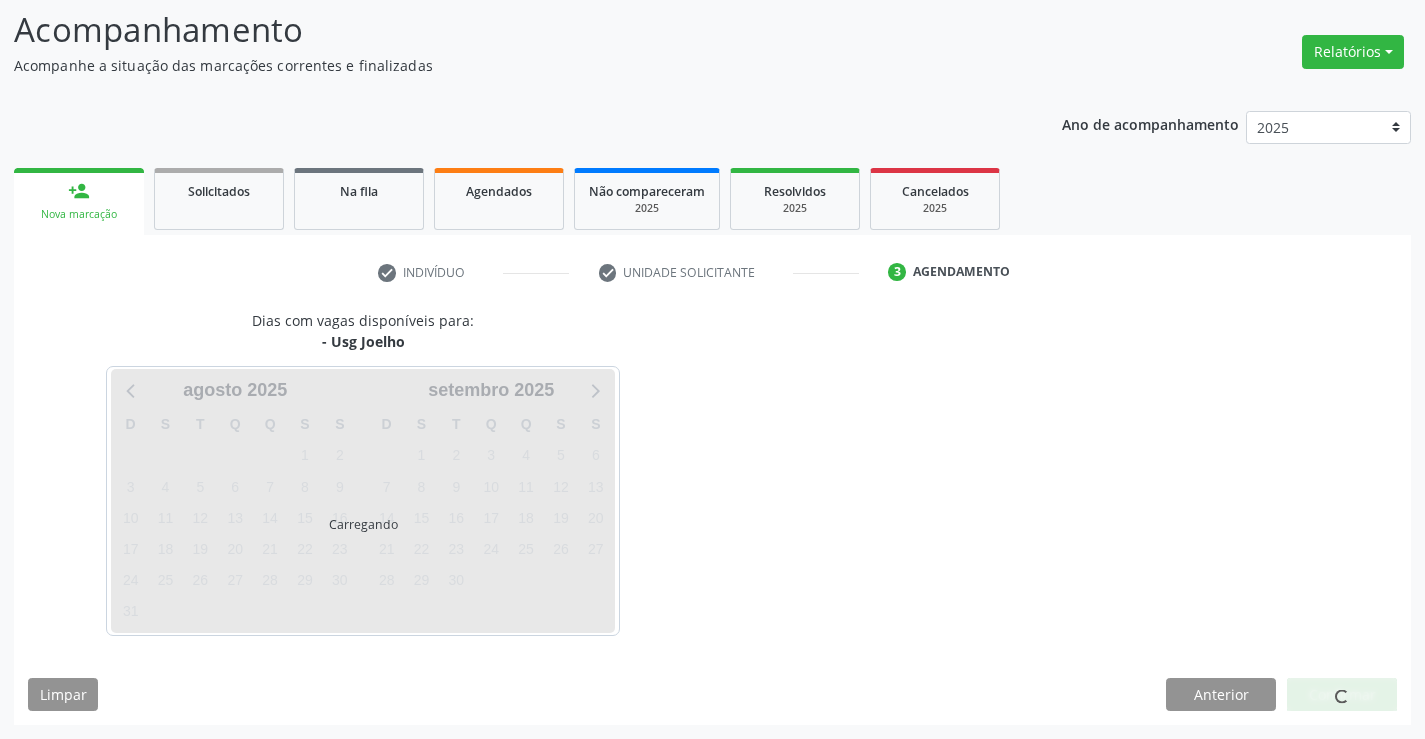 scroll, scrollTop: 131, scrollLeft: 0, axis: vertical 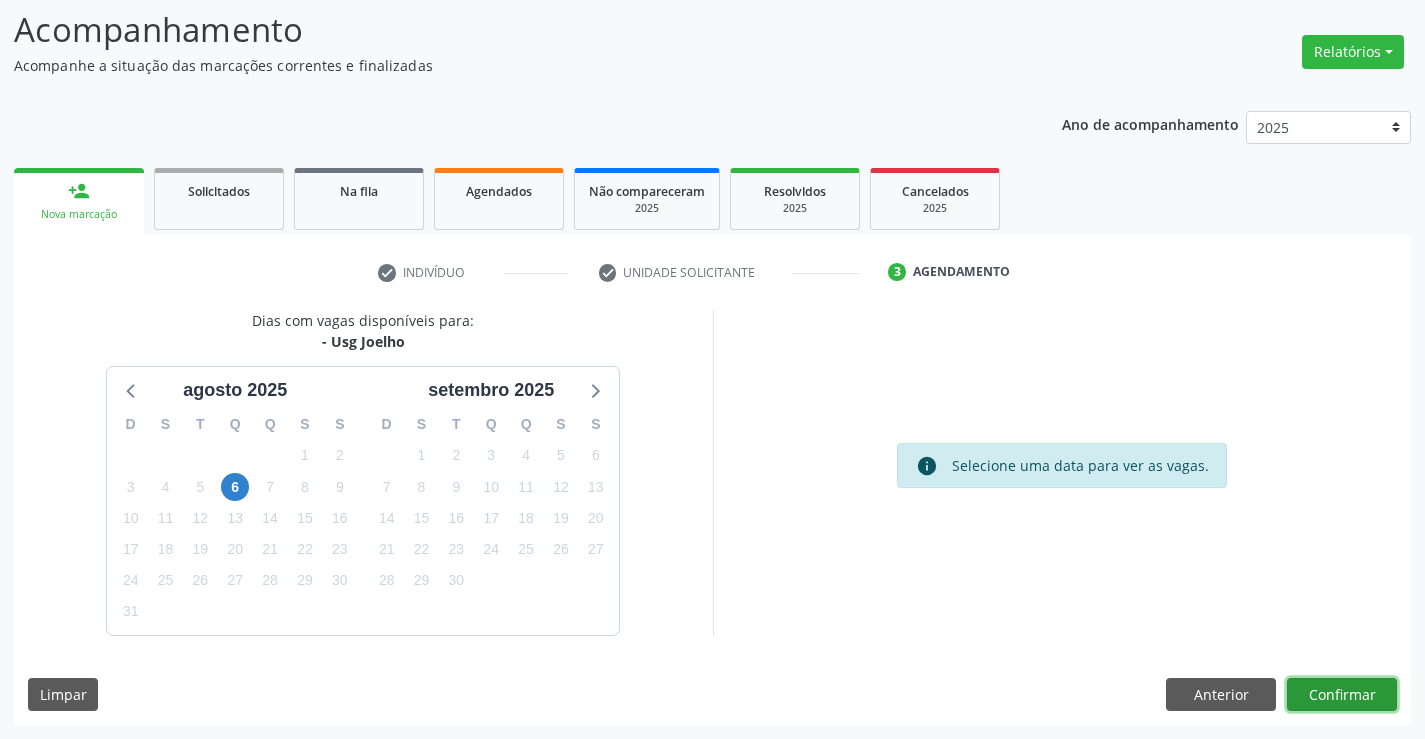 click on "Confirmar" at bounding box center [1342, 695] 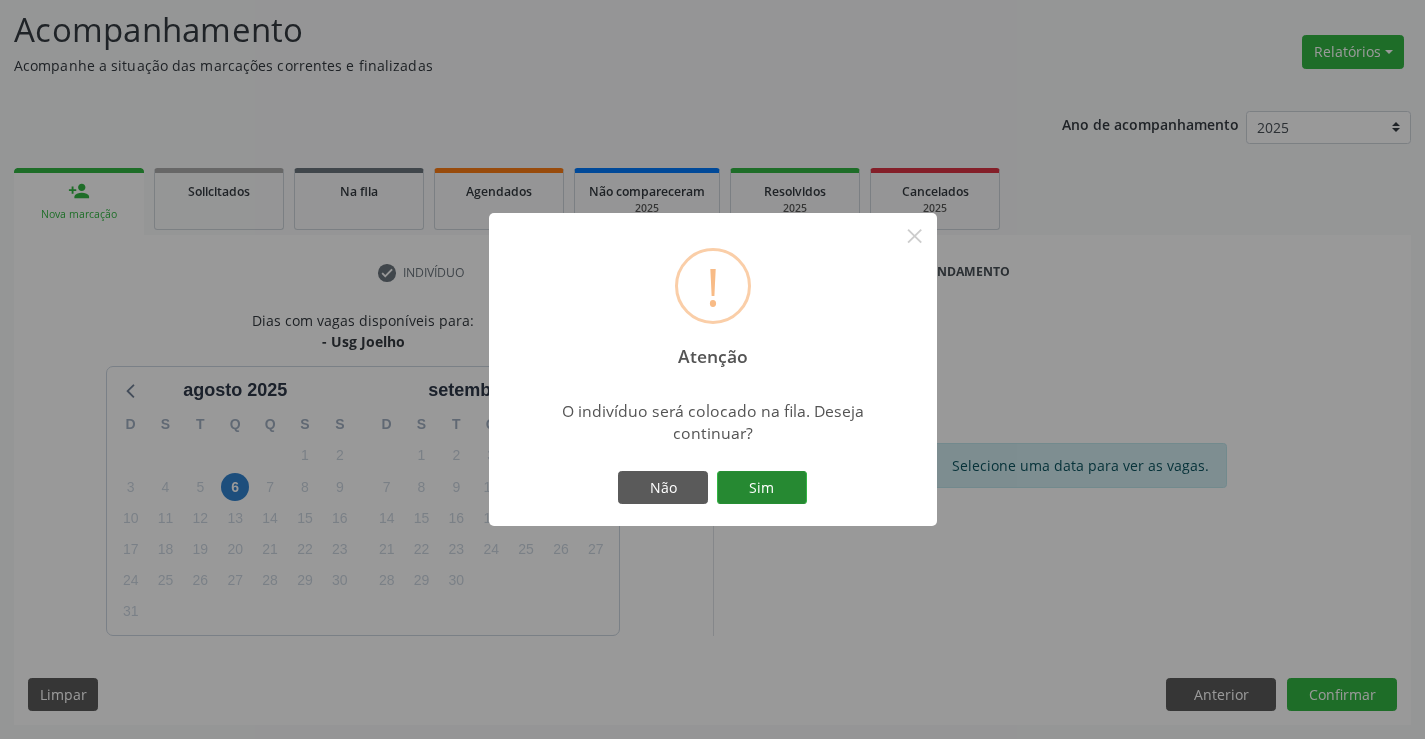 click on "Sim" at bounding box center [762, 488] 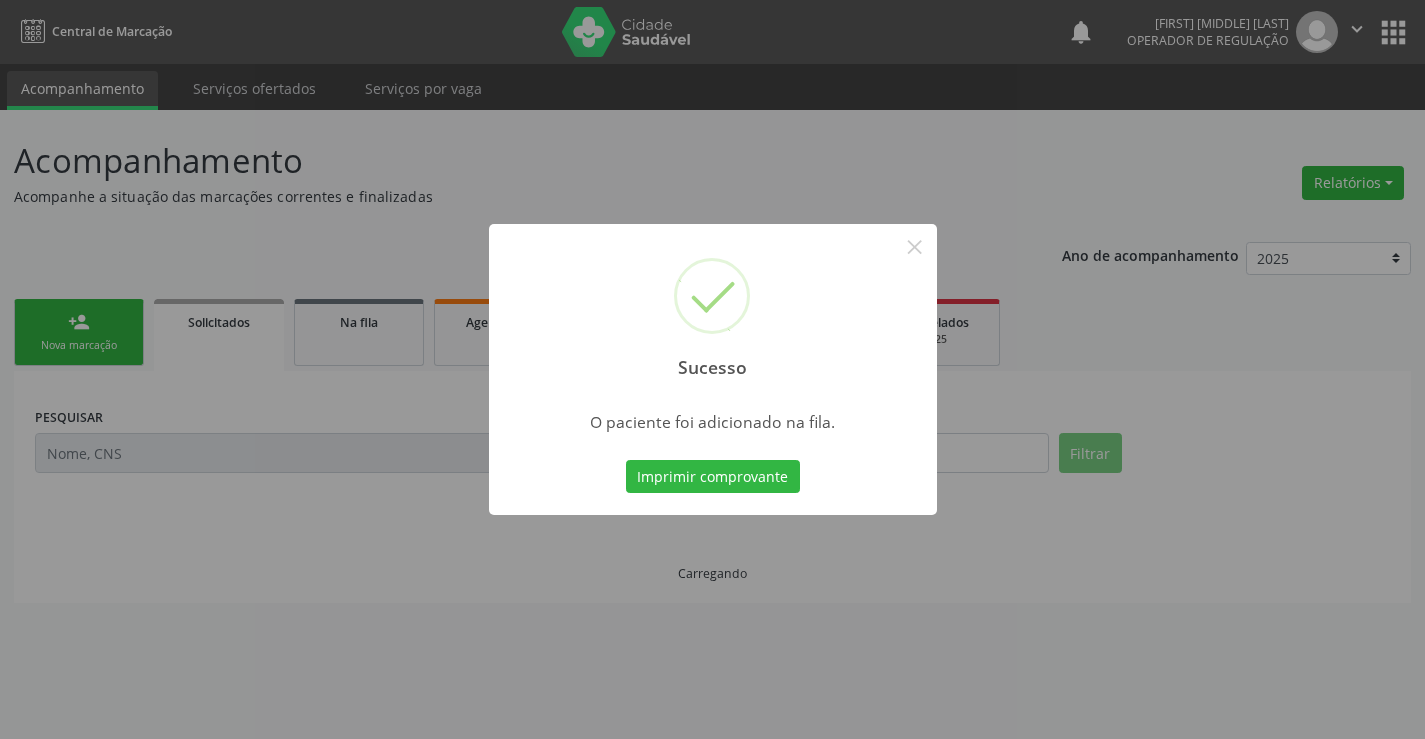 scroll, scrollTop: 0, scrollLeft: 0, axis: both 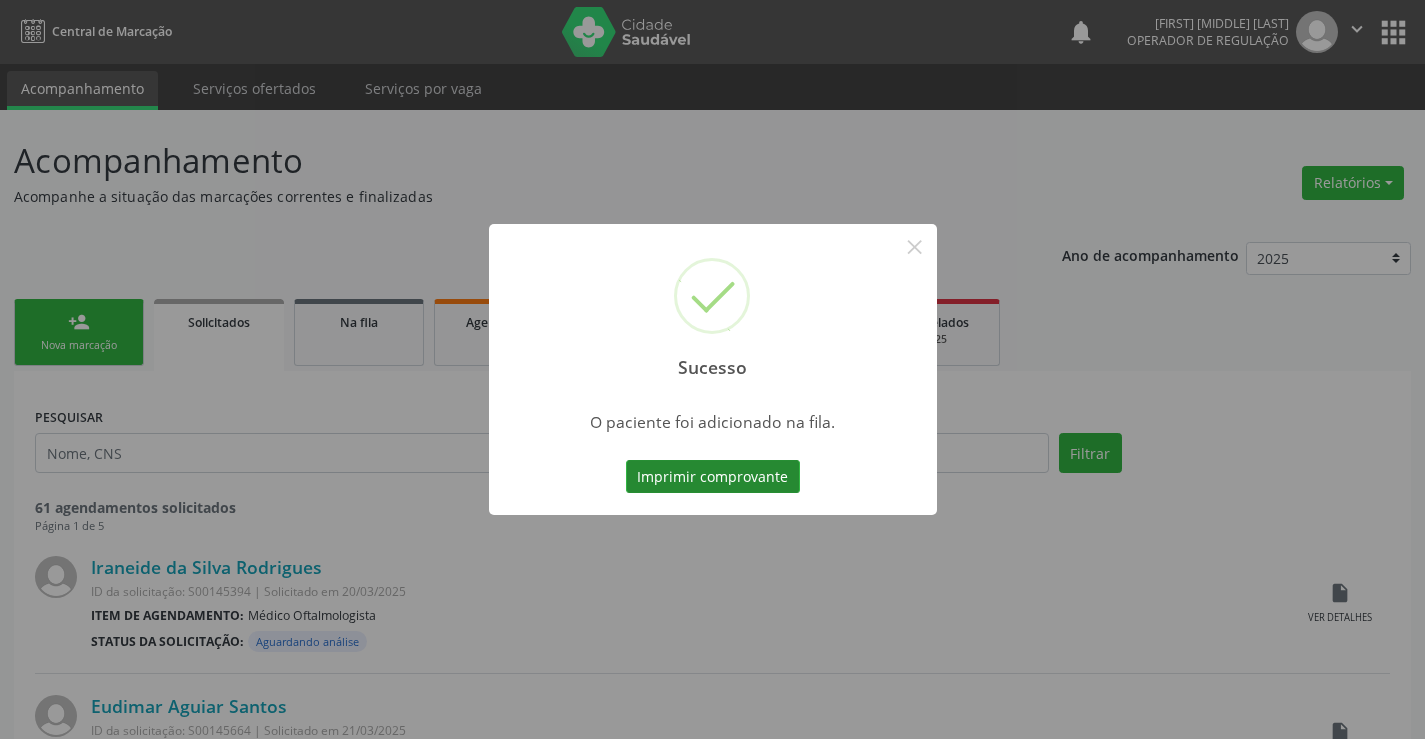 click on "Imprimir comprovante" at bounding box center [713, 477] 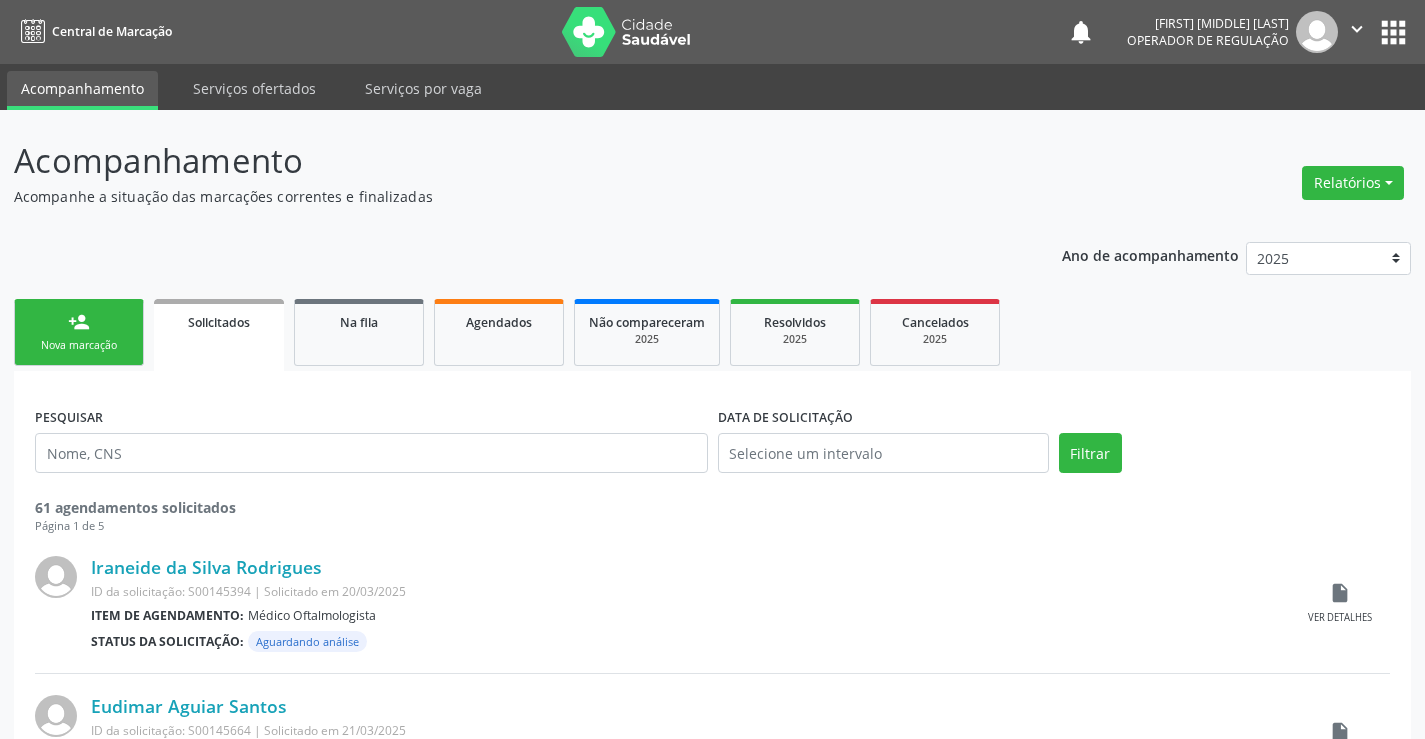 click on "Nova marcação" at bounding box center (79, 345) 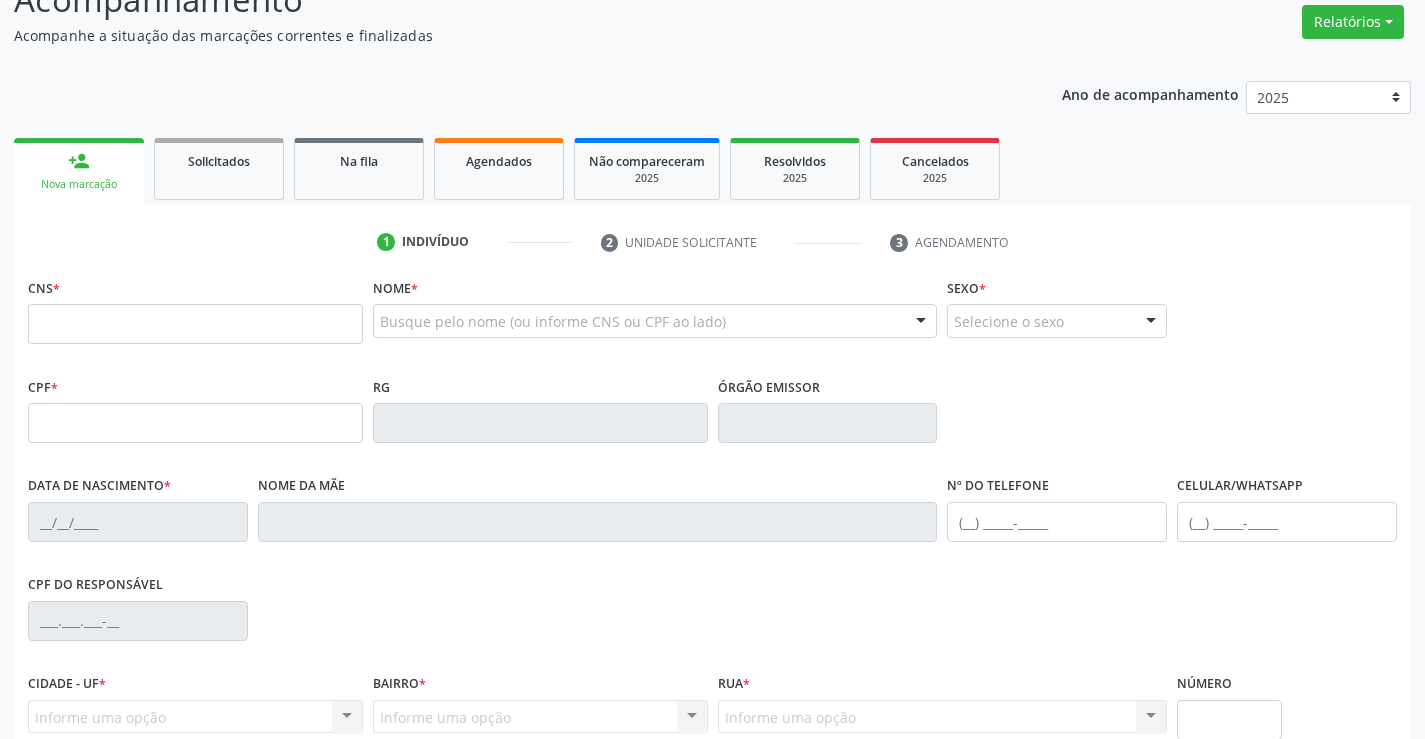 scroll, scrollTop: 200, scrollLeft: 0, axis: vertical 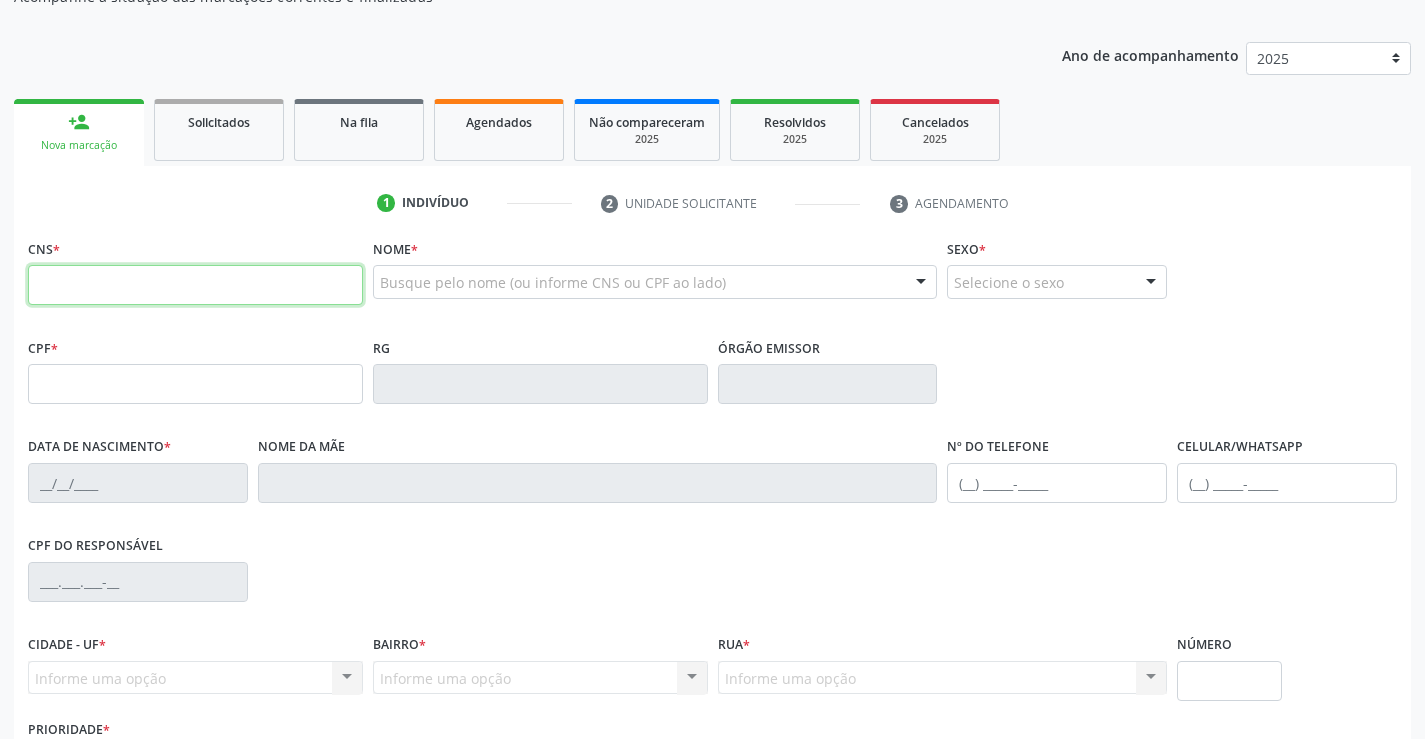 click at bounding box center [195, 285] 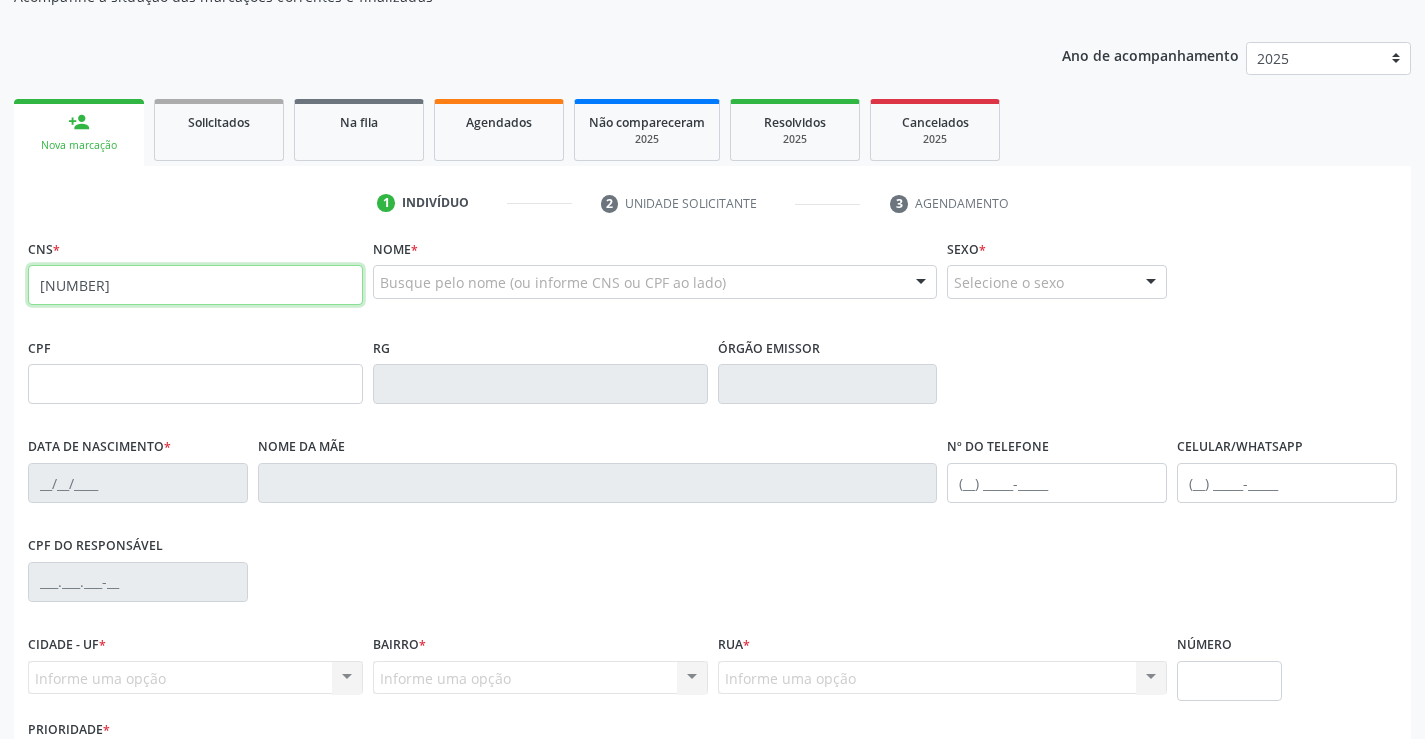 type on "704 5083 5663 5716" 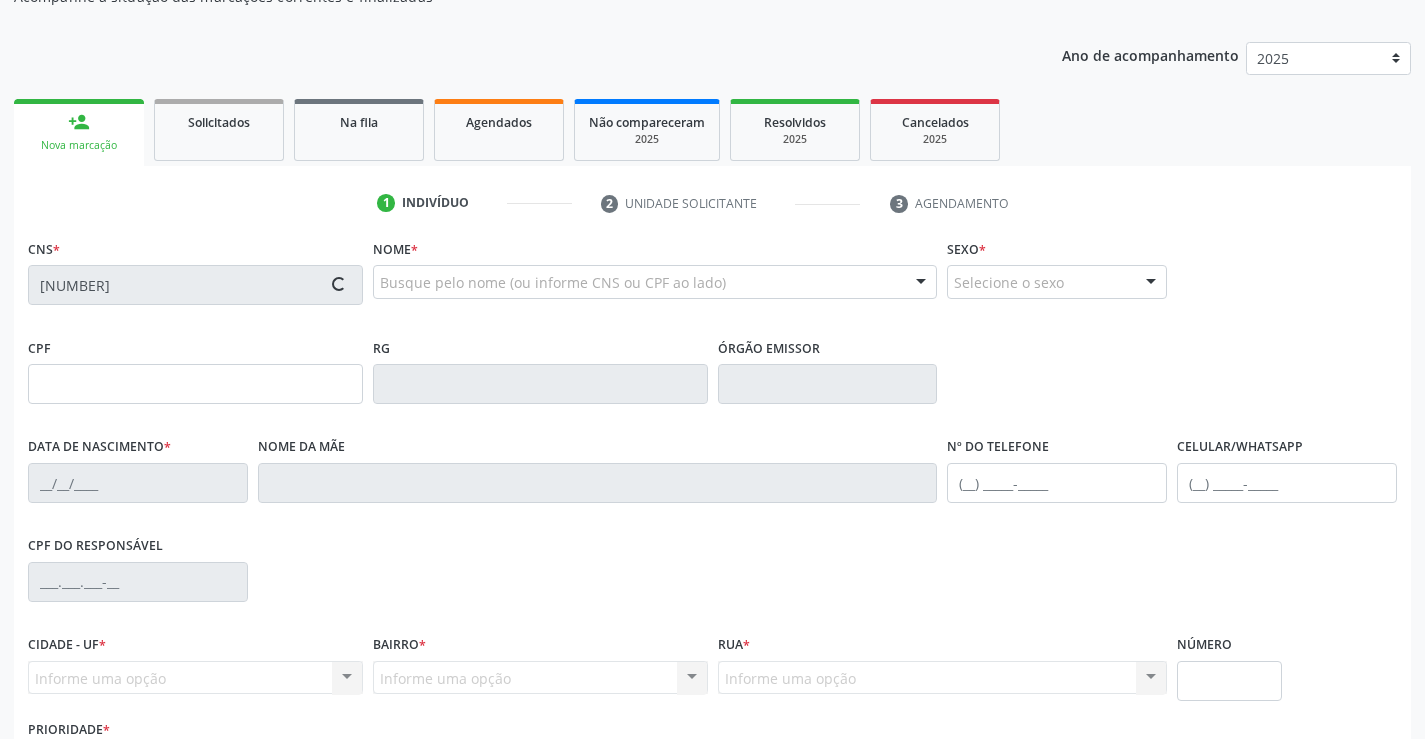 type on "22/11/1992" 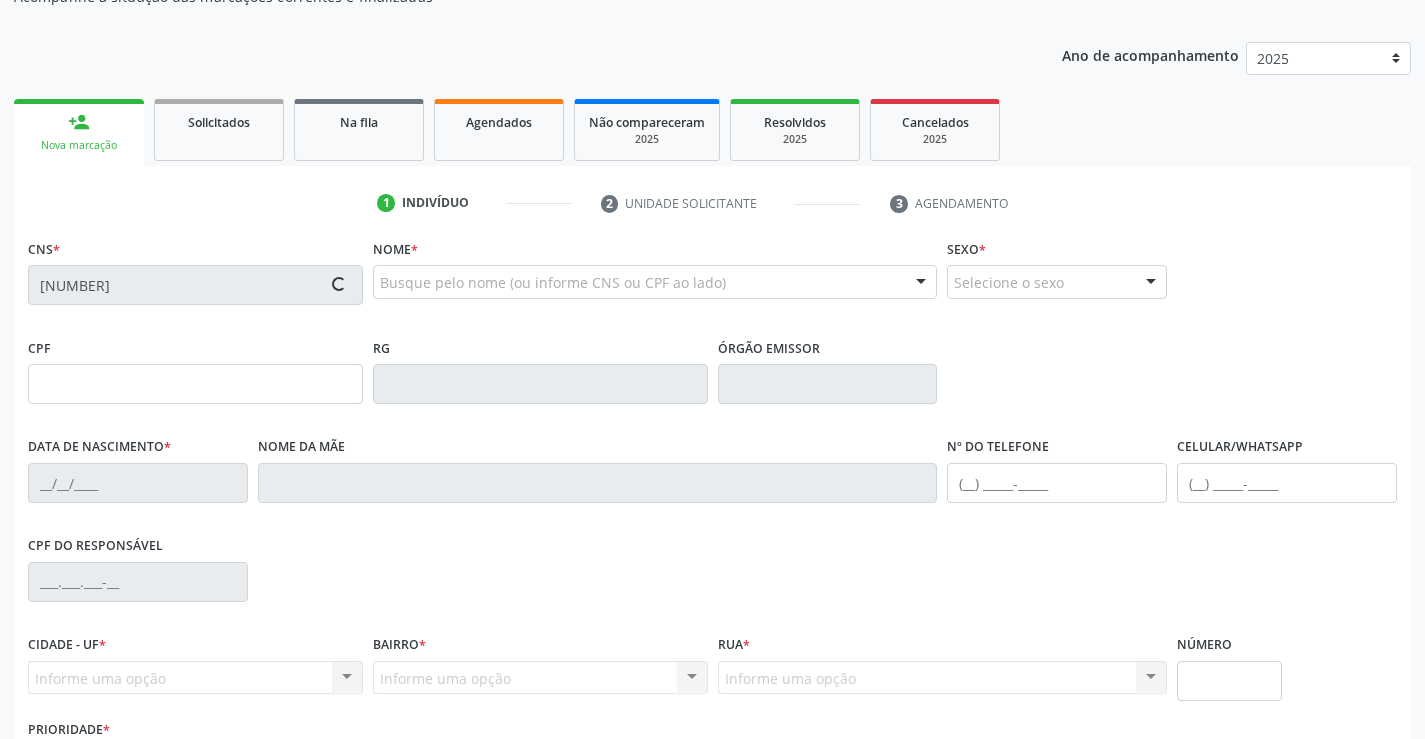type on "(74) 9159-1533" 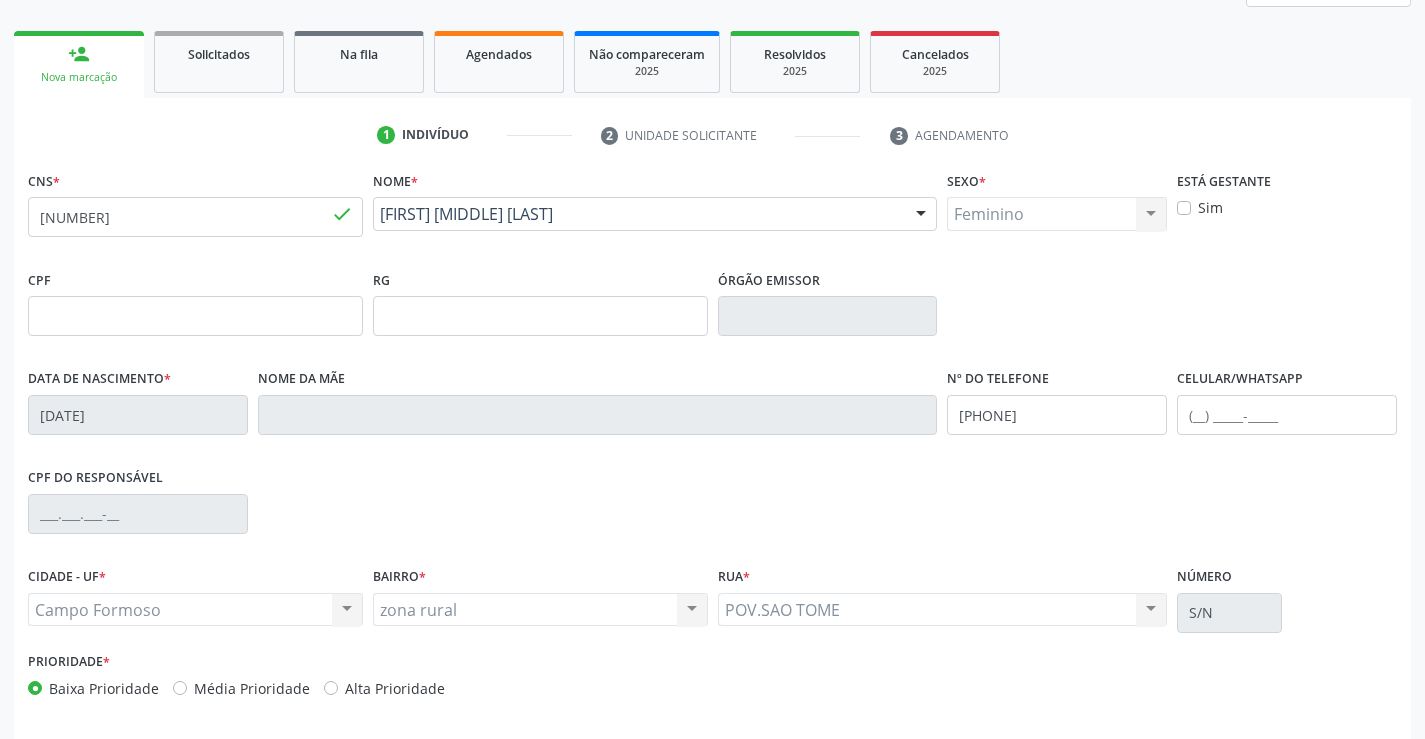scroll, scrollTop: 345, scrollLeft: 0, axis: vertical 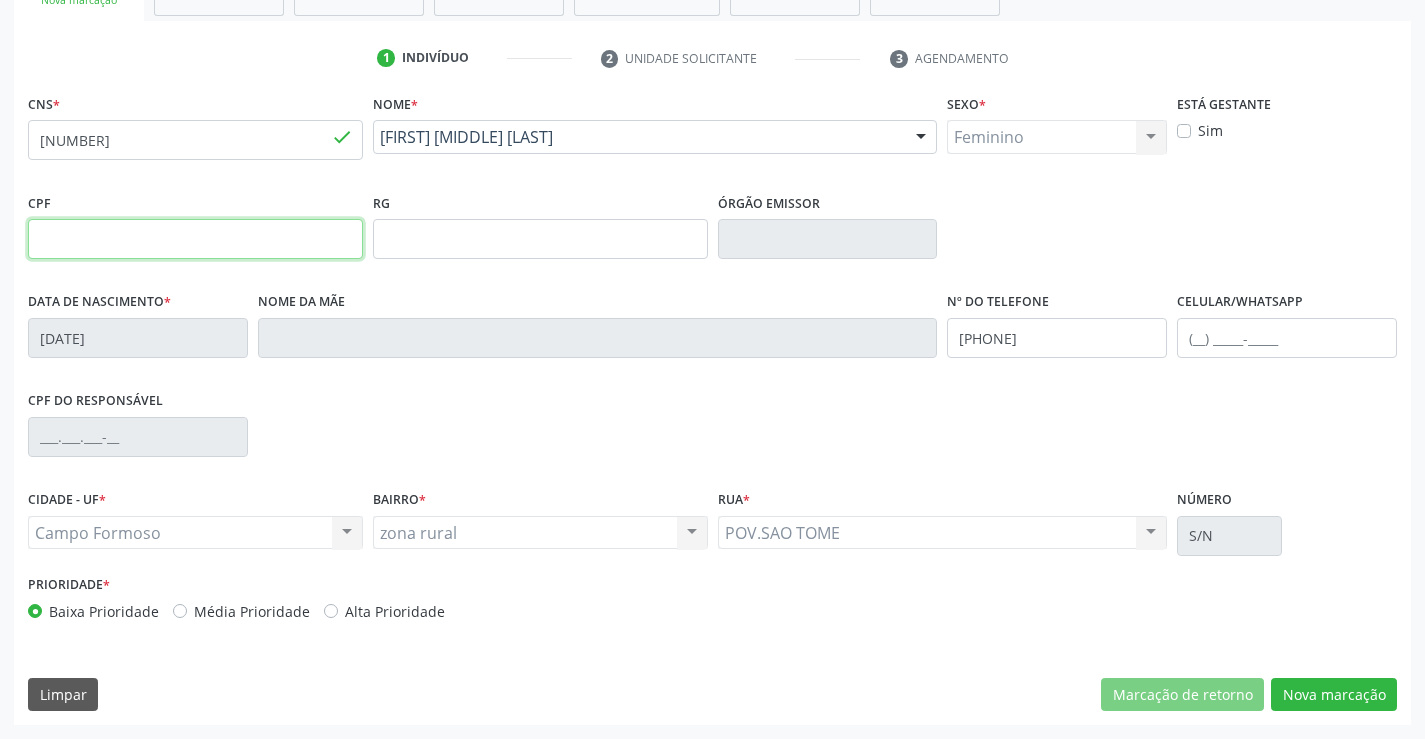 click at bounding box center [195, 239] 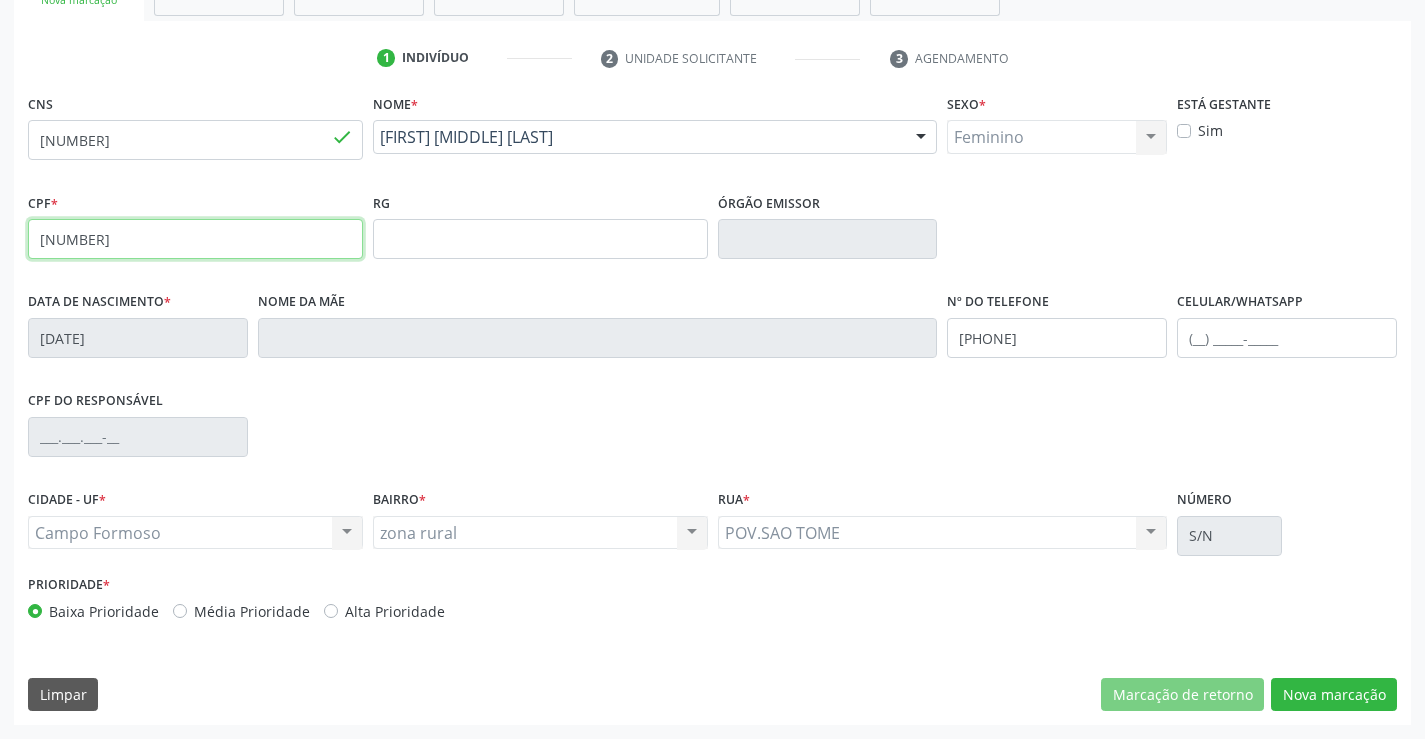 type on "062.266.855-22" 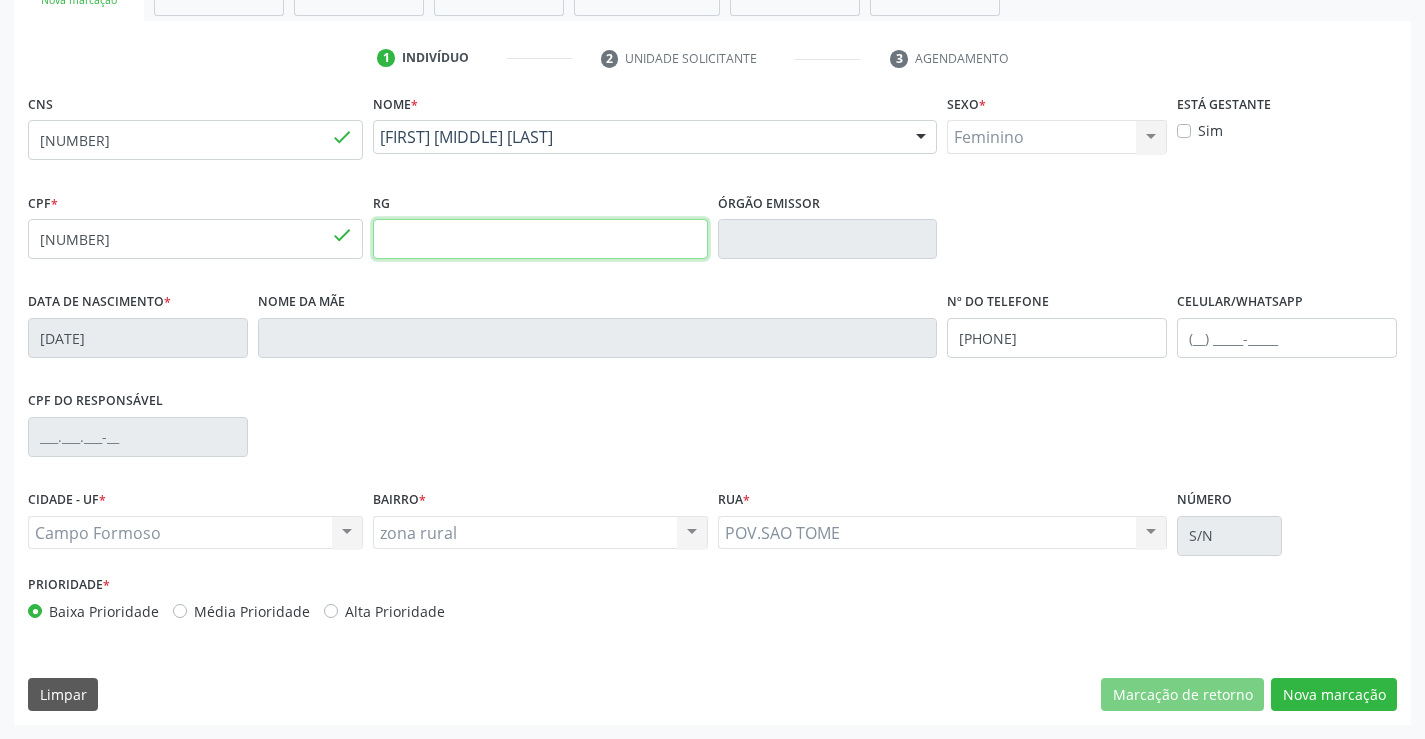 click at bounding box center (540, 239) 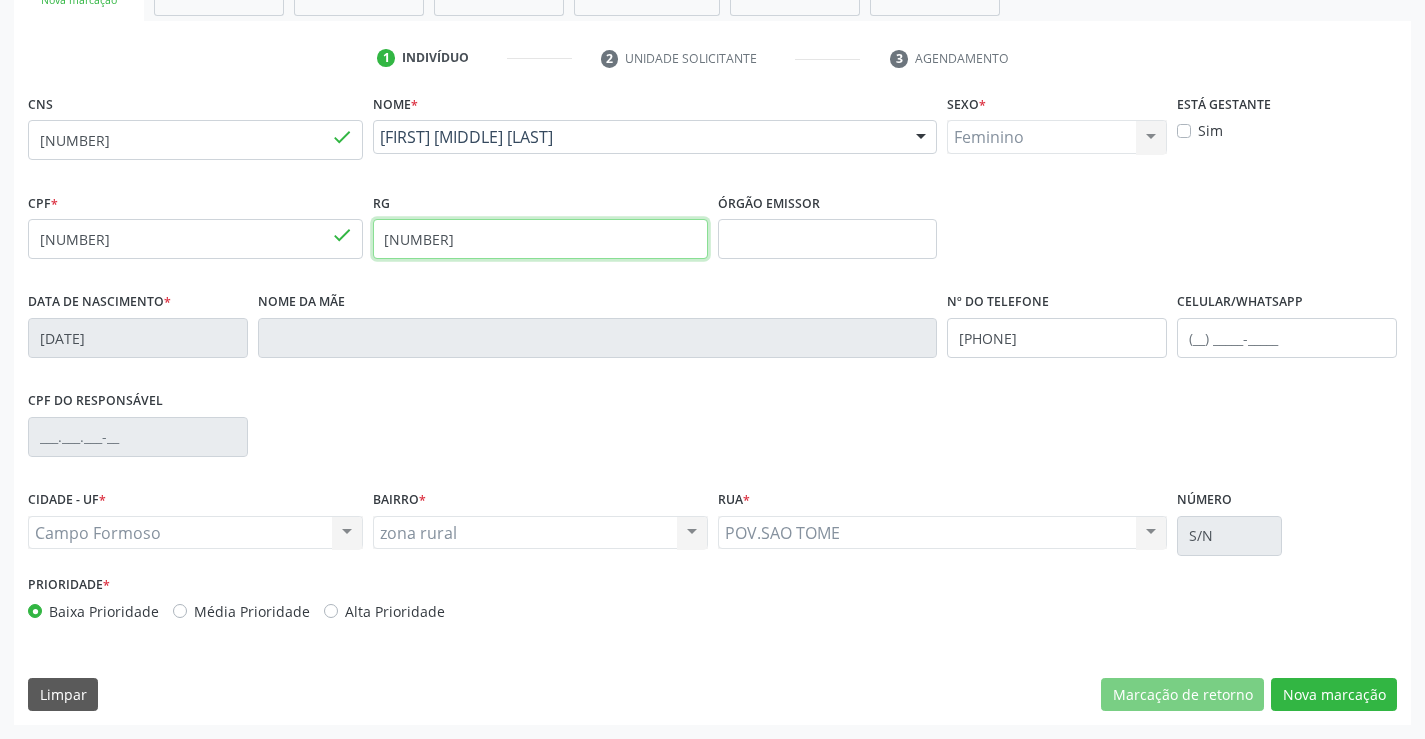 type on "2072306680" 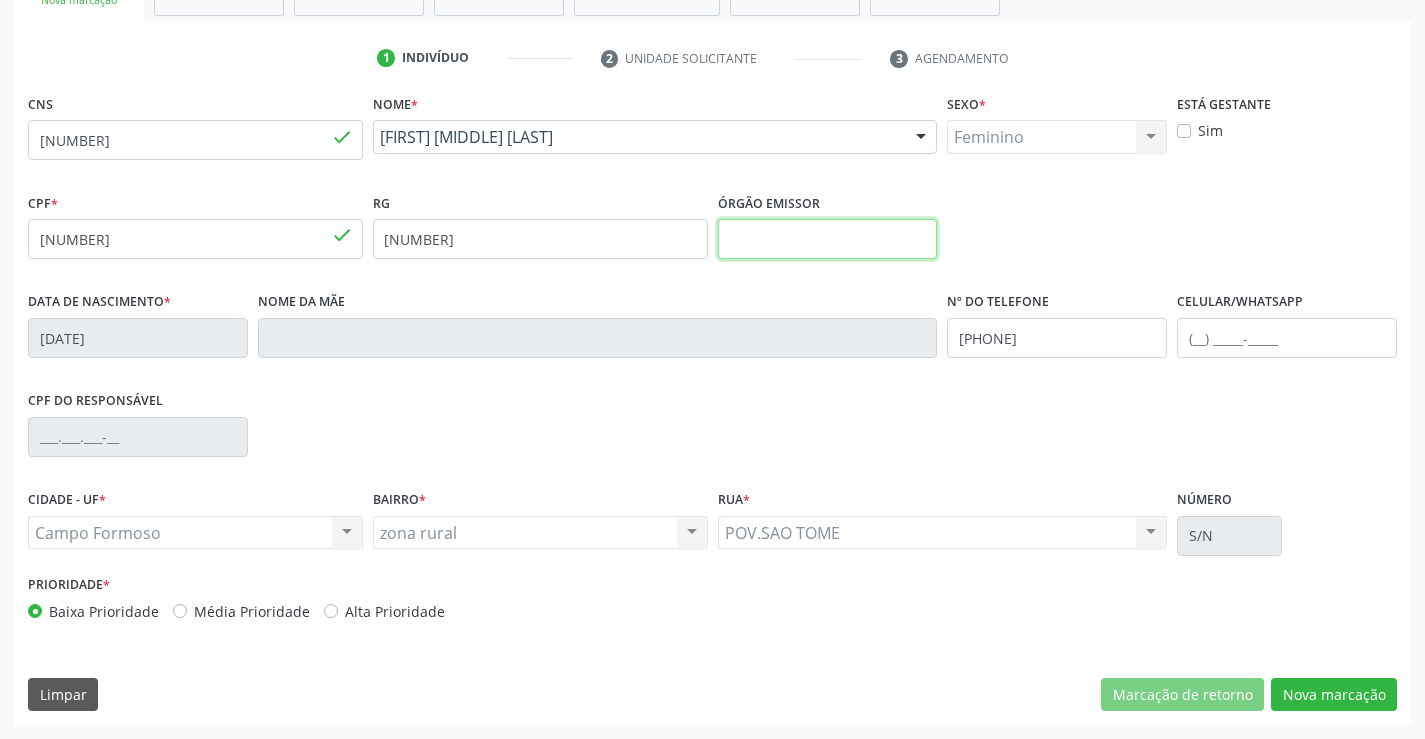 click at bounding box center [828, 239] 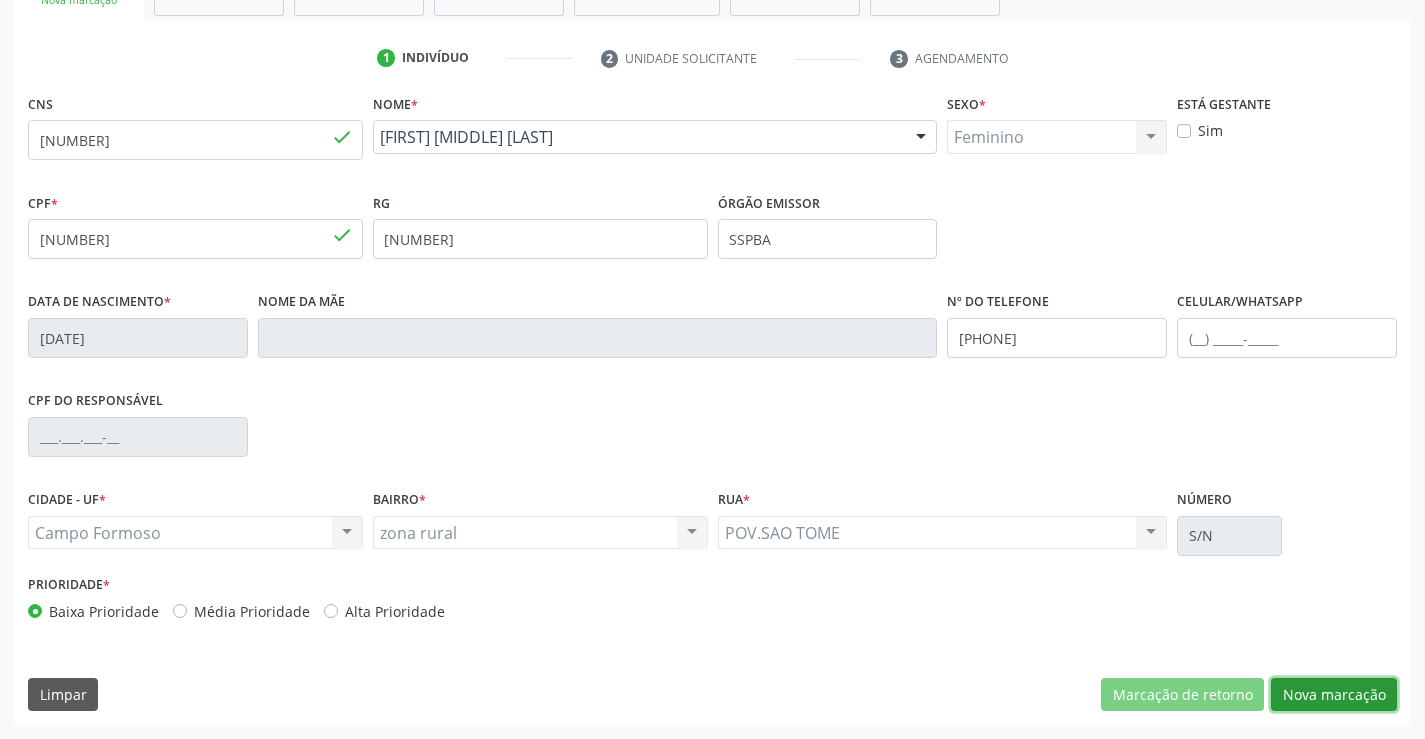 click on "Nova marcação" at bounding box center (1334, 695) 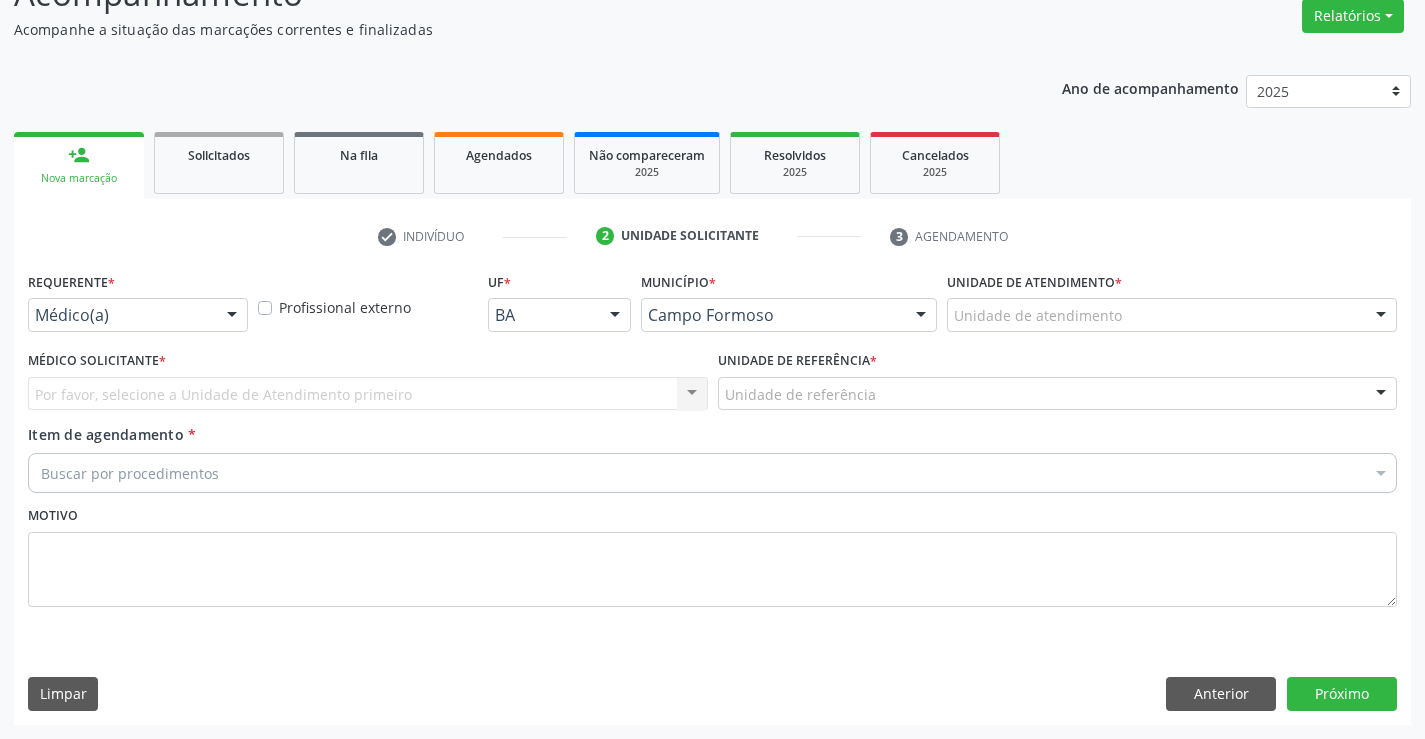 scroll, scrollTop: 167, scrollLeft: 0, axis: vertical 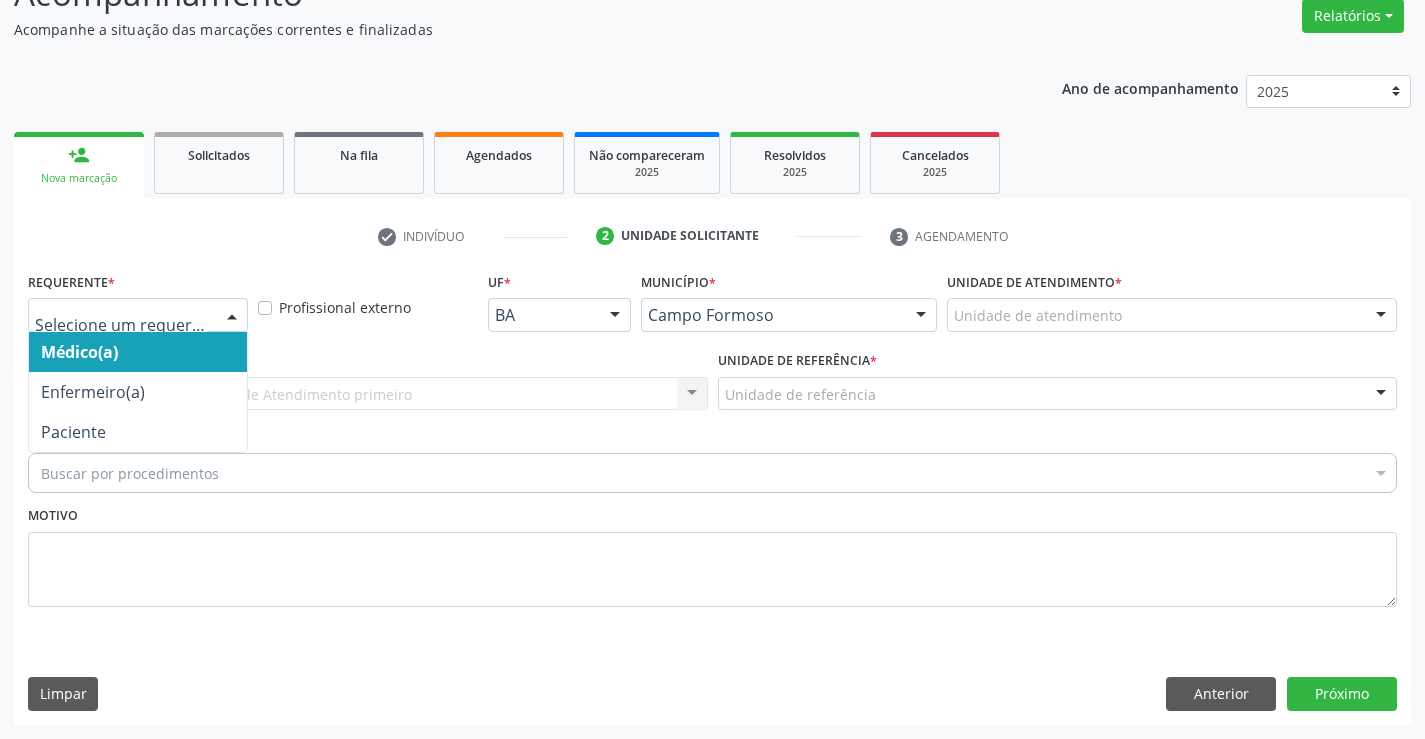 click at bounding box center [232, 316] 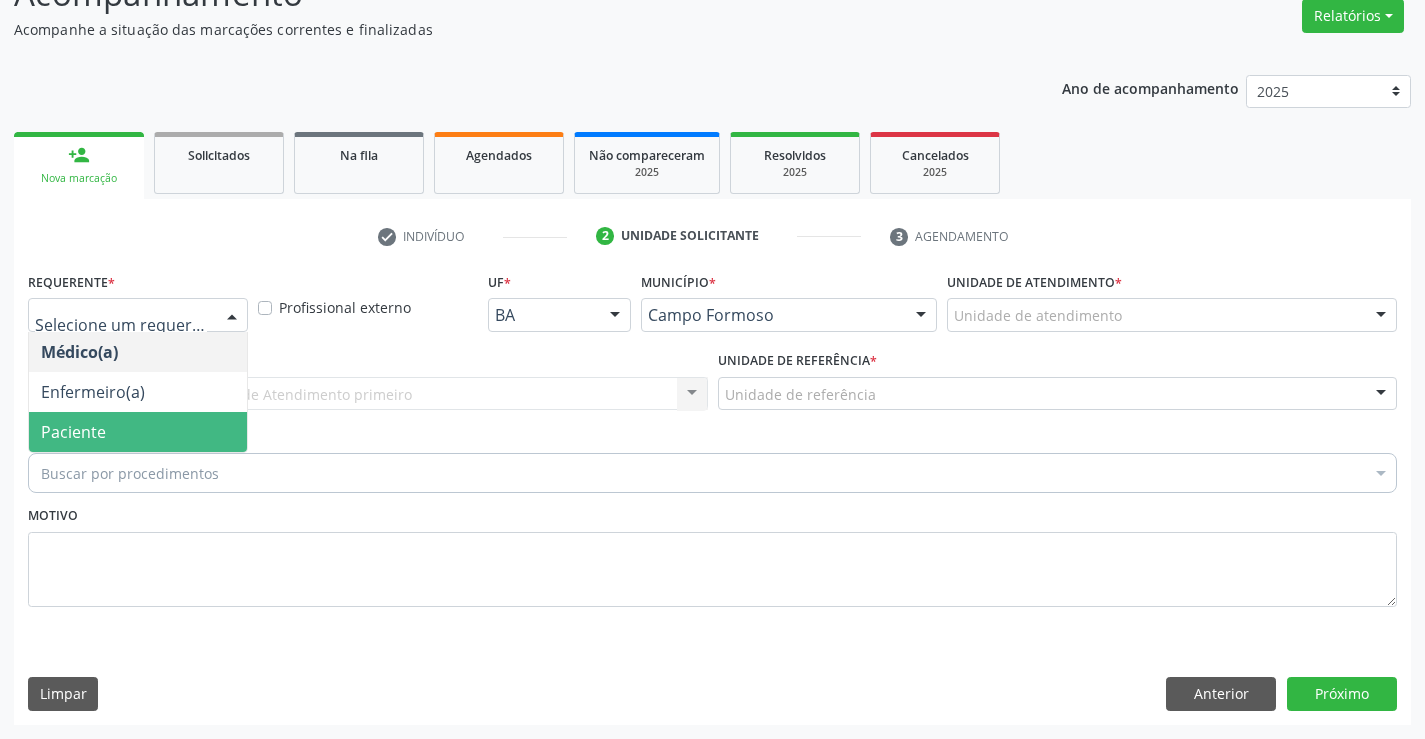 click on "Paciente" at bounding box center (138, 432) 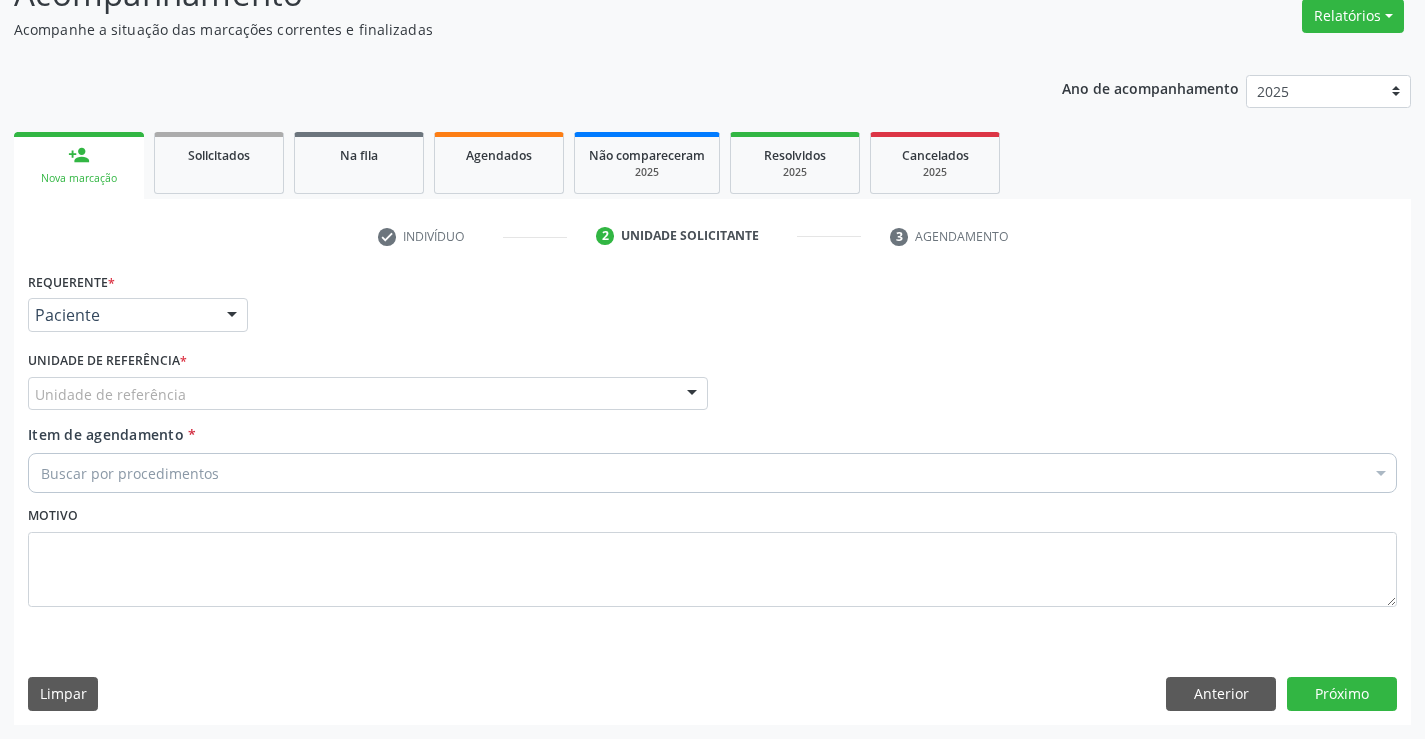 click on "Unidade de referência" at bounding box center (368, 394) 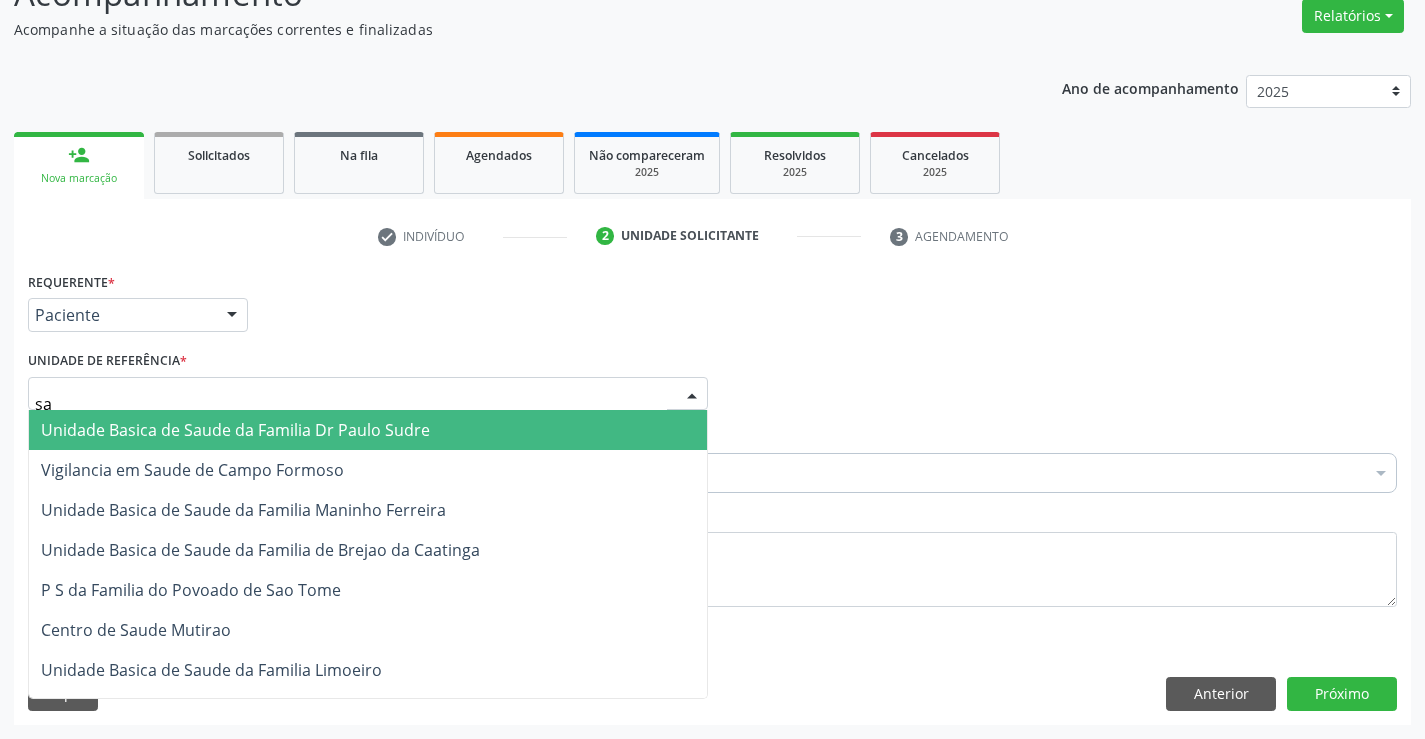 type on "sao" 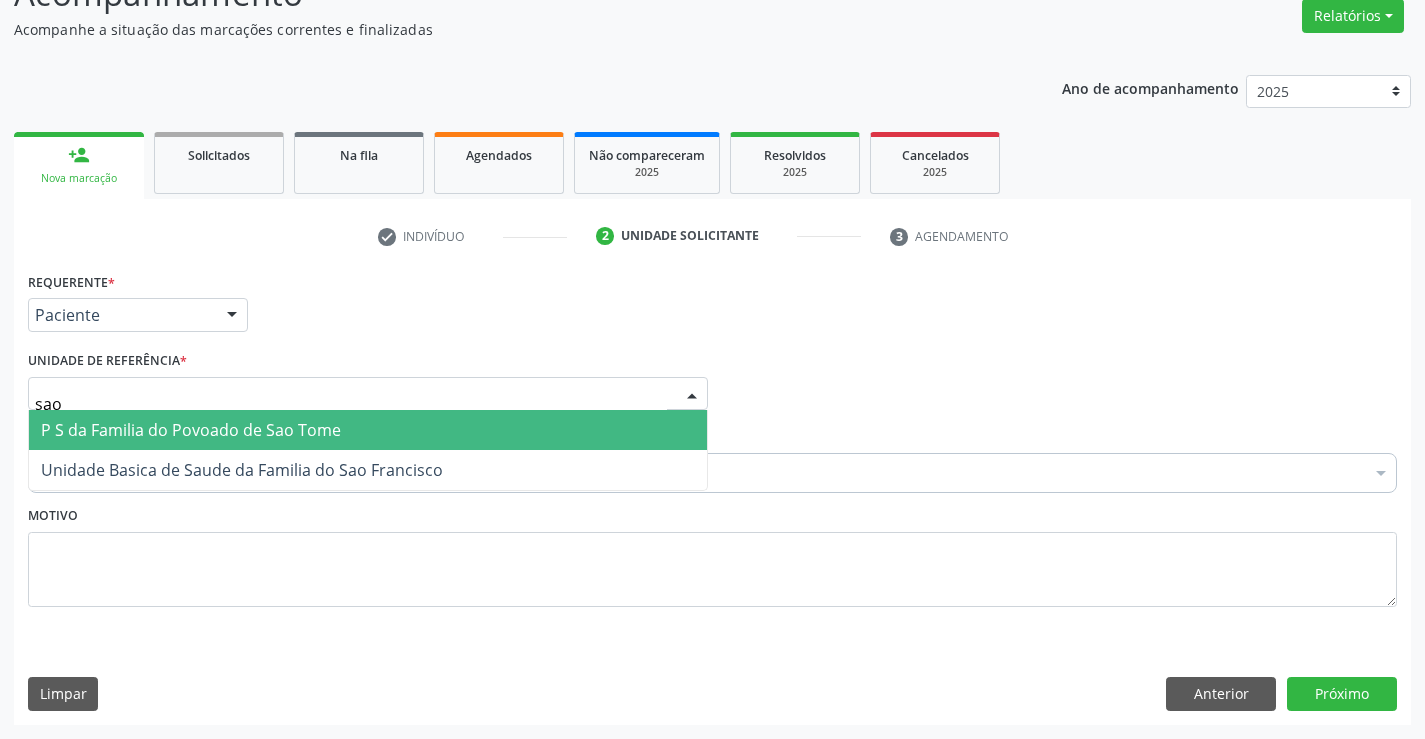 click on "P S da Familia do Povoado de Sao Tome" at bounding box center [191, 430] 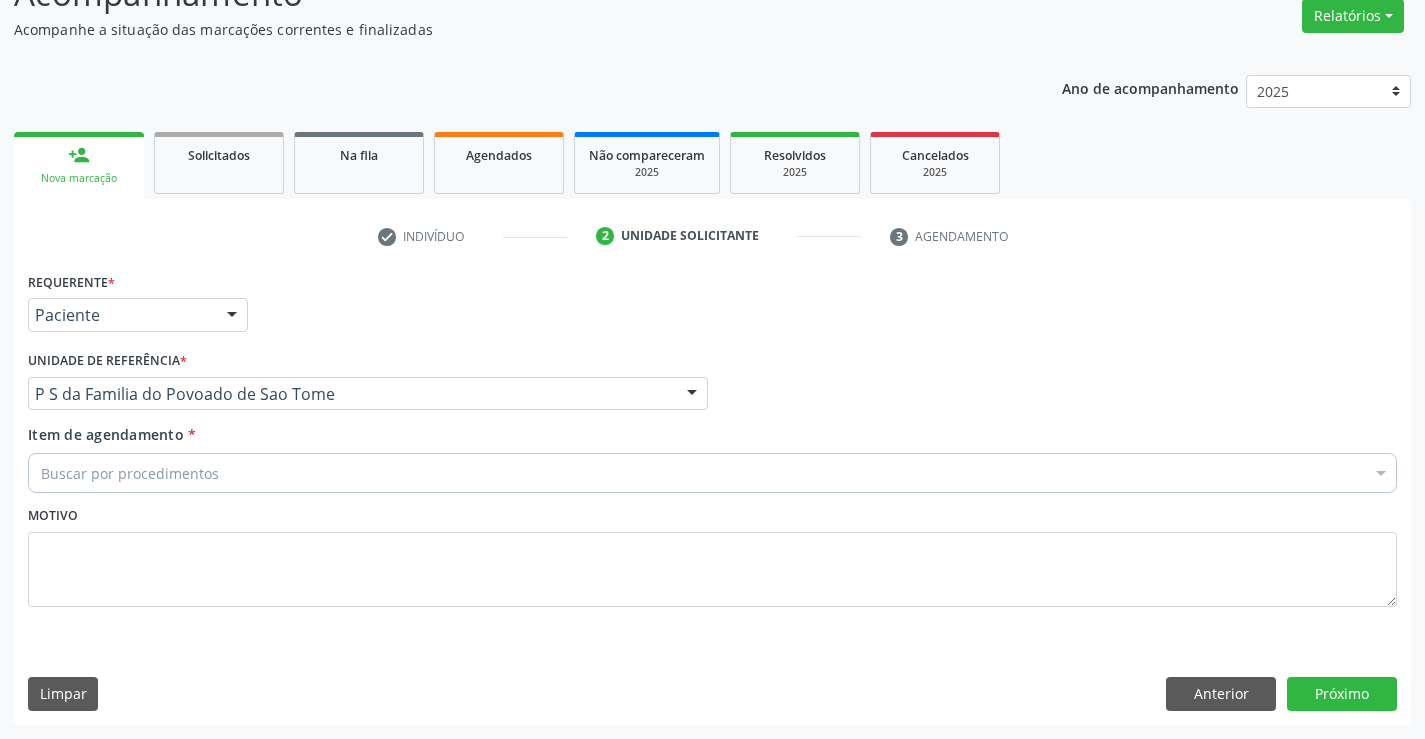 click on "Buscar por procedimentos" at bounding box center (712, 473) 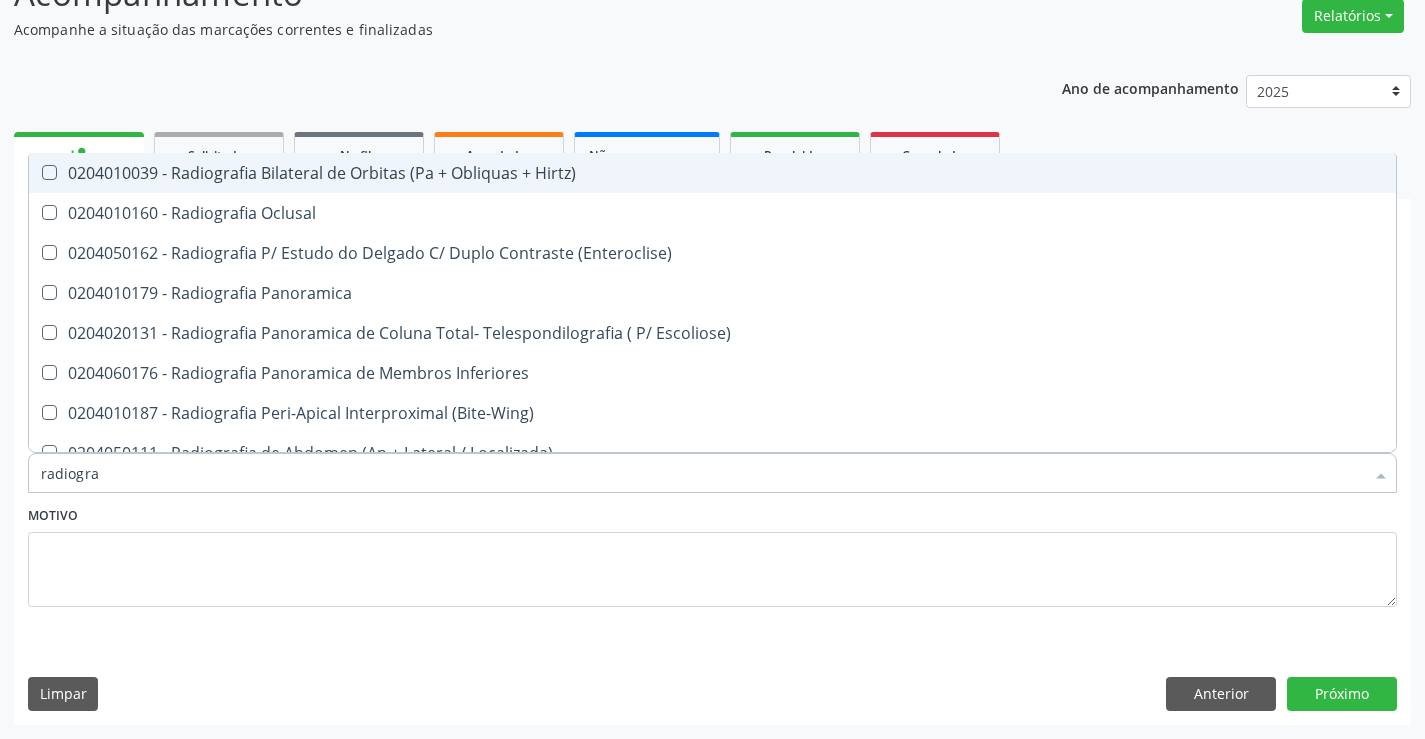 type on "radiograf" 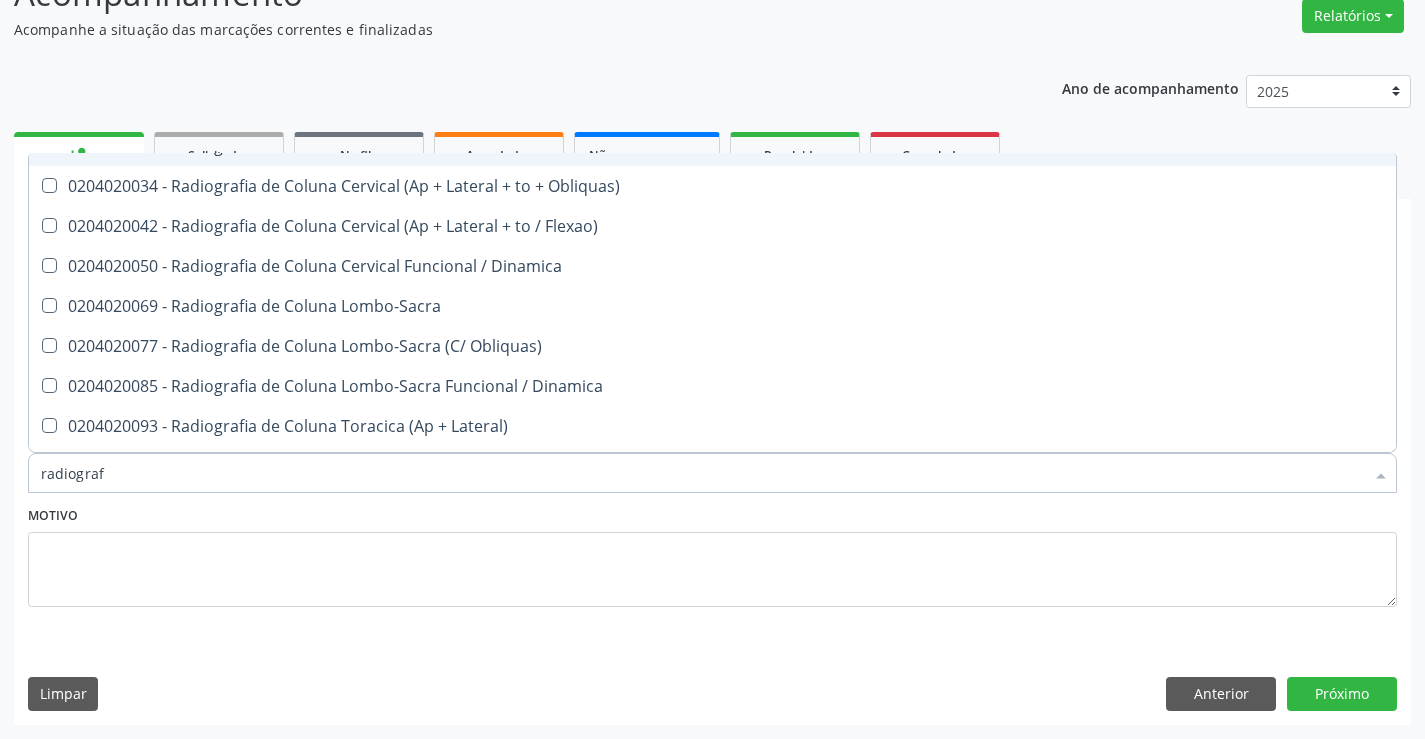 scroll, scrollTop: 1000, scrollLeft: 0, axis: vertical 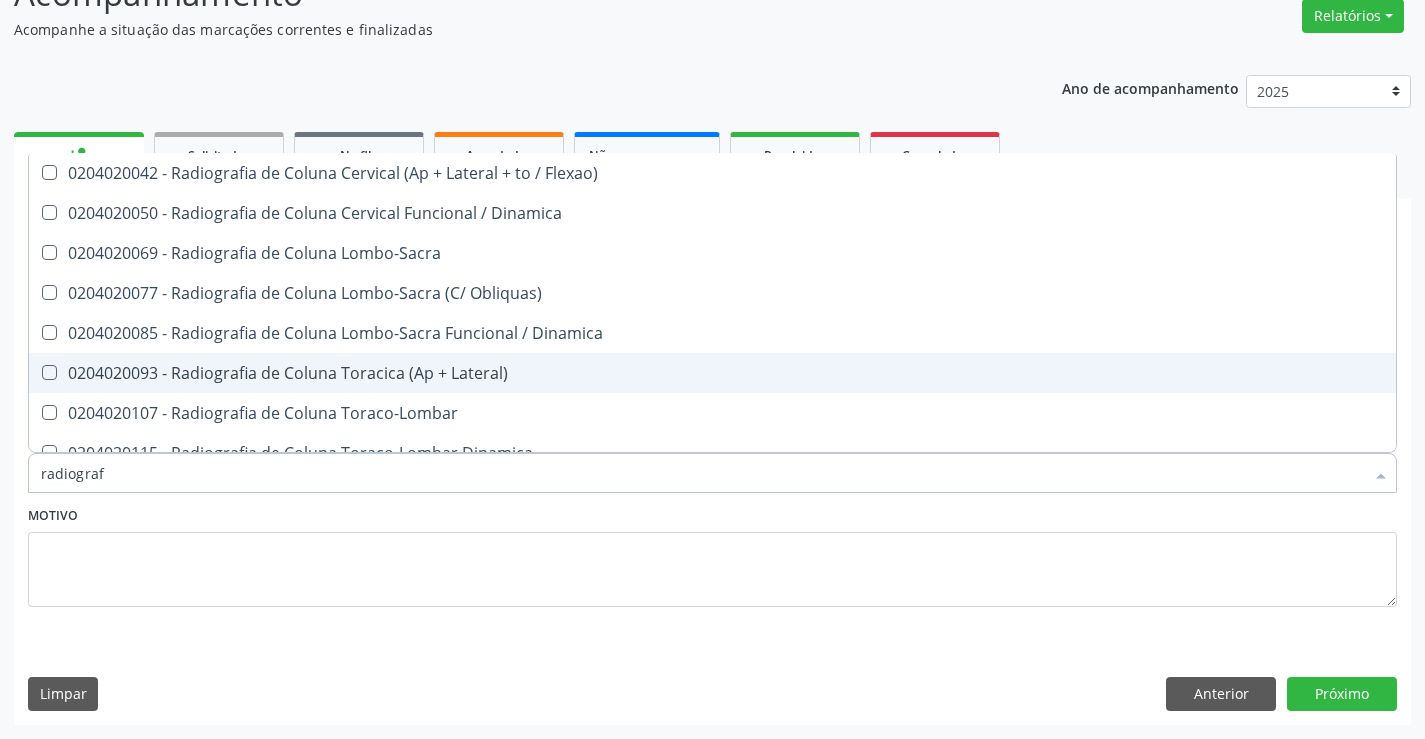 click on "0204020093 - Radiografia de Coluna Toracica (Ap + Lateral)" at bounding box center (712, 373) 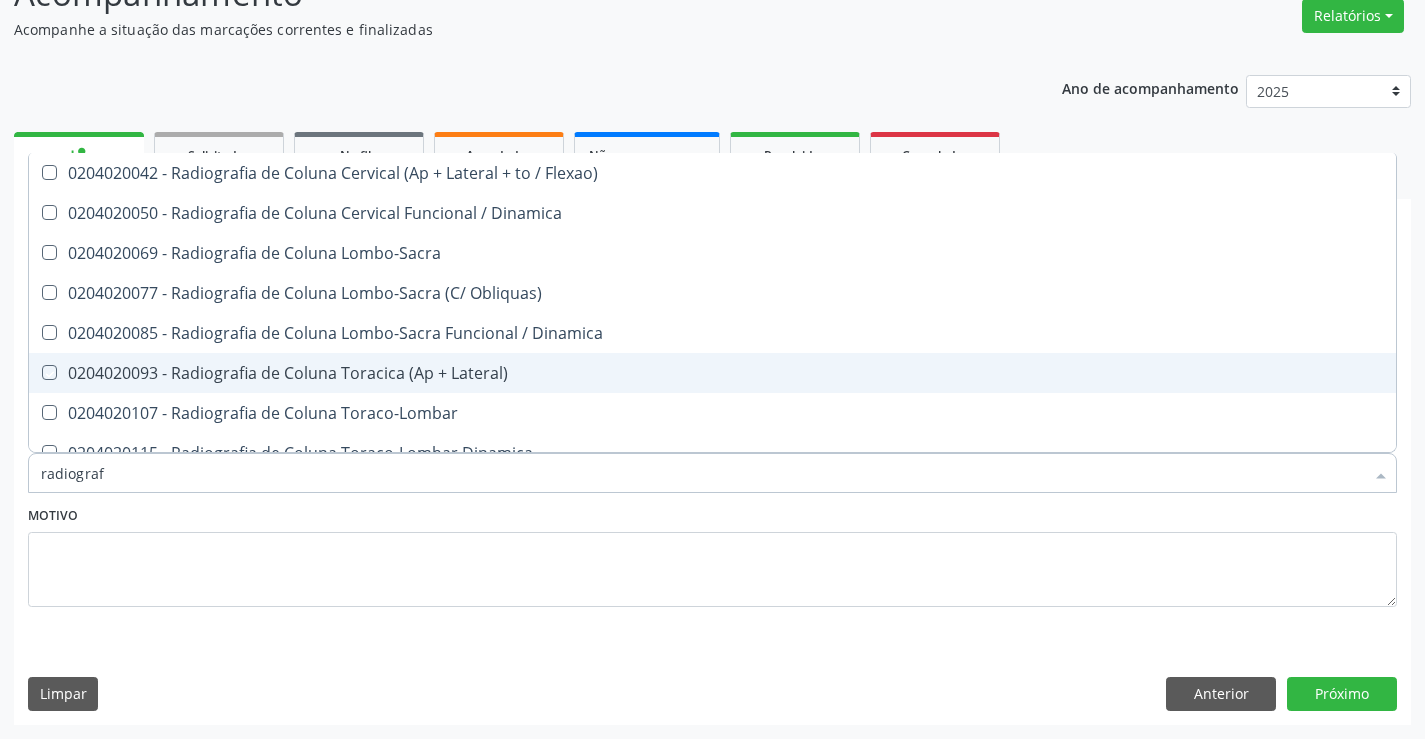checkbox on "true" 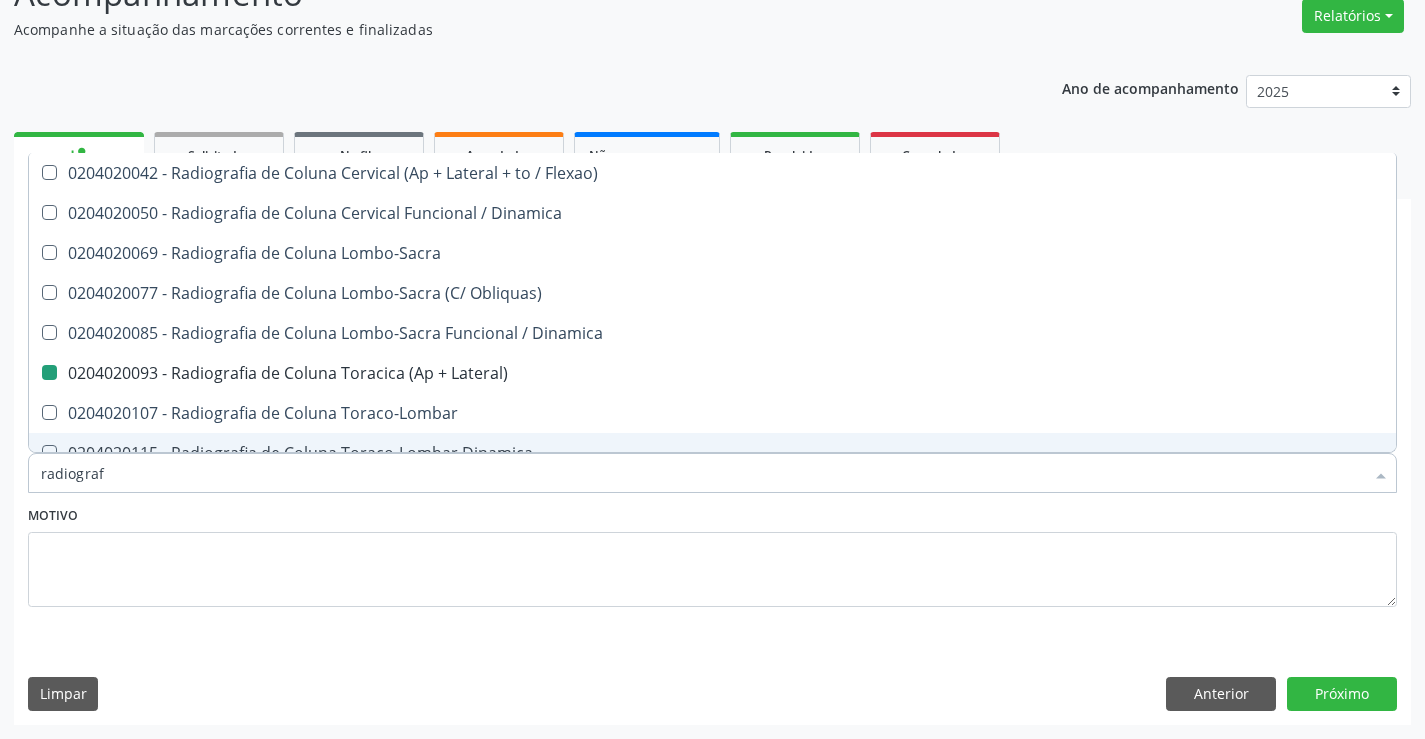 click on "Motivo" at bounding box center (712, 554) 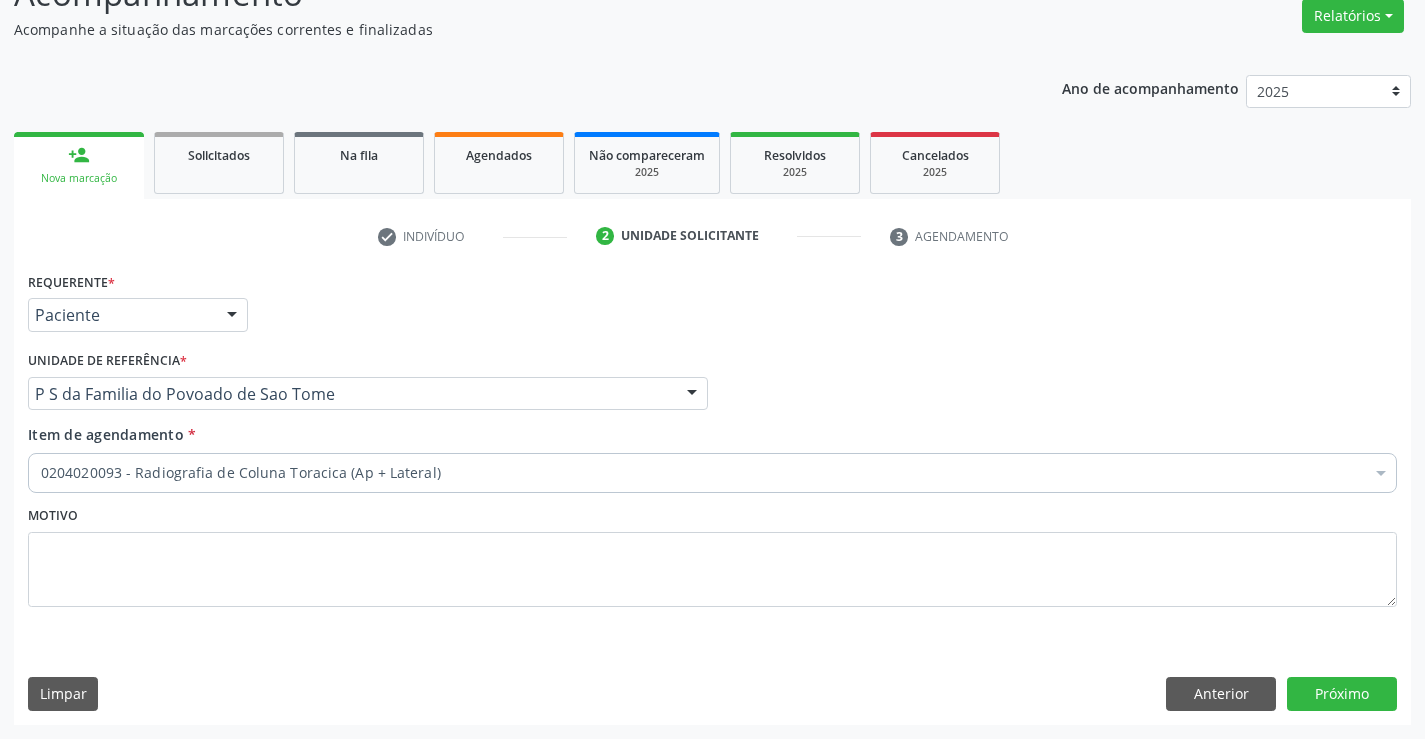 scroll, scrollTop: 0, scrollLeft: 0, axis: both 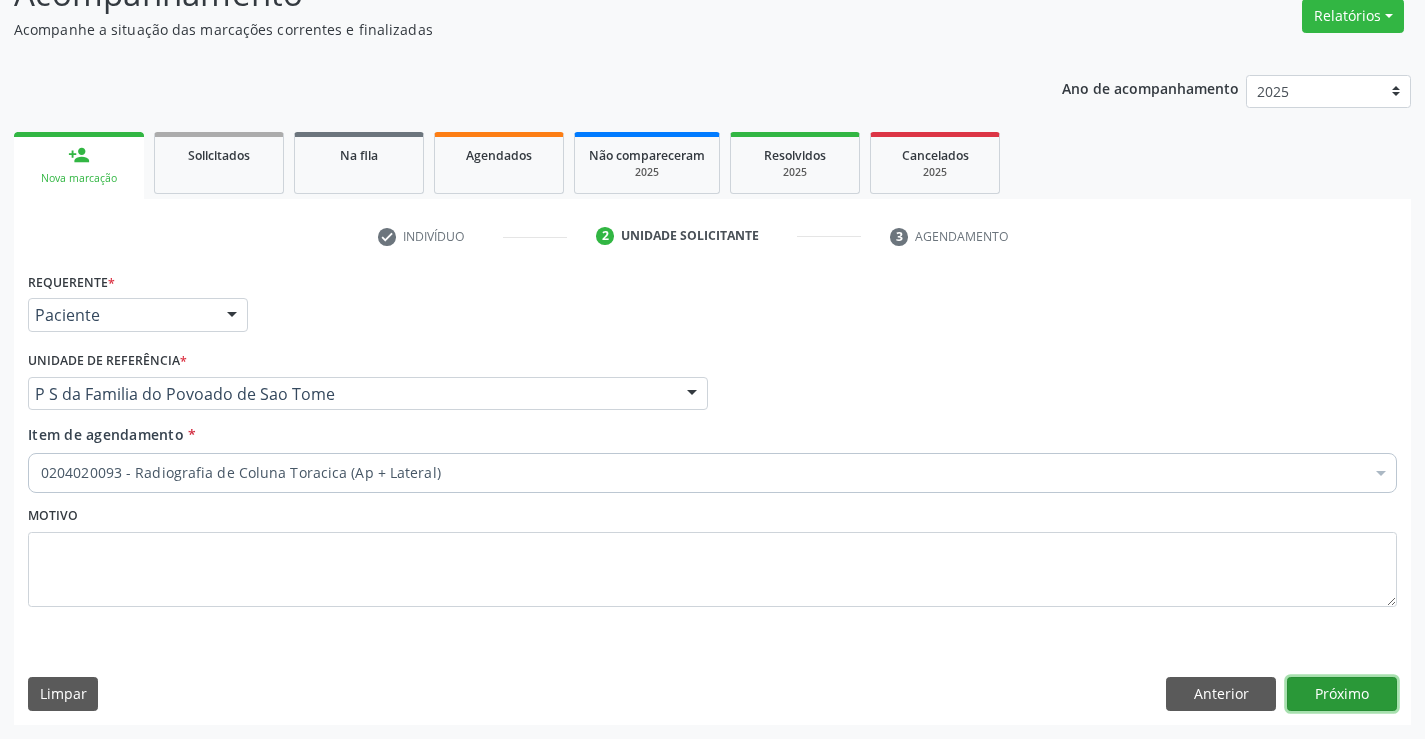 click on "Próximo" at bounding box center (1342, 694) 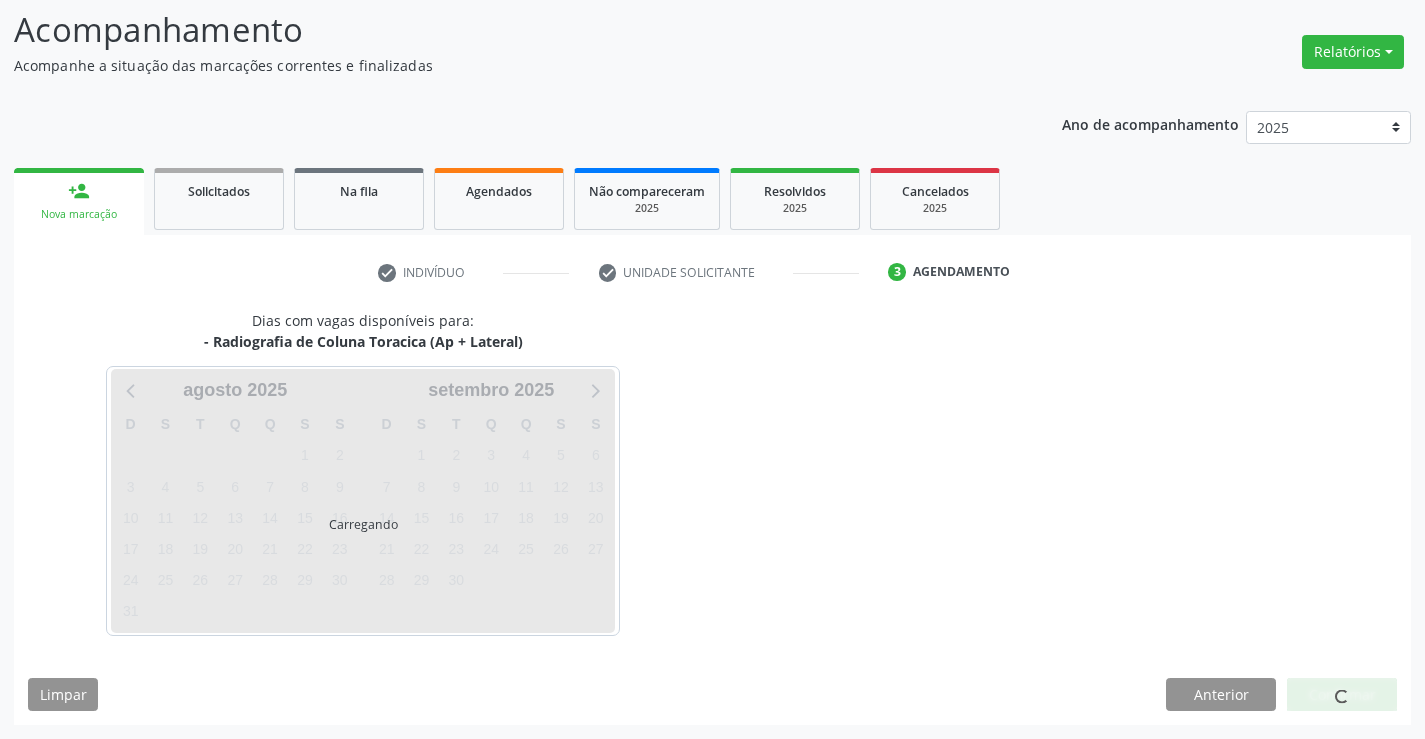 scroll, scrollTop: 131, scrollLeft: 0, axis: vertical 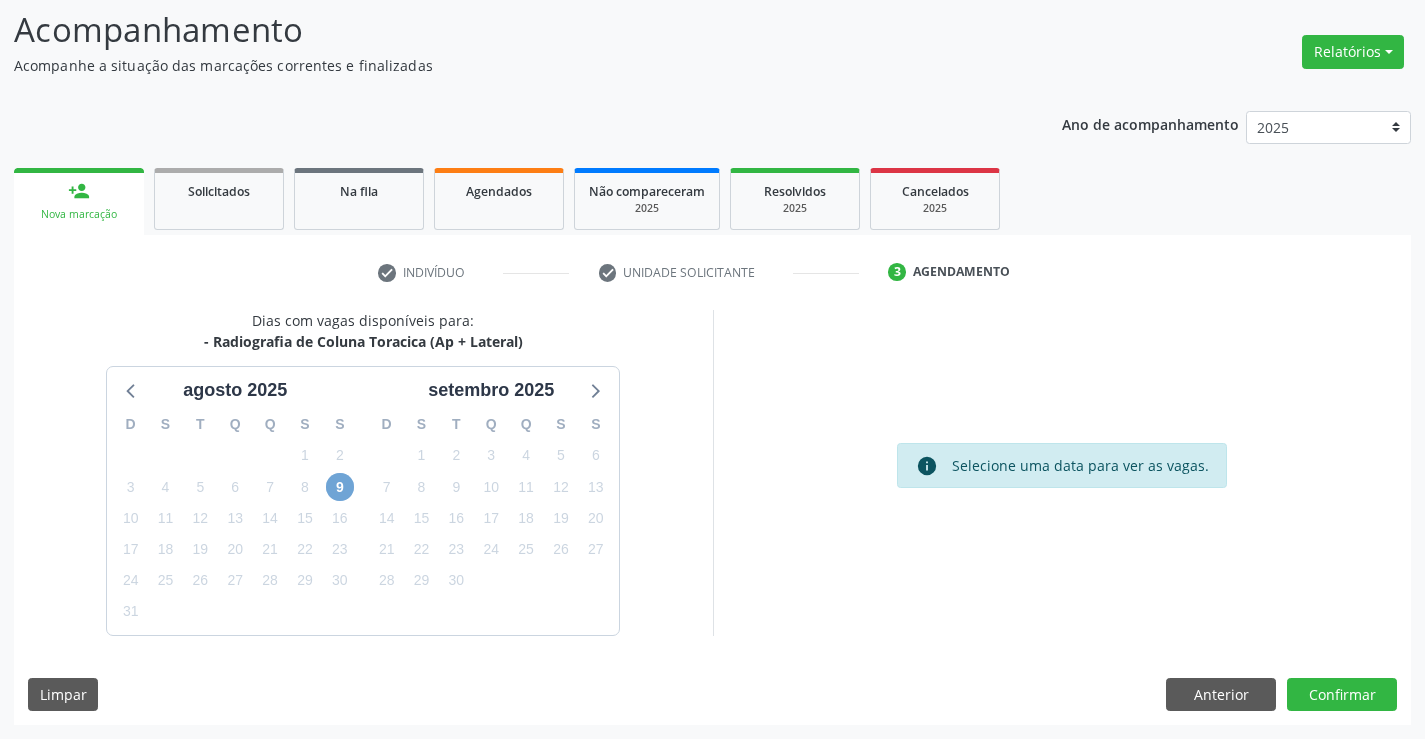 click on "9" at bounding box center (340, 487) 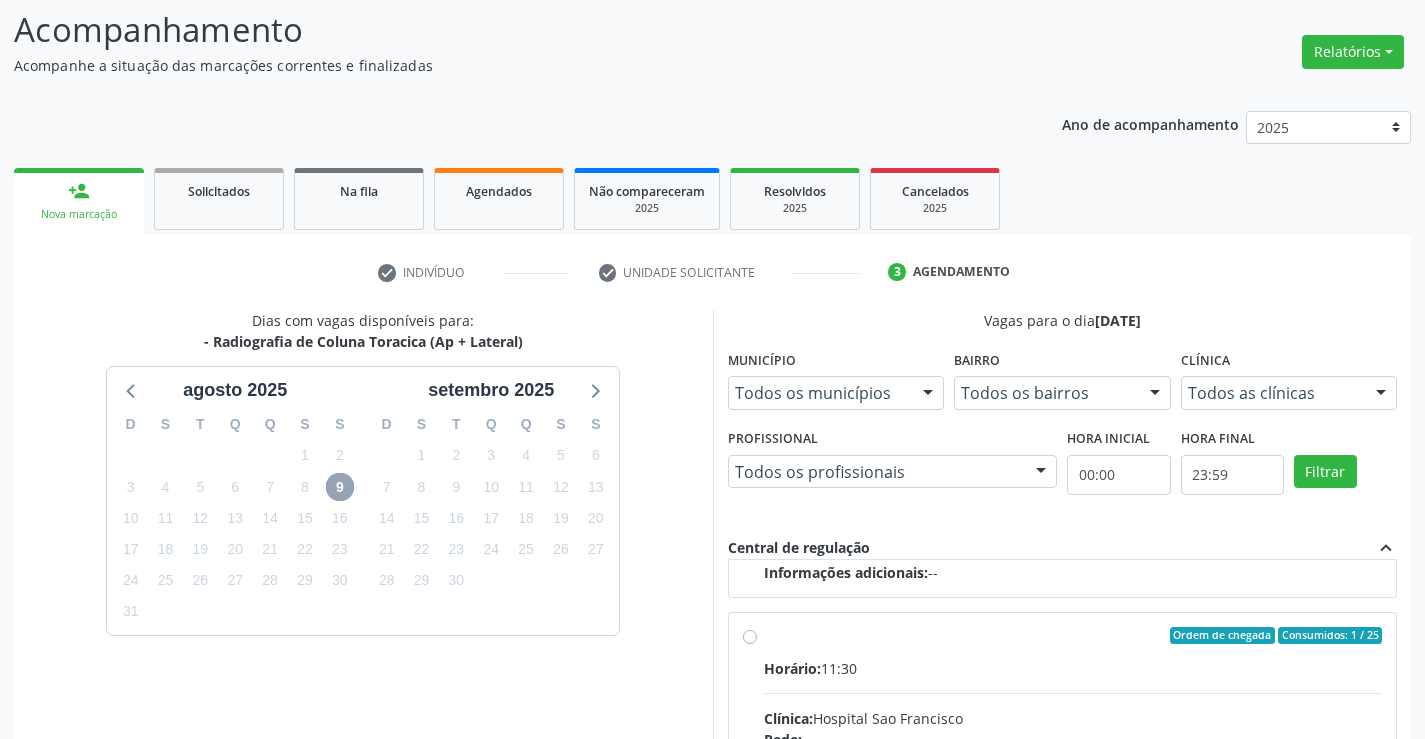 scroll, scrollTop: 315, scrollLeft: 0, axis: vertical 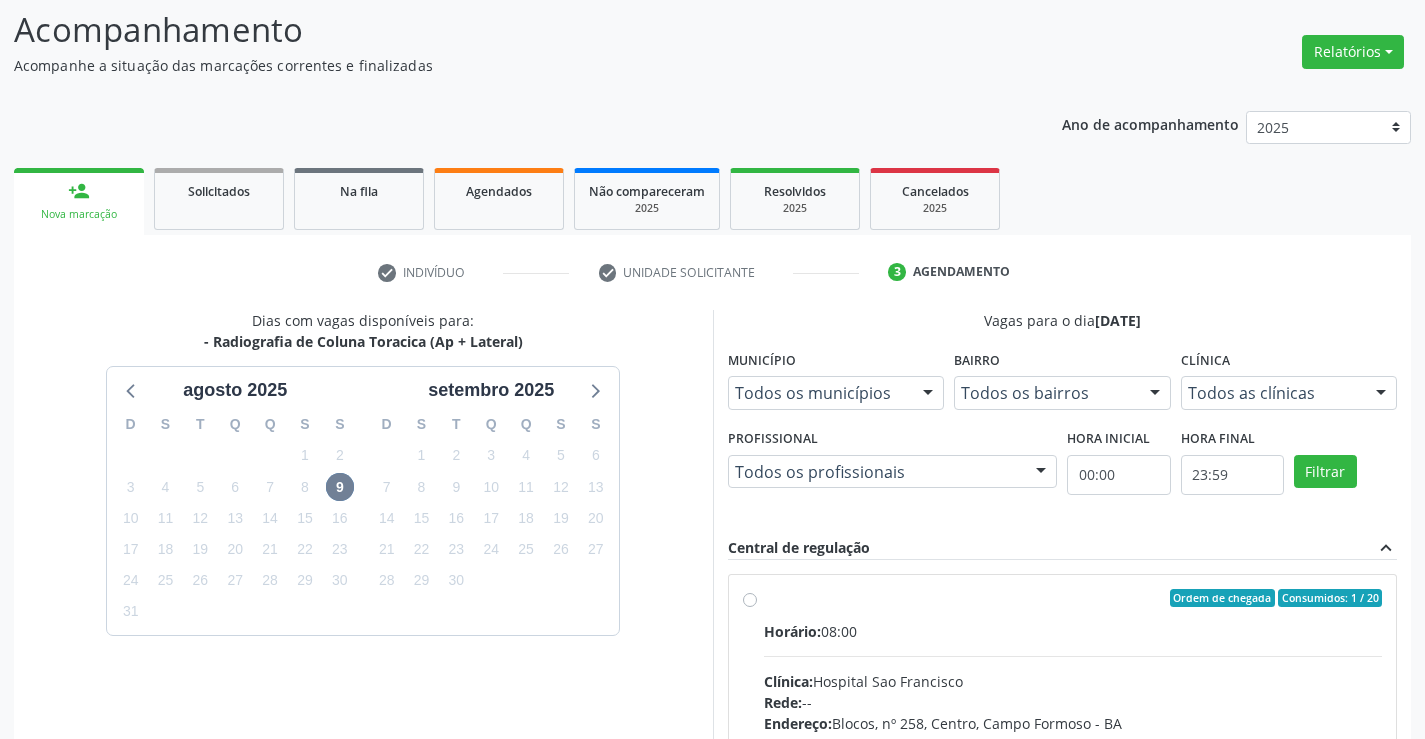 click on "Ordem de chegada
Consumidos: 1 / 20
Horário:   08:00
Clínica:  Hospital Sao Francisco
Rede:
--
Endereço:   Blocos, nº 258, Centro, Campo Formoso - BA
Telefone:   (74) 36451217
Profissional:
Joel da Rocha Almeida
Informações adicionais sobre o atendimento
Idade de atendimento:
de 0 a 120 anos
Gênero(s) atendido(s):
Masculino e Feminino
Informações adicionais:
--" at bounding box center [1073, 742] 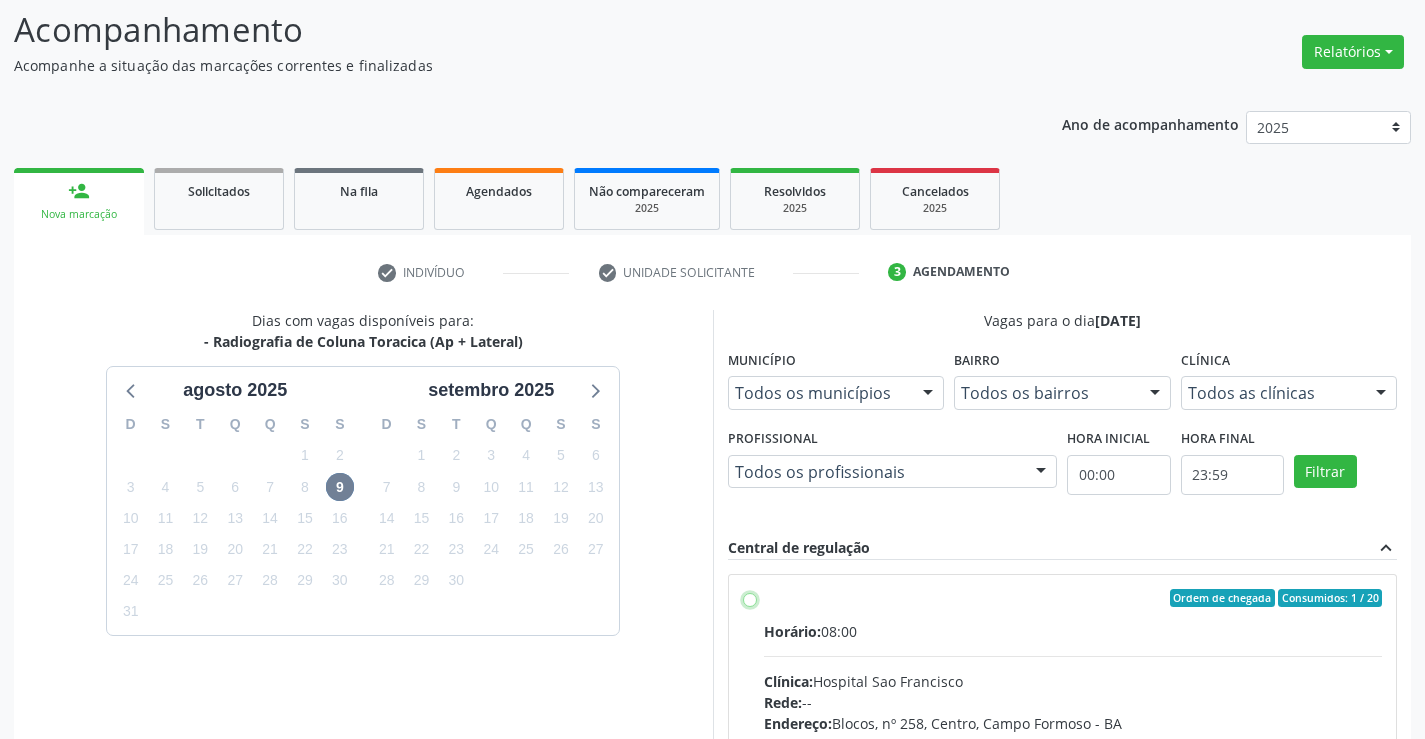 click on "Ordem de chegada
Consumidos: 1 / 20
Horário:   08:00
Clínica:  Hospital Sao Francisco
Rede:
--
Endereço:   Blocos, nº 258, Centro, Campo Formoso - BA
Telefone:   (74) 36451217
Profissional:
Joel da Rocha Almeida
Informações adicionais sobre o atendimento
Idade de atendimento:
de 0 a 120 anos
Gênero(s) atendido(s):
Masculino e Feminino
Informações adicionais:
--" at bounding box center [750, 598] 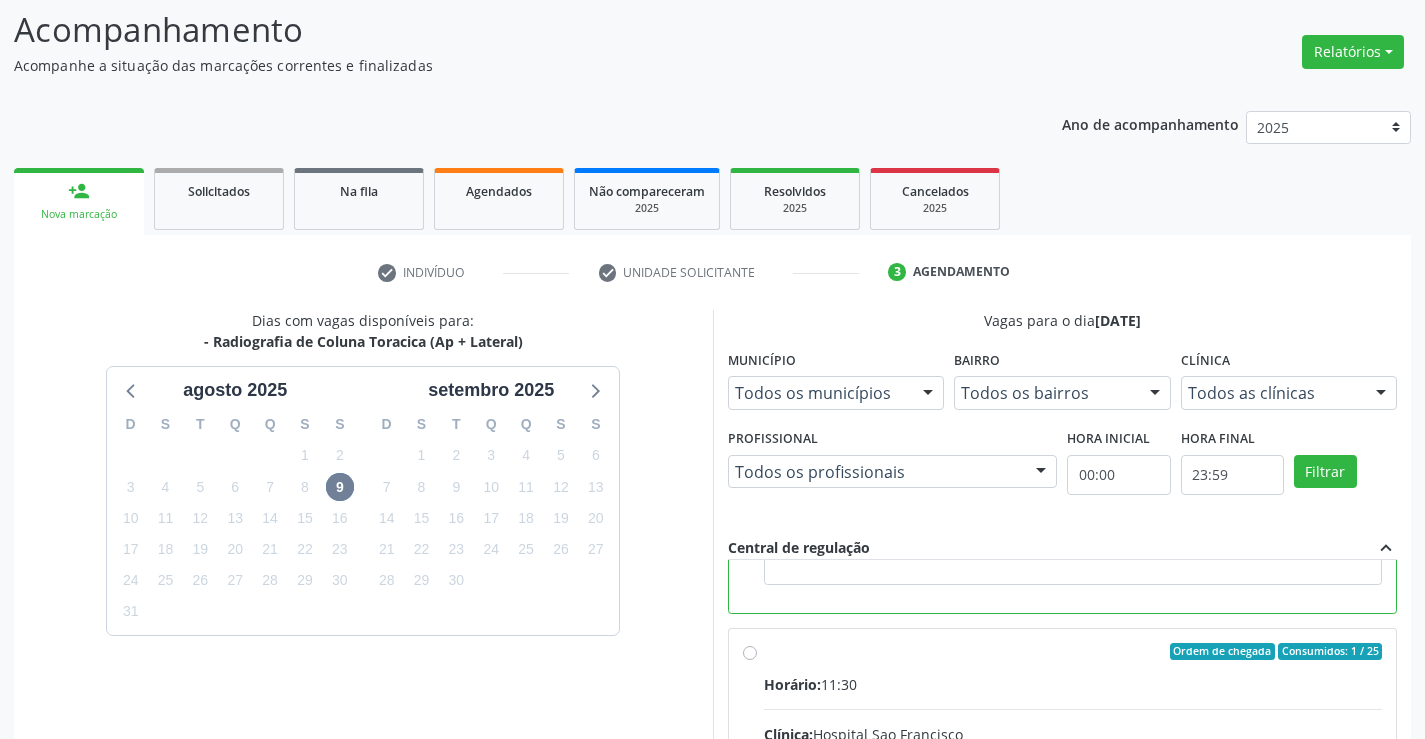 scroll, scrollTop: 450, scrollLeft: 0, axis: vertical 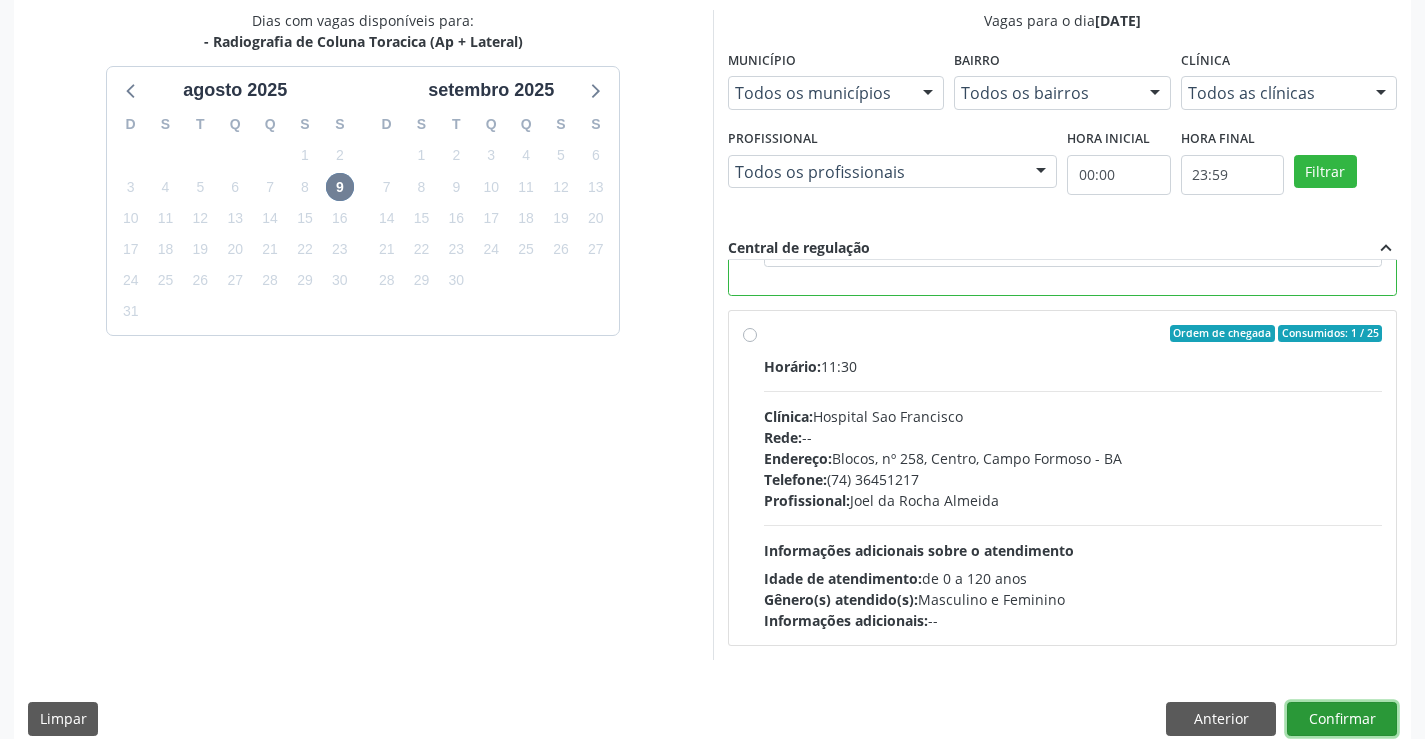 click on "Confirmar" at bounding box center (1342, 719) 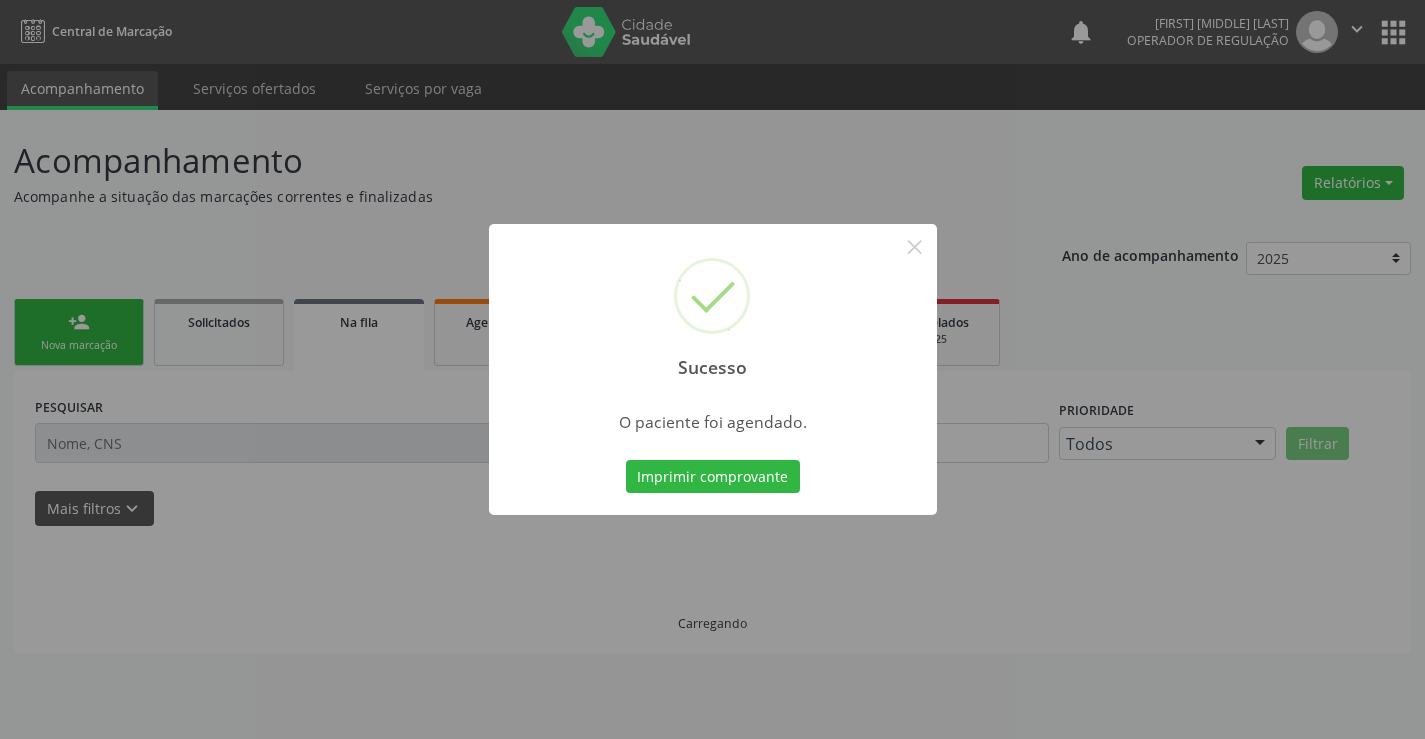 scroll, scrollTop: 0, scrollLeft: 0, axis: both 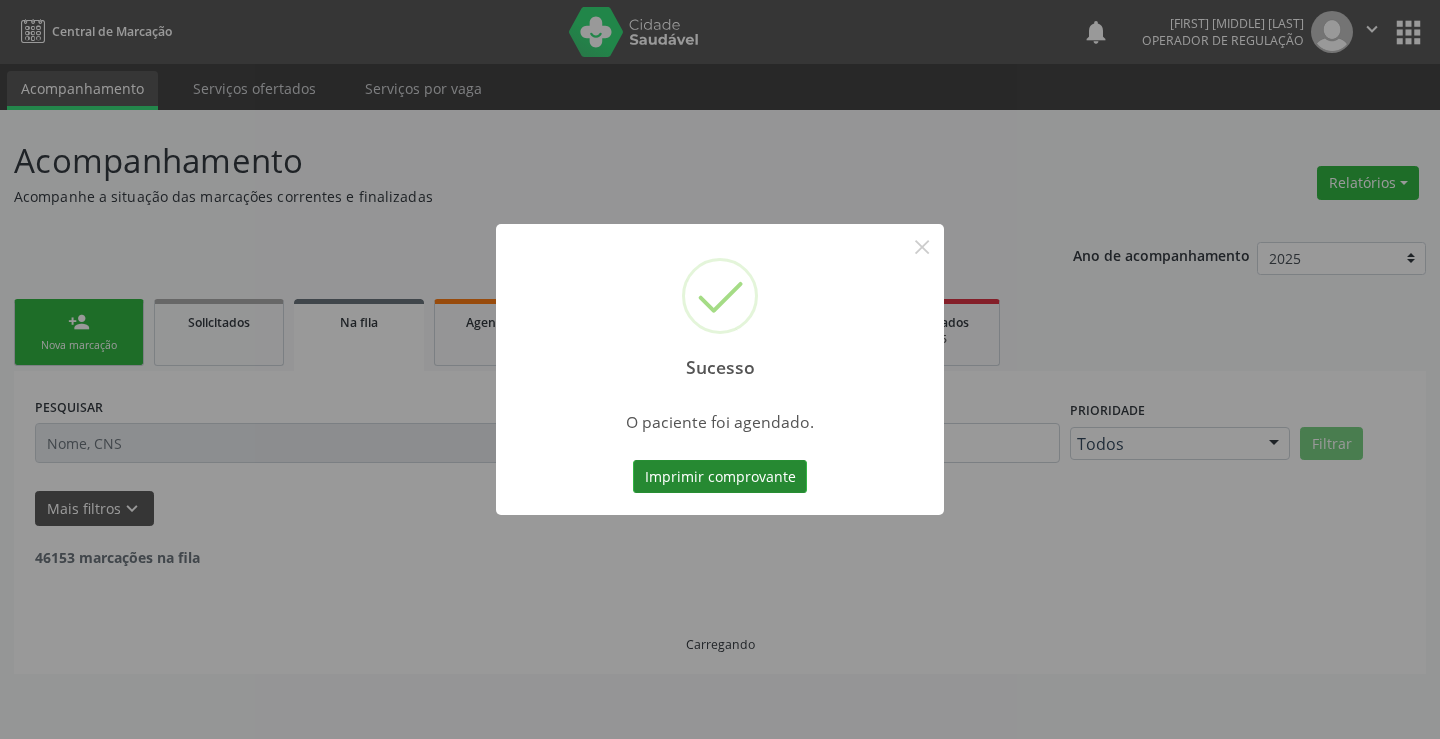 click on "Imprimir comprovante" at bounding box center [720, 477] 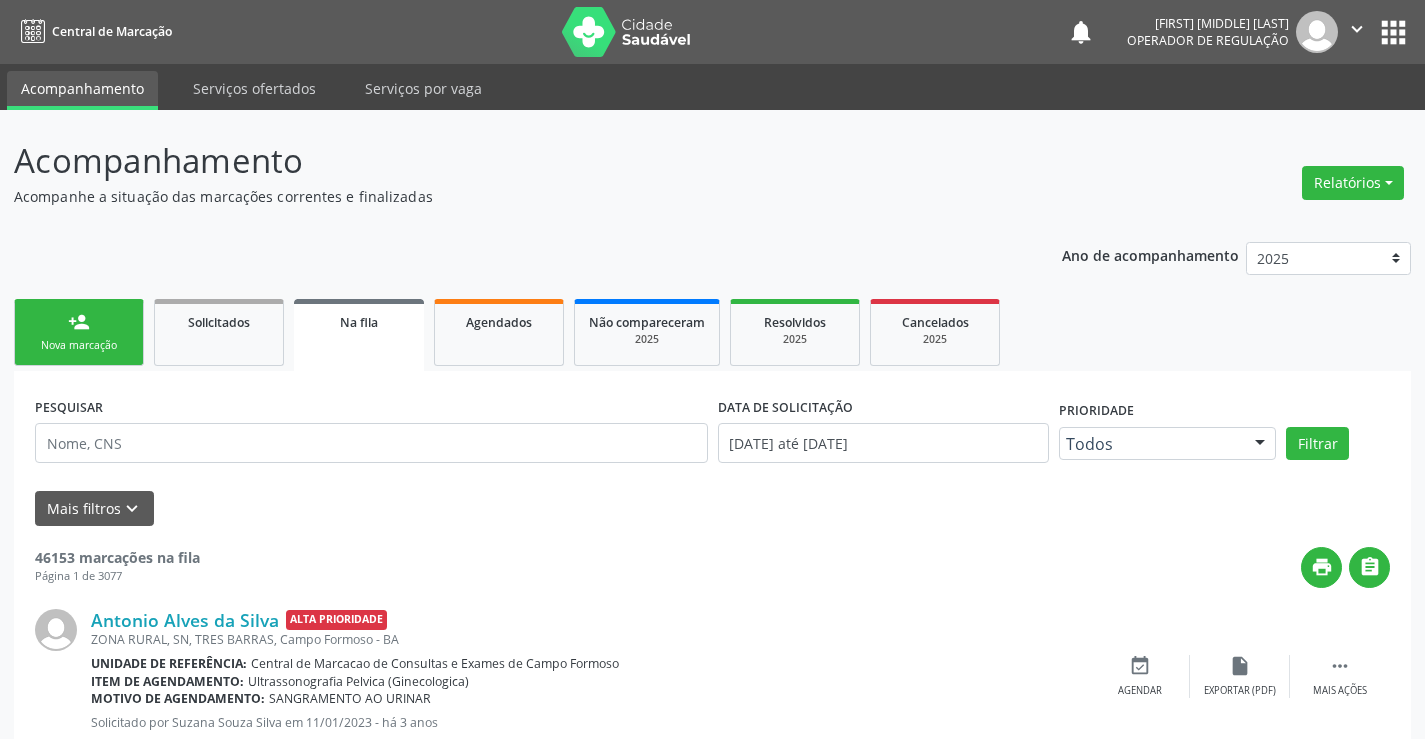 click on "Nova marcação" at bounding box center [79, 345] 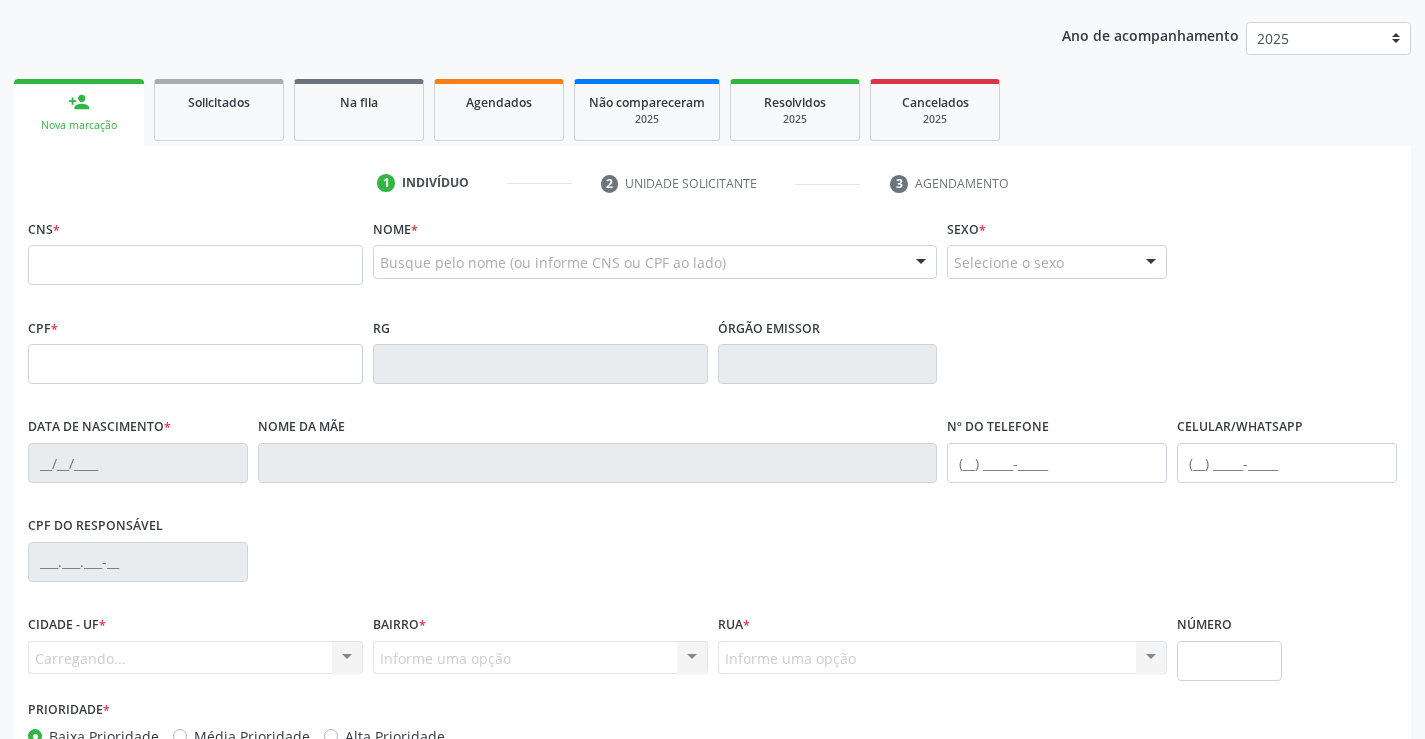 scroll, scrollTop: 300, scrollLeft: 0, axis: vertical 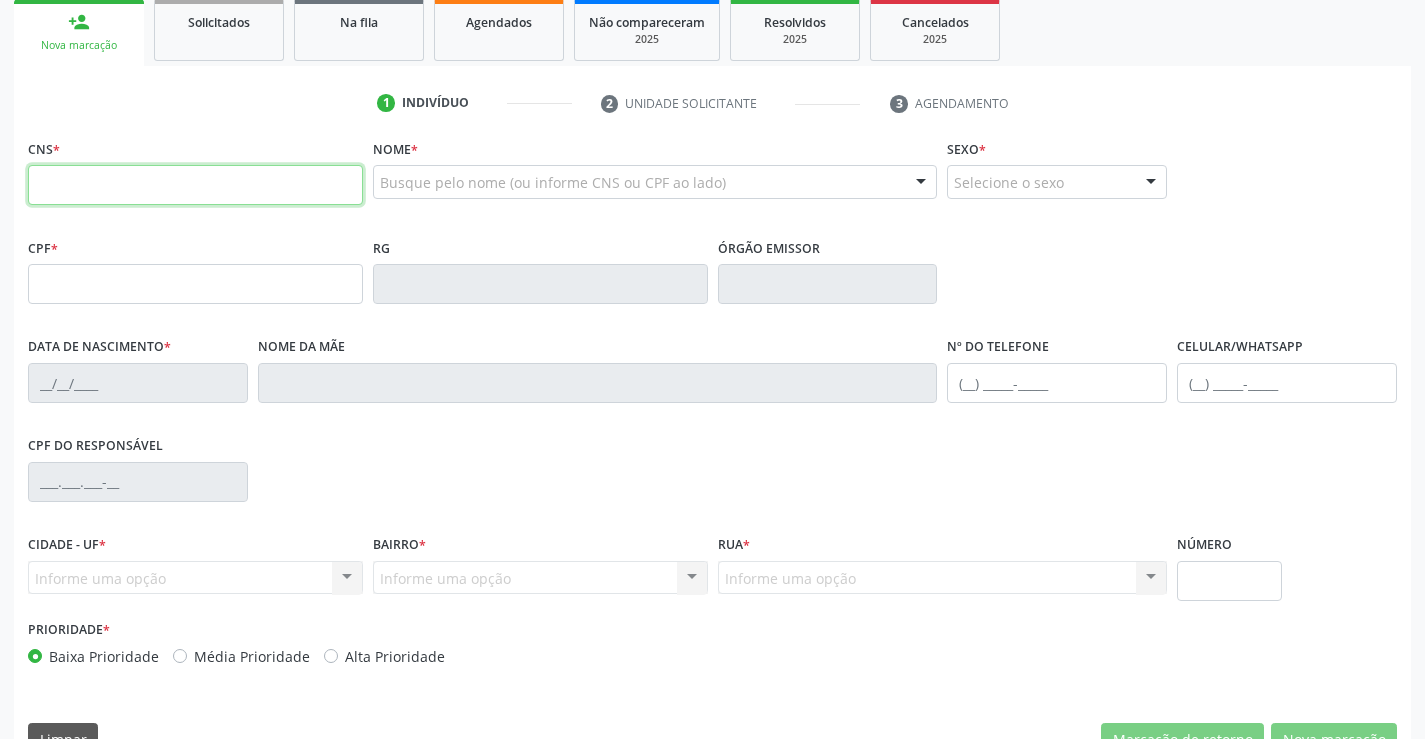 click at bounding box center [195, 185] 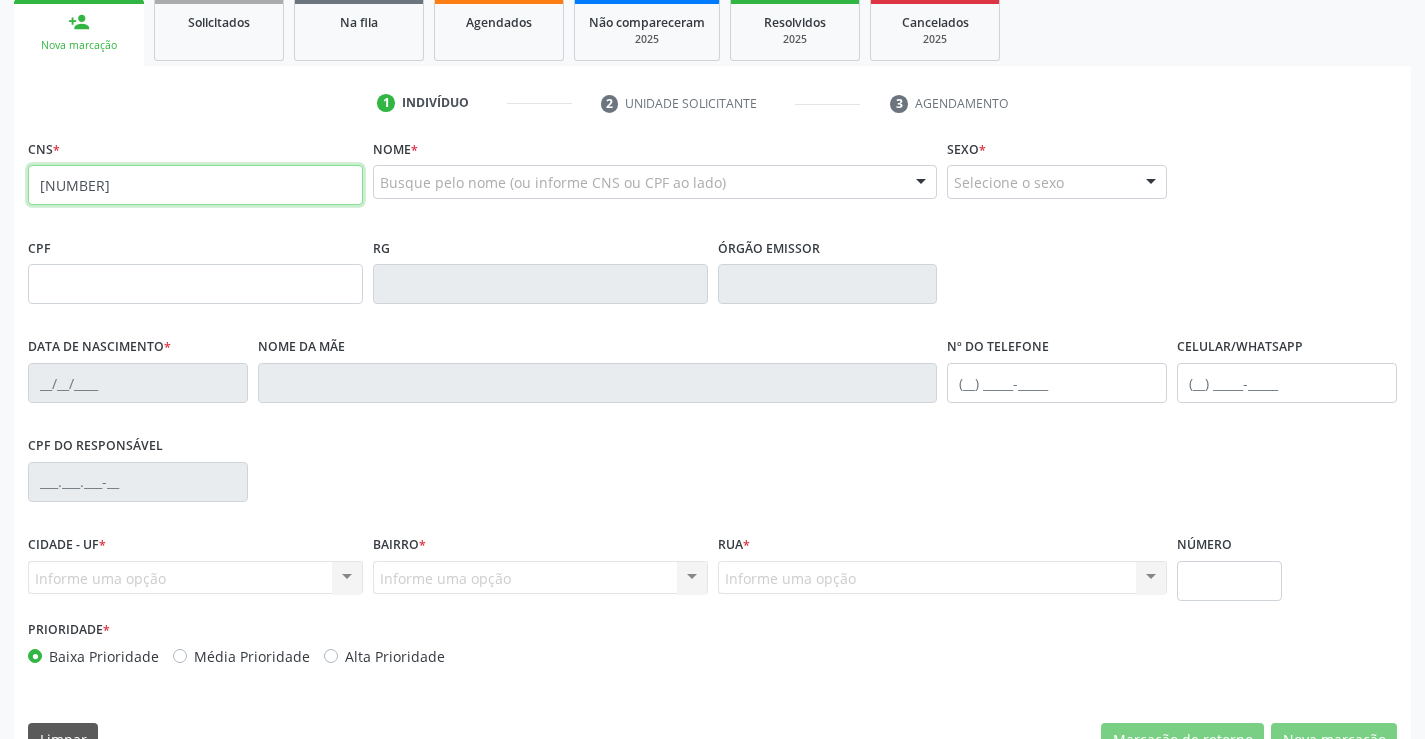 type on "704 5083 5663 5716" 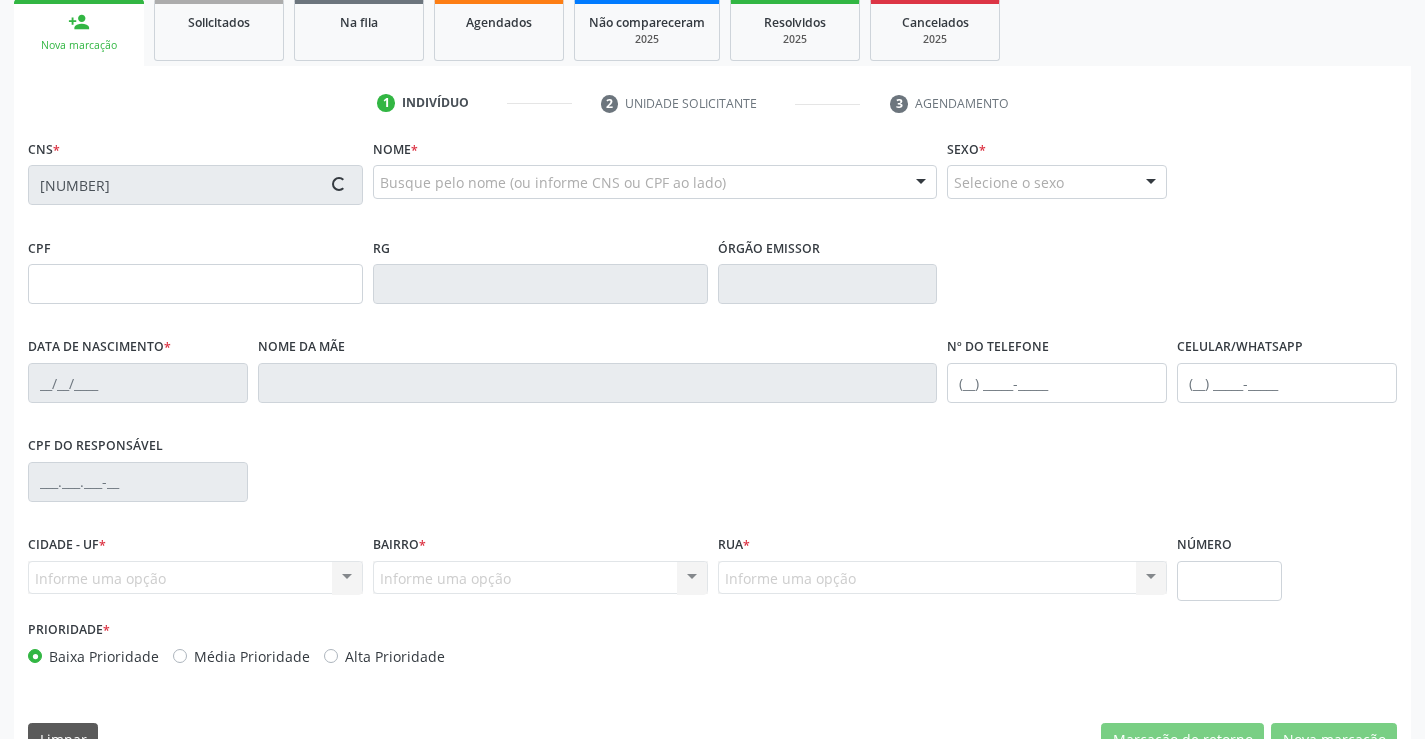 type on "062.266.855-22" 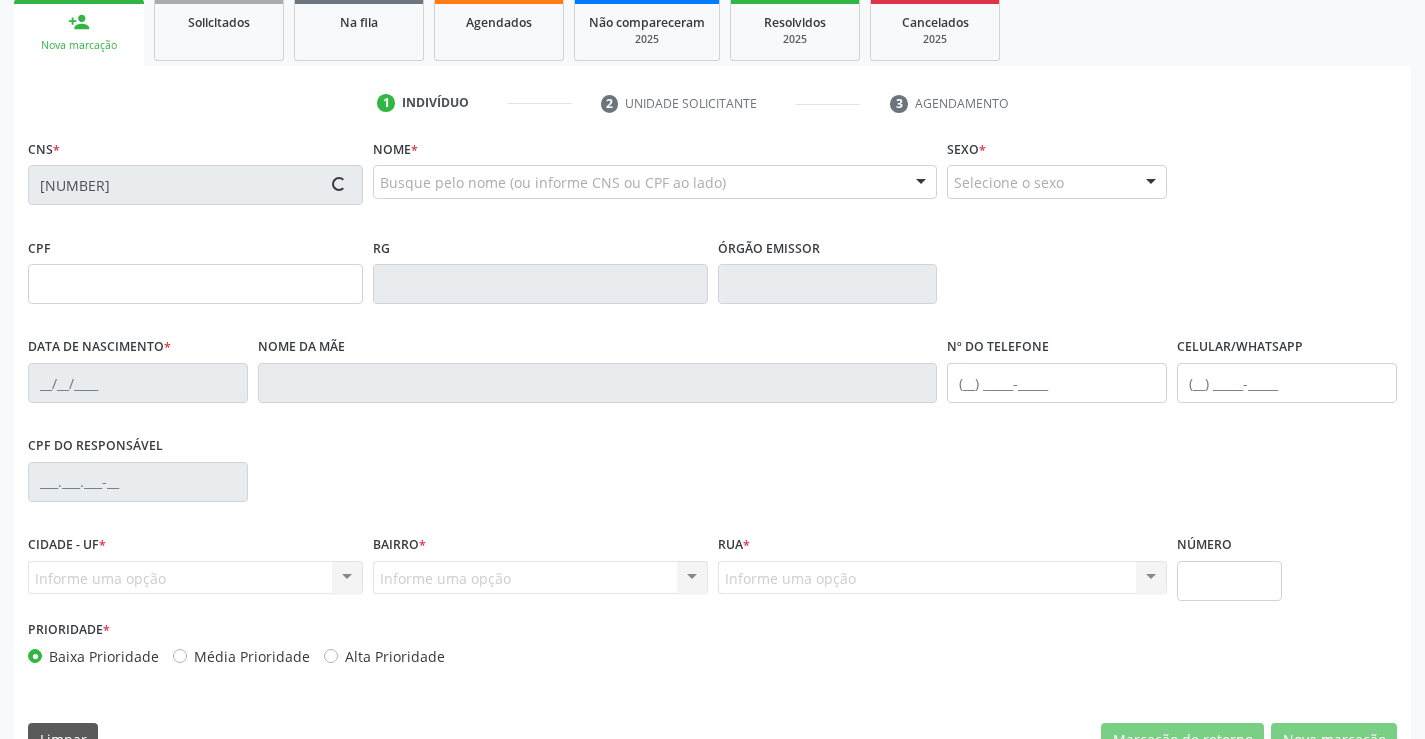 type on "2072306680" 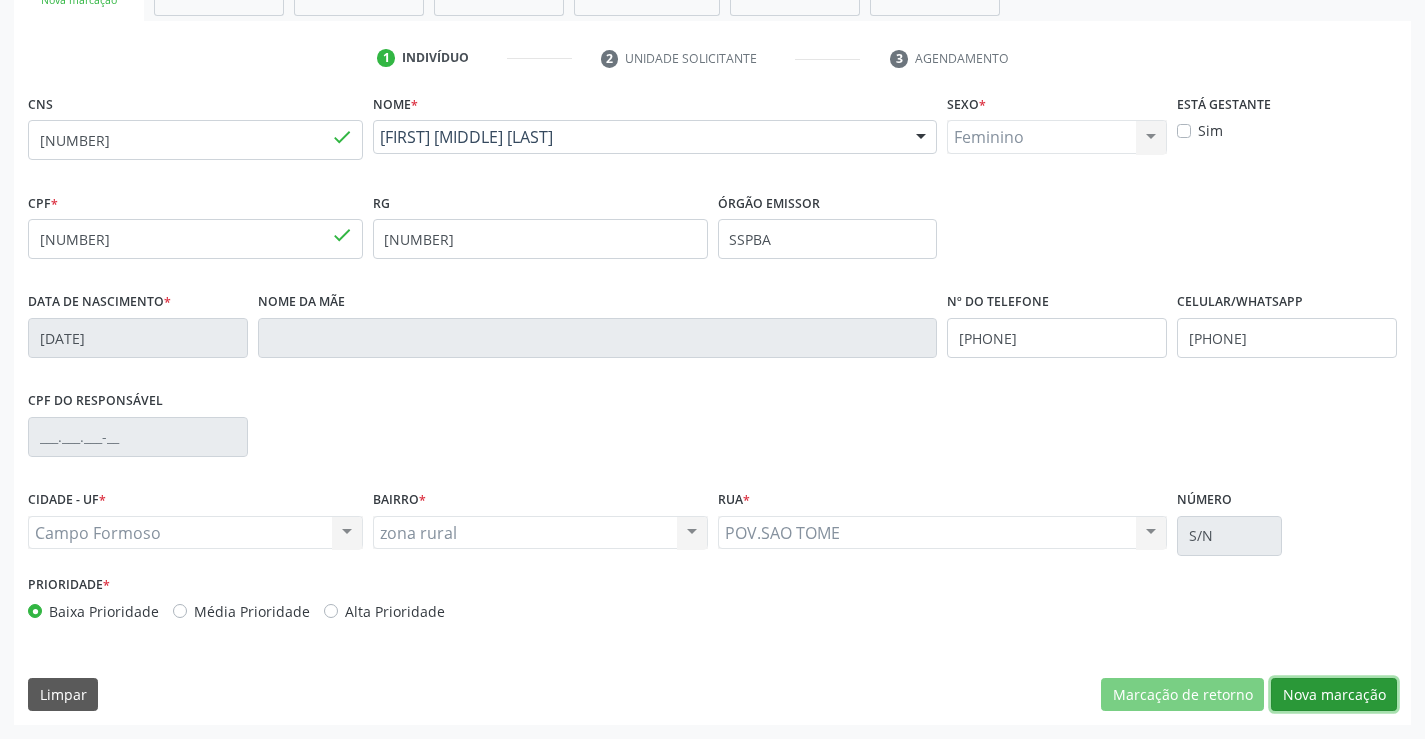 click on "Nova marcação" at bounding box center [1334, 695] 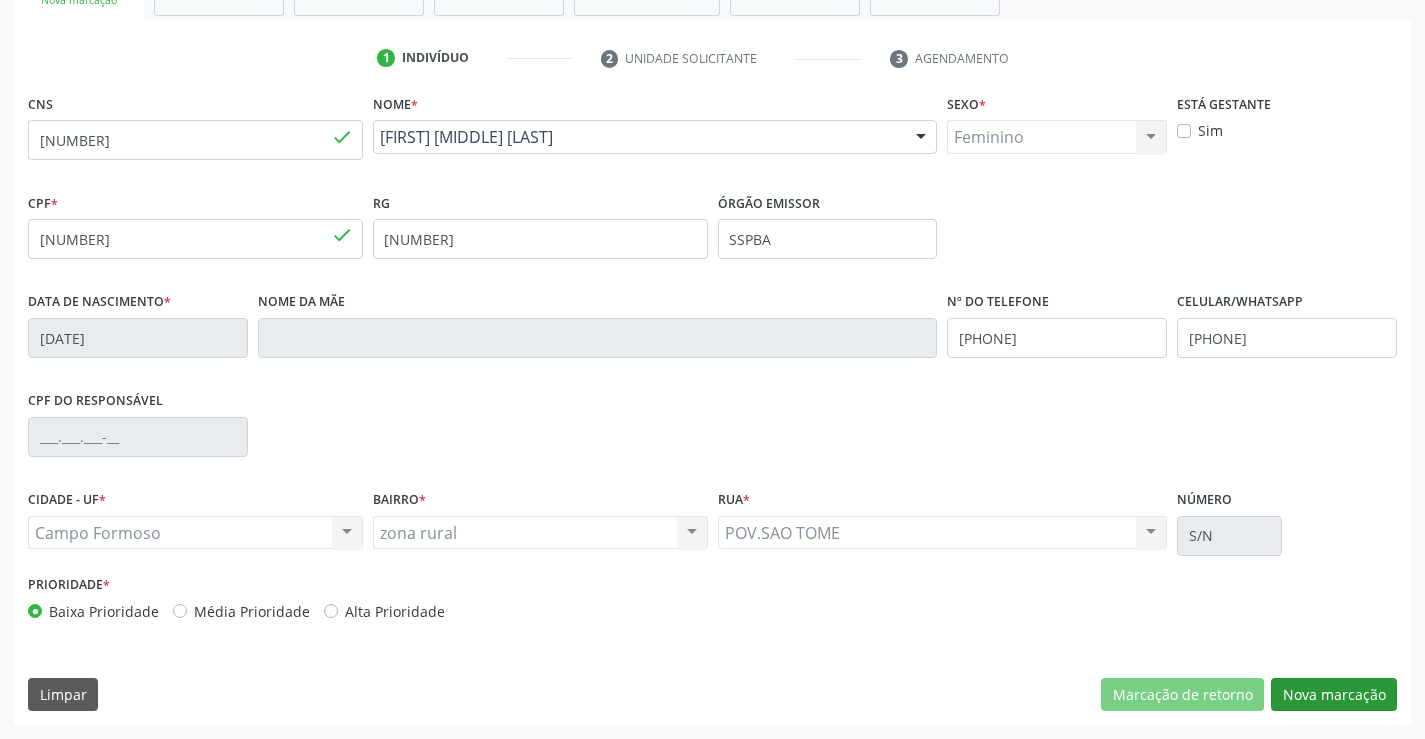 scroll, scrollTop: 167, scrollLeft: 0, axis: vertical 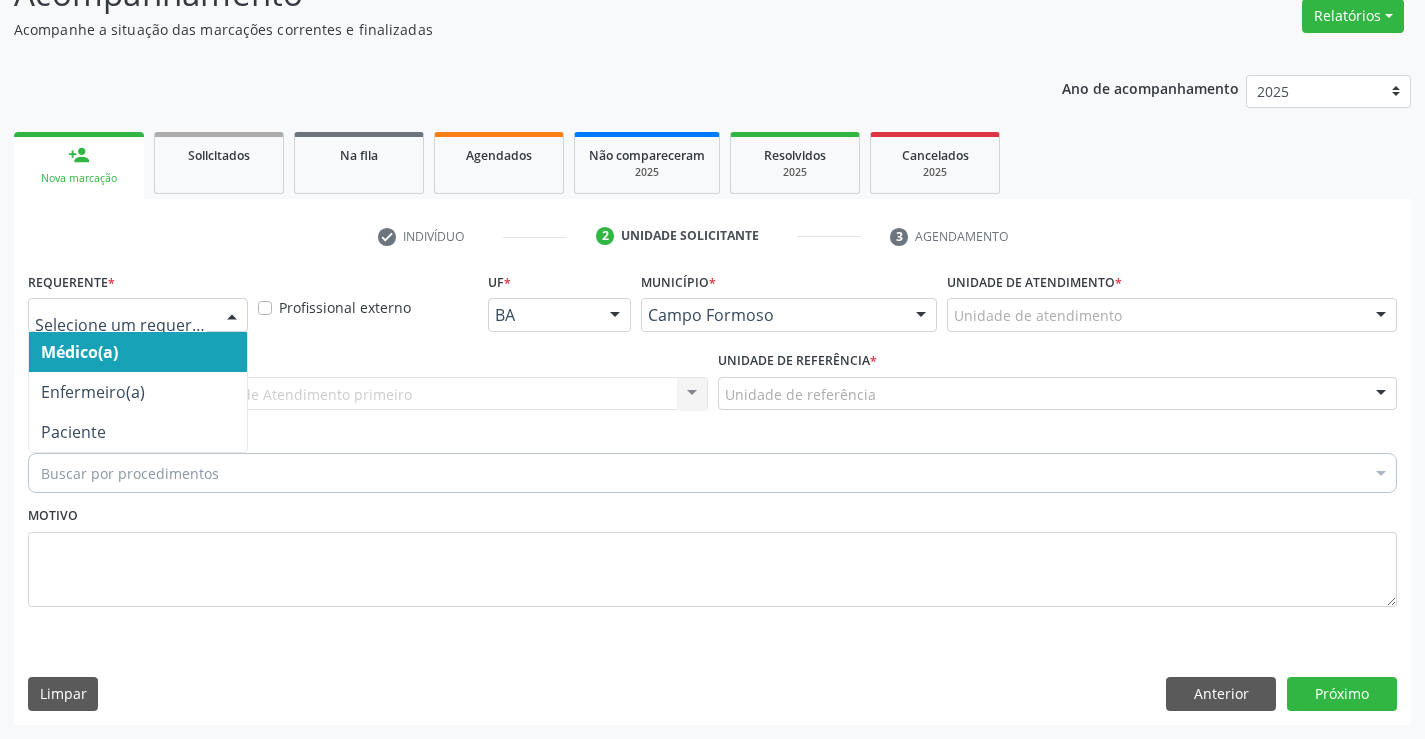 click at bounding box center (232, 316) 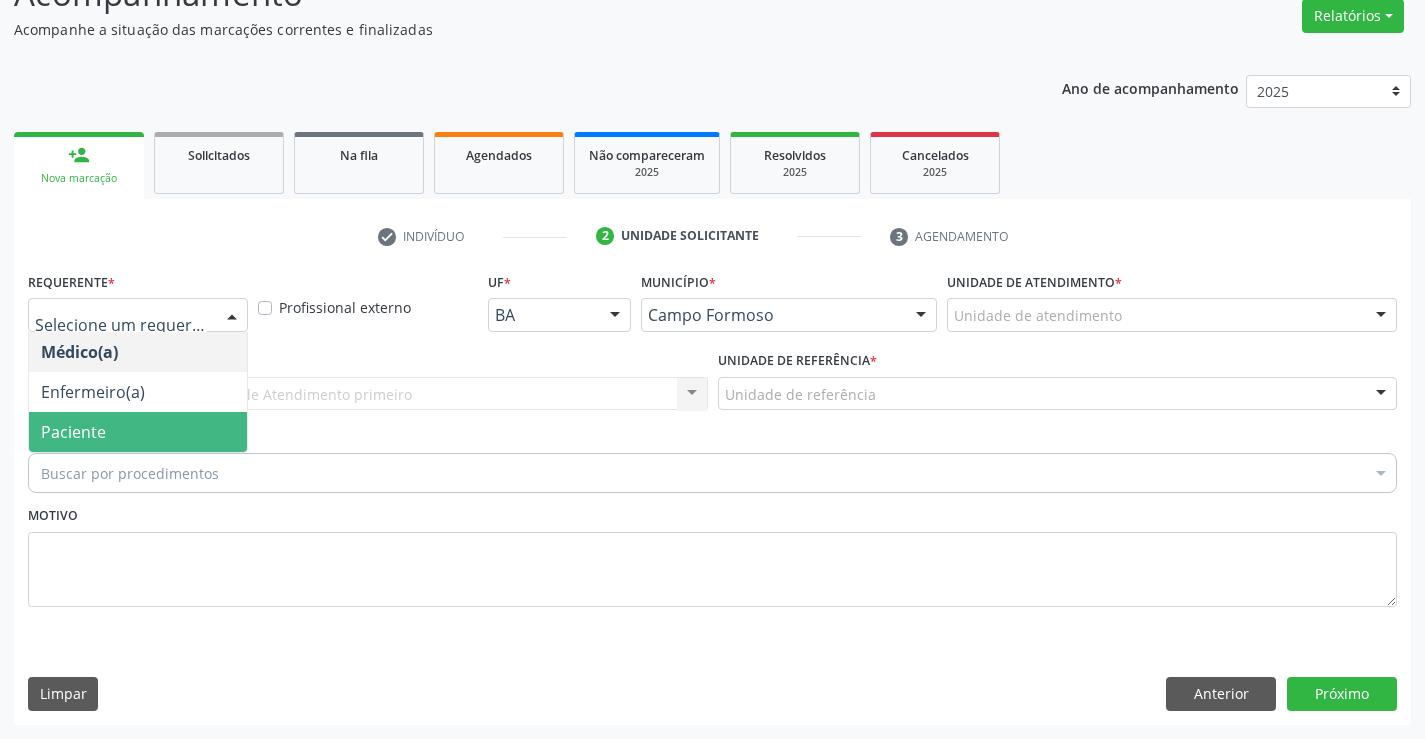click on "Paciente" at bounding box center [138, 432] 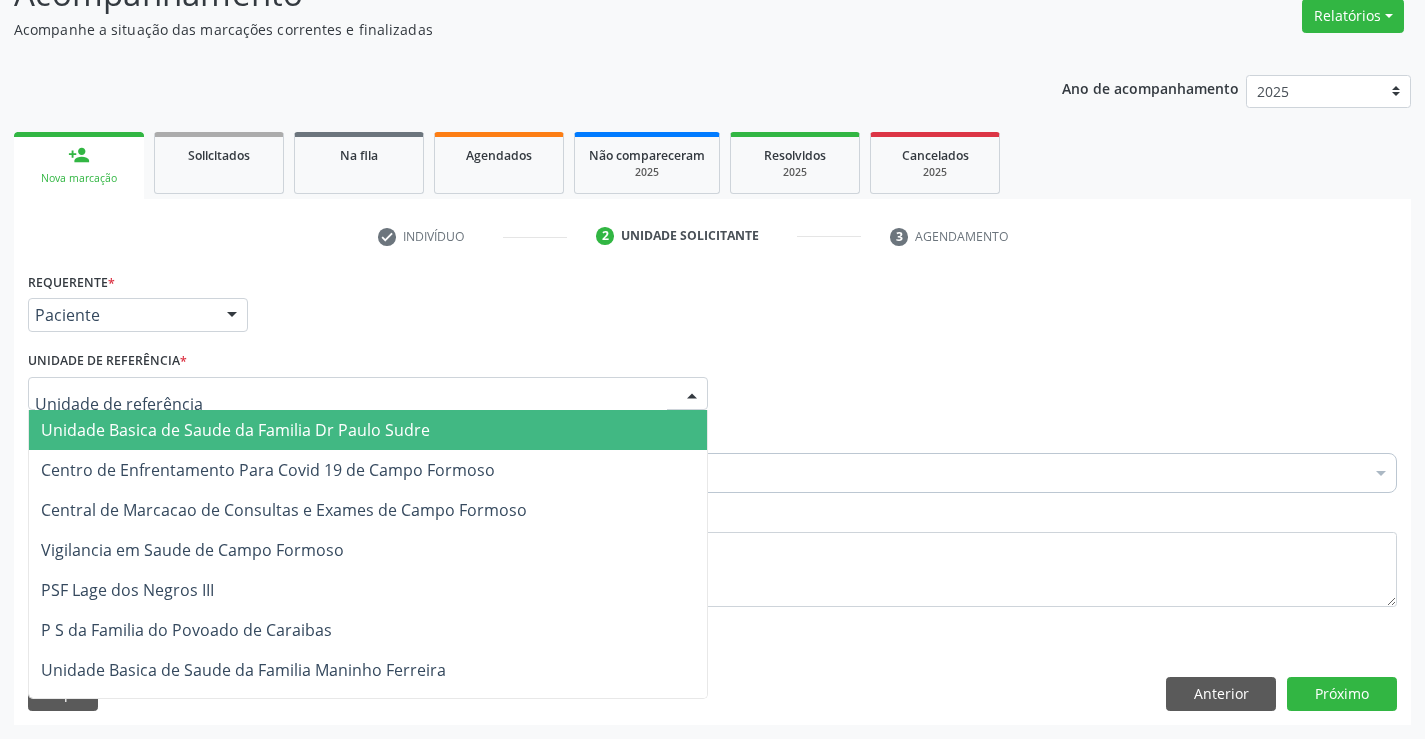 click on "Unidade Basica de Saude da Familia Dr Paulo Sudre" at bounding box center (235, 430) 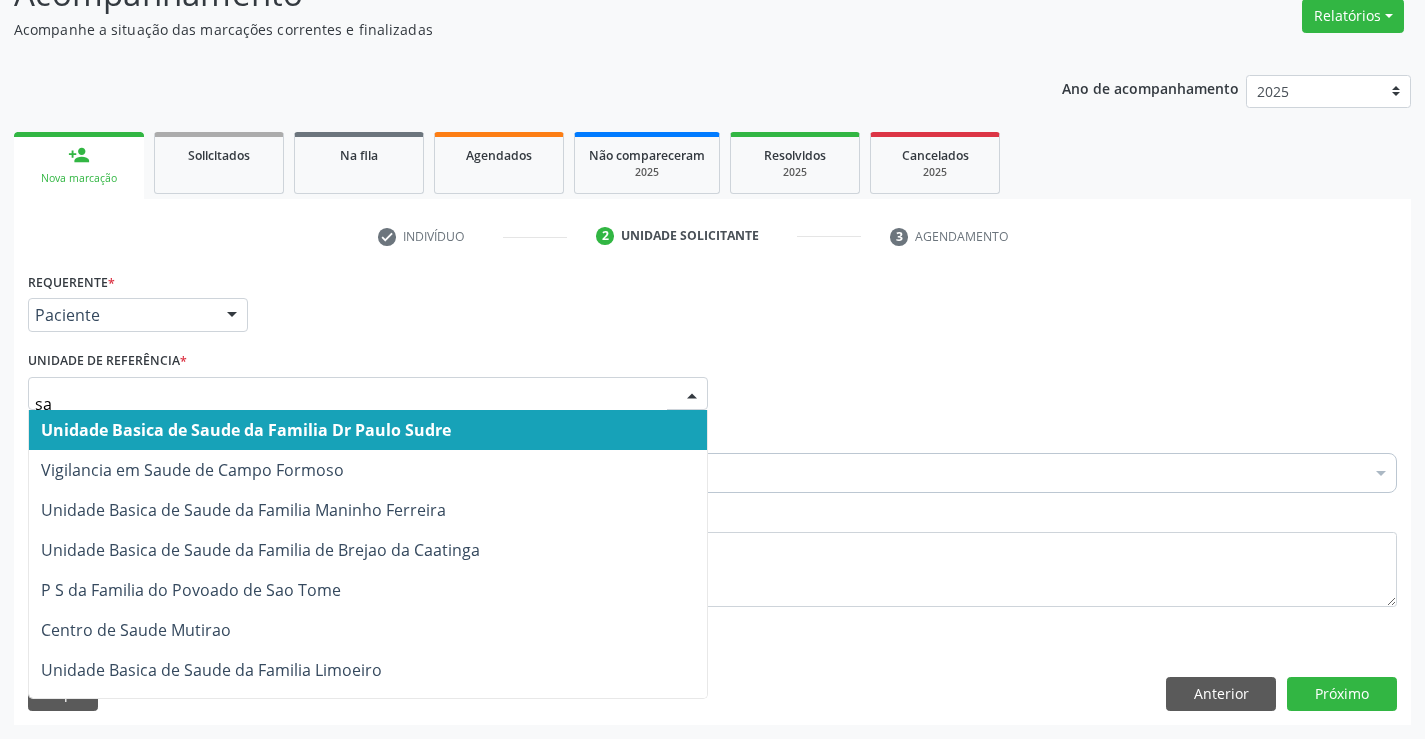 type on "sao" 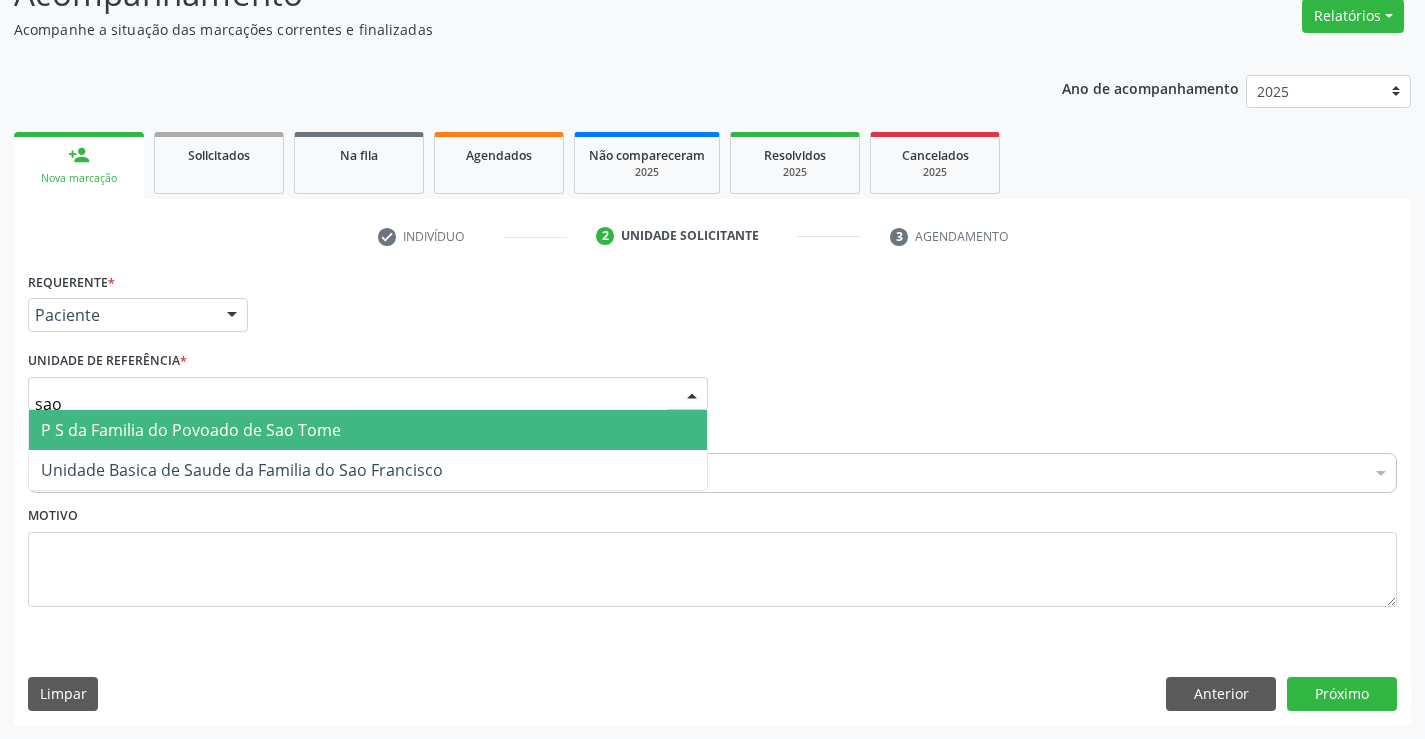 click on "P S da Familia do Povoado de Sao Tome" at bounding box center (368, 430) 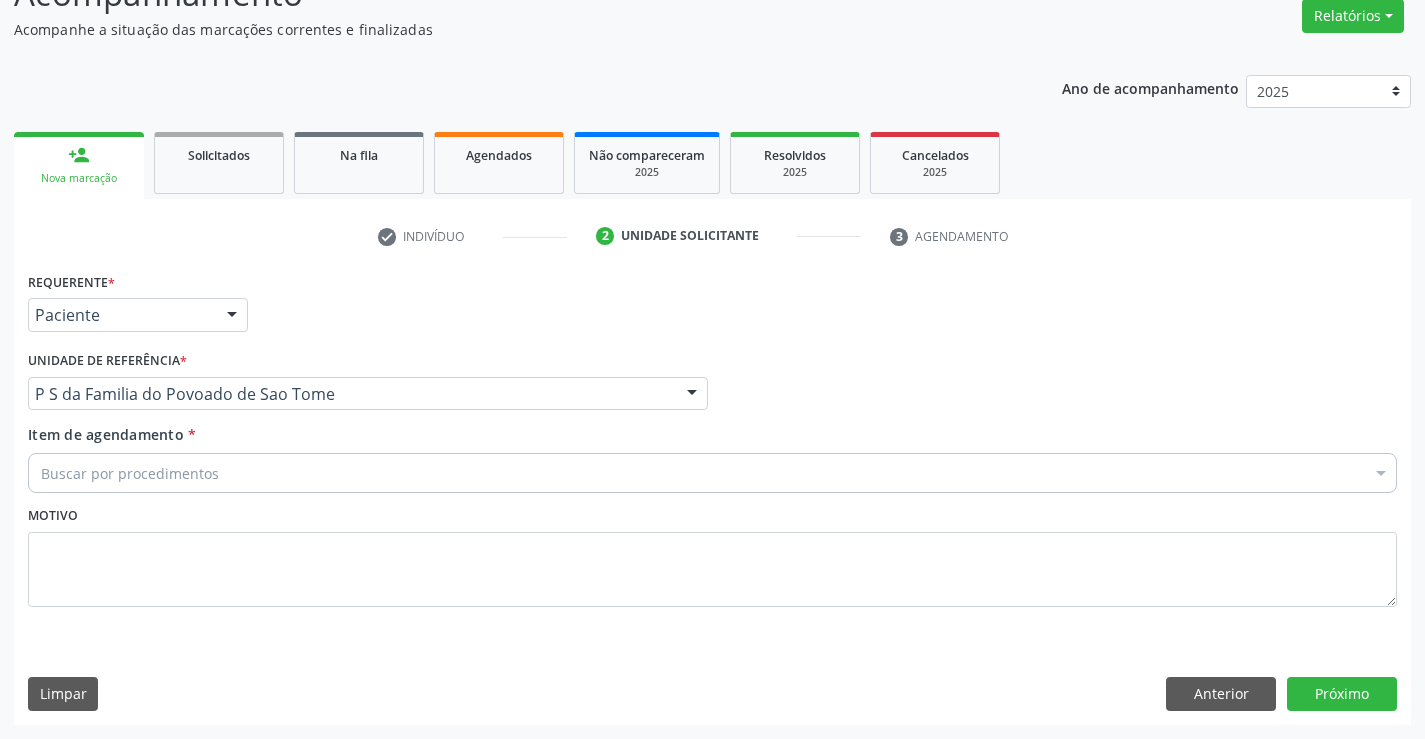 click on "Buscar por procedimentos" at bounding box center [712, 473] 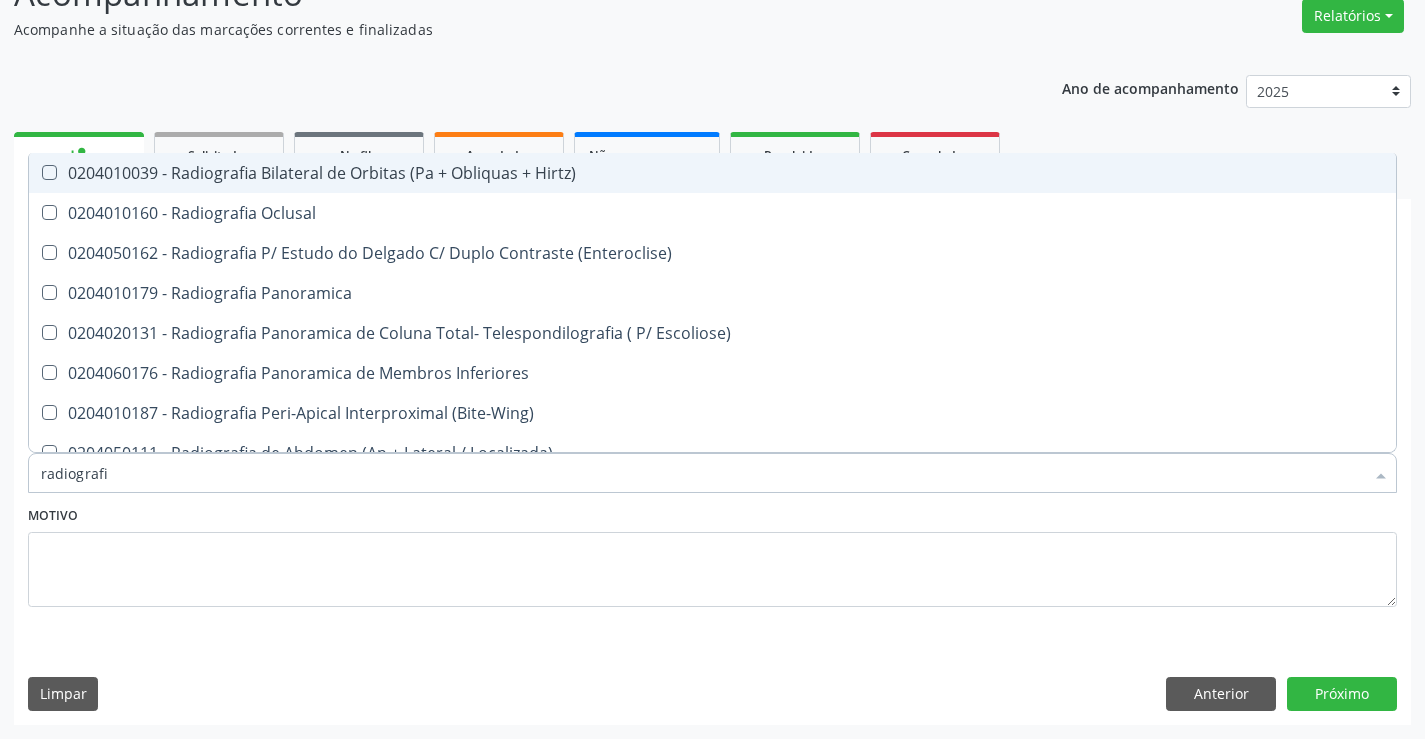 type on "radiografia" 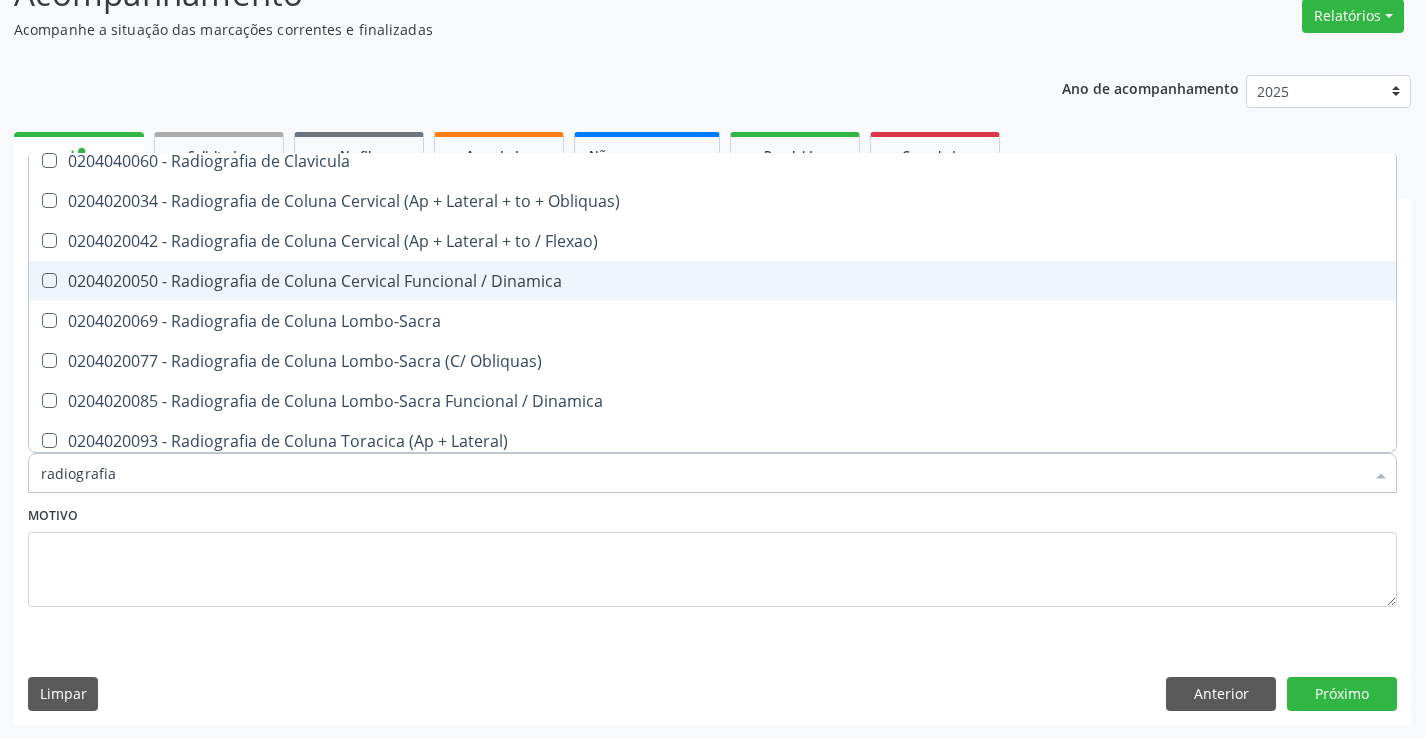 scroll, scrollTop: 900, scrollLeft: 0, axis: vertical 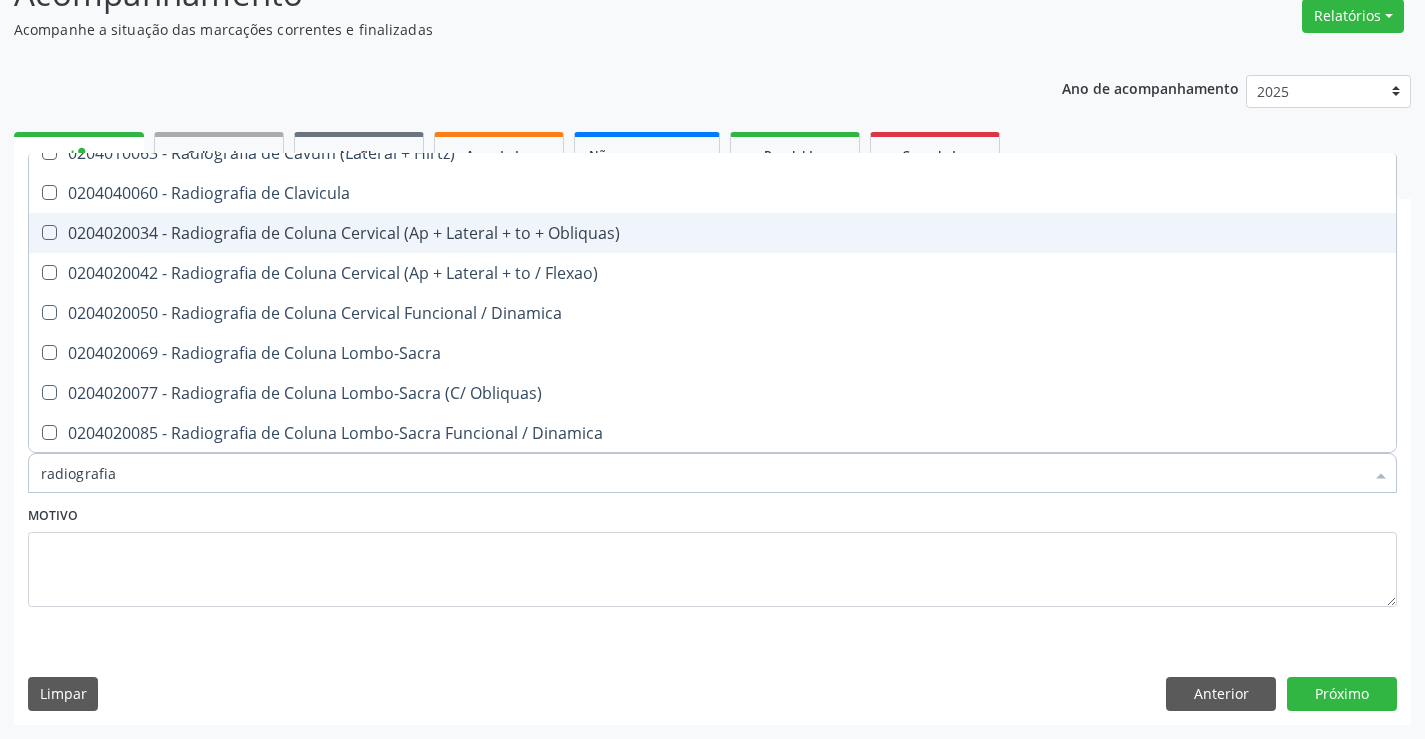 click on "0204020034 - Radiografia de Coluna Cervical (Ap + Lateral + to + Obliquas)" at bounding box center (712, 233) 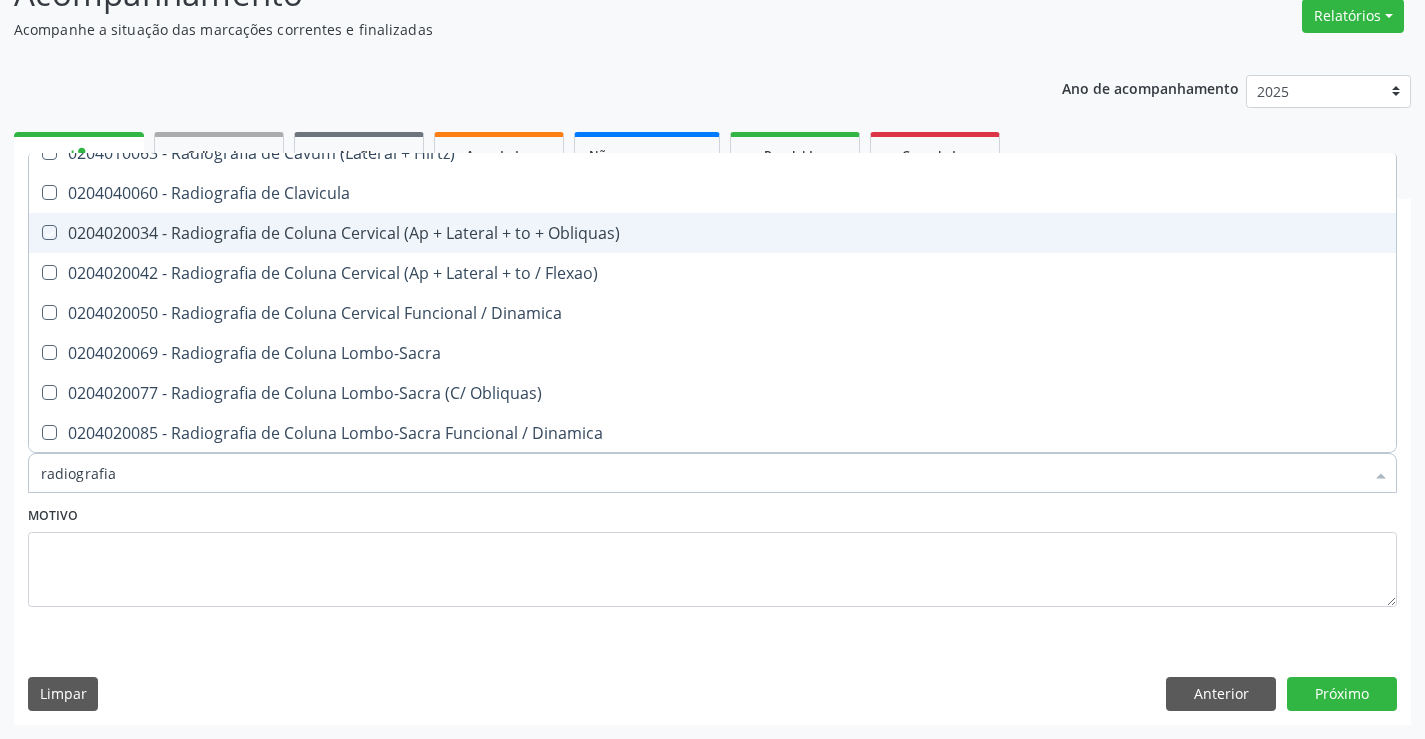 checkbox on "true" 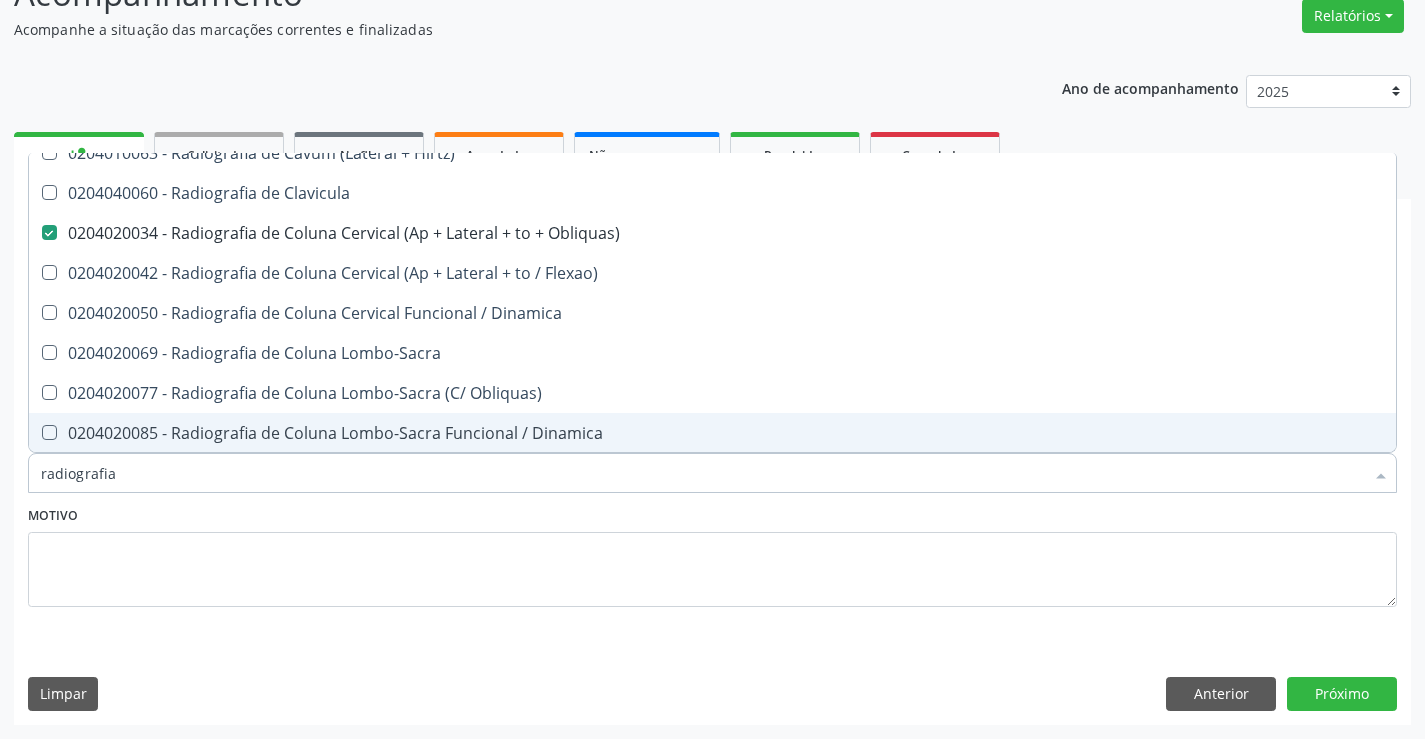 click on "radiografia" at bounding box center (702, 473) 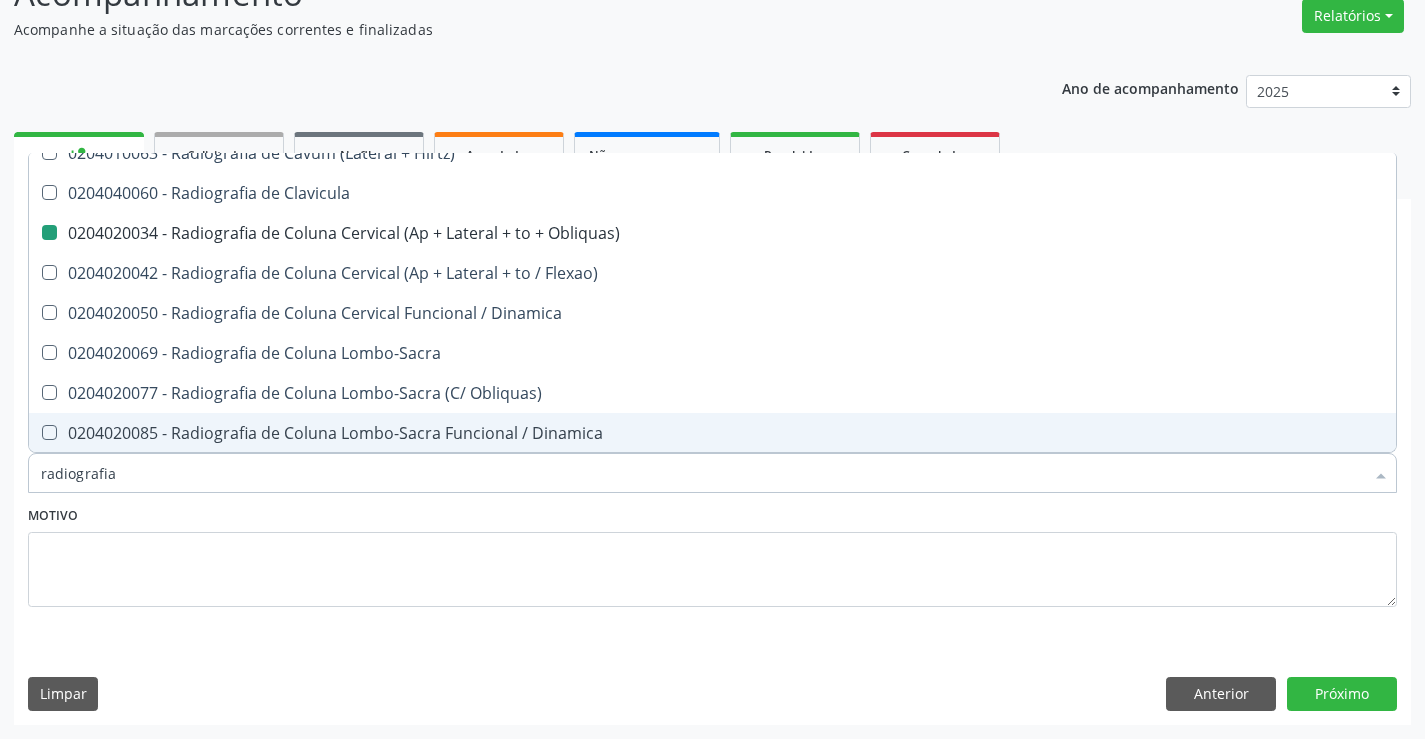 click on "Motivo" at bounding box center [712, 554] 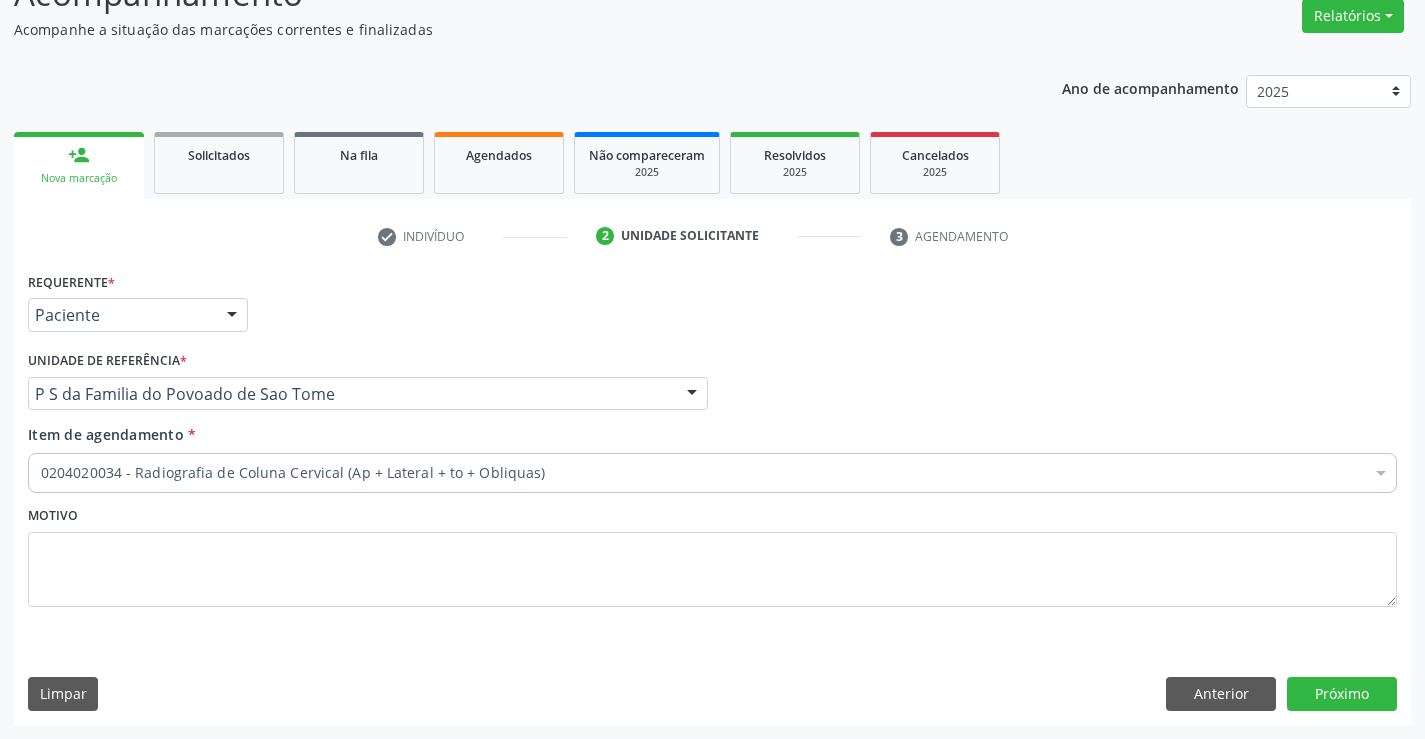 scroll, scrollTop: 0, scrollLeft: 0, axis: both 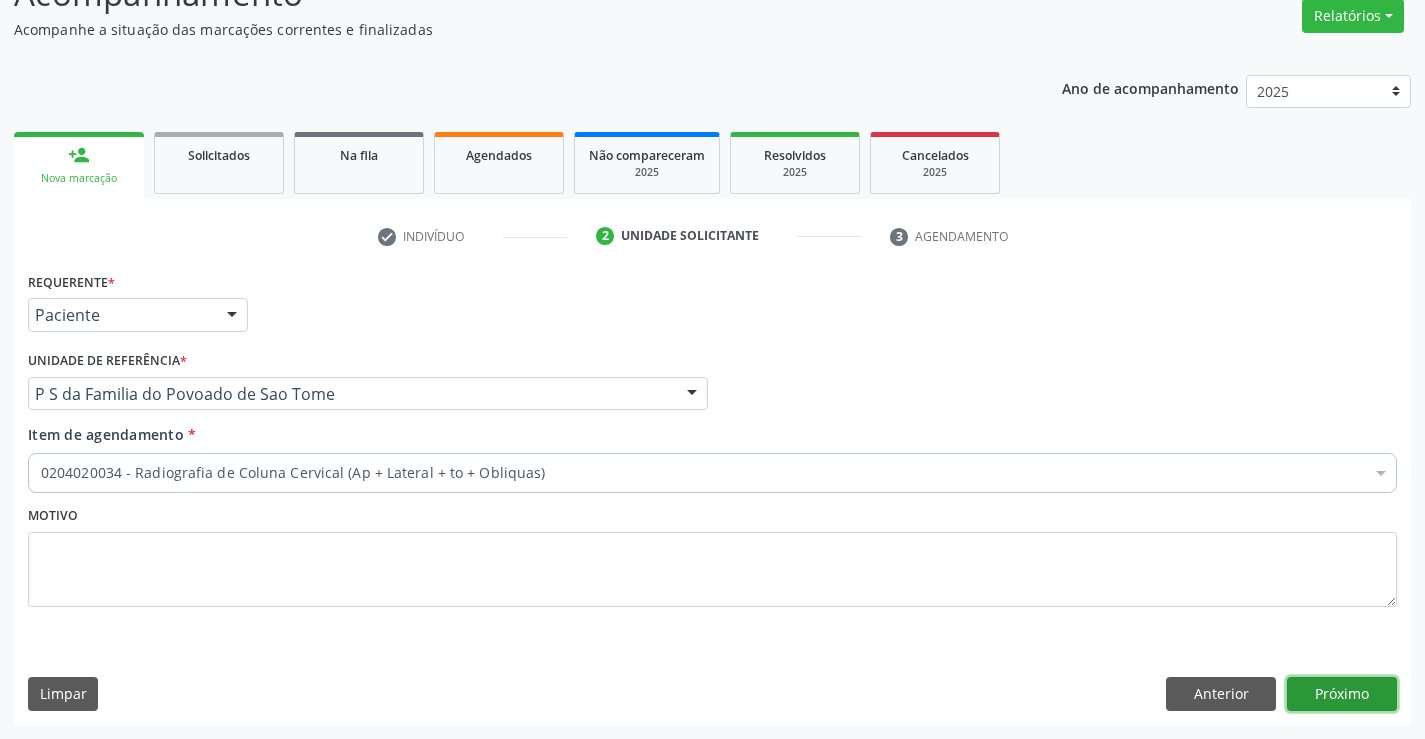 click on "Próximo" at bounding box center [1342, 694] 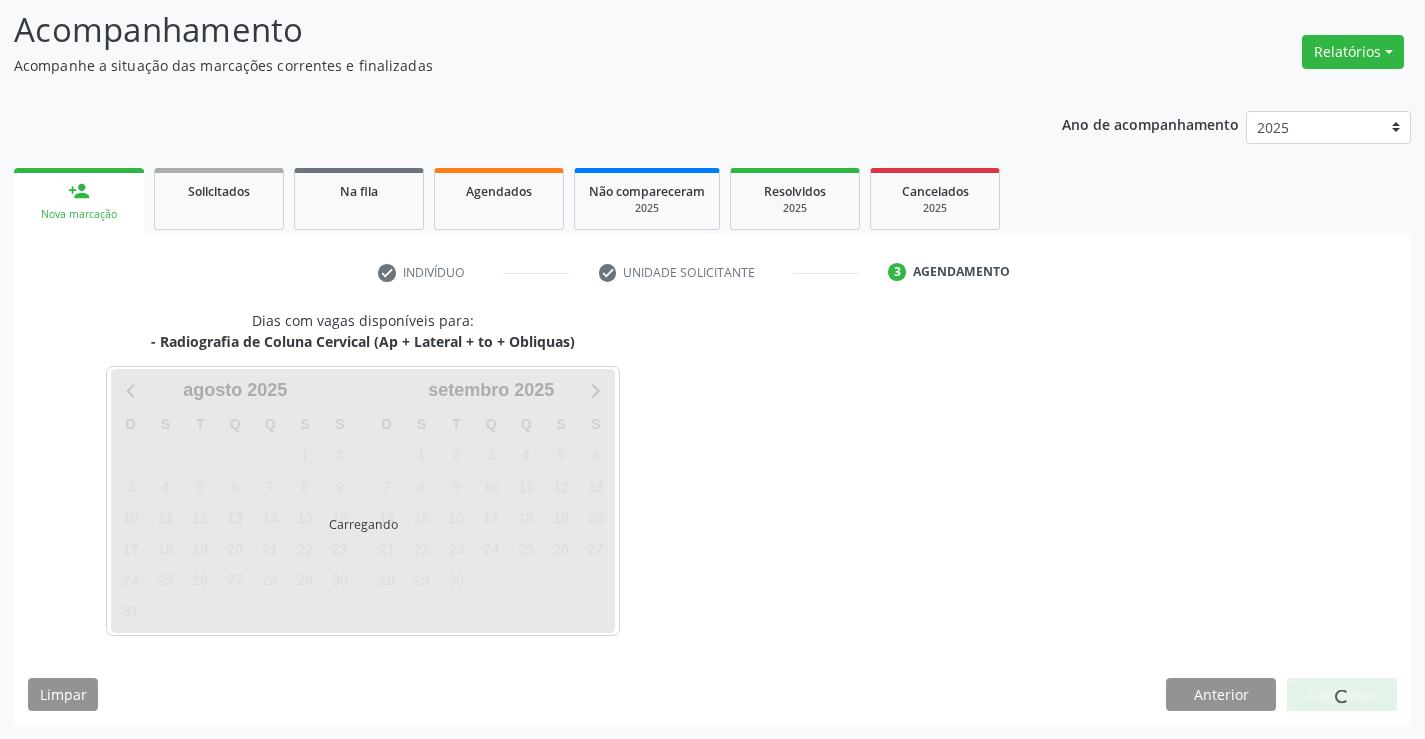 scroll, scrollTop: 131, scrollLeft: 0, axis: vertical 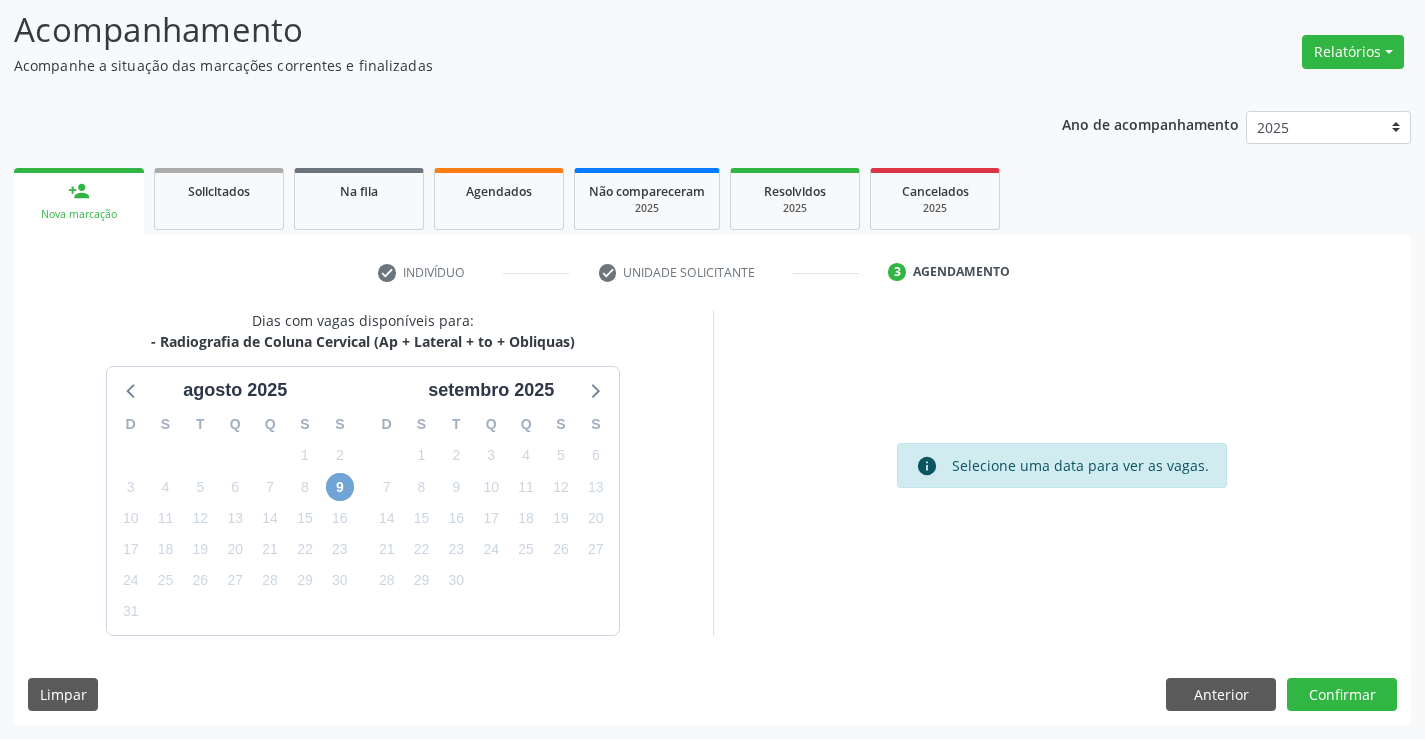 click on "9" at bounding box center [340, 487] 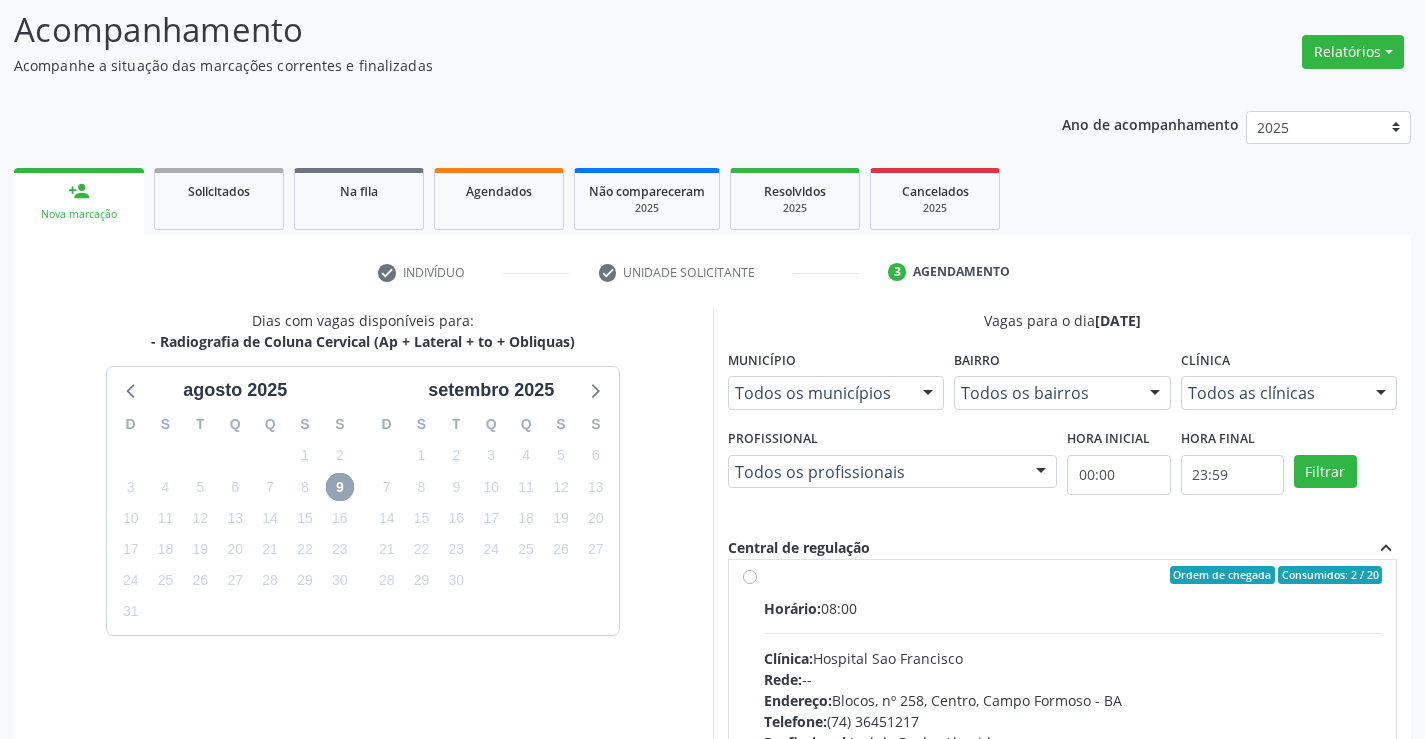 scroll, scrollTop: 0, scrollLeft: 0, axis: both 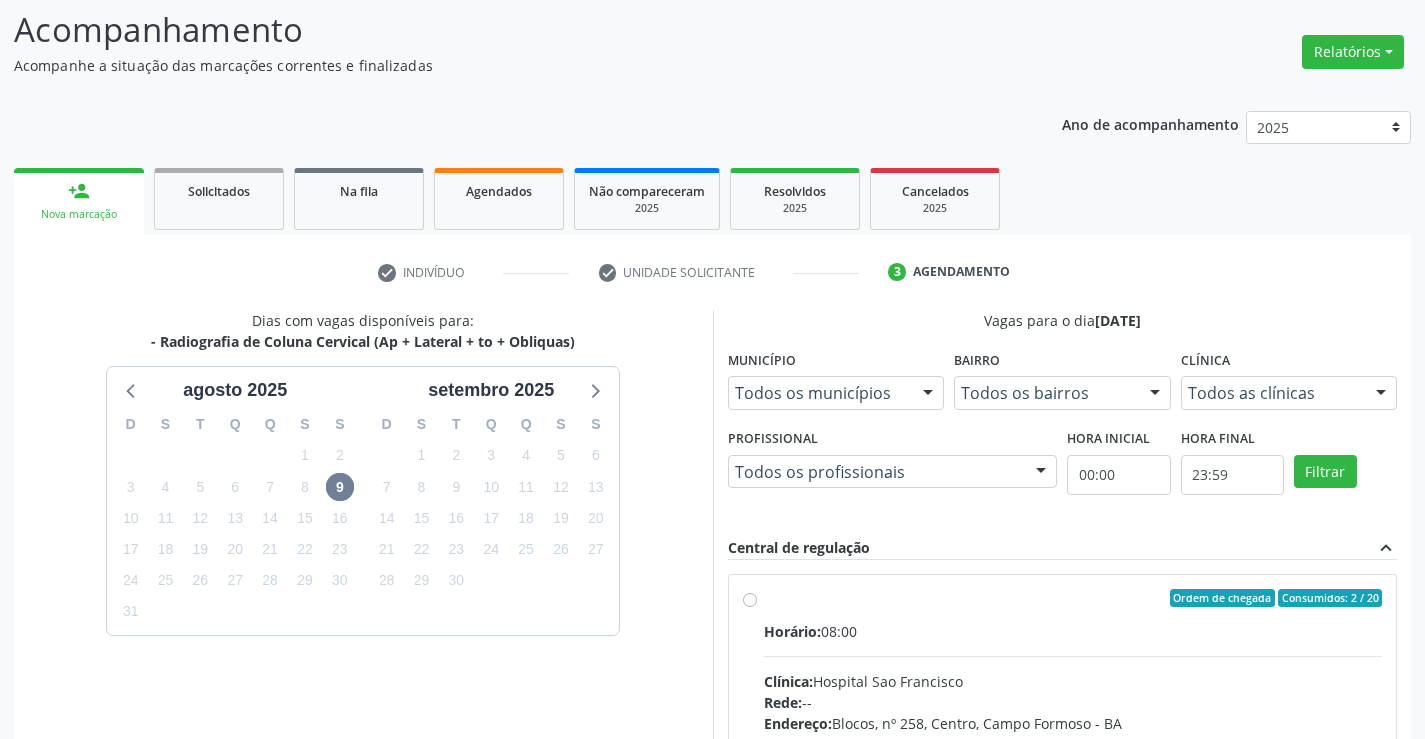 click on "Ordem de chegada
Consumidos: 2 / 20
Horário:   08:00
Clínica:  Hospital Sao Francisco
Rede:
--
Endereço:   Blocos, nº 258, Centro, Campo Formoso - BA
Telefone:   (74) 36451217
Profissional:
Joel da Rocha Almeida
Informações adicionais sobre o atendimento
Idade de atendimento:
de 0 a 120 anos
Gênero(s) atendido(s):
Masculino e Feminino
Informações adicionais:
--" at bounding box center [1073, 742] 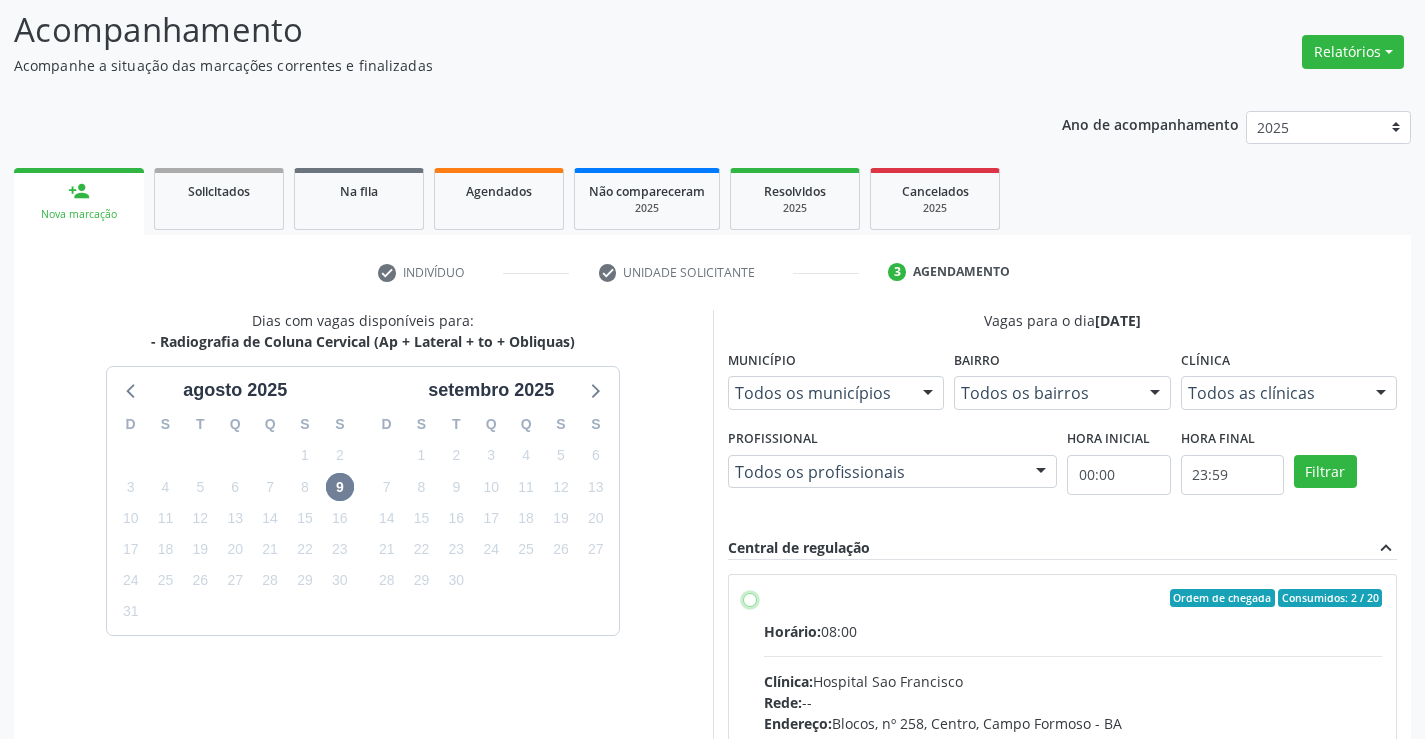 click on "Ordem de chegada
Consumidos: 2 / 20
Horário:   08:00
Clínica:  Hospital Sao Francisco
Rede:
--
Endereço:   Blocos, nº 258, Centro, Campo Formoso - BA
Telefone:   (74) 36451217
Profissional:
Joel da Rocha Almeida
Informações adicionais sobre o atendimento
Idade de atendimento:
de 0 a 120 anos
Gênero(s) atendido(s):
Masculino e Feminino
Informações adicionais:
--" at bounding box center [750, 598] 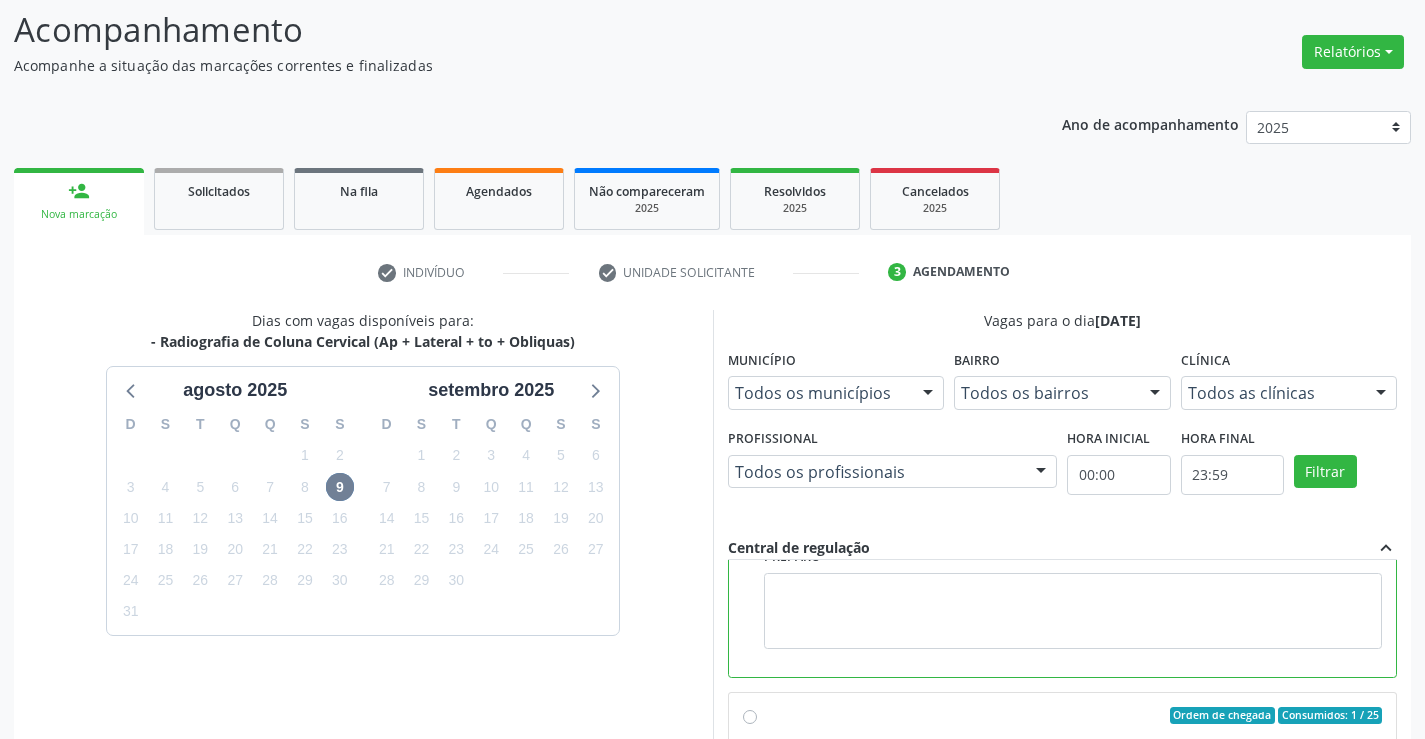 scroll, scrollTop: 450, scrollLeft: 0, axis: vertical 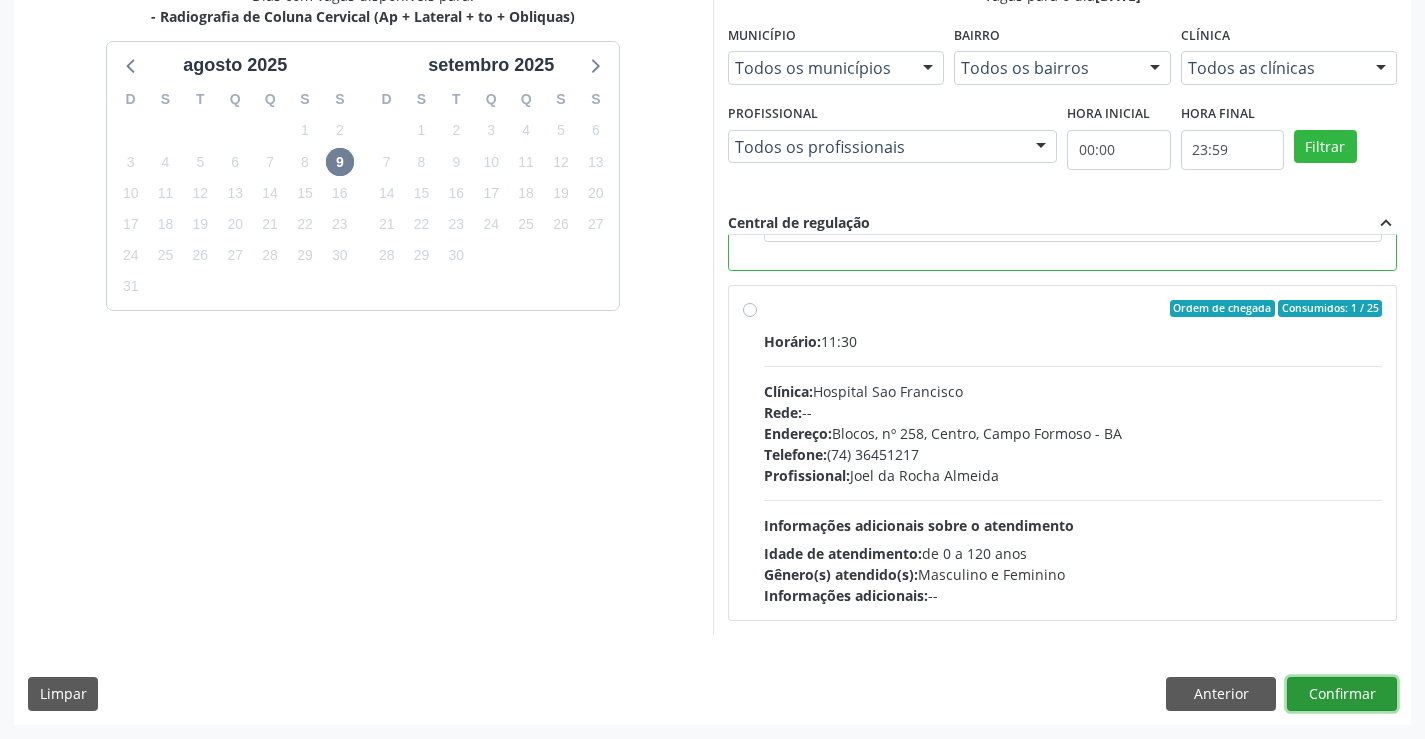click on "Confirmar" at bounding box center [1342, 694] 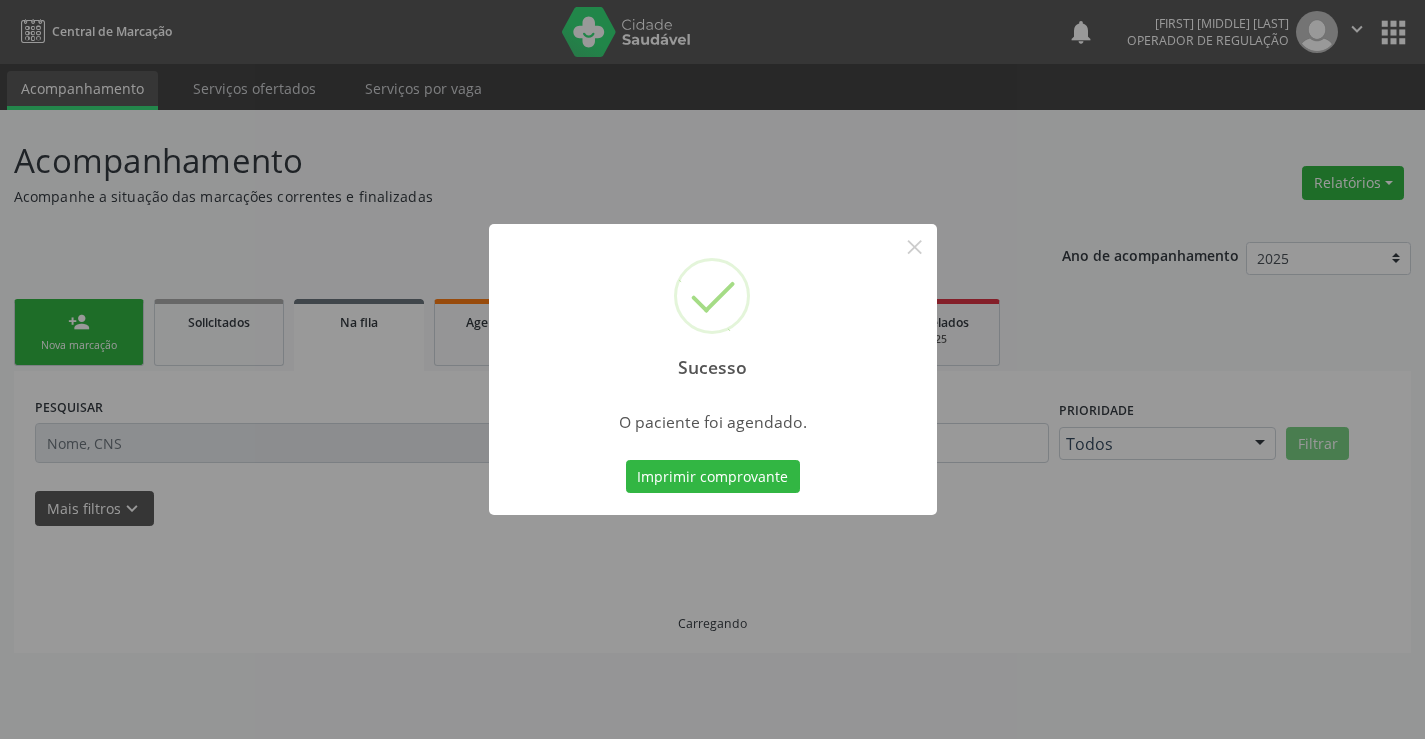 scroll, scrollTop: 0, scrollLeft: 0, axis: both 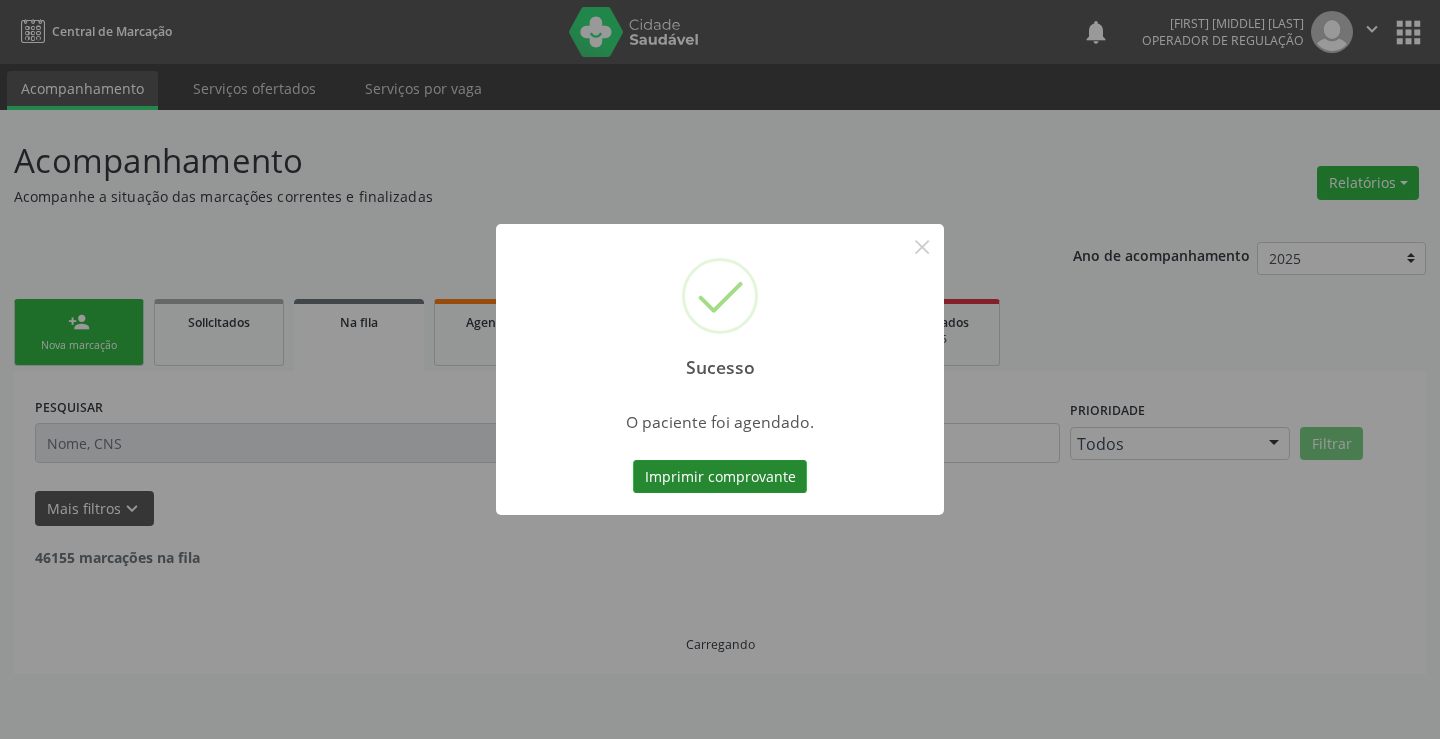 click on "Imprimir comprovante" at bounding box center (720, 477) 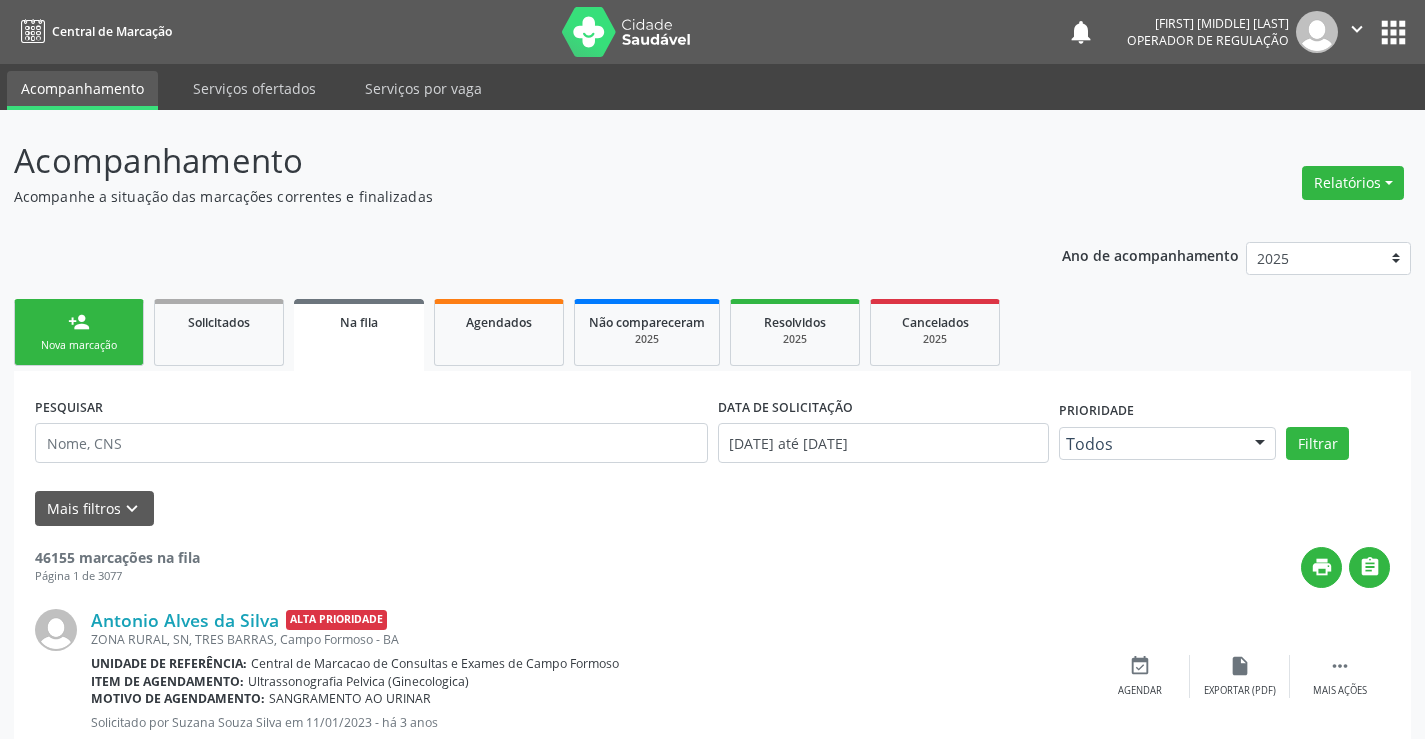 click on "person_add
Nova marcação" at bounding box center (79, 332) 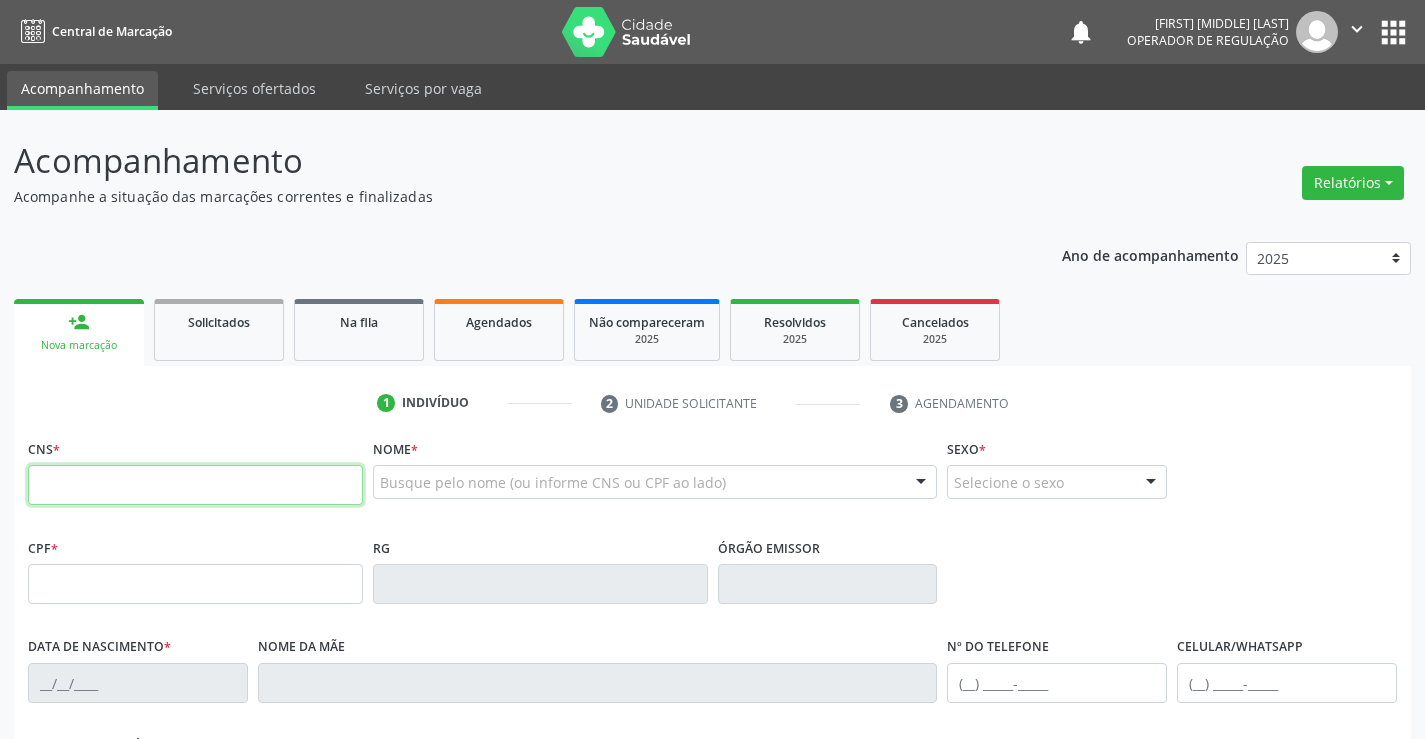 click at bounding box center [195, 485] 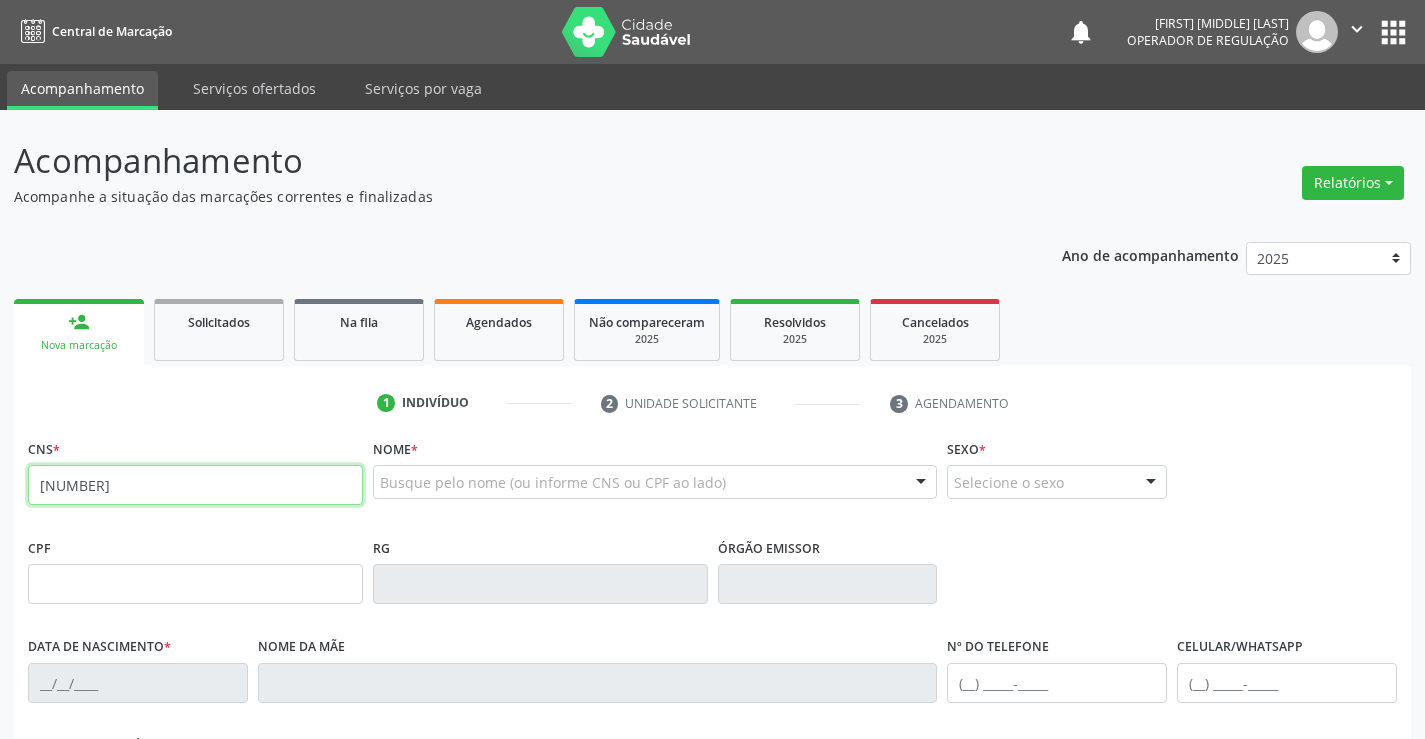 type on "704 5083 5663 5716" 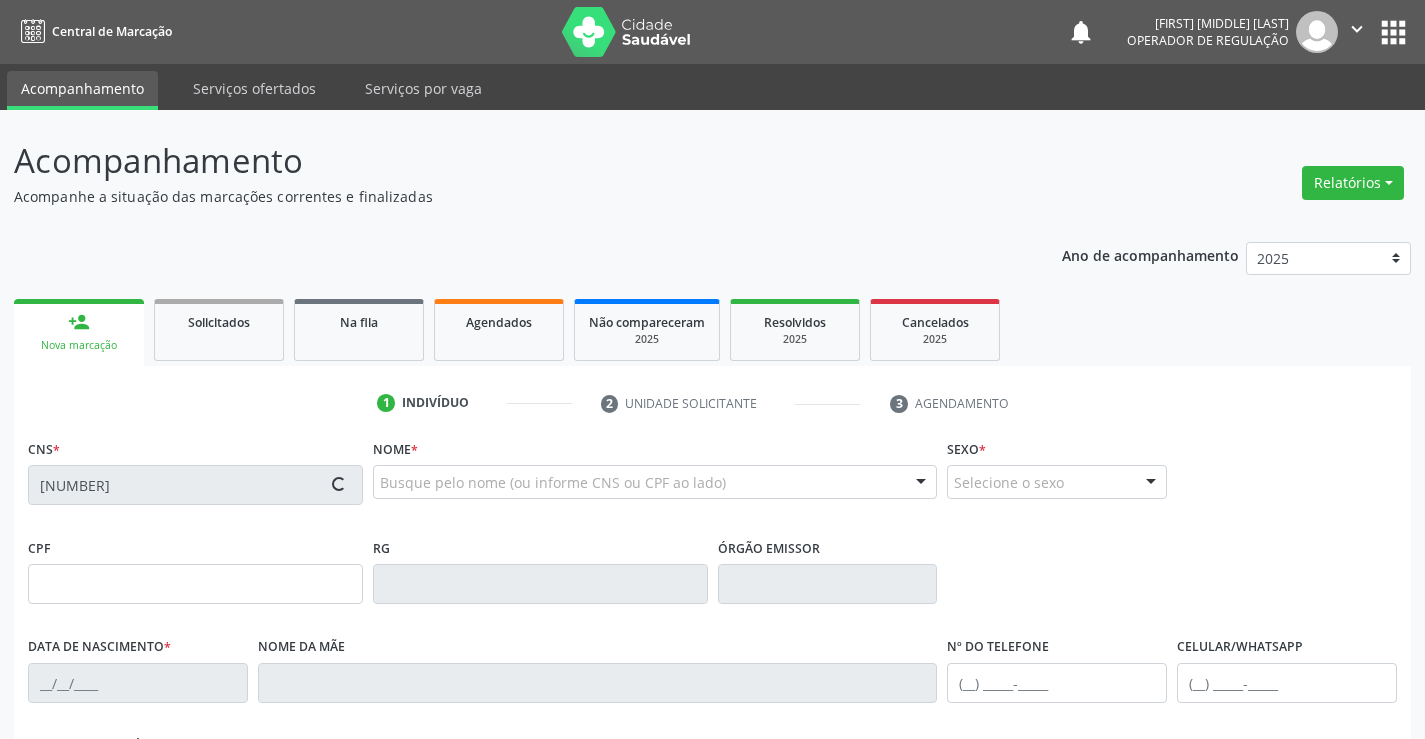 type on "062.266.855-22" 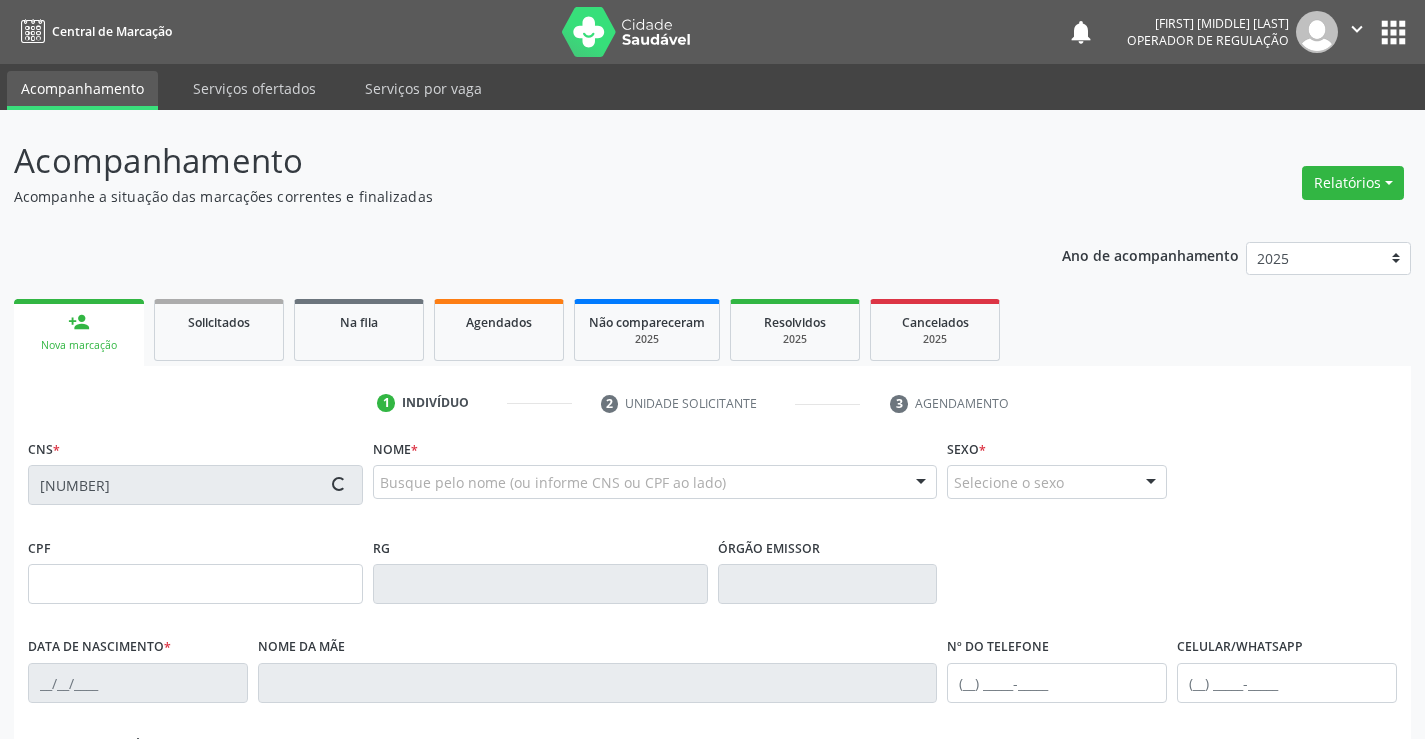 type on "2072306680" 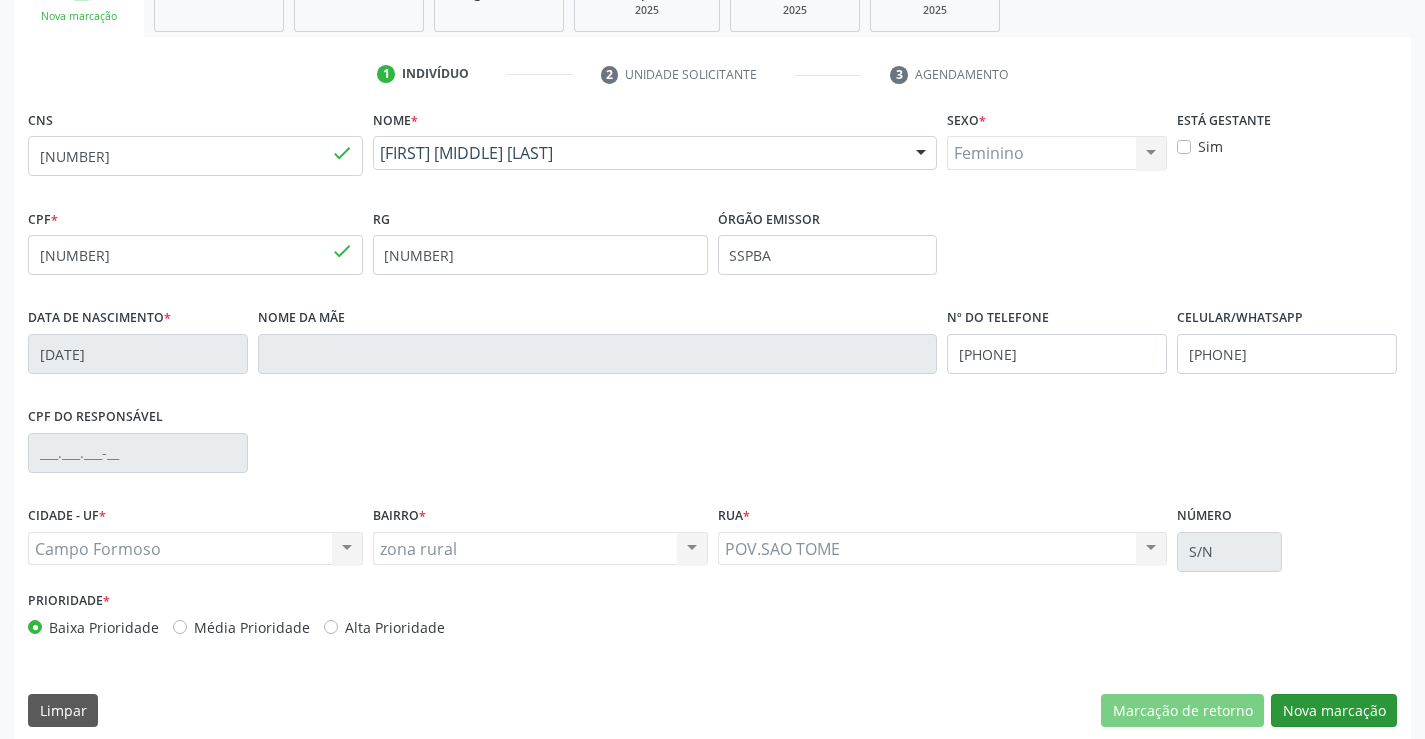 scroll, scrollTop: 345, scrollLeft: 0, axis: vertical 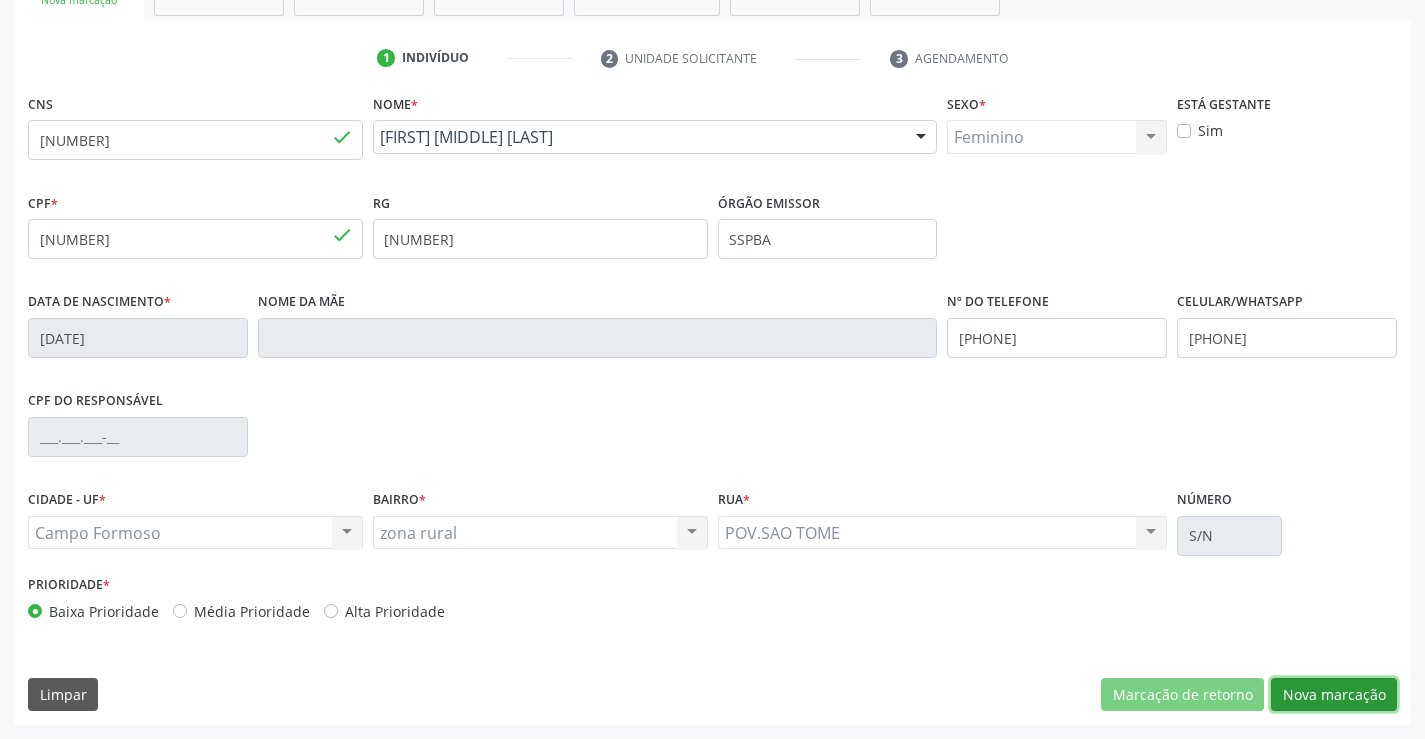 click on "Nova marcação" at bounding box center [1334, 695] 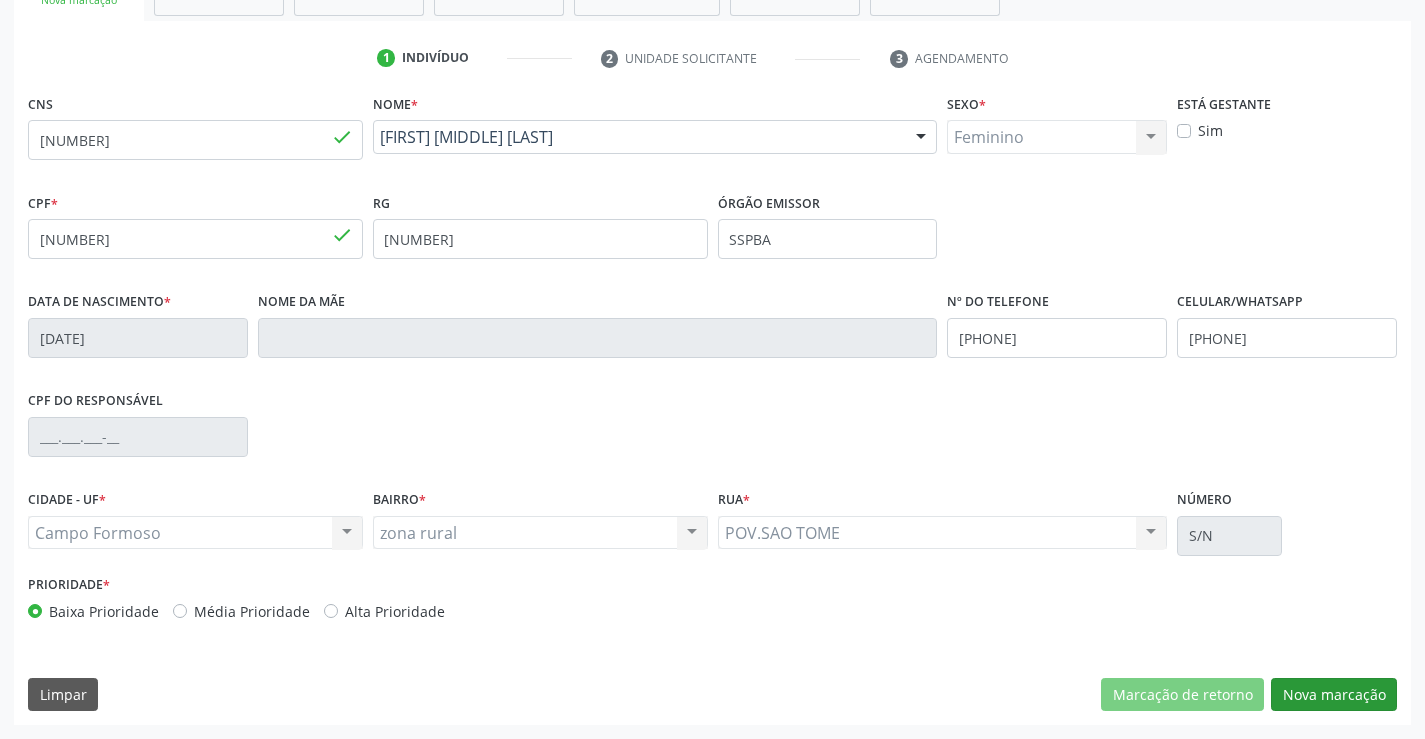 scroll, scrollTop: 167, scrollLeft: 0, axis: vertical 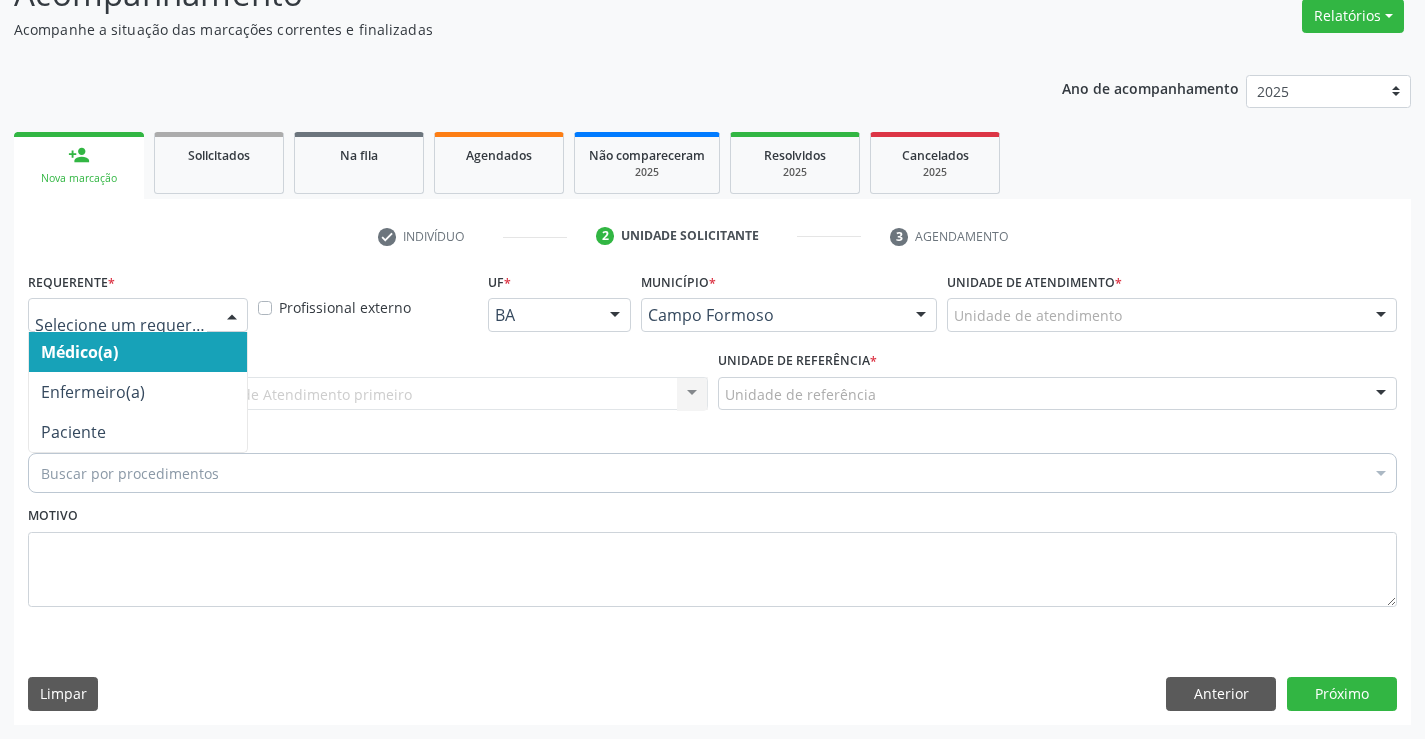 click at bounding box center (232, 316) 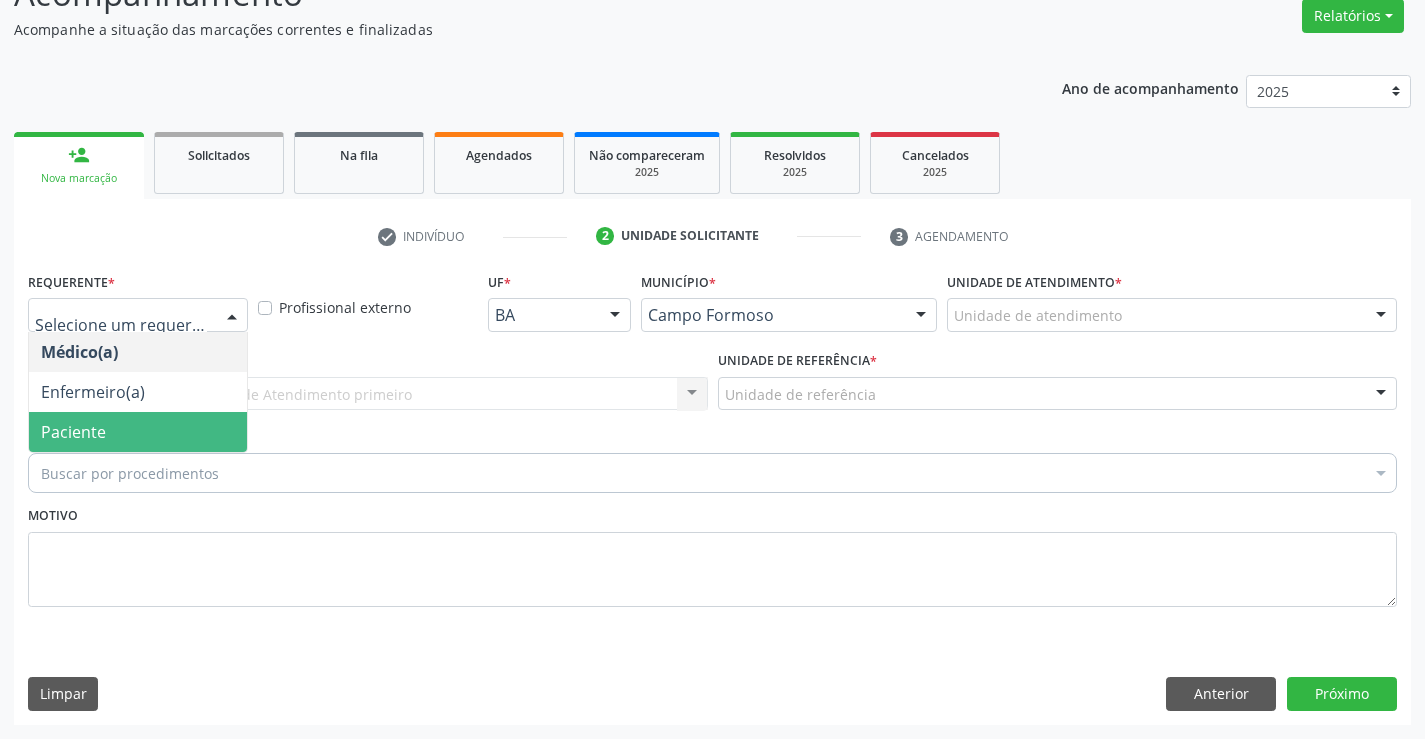 click on "Paciente" at bounding box center (138, 432) 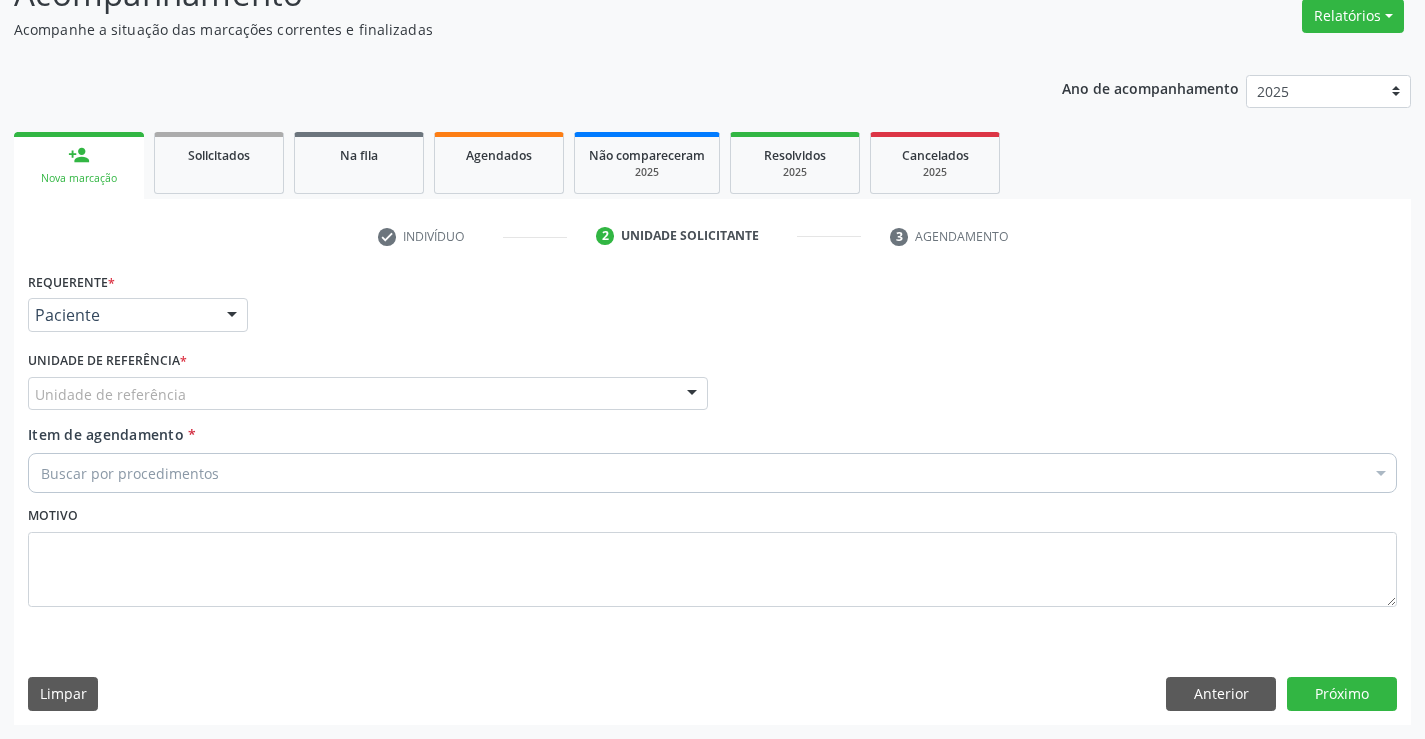 click on "Unidade de referência" at bounding box center (368, 394) 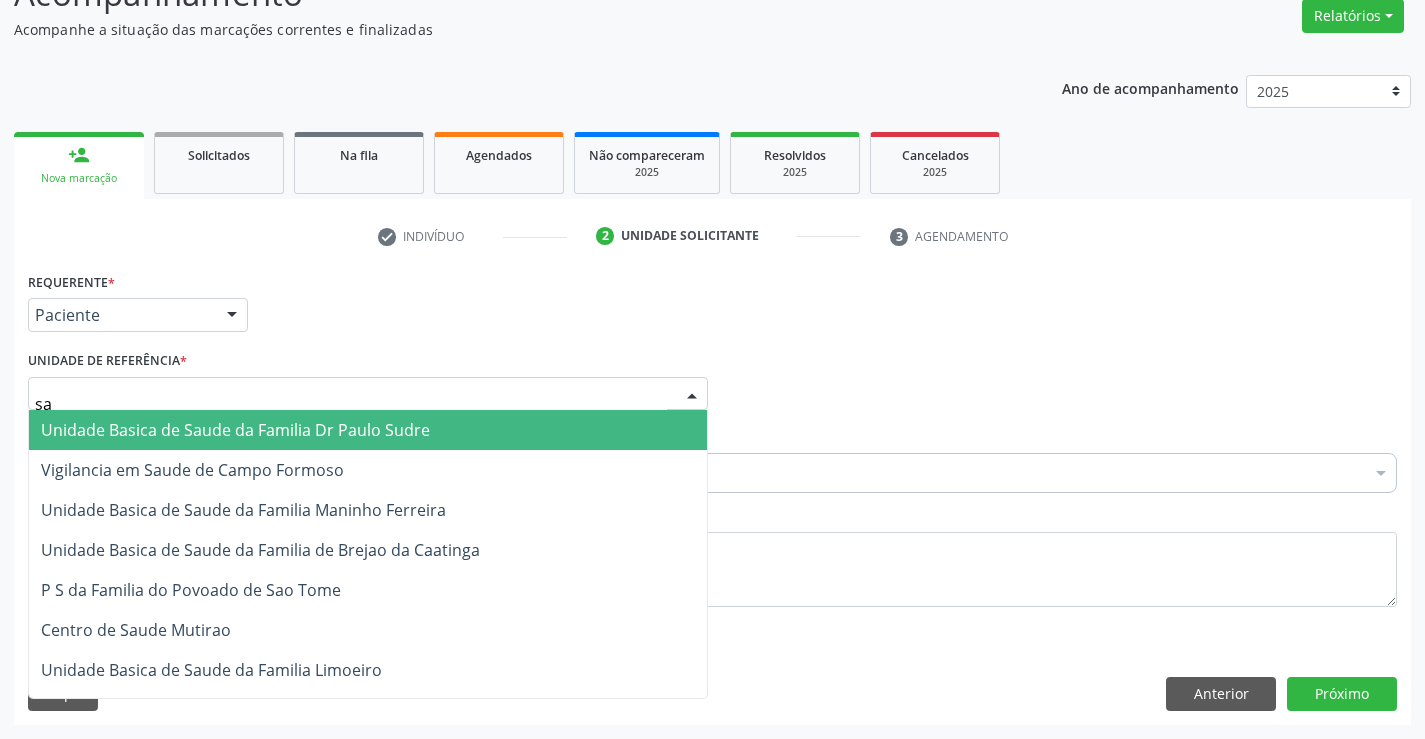 type on "sao" 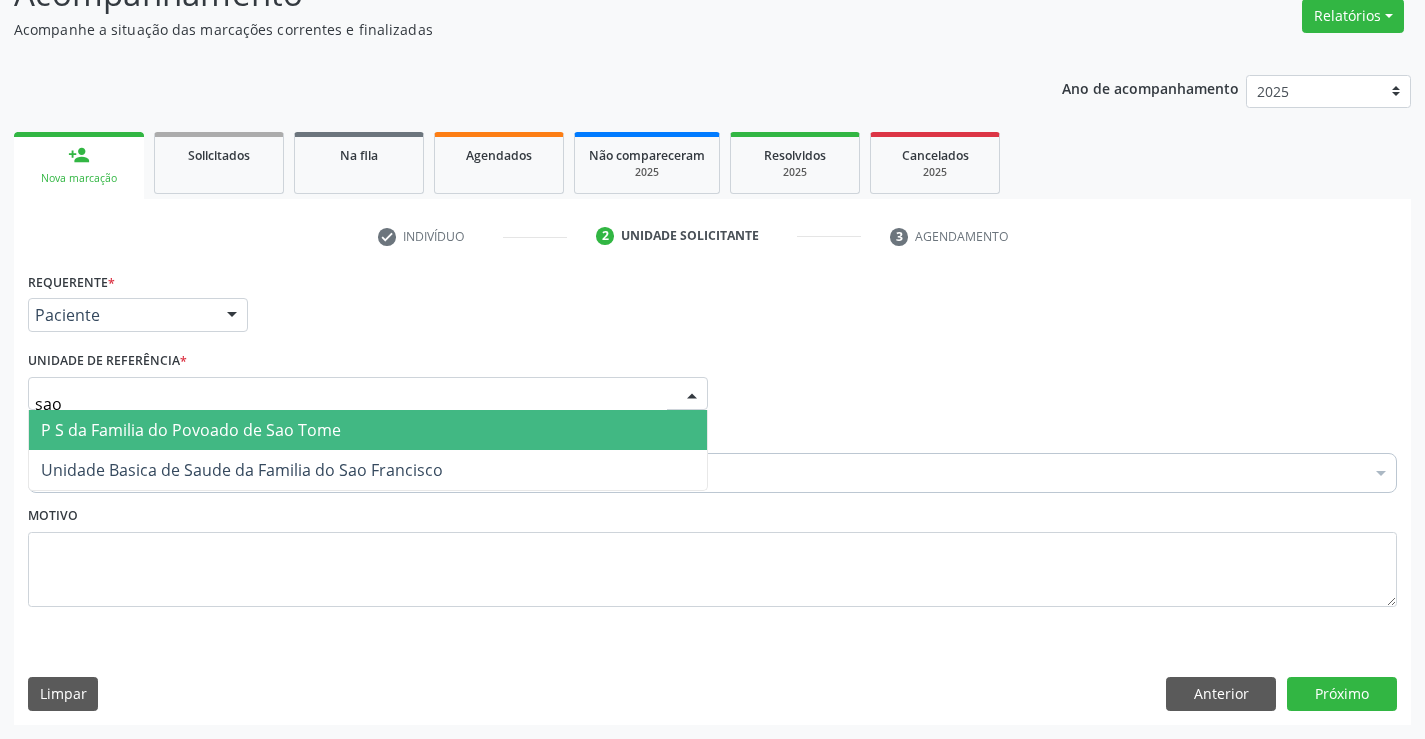 click on "P S da Familia do Povoado de Sao Tome" at bounding box center (191, 430) 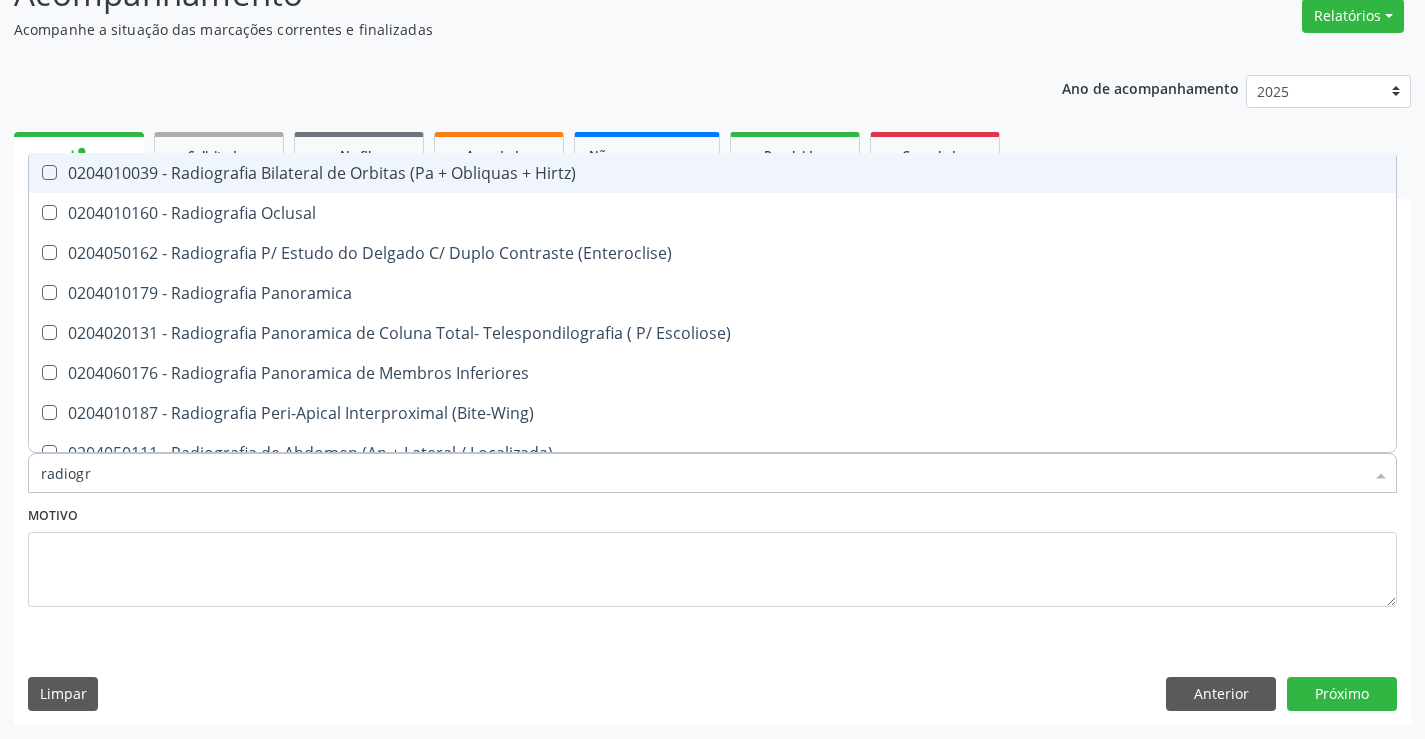 type on "radiogra" 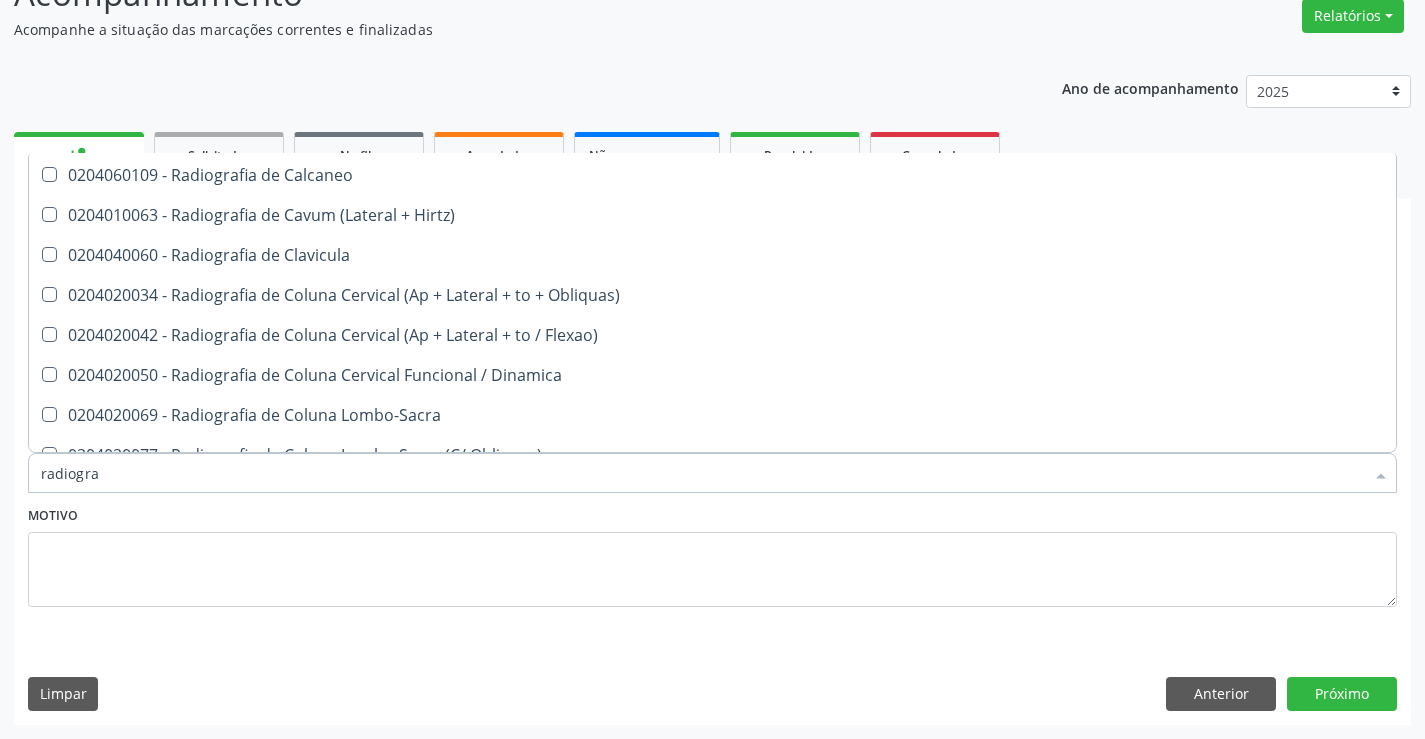 scroll, scrollTop: 900, scrollLeft: 0, axis: vertical 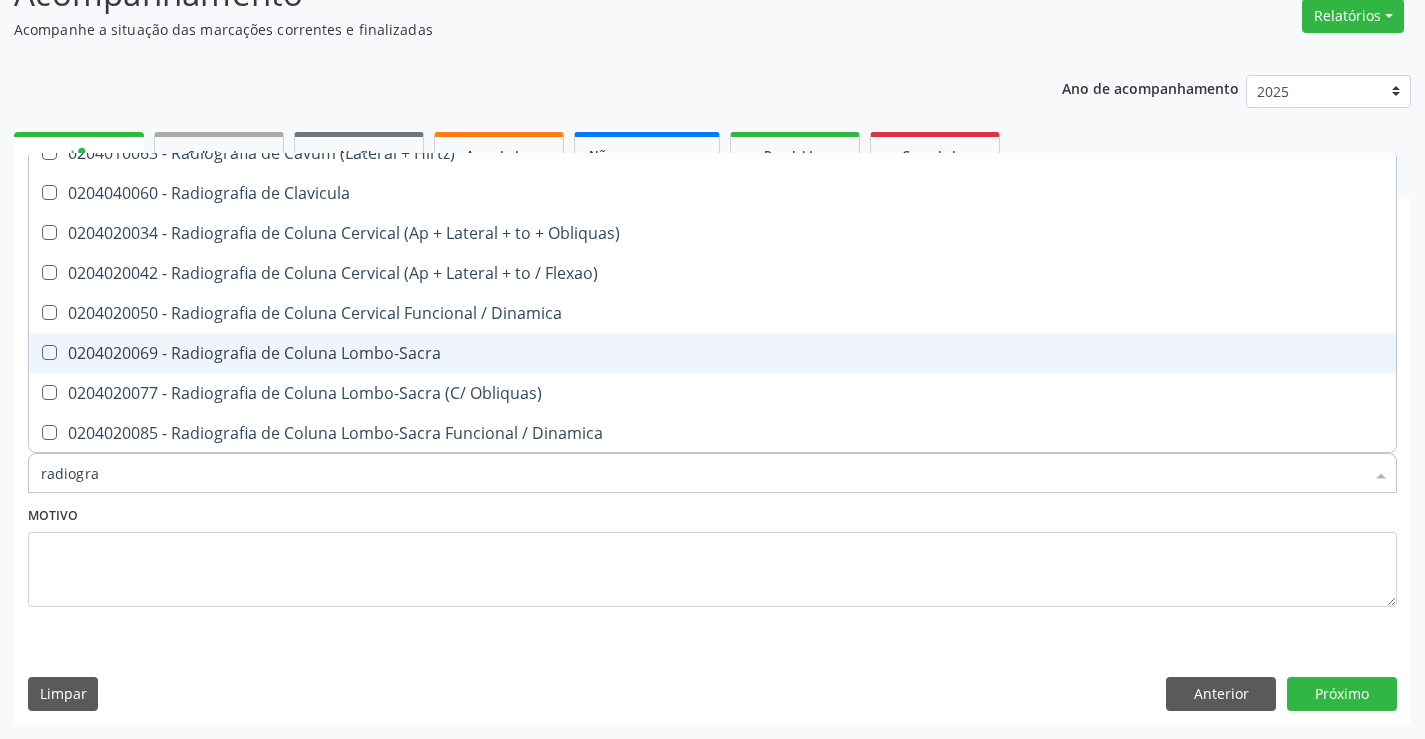 click on "0204020069 - Radiografia de Coluna Lombo-Sacra" at bounding box center [712, 353] 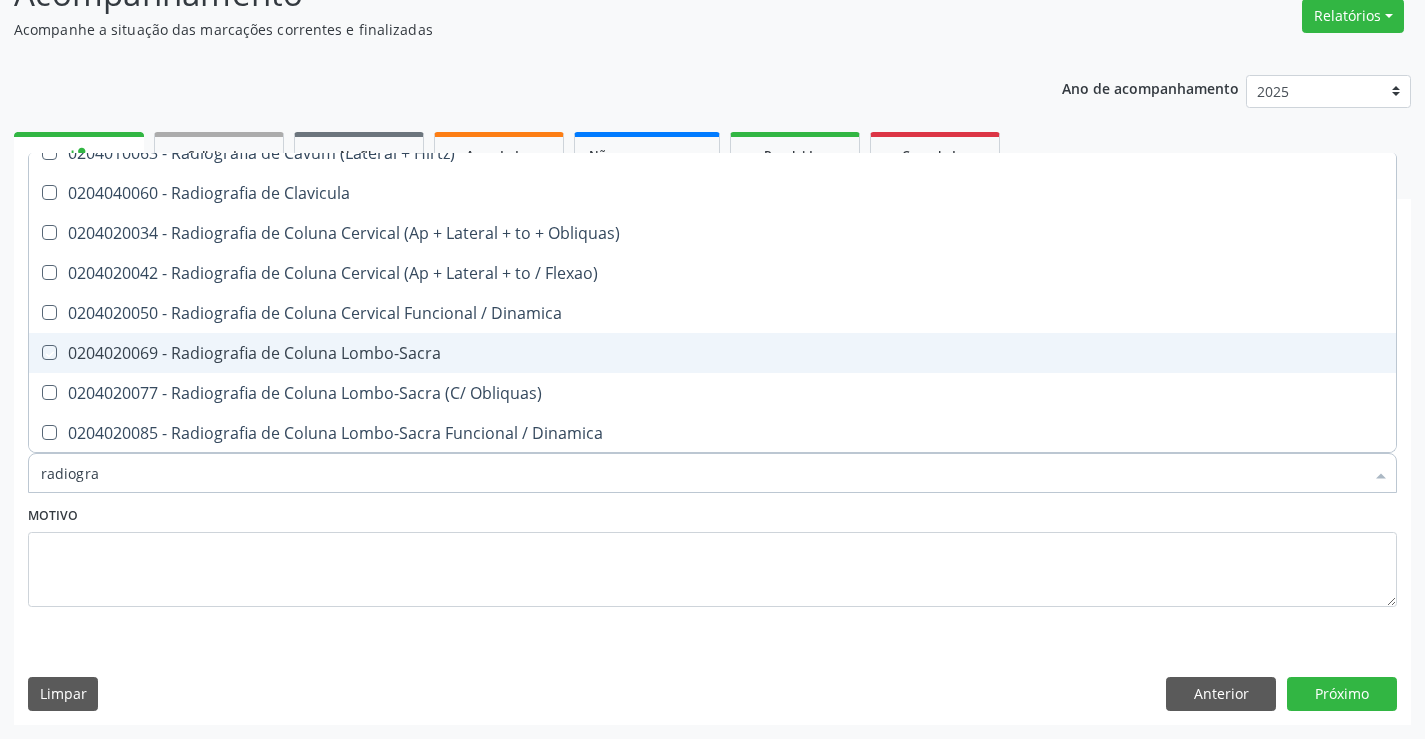 checkbox on "true" 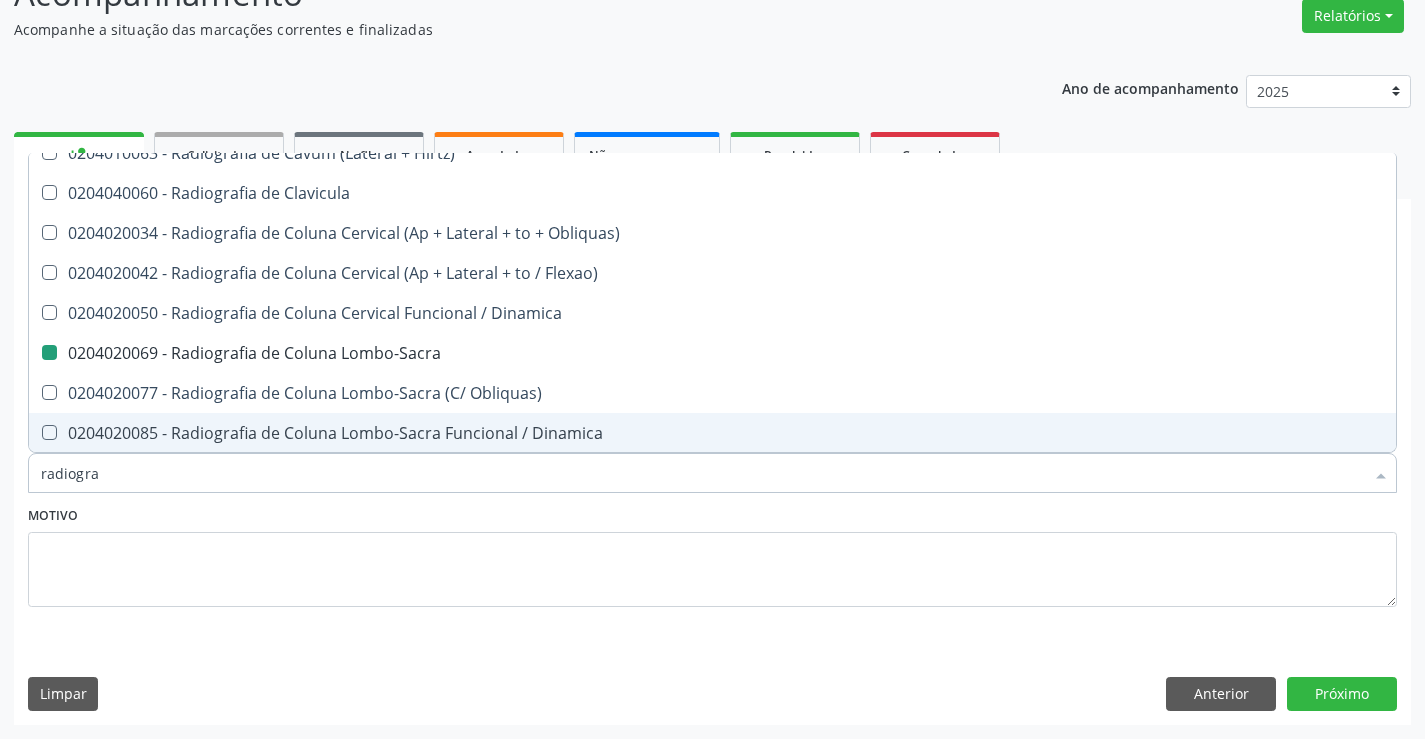 click on "Motivo" at bounding box center (712, 554) 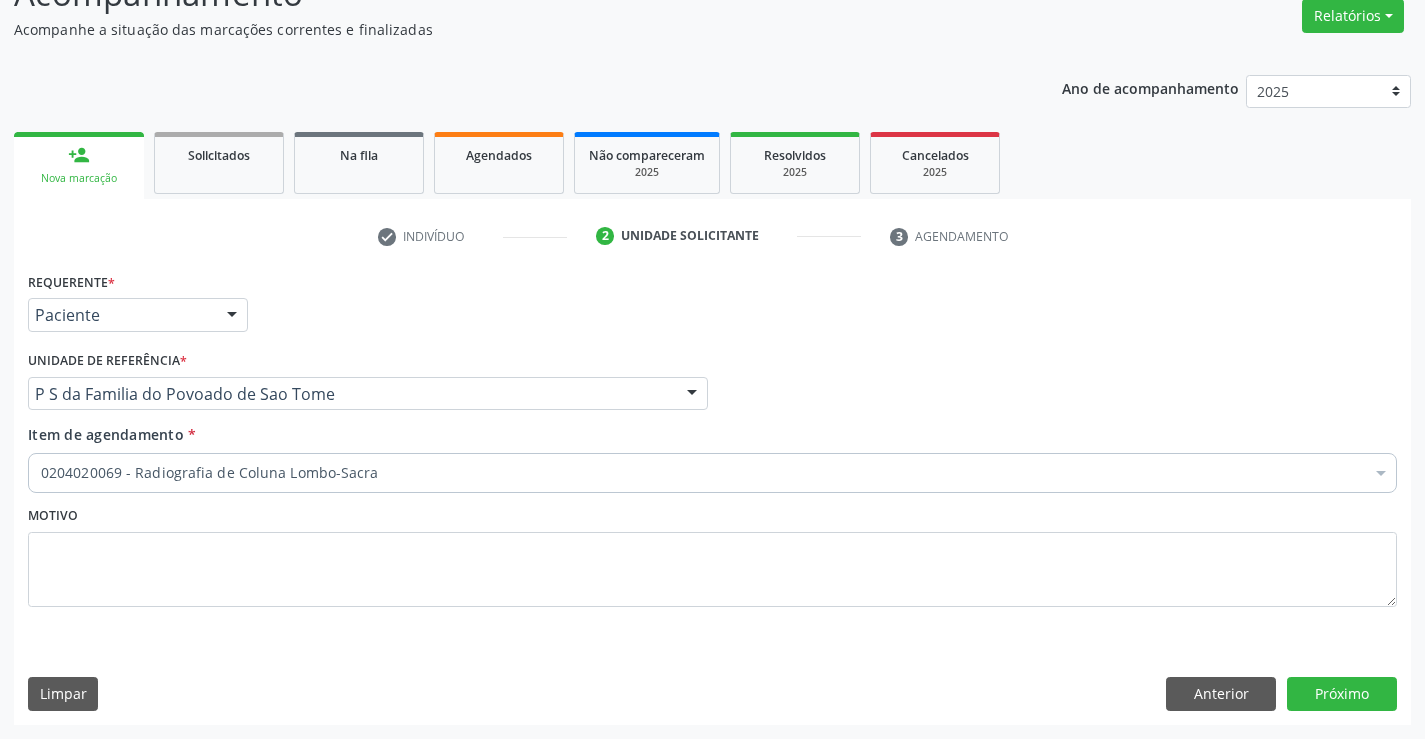 scroll, scrollTop: 0, scrollLeft: 0, axis: both 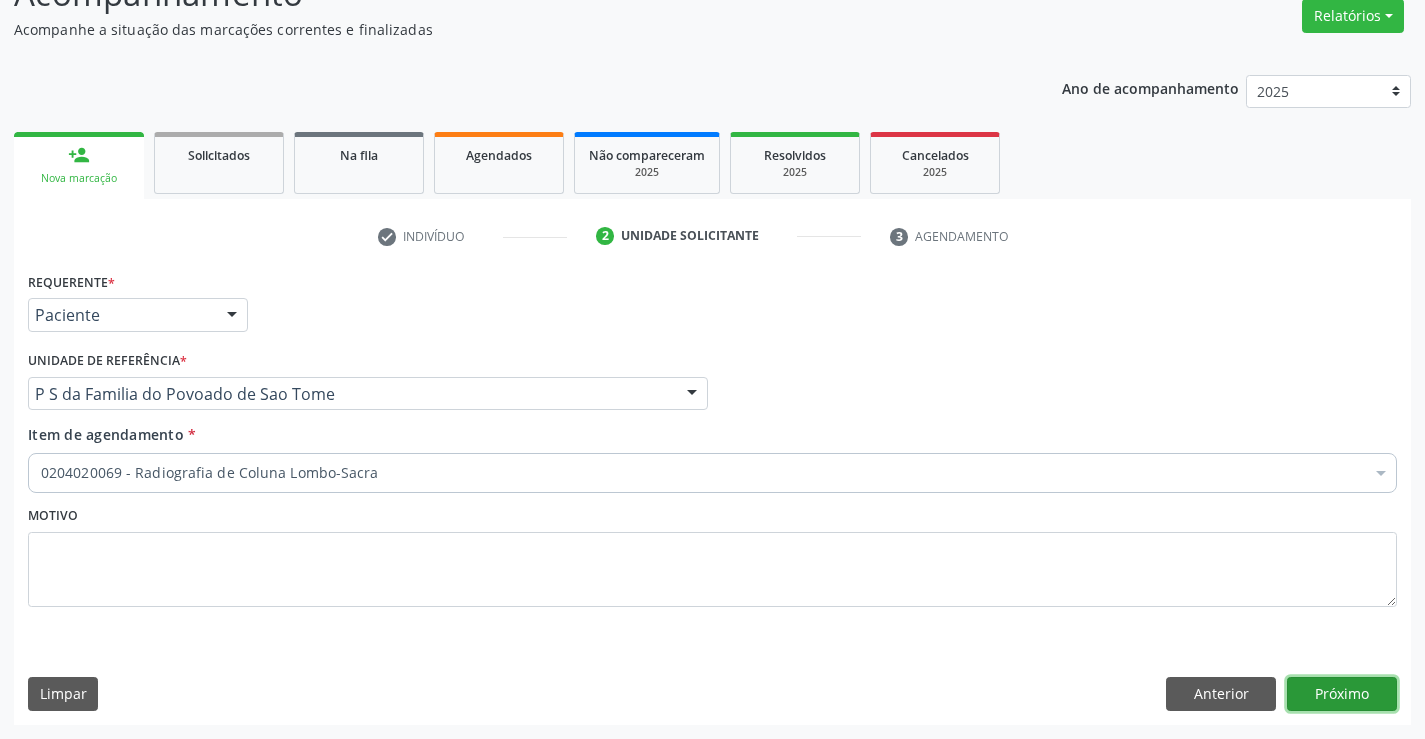 click on "Próximo" at bounding box center [1342, 694] 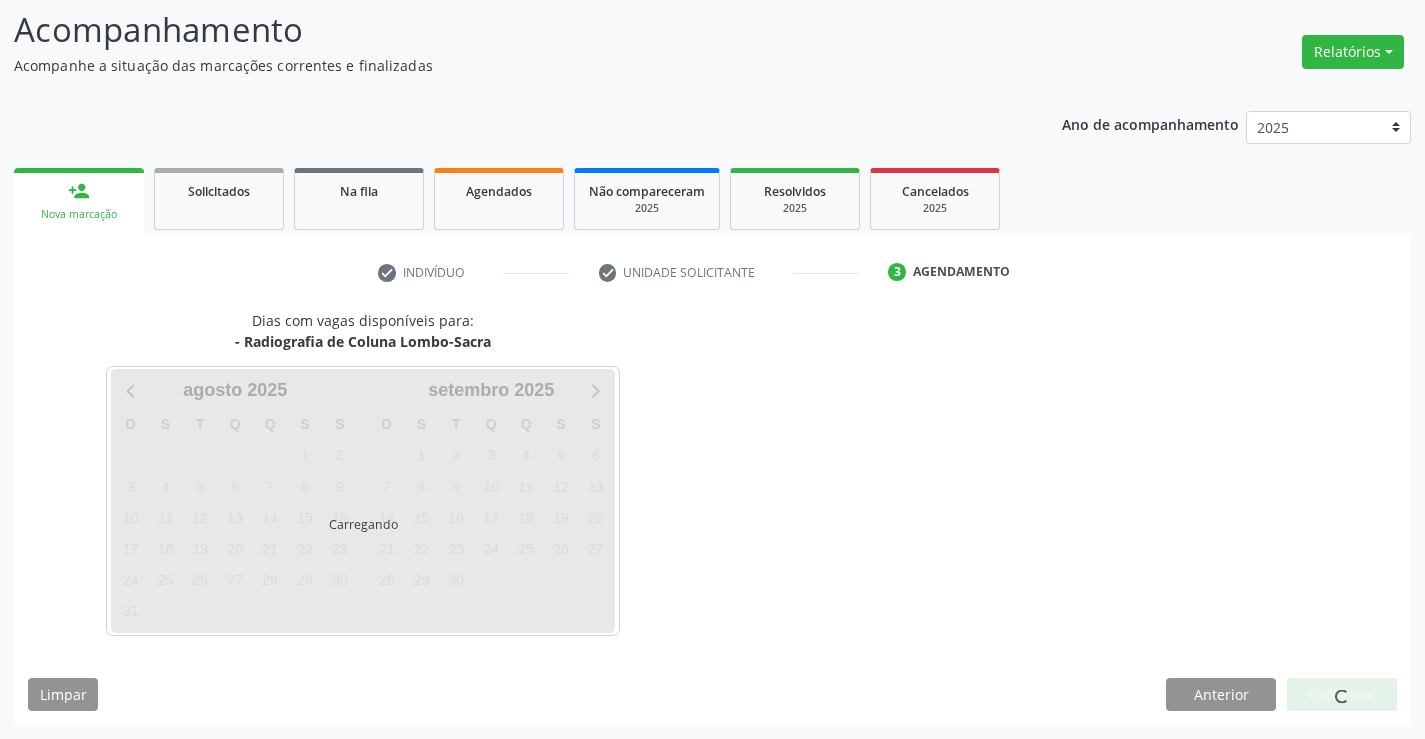 scroll, scrollTop: 131, scrollLeft: 0, axis: vertical 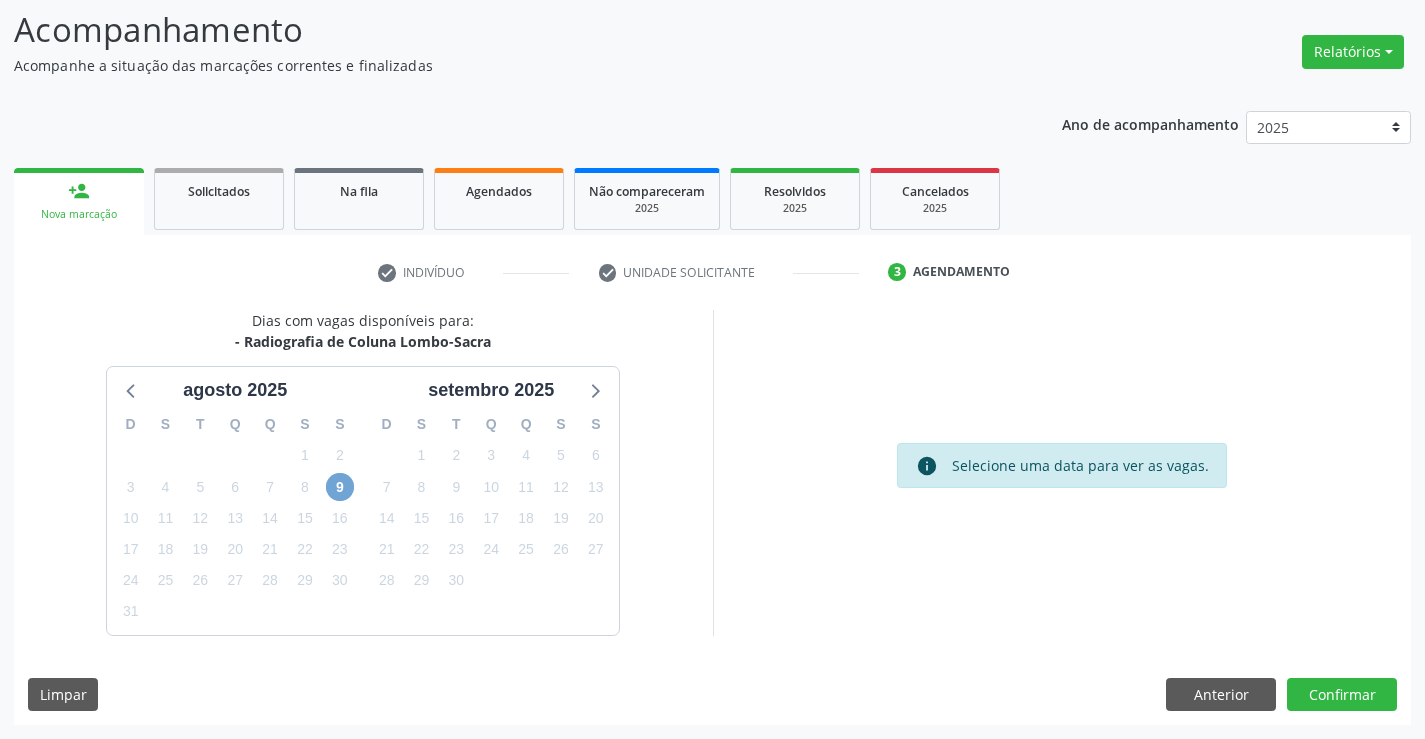 click on "9" at bounding box center (340, 487) 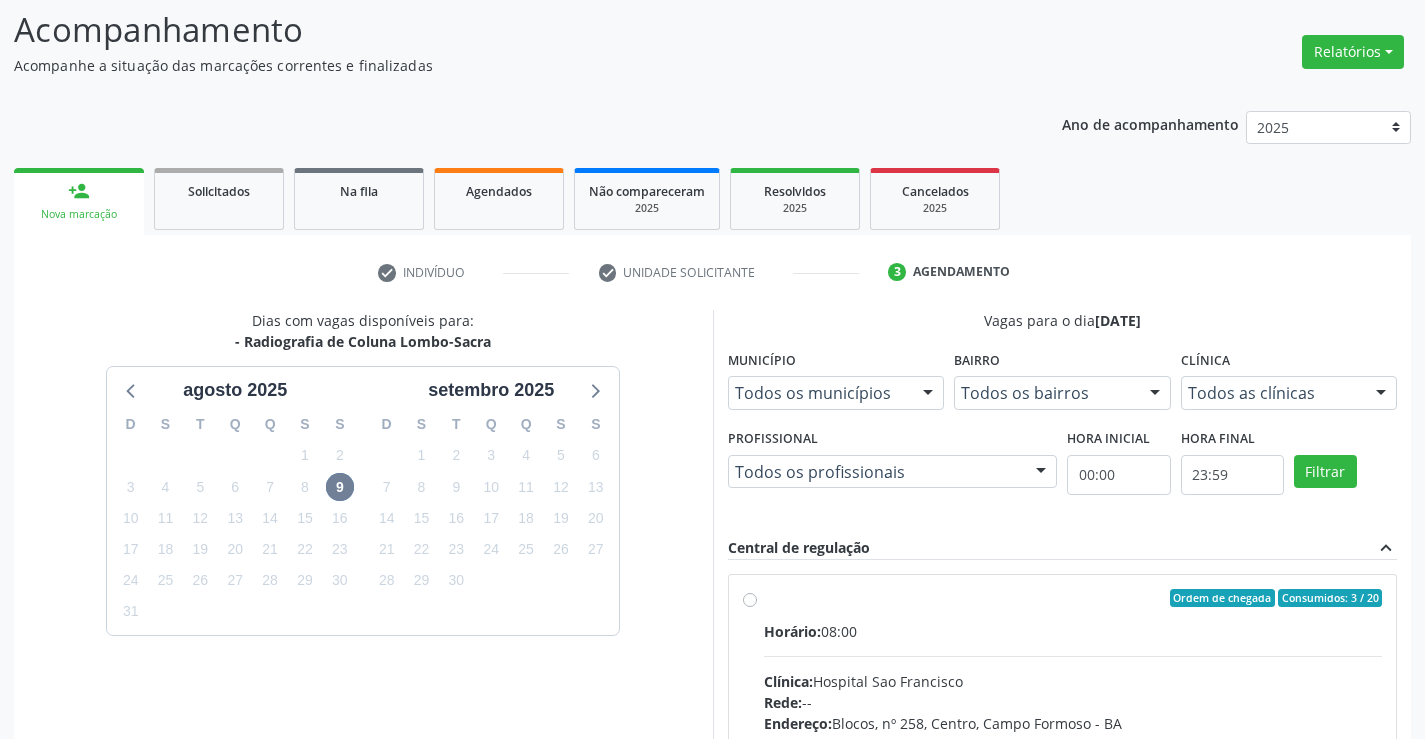 click on "Ordem de chegada
Consumidos: 3 / 20
Horário:   08:00
Clínica:  Hospital Sao Francisco
Rede:
--
Endereço:   Blocos, nº 258, Centro, Campo Formoso - BA
Telefone:   (74) 36451217
Profissional:
Joel da Rocha Almeida
Informações adicionais sobre o atendimento
Idade de atendimento:
de 0 a 120 anos
Gênero(s) atendido(s):
Masculino e Feminino
Informações adicionais:
--" at bounding box center [1073, 742] 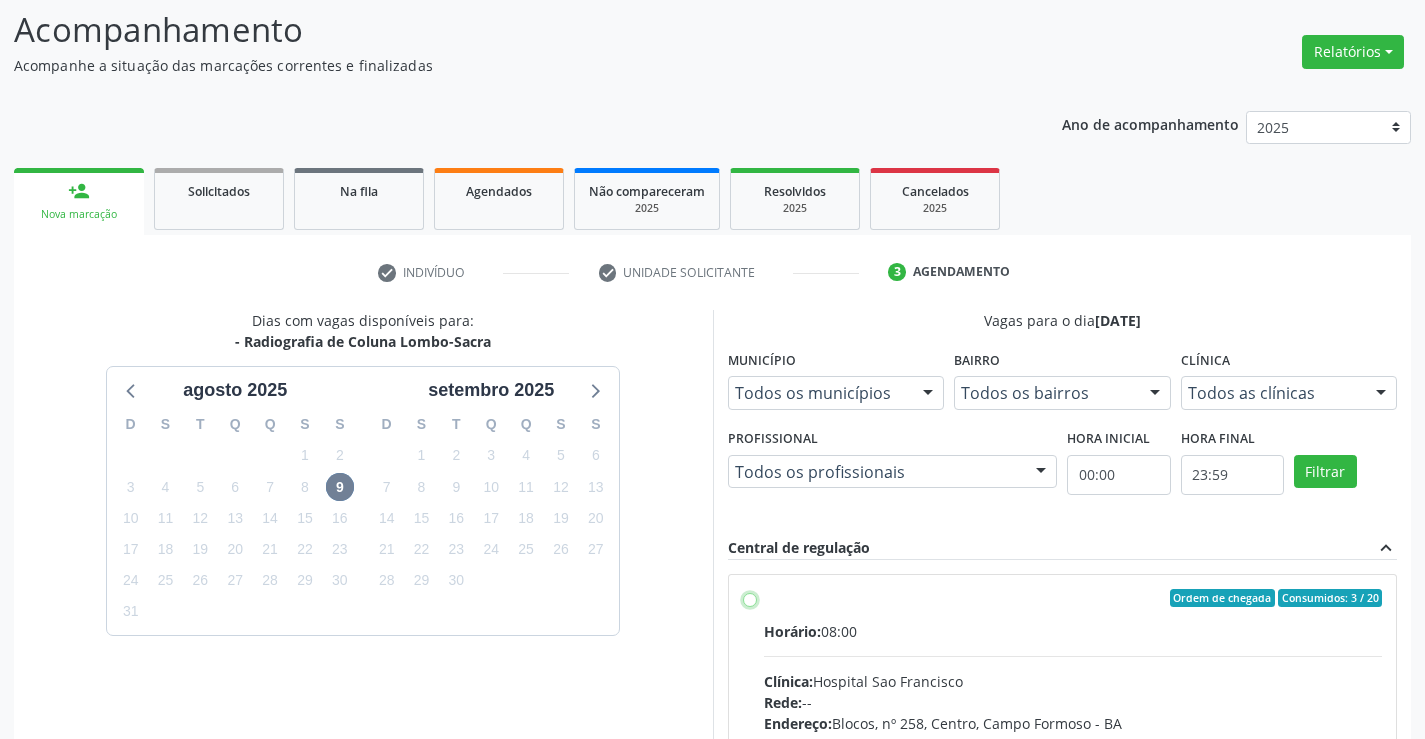 radio on "true" 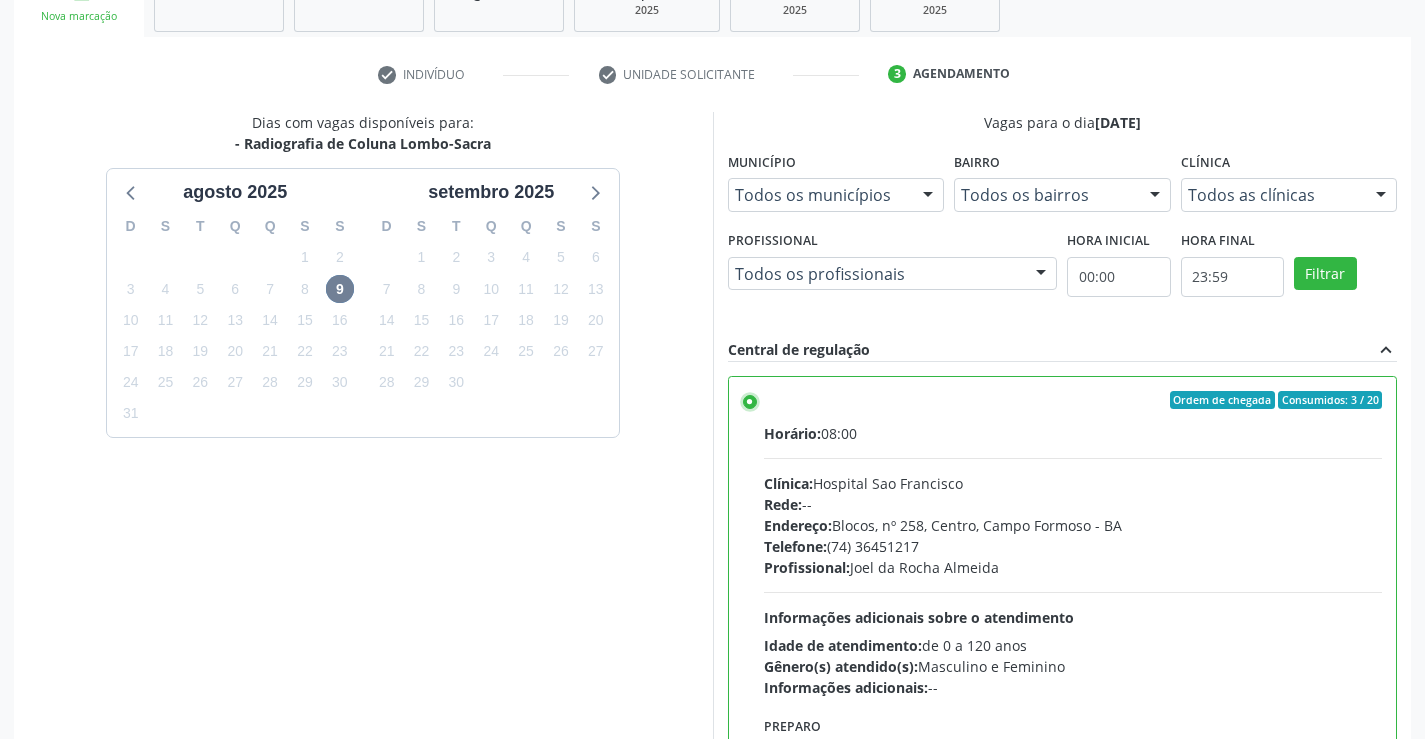 scroll, scrollTop: 331, scrollLeft: 0, axis: vertical 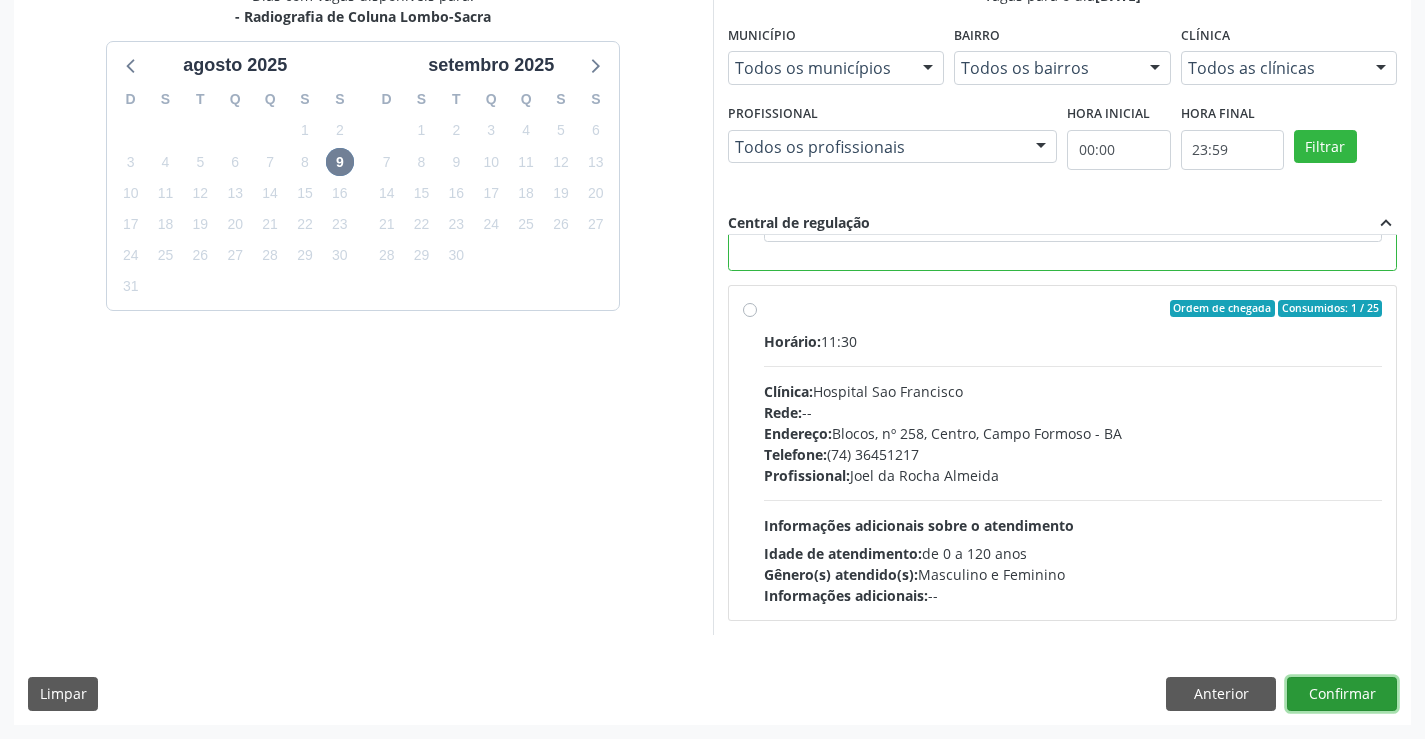 click on "Confirmar" at bounding box center (1342, 694) 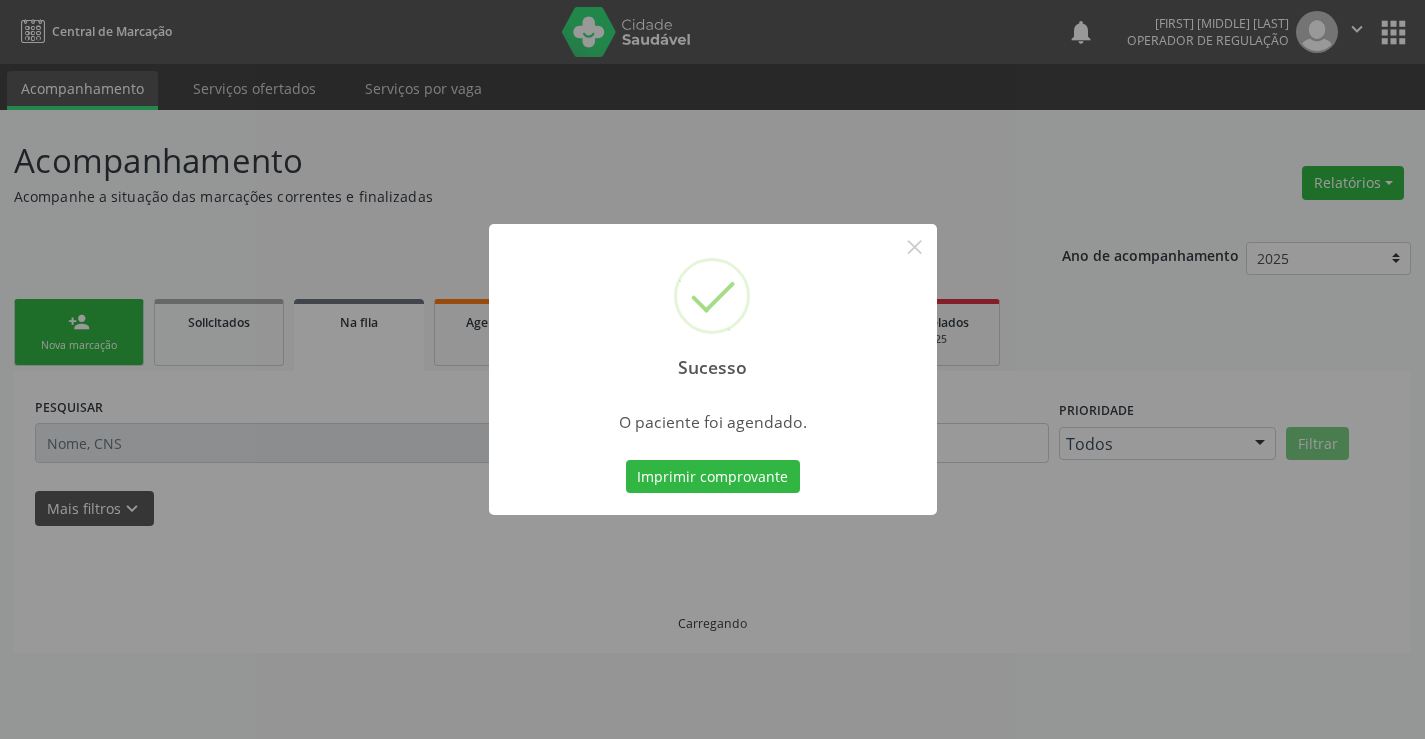 scroll, scrollTop: 0, scrollLeft: 0, axis: both 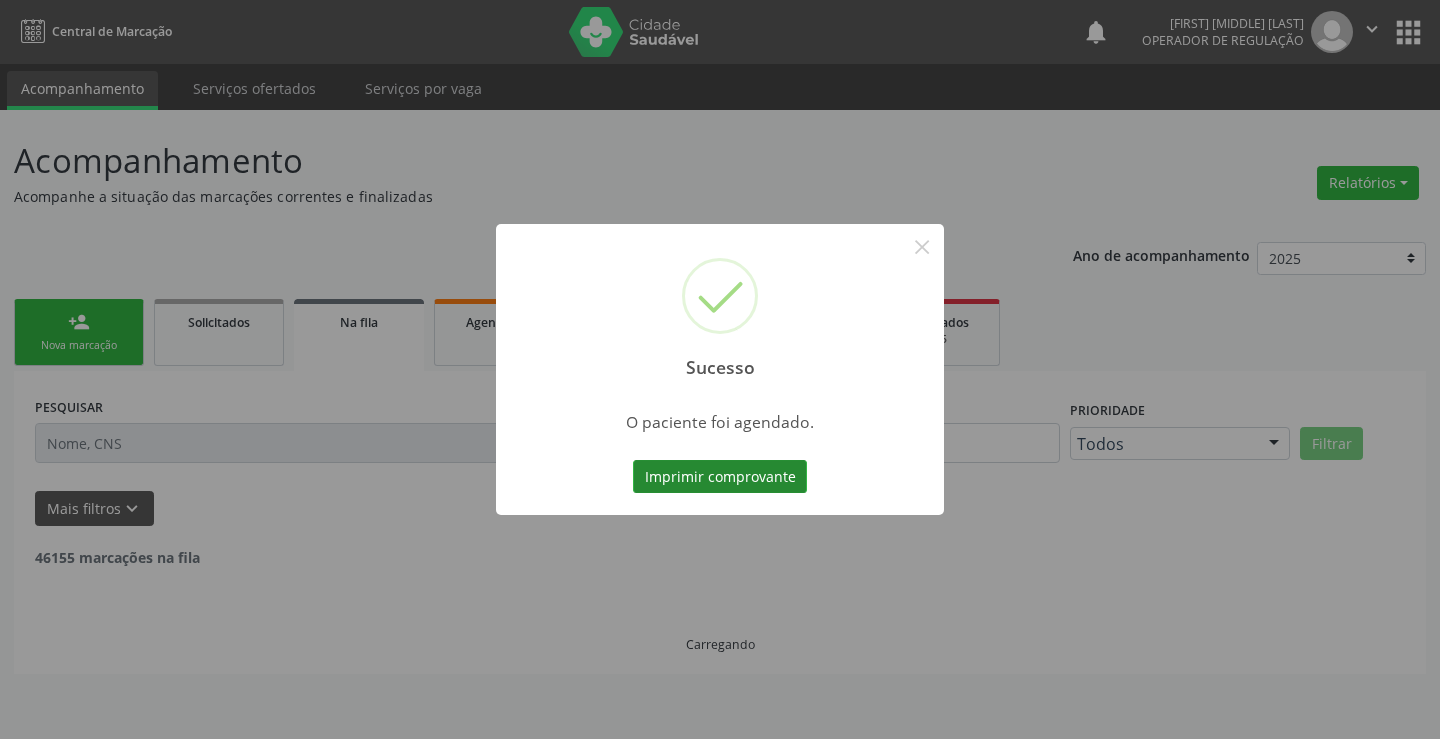 click on "Imprimir comprovante" at bounding box center (720, 477) 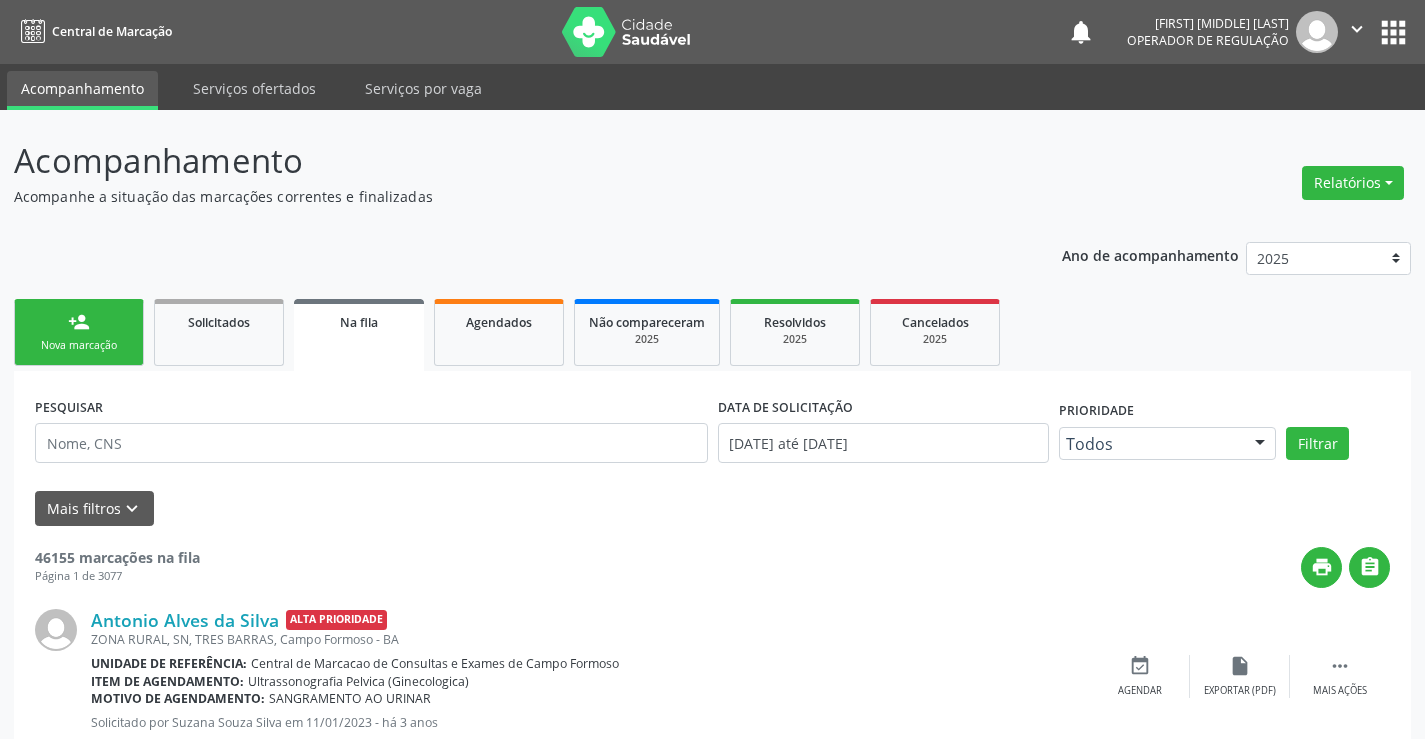 click on "Nova marcação" at bounding box center (79, 345) 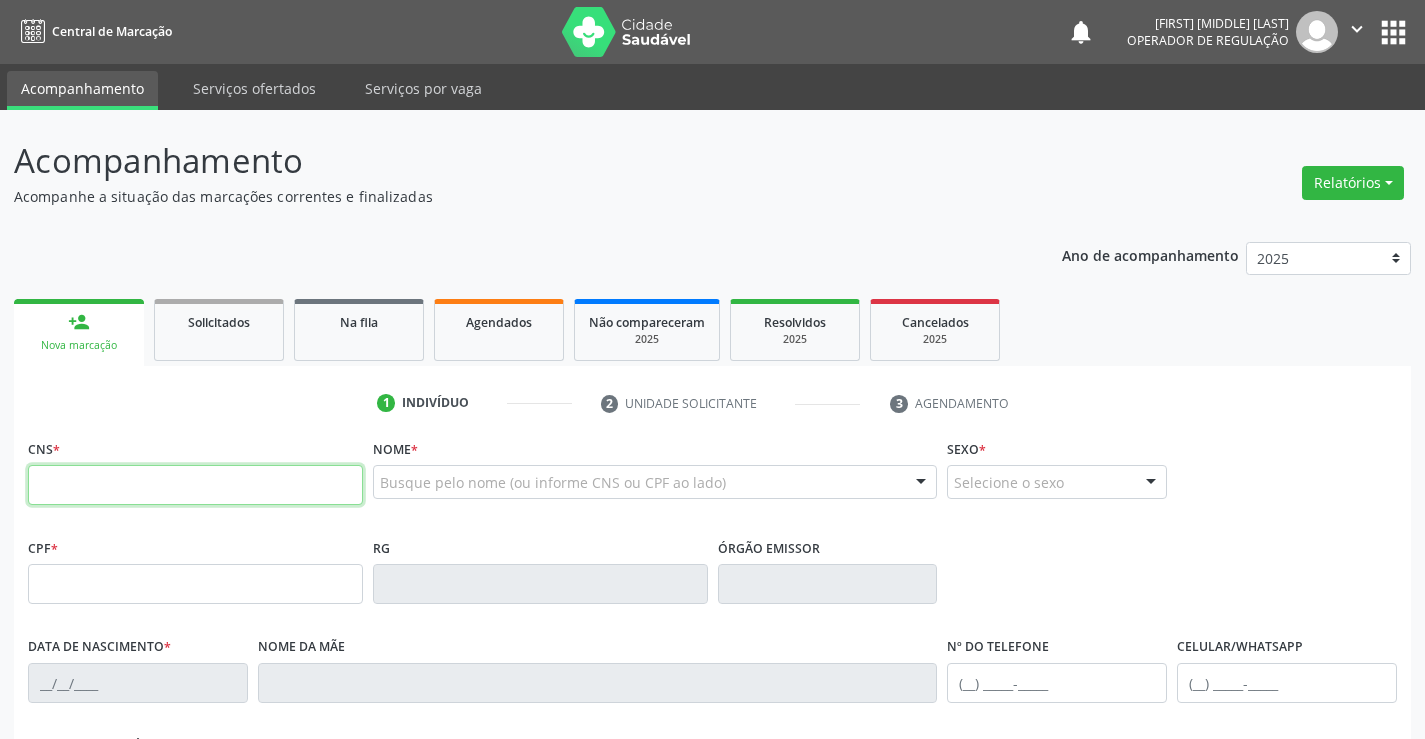 click at bounding box center (195, 485) 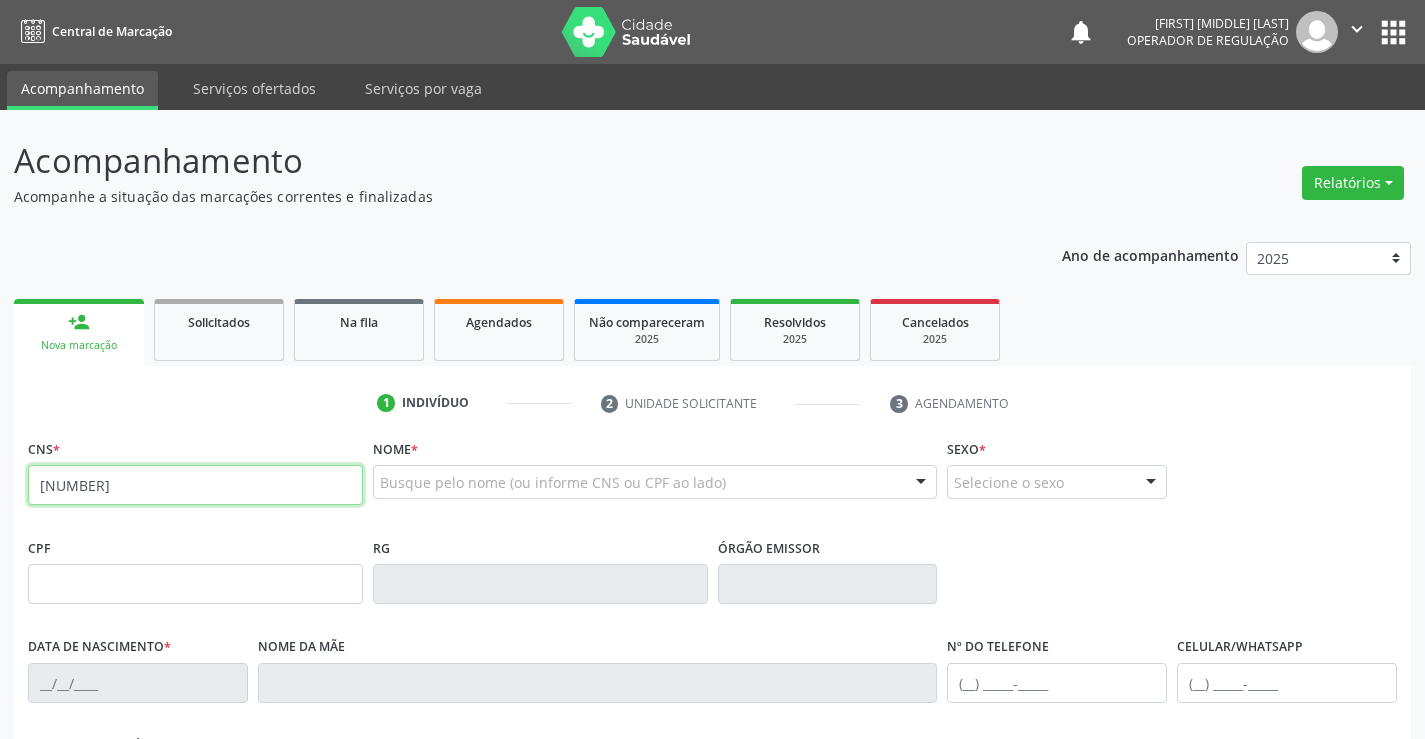 type on "700 9009 2469 2096" 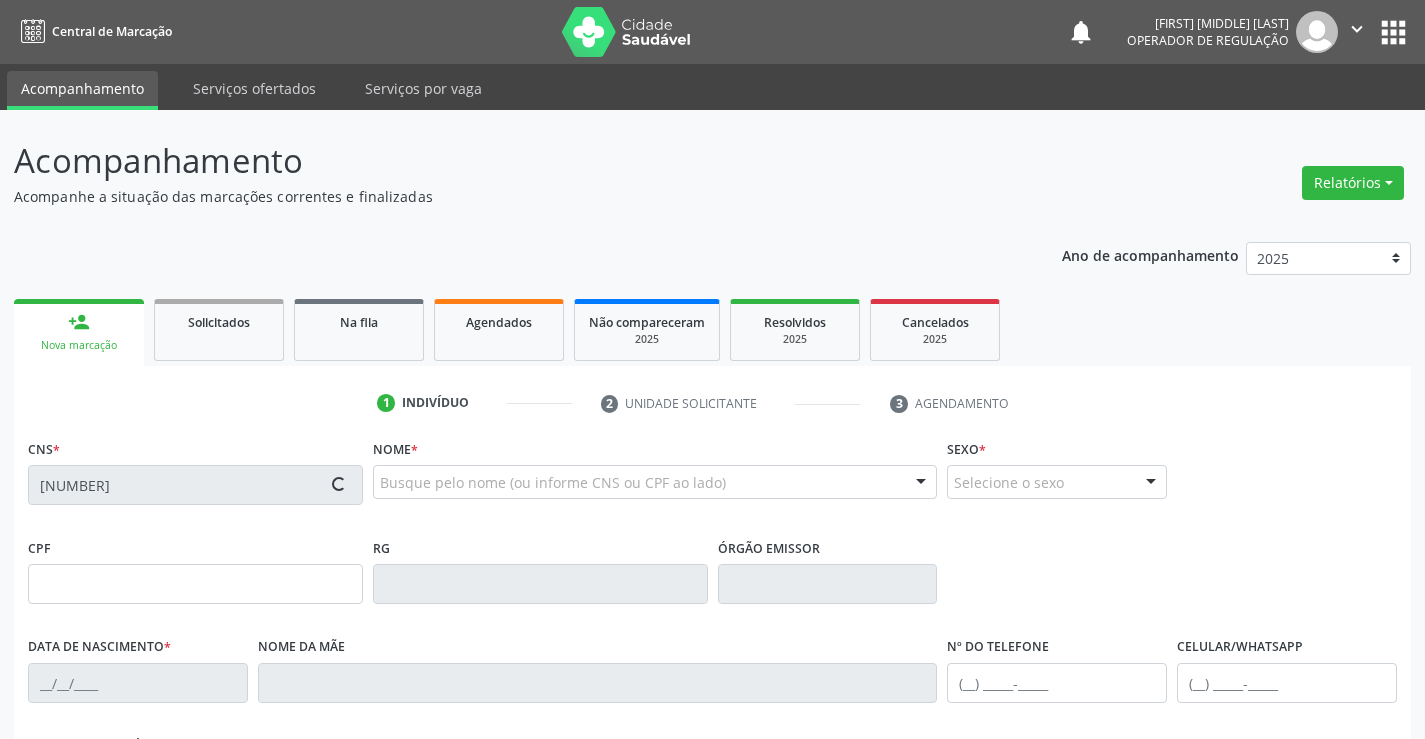 type on "17/06/2024" 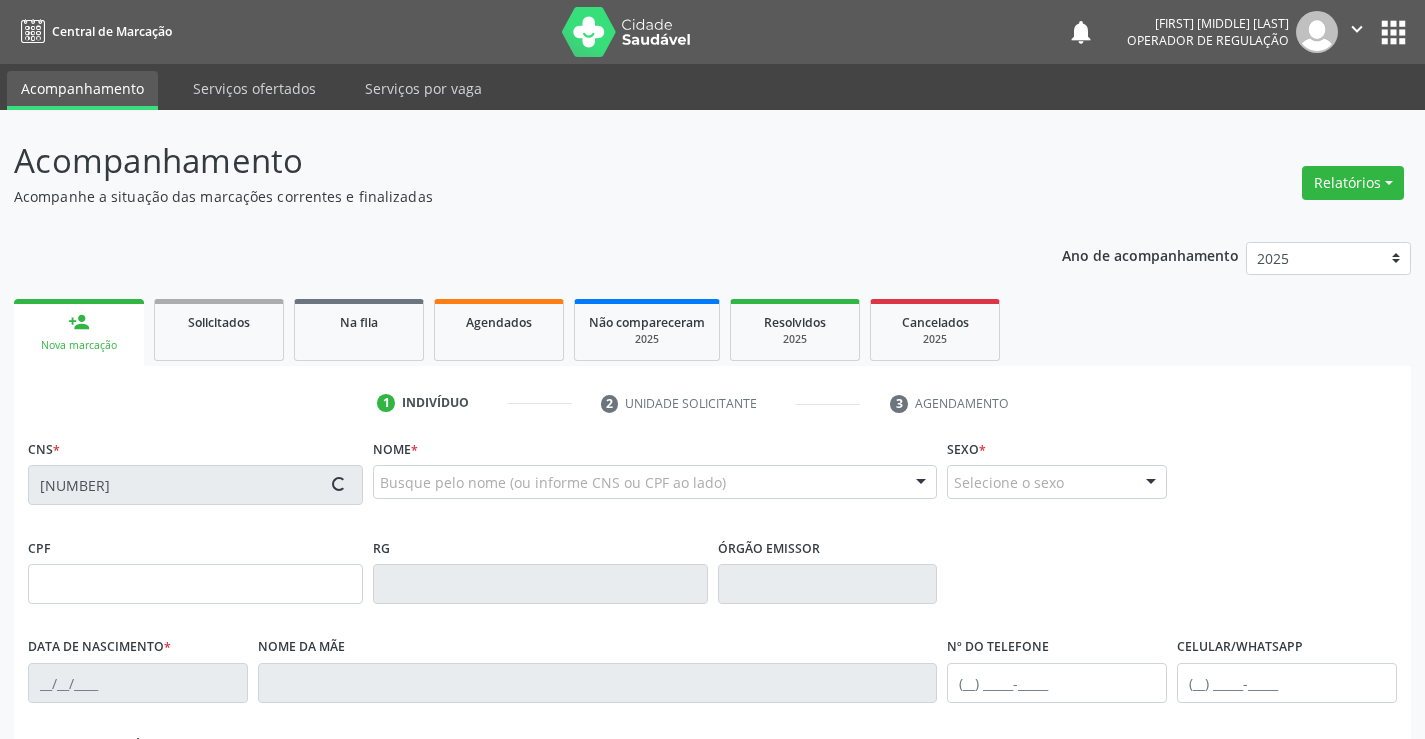 type on "(74) 98861-2265" 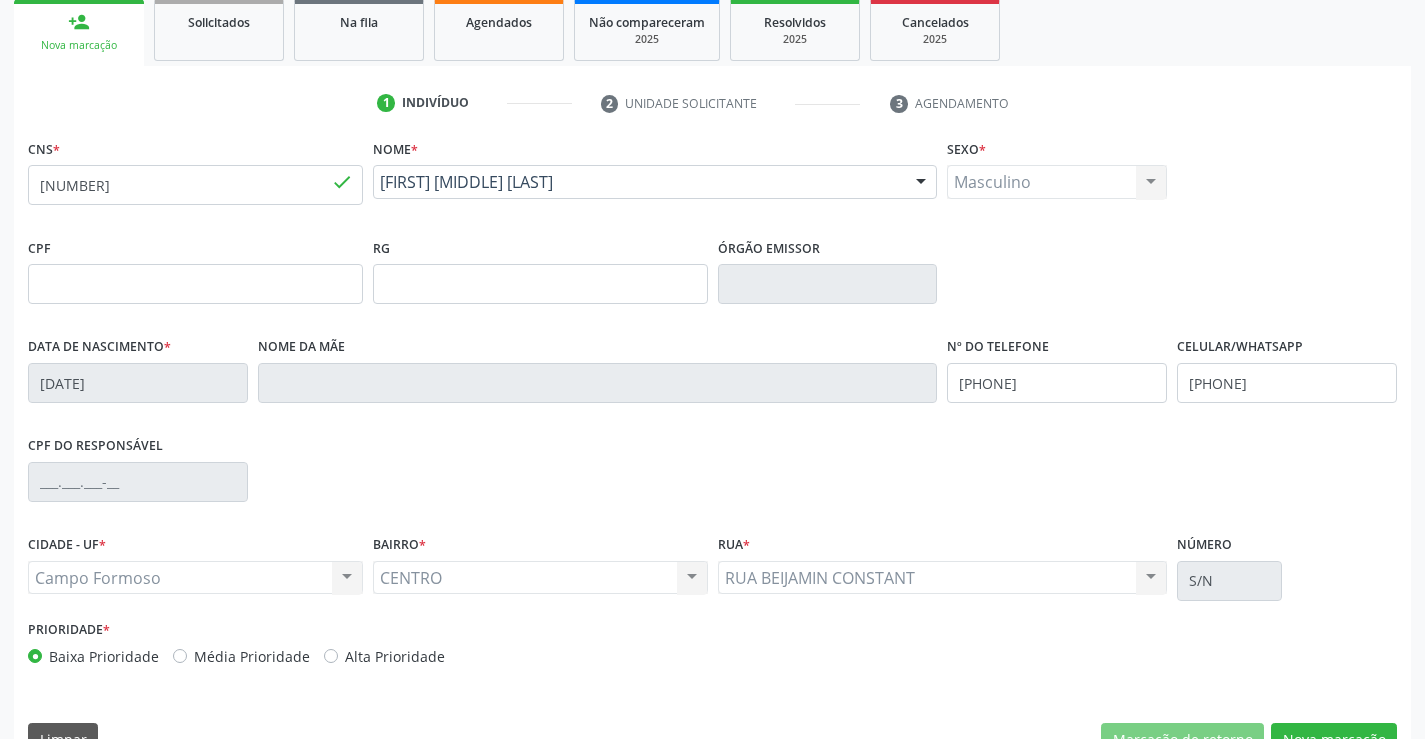 scroll, scrollTop: 345, scrollLeft: 0, axis: vertical 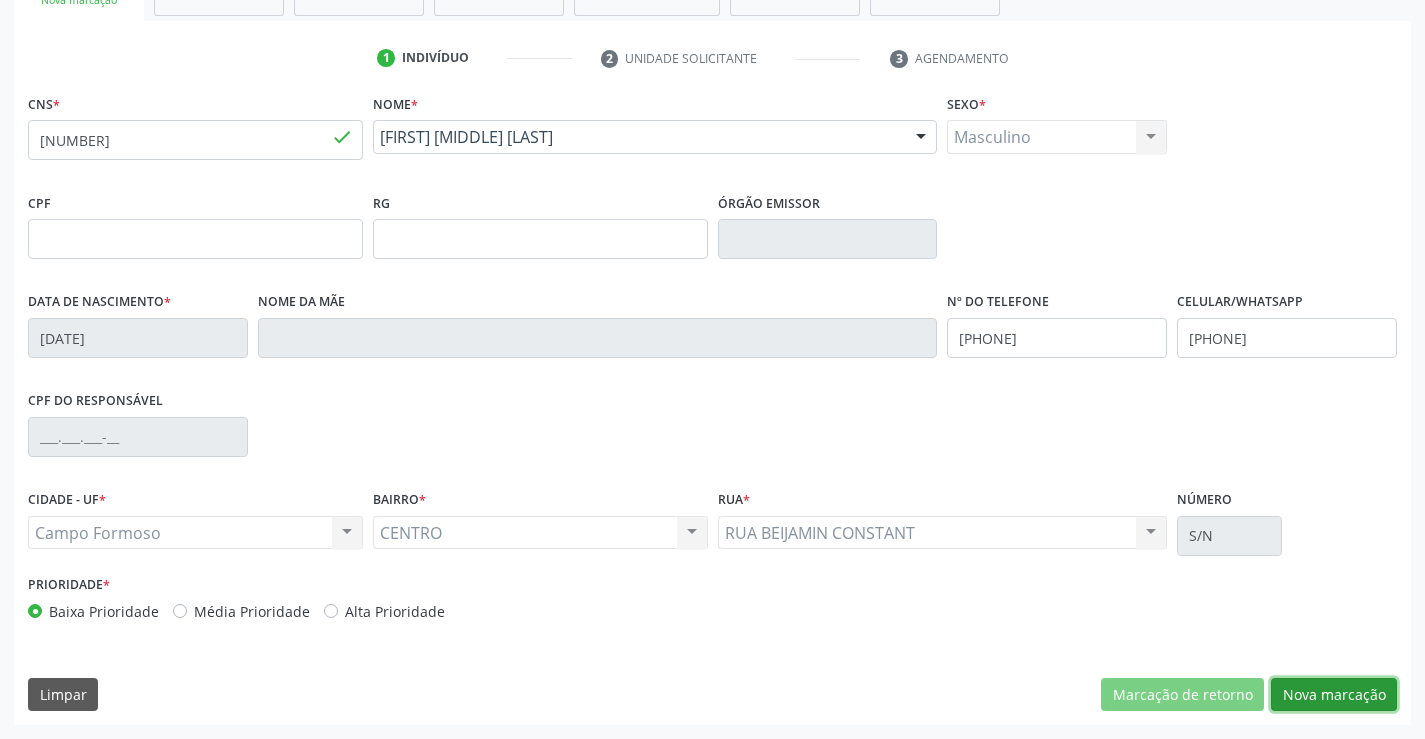 click on "Nova marcação" at bounding box center (1334, 695) 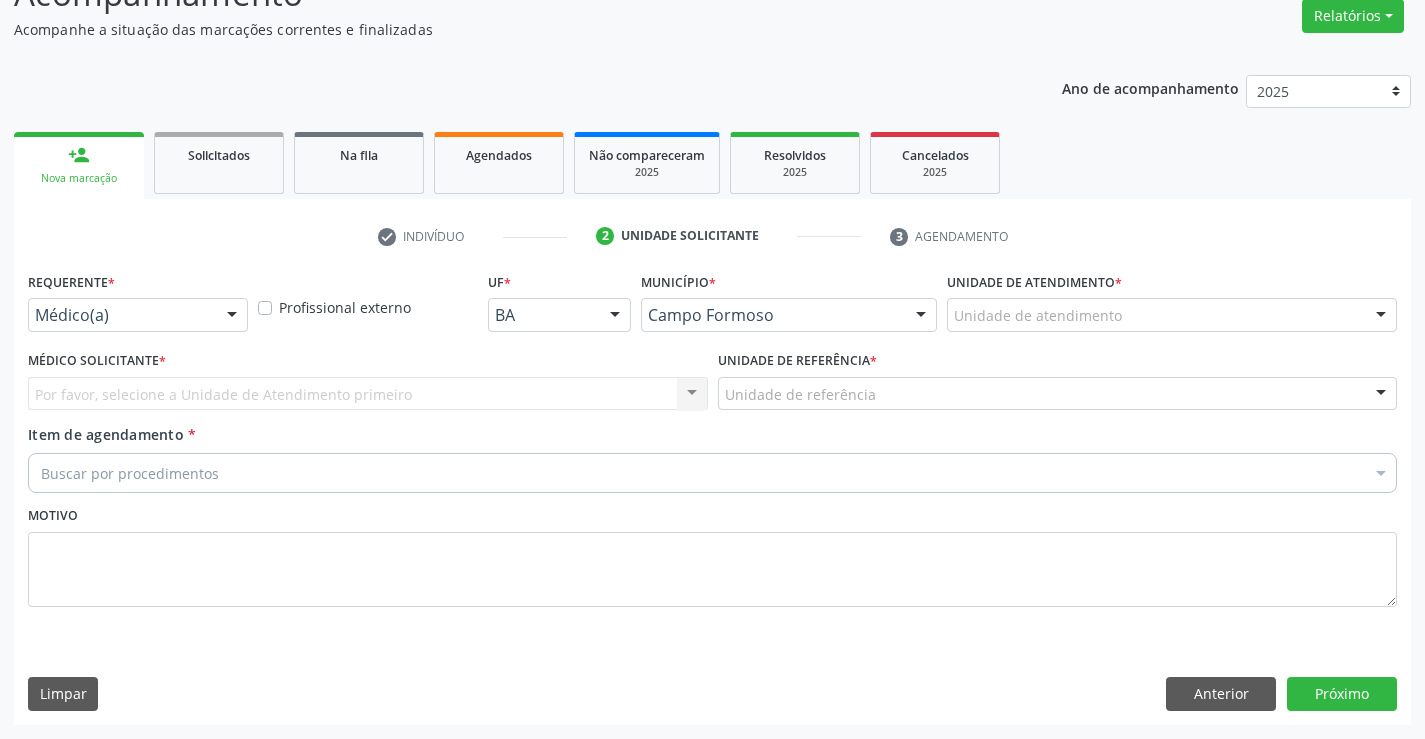 scroll, scrollTop: 167, scrollLeft: 0, axis: vertical 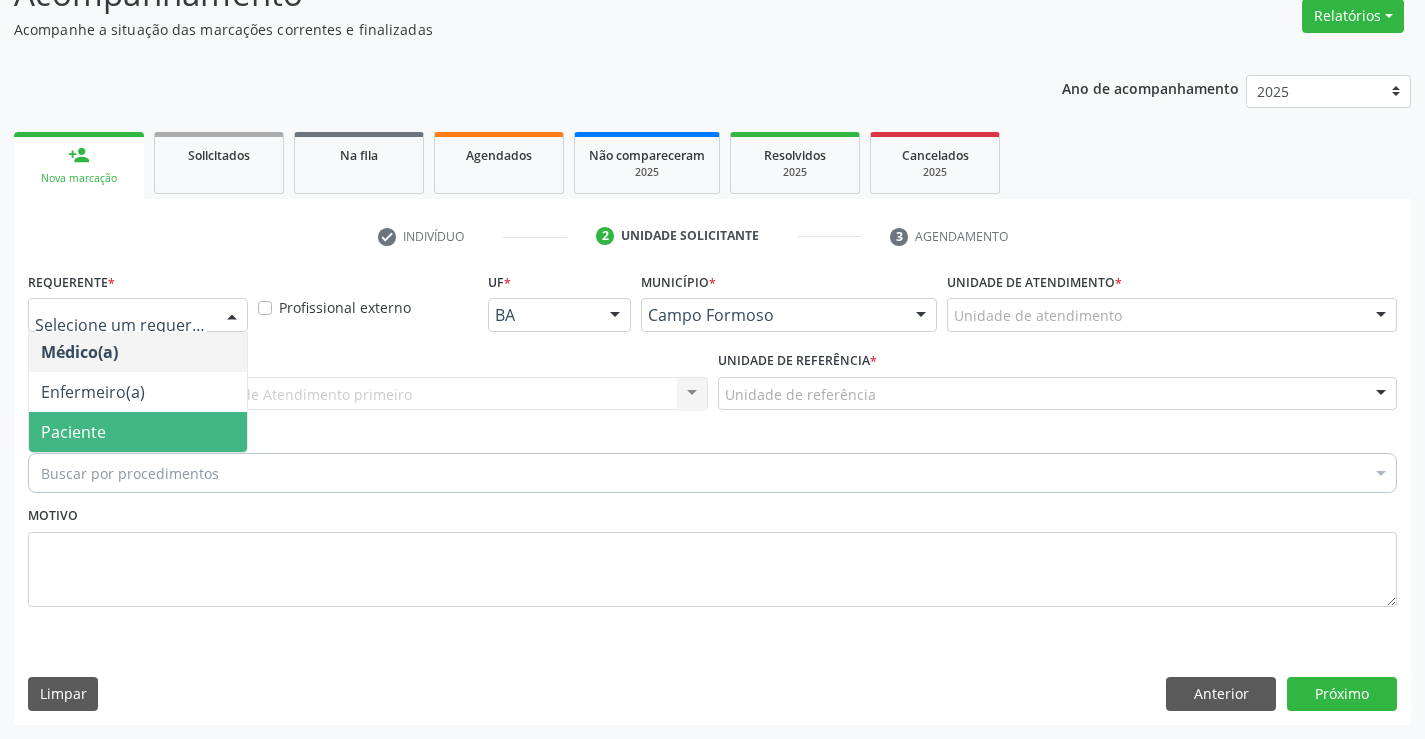 click on "Paciente" at bounding box center [138, 432] 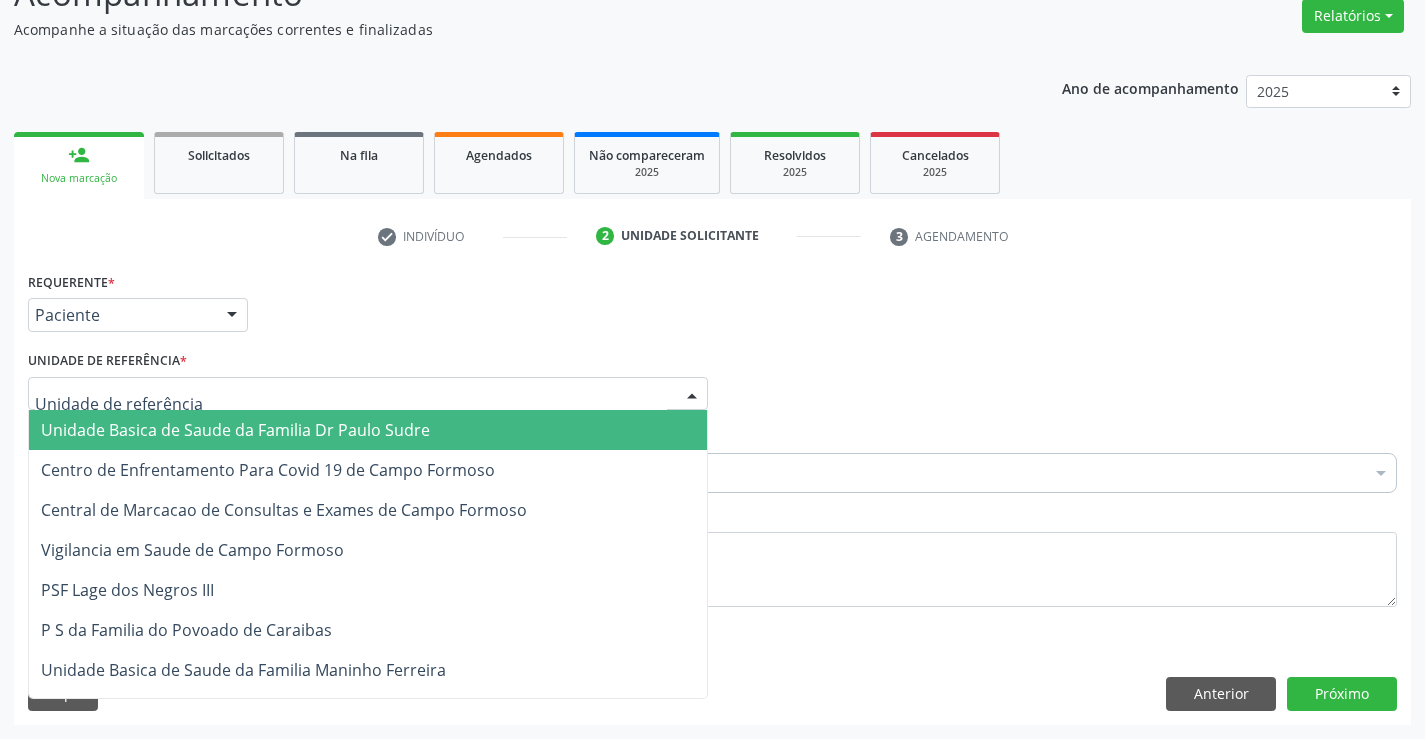 click at bounding box center (368, 394) 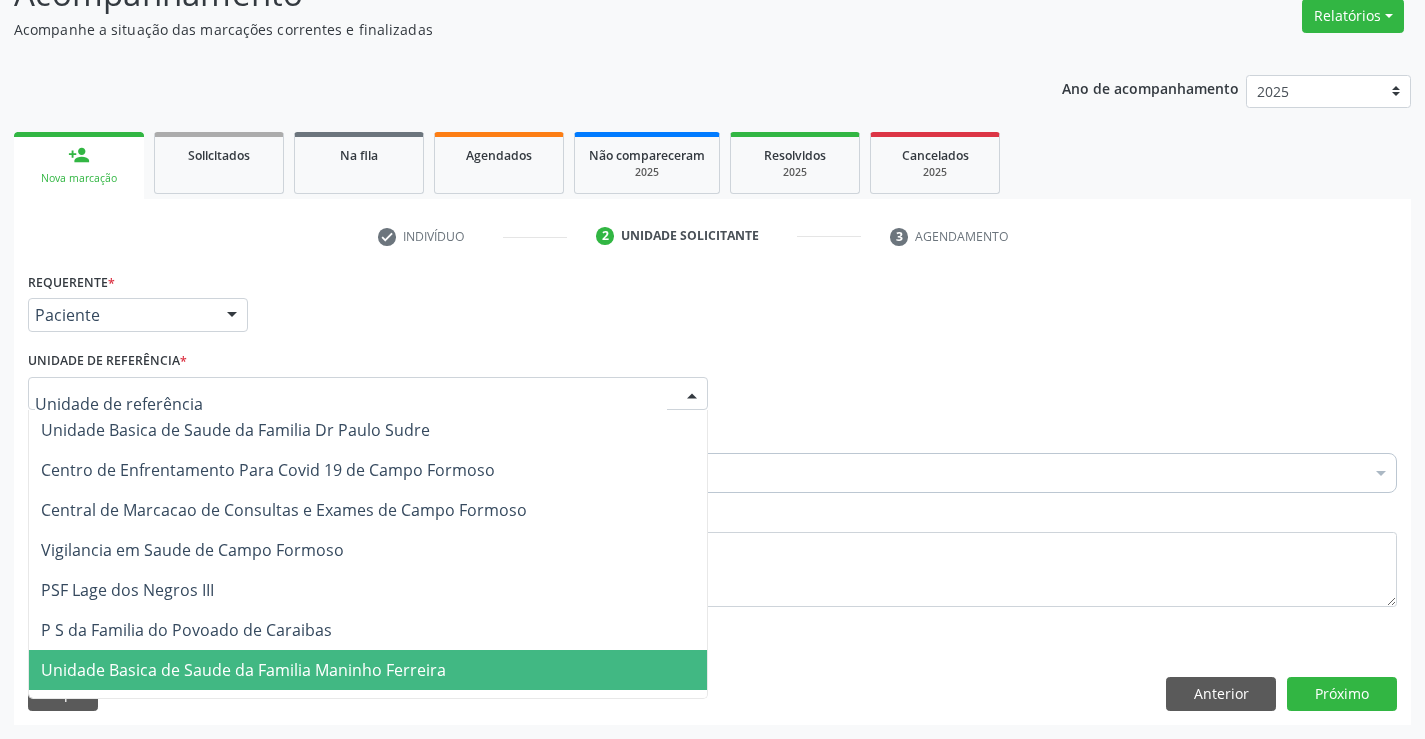 drag, startPoint x: 262, startPoint y: 674, endPoint x: 268, endPoint y: 626, distance: 48.373547 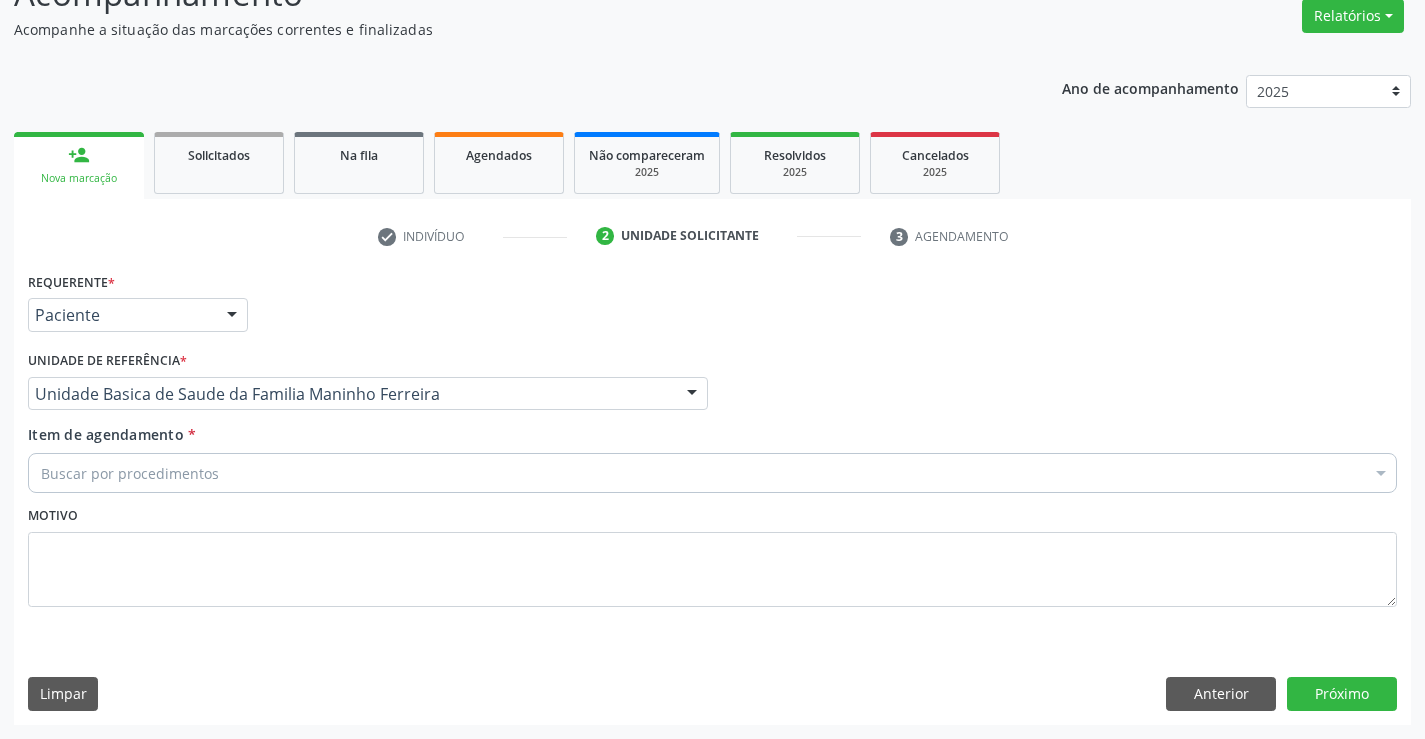 click on "Buscar por procedimentos" at bounding box center [712, 473] 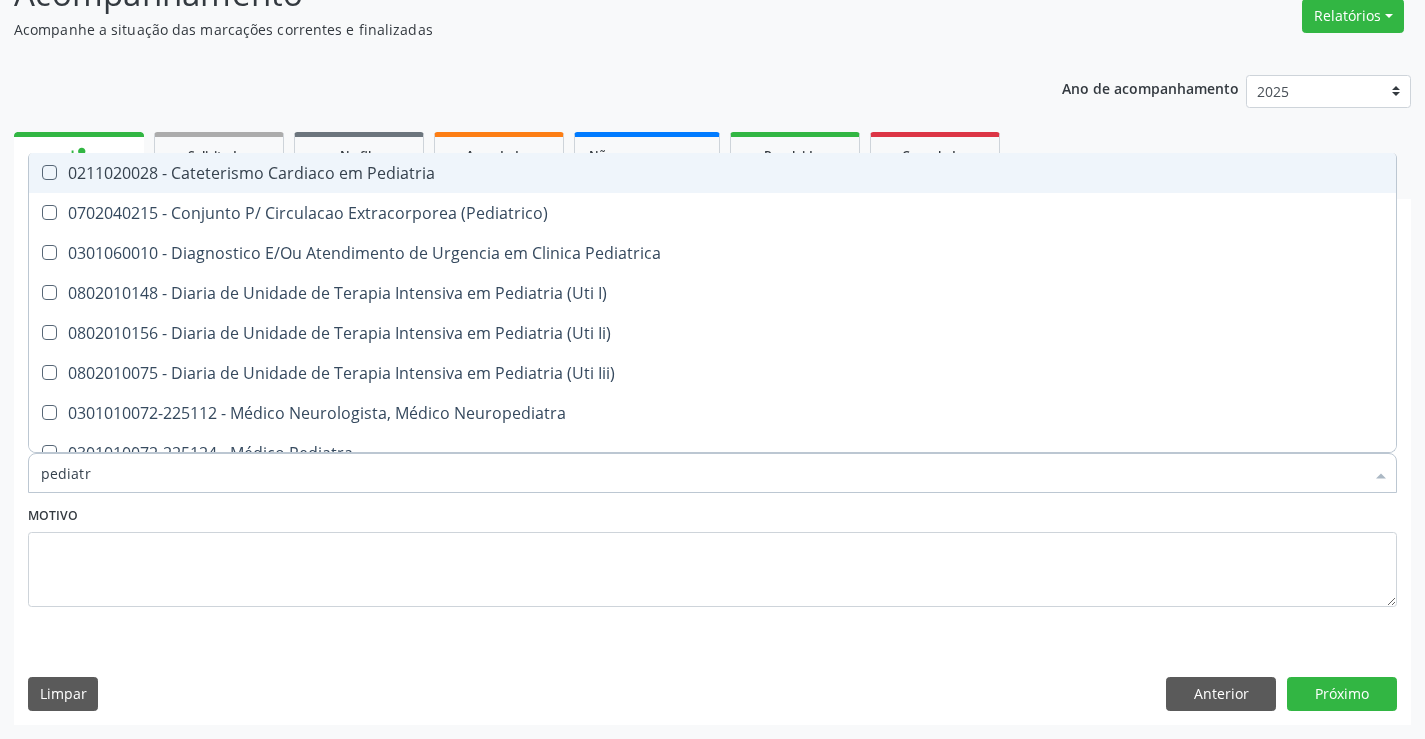 type on "pediatra" 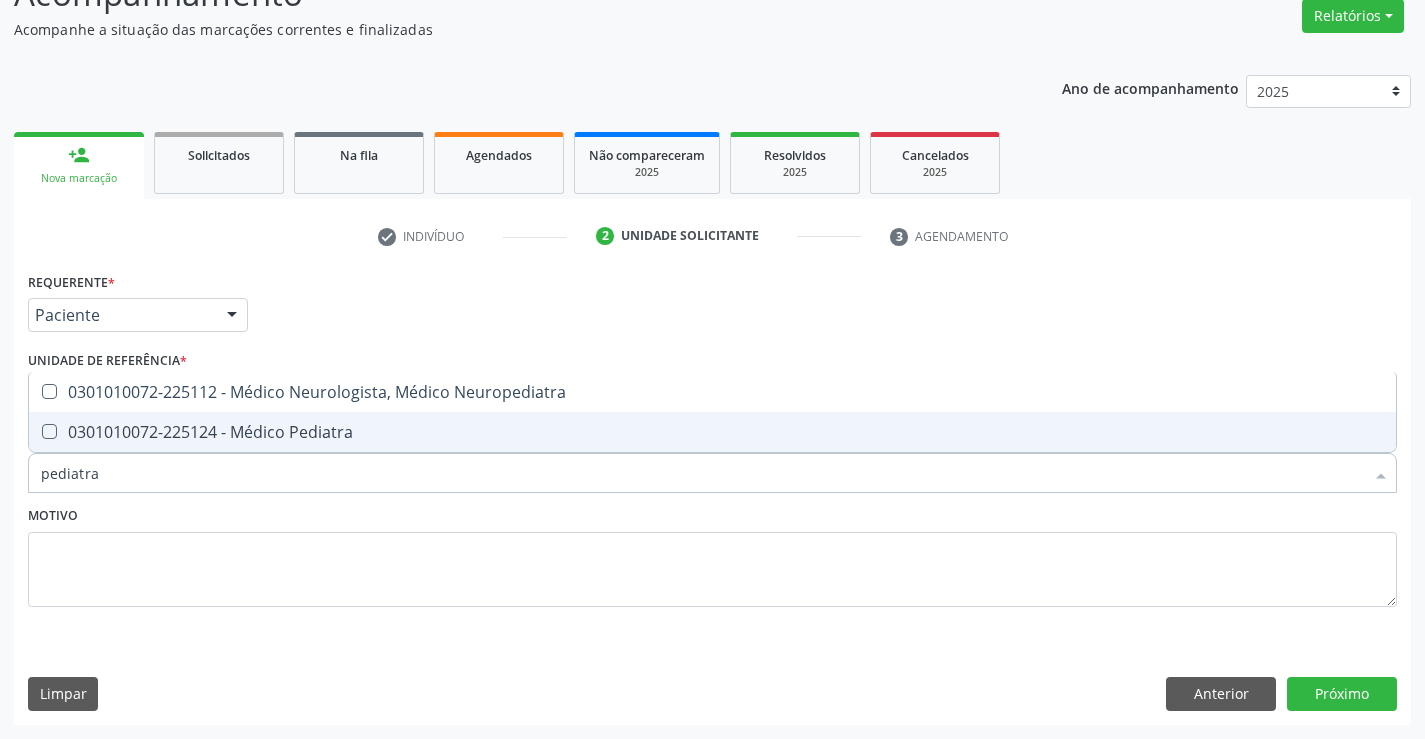 click on "0301010072-225124 - Médico Pediatra" at bounding box center [712, 432] 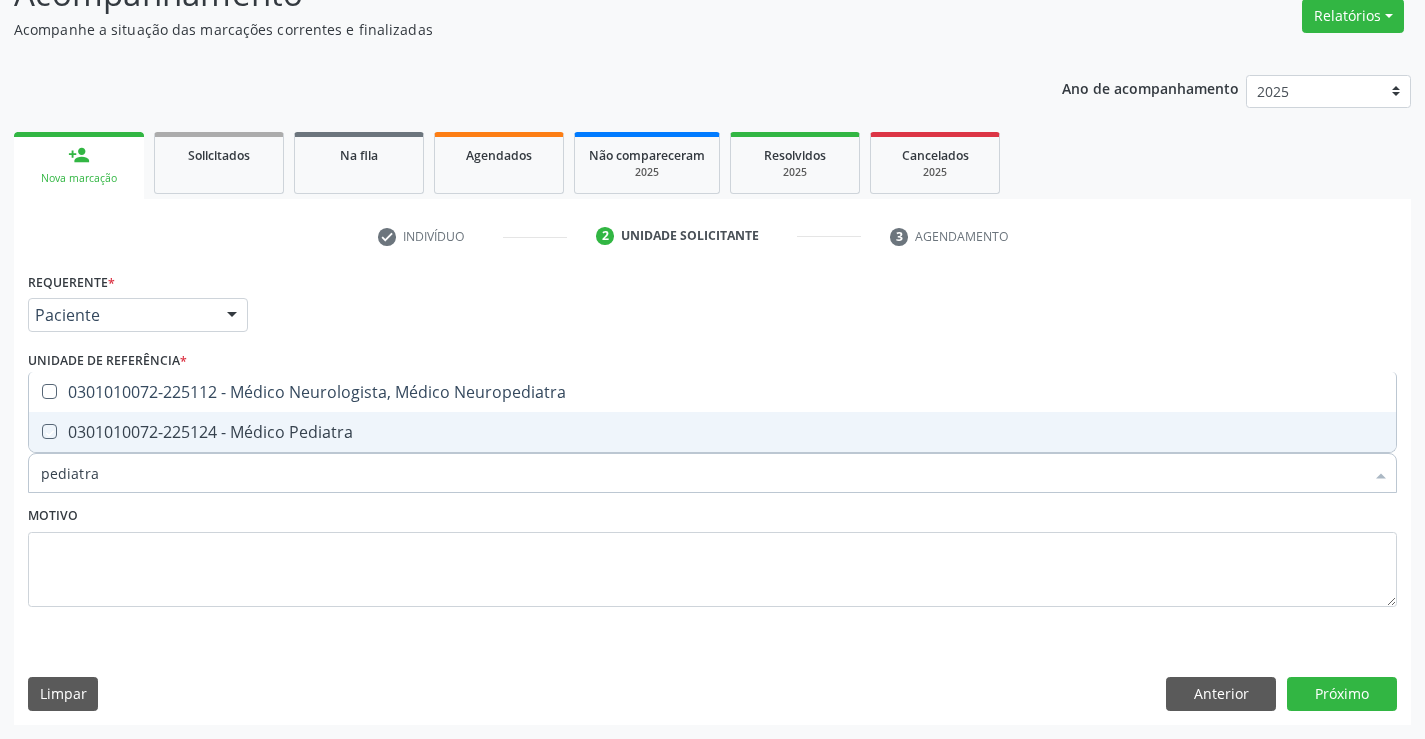 checkbox on "true" 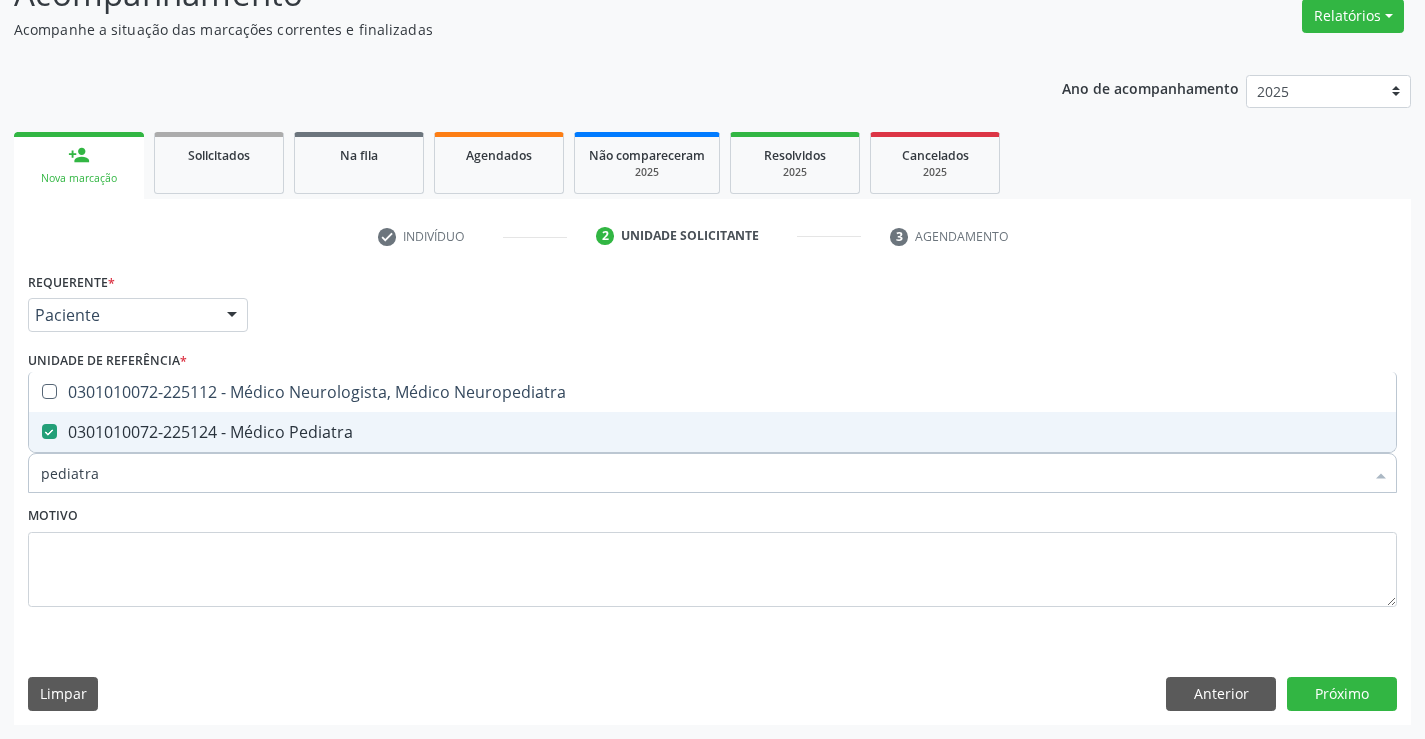 click on "Motivo" at bounding box center (712, 554) 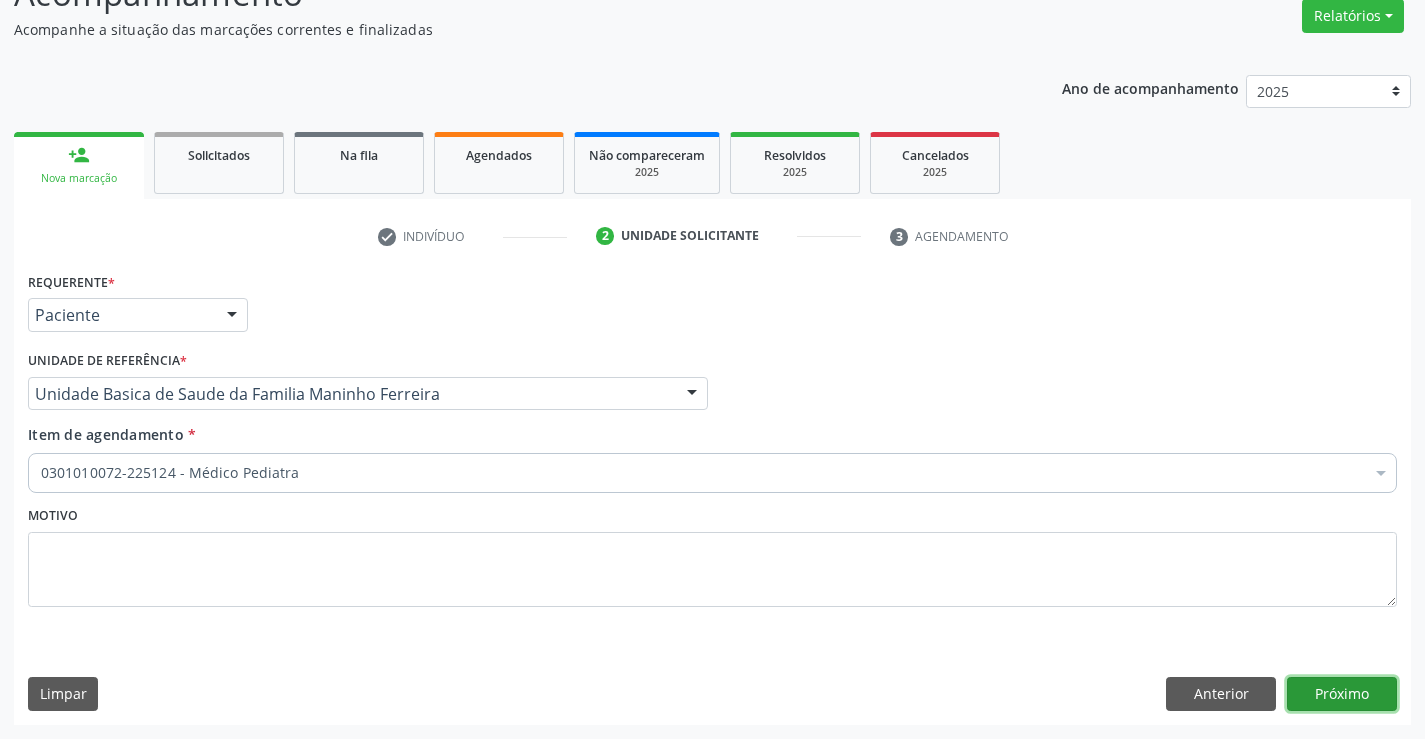 click on "Próximo" at bounding box center [1342, 694] 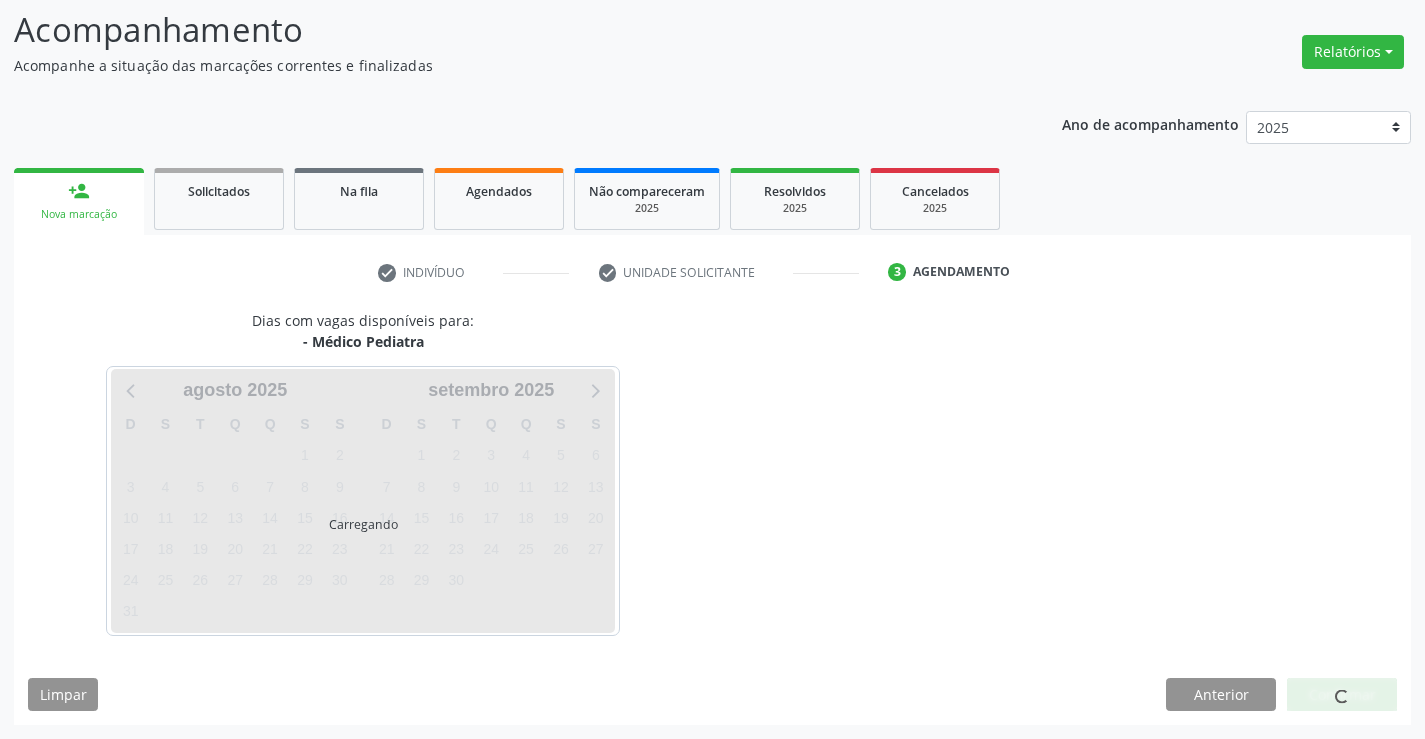scroll, scrollTop: 131, scrollLeft: 0, axis: vertical 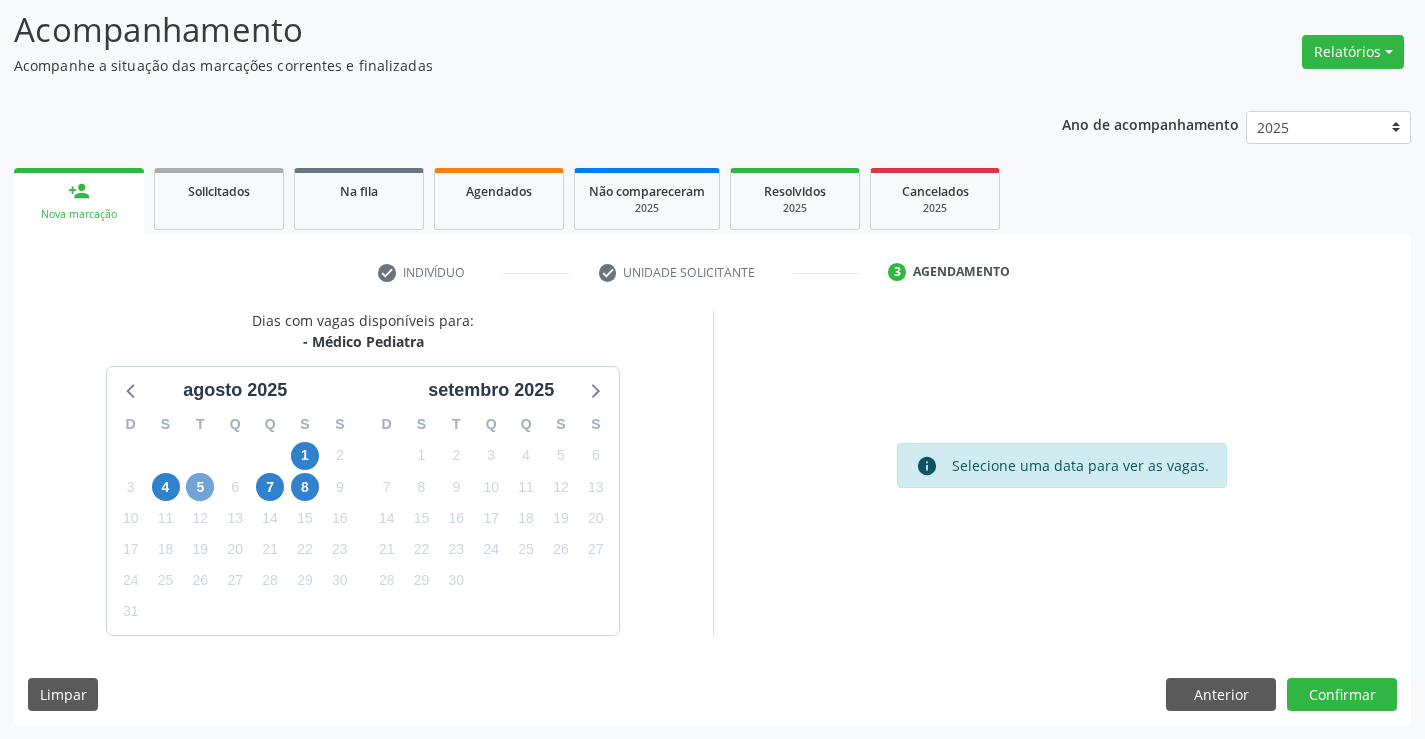 click on "5" at bounding box center (200, 487) 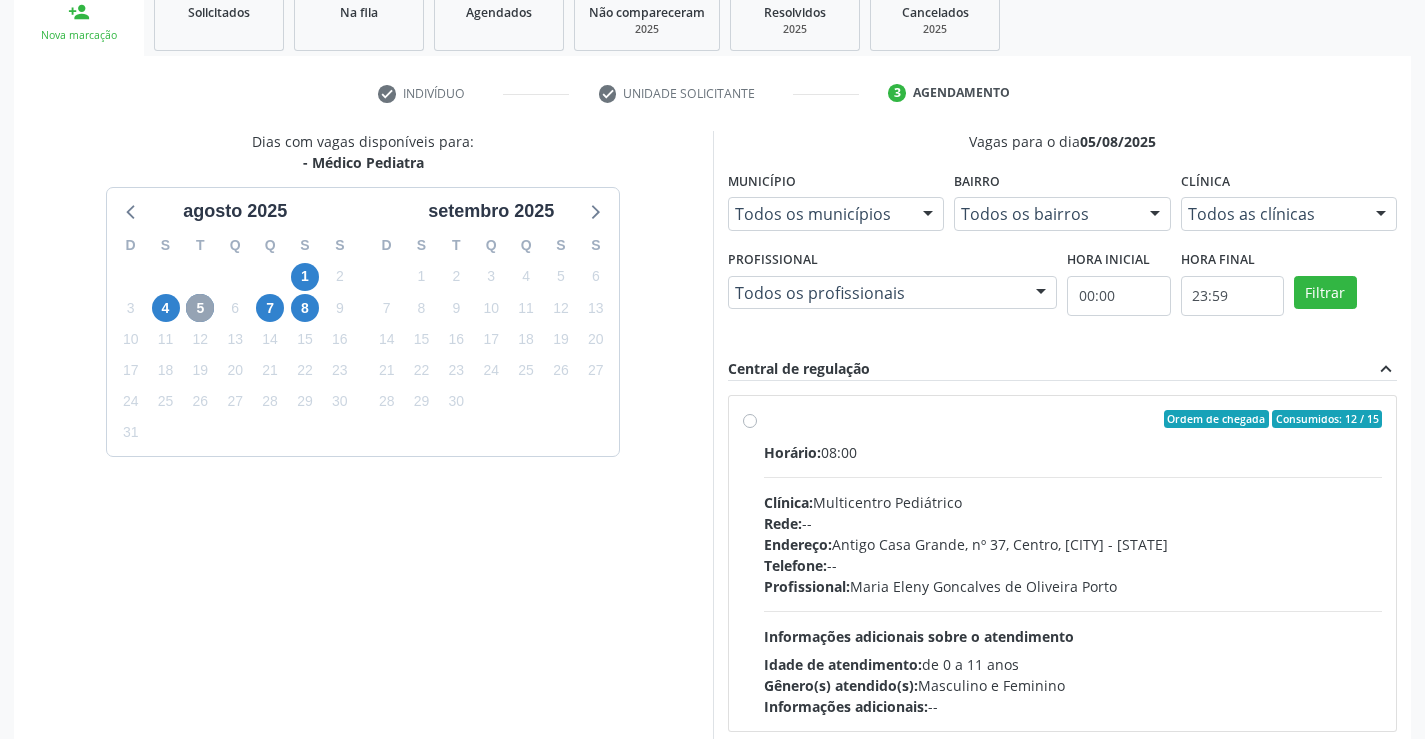 scroll, scrollTop: 420, scrollLeft: 0, axis: vertical 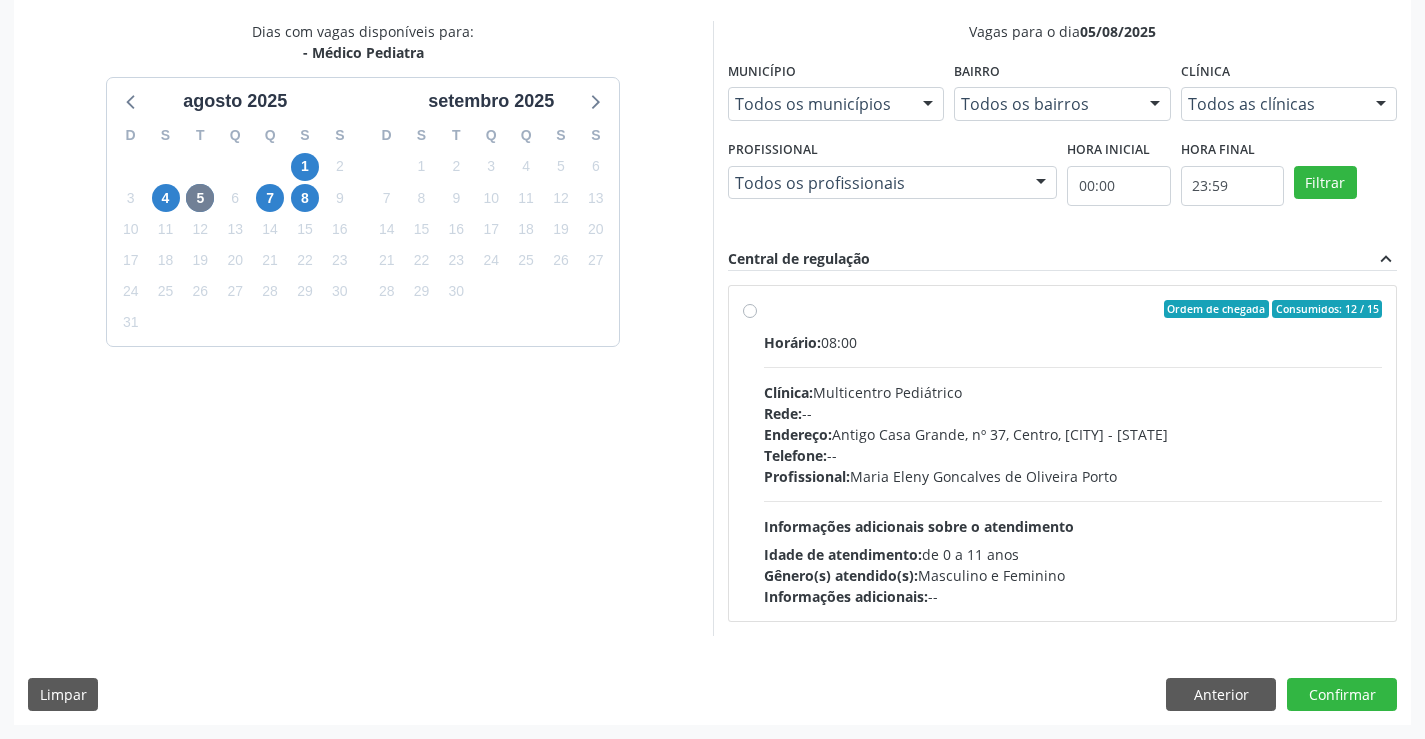 click on "Ordem de chegada
Consumidos: 12 / 15
Horário:   08:00
Clínica:  Multicentro Pediátrico
Rede:
--
Endereço:   Antigo Casa Grande, nº 37, Centro, Campo Formoso - BA
Telefone:   --
Profissional:
Maria Eleny Goncalves de Oliveira Porto
Informações adicionais sobre o atendimento
Idade de atendimento:
de 0 a 11 anos
Gênero(s) atendido(s):
Masculino e Feminino
Informações adicionais:
--" at bounding box center [1073, 453] 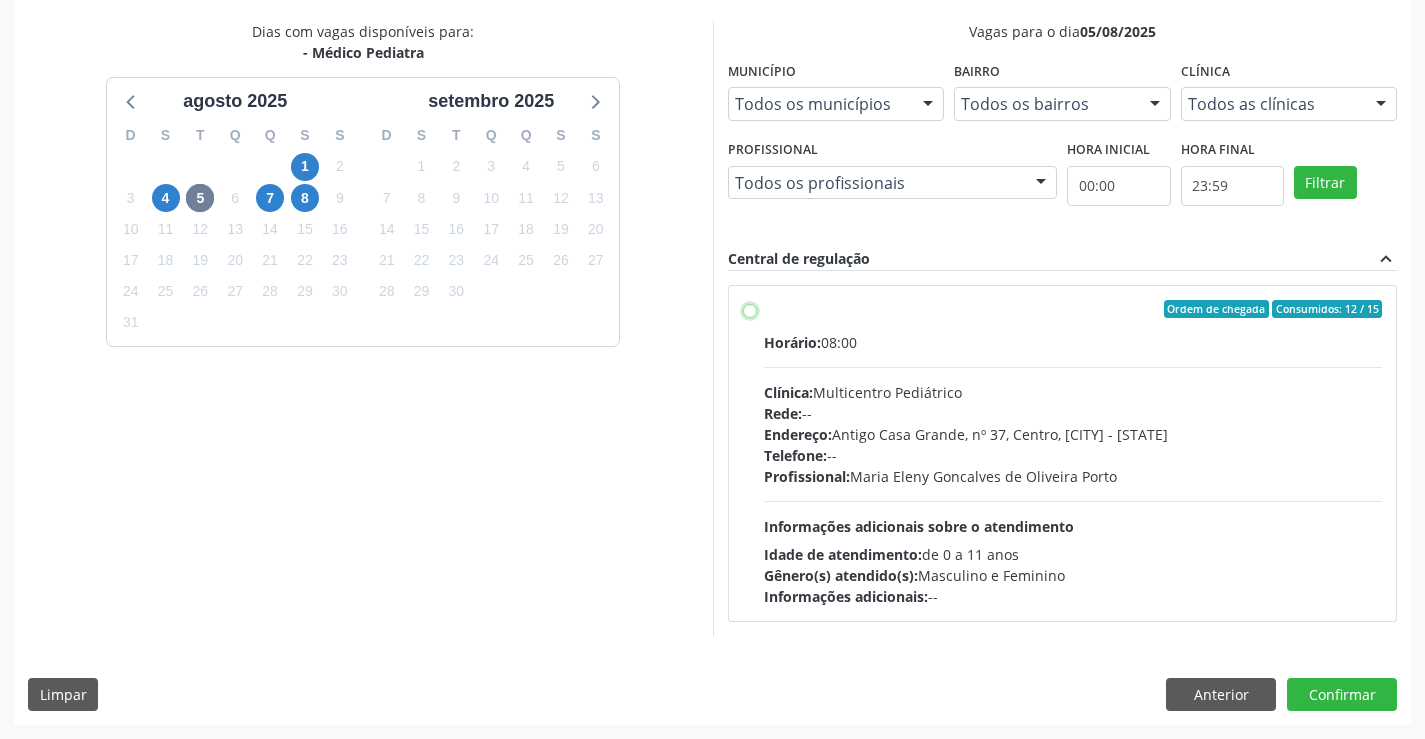 click on "Ordem de chegada
Consumidos: 12 / 15
Horário:   08:00
Clínica:  Multicentro Pediátrico
Rede:
--
Endereço:   Antigo Casa Grande, nº 37, Centro, Campo Formoso - BA
Telefone:   --
Profissional:
Maria Eleny Goncalves de Oliveira Porto
Informações adicionais sobre o atendimento
Idade de atendimento:
de 0 a 11 anos
Gênero(s) atendido(s):
Masculino e Feminino
Informações adicionais:
--" at bounding box center [750, 309] 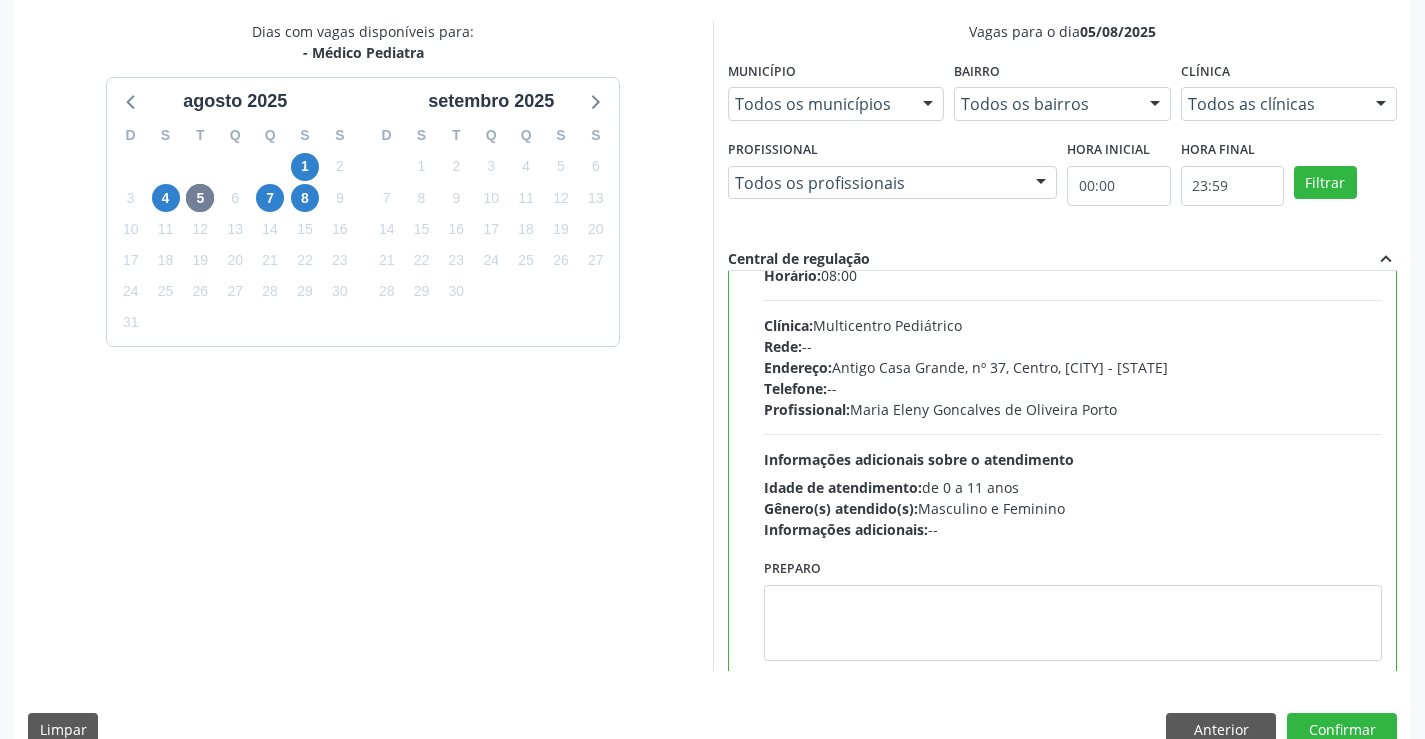 scroll, scrollTop: 99, scrollLeft: 0, axis: vertical 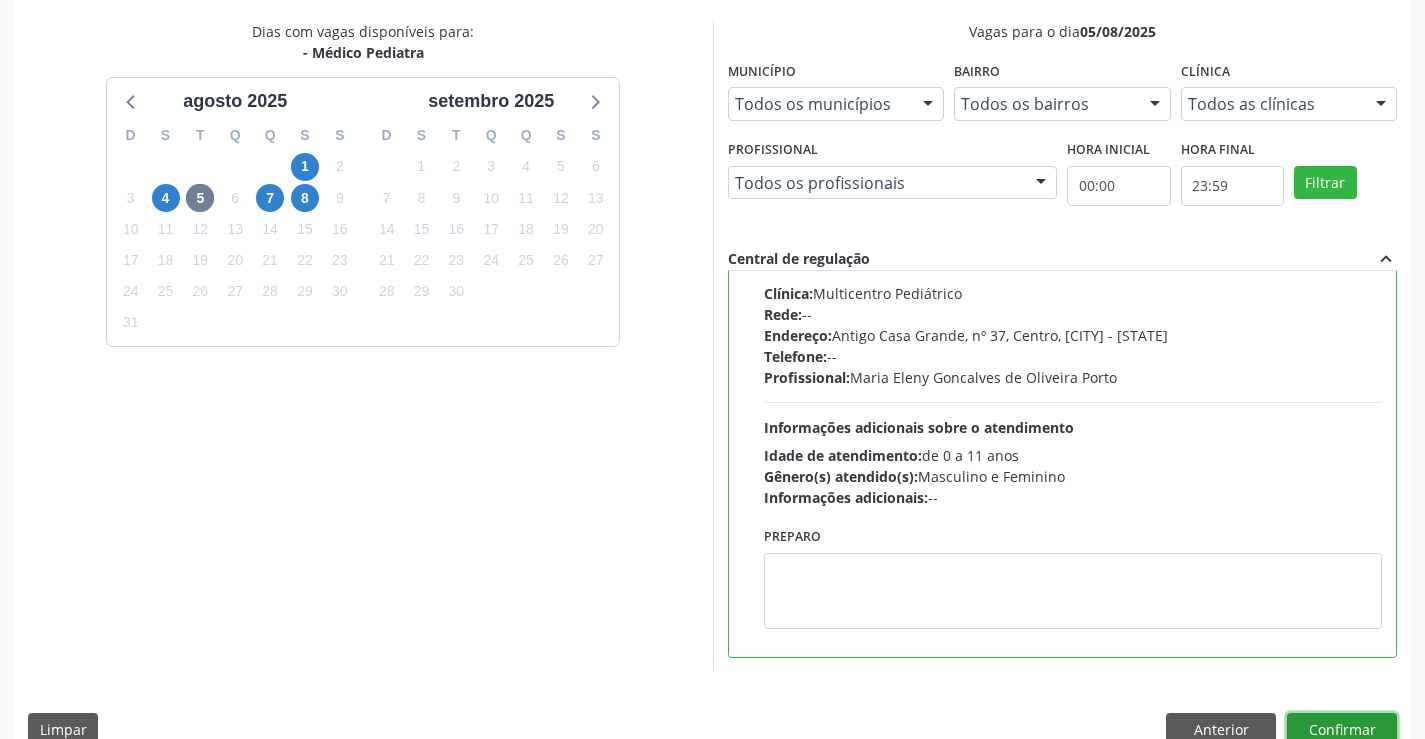 click on "Confirmar" at bounding box center [1342, 730] 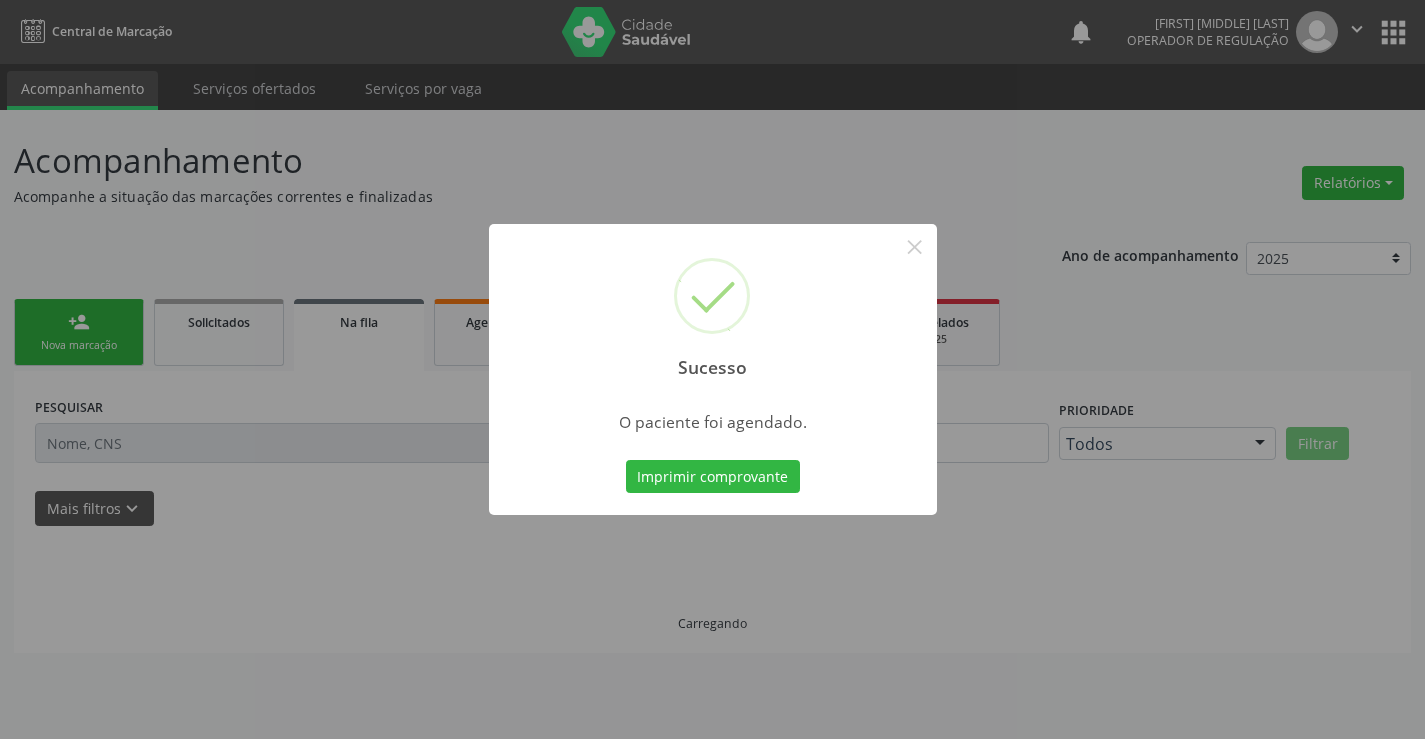 scroll, scrollTop: 0, scrollLeft: 0, axis: both 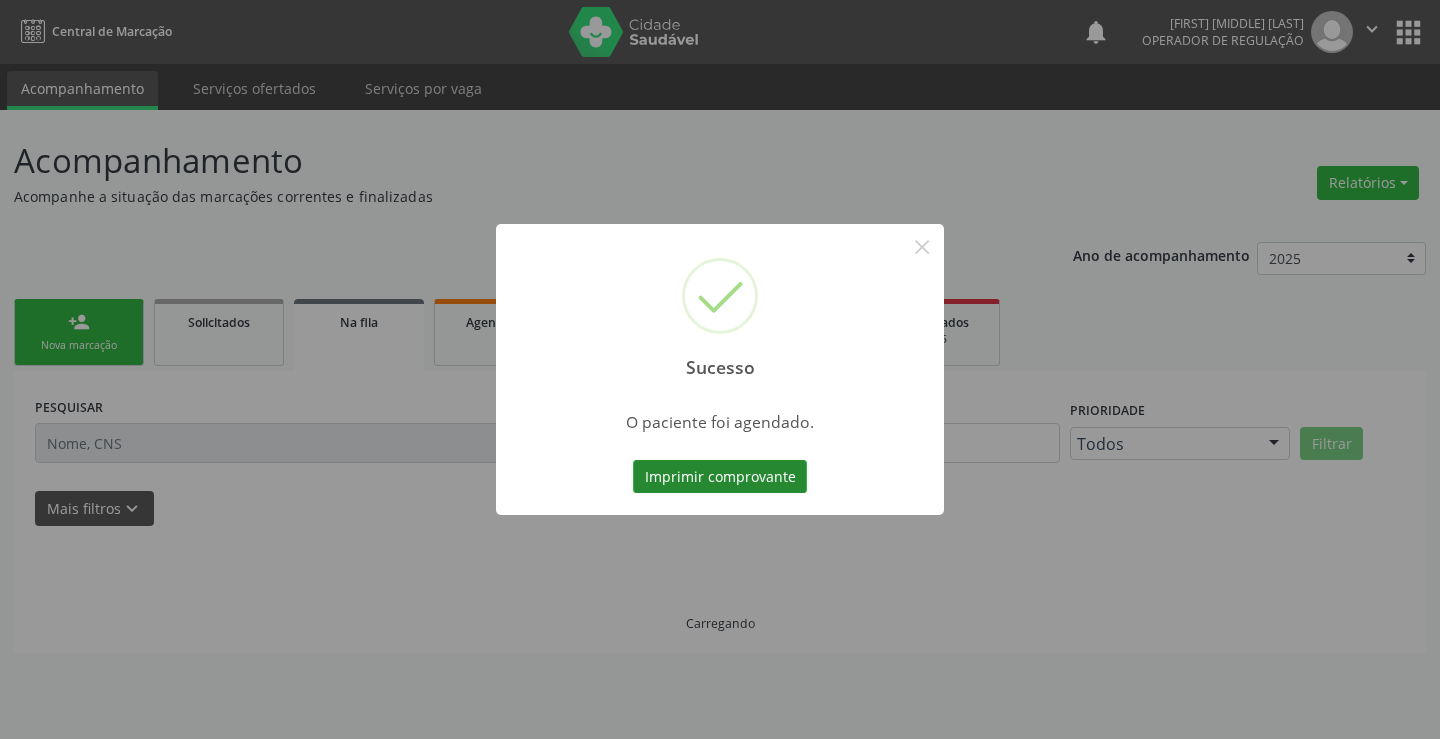 click on "Imprimir comprovante" at bounding box center (720, 477) 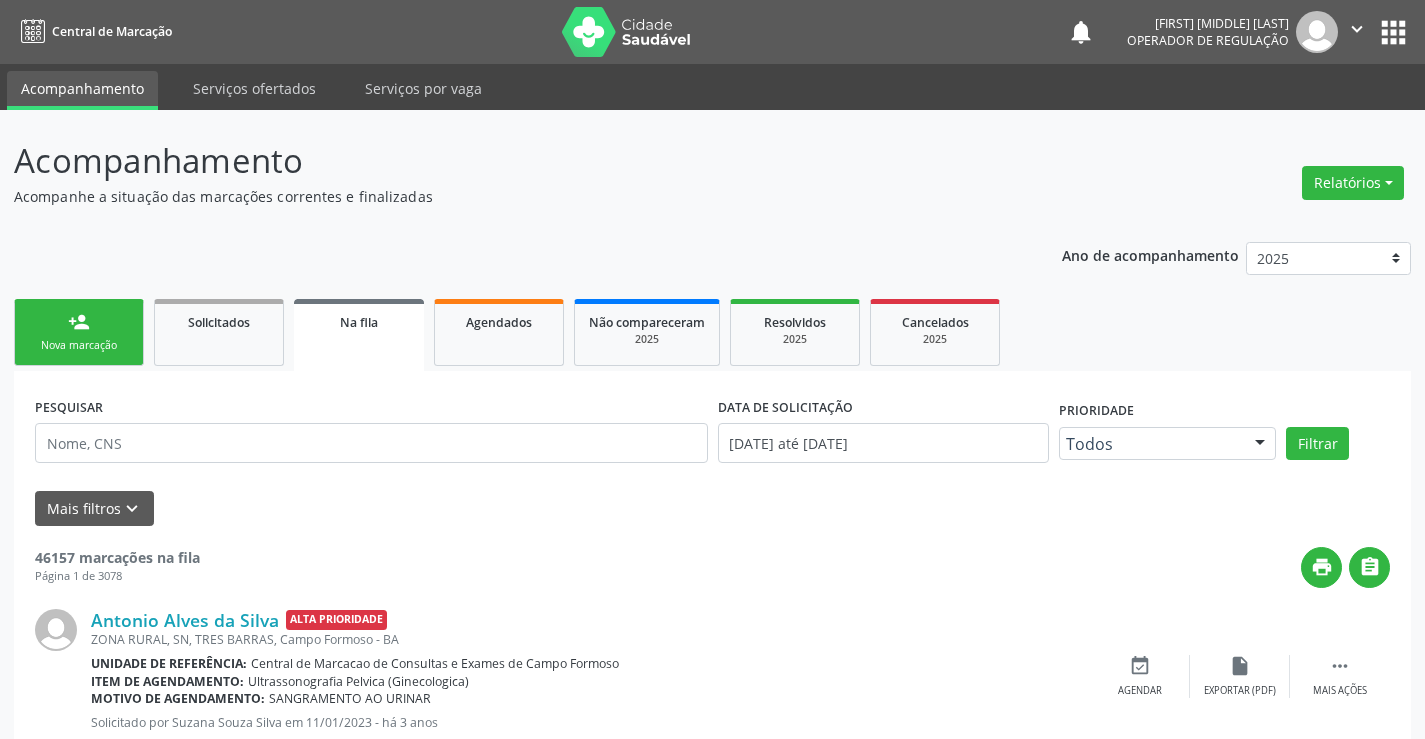 click on "Nova marcação" at bounding box center (79, 345) 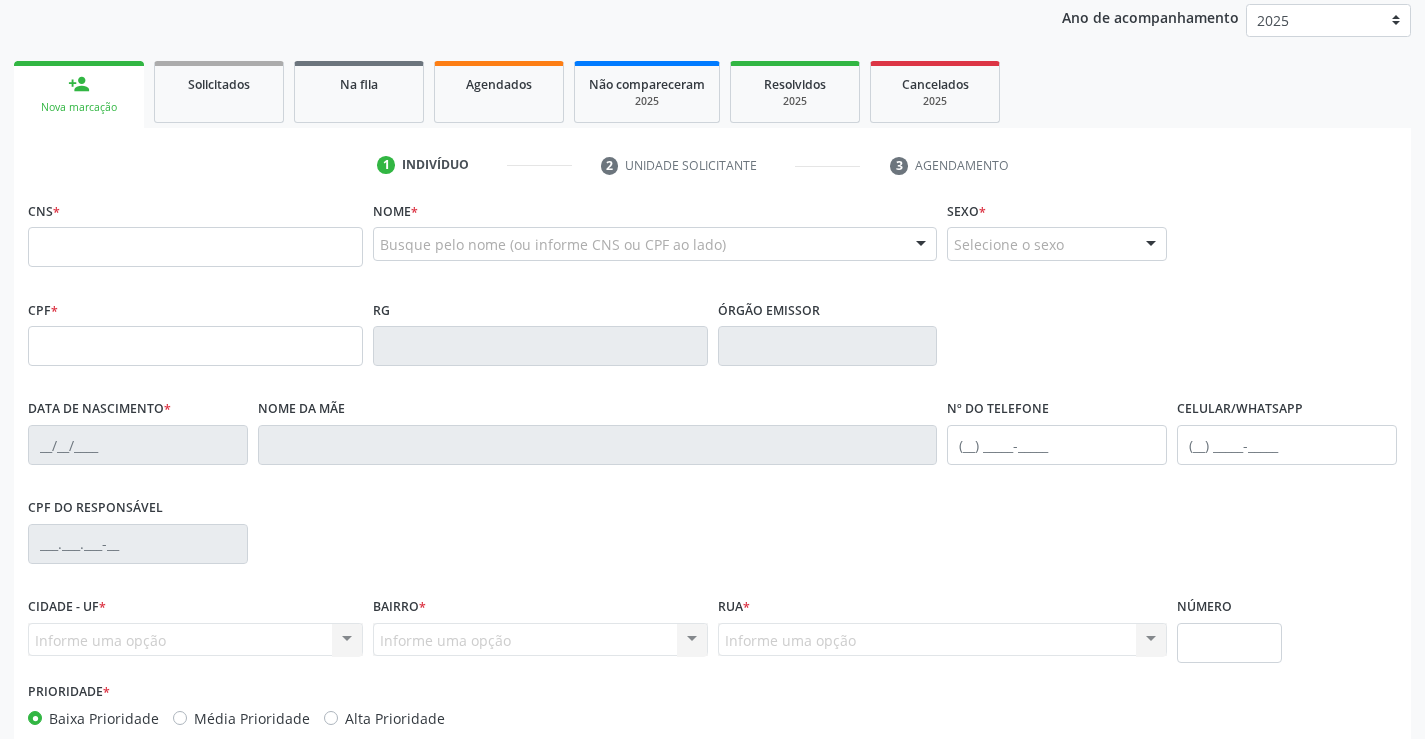 scroll, scrollTop: 300, scrollLeft: 0, axis: vertical 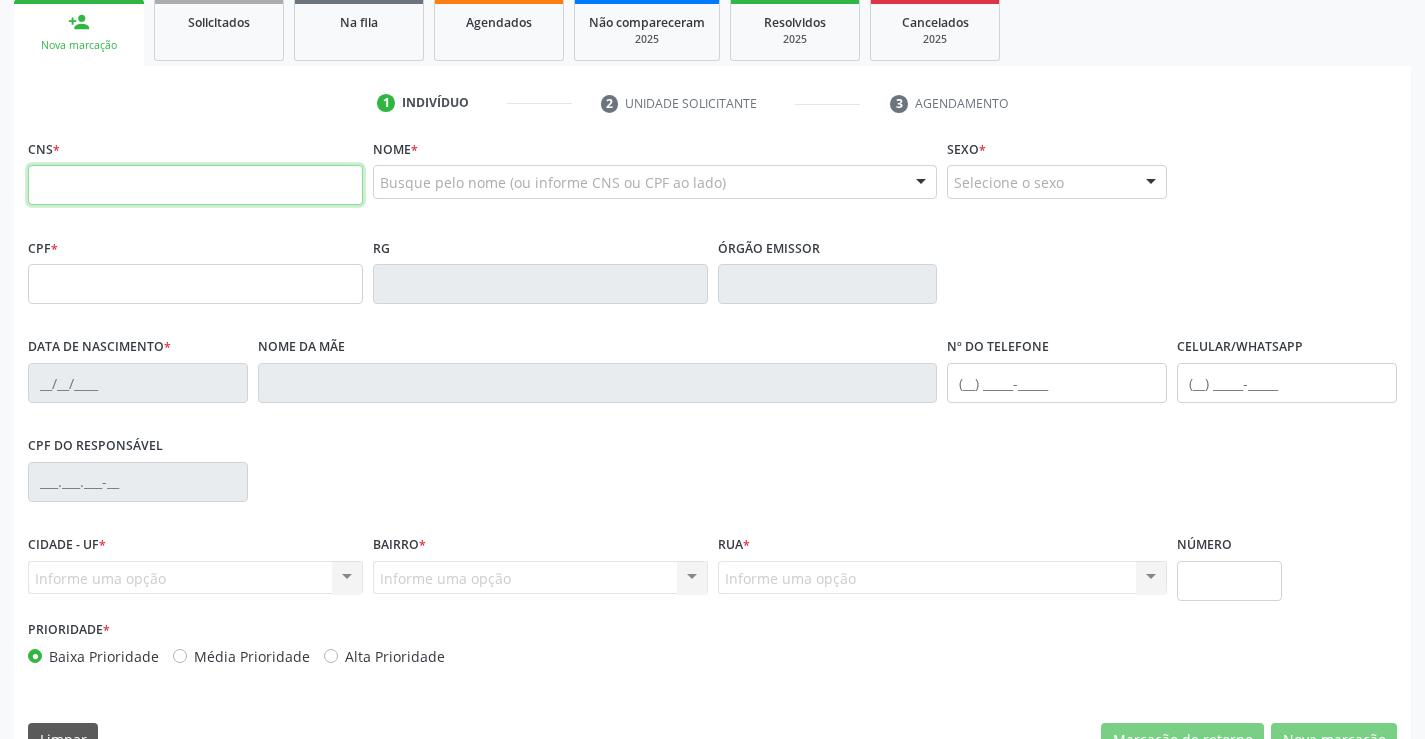 click at bounding box center (195, 185) 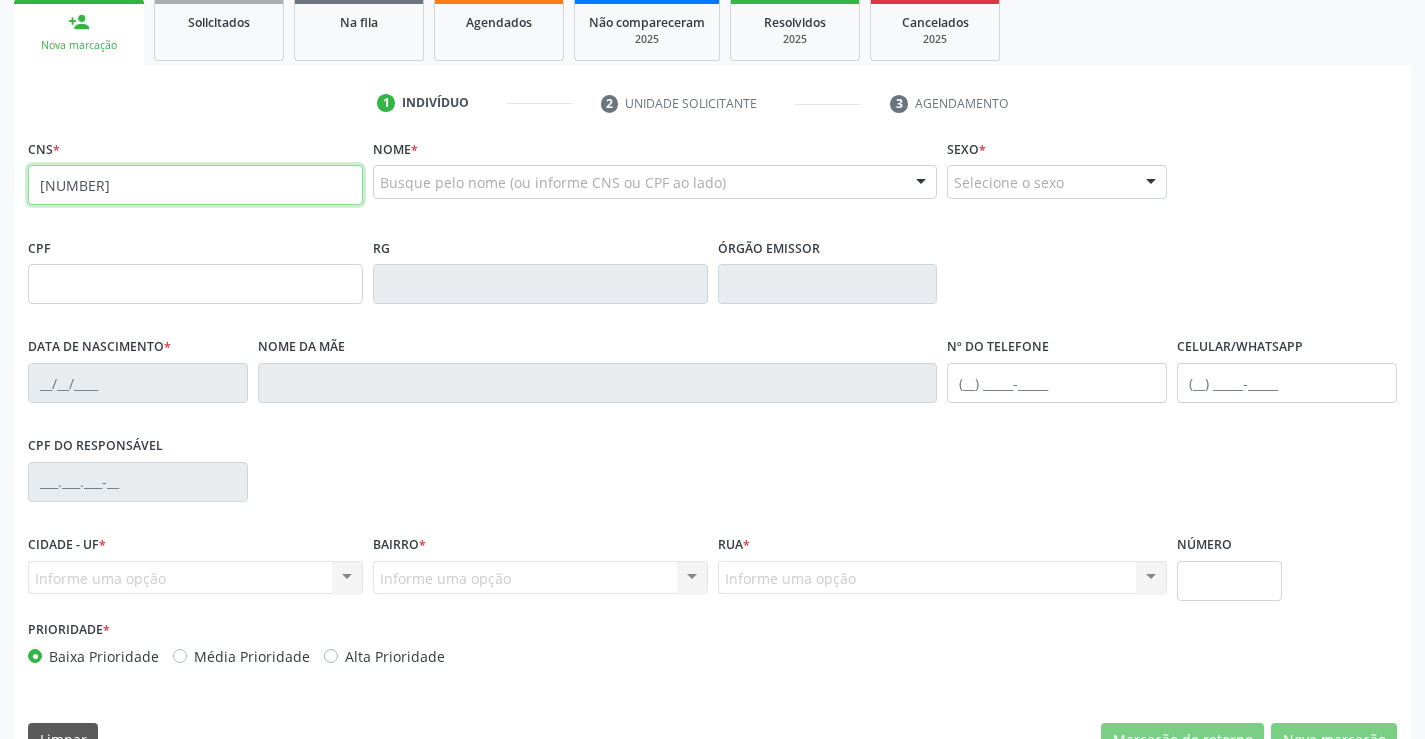 type on "[PHONE]" 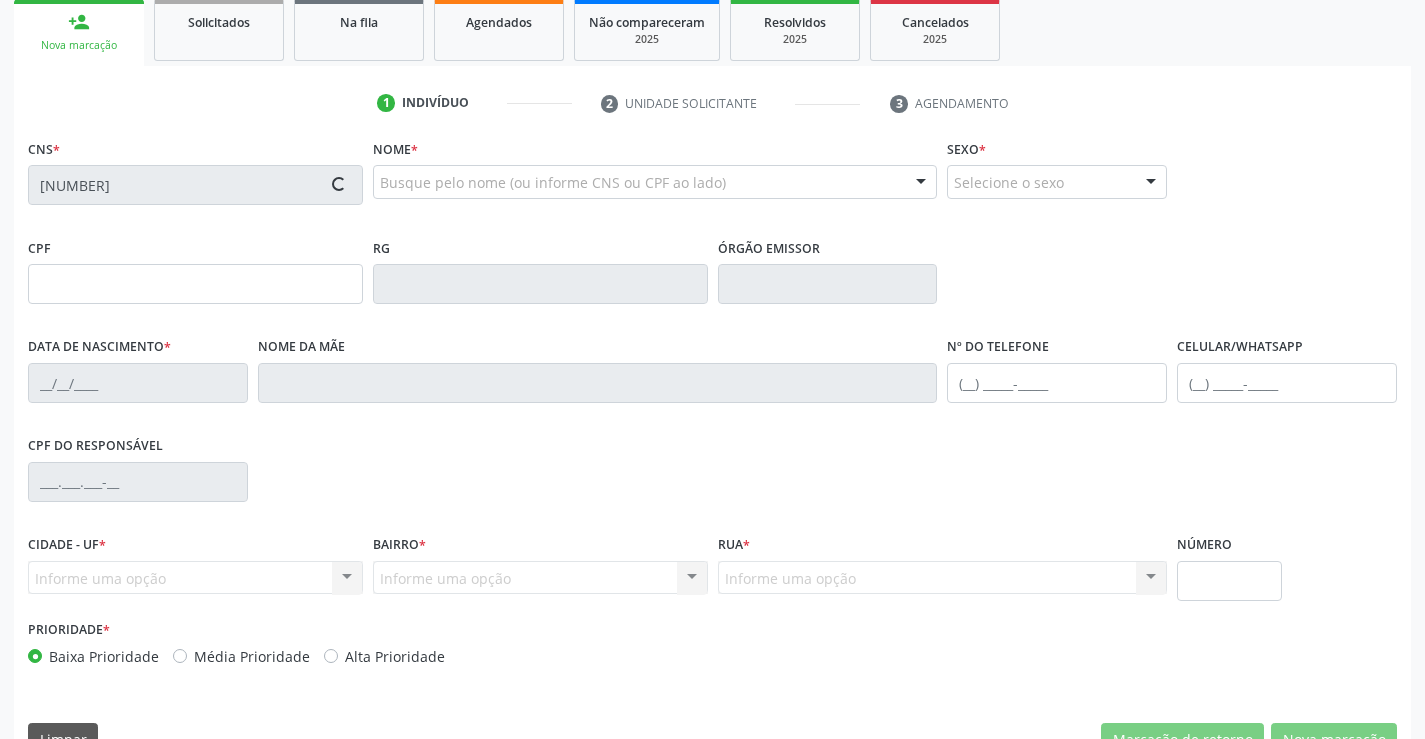 type on "[DATE]" 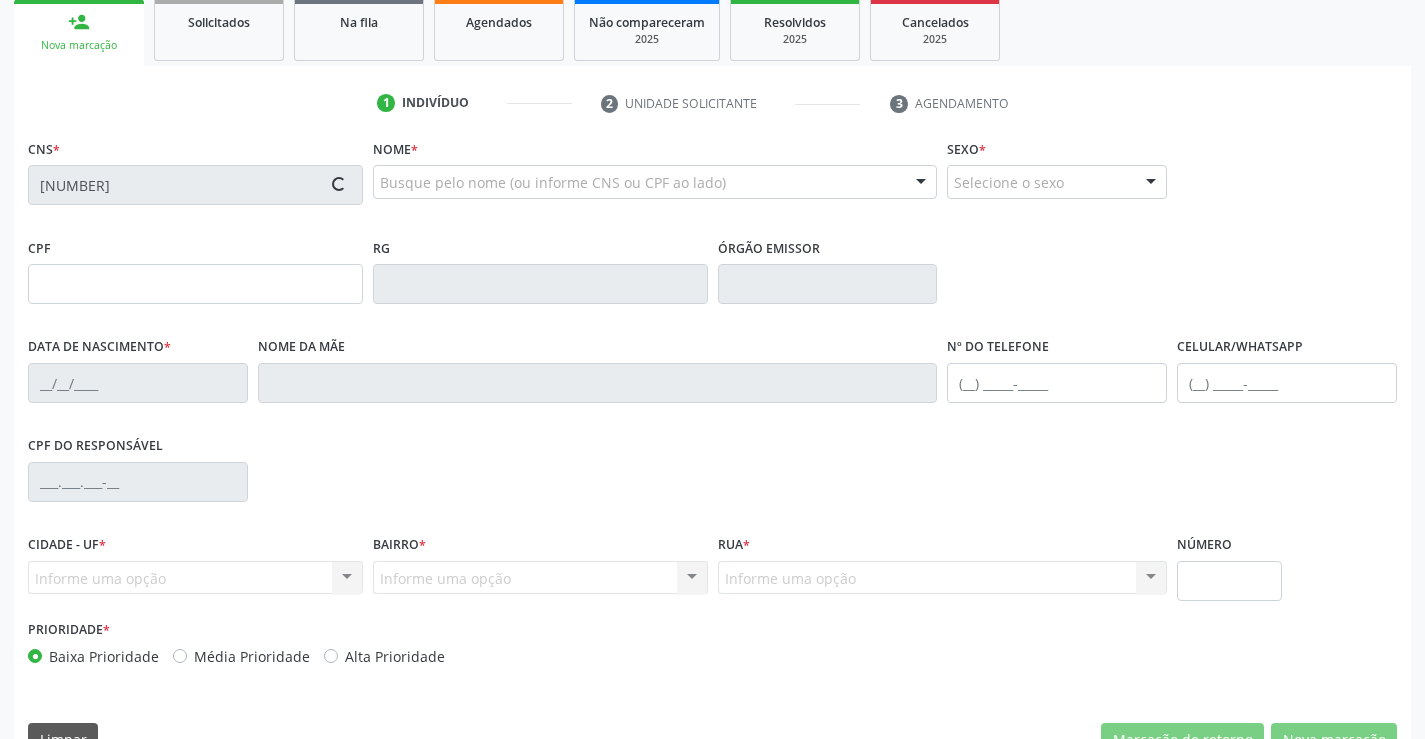 type on "(74) [PHONE]" 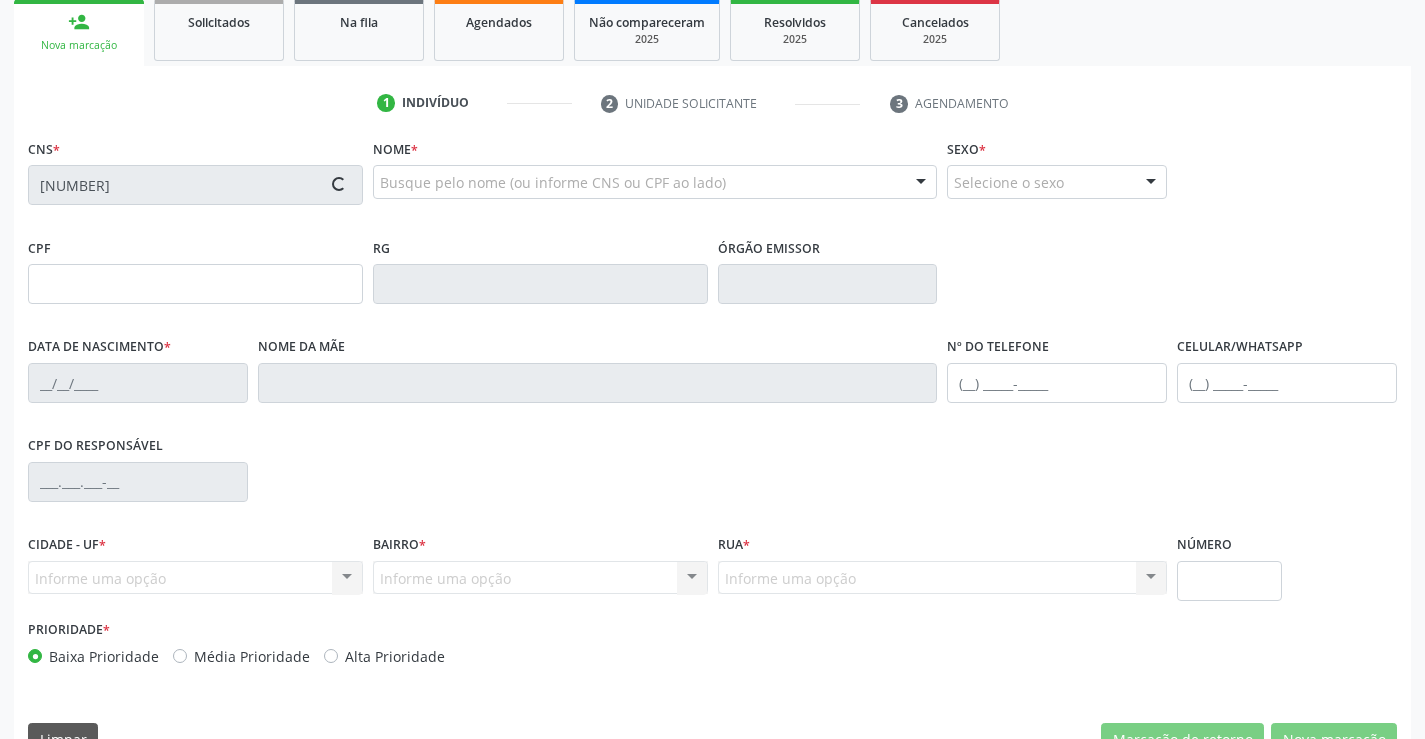 type on "(74) [PHONE]" 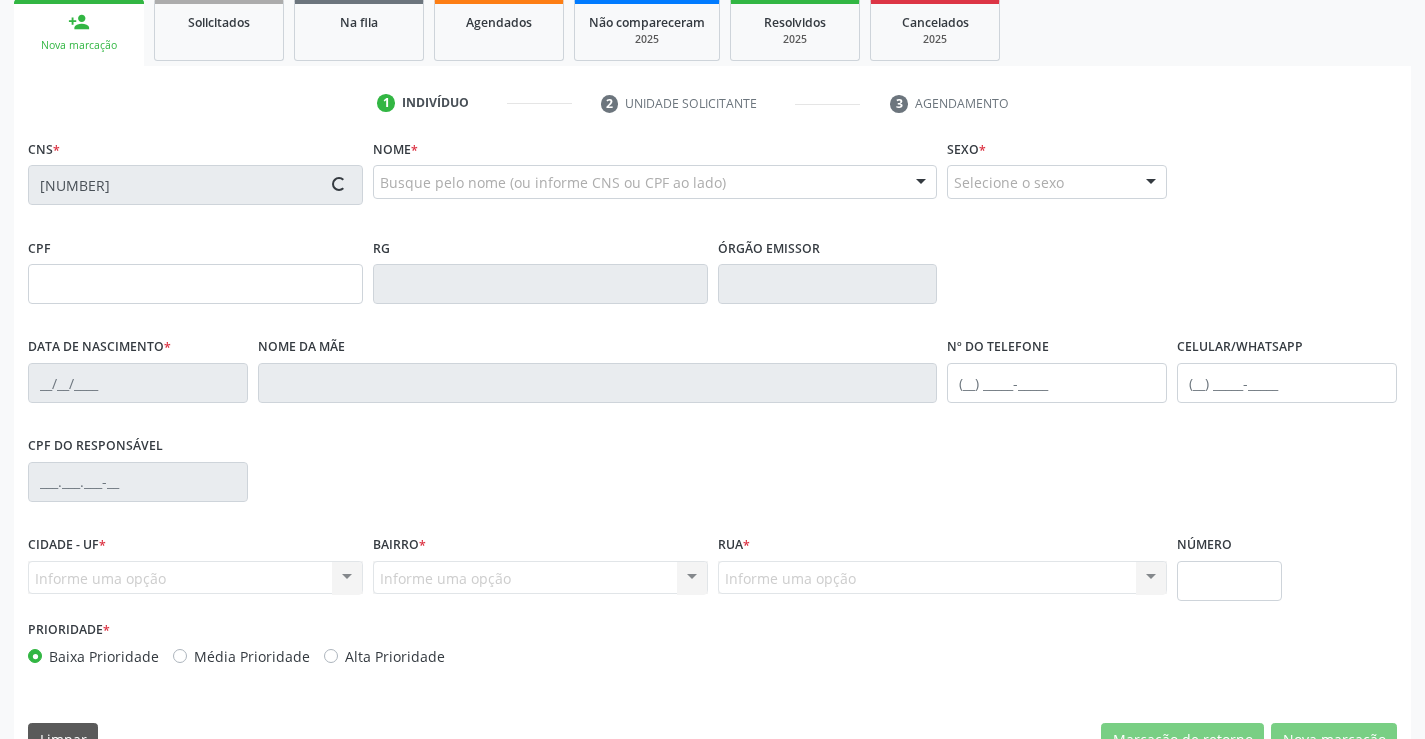 type on "S/N" 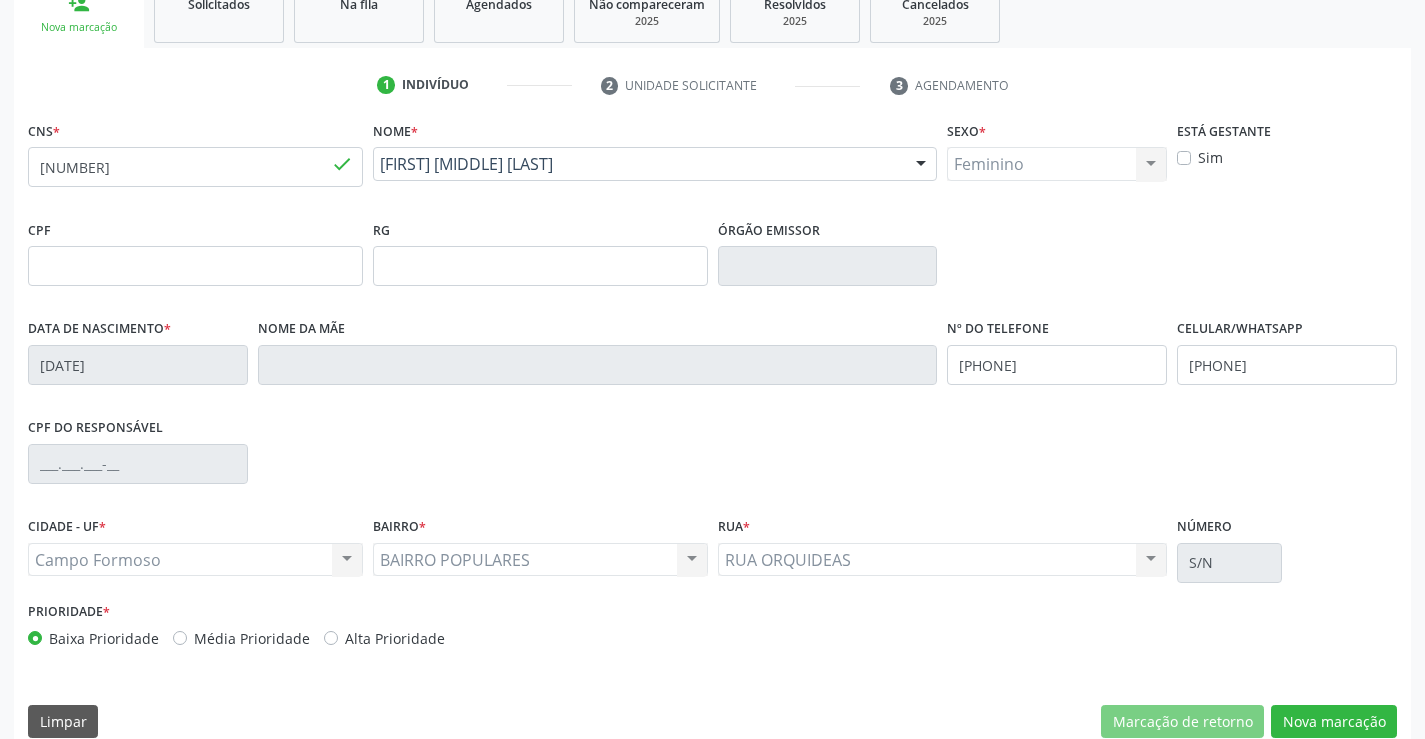 scroll, scrollTop: 345, scrollLeft: 0, axis: vertical 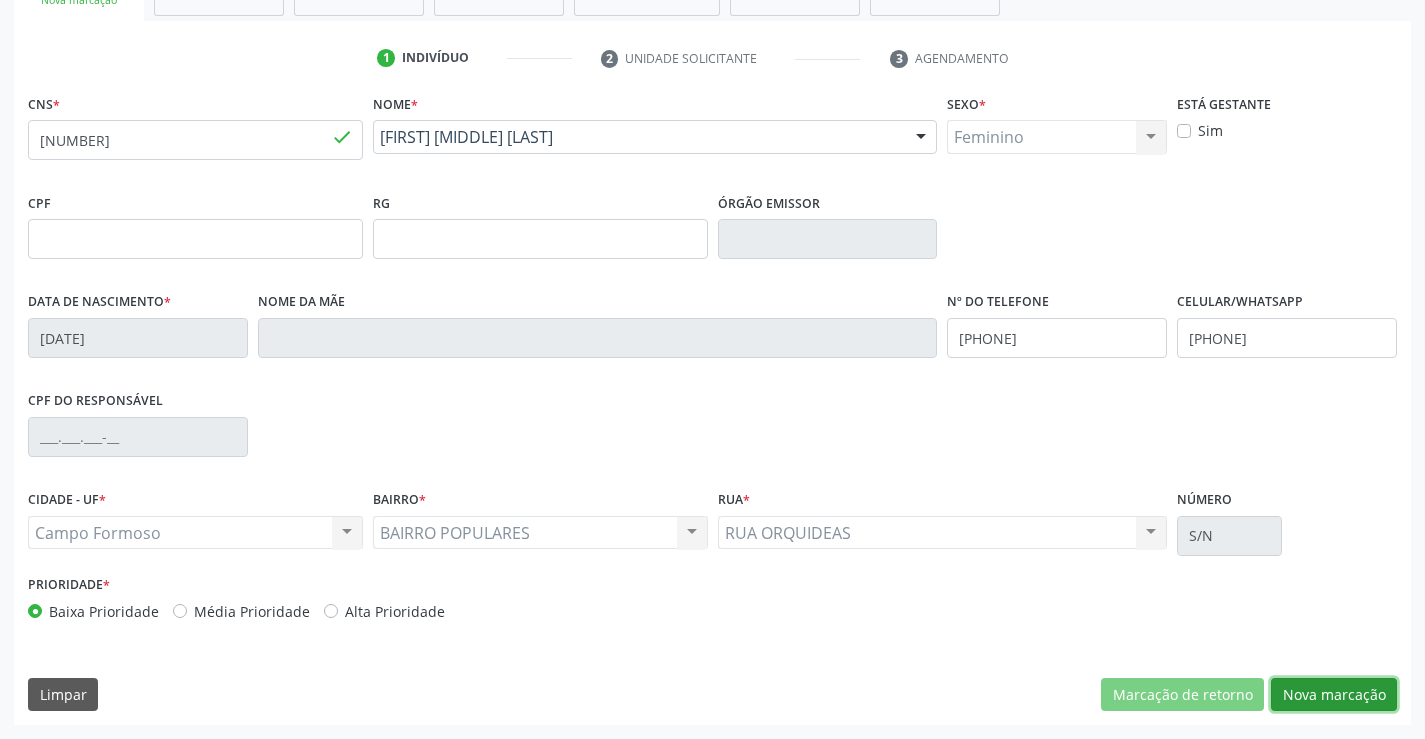 click on "Nova marcação" at bounding box center [1334, 695] 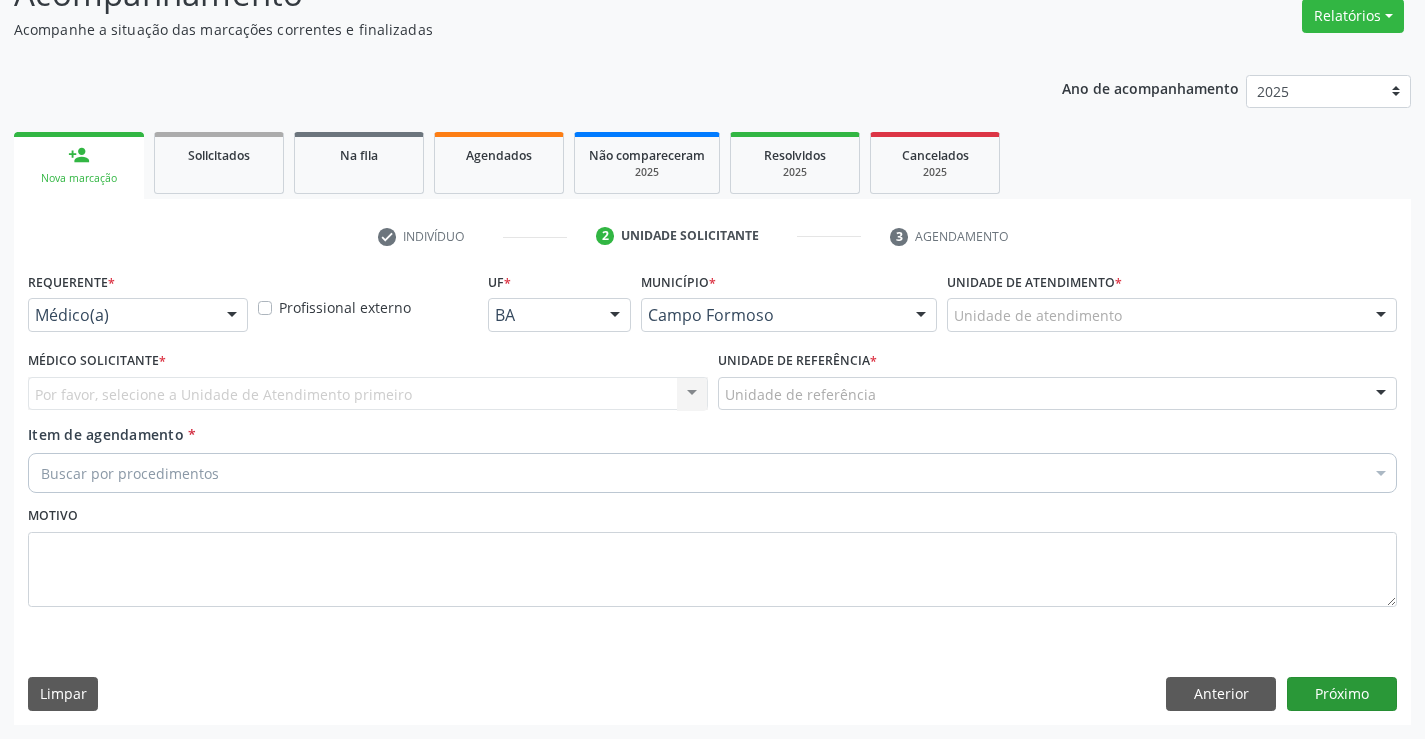 scroll, scrollTop: 167, scrollLeft: 0, axis: vertical 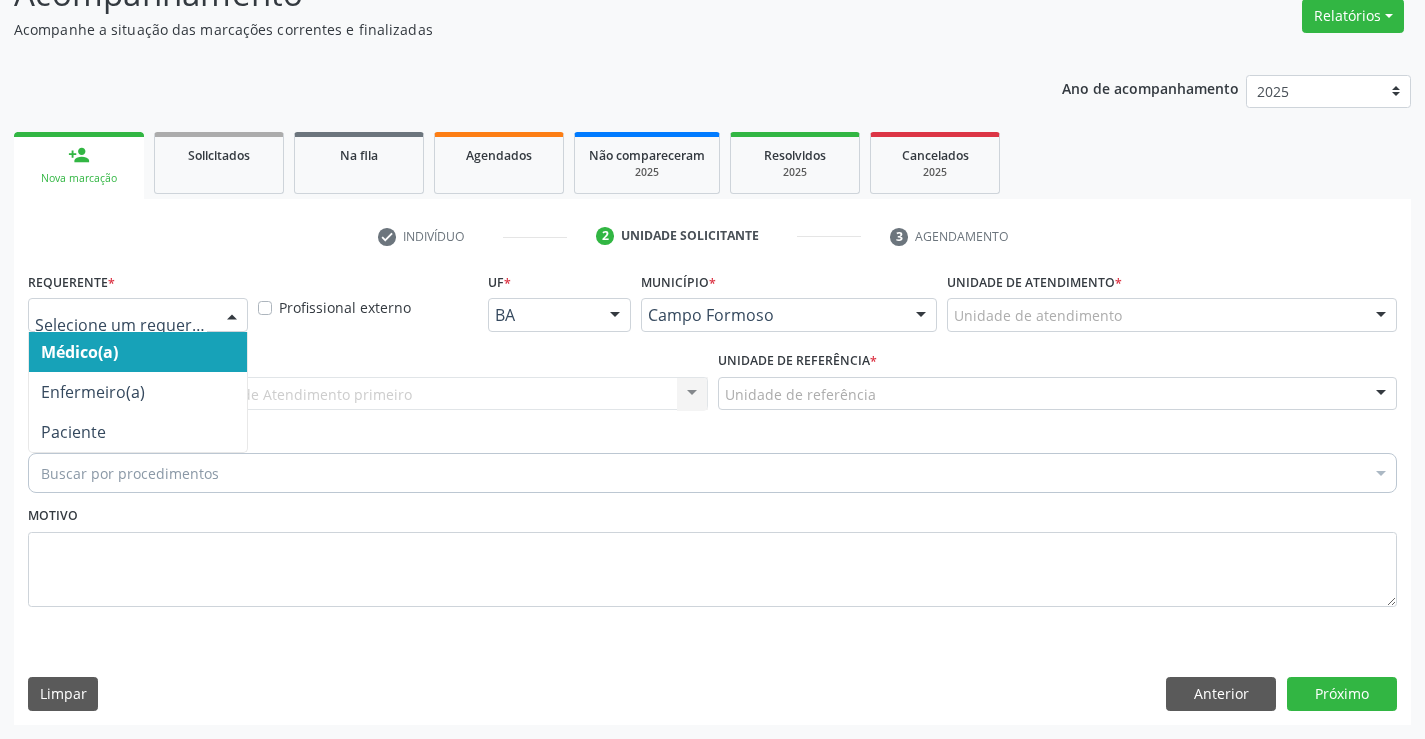 drag, startPoint x: 227, startPoint y: 321, endPoint x: 181, endPoint y: 357, distance: 58.412327 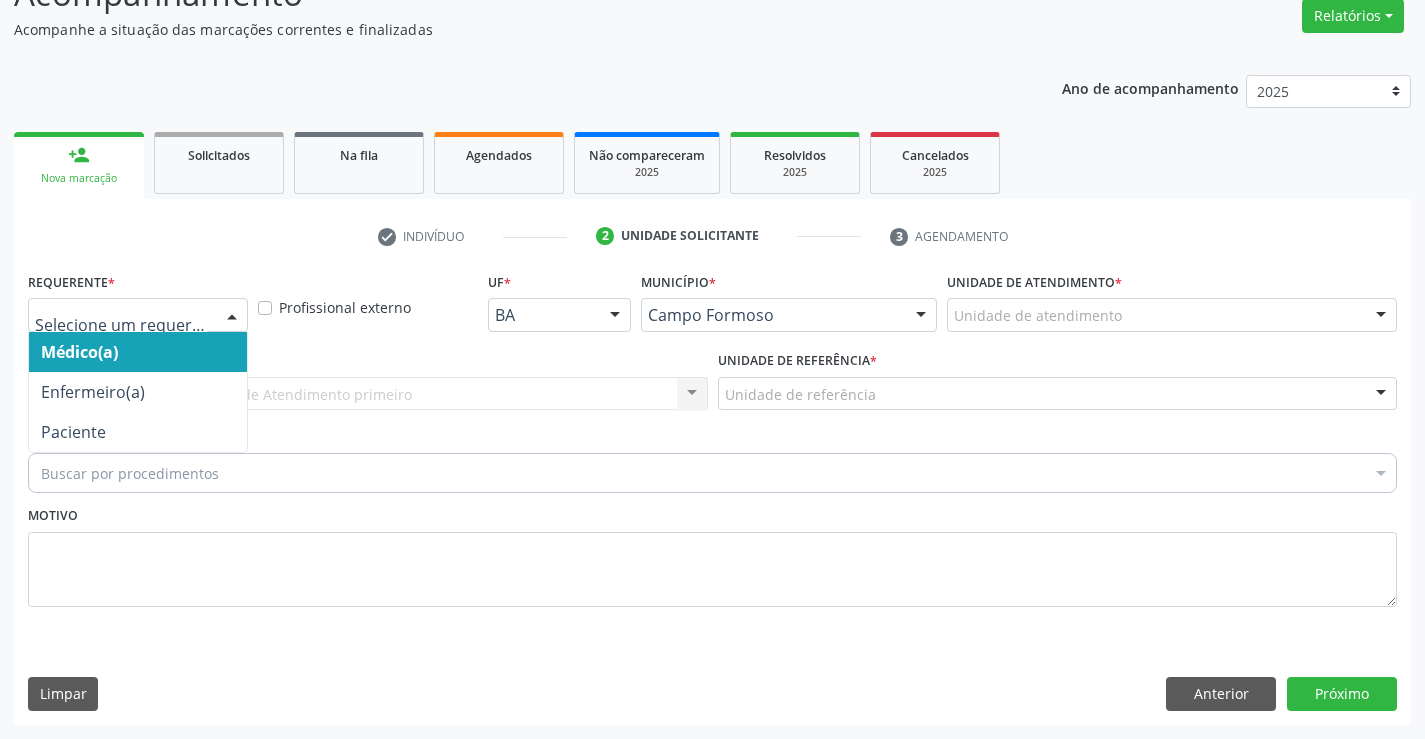 click at bounding box center (232, 316) 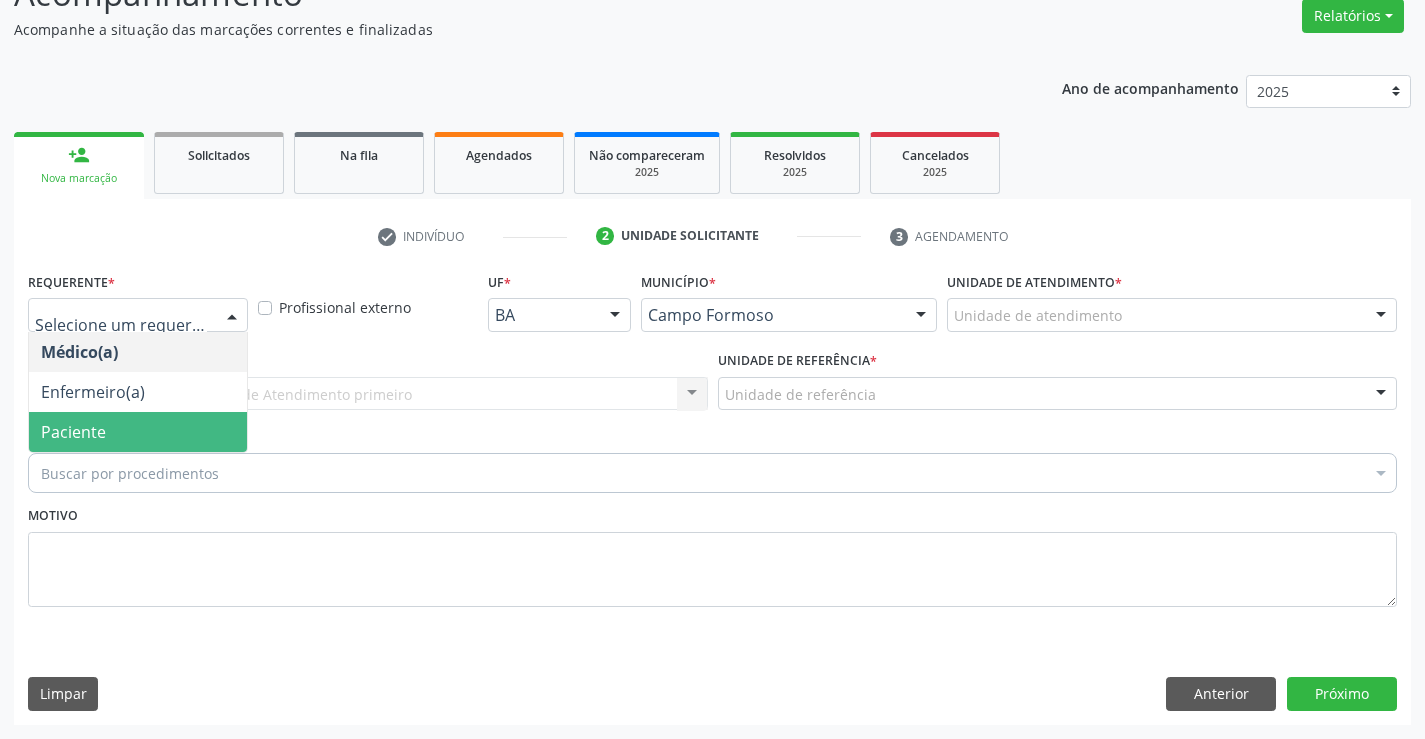 click on "Paciente" at bounding box center (138, 432) 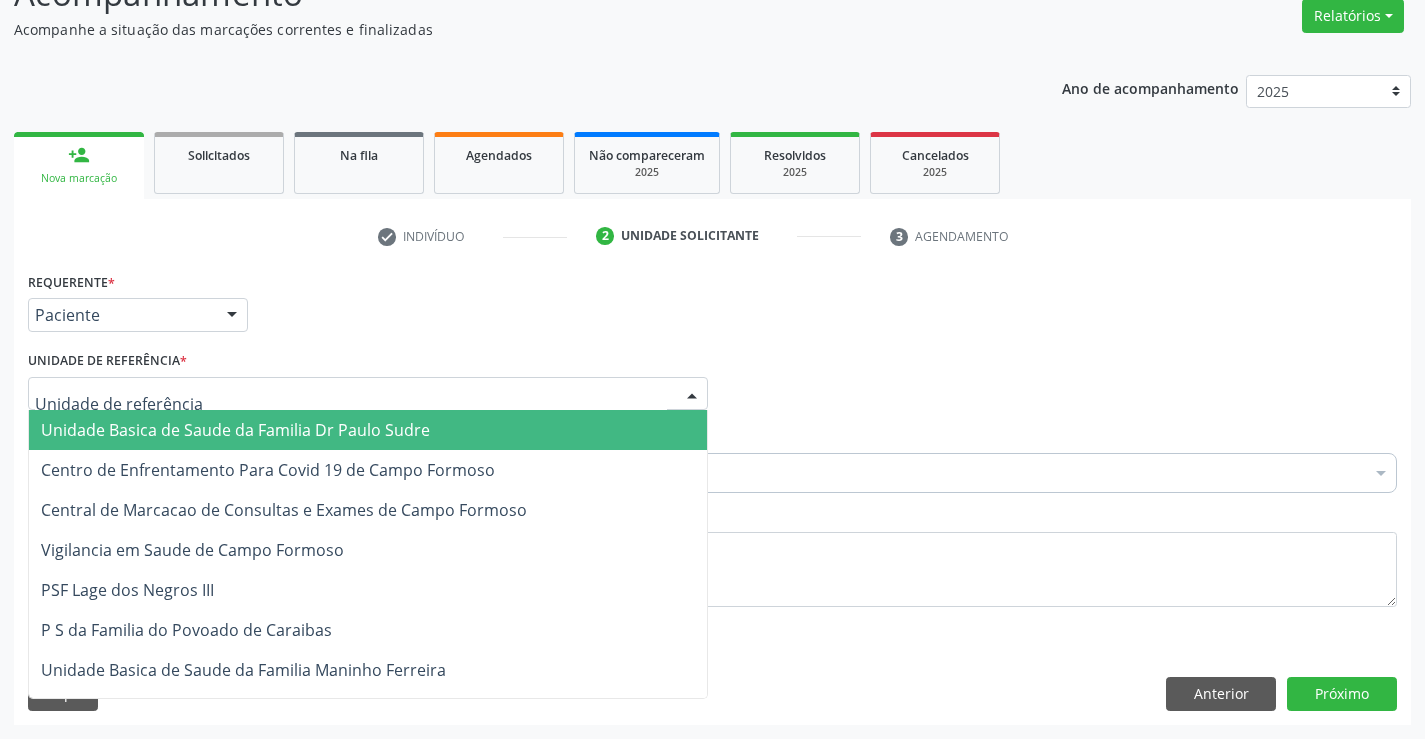 click at bounding box center [368, 394] 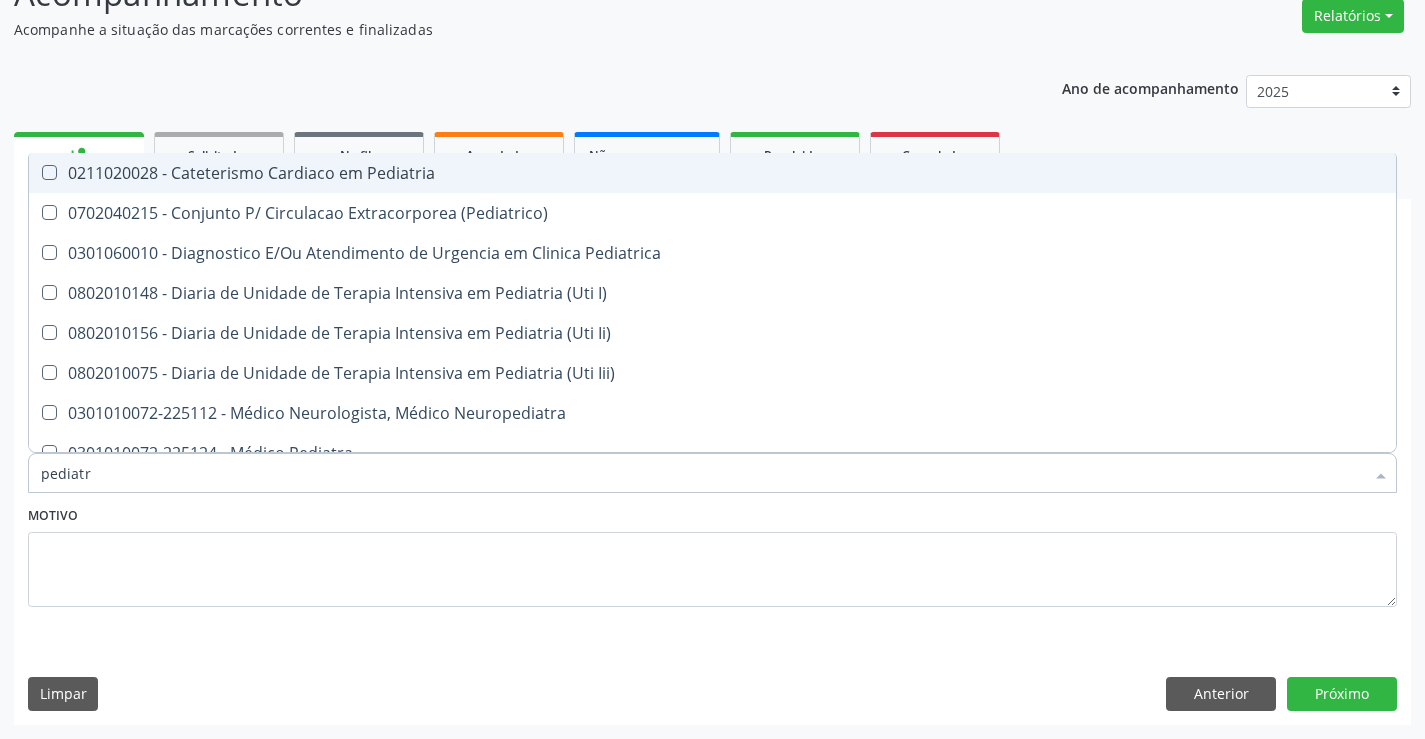 type on "pediatra" 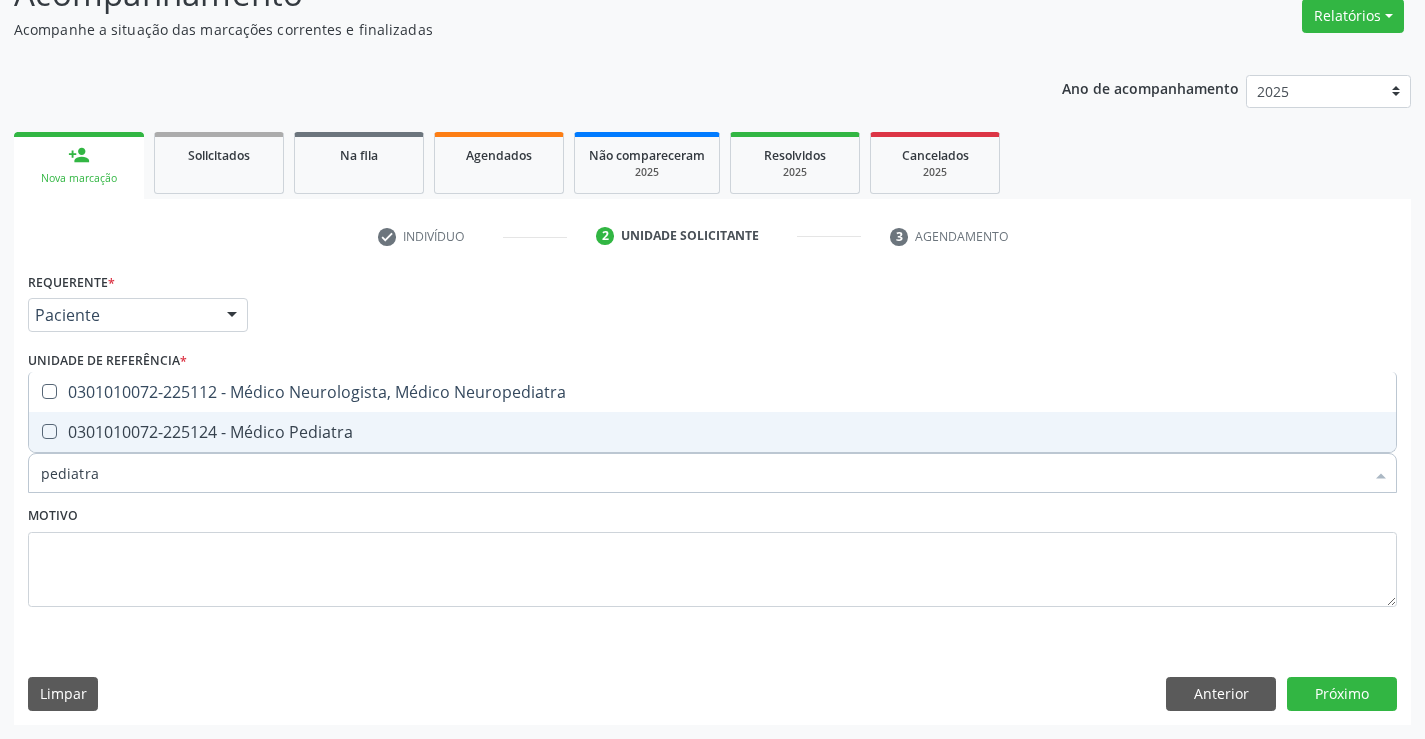 click on "0301010072-225124 - Médico Pediatra" at bounding box center (712, 432) 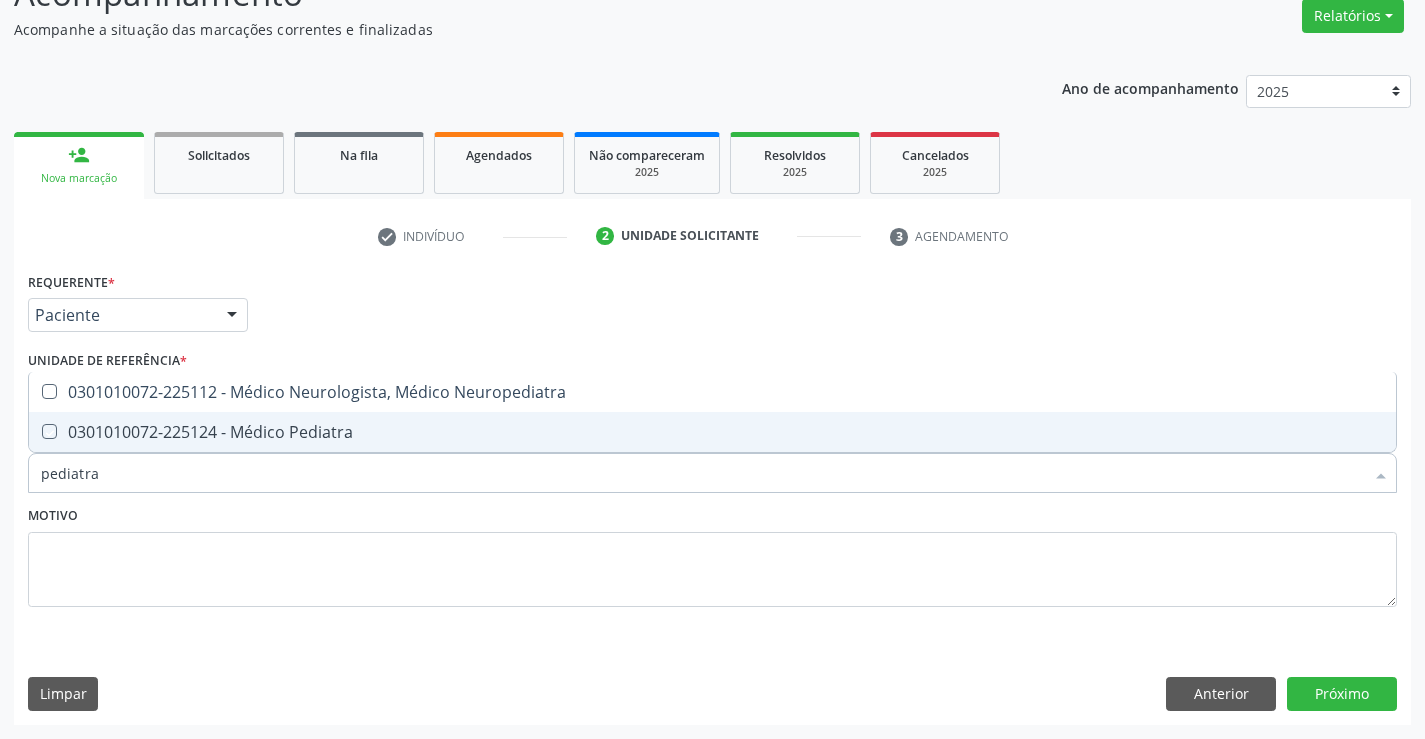 checkbox on "true" 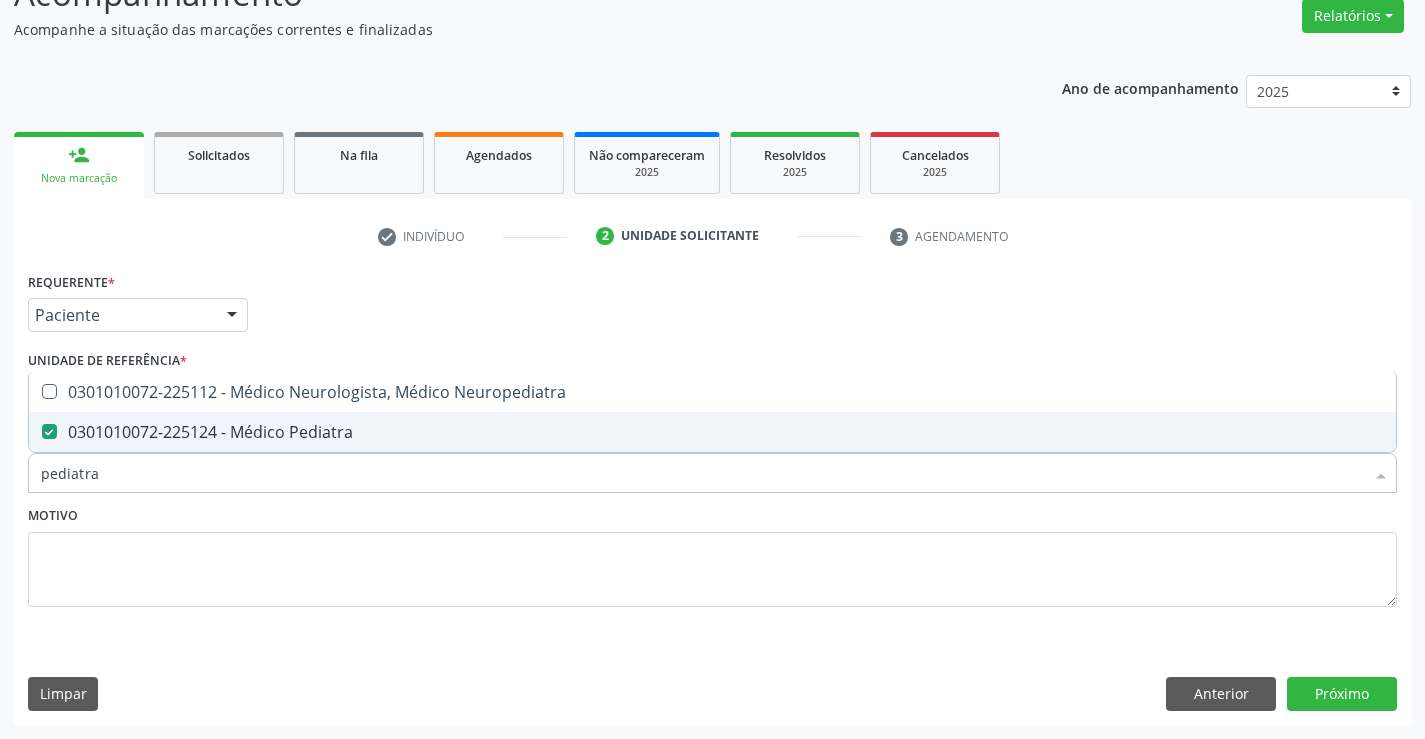 click on "Motivo" at bounding box center [712, 554] 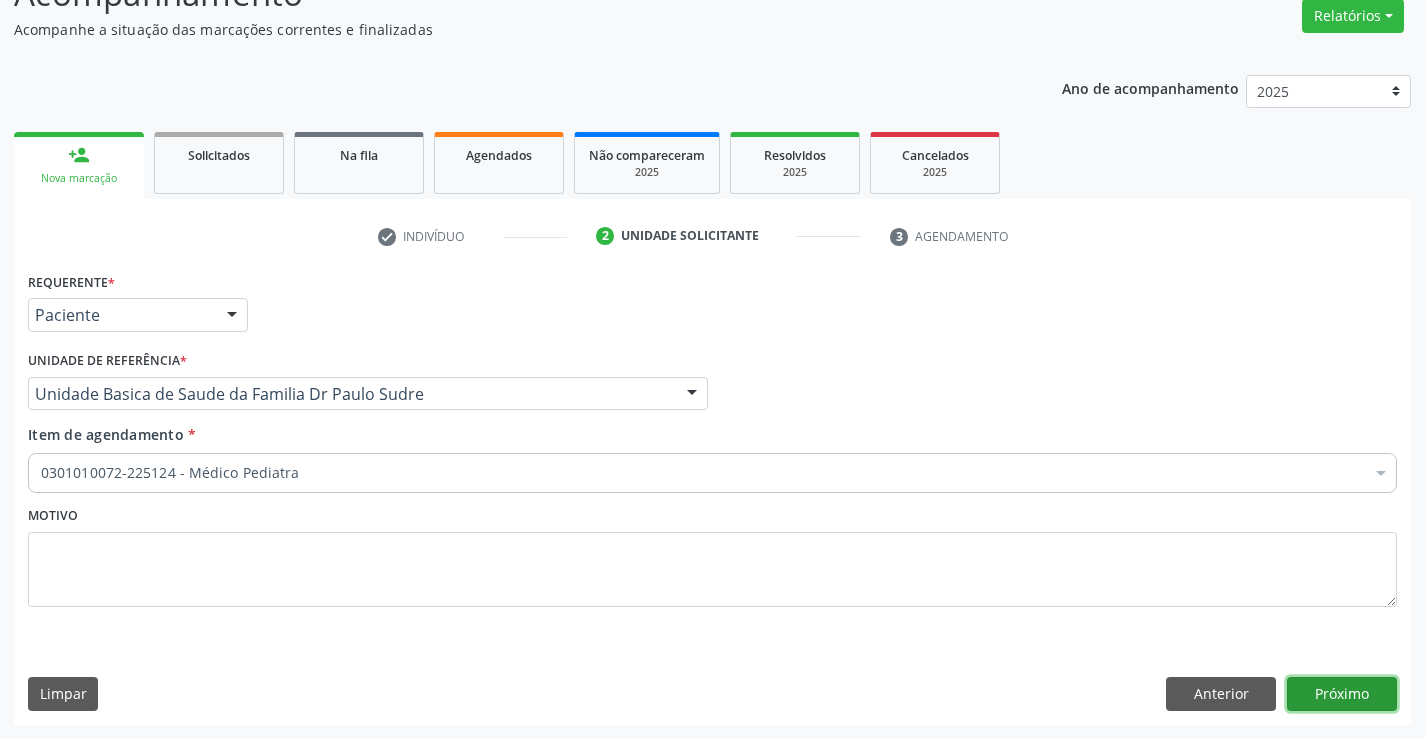 click on "Próximo" at bounding box center (1342, 694) 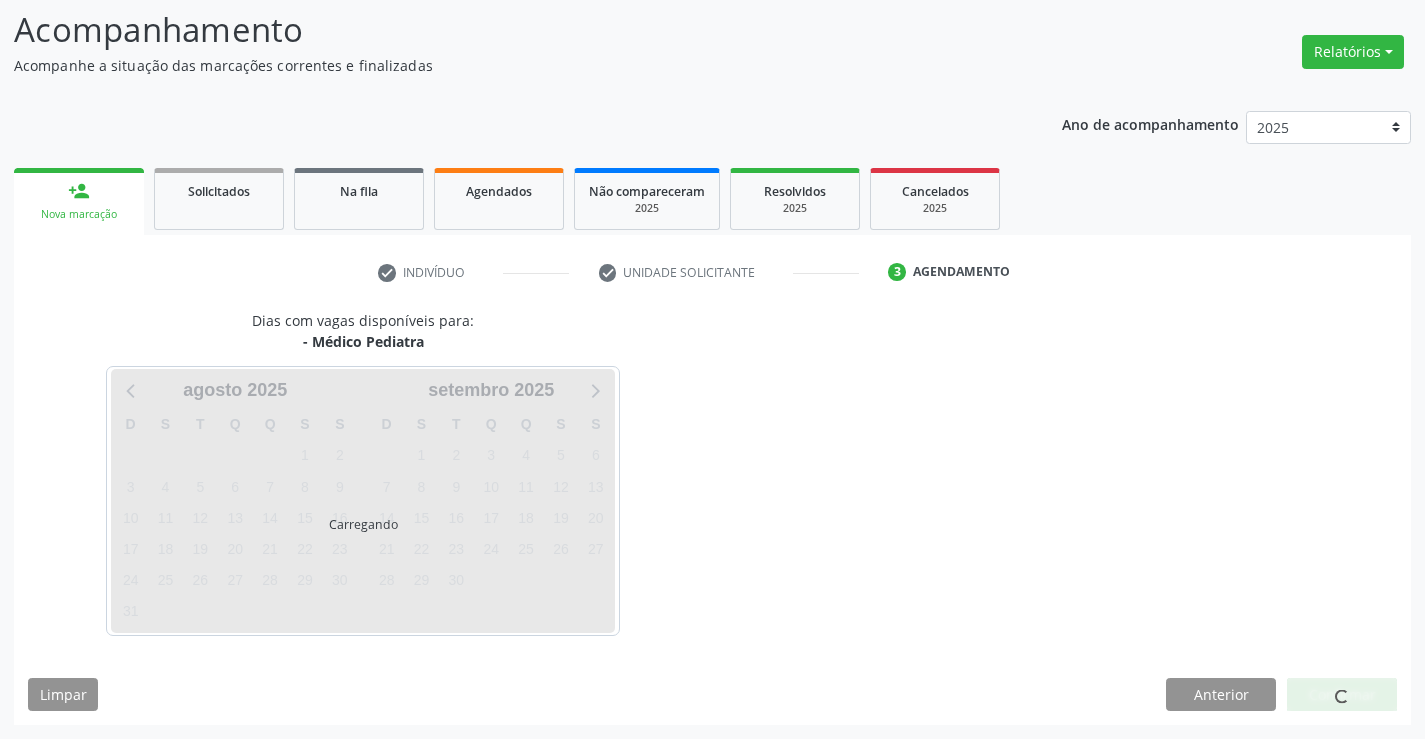 scroll, scrollTop: 131, scrollLeft: 0, axis: vertical 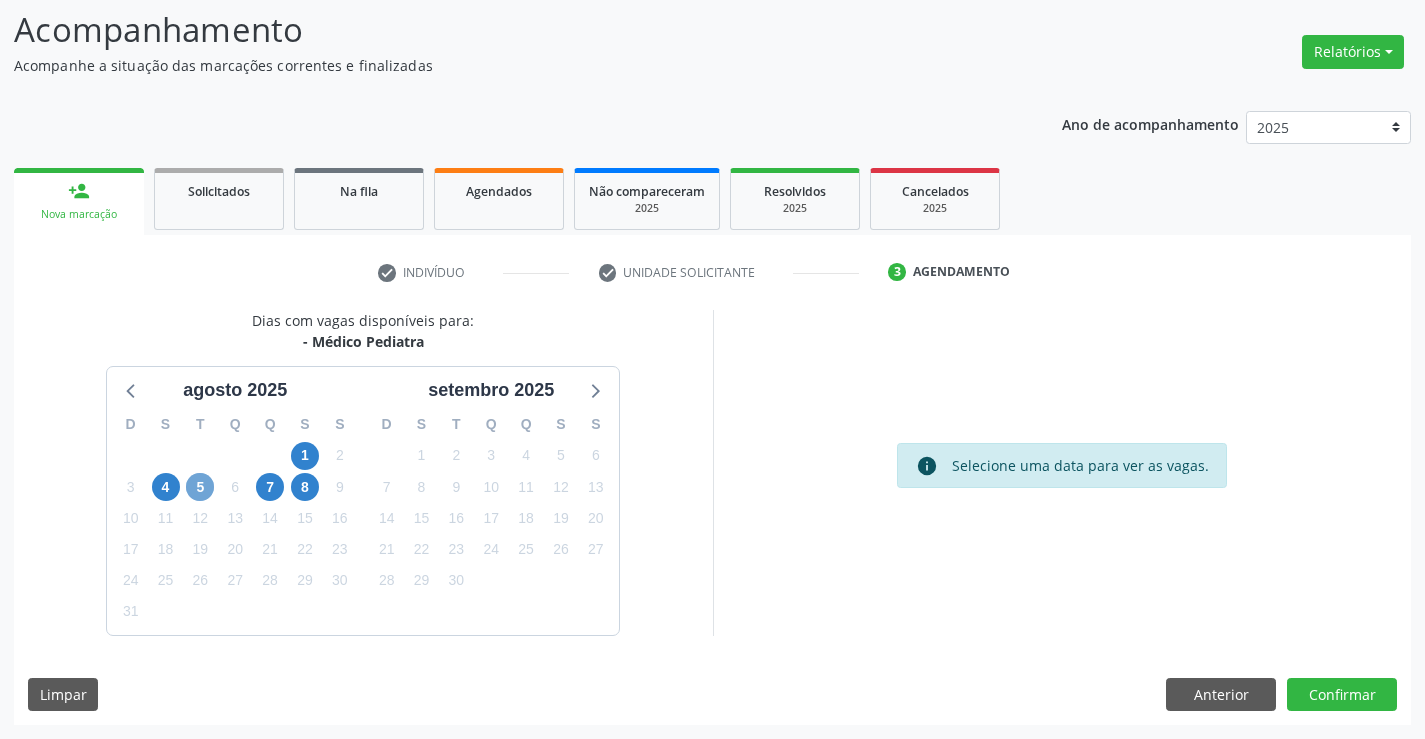 click on "5" at bounding box center [200, 487] 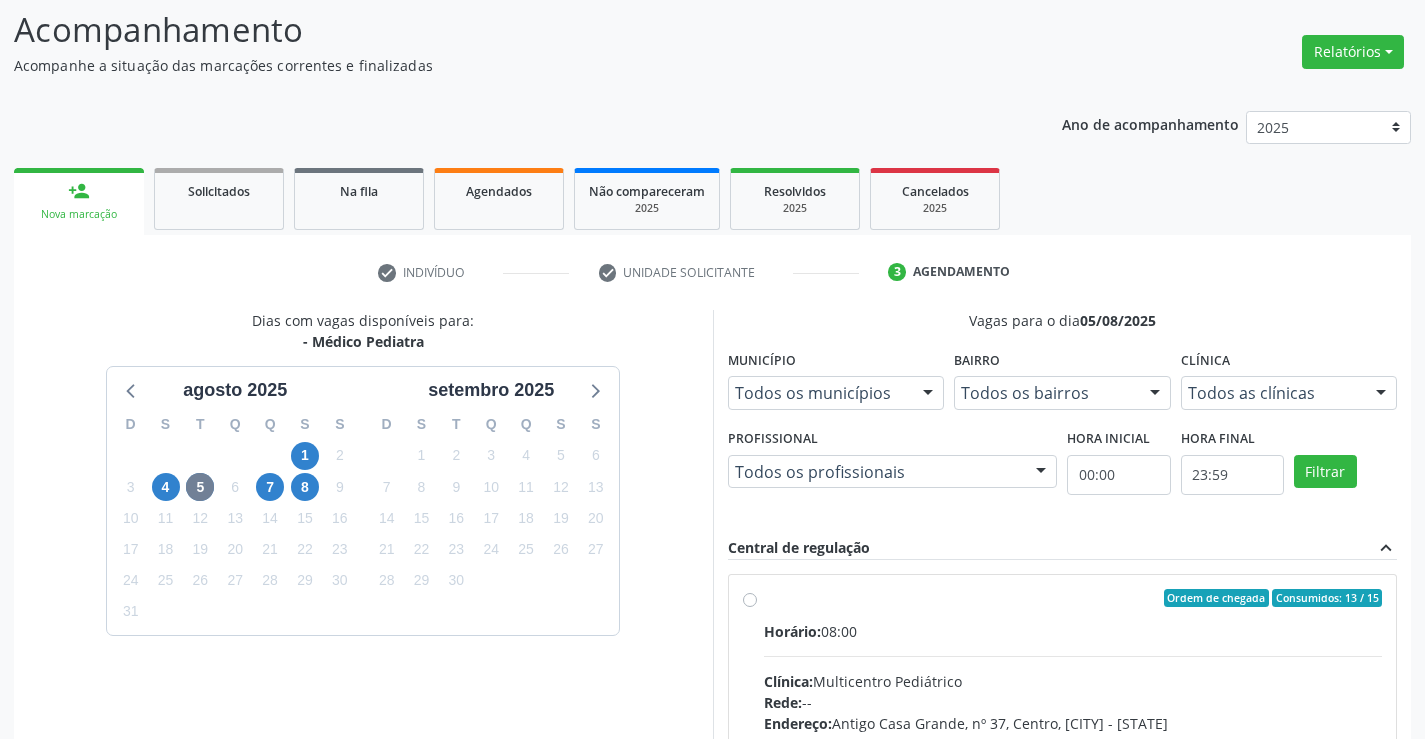 click on "Ordem de chegada
Consumidos: 13 / 15
Horário:   08:00
Clínica:  Multicentro Pediátrico
Rede:
--
Endereço:   Antigo Casa Grande, nº 37, Centro, Campo Formoso - BA
Telefone:   --
Profissional:
Maria Eleny Goncalves de Oliveira Porto
Informações adicionais sobre o atendimento
Idade de atendimento:
de 0 a 11 anos
Gênero(s) atendido(s):
Masculino e Feminino
Informações adicionais:
--" at bounding box center (1073, 742) 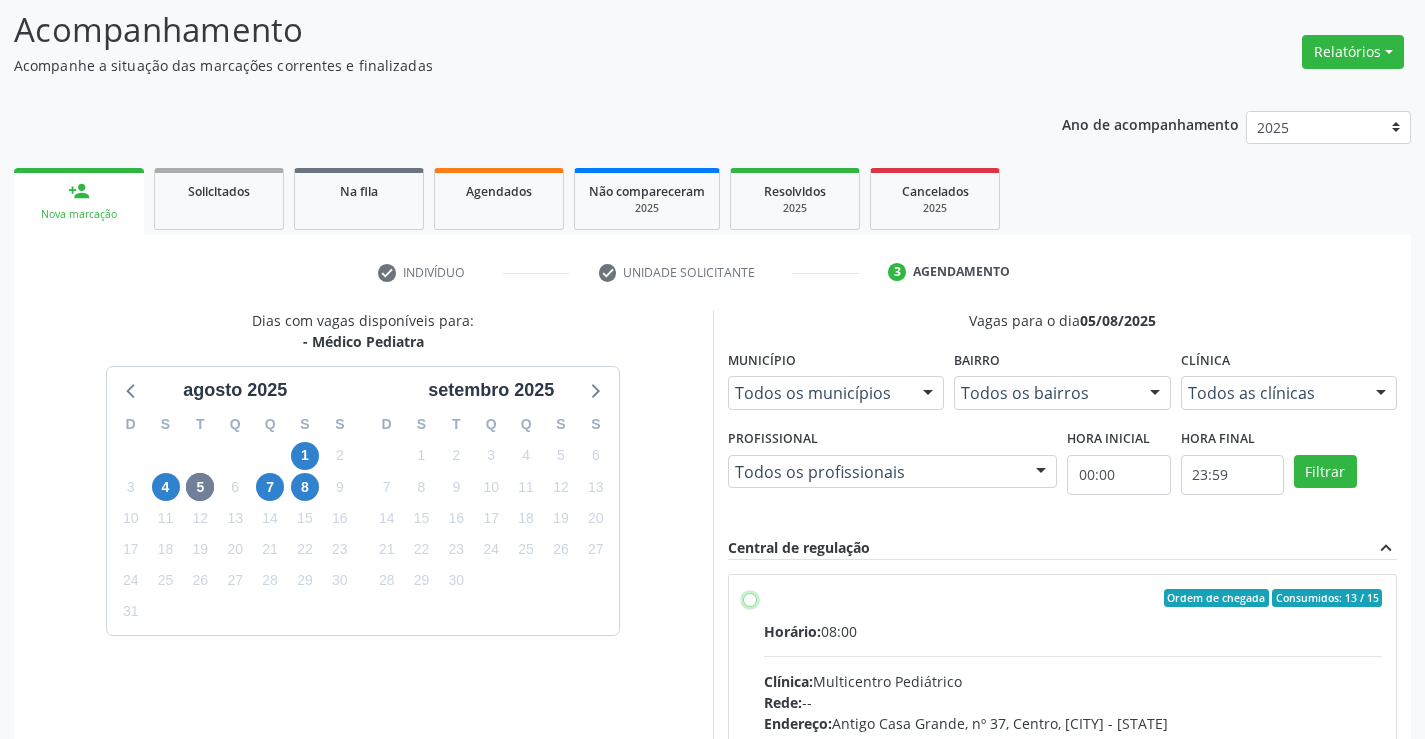 click on "Ordem de chegada
Consumidos: 13 / 15
Horário:   08:00
Clínica:  Multicentro Pediátrico
Rede:
--
Endereço:   Antigo Casa Grande, nº 37, Centro, Campo Formoso - BA
Telefone:   --
Profissional:
Maria Eleny Goncalves de Oliveira Porto
Informações adicionais sobre o atendimento
Idade de atendimento:
de 0 a 11 anos
Gênero(s) atendido(s):
Masculino e Feminino
Informações adicionais:
--" at bounding box center (750, 598) 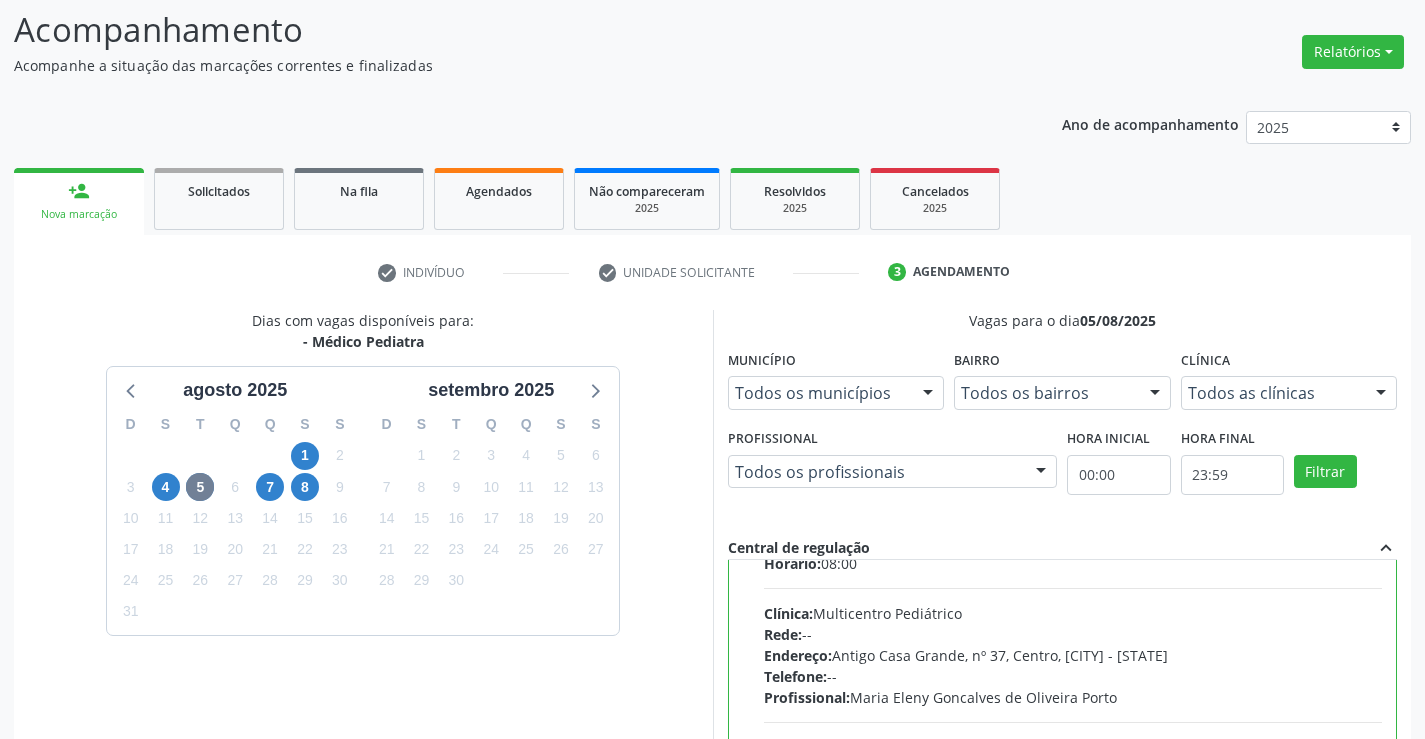scroll, scrollTop: 99, scrollLeft: 0, axis: vertical 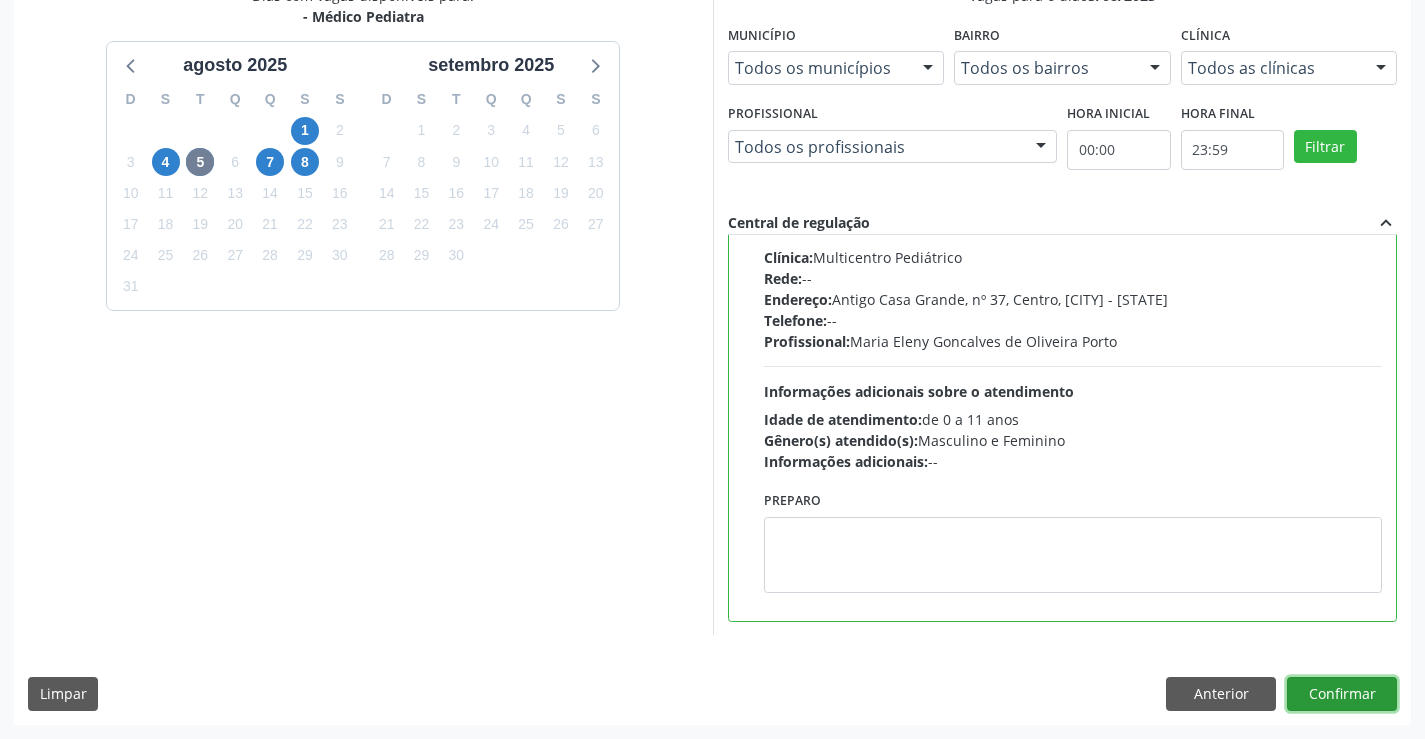 click on "Confirmar" at bounding box center (1342, 694) 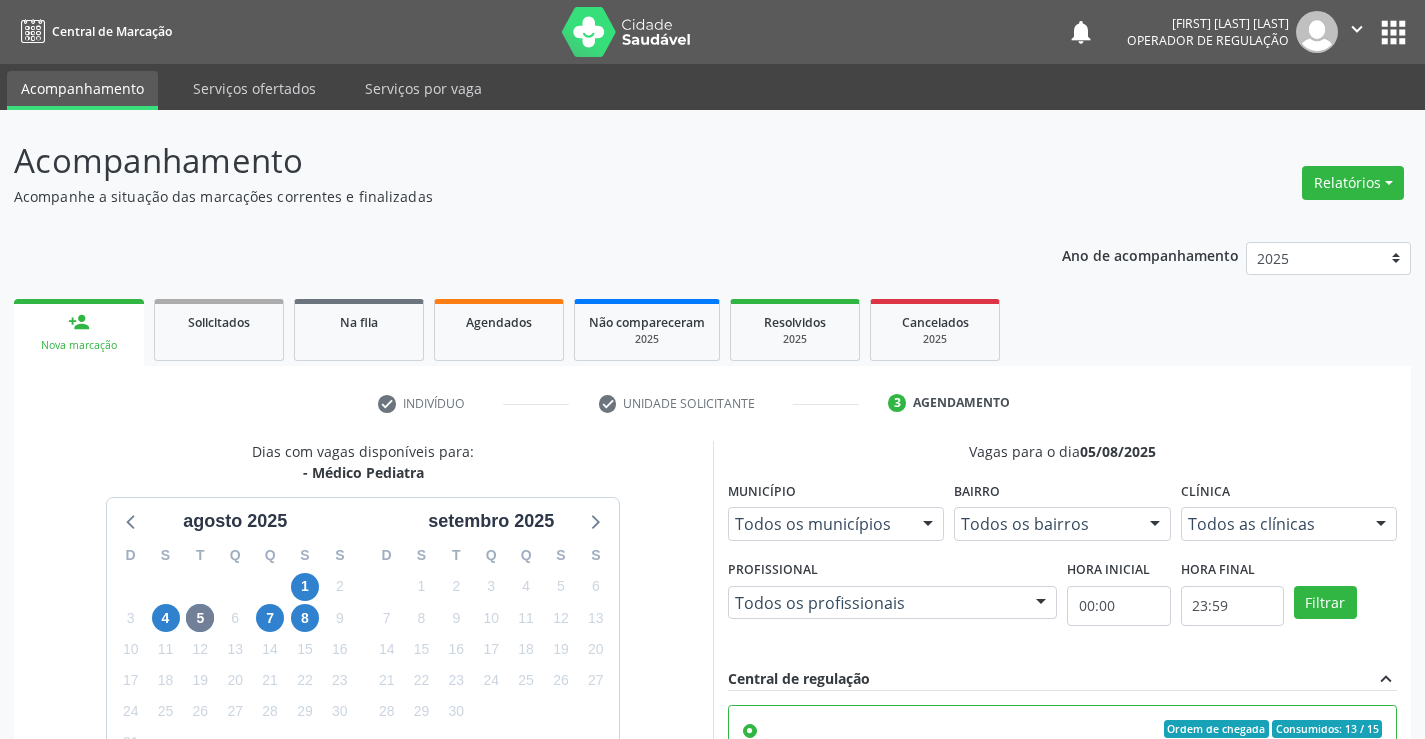 scroll, scrollTop: 456, scrollLeft: 0, axis: vertical 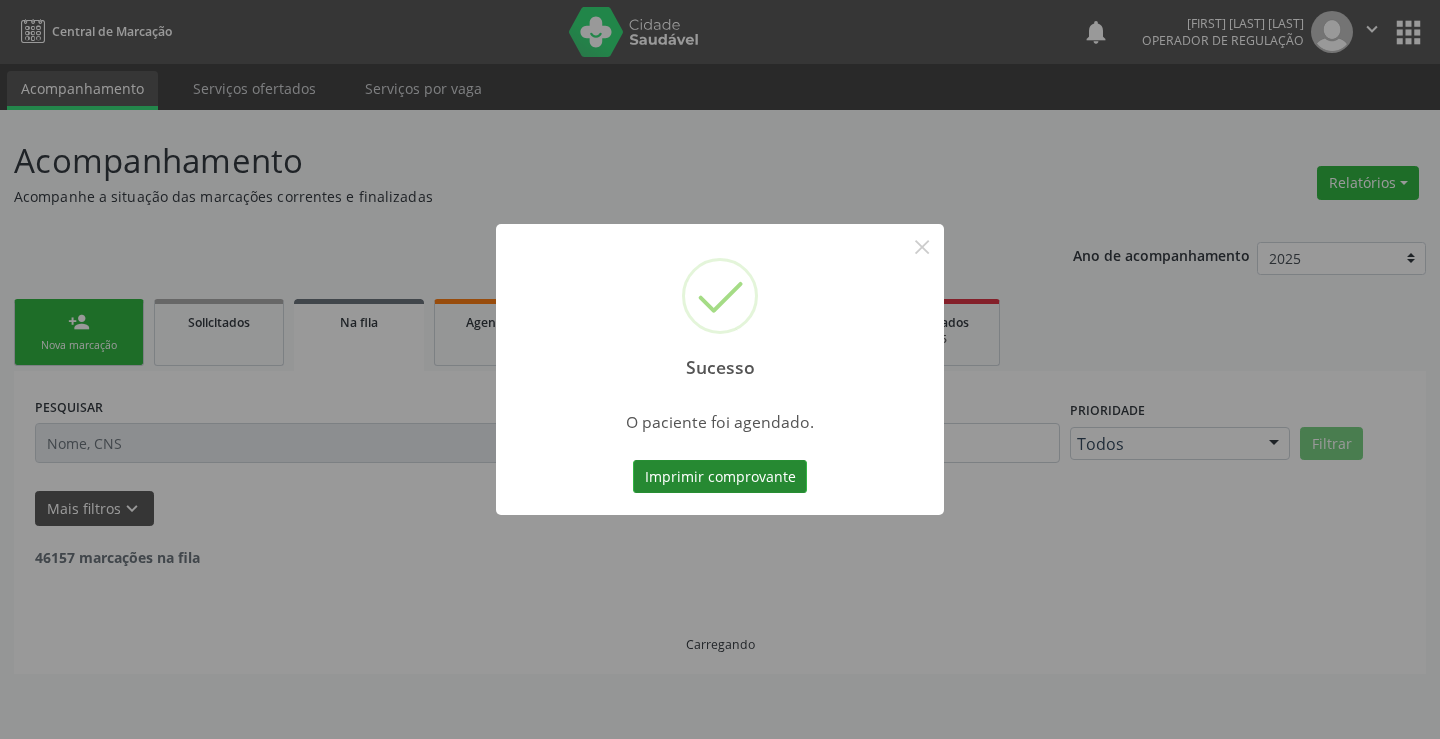 click on "Imprimir comprovante" at bounding box center [720, 477] 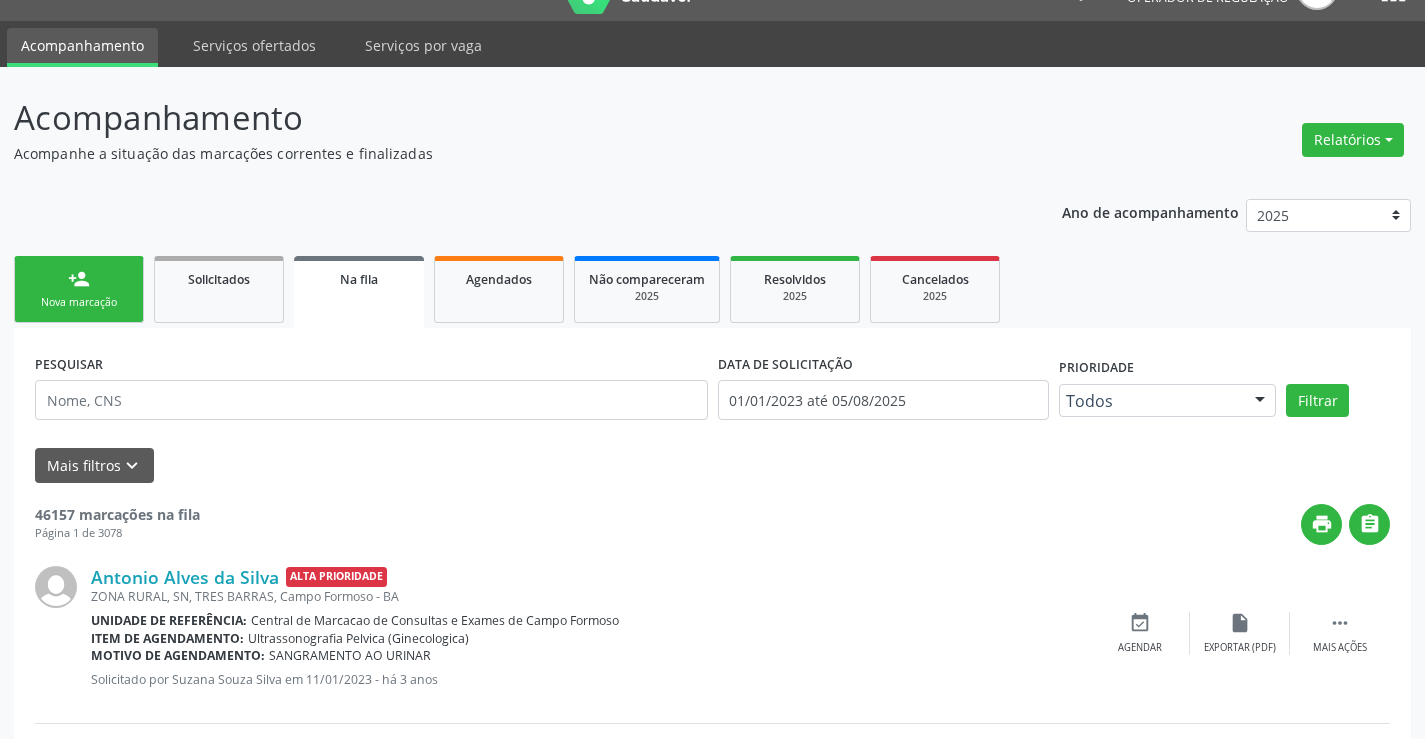 scroll, scrollTop: 0, scrollLeft: 0, axis: both 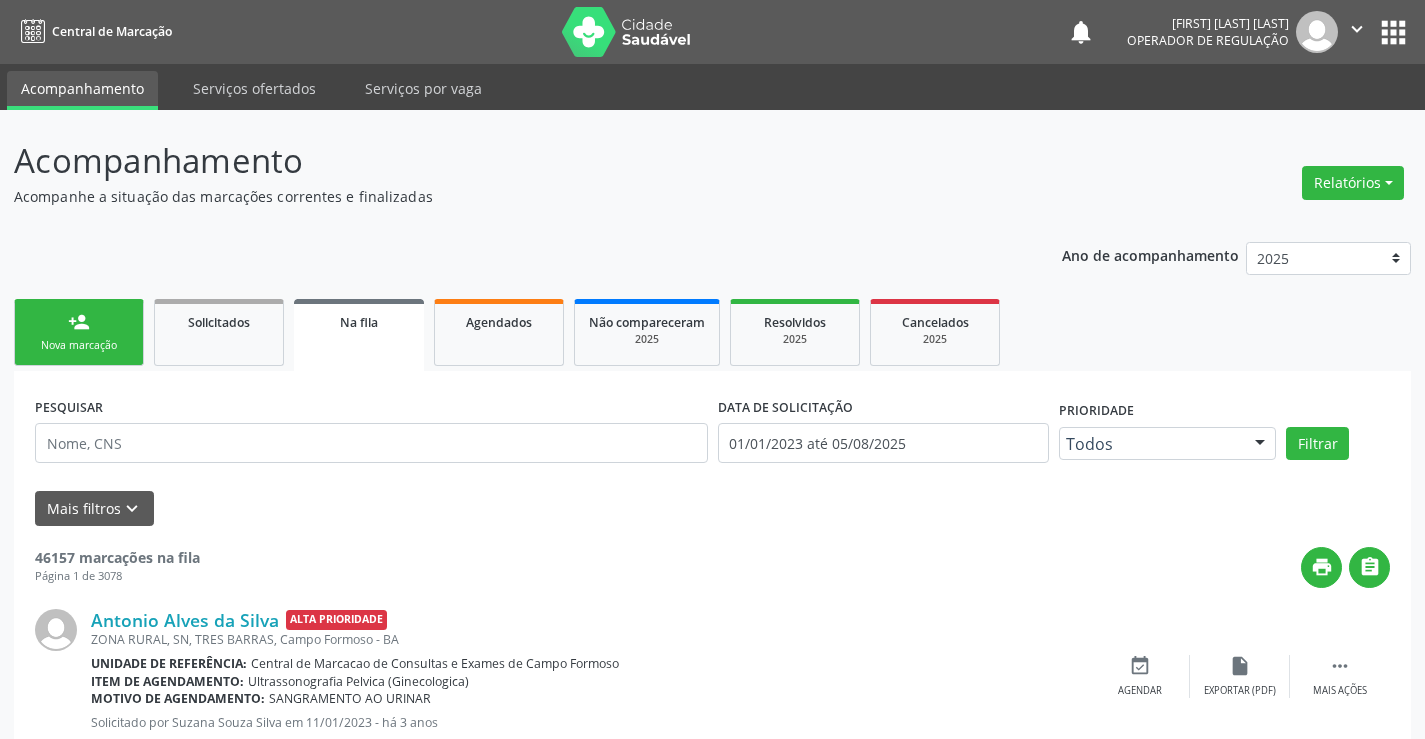 click on "person_add
Nova marcação" at bounding box center [79, 332] 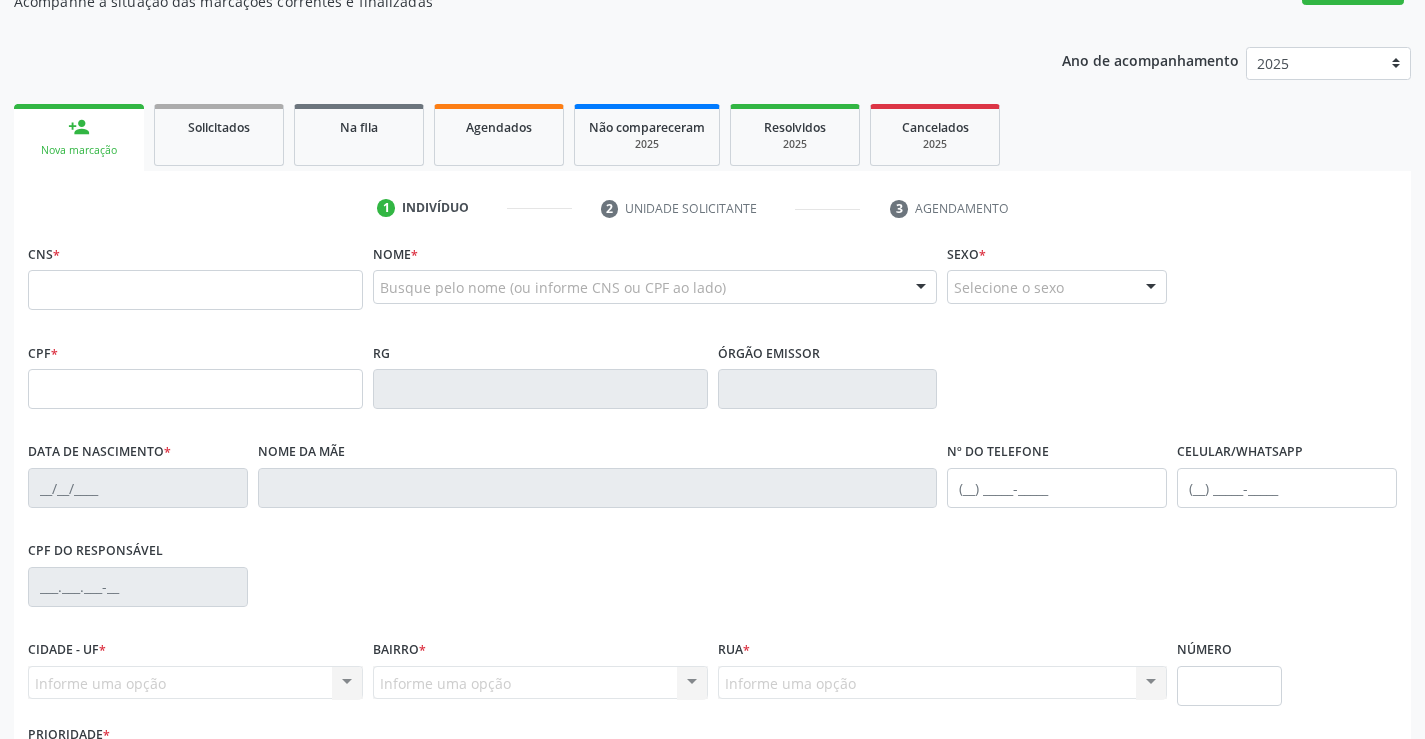 scroll, scrollTop: 200, scrollLeft: 0, axis: vertical 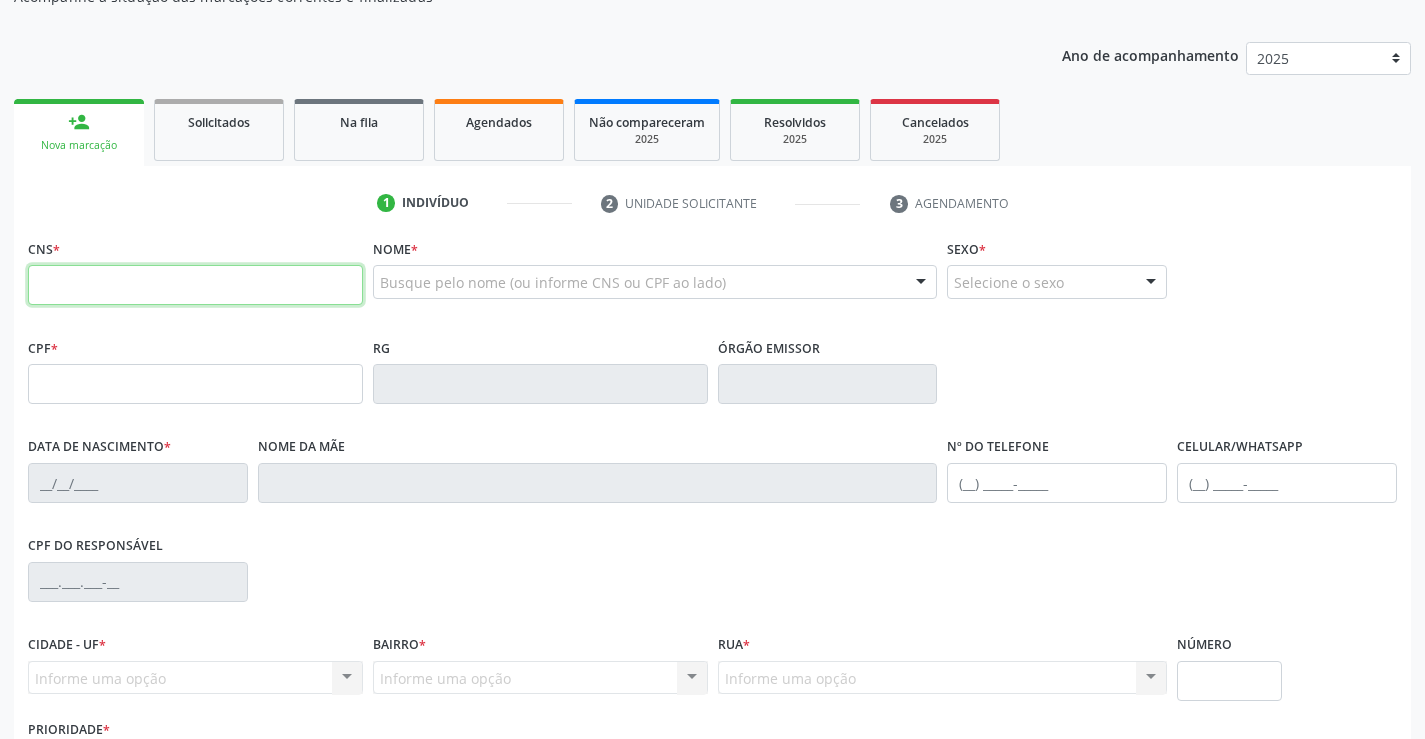 drag, startPoint x: 95, startPoint y: 270, endPoint x: 92, endPoint y: 285, distance: 15.297058 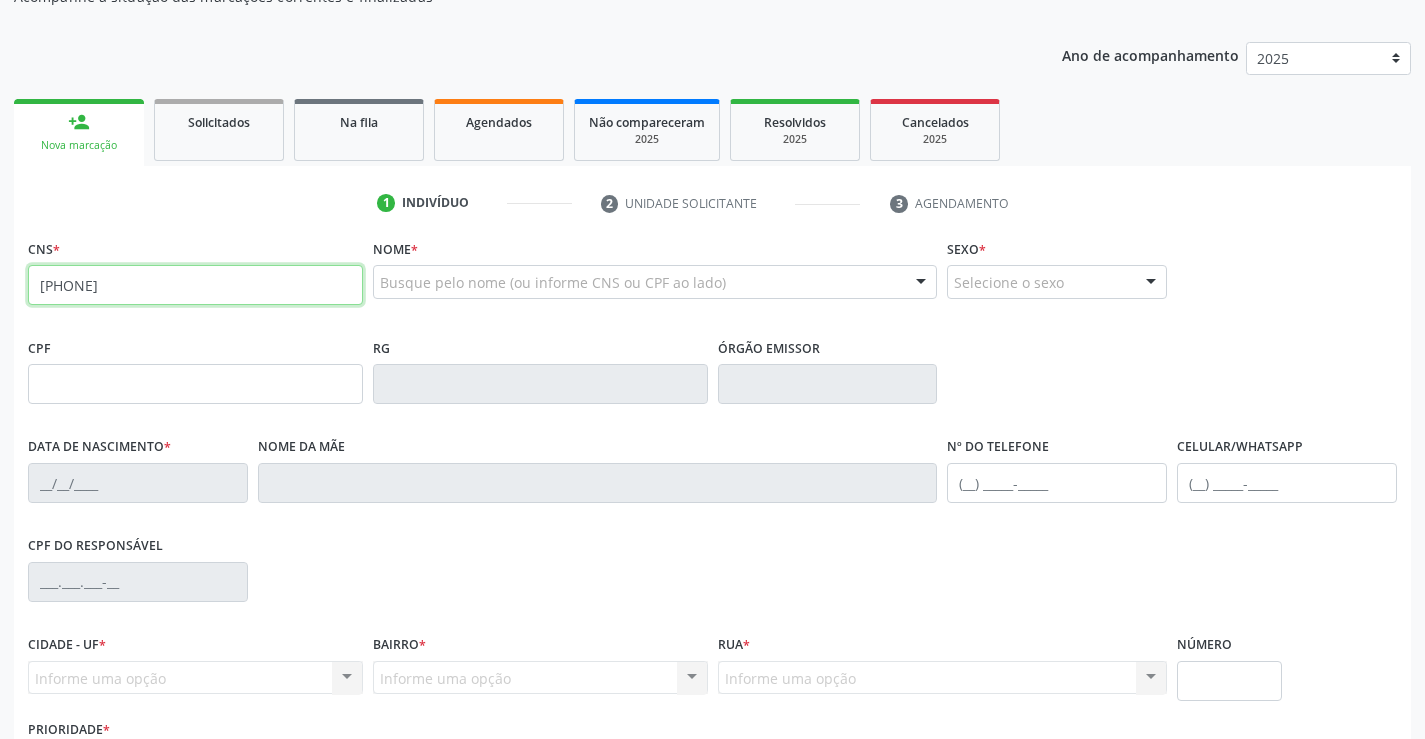type on "[PHONE]" 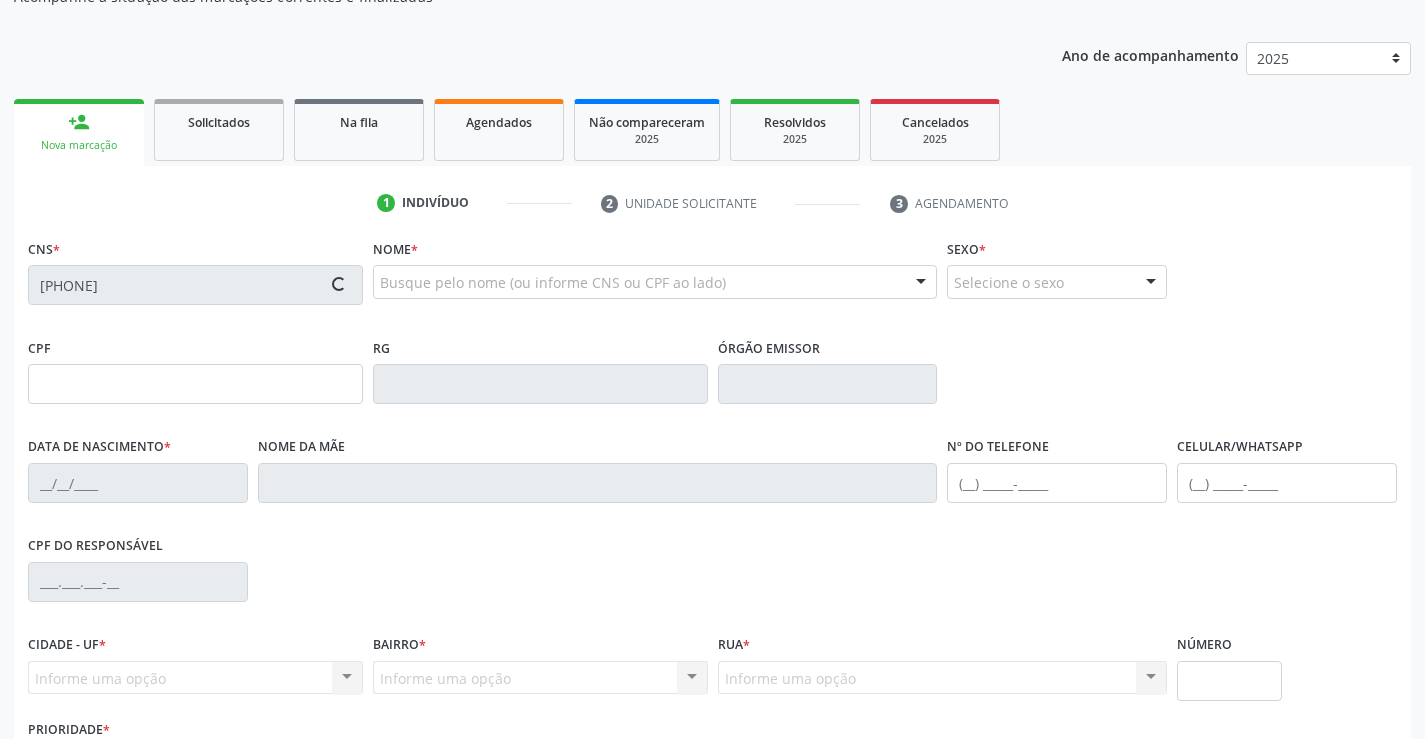 type on "[NUMBER]" 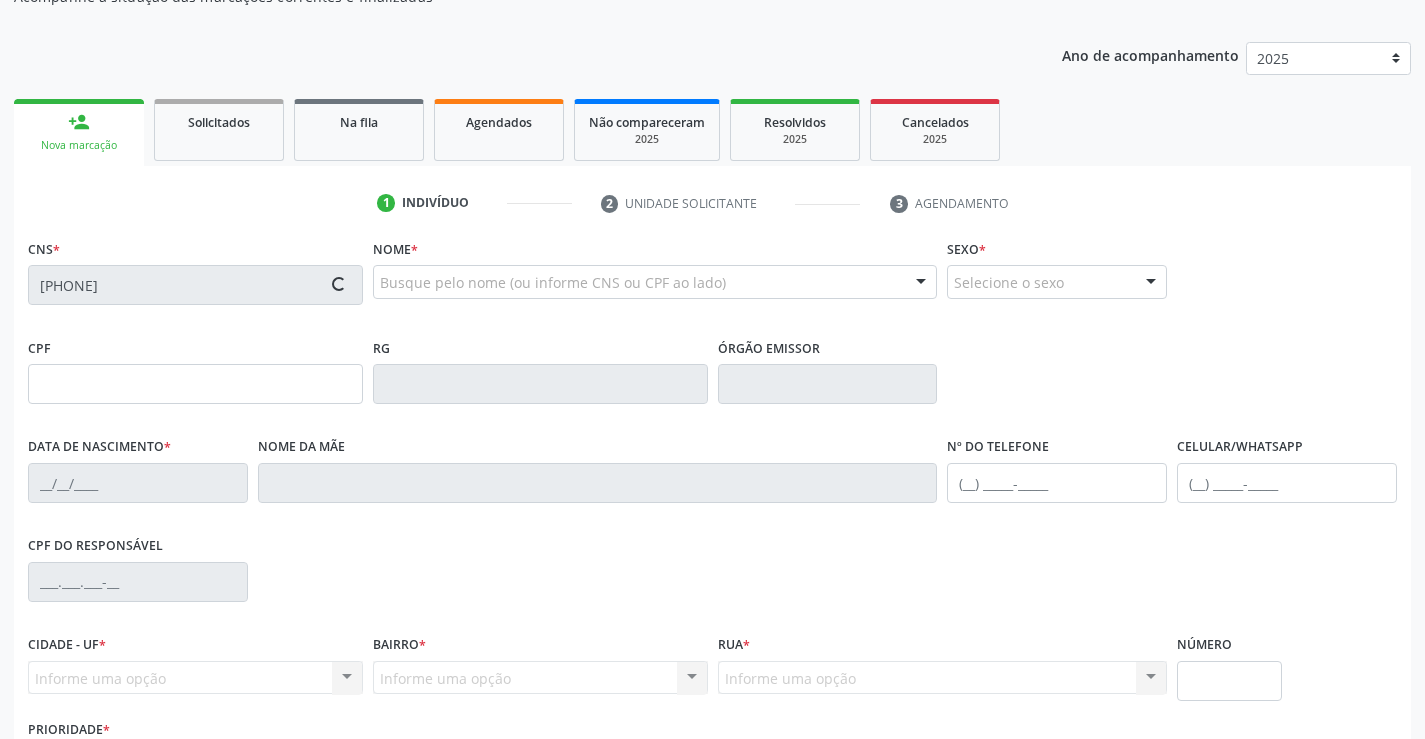 type on "[DATE]" 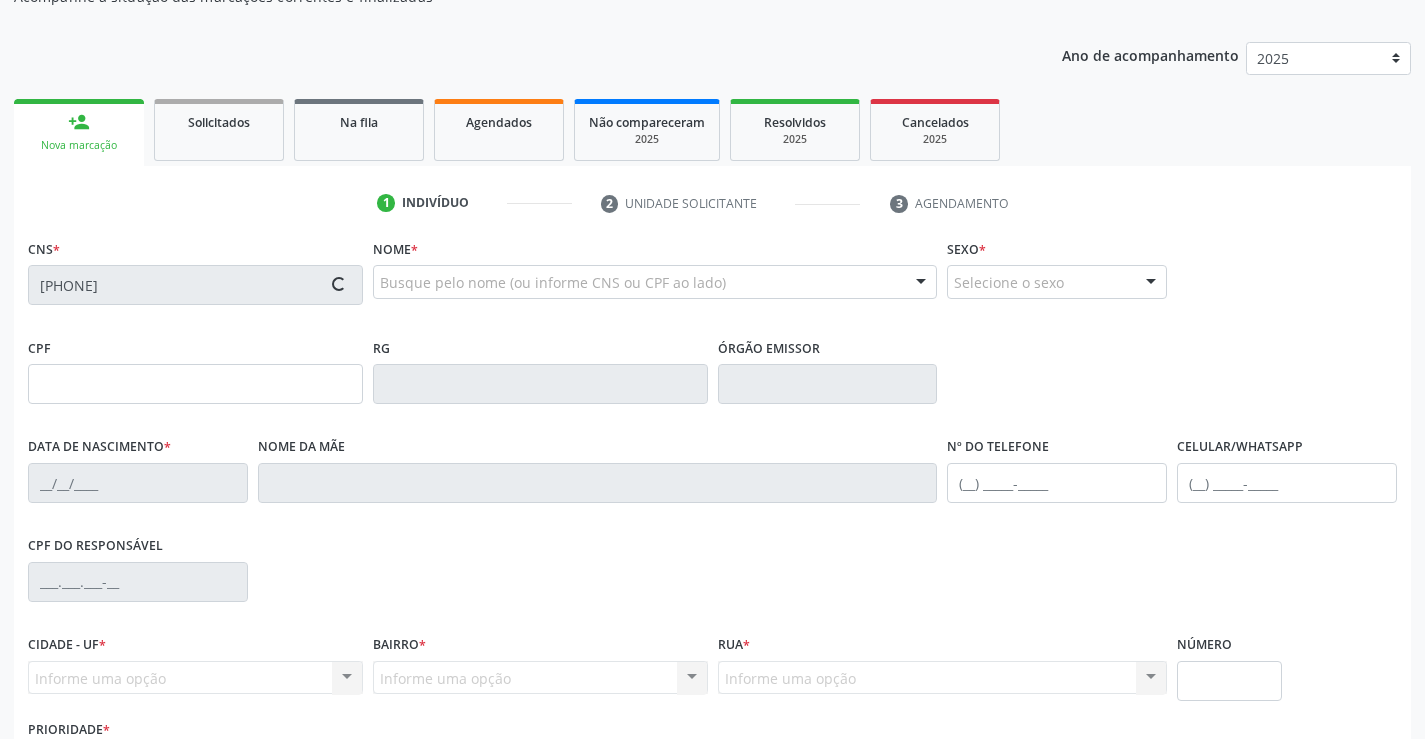 type on "[PHONE]" 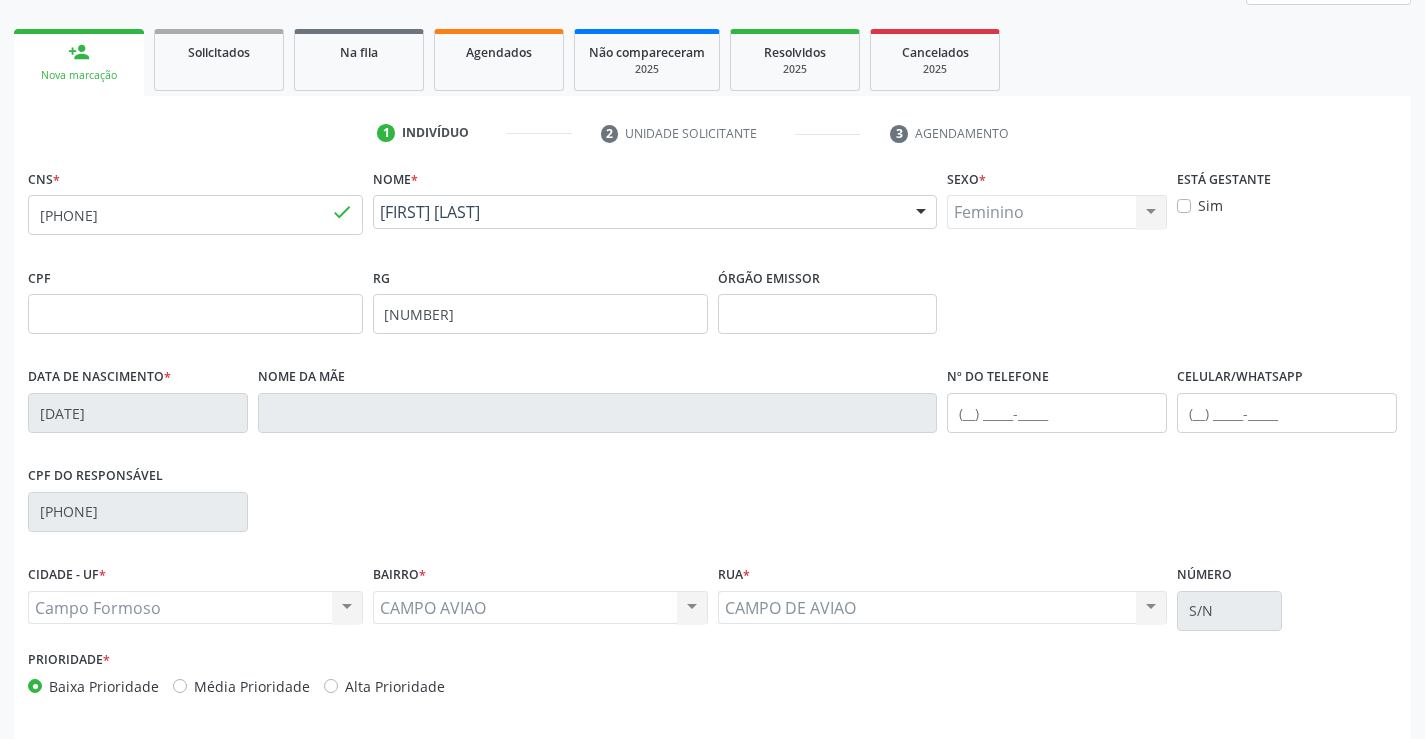 scroll, scrollTop: 345, scrollLeft: 0, axis: vertical 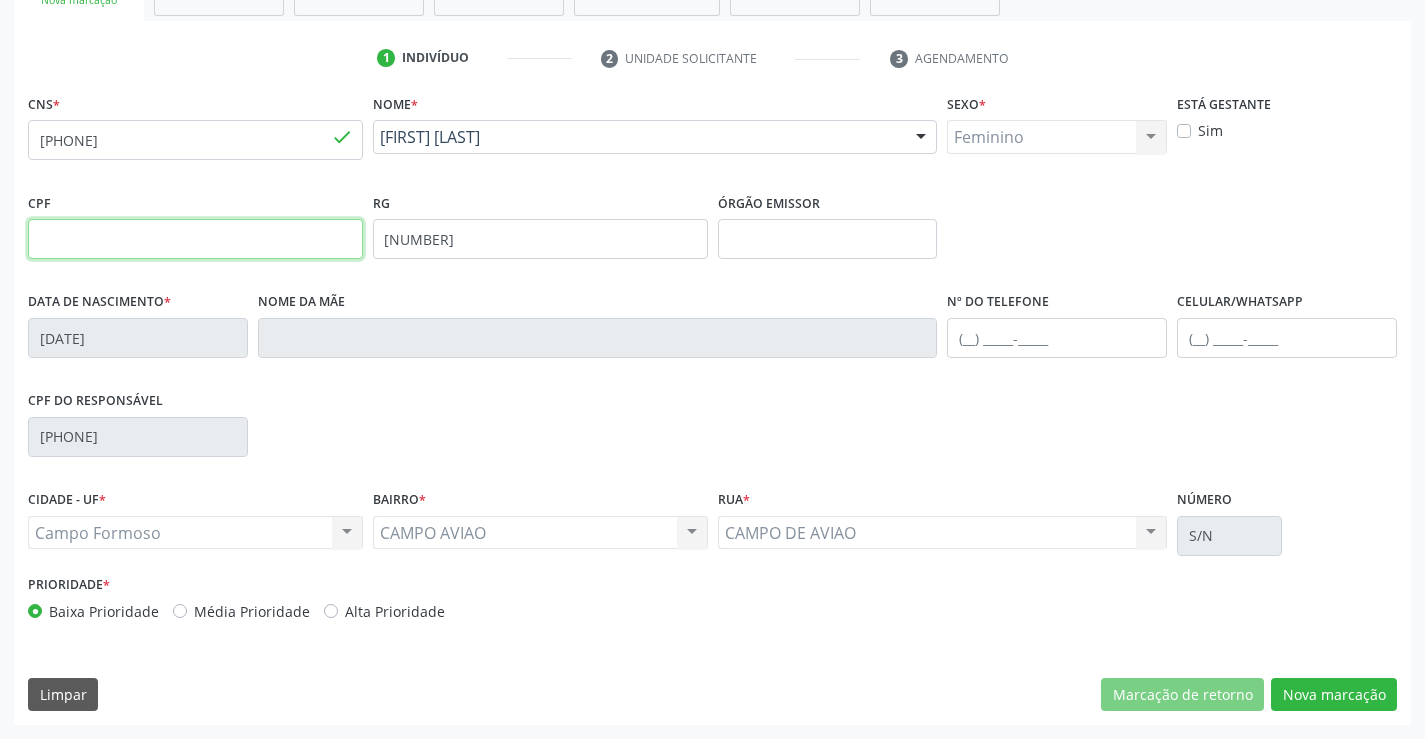 click at bounding box center [195, 239] 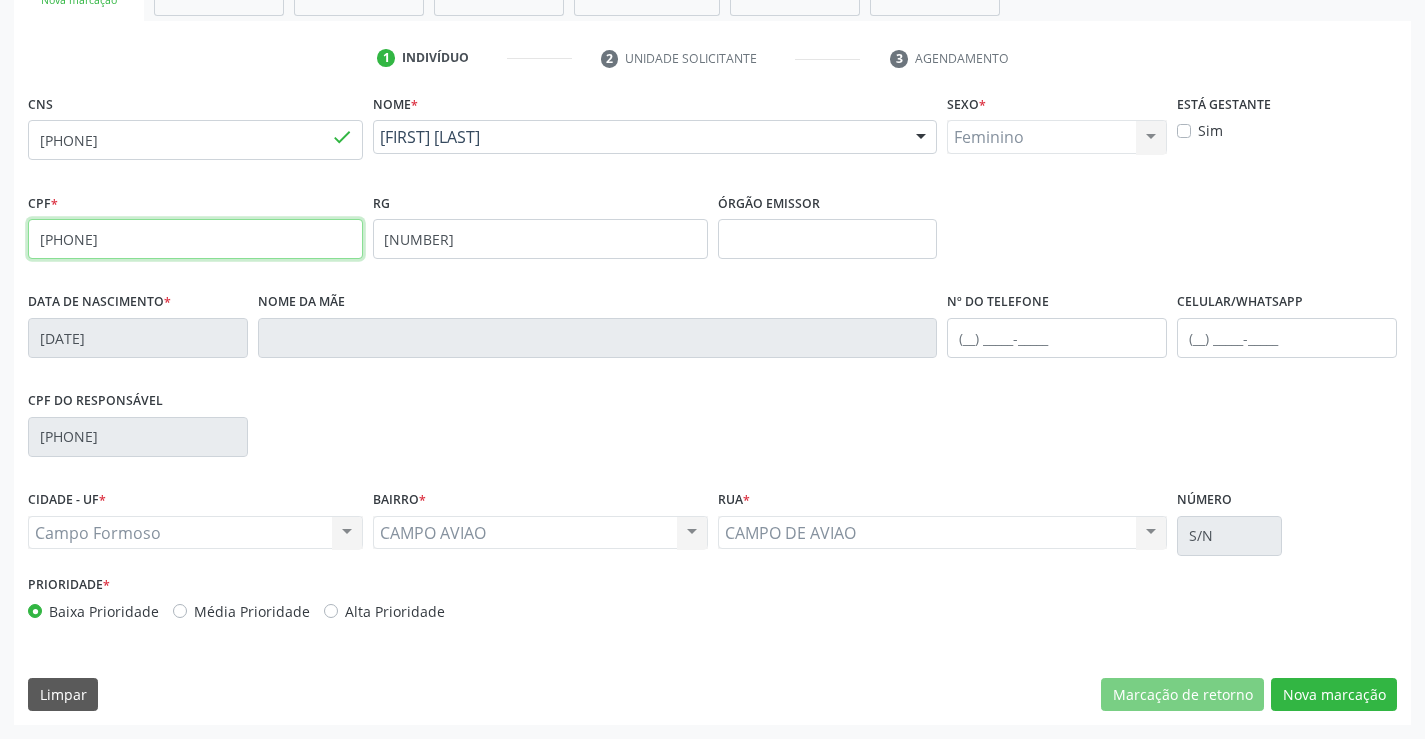 type on "[PHONE]" 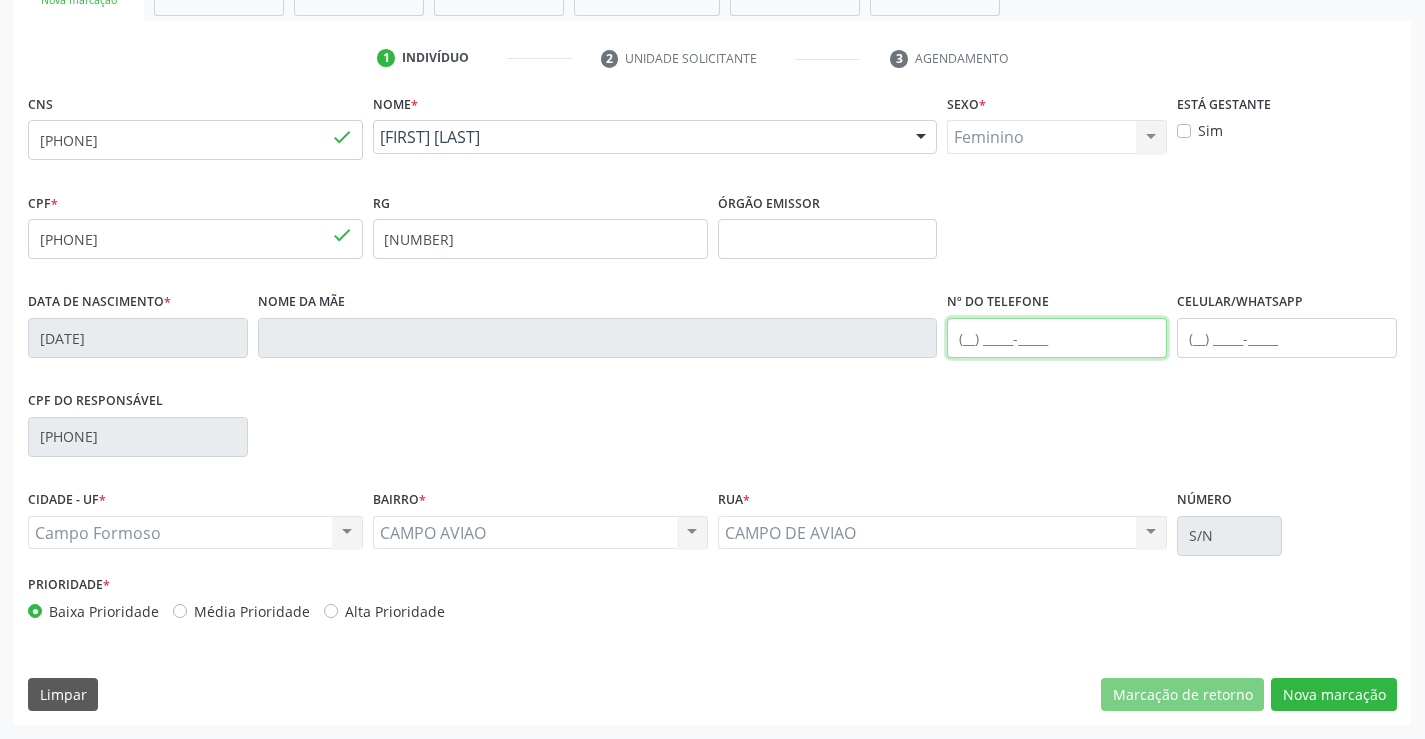 click at bounding box center [1057, 338] 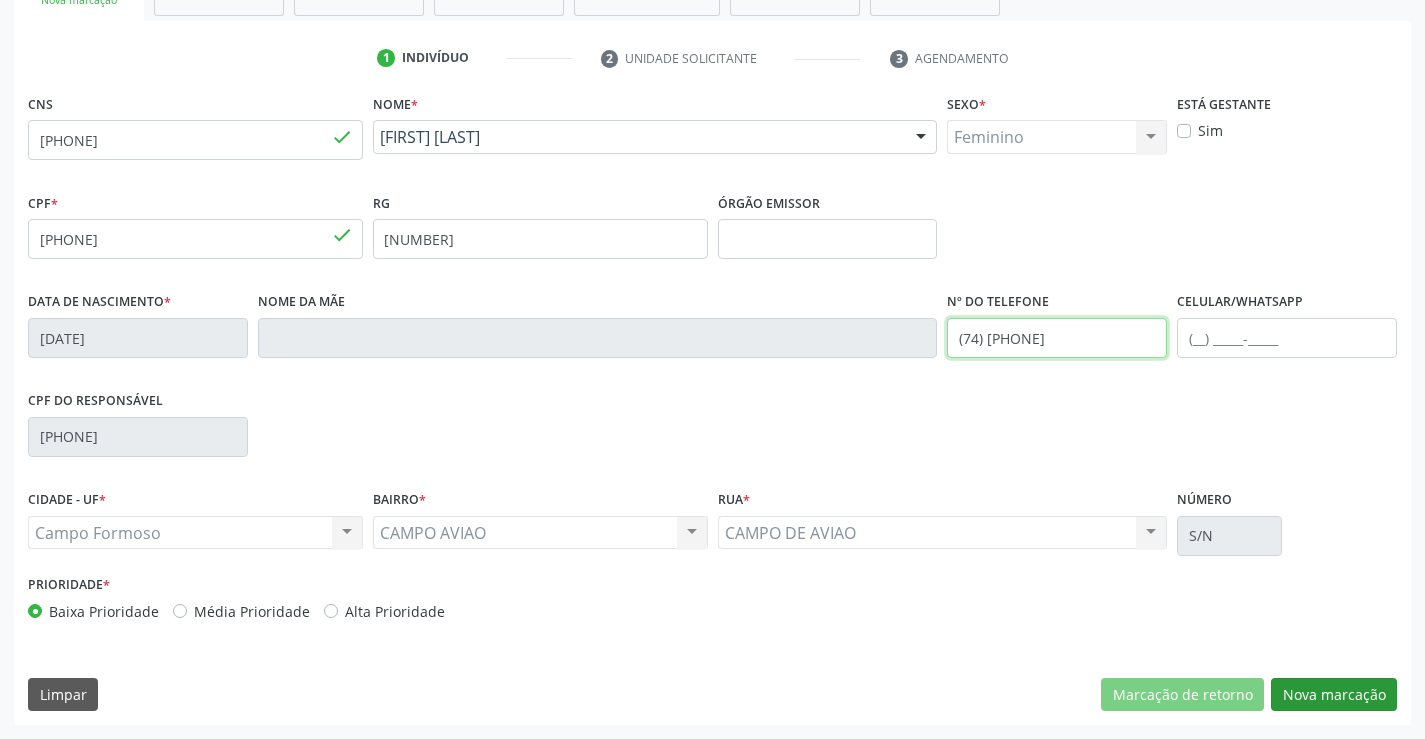 type on "(74) [PHONE]" 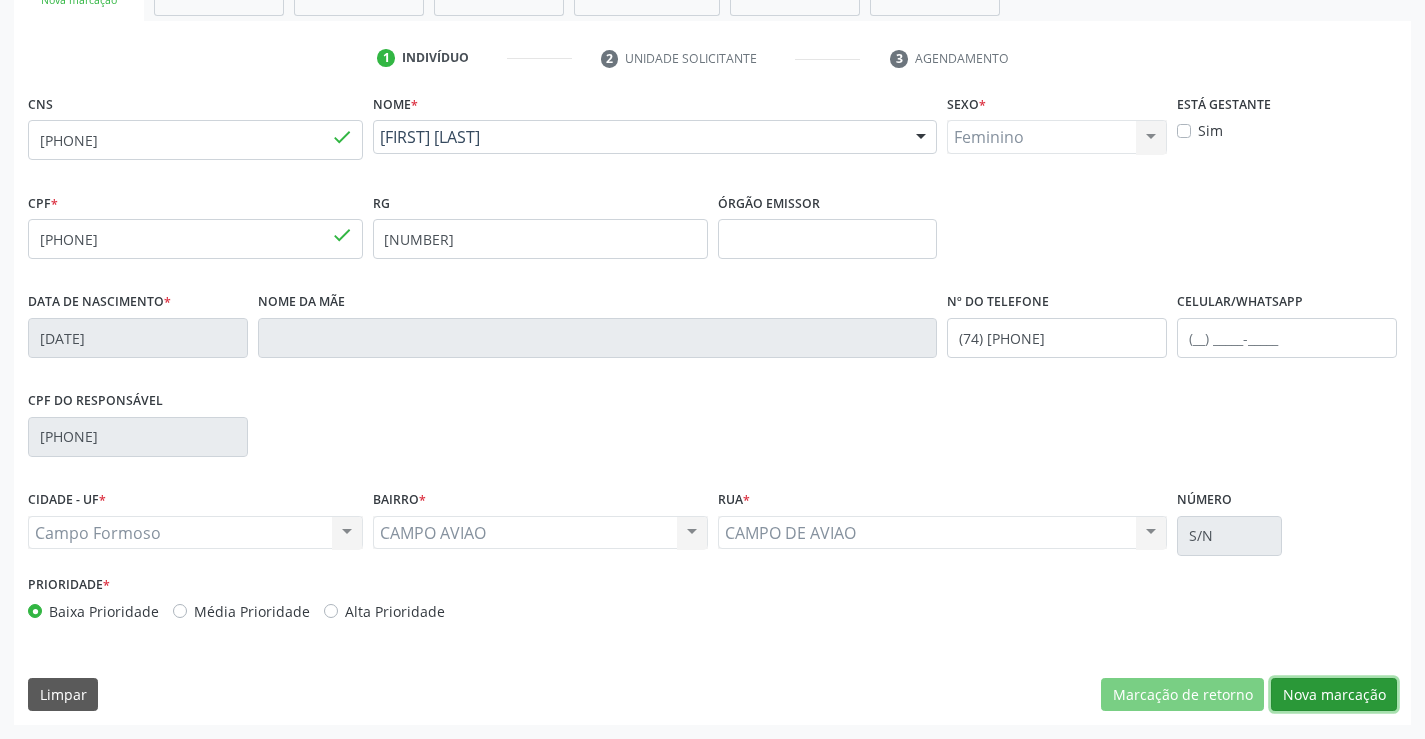 click on "Nova marcação" at bounding box center [1334, 695] 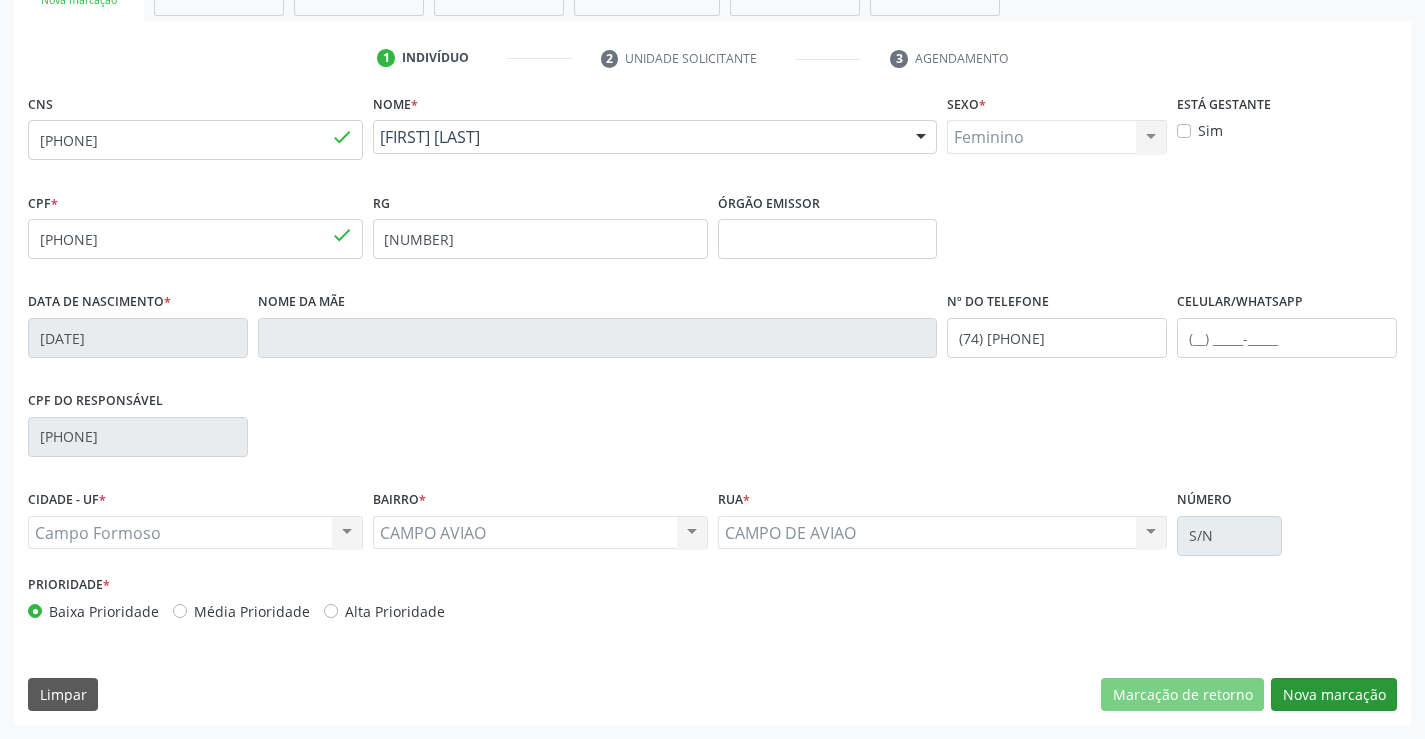 scroll, scrollTop: 167, scrollLeft: 0, axis: vertical 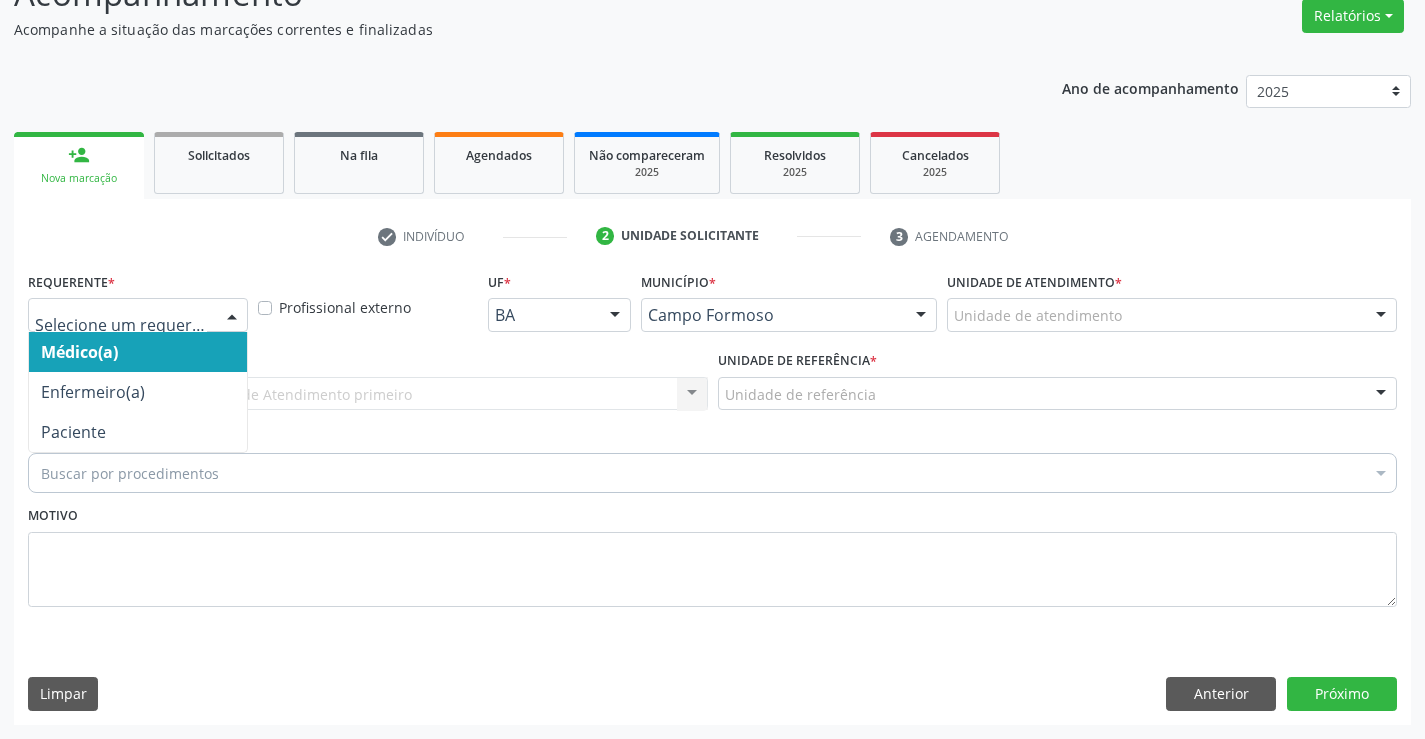 click at bounding box center (232, 316) 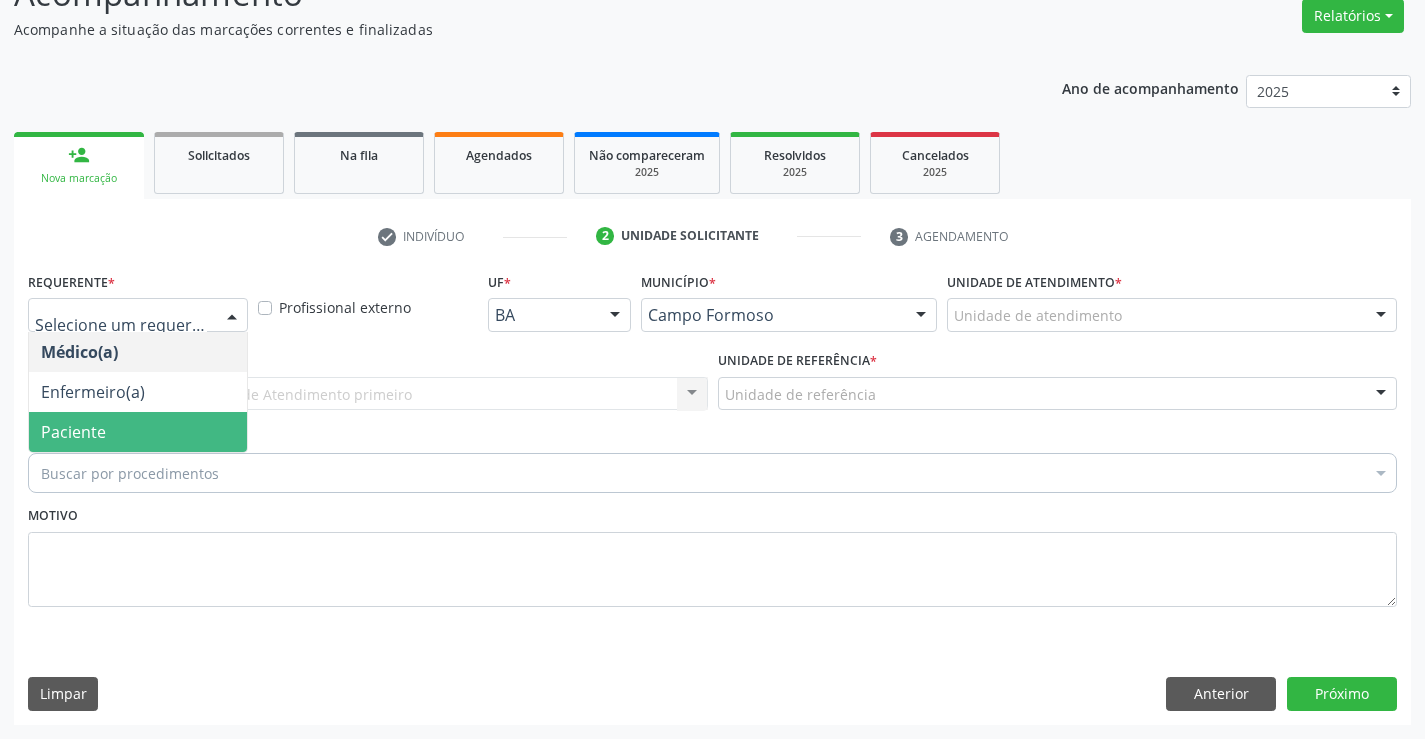 click on "Paciente" at bounding box center [138, 432] 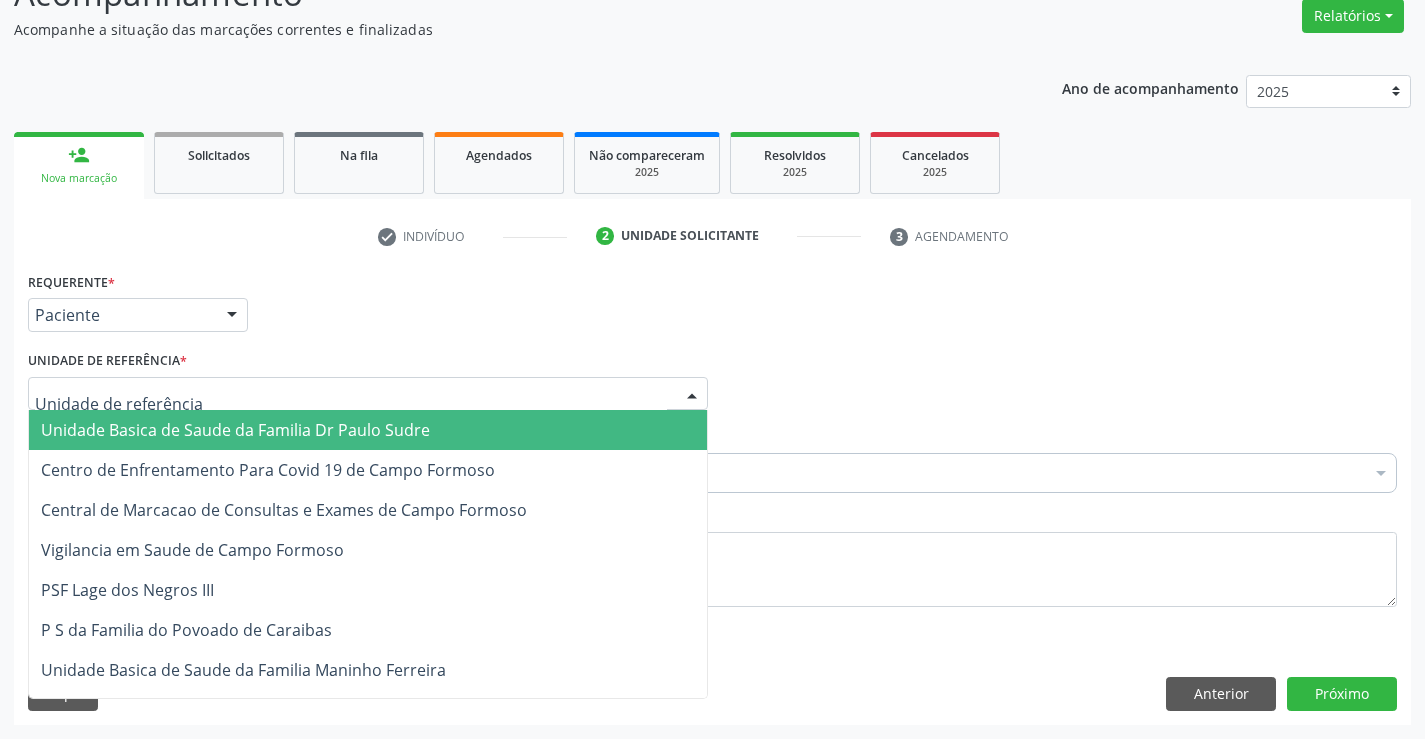 click at bounding box center (368, 394) 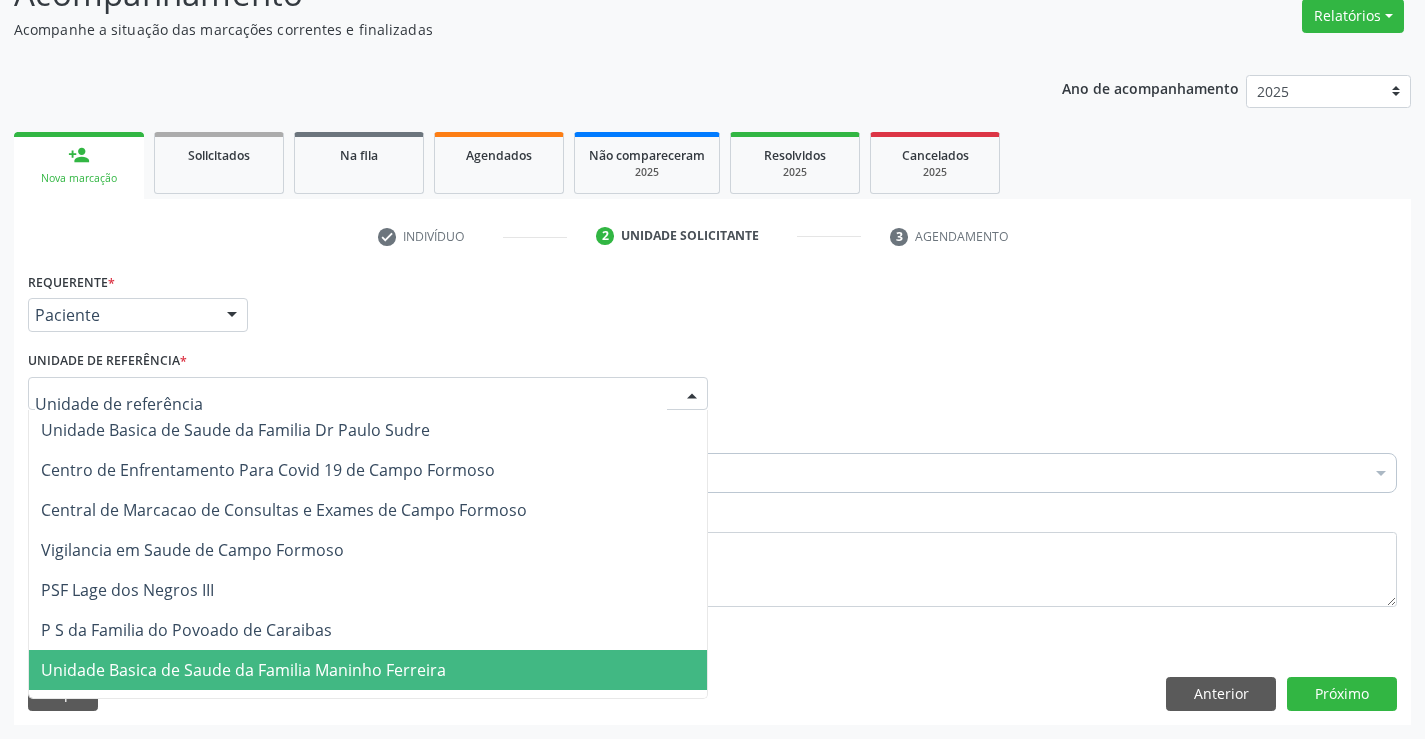 click on "Unidade Basica de Saude da Familia Maninho Ferreira" at bounding box center [243, 670] 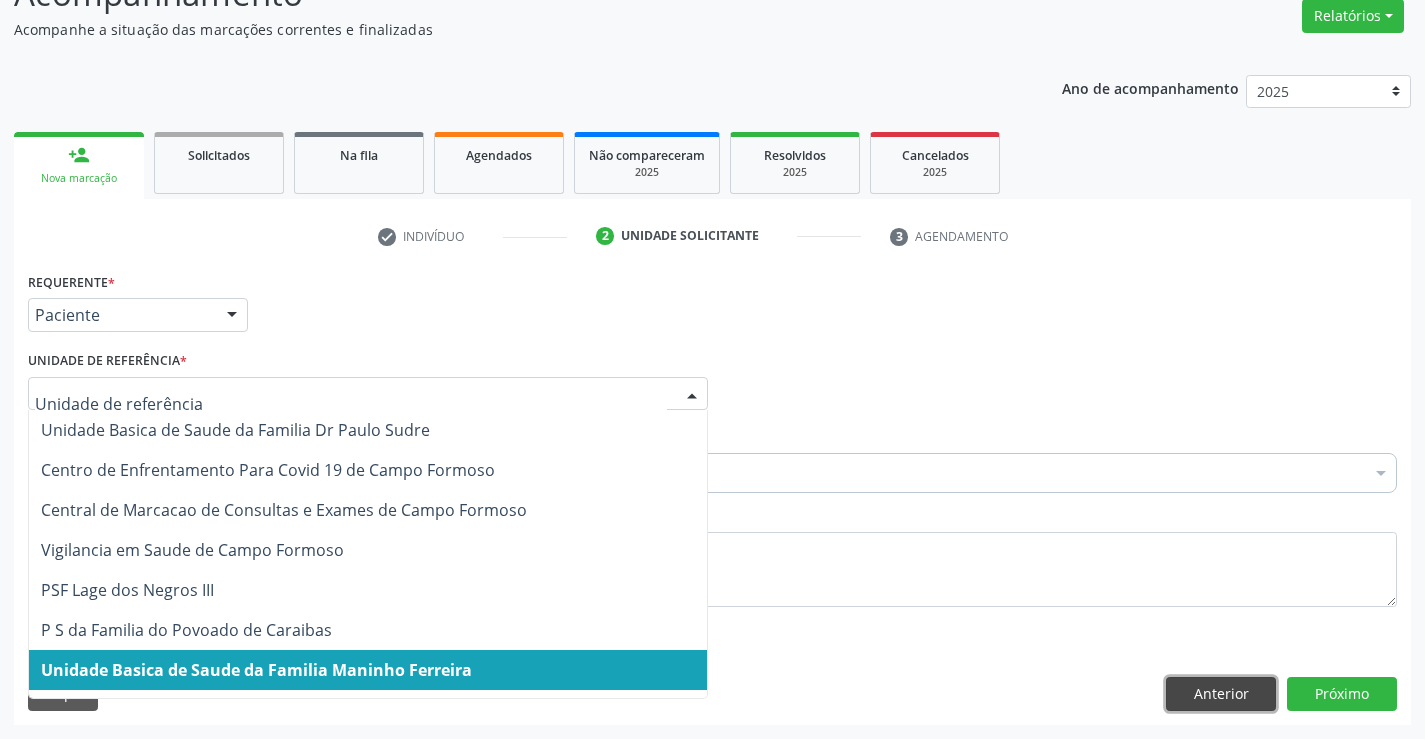 click on "Anterior" at bounding box center [1221, 694] 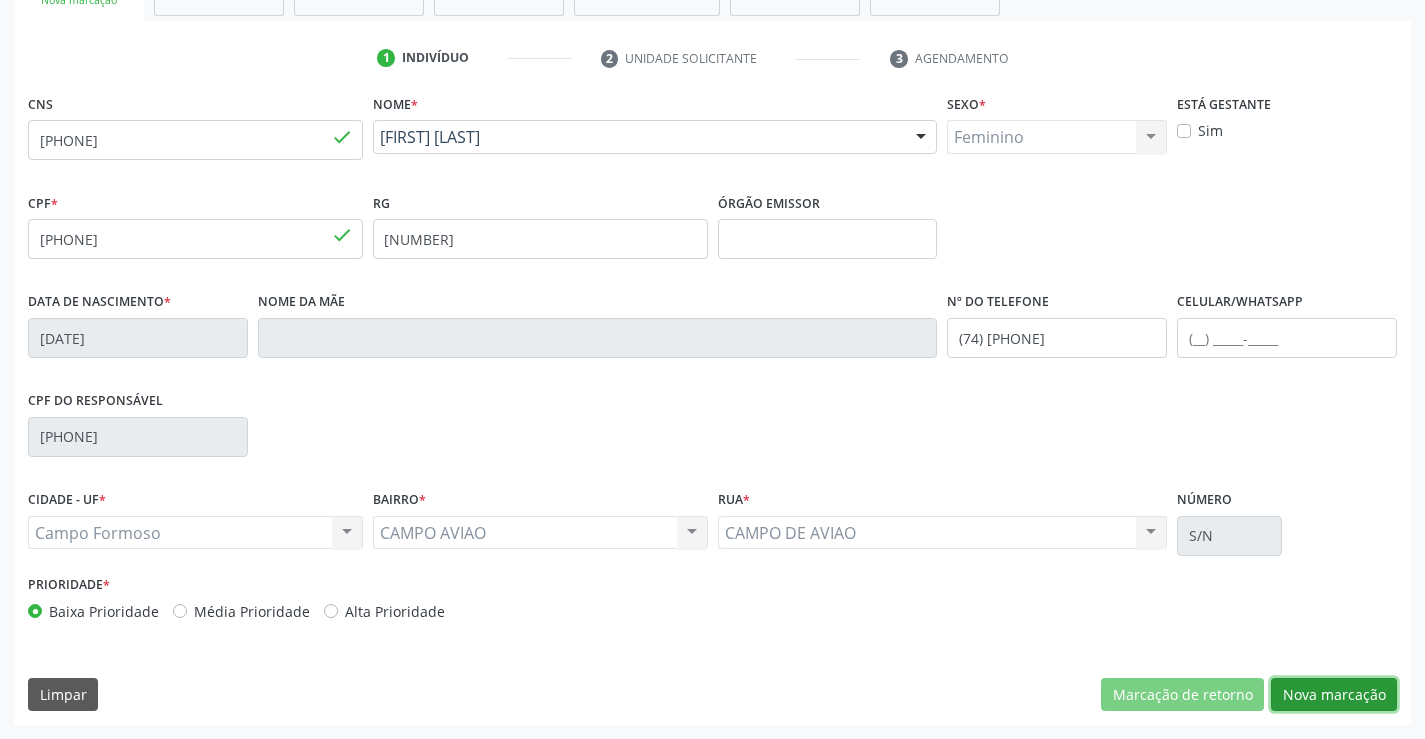 click on "Nova marcação" at bounding box center (1334, 695) 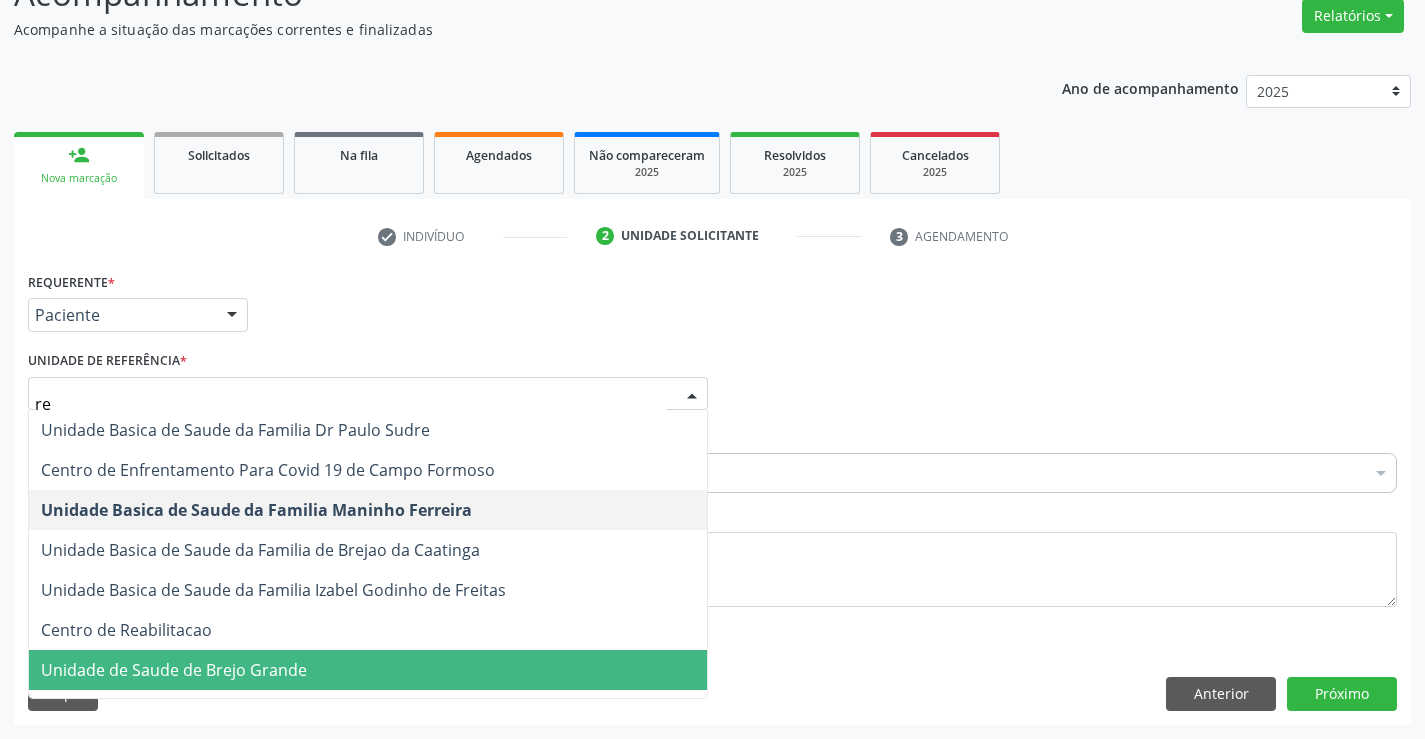 type on "reg" 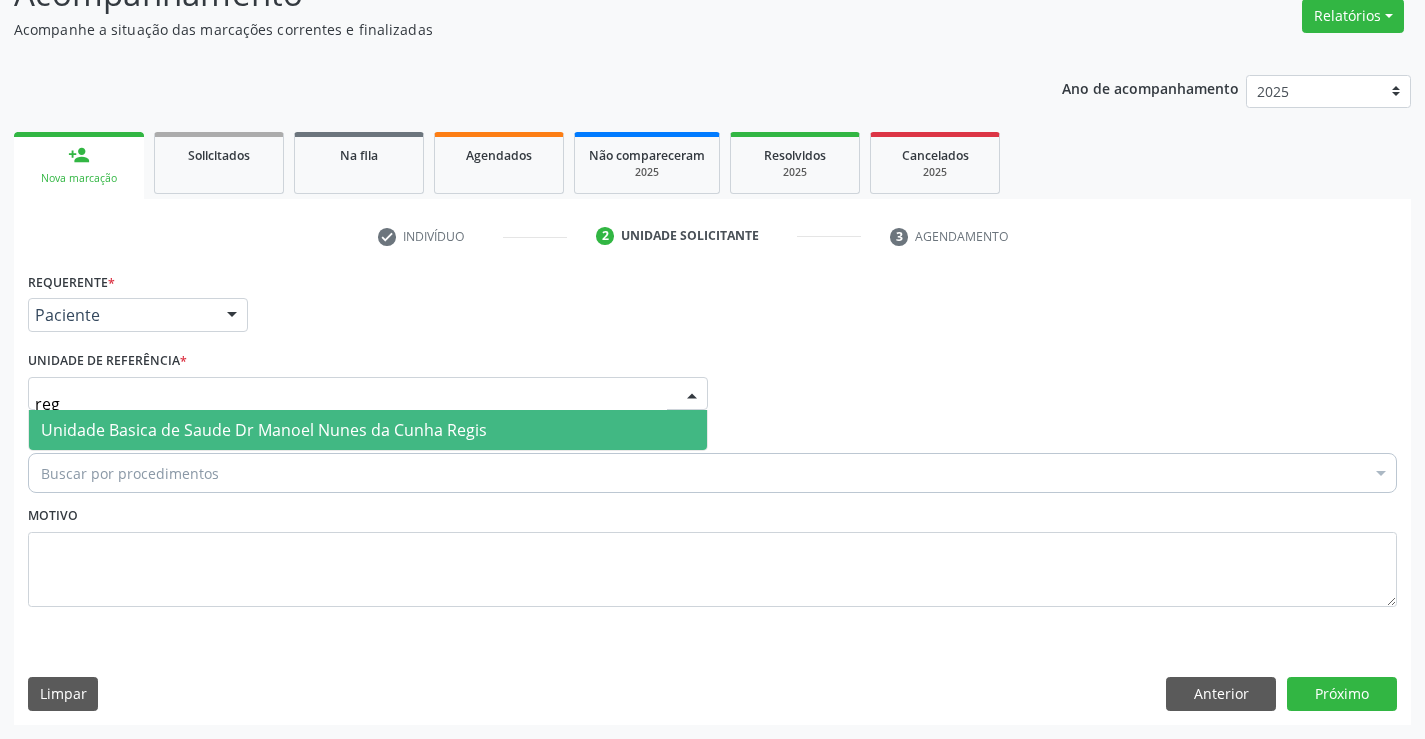 click on "Unidade Basica de Saude Dr Manoel Nunes da Cunha Regis" at bounding box center (368, 430) 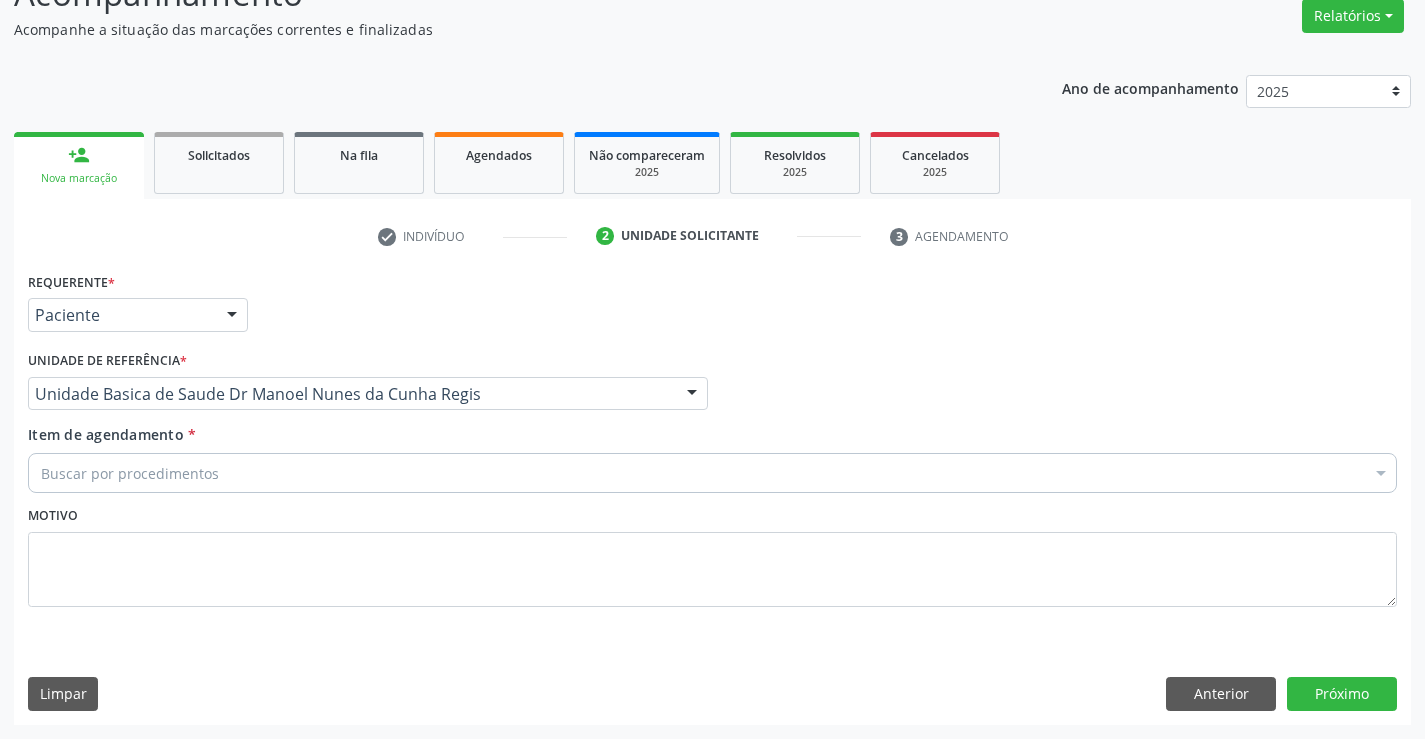 click on "Buscar por procedimentos" at bounding box center [712, 473] 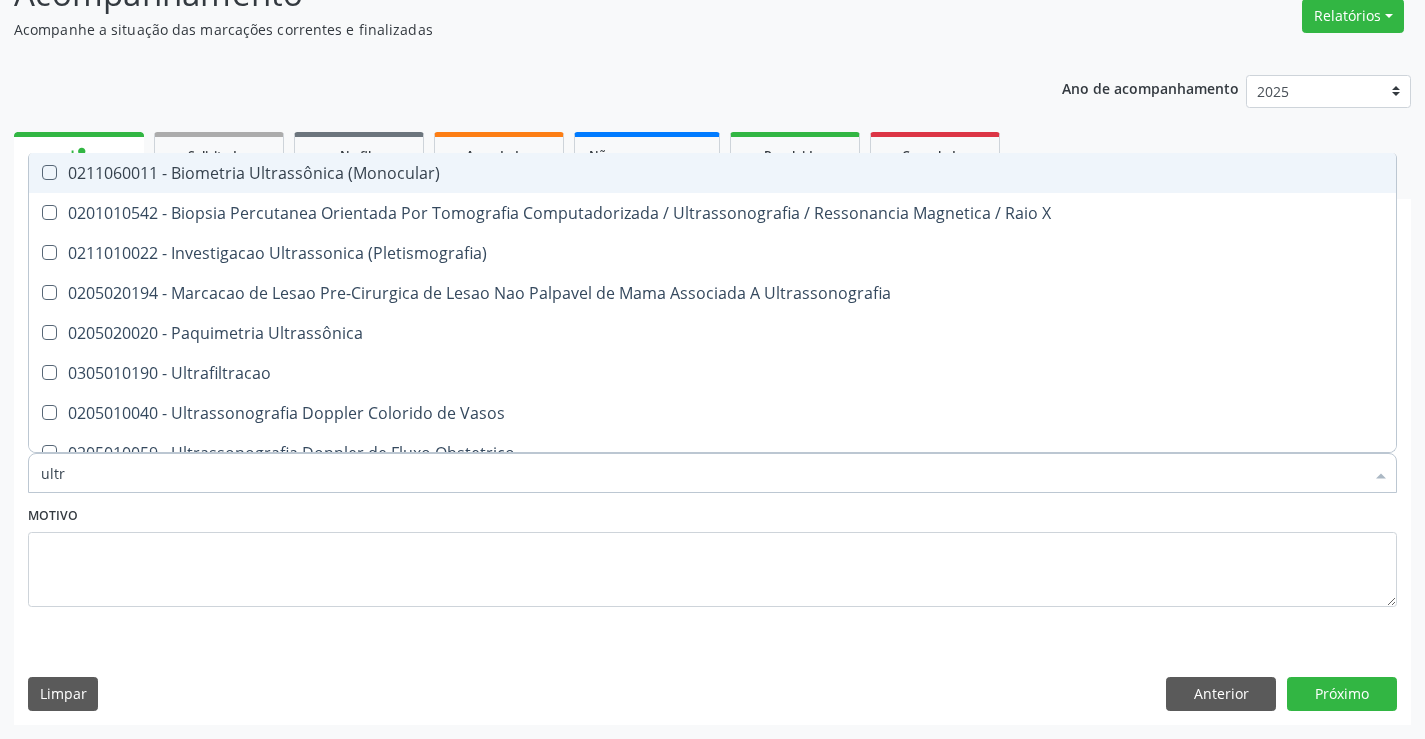 type on "ultra" 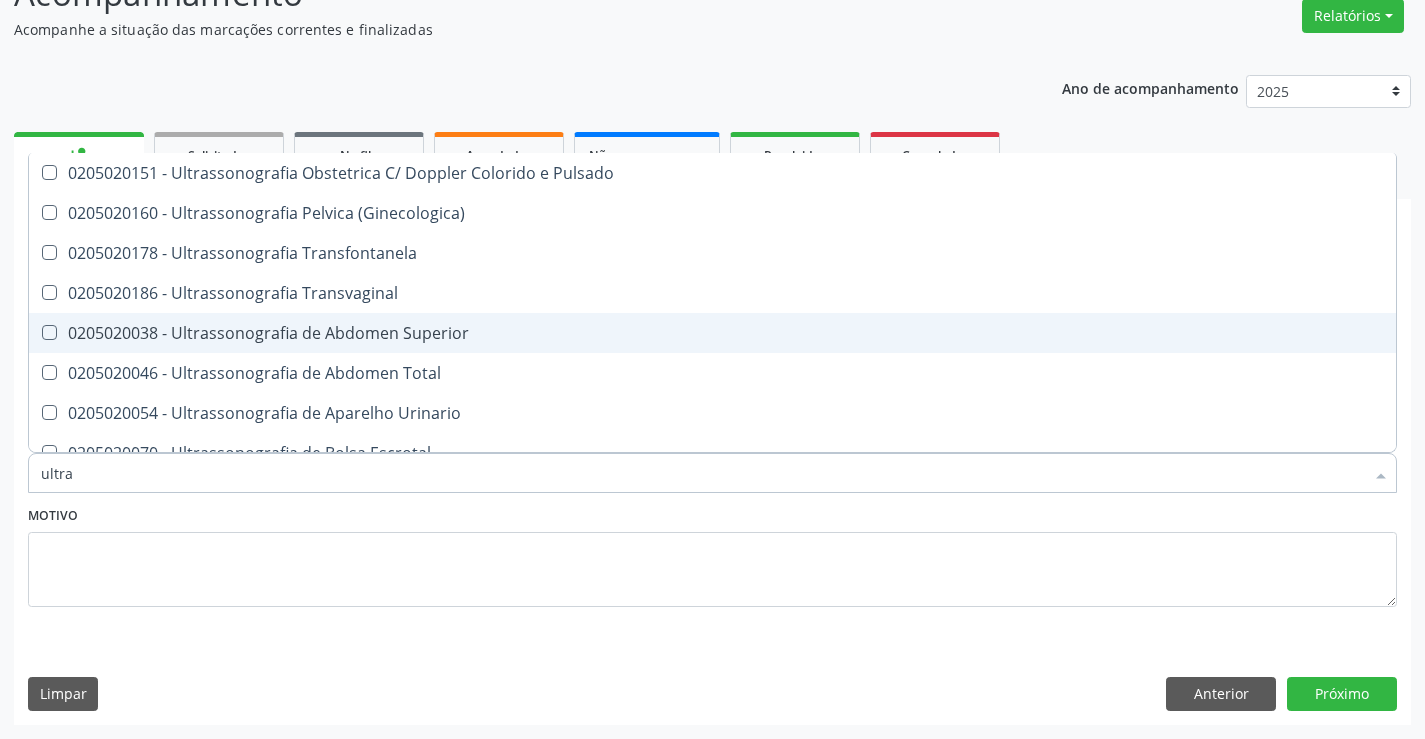 scroll, scrollTop: 200, scrollLeft: 0, axis: vertical 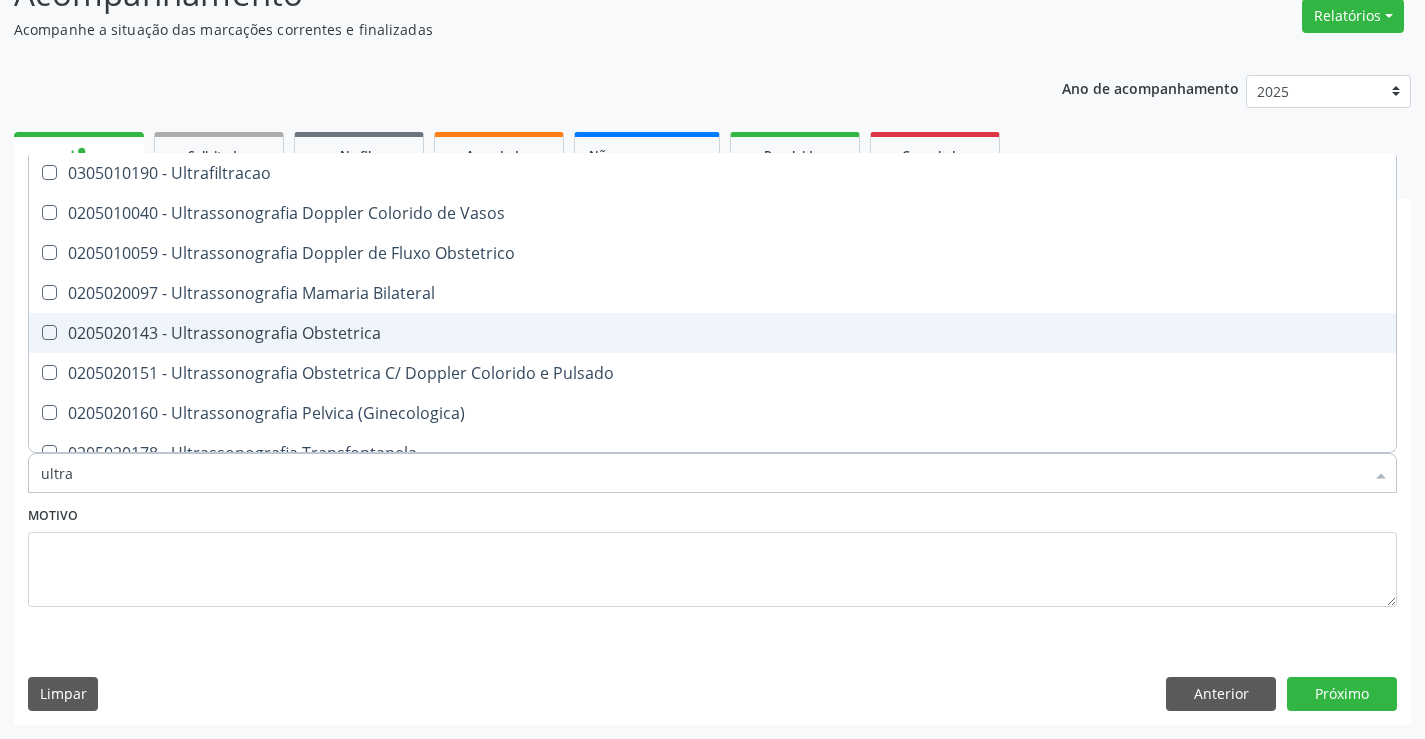 click on "0205020143 - Ultrassonografia Obstetrica" at bounding box center (712, 333) 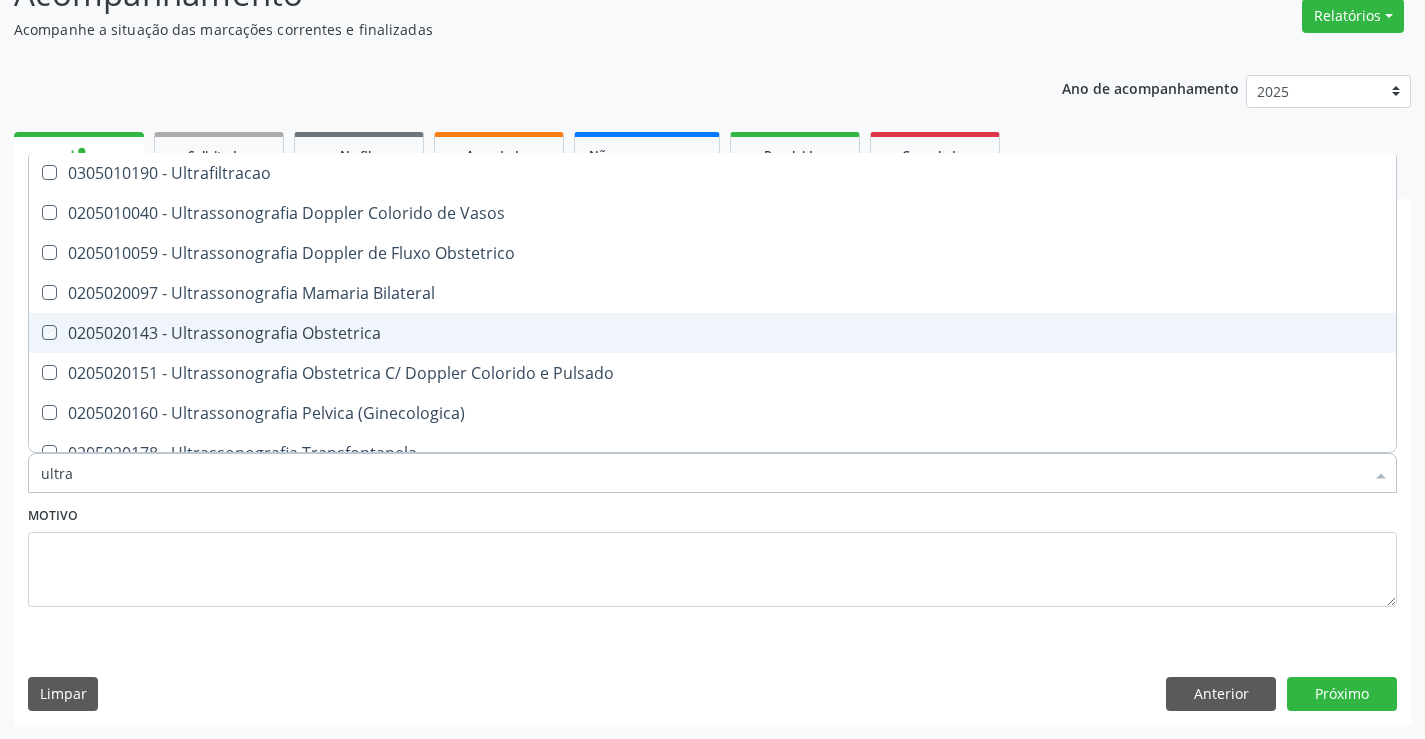 checkbox on "true" 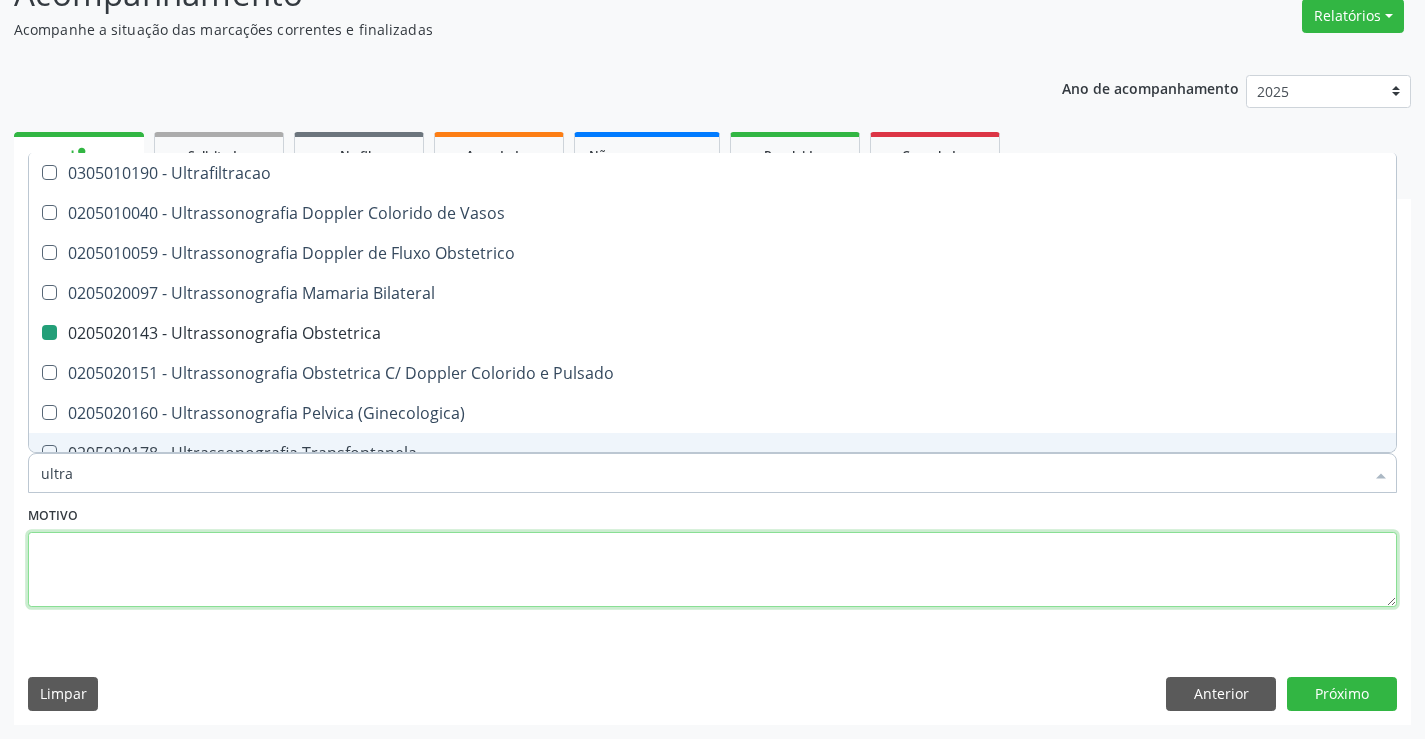 click at bounding box center (712, 570) 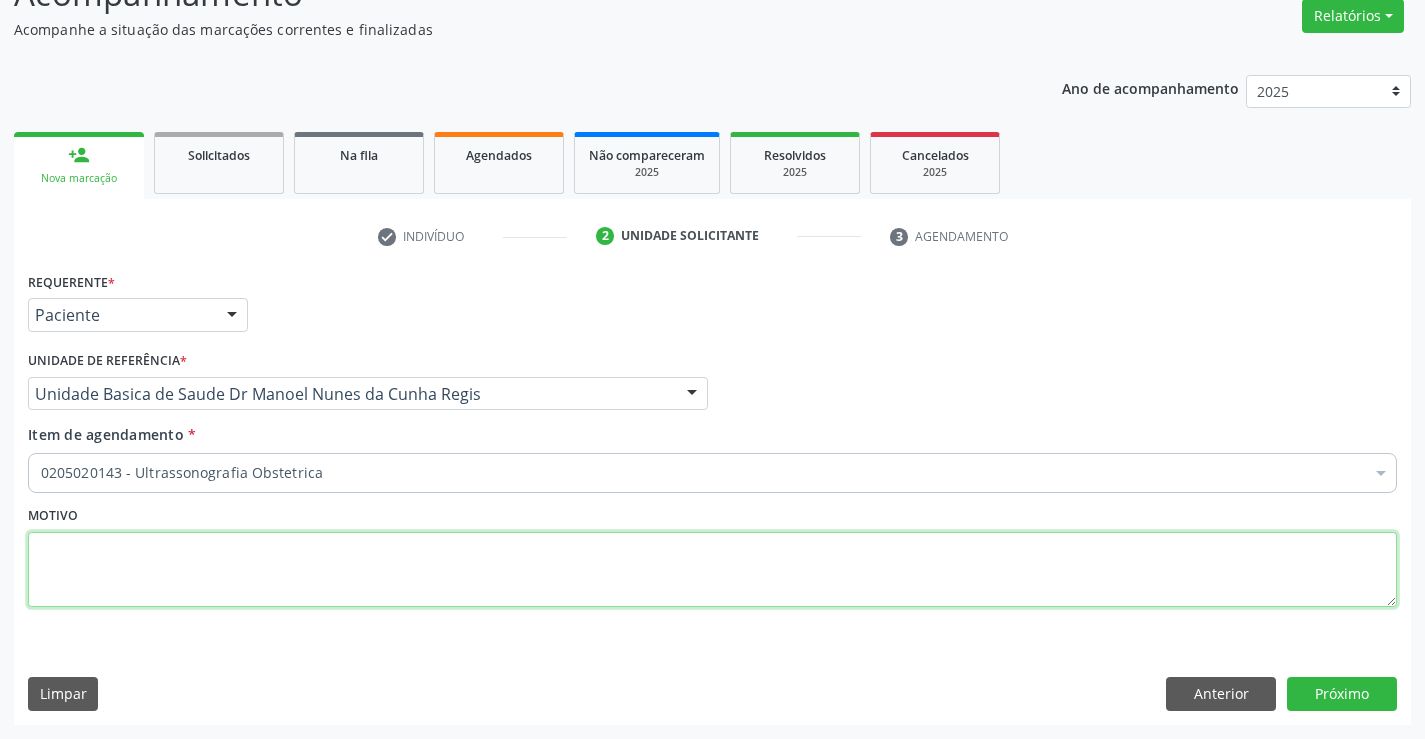 scroll, scrollTop: 0, scrollLeft: 0, axis: both 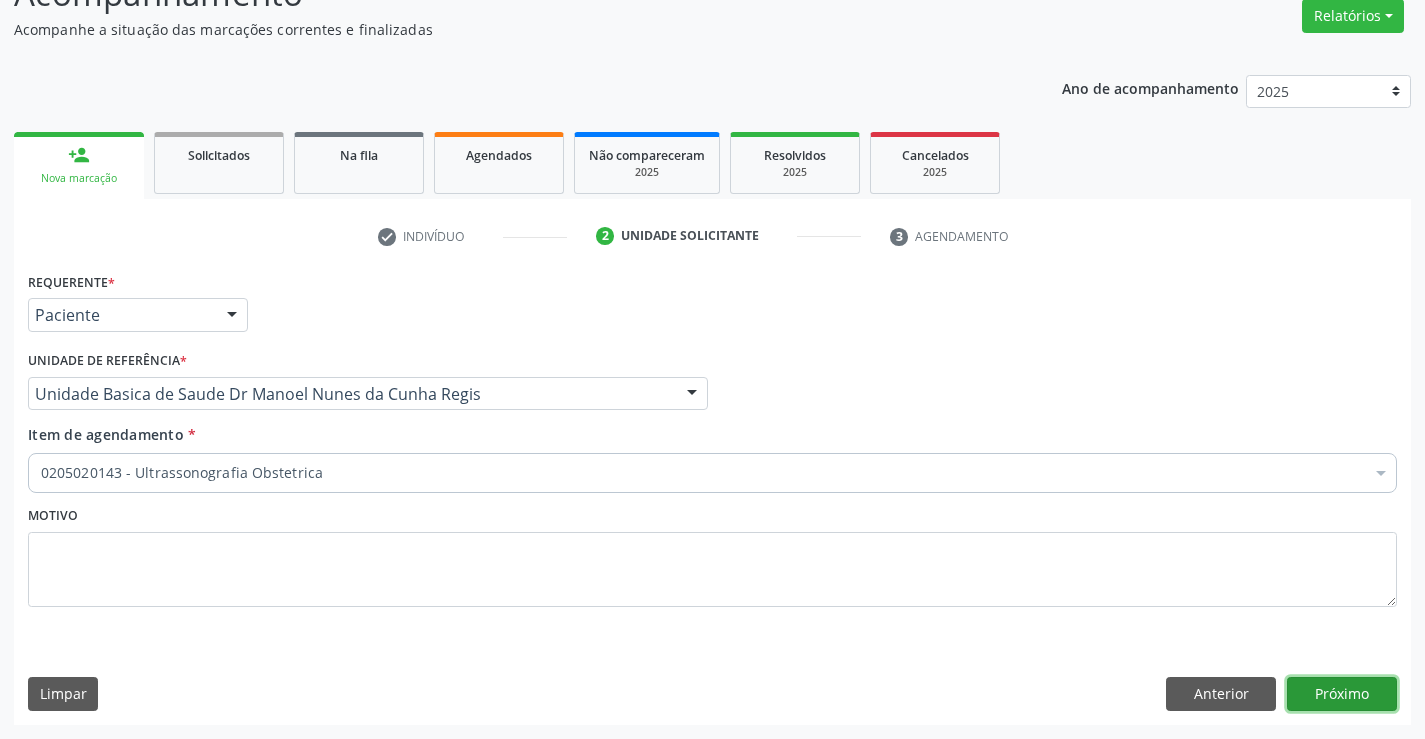 click on "Próximo" at bounding box center [1342, 694] 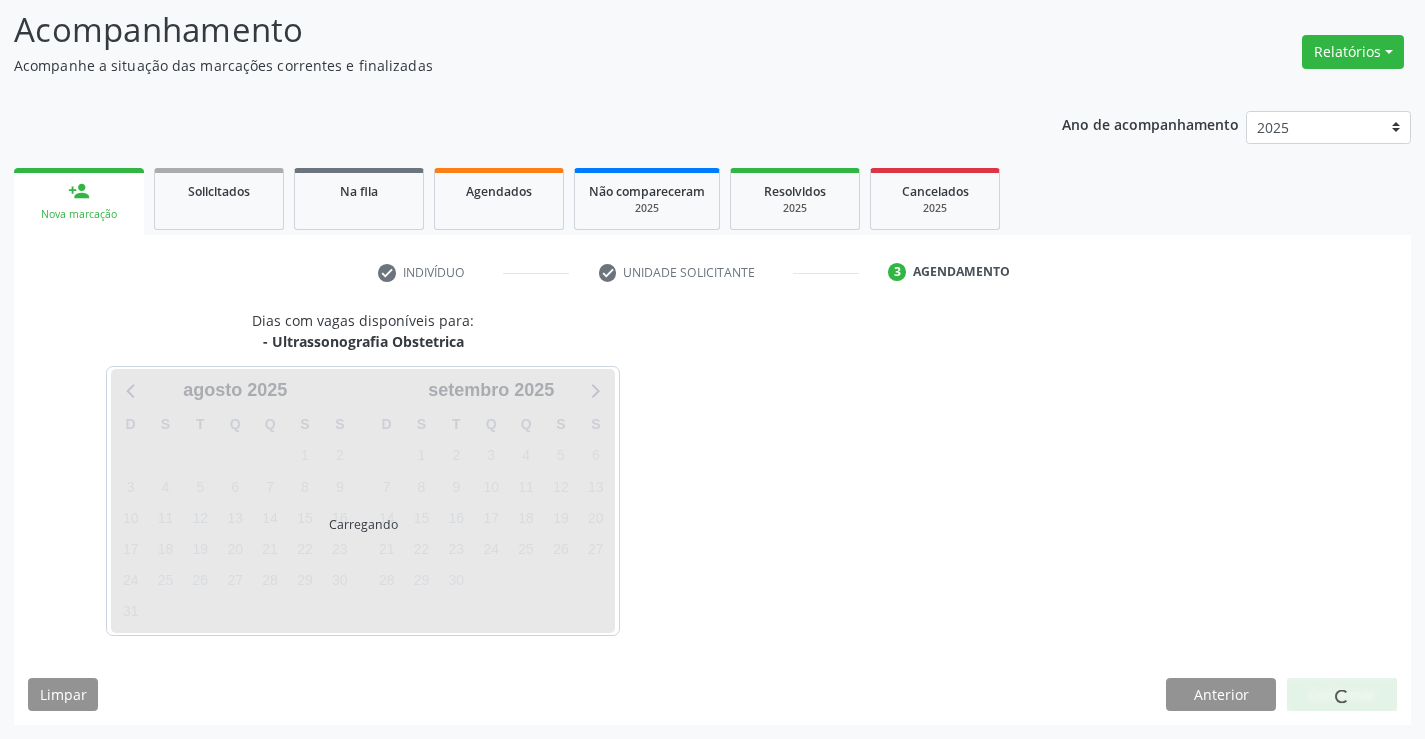 scroll, scrollTop: 131, scrollLeft: 0, axis: vertical 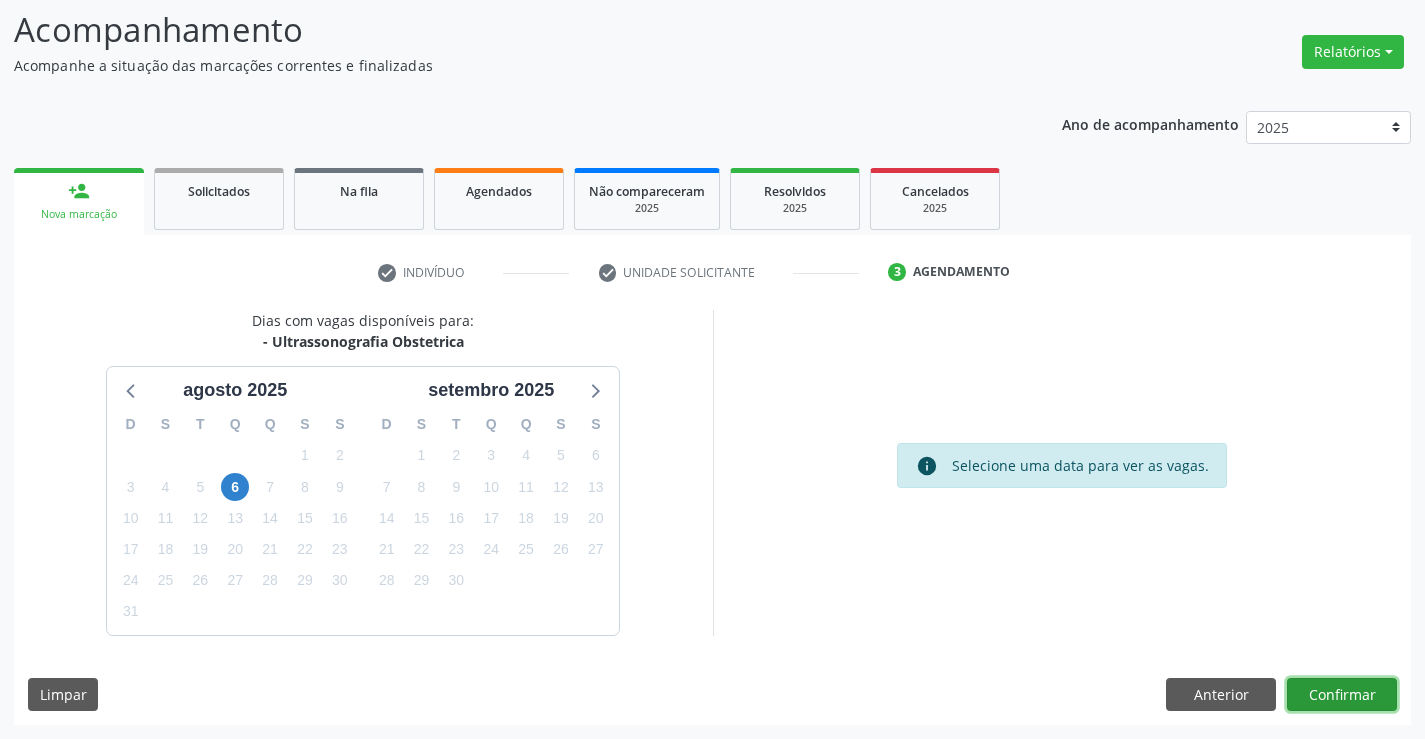 click on "Confirmar" at bounding box center (1342, 695) 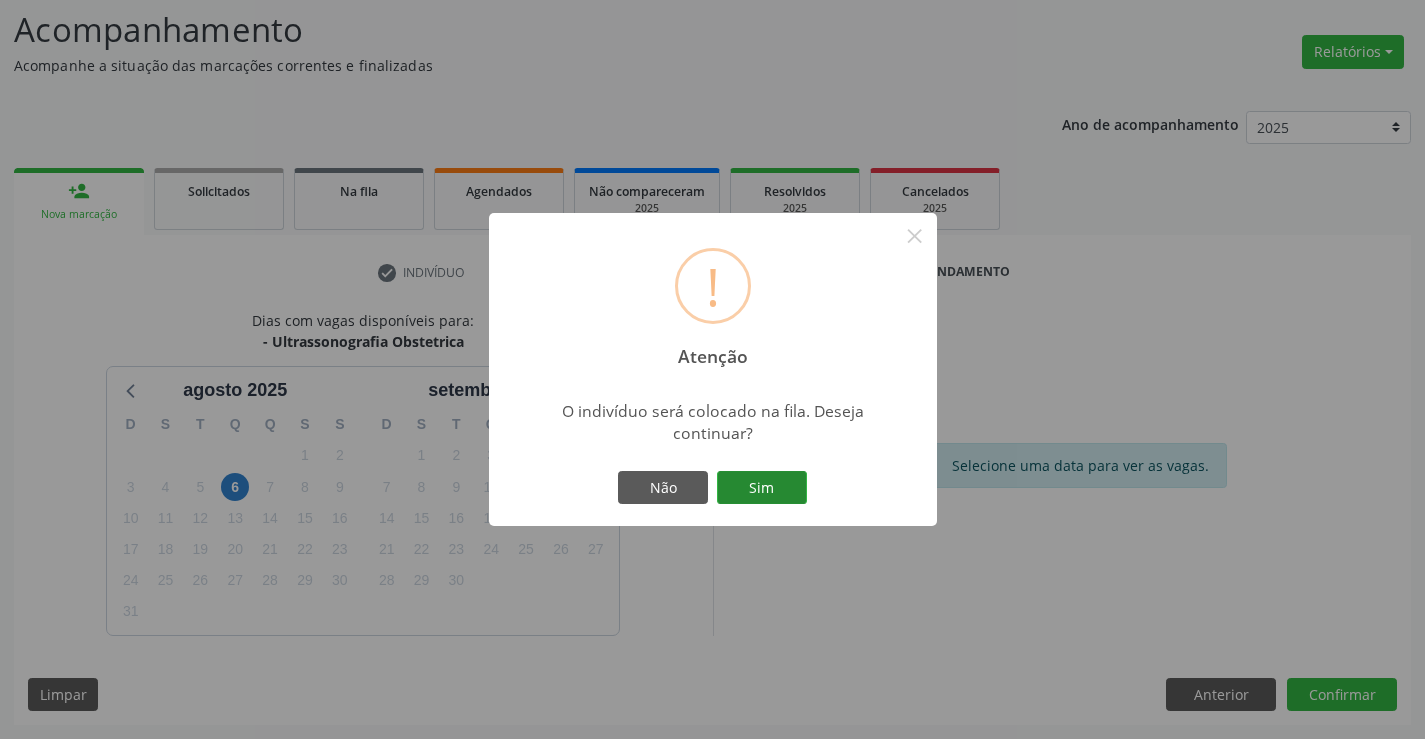 click on "Sim" at bounding box center (762, 488) 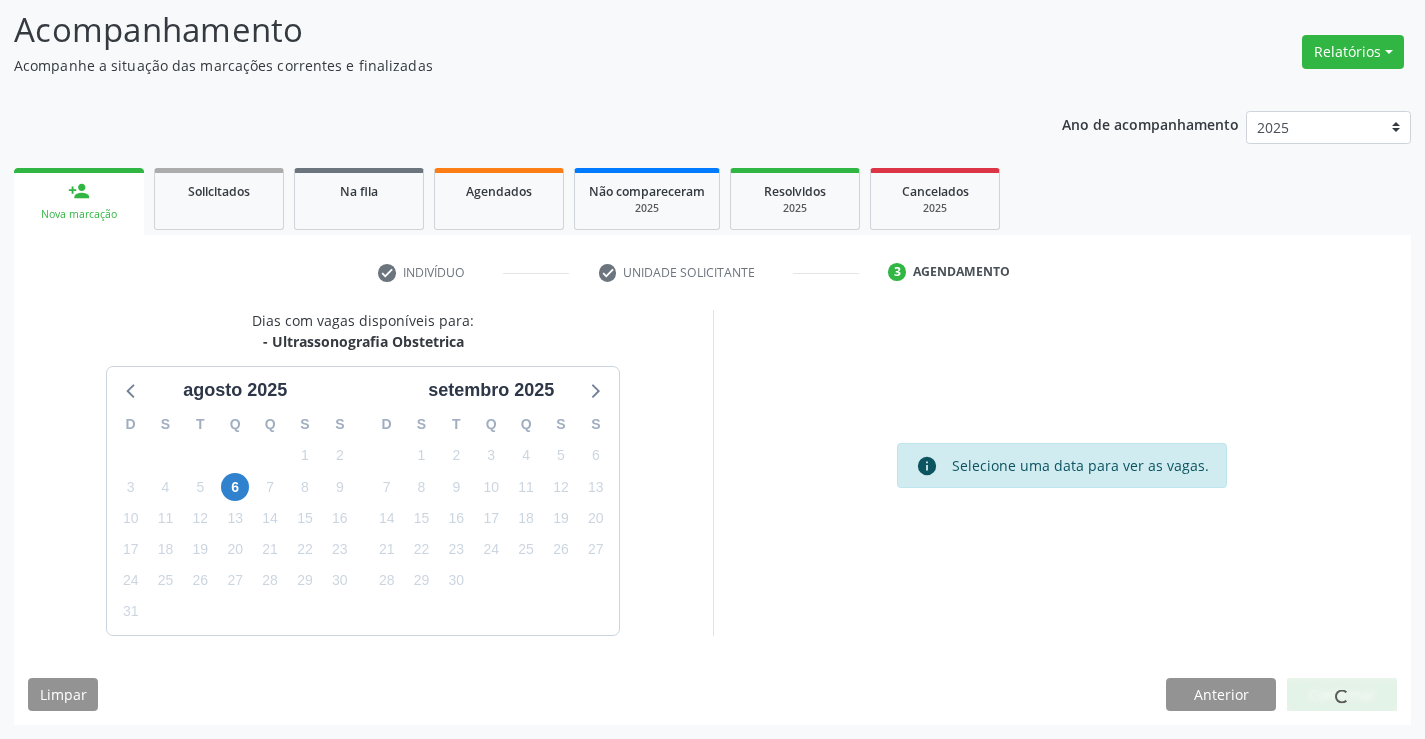 scroll, scrollTop: 0, scrollLeft: 0, axis: both 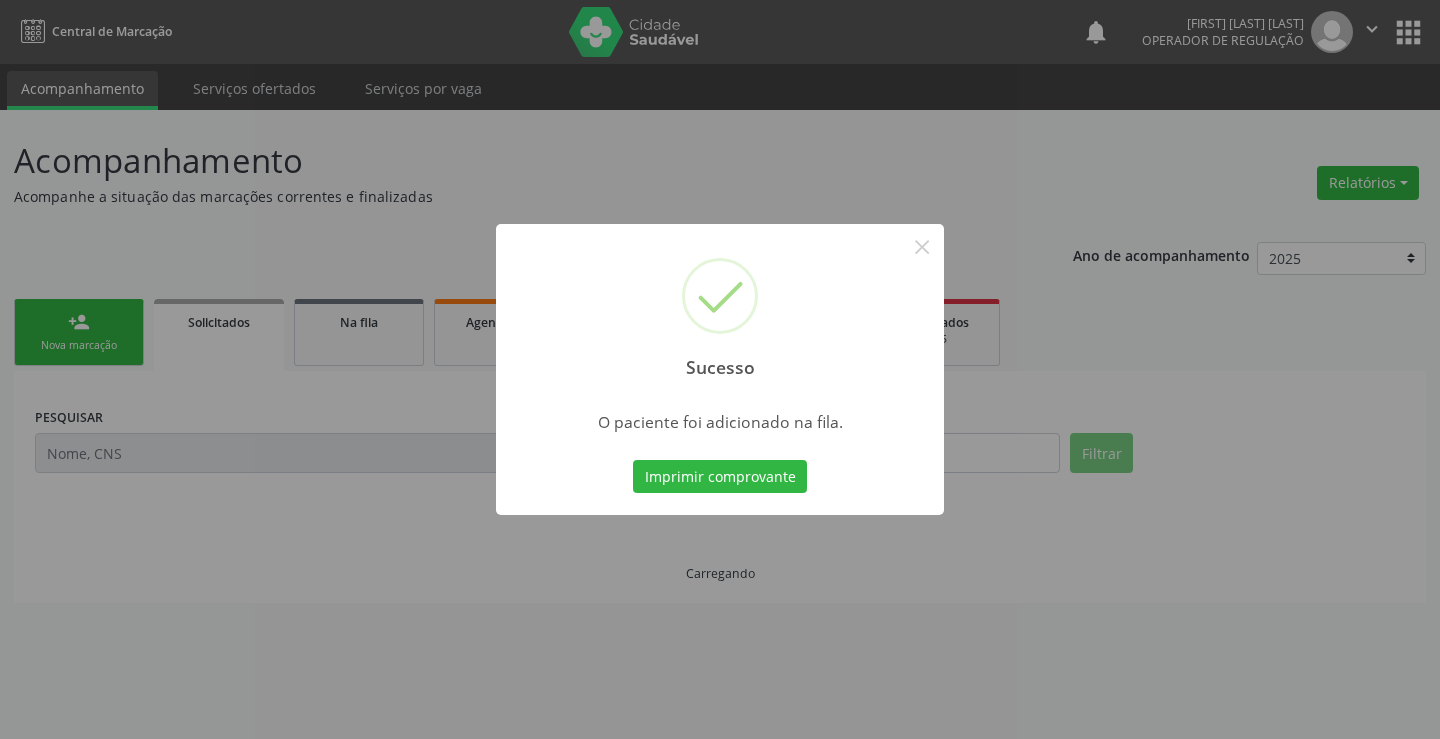 click on "Imprimir comprovante" at bounding box center (720, 477) 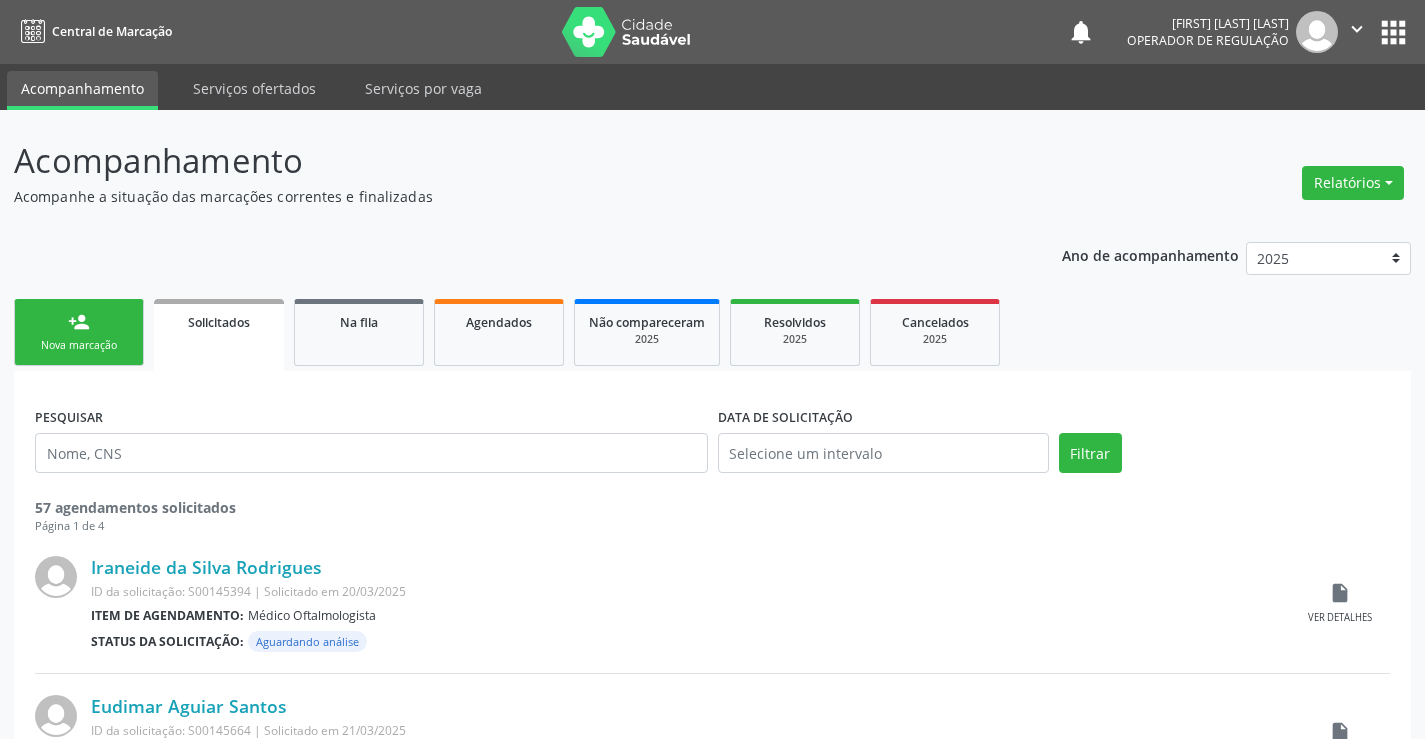 click on "Nova marcação" at bounding box center [79, 345] 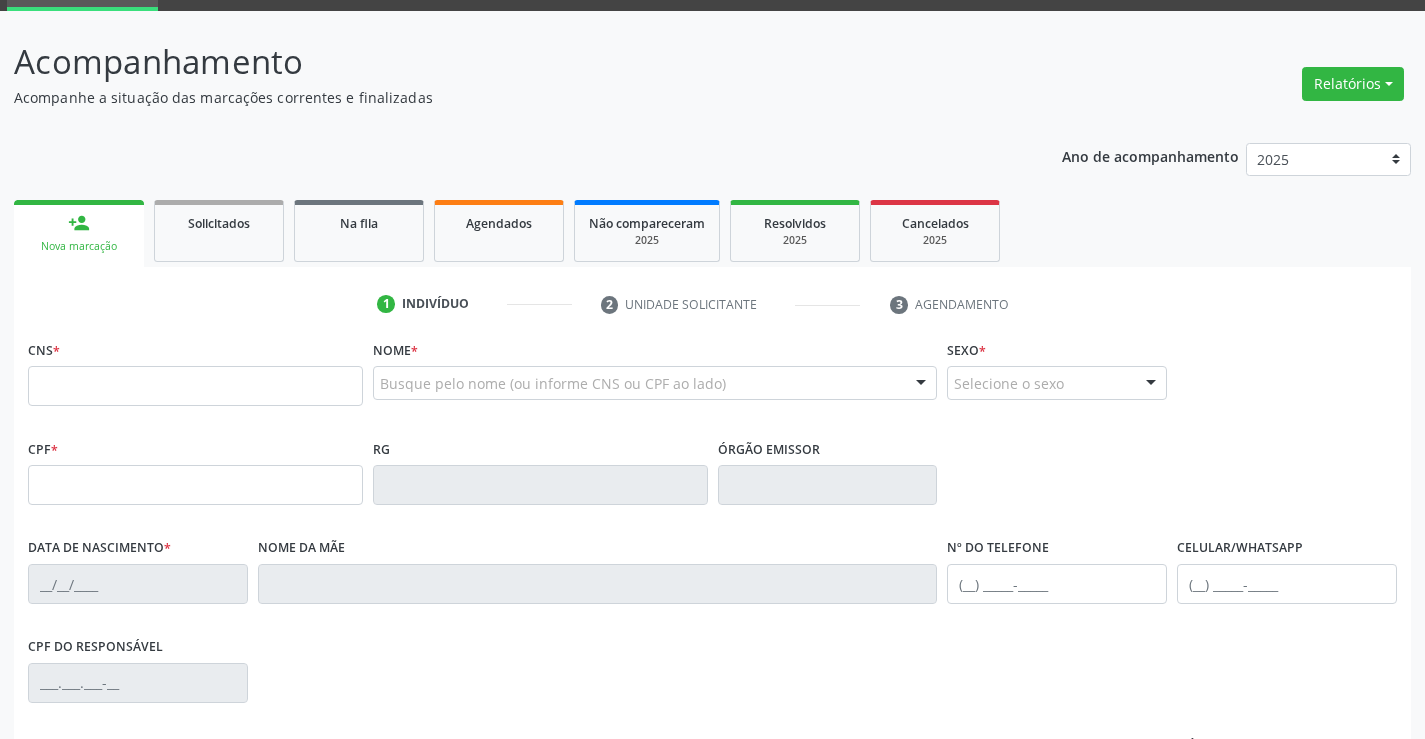 scroll, scrollTop: 100, scrollLeft: 0, axis: vertical 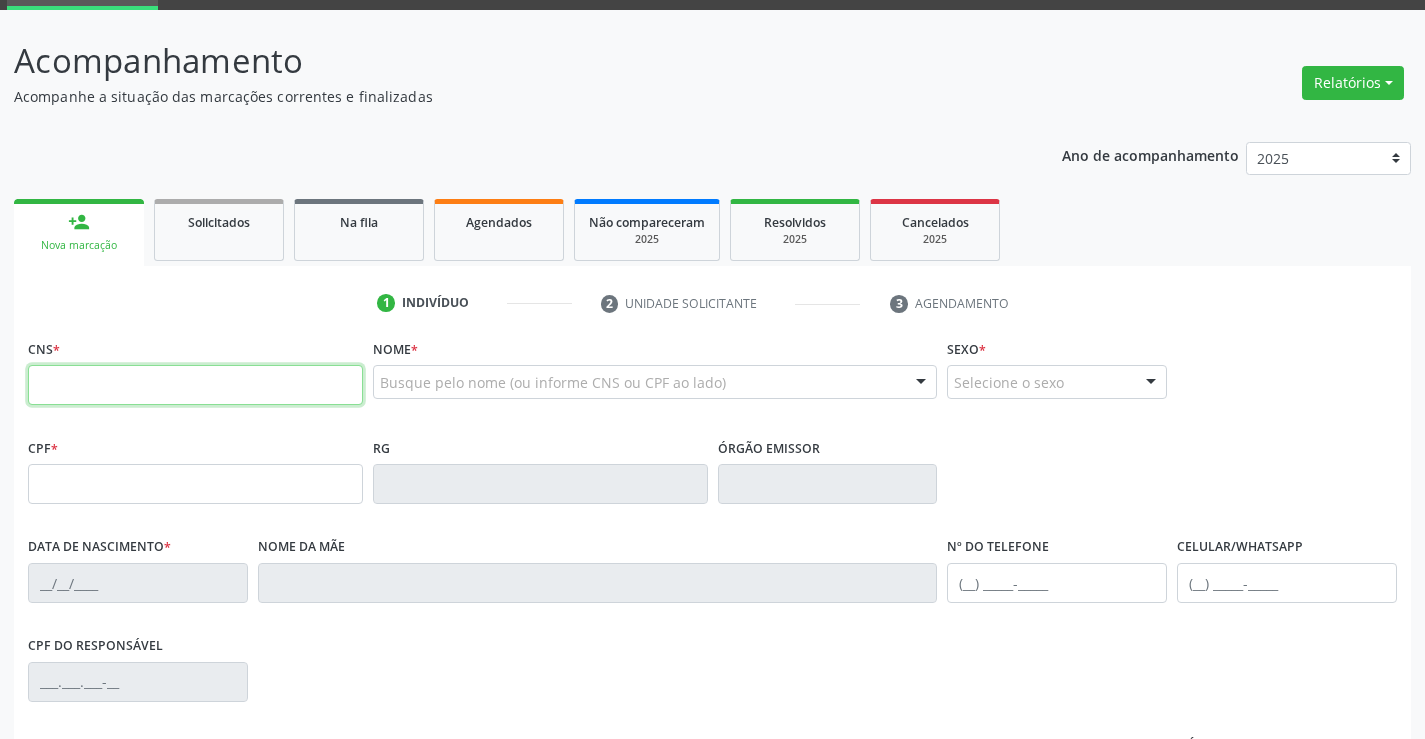 click at bounding box center [195, 385] 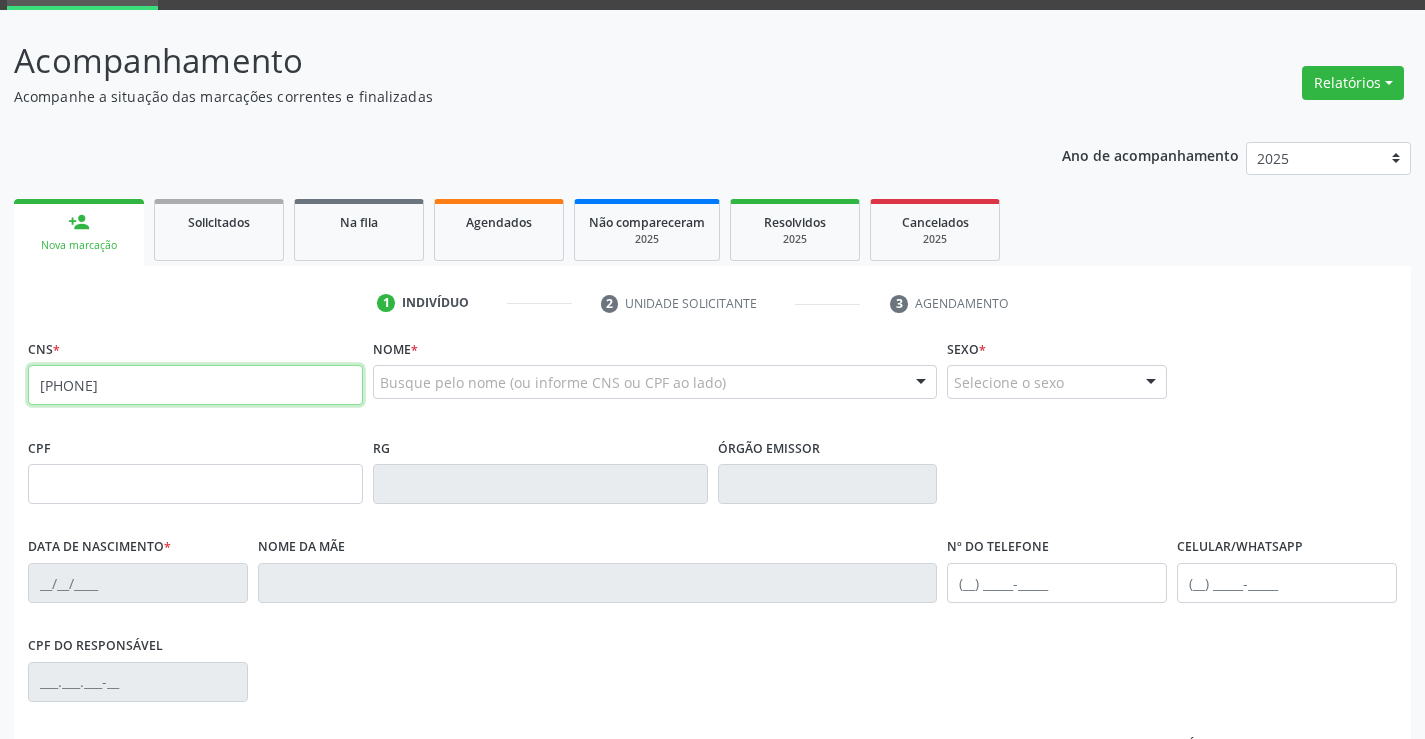 type on "[PHONE]" 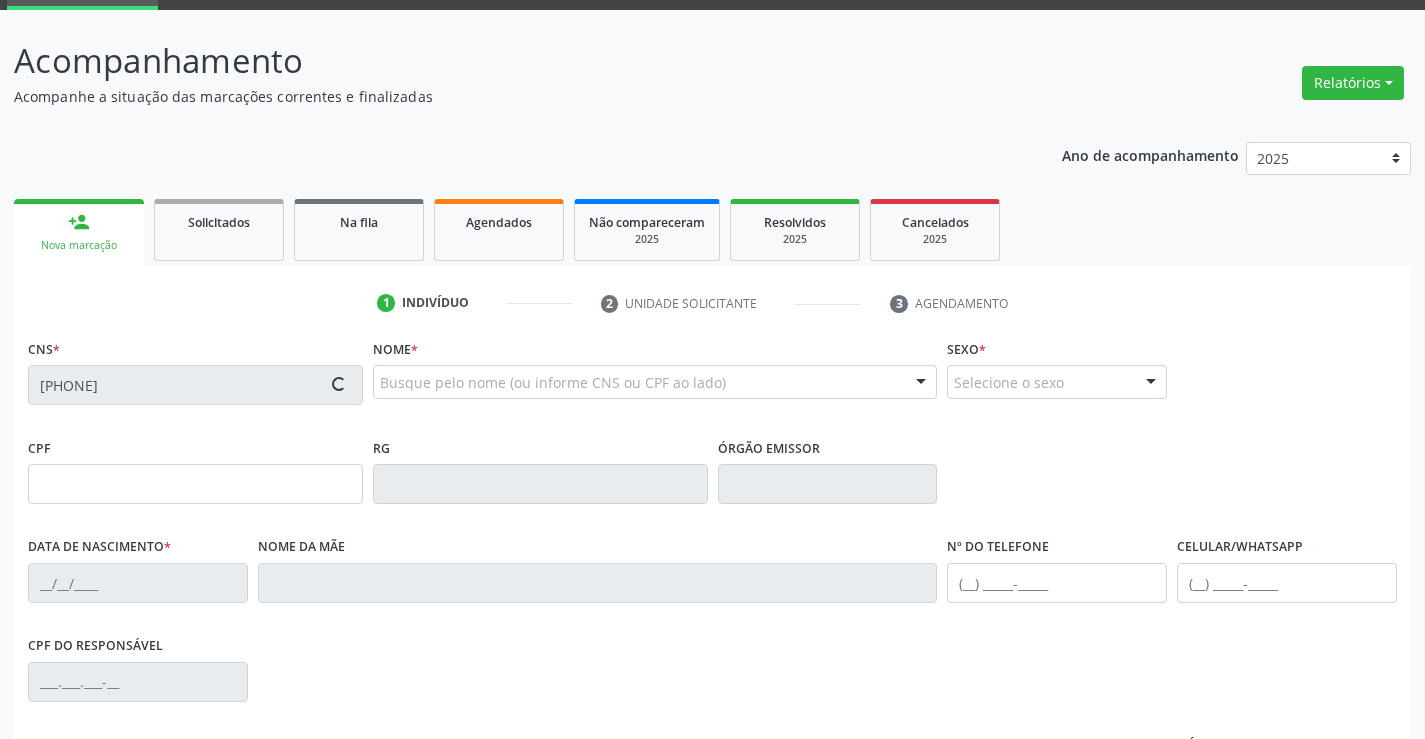 type on "[NUMBER]" 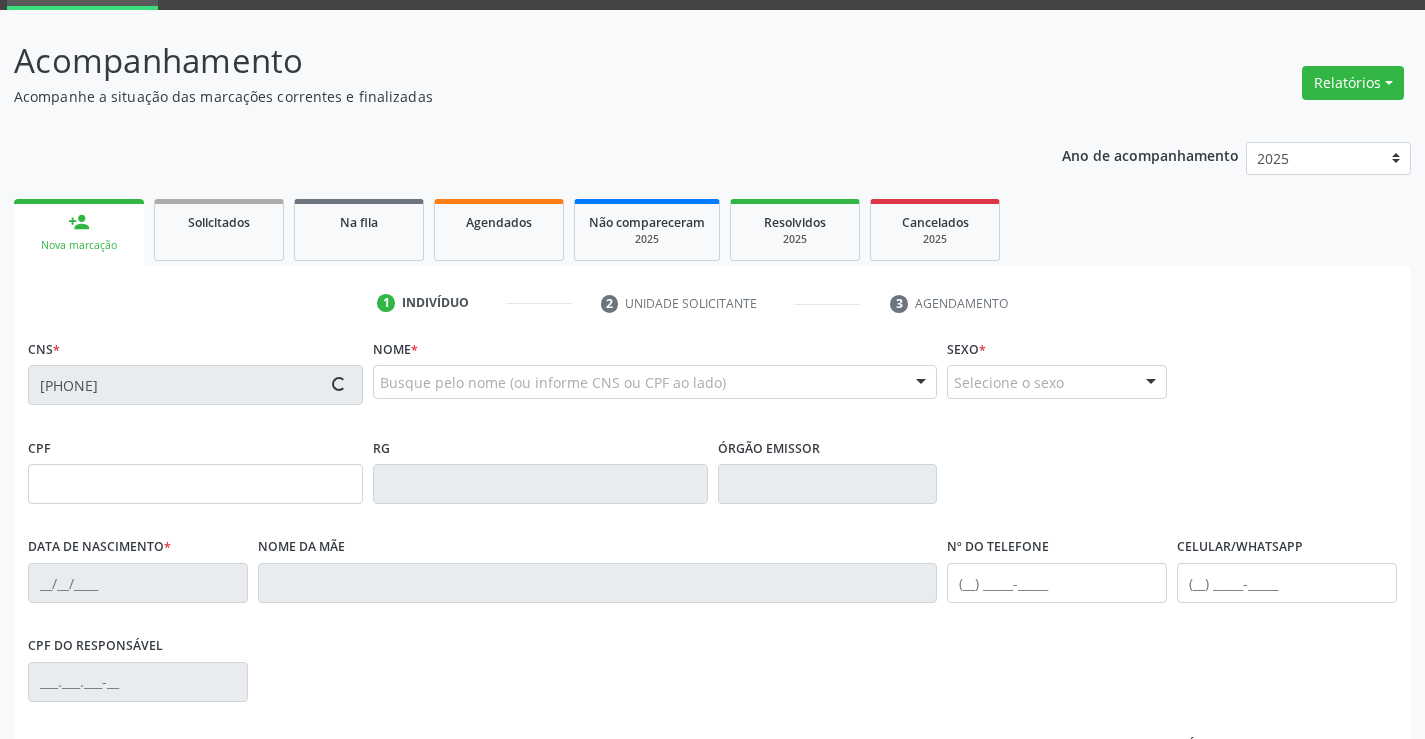 type on "[DATE]" 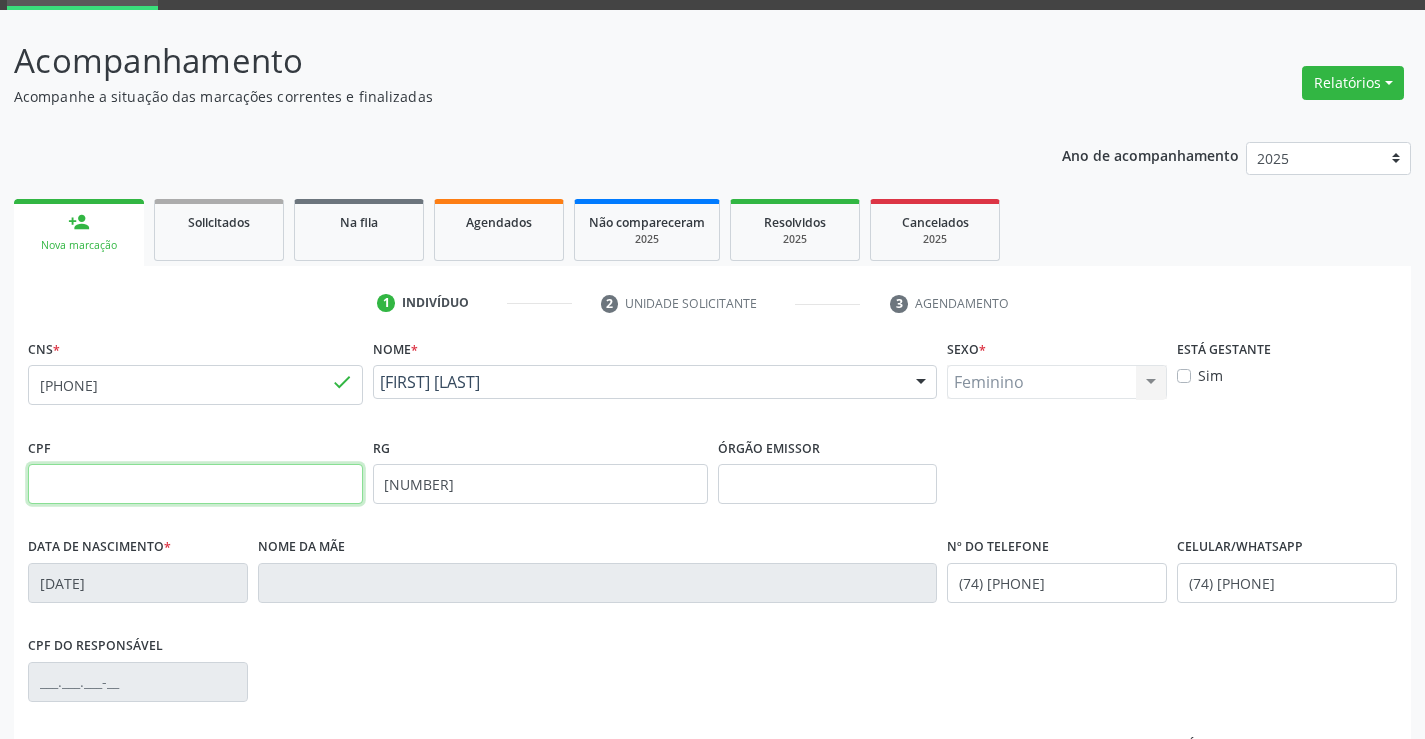 click at bounding box center [195, 484] 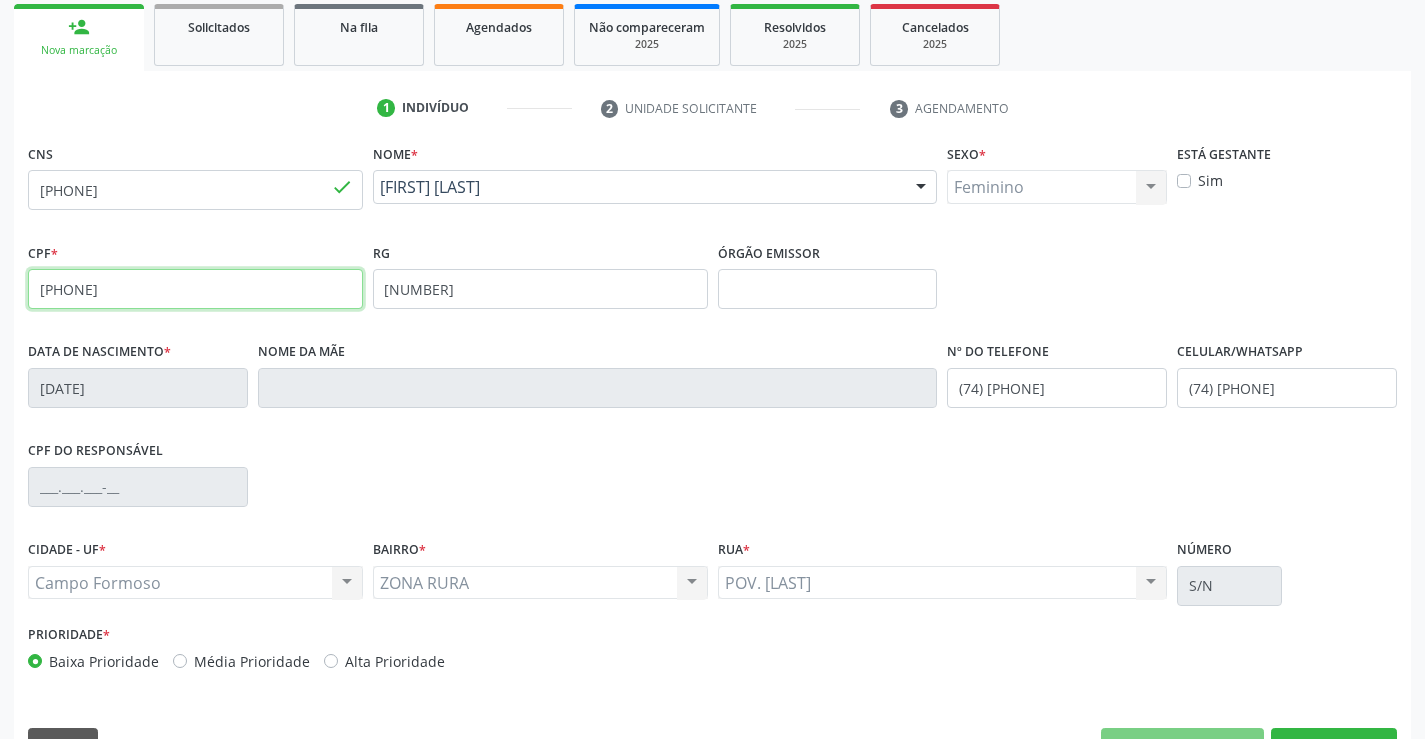 scroll, scrollTop: 345, scrollLeft: 0, axis: vertical 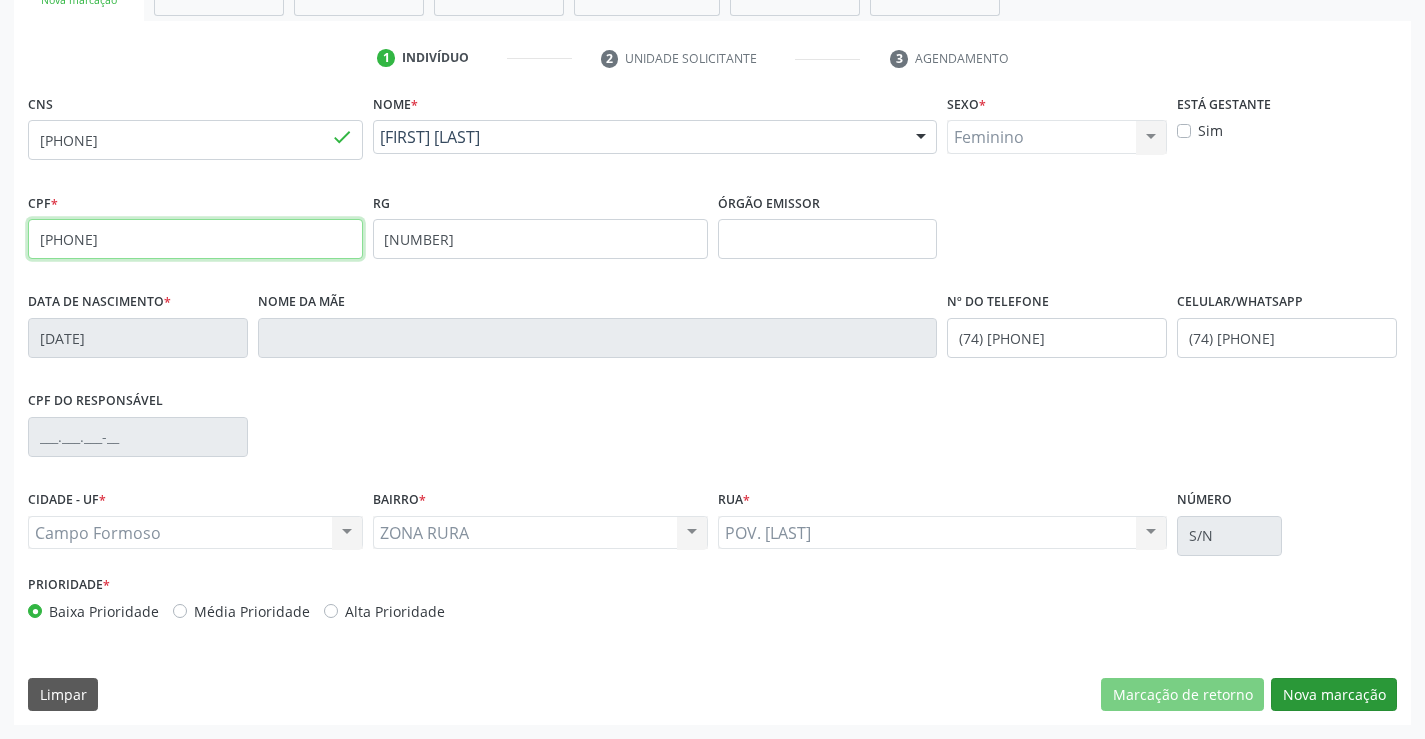 type on "[PHONE]" 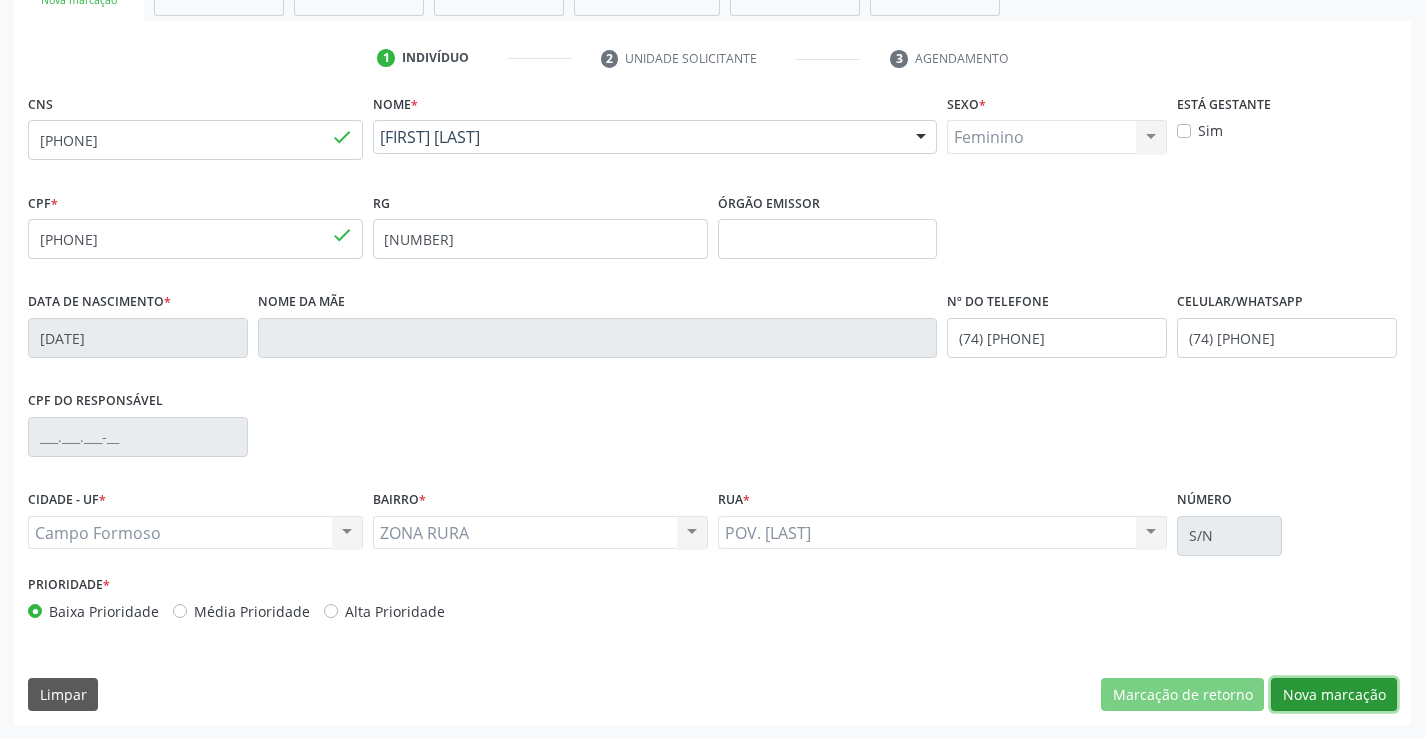click on "Nova marcação" at bounding box center (1334, 695) 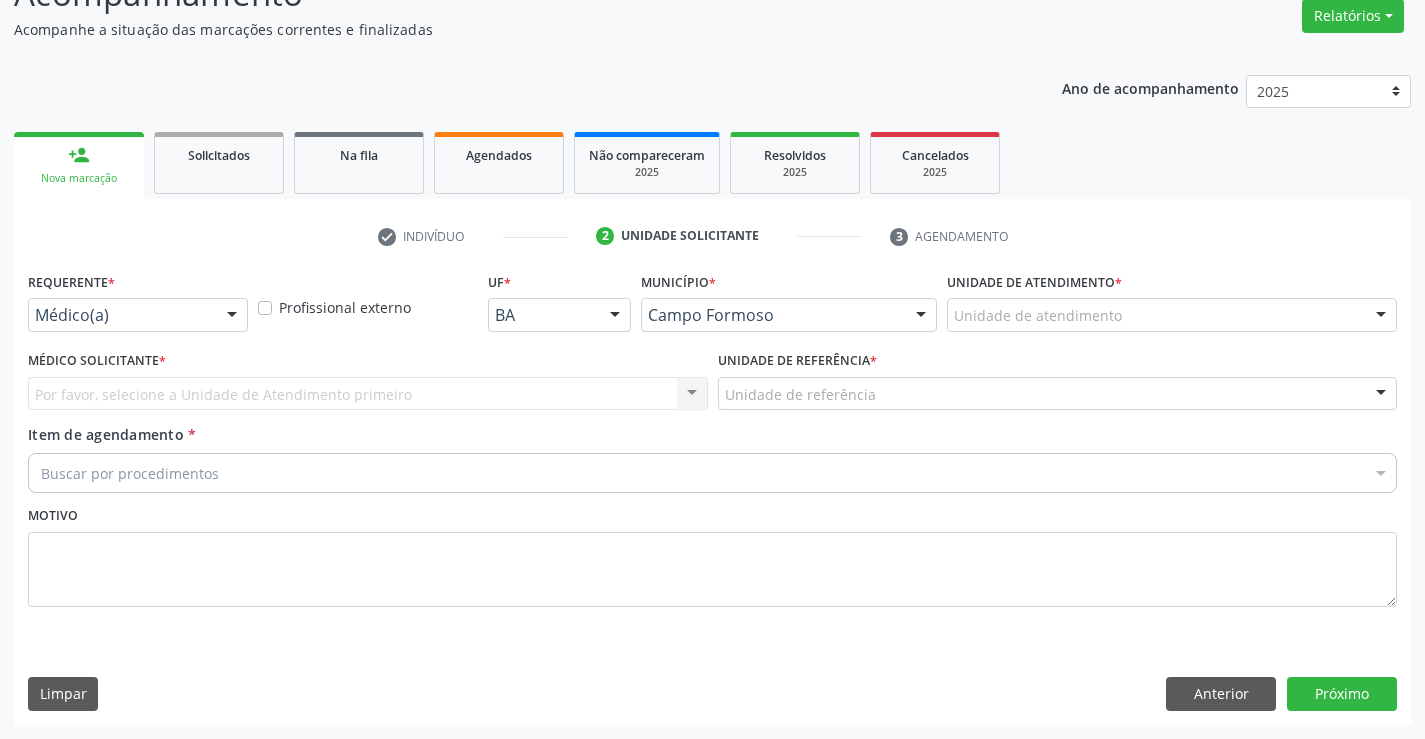 scroll, scrollTop: 167, scrollLeft: 0, axis: vertical 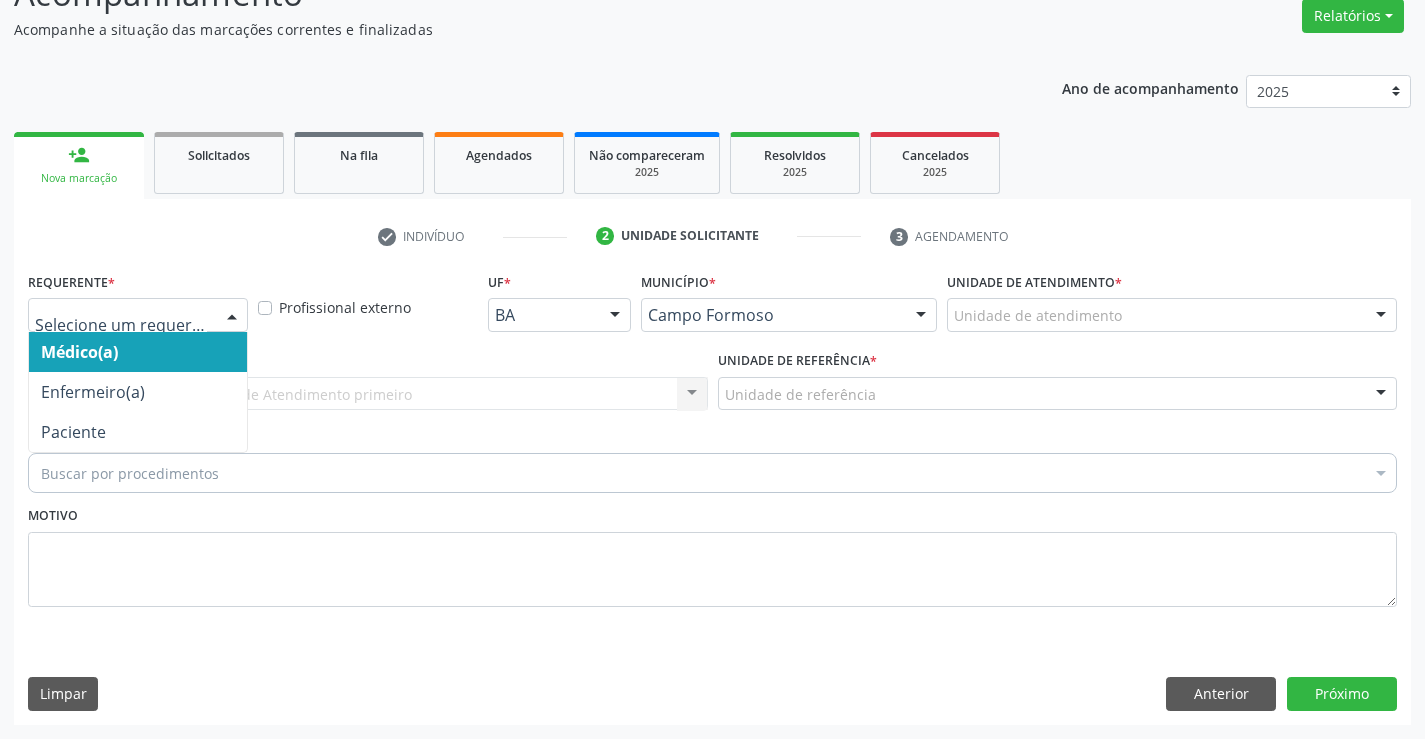 click at bounding box center [232, 316] 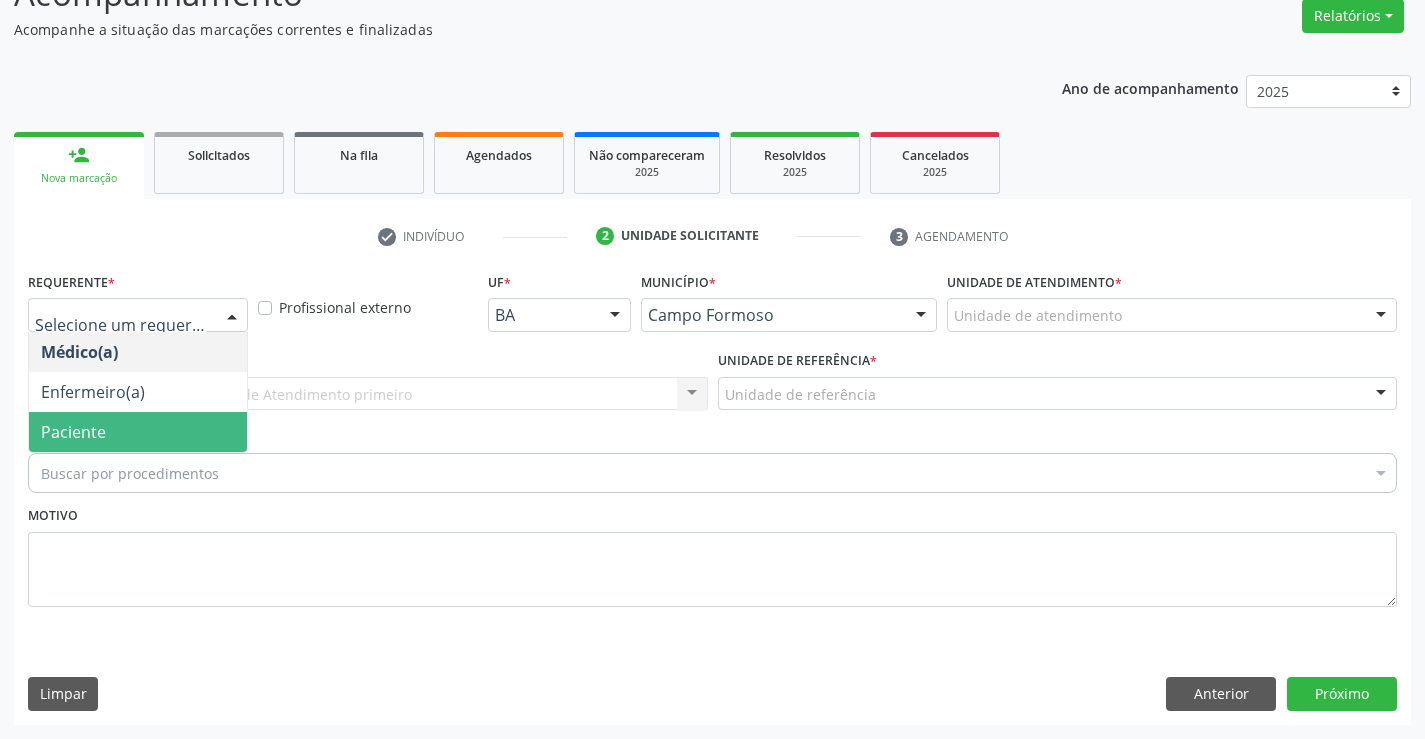 click on "Paciente" at bounding box center [138, 432] 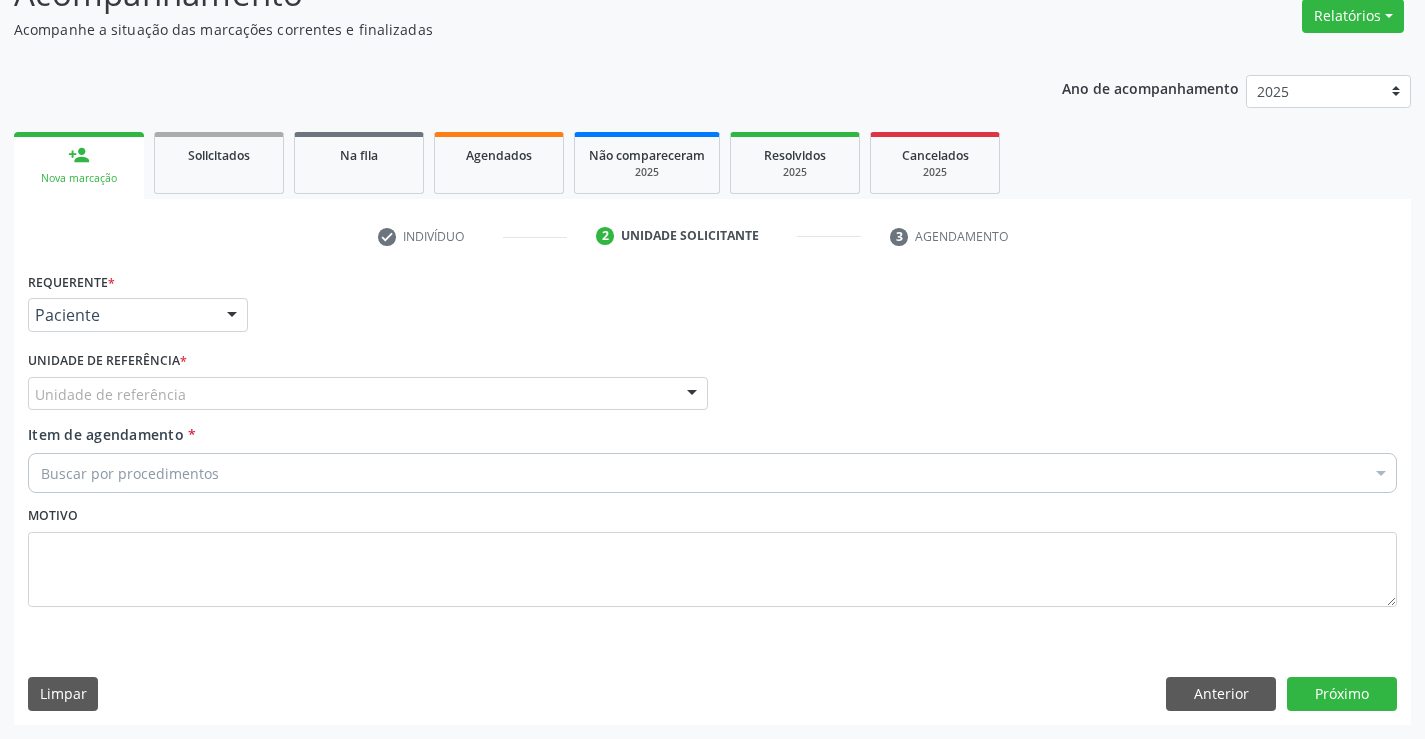 click on "Unidade de referência" at bounding box center (368, 394) 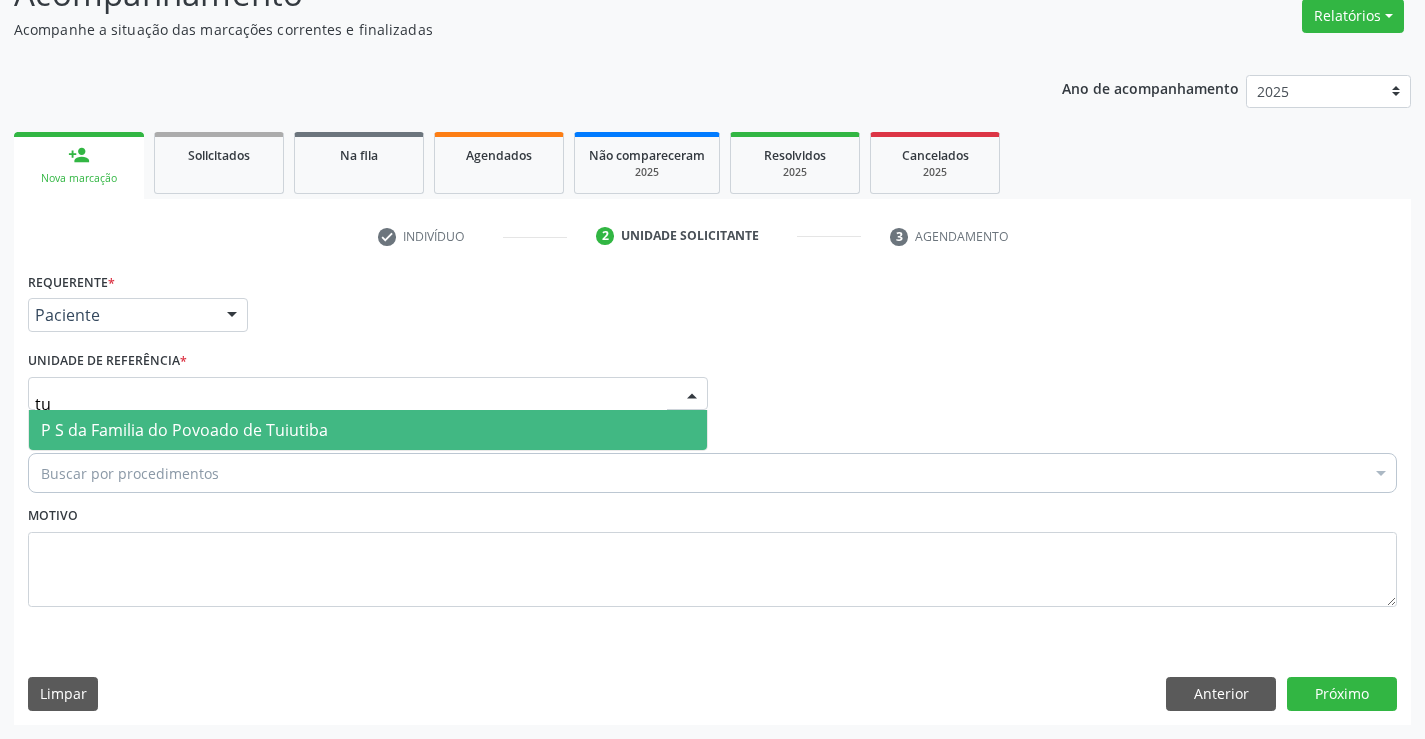 type on "tui" 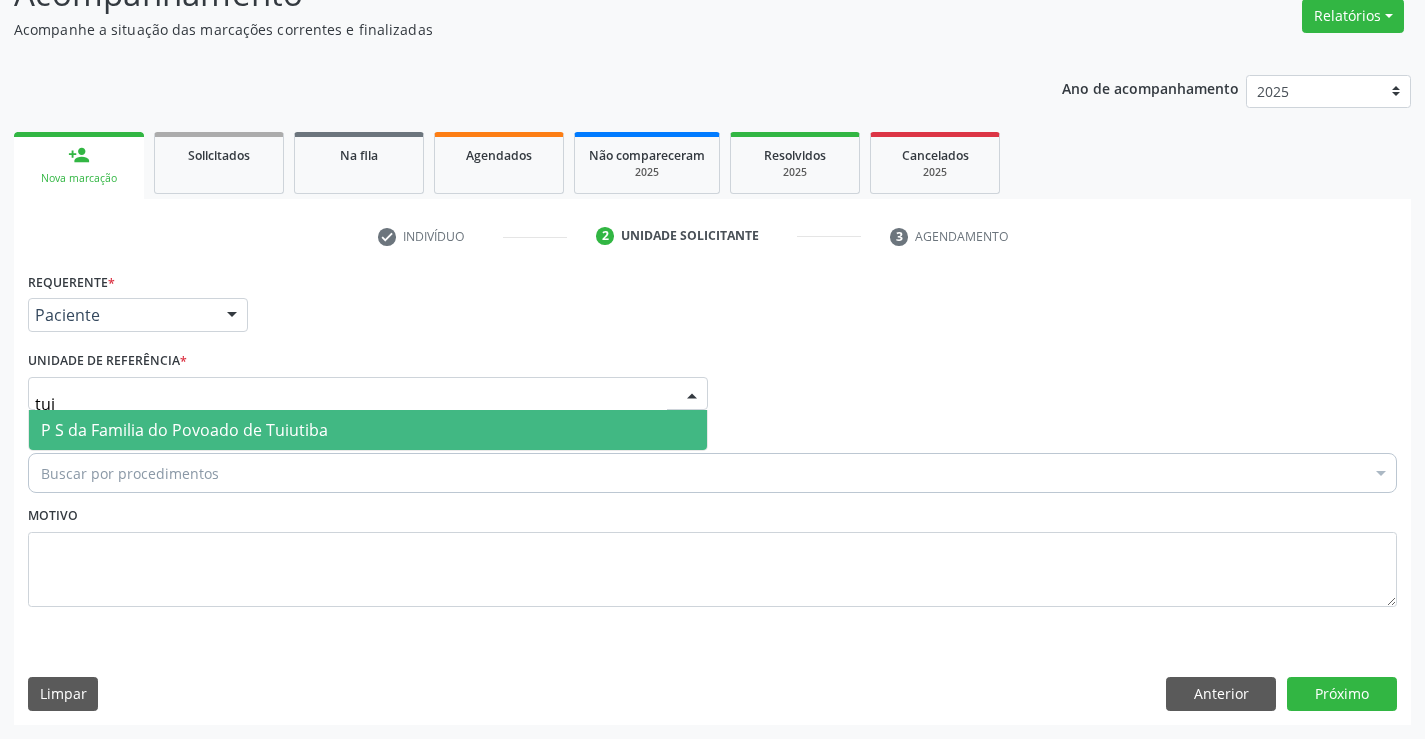 drag, startPoint x: 244, startPoint y: 426, endPoint x: 231, endPoint y: 427, distance: 13.038404 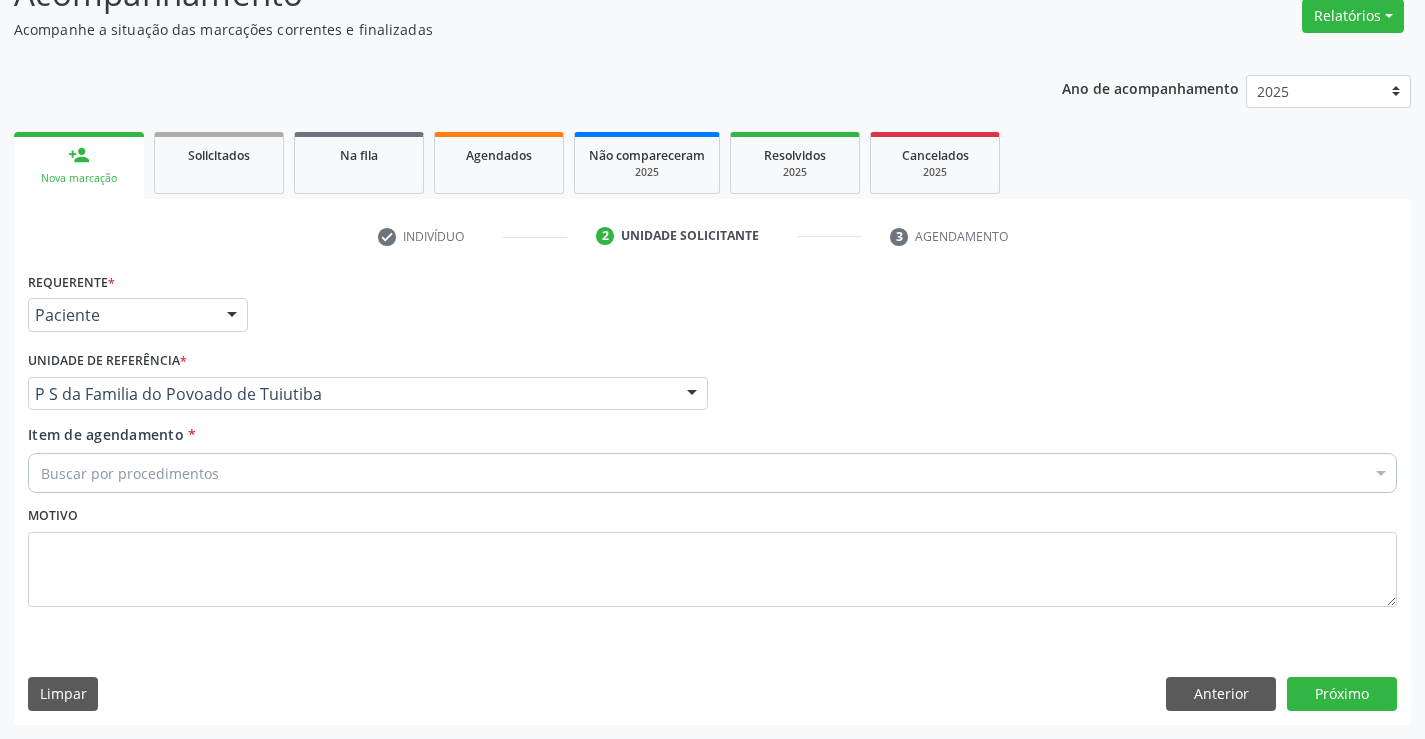 click on "Buscar por procedimentos" at bounding box center (712, 473) 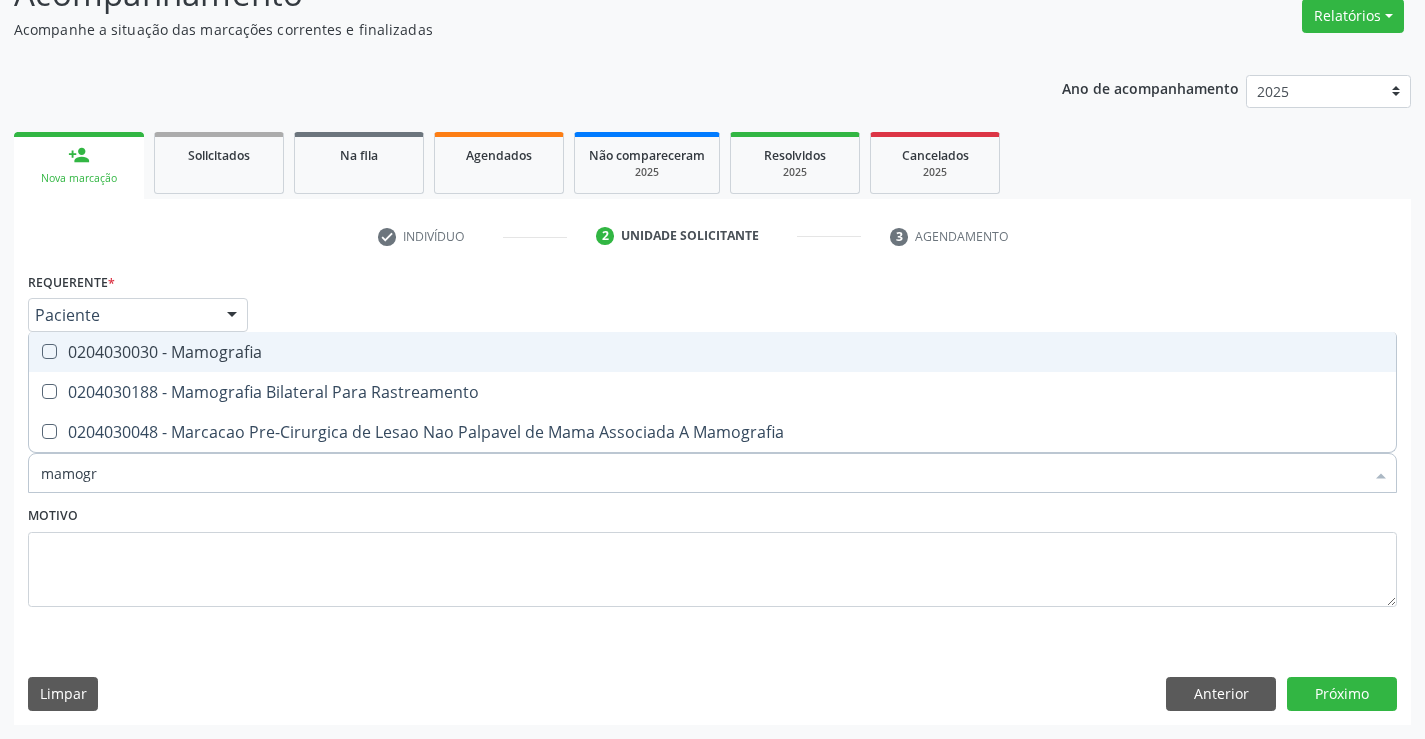 type on "mamogra" 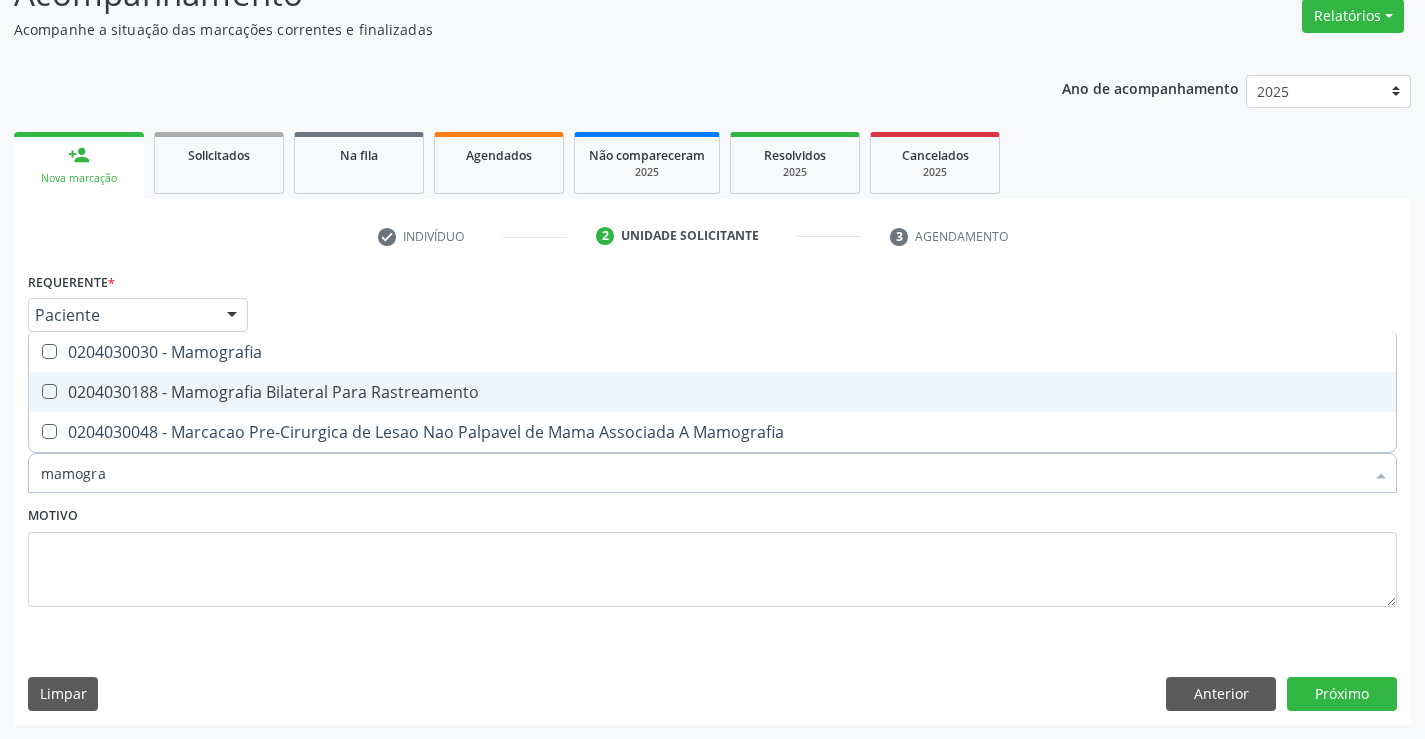 click on "0204030188 - Mamografia Bilateral Para Rastreamento" at bounding box center (712, 392) 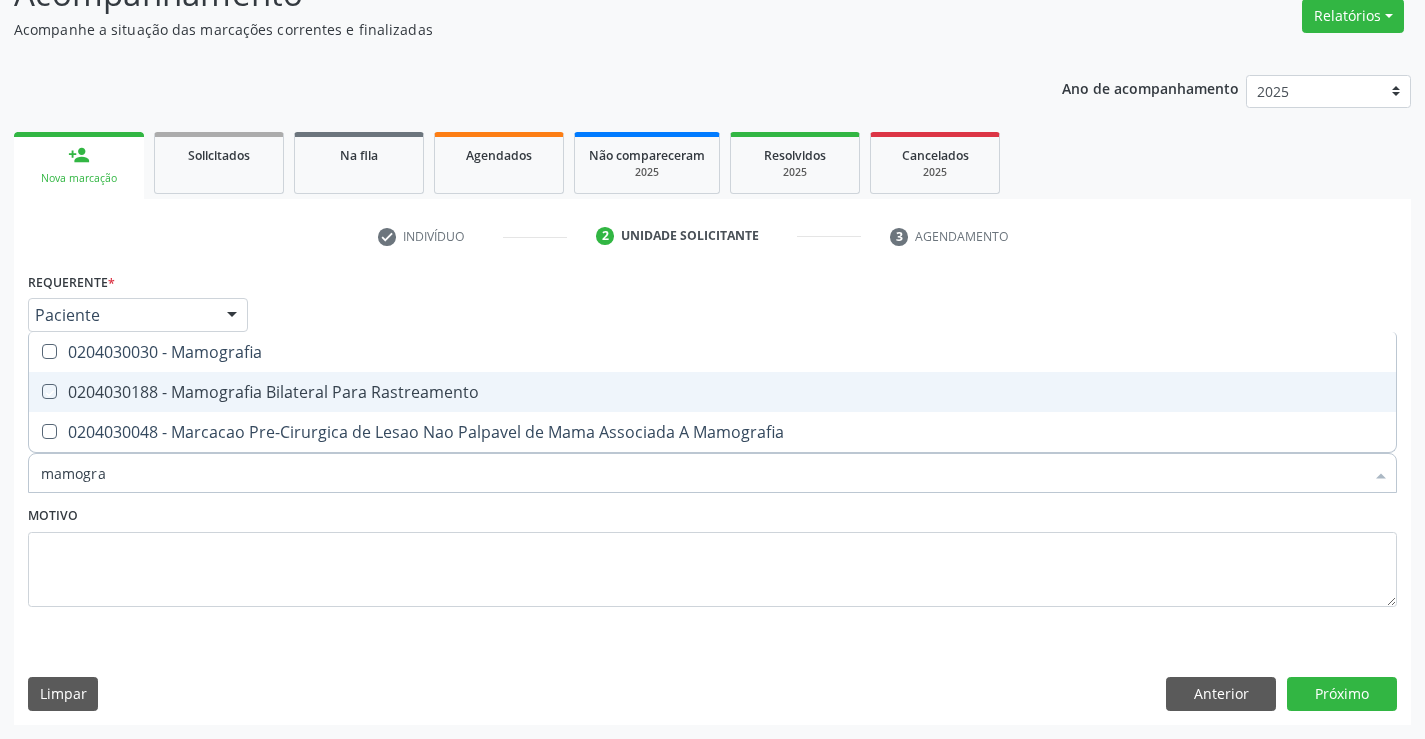 checkbox on "true" 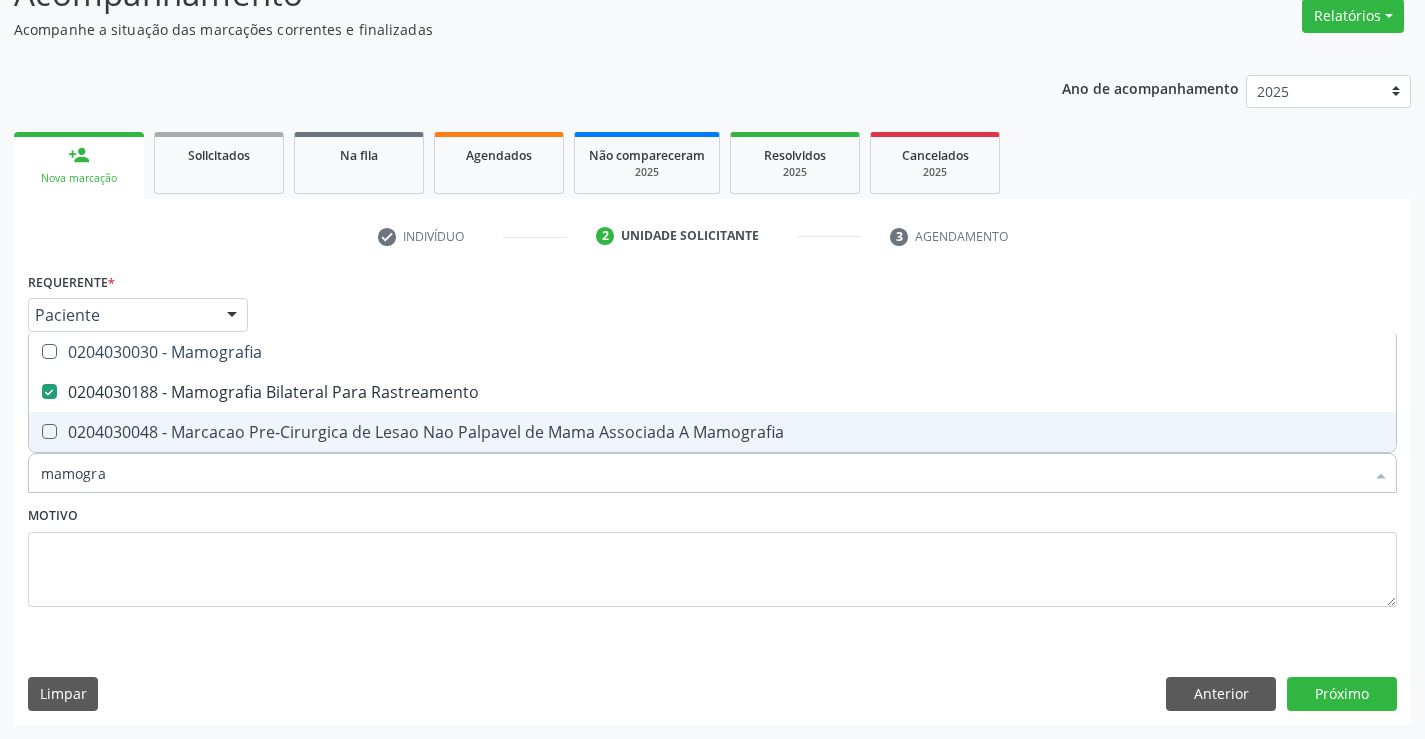click on "Motivo" at bounding box center [712, 554] 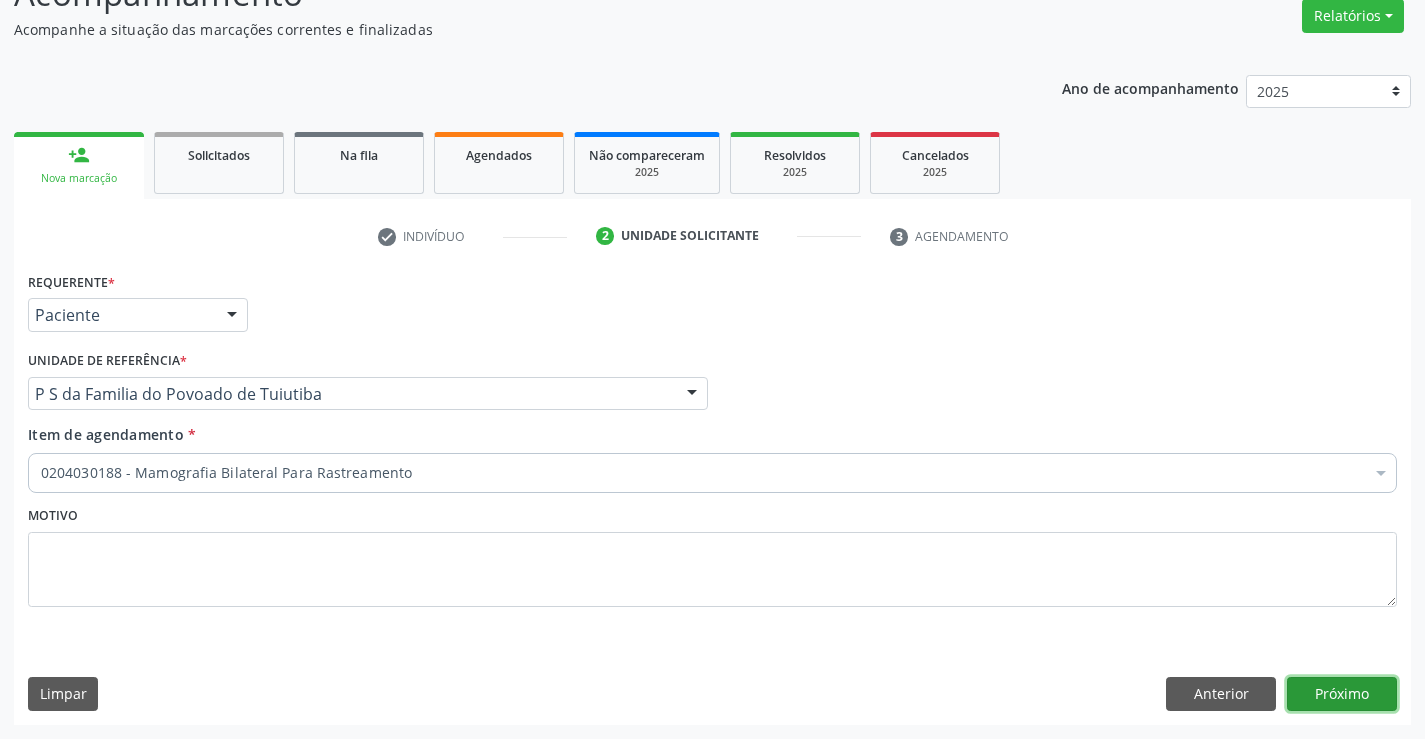 click on "Próximo" at bounding box center [1342, 694] 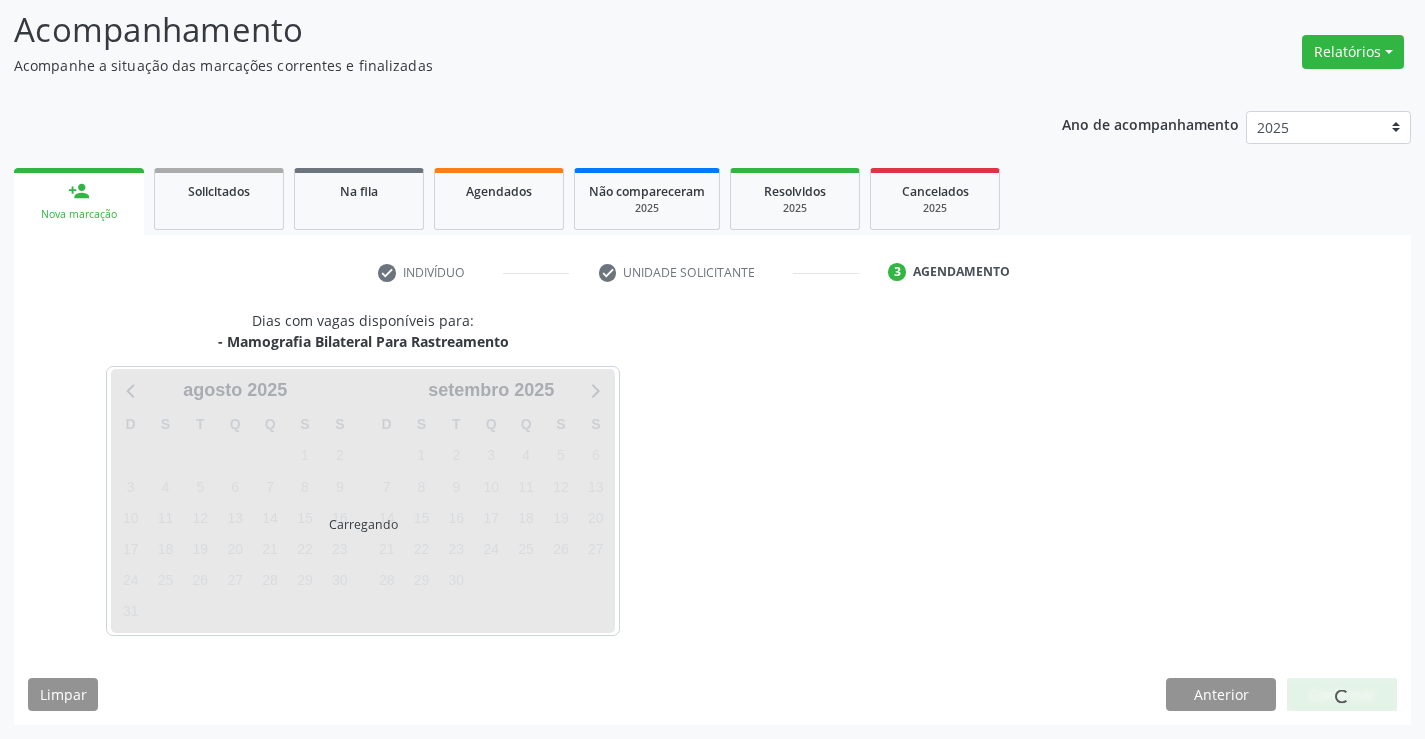 scroll, scrollTop: 131, scrollLeft: 0, axis: vertical 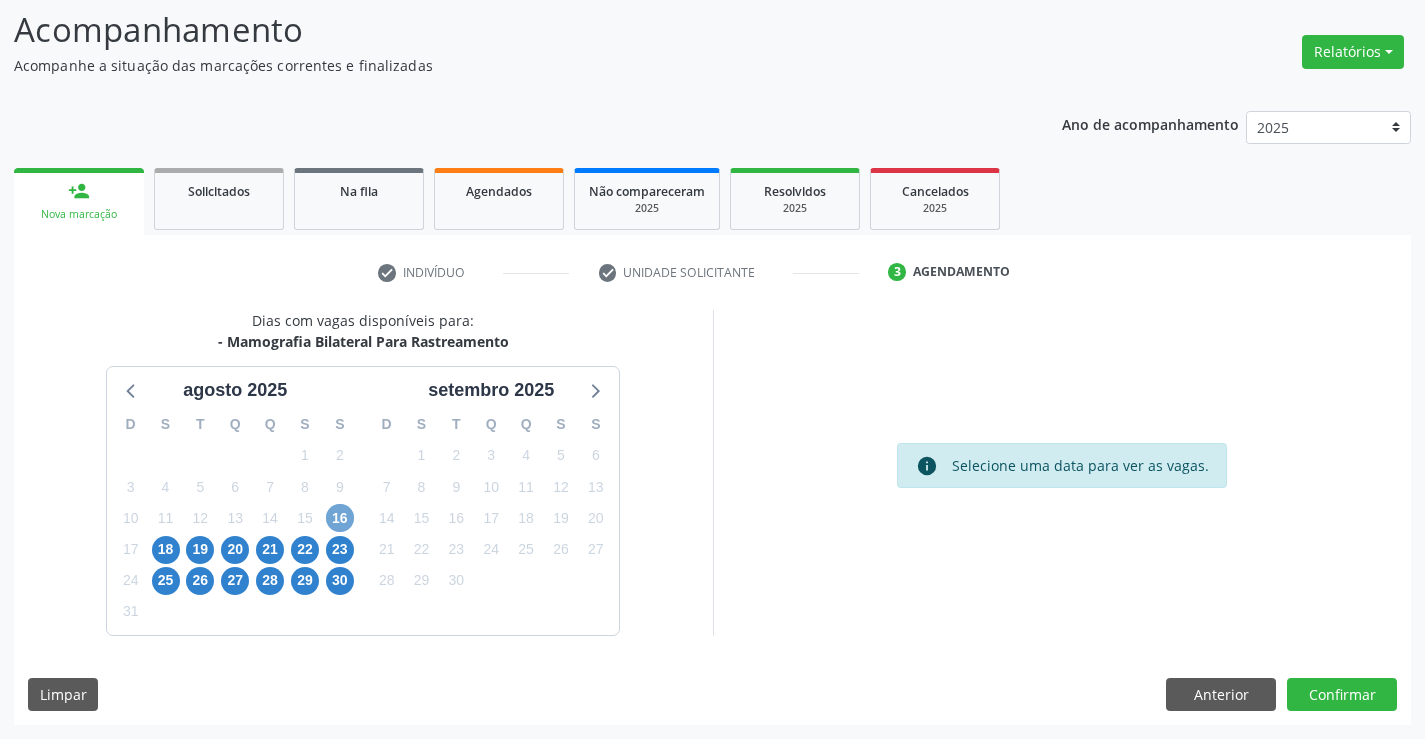 click on "16" at bounding box center (340, 518) 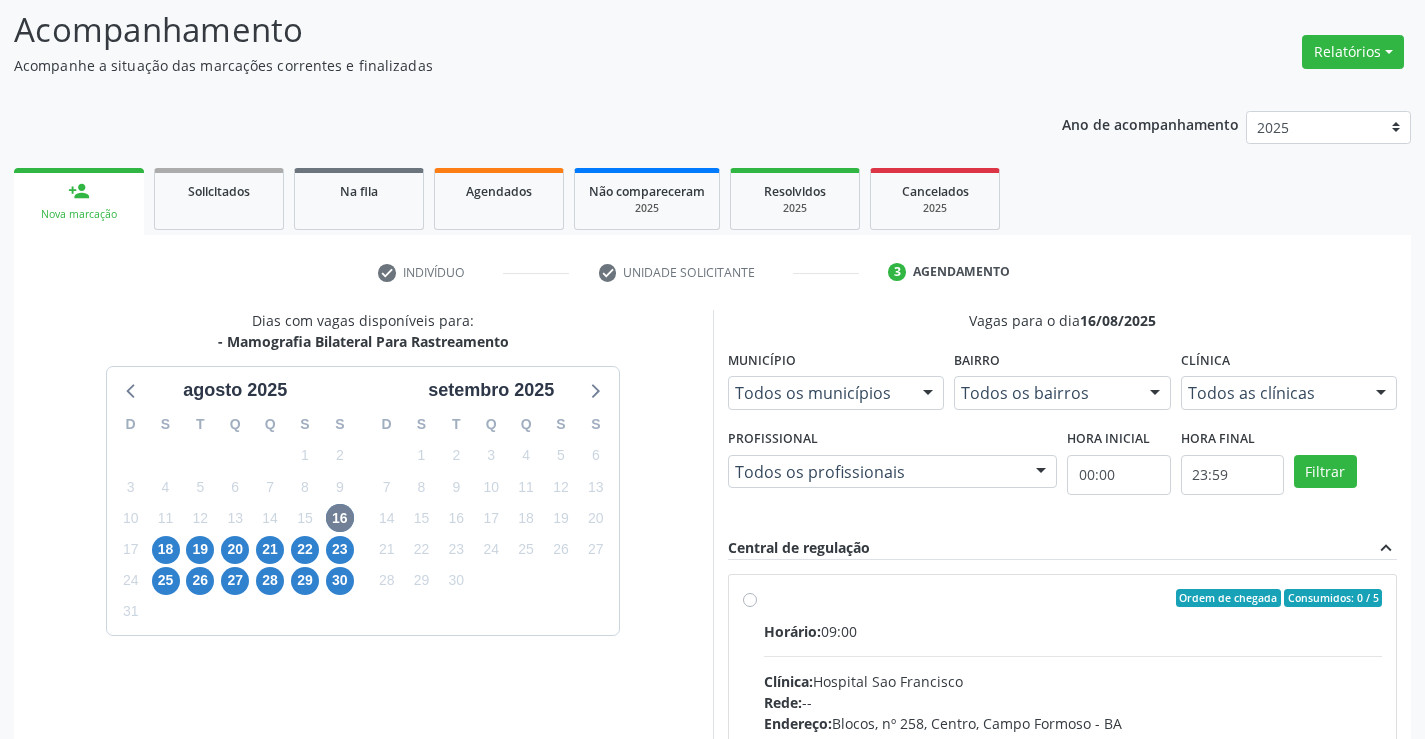 click on "Ordem de chegada
Consumidos: 0 / 5
Horário:   09:00
Clínica:  Hospital Sao Francisco
Rede:
--
Endereço:   Blocos, nº [NUMBER], [NEIGHBORHOOD], [CITY] - [STATE]
Telefone:   (74) [PHONE]
Profissional:
[FIRST] [LAST] [LAST]
Informações adicionais sobre o atendimento
Idade de atendimento:
de 0 a 120 anos
Gênero(s) atendido(s):
Masculino e Feminino
Informações adicionais:
--" at bounding box center [1073, 742] 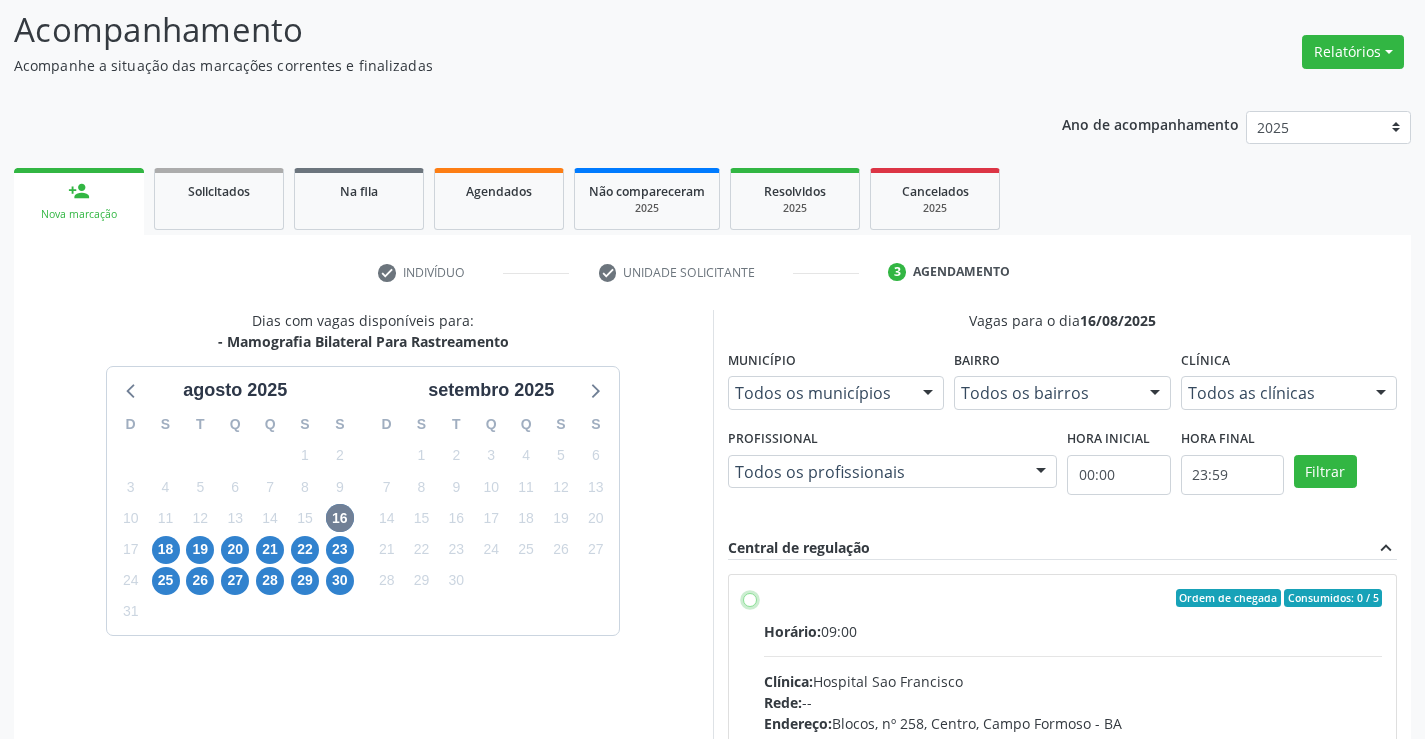 click on "Ordem de chegada
Consumidos: 0 / 5
Horário:   09:00
Clínica:  Hospital Sao Francisco
Rede:
--
Endereço:   Blocos, nº [NUMBER], [NEIGHBORHOOD], [CITY] - [STATE]
Telefone:   (74) [PHONE]
Profissional:
[FIRST] [LAST] [LAST]
Informações adicionais sobre o atendimento
Idade de atendimento:
de 0 a 120 anos
Gênero(s) atendido(s):
Masculino e Feminino
Informações adicionais:
--" at bounding box center (750, 598) 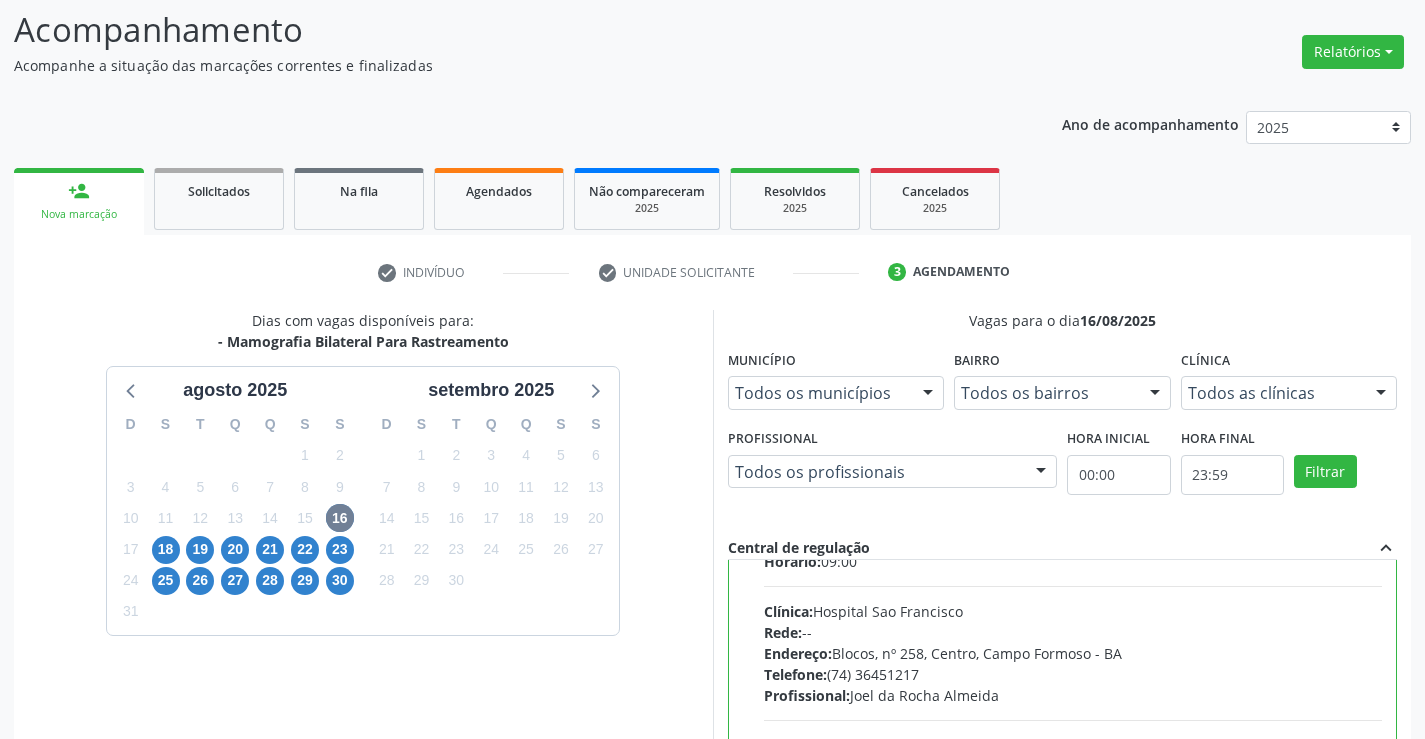 scroll, scrollTop: 99, scrollLeft: 0, axis: vertical 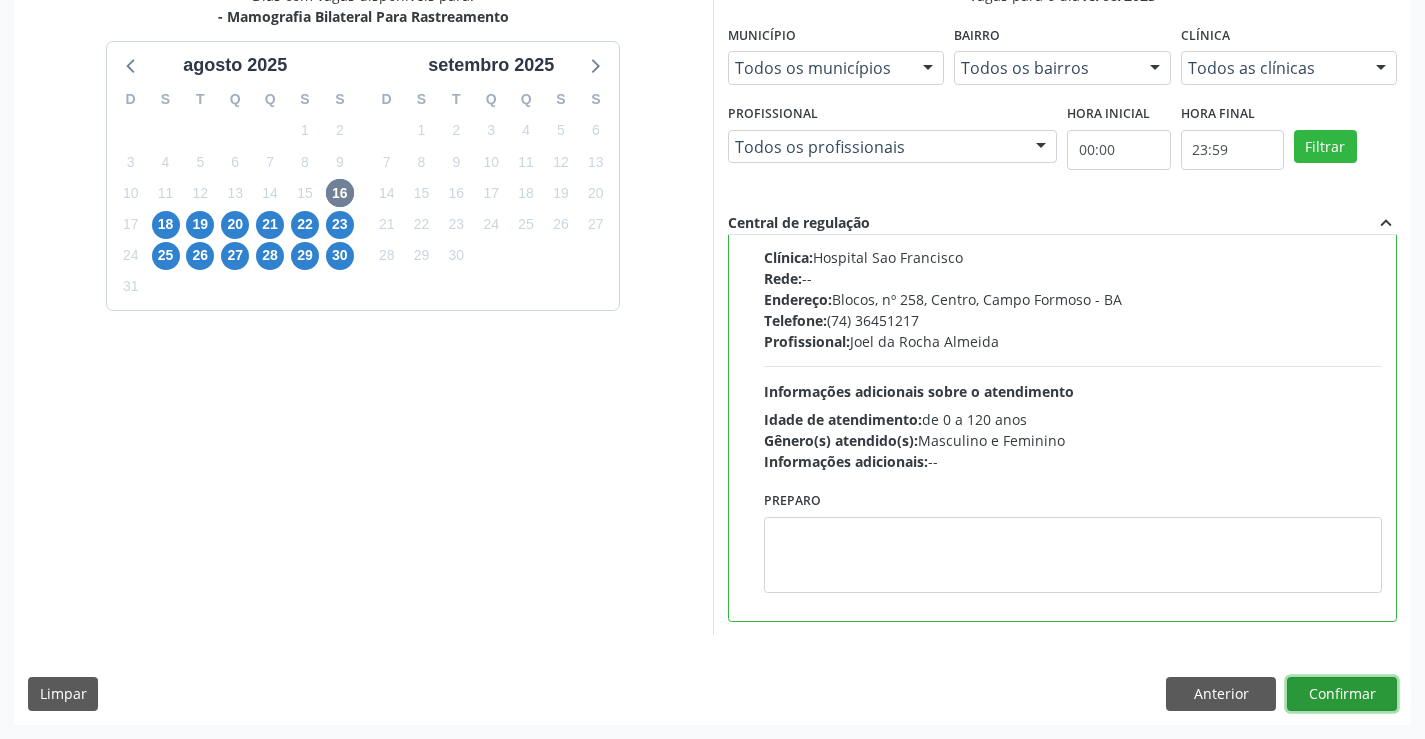 click on "Confirmar" at bounding box center [1342, 694] 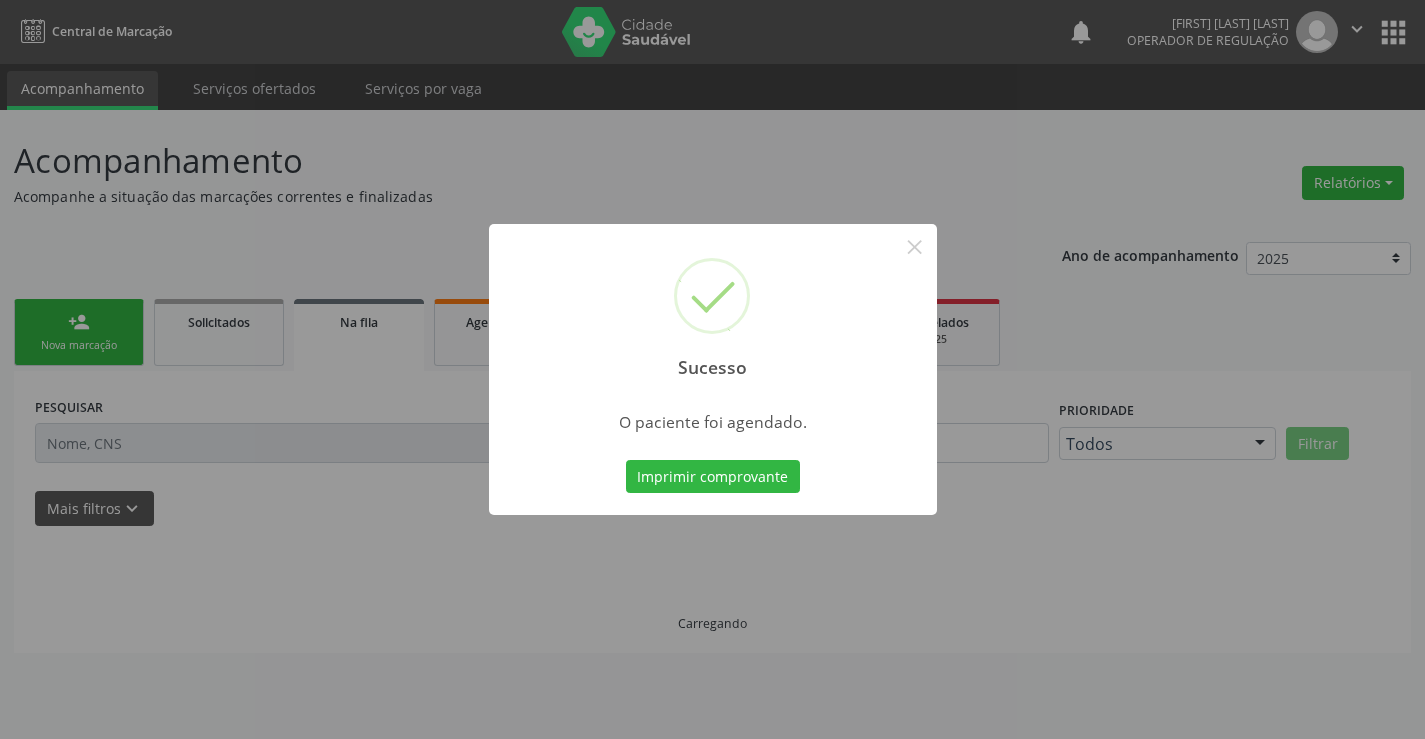 scroll, scrollTop: 0, scrollLeft: 0, axis: both 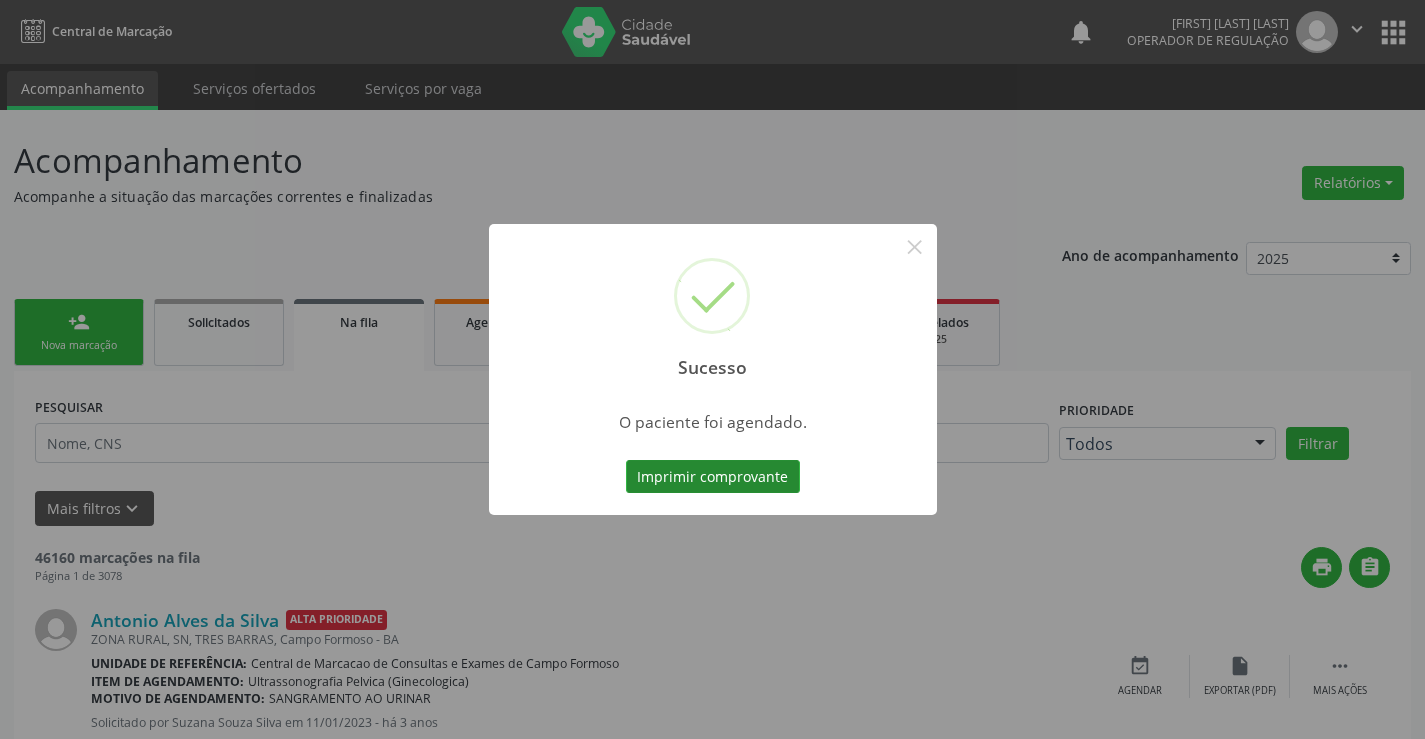 click on "Imprimir comprovante" at bounding box center (713, 477) 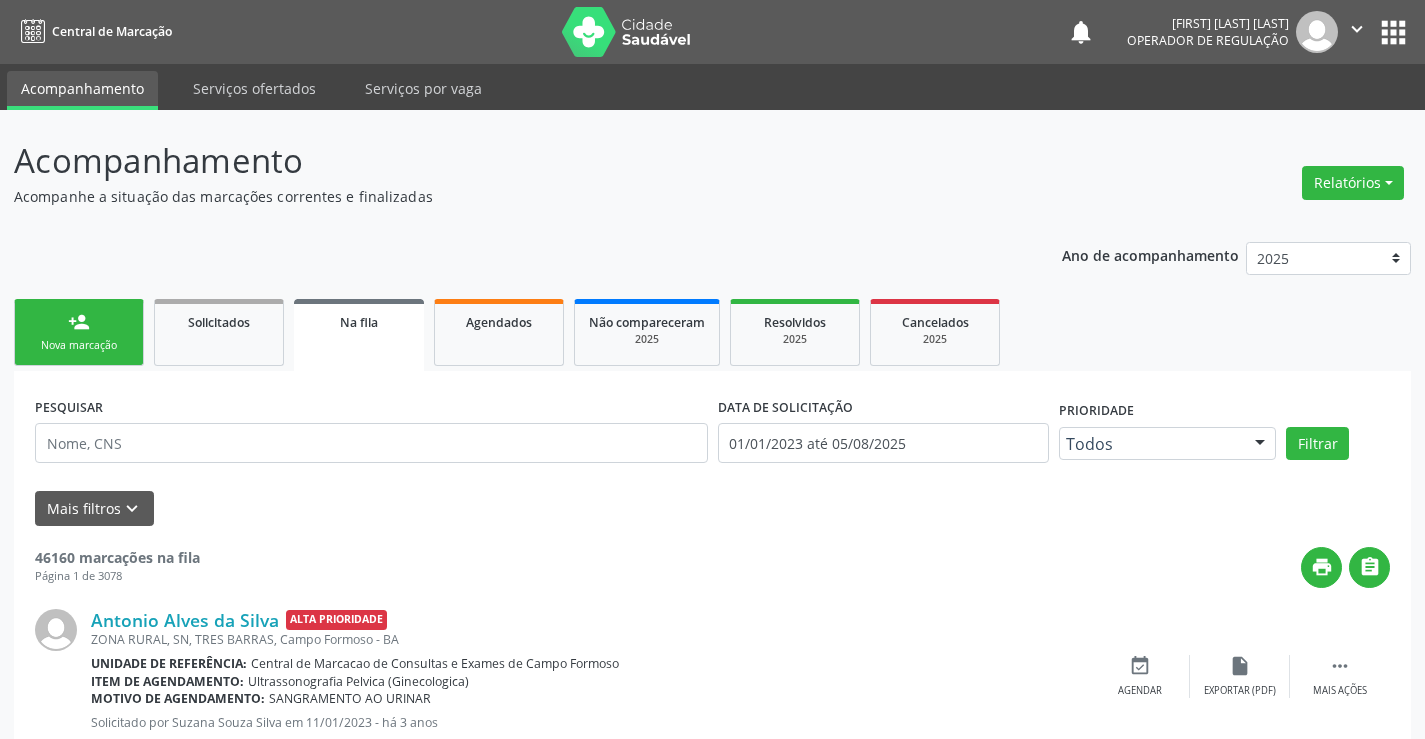 click on "" at bounding box center [1357, 29] 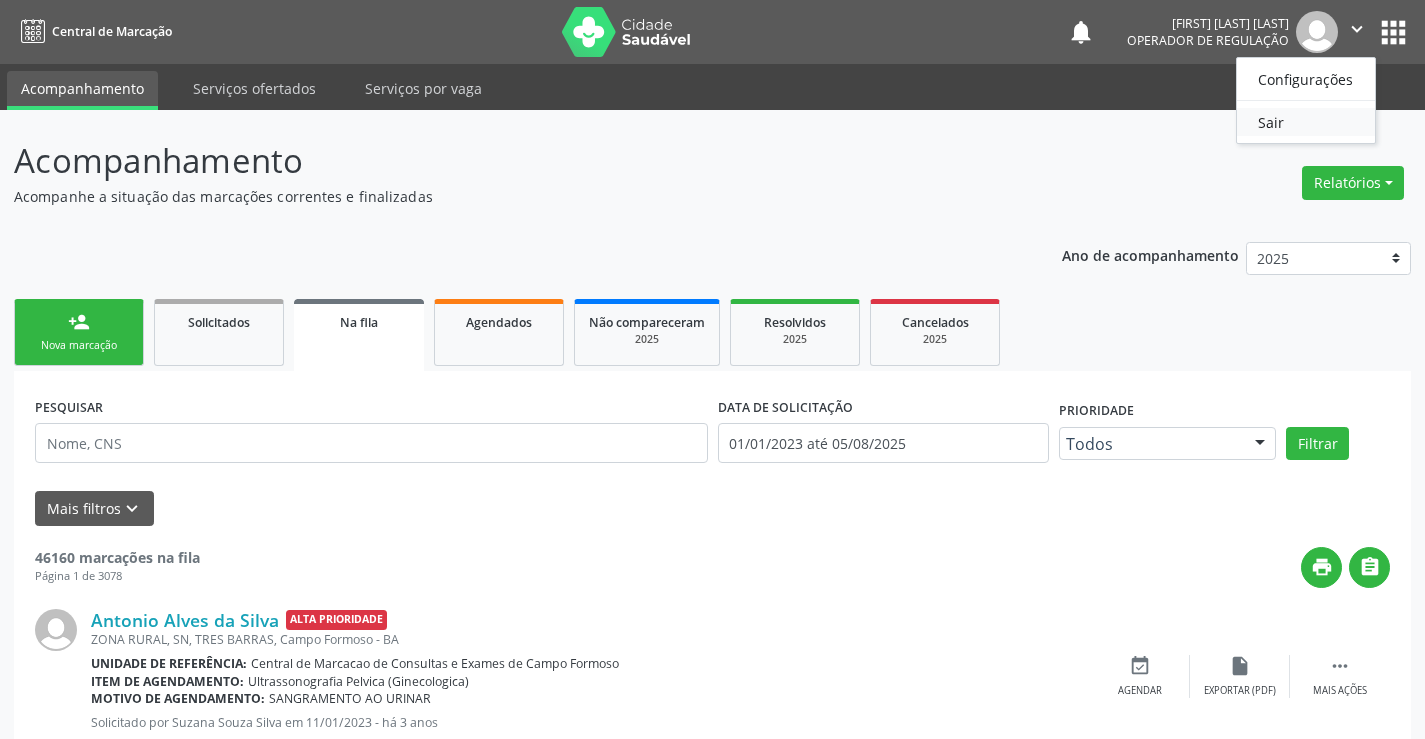 click on "Sair" at bounding box center (1306, 122) 